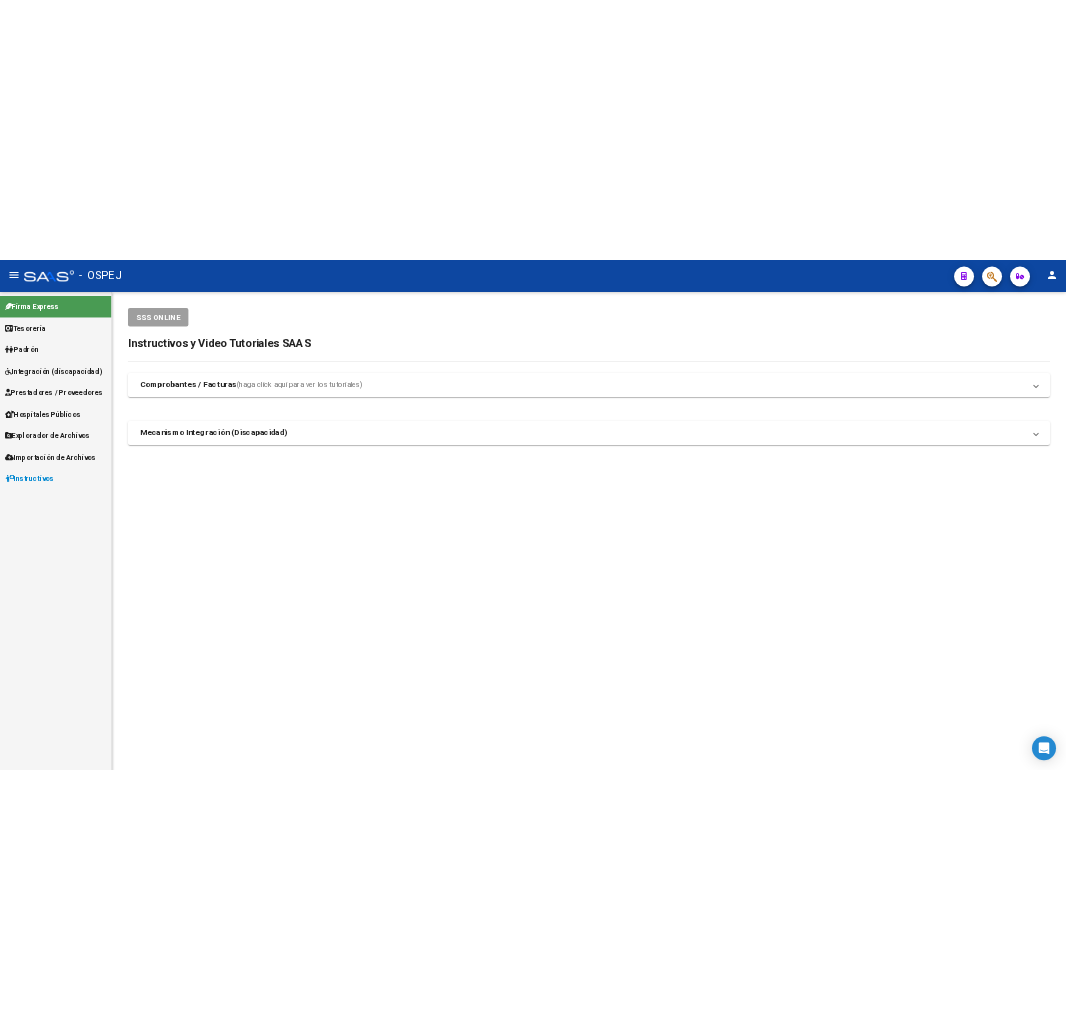 scroll, scrollTop: 0, scrollLeft: 0, axis: both 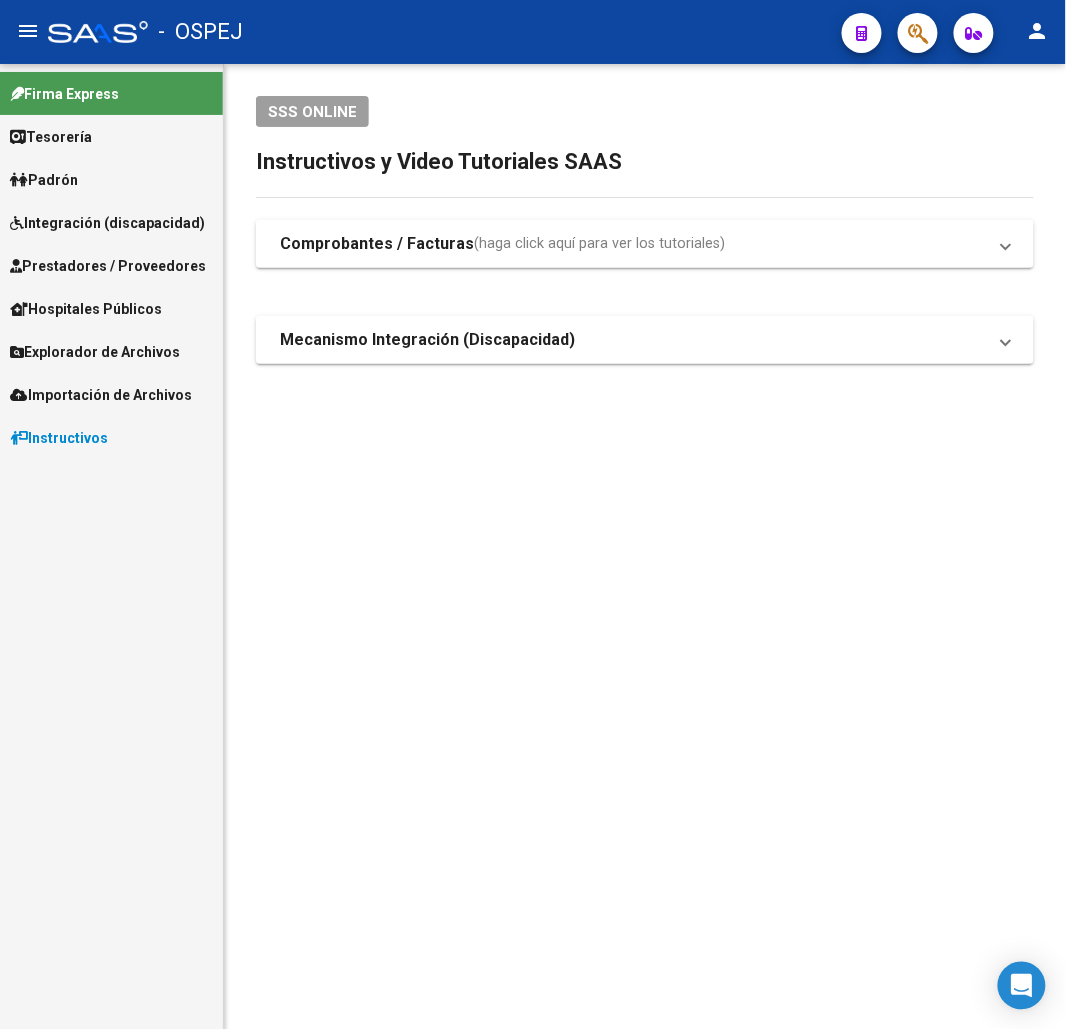 click on "Explorador de Archivos" at bounding box center (111, 351) 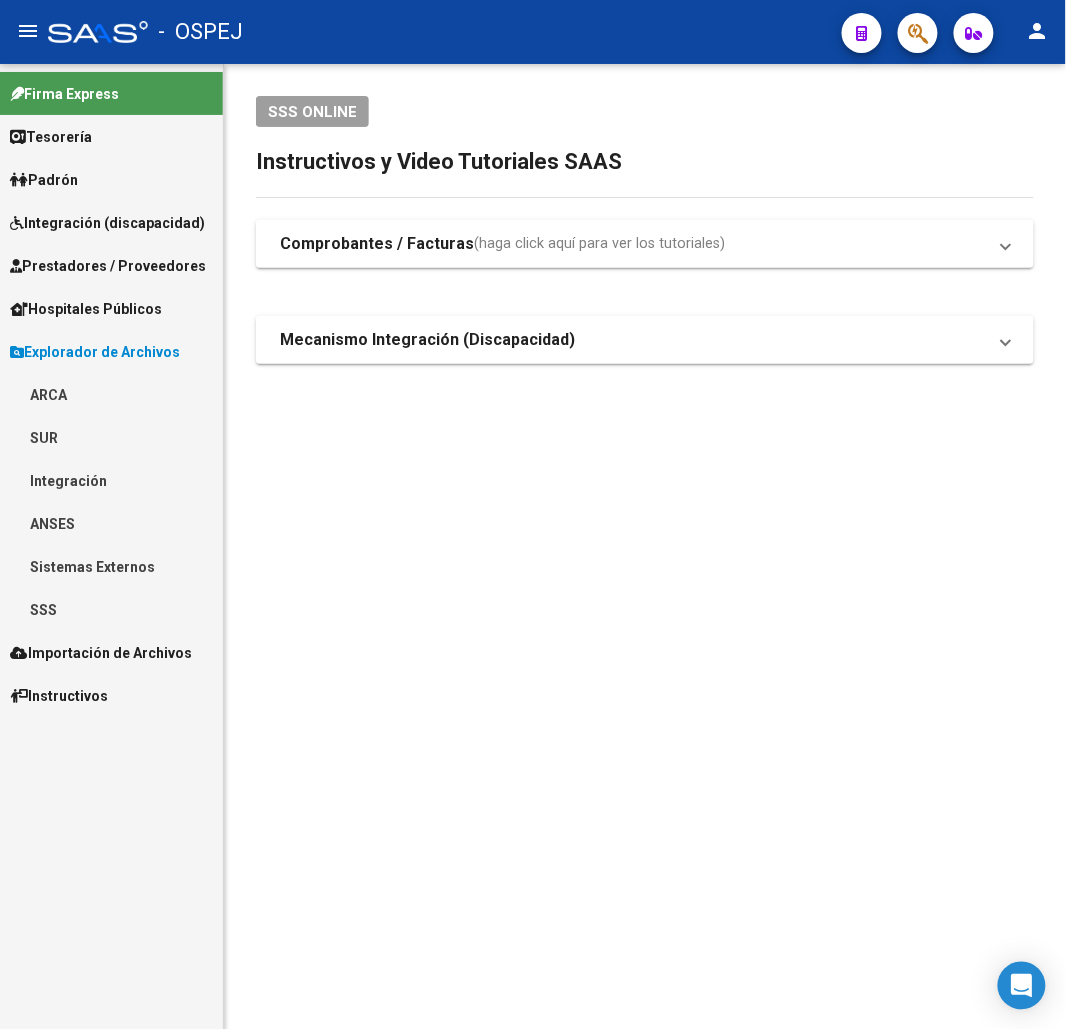 click on "Prestadores / Proveedores" at bounding box center [108, 266] 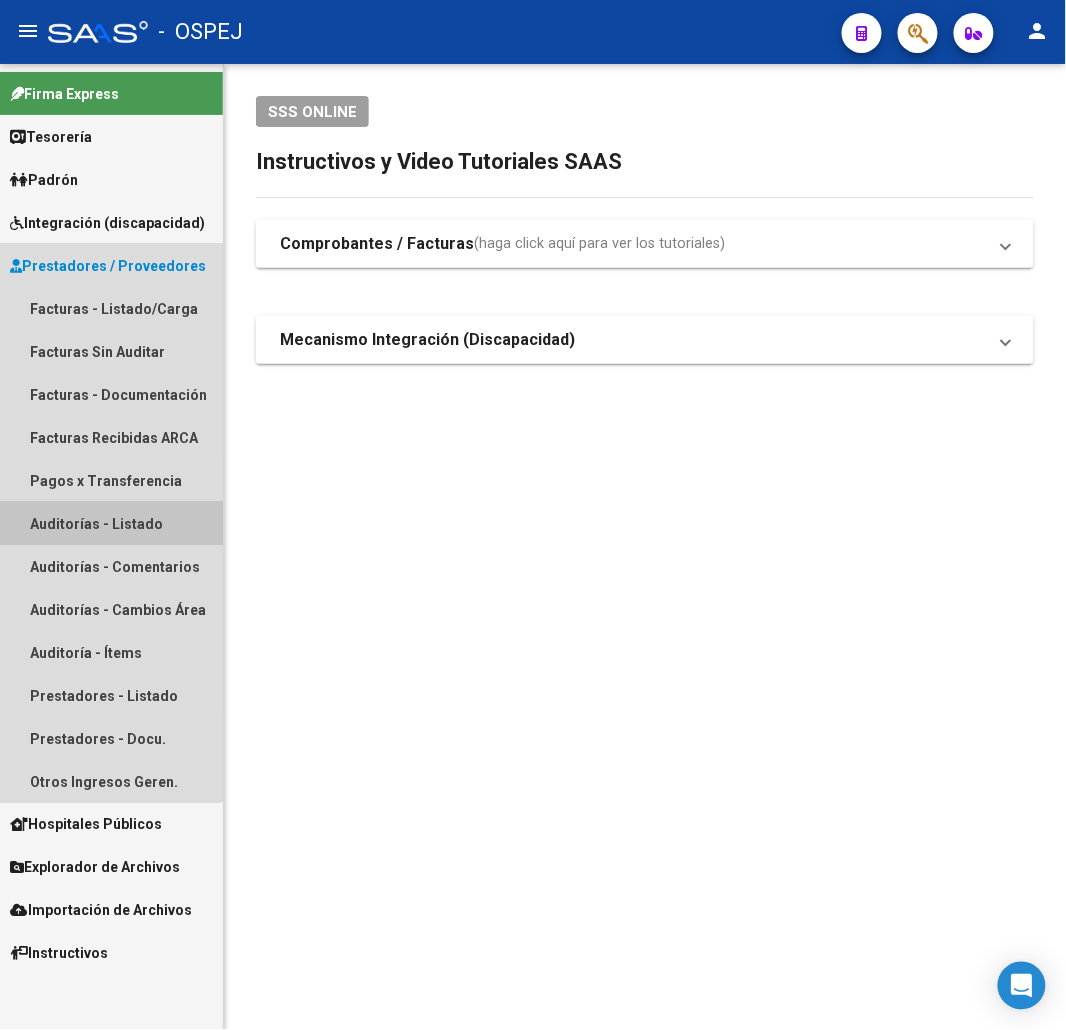 click on "Auditorías - Listado" at bounding box center [111, 523] 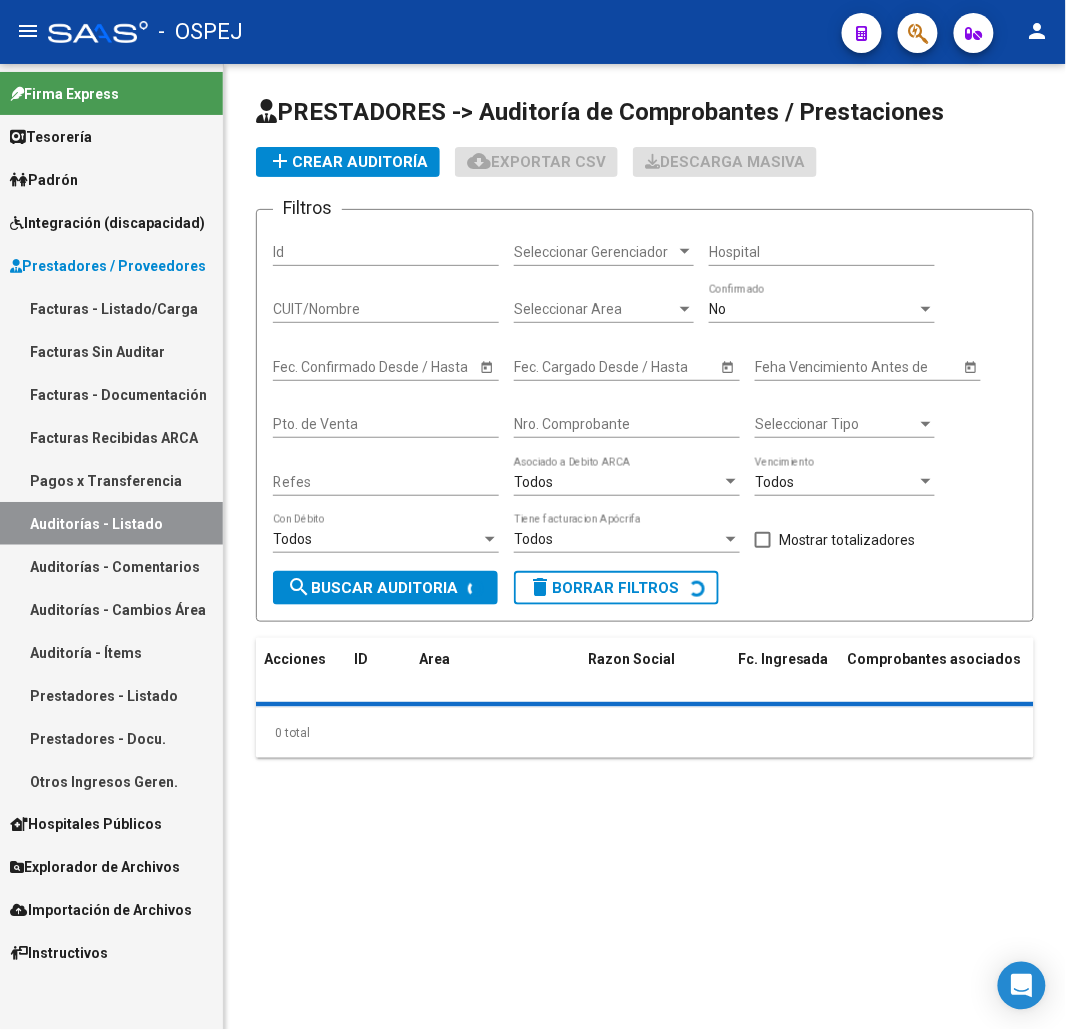 click on "No  Confirmado" 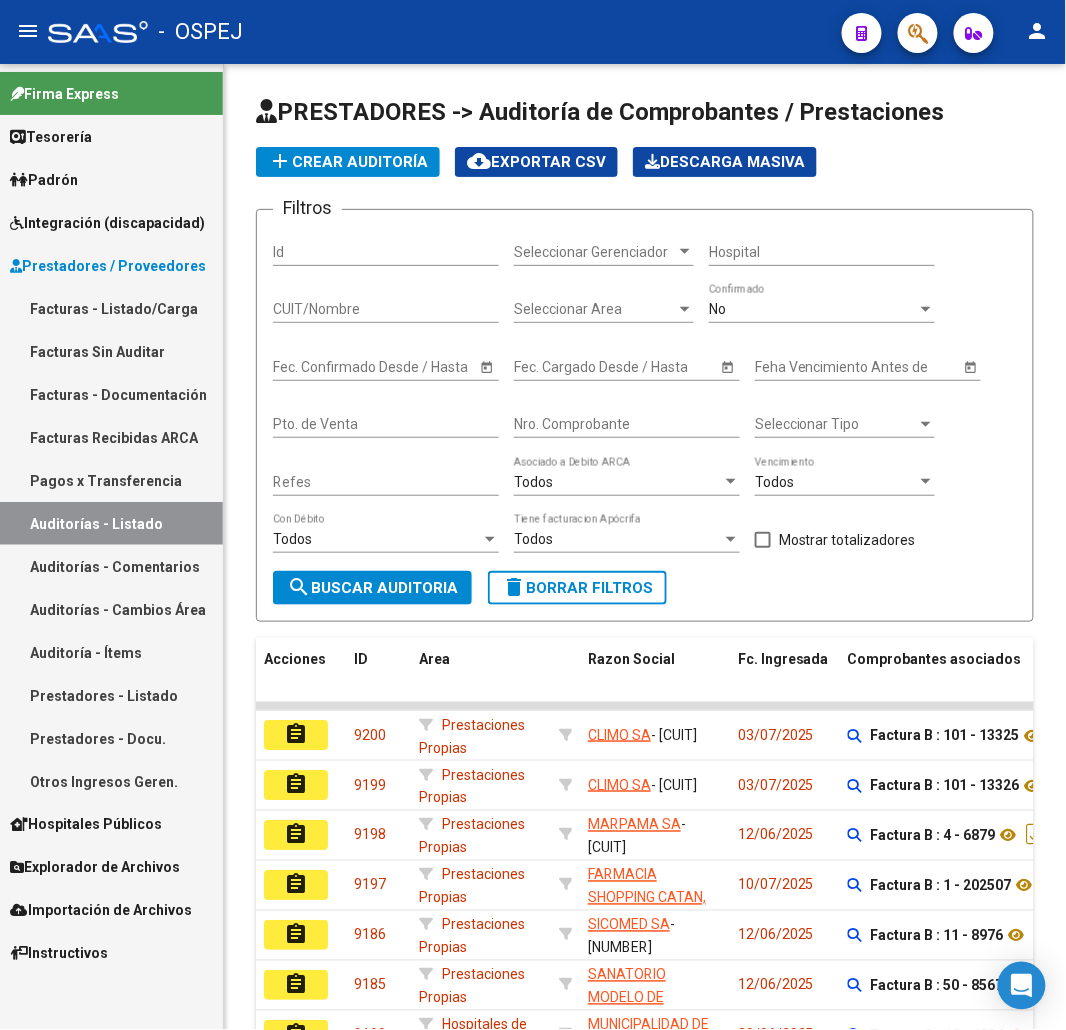 click on "No" at bounding box center (813, 309) 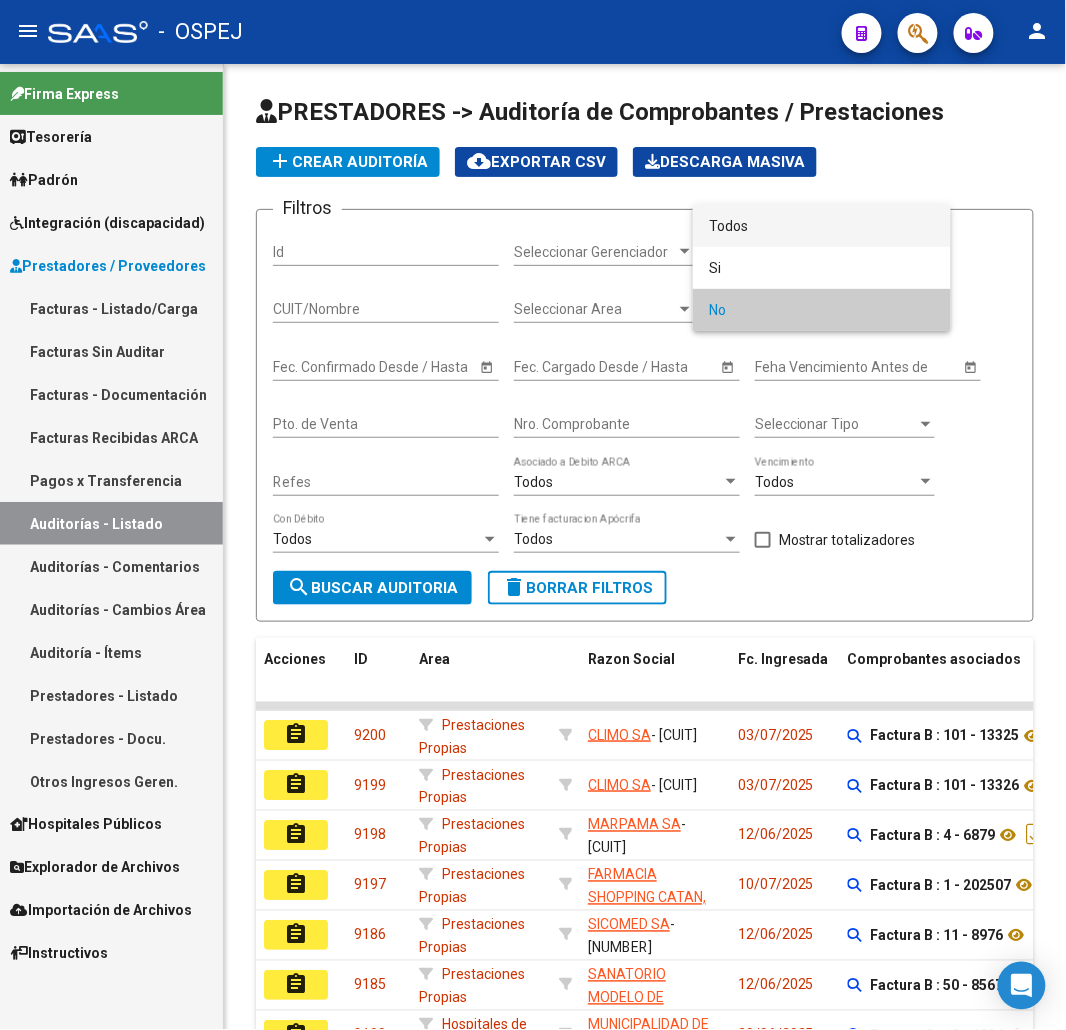 click on "Todos" at bounding box center [822, 226] 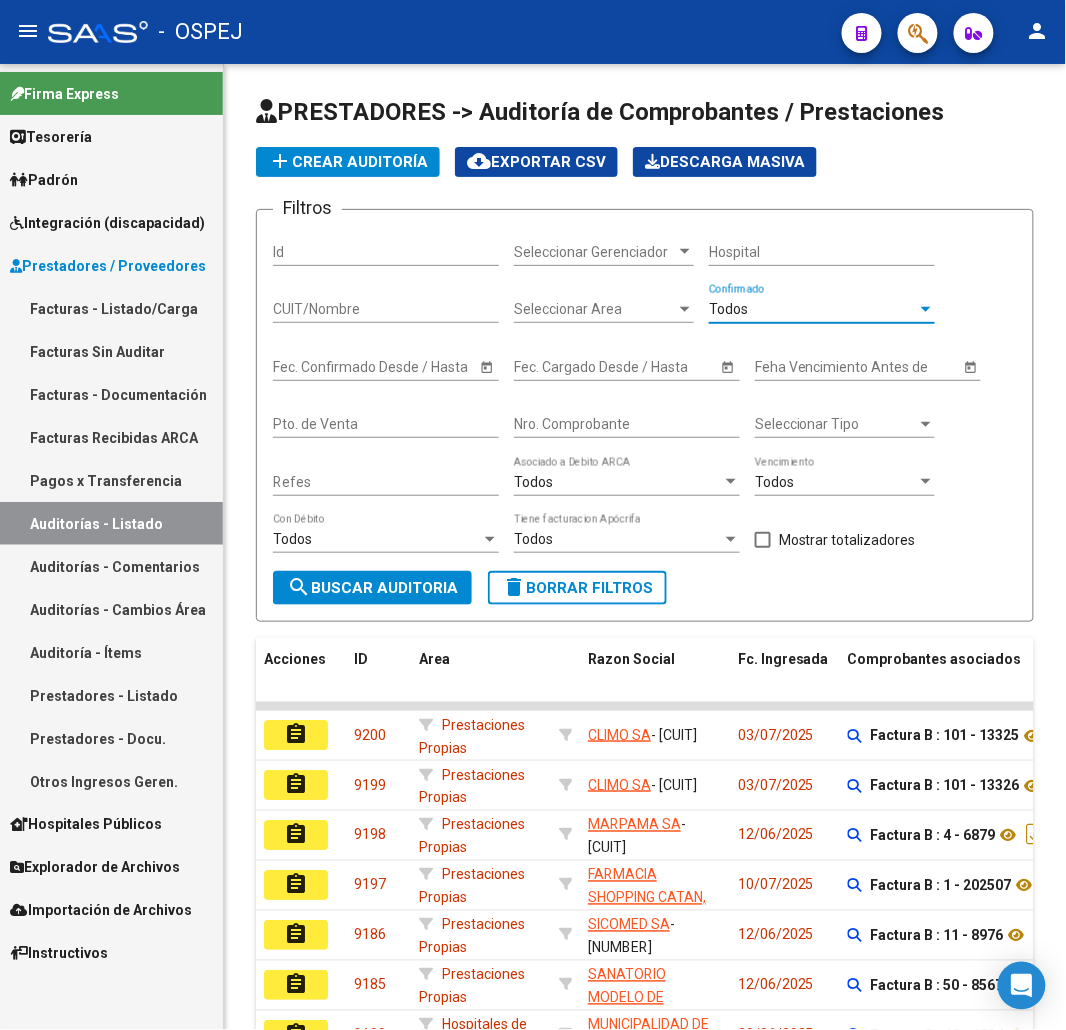 click on "Nro. Comprobante" at bounding box center (627, 424) 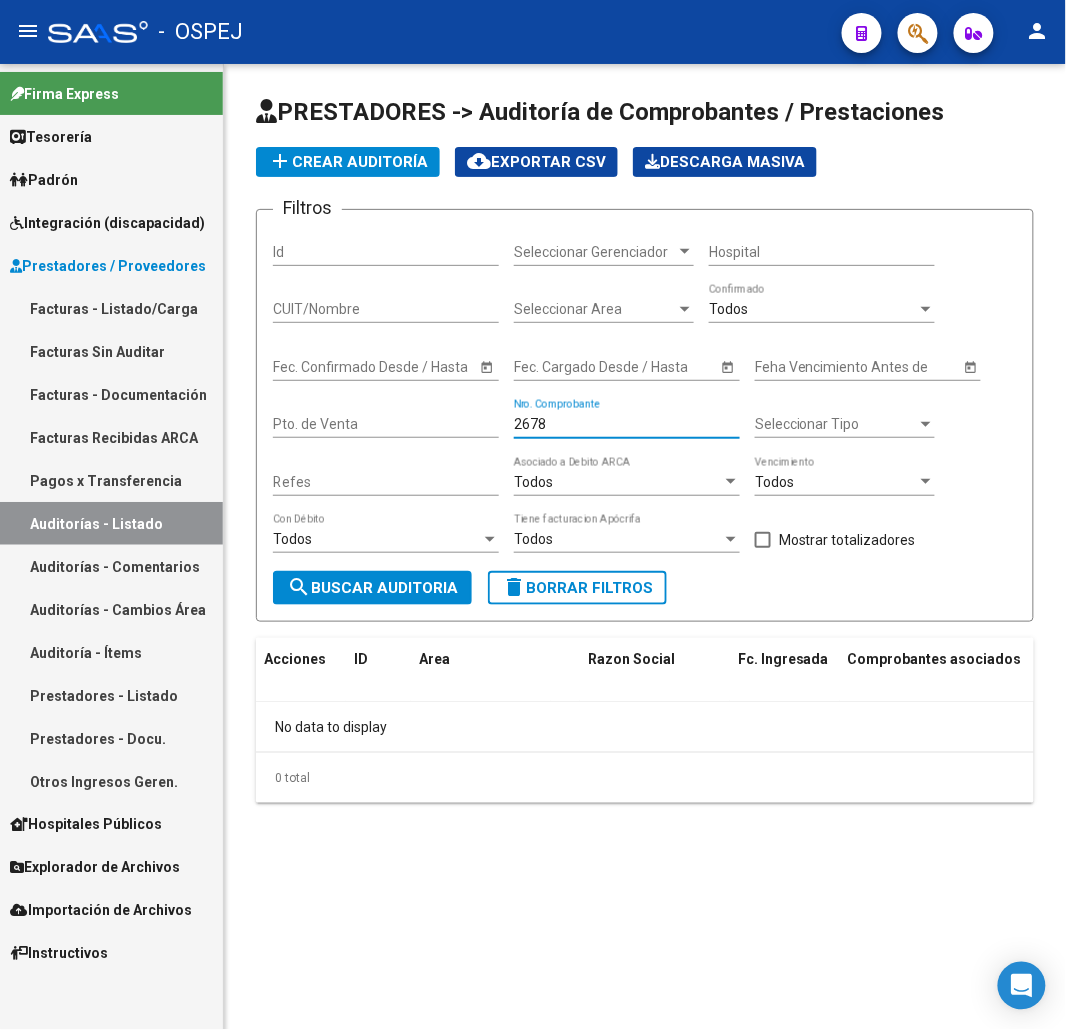 type on "2678" 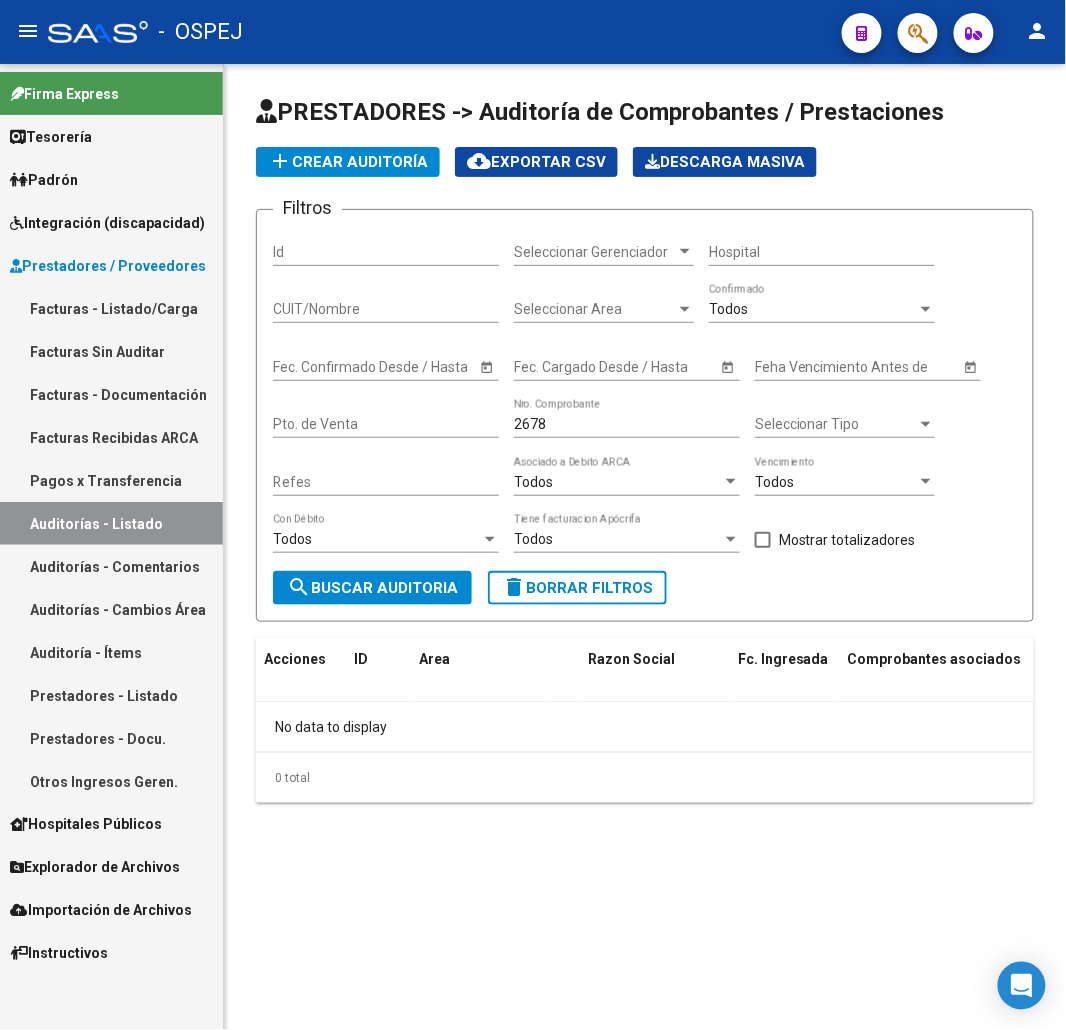 click on "add  Crear Auditoría" 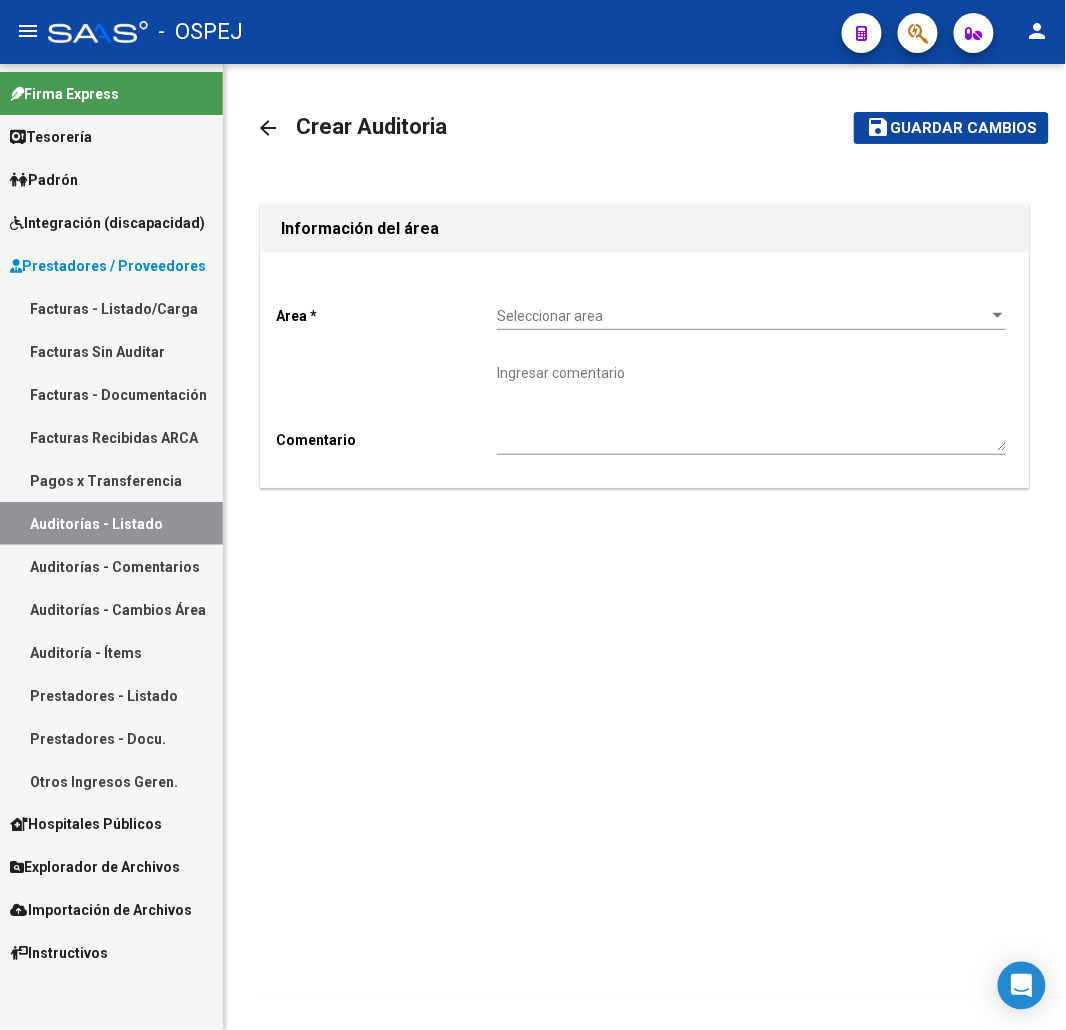 click on "Seleccionar area" at bounding box center [742, 316] 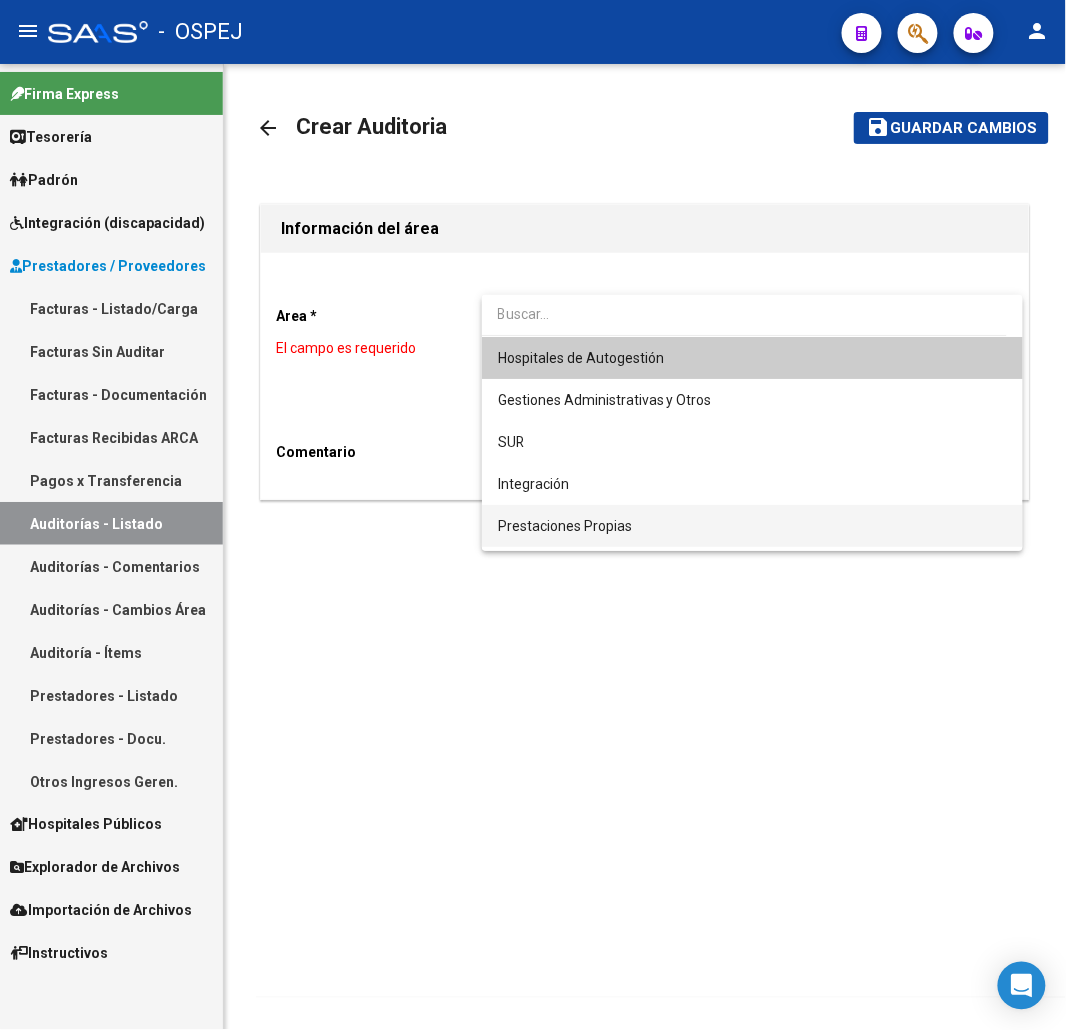 click on "Prestaciones Propias" at bounding box center (753, 526) 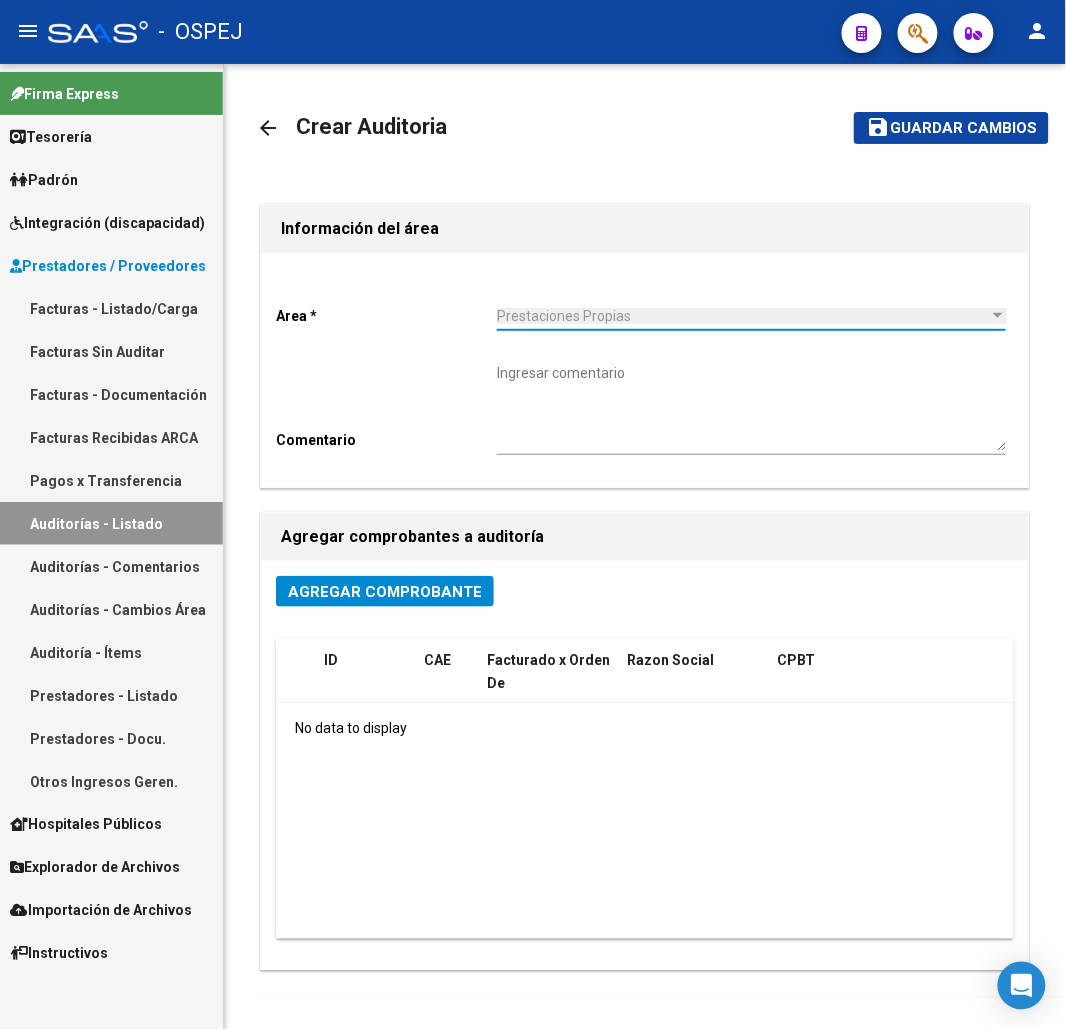 drag, startPoint x: 371, startPoint y: 627, endPoint x: 386, endPoint y: 607, distance: 25 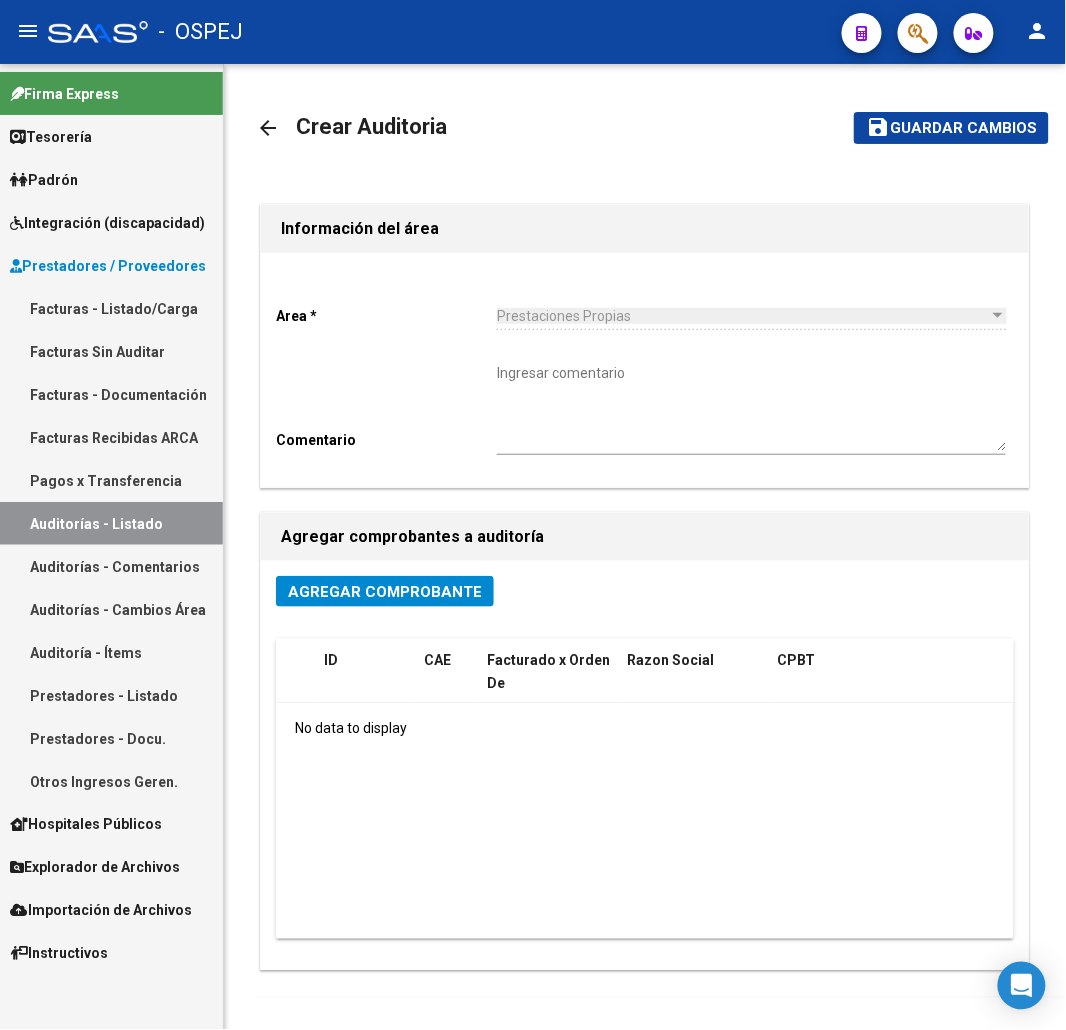 click on "Agregar Comprobante" 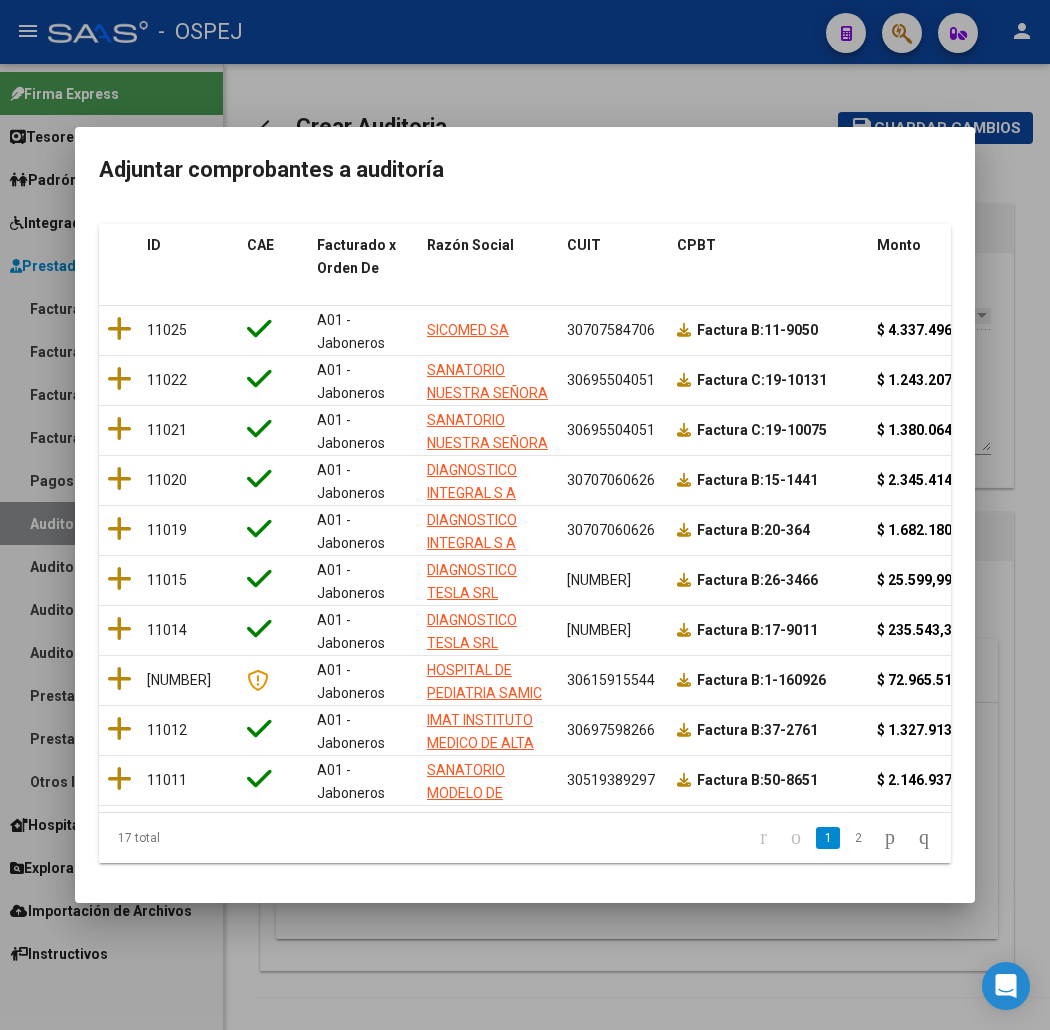 scroll, scrollTop: 235, scrollLeft: 0, axis: vertical 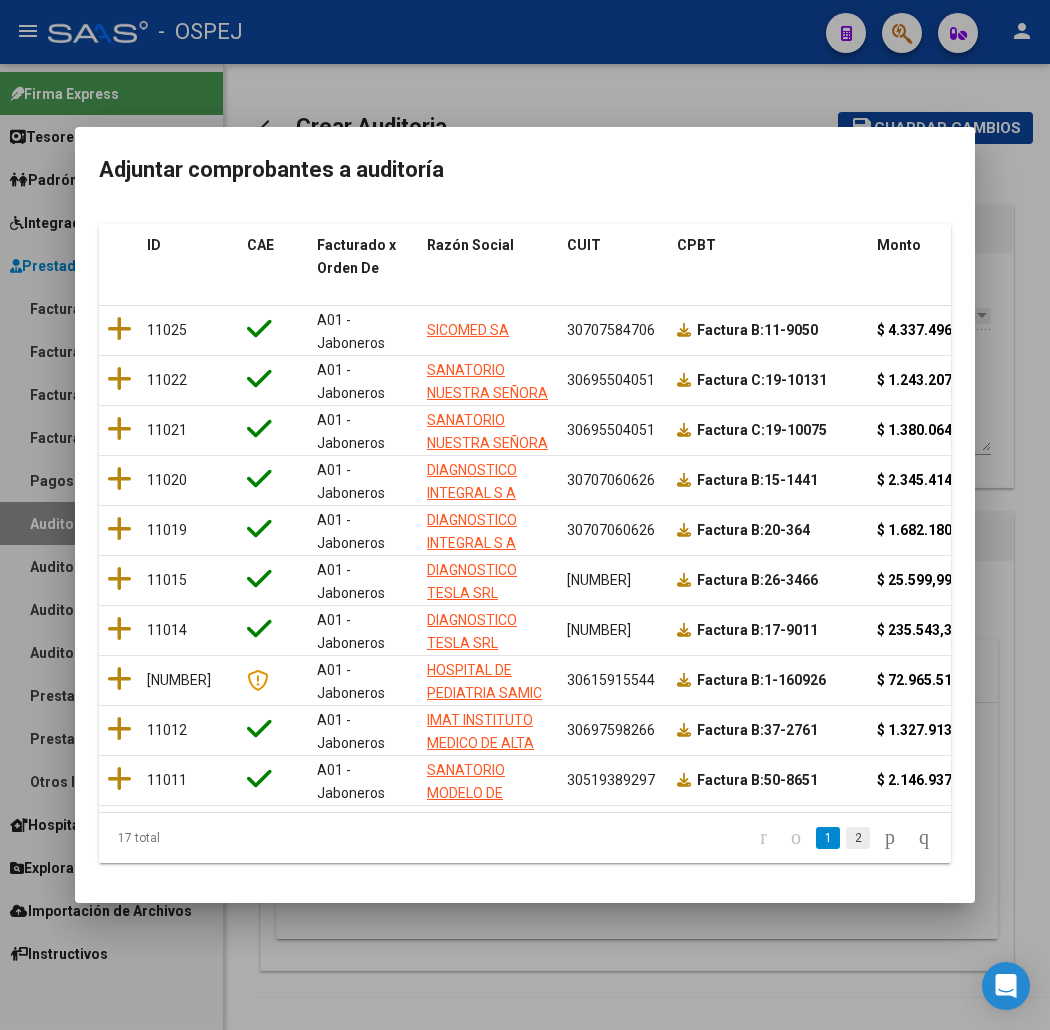click on "2" 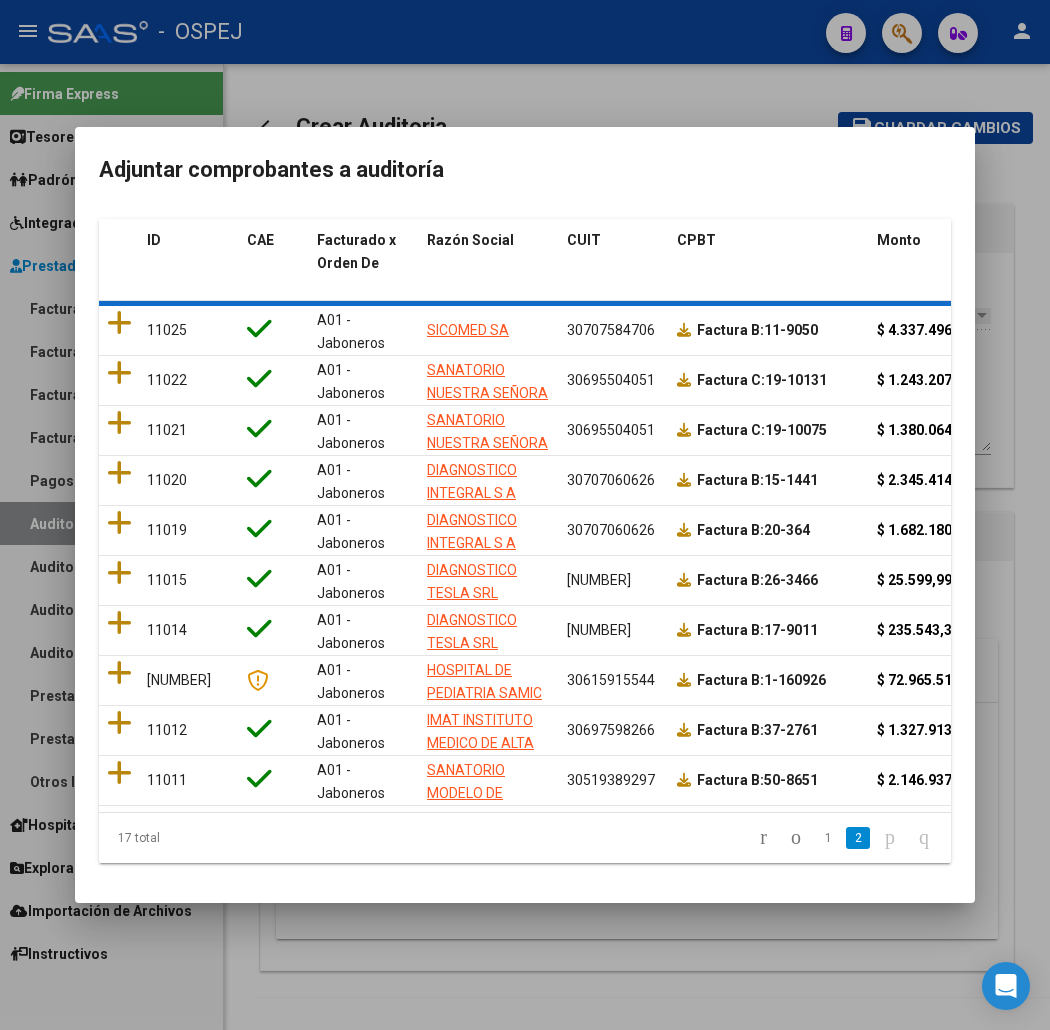 scroll, scrollTop: 85, scrollLeft: 0, axis: vertical 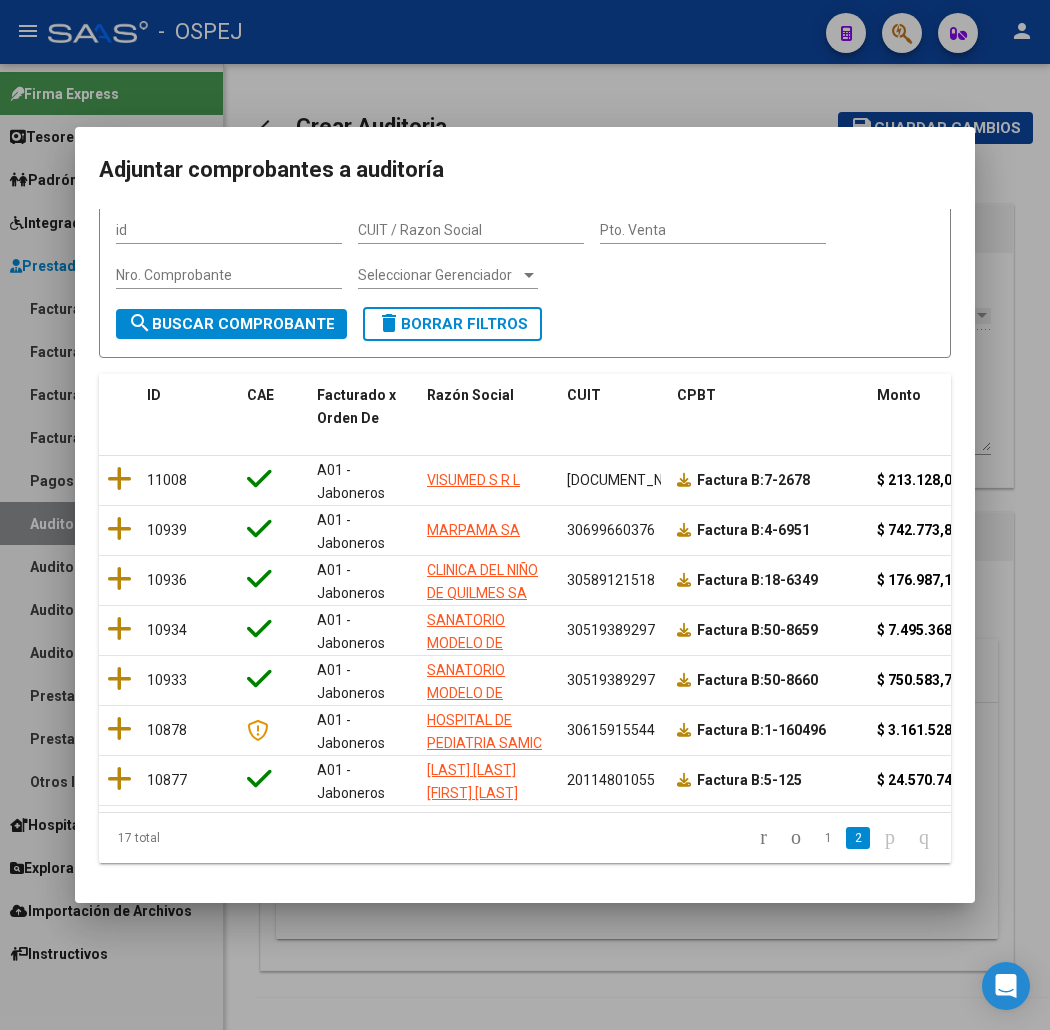 click at bounding box center [525, 515] 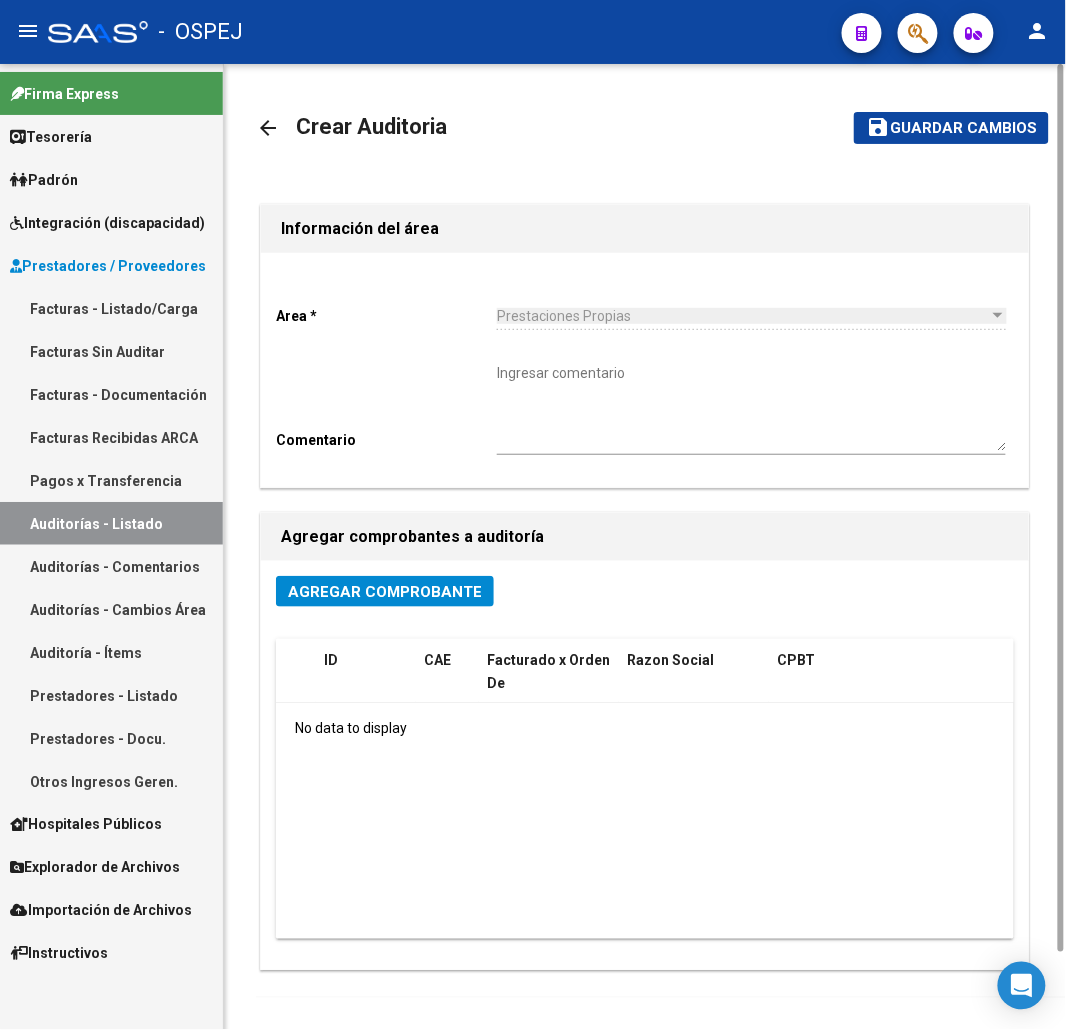 click on "Agregar Comprobante" 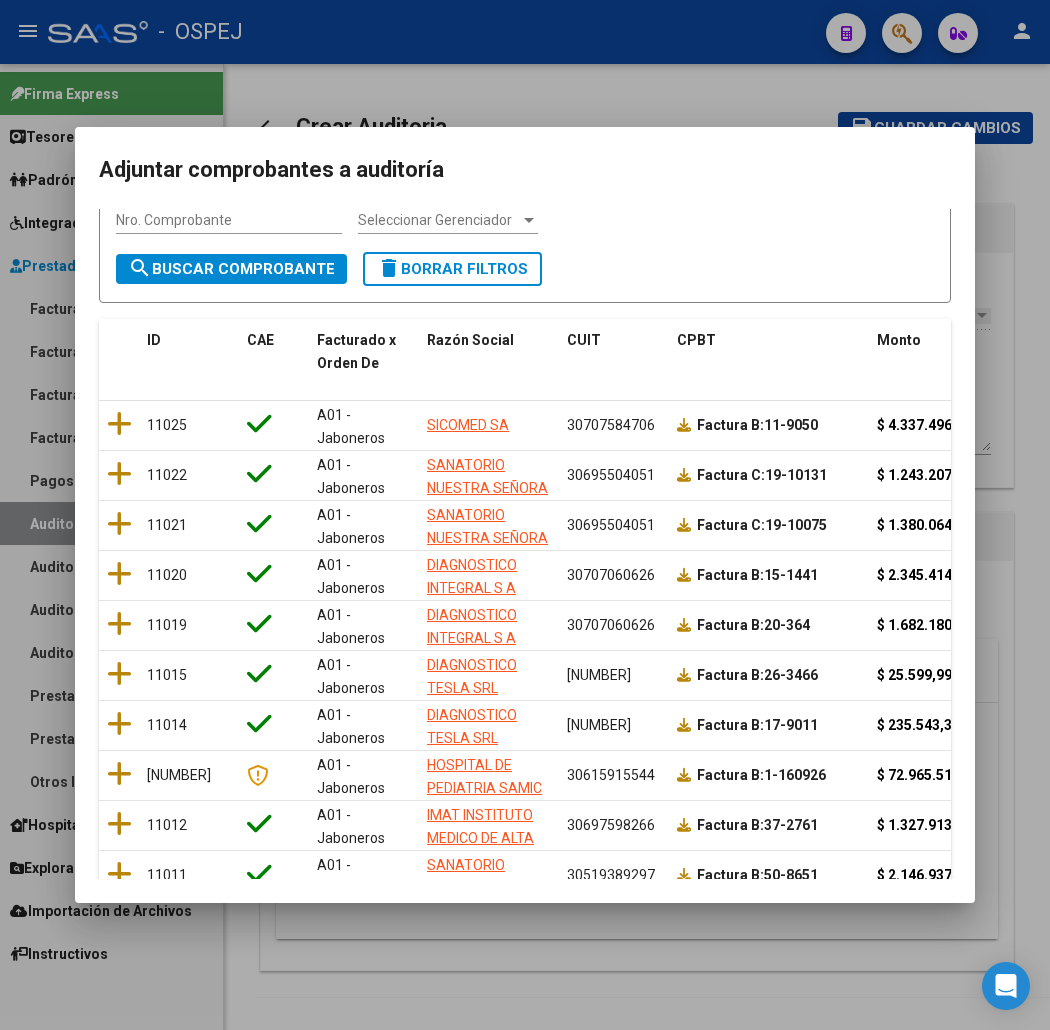 scroll, scrollTop: 0, scrollLeft: 0, axis: both 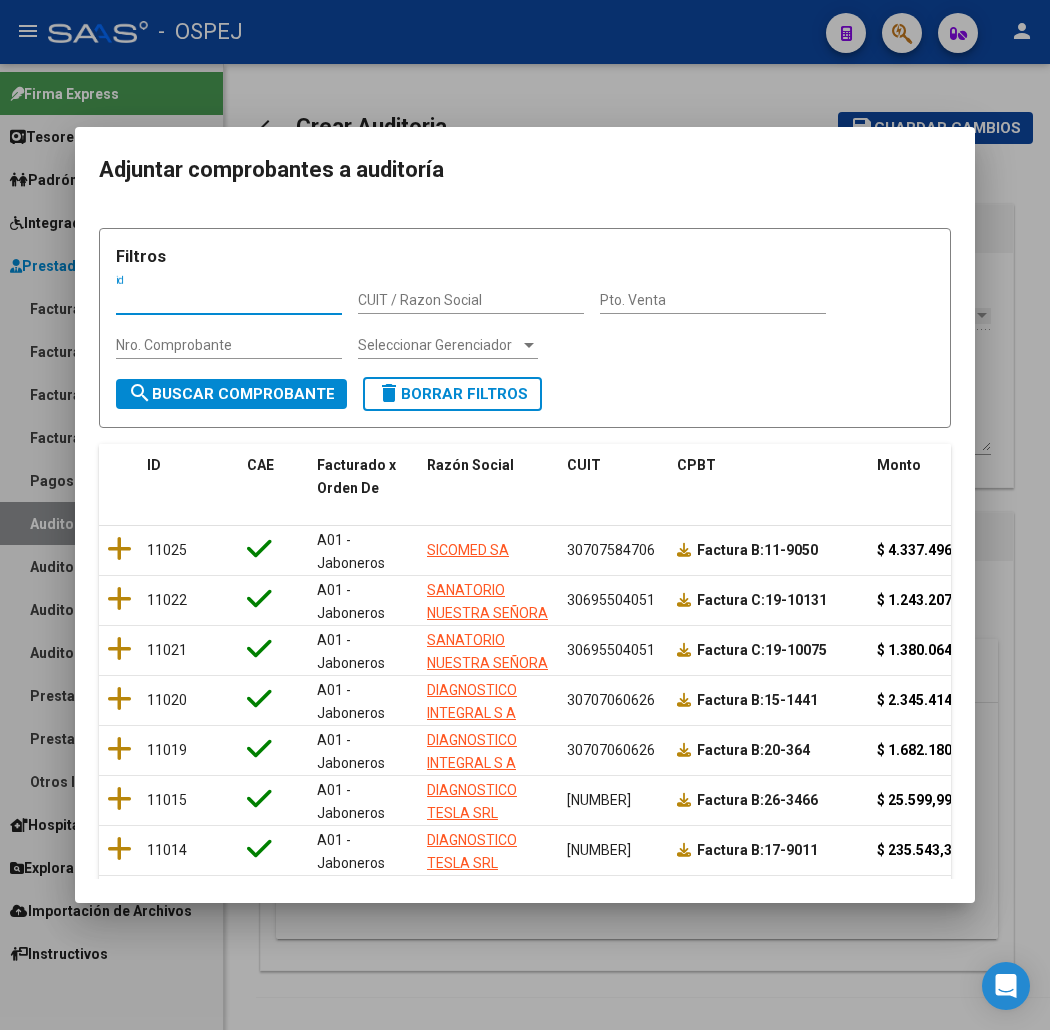 click on "Nro. Comprobante" at bounding box center [229, 345] 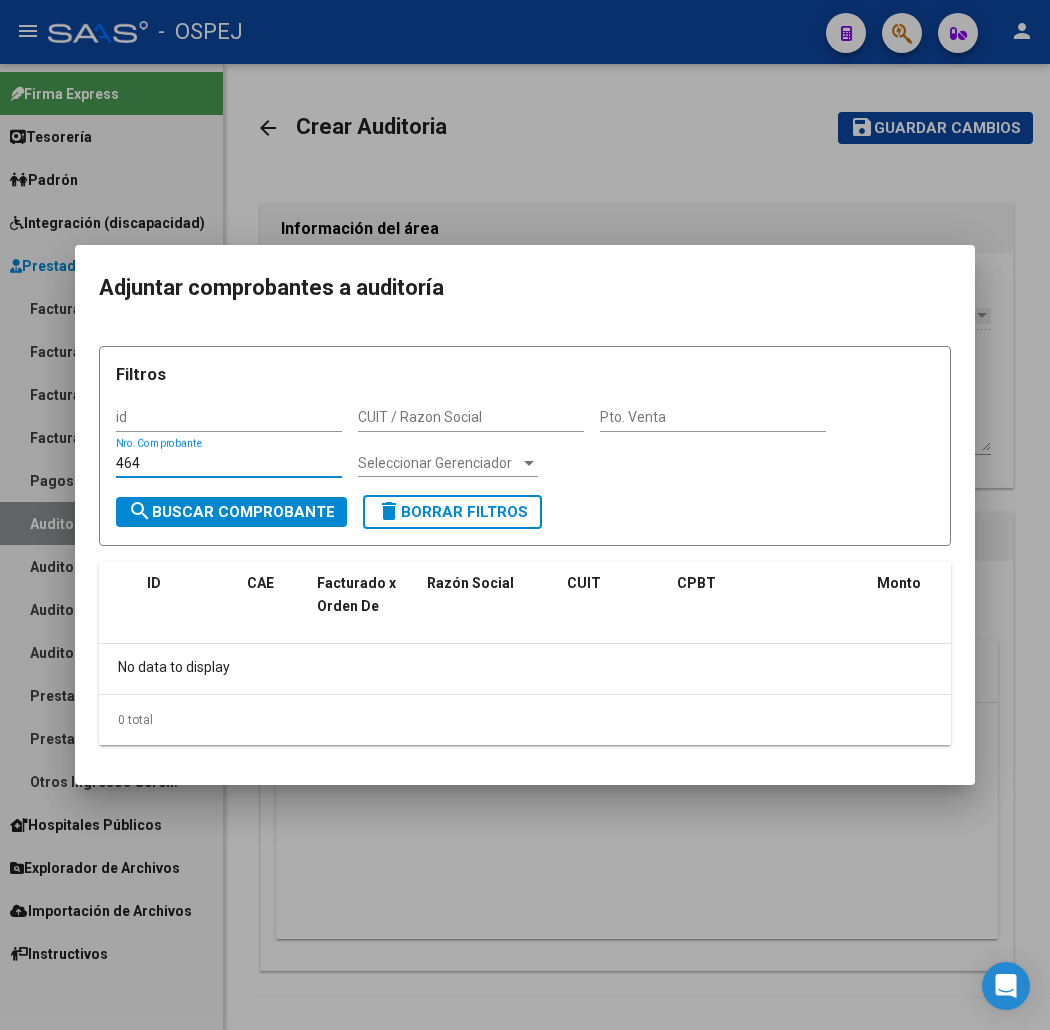 type on "464" 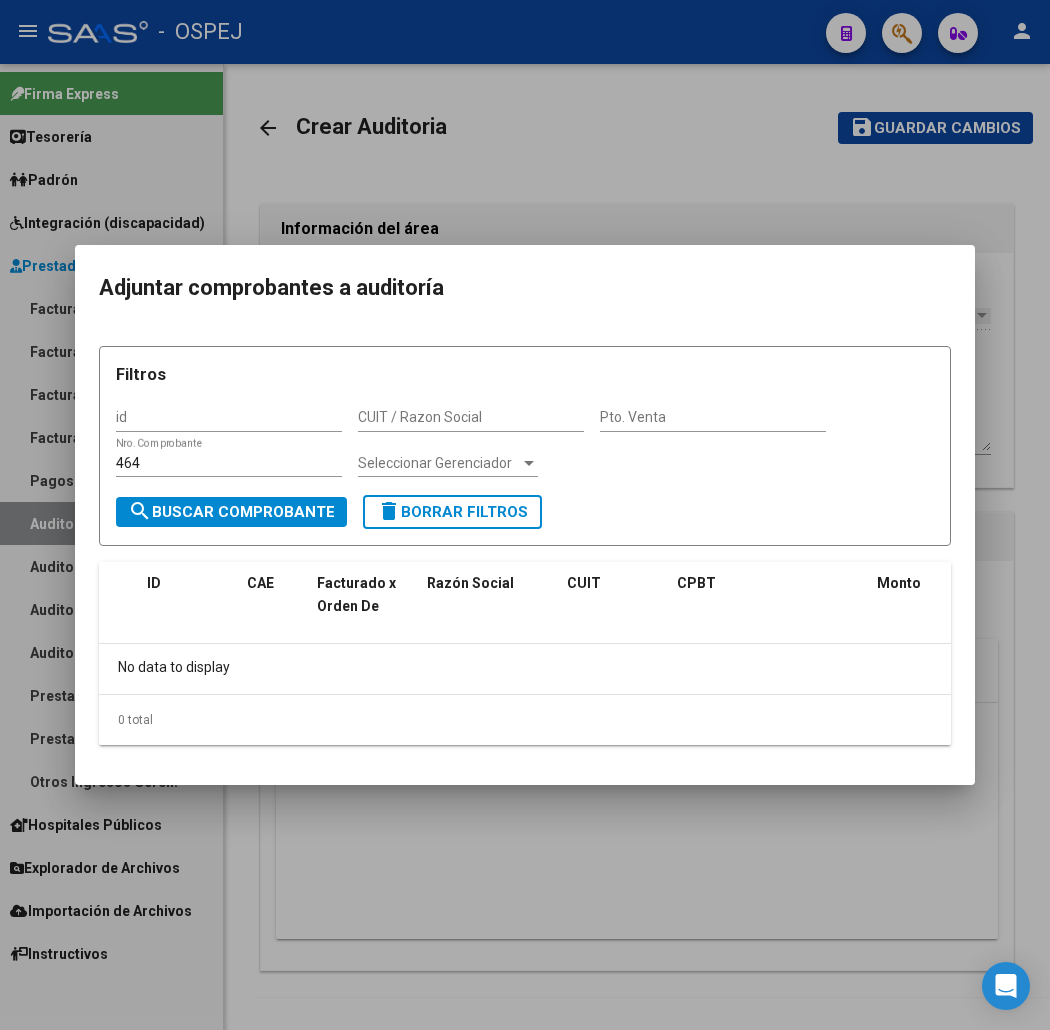 click at bounding box center (525, 515) 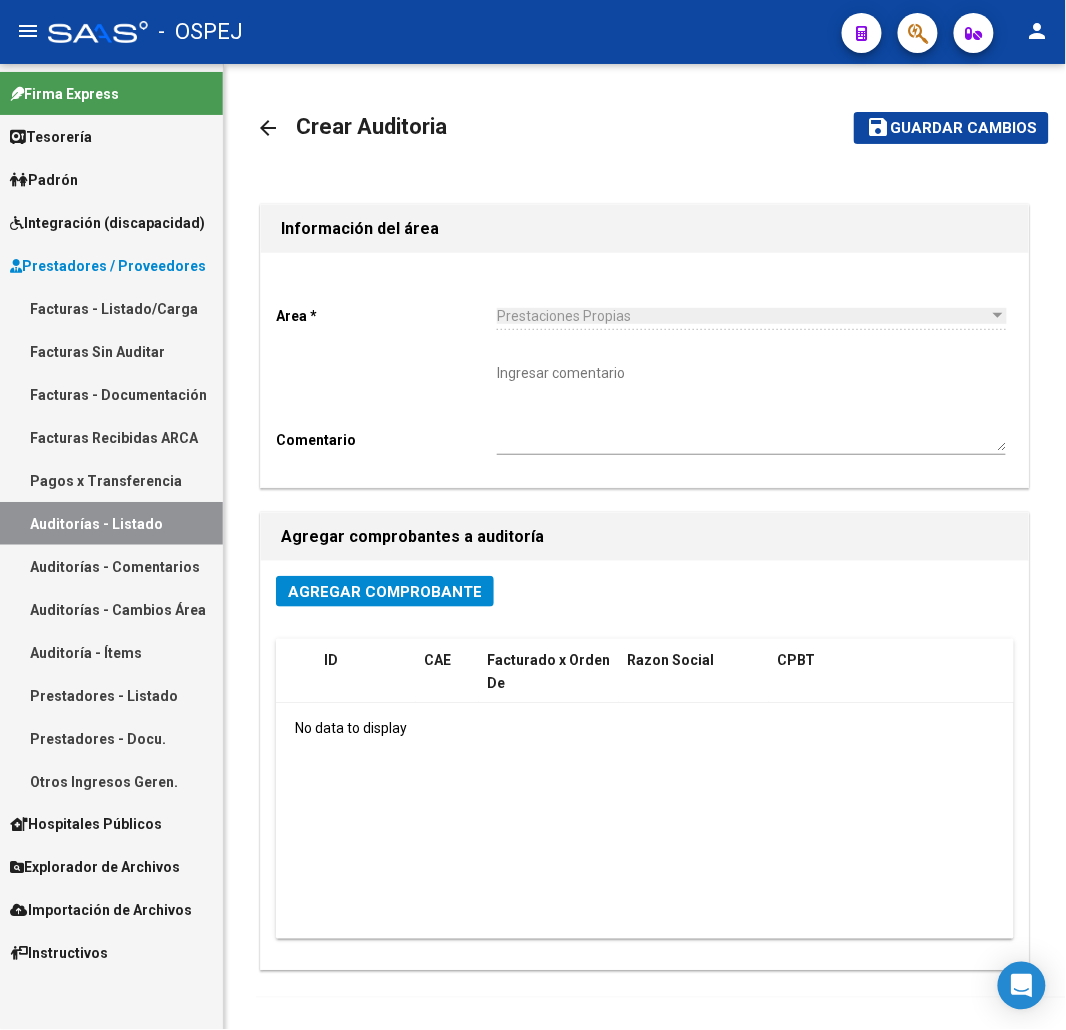drag, startPoint x: 144, startPoint y: 302, endPoint x: 167, endPoint y: 327, distance: 33.970577 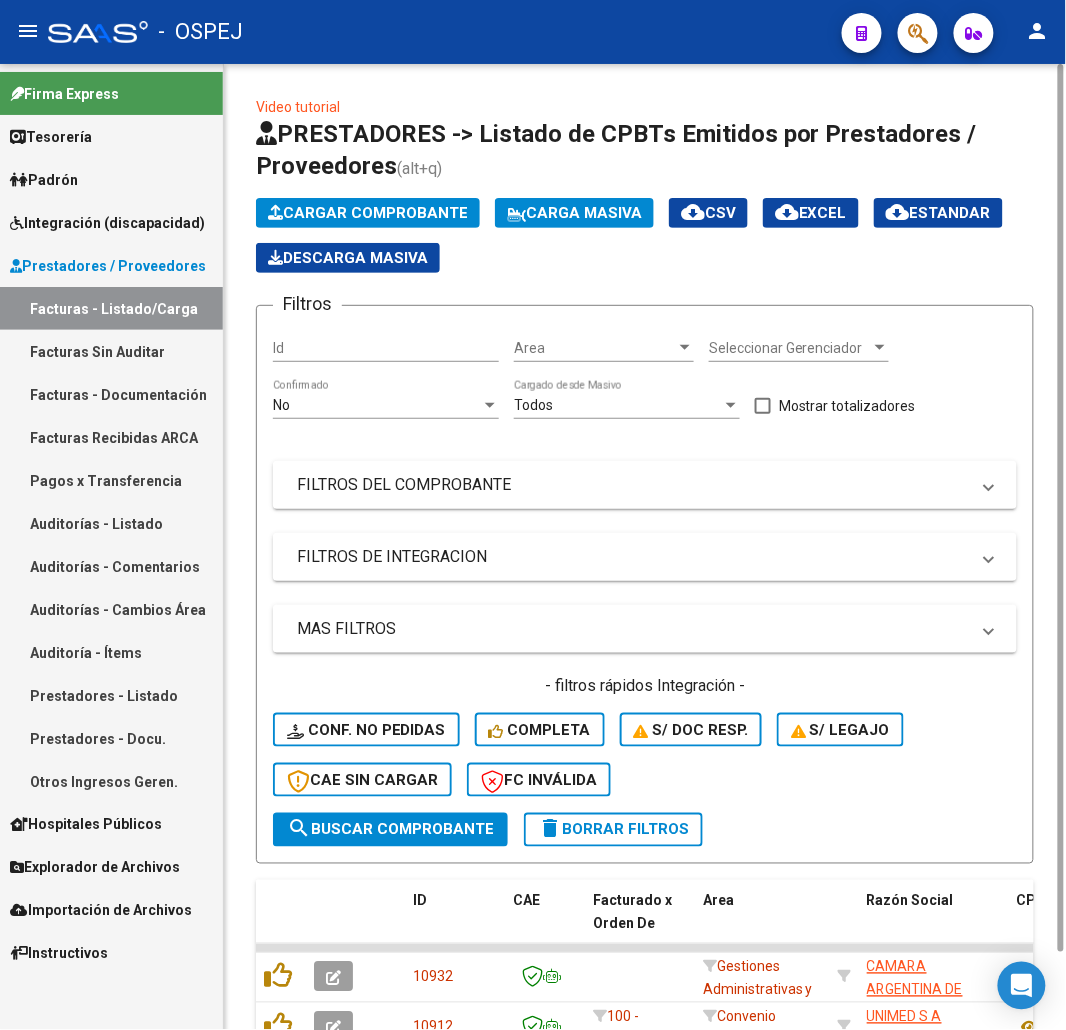 click on "Cargar Comprobante" 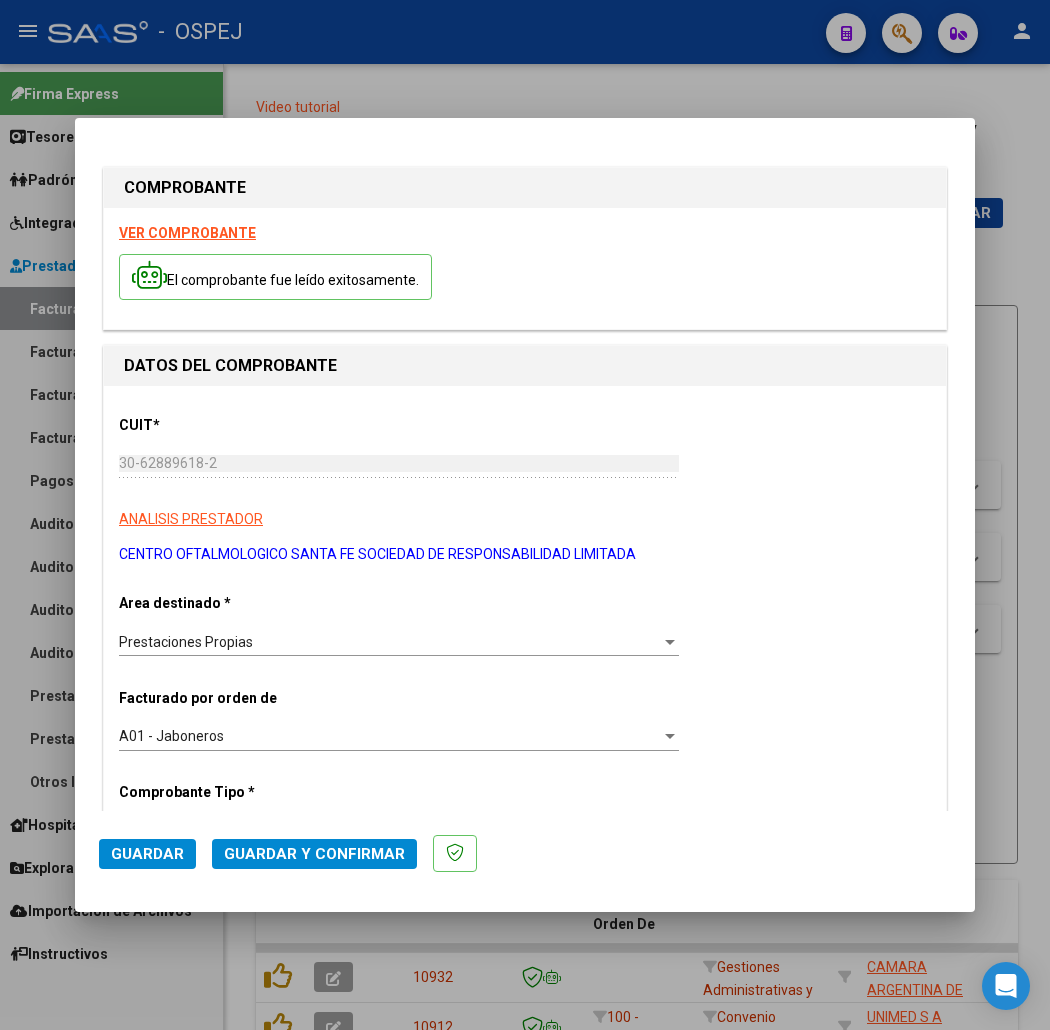 click on "Guardar y Confirmar" 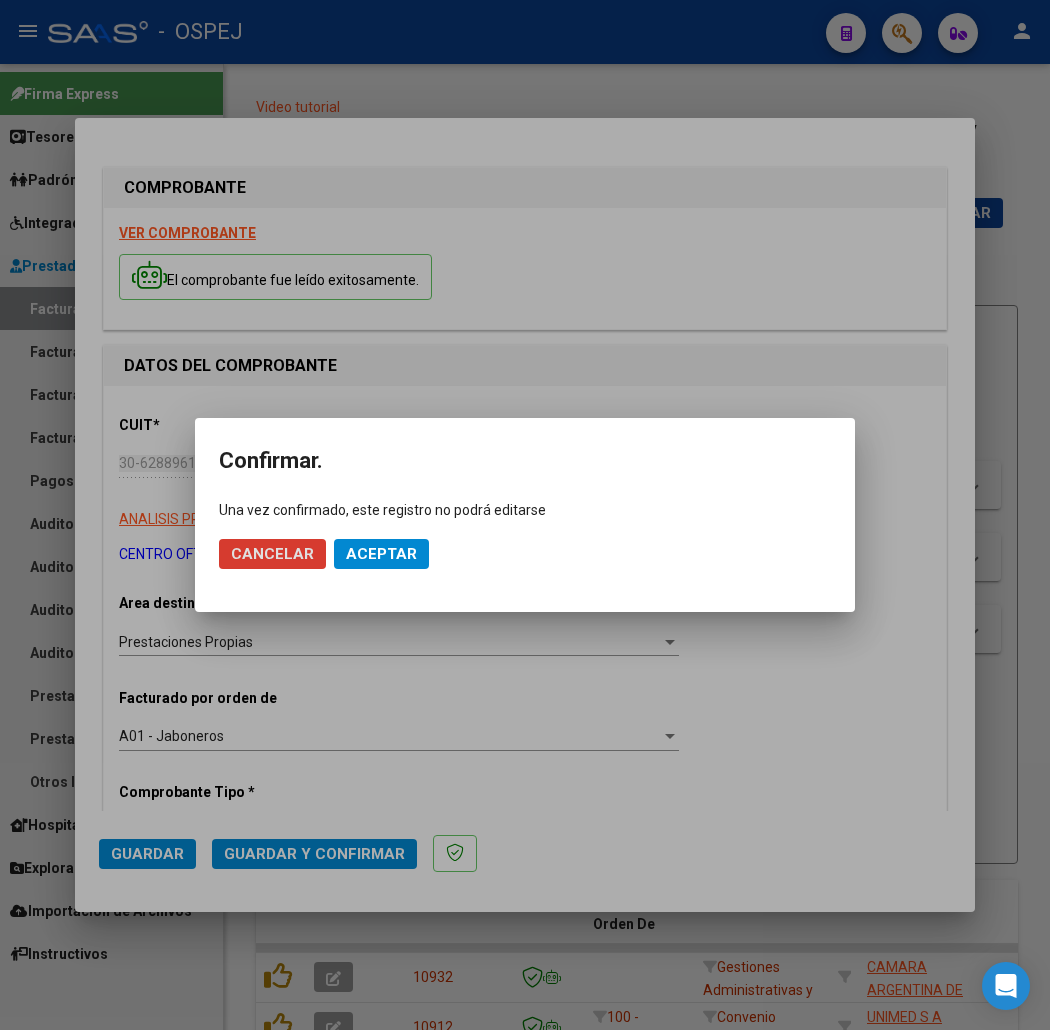 click on "Aceptar" 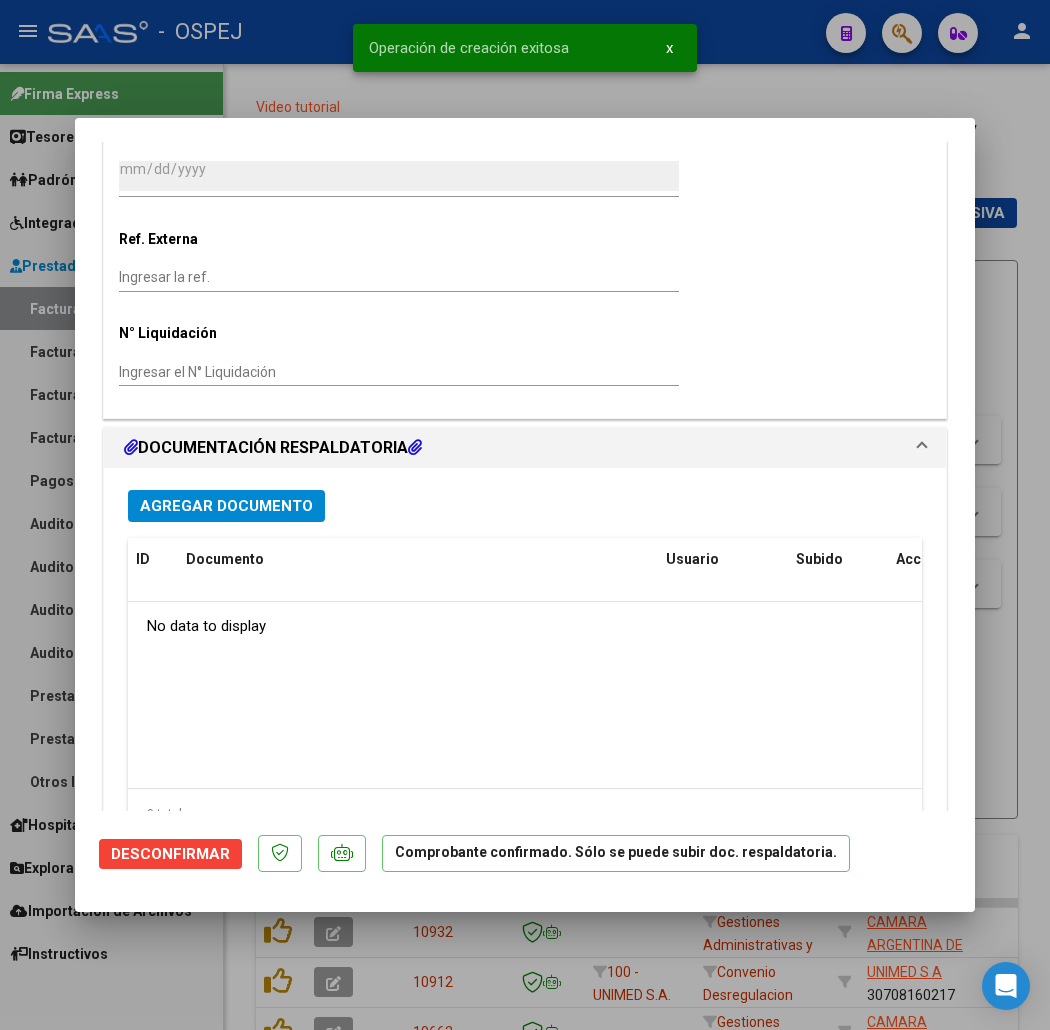 scroll, scrollTop: 1555, scrollLeft: 0, axis: vertical 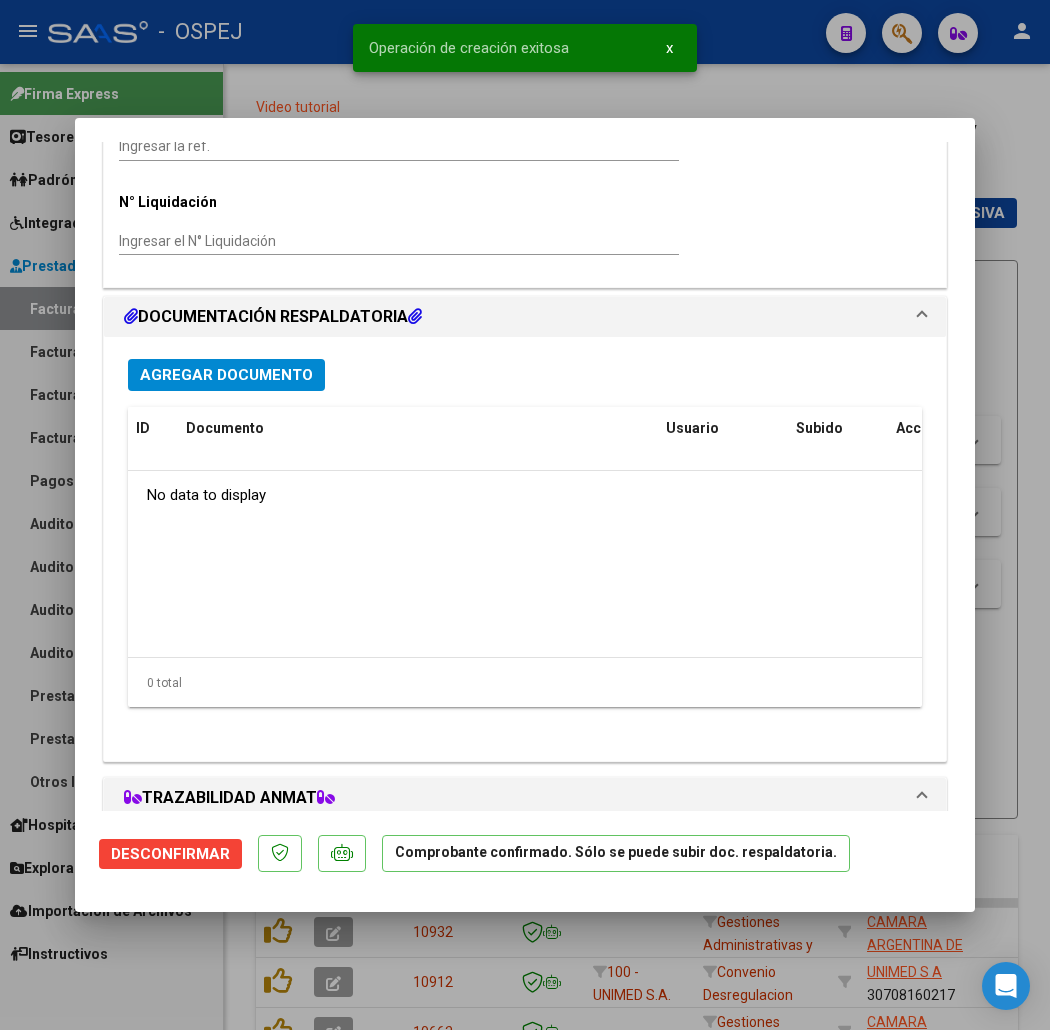 click on "Agregar Documento" at bounding box center [226, 376] 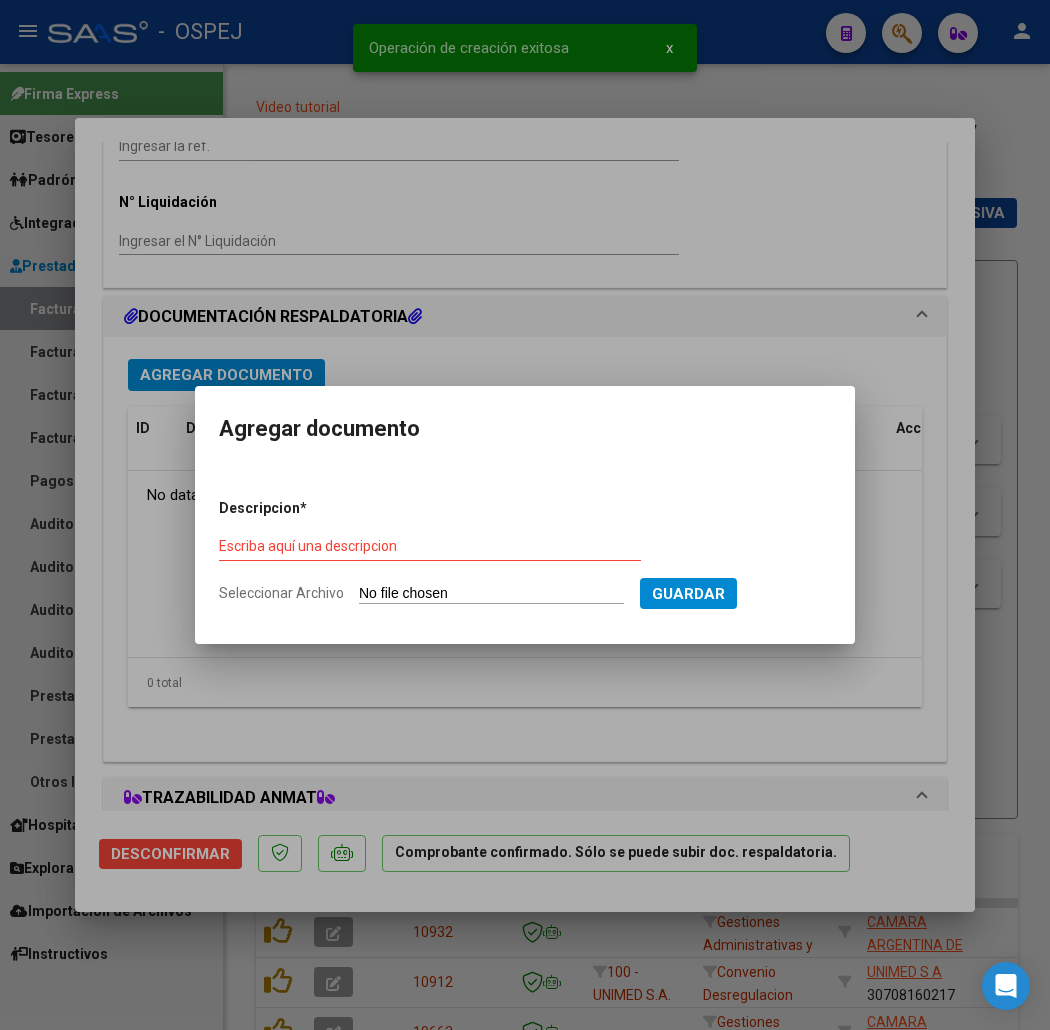 type on "C:\fakepath\[FILENAME].pdf" 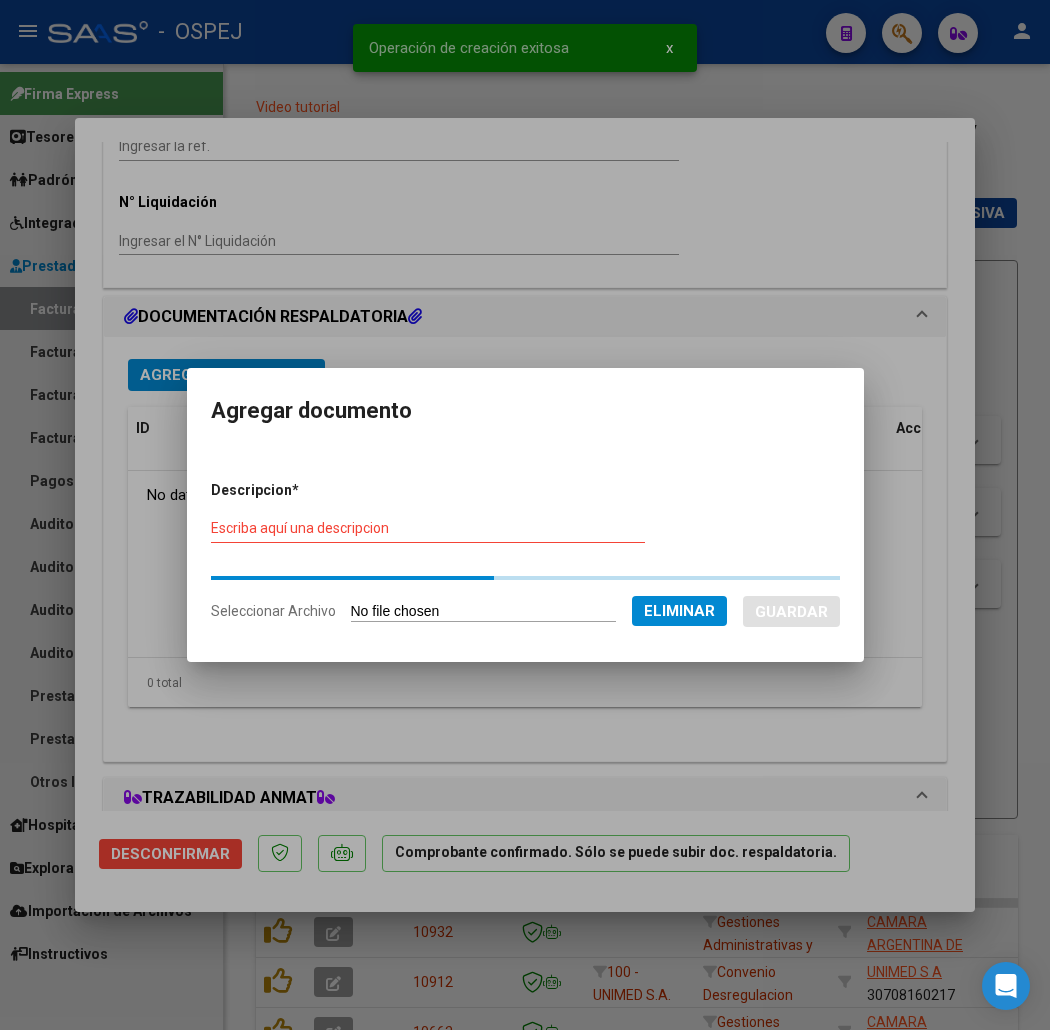 click on "Escriba aquí una descripcion" at bounding box center [428, 528] 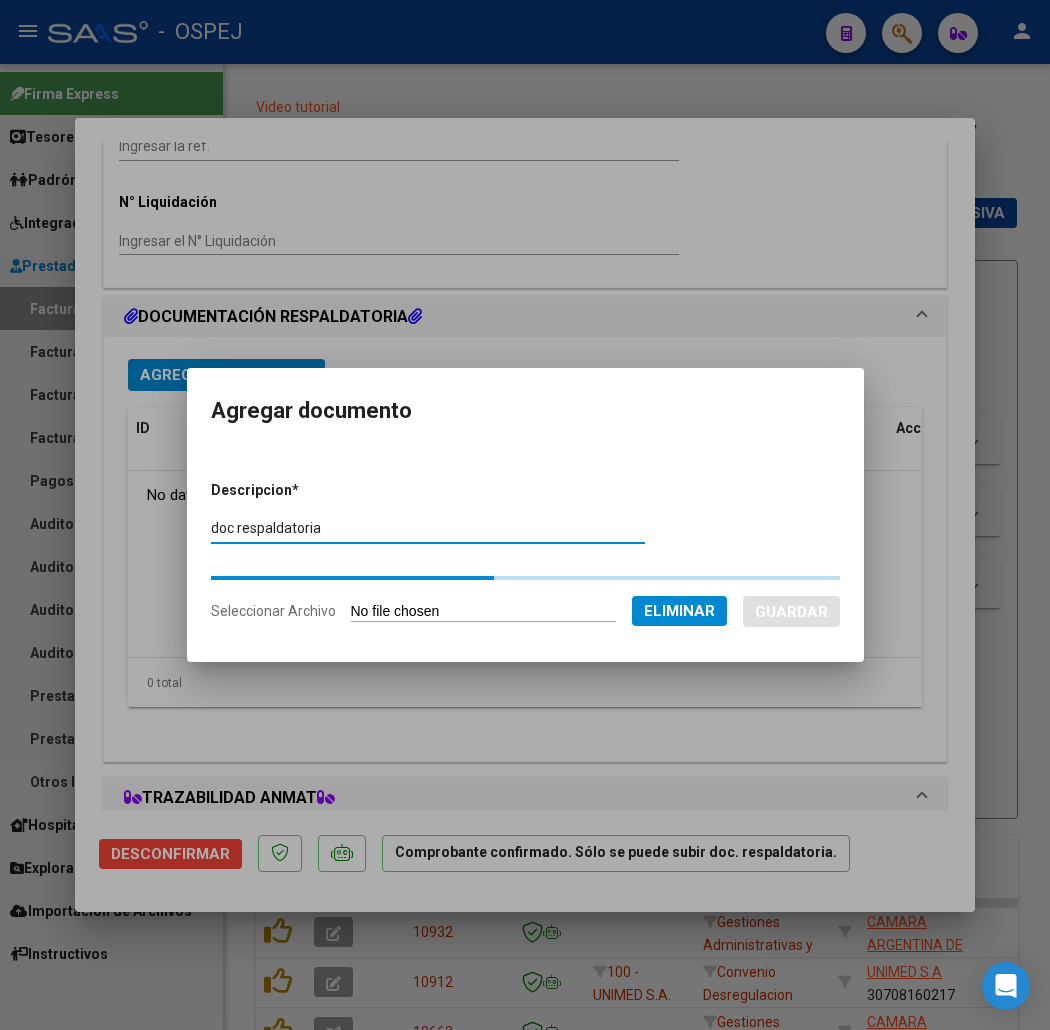 type on "doc respaldatoria" 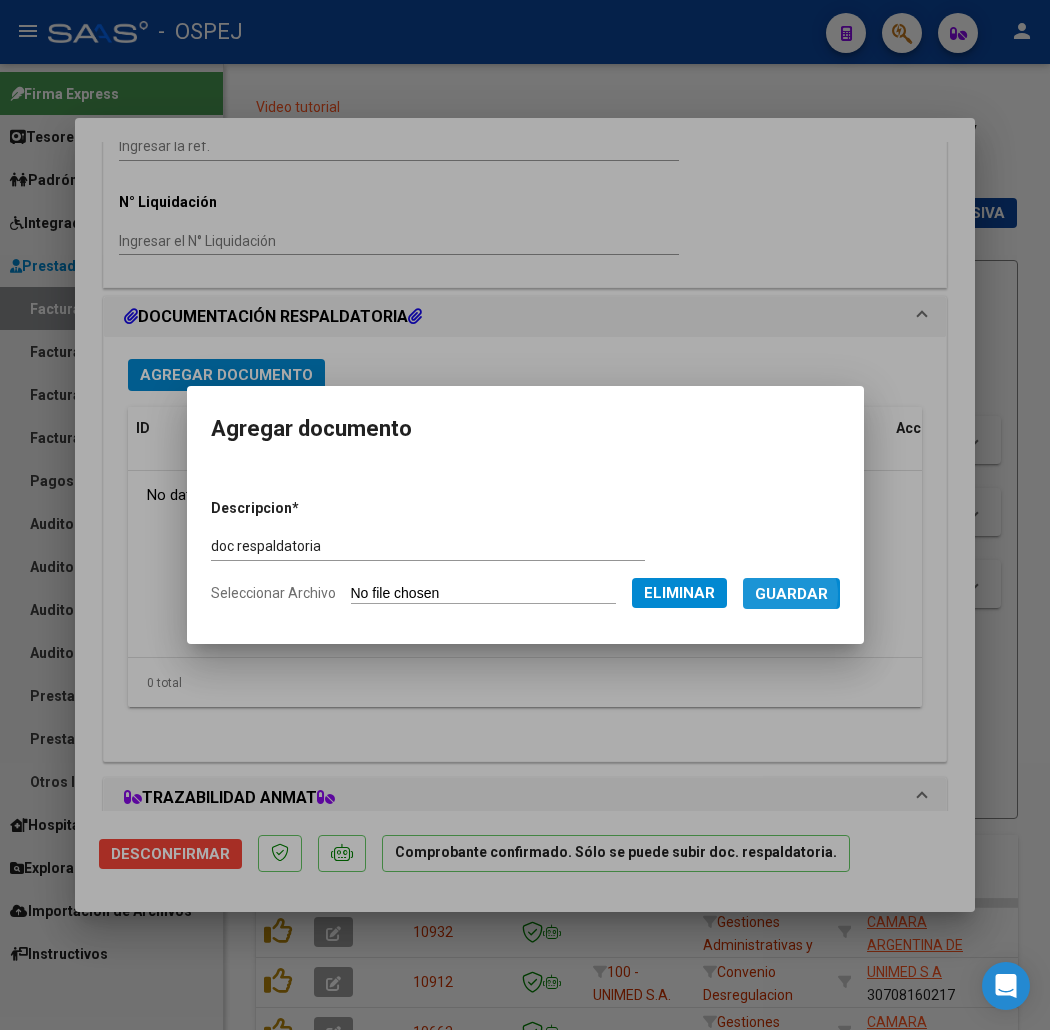 click on "Guardar" at bounding box center [791, 594] 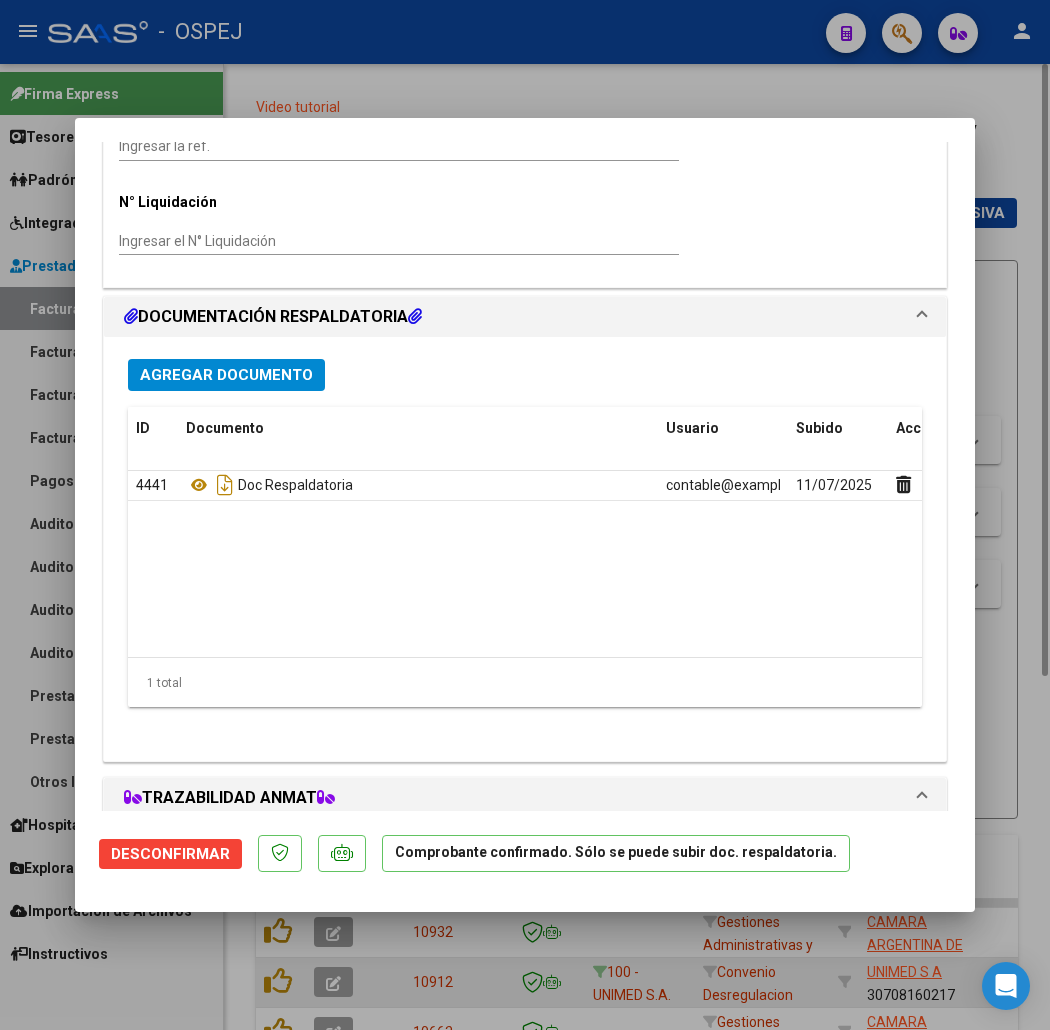 click at bounding box center (525, 515) 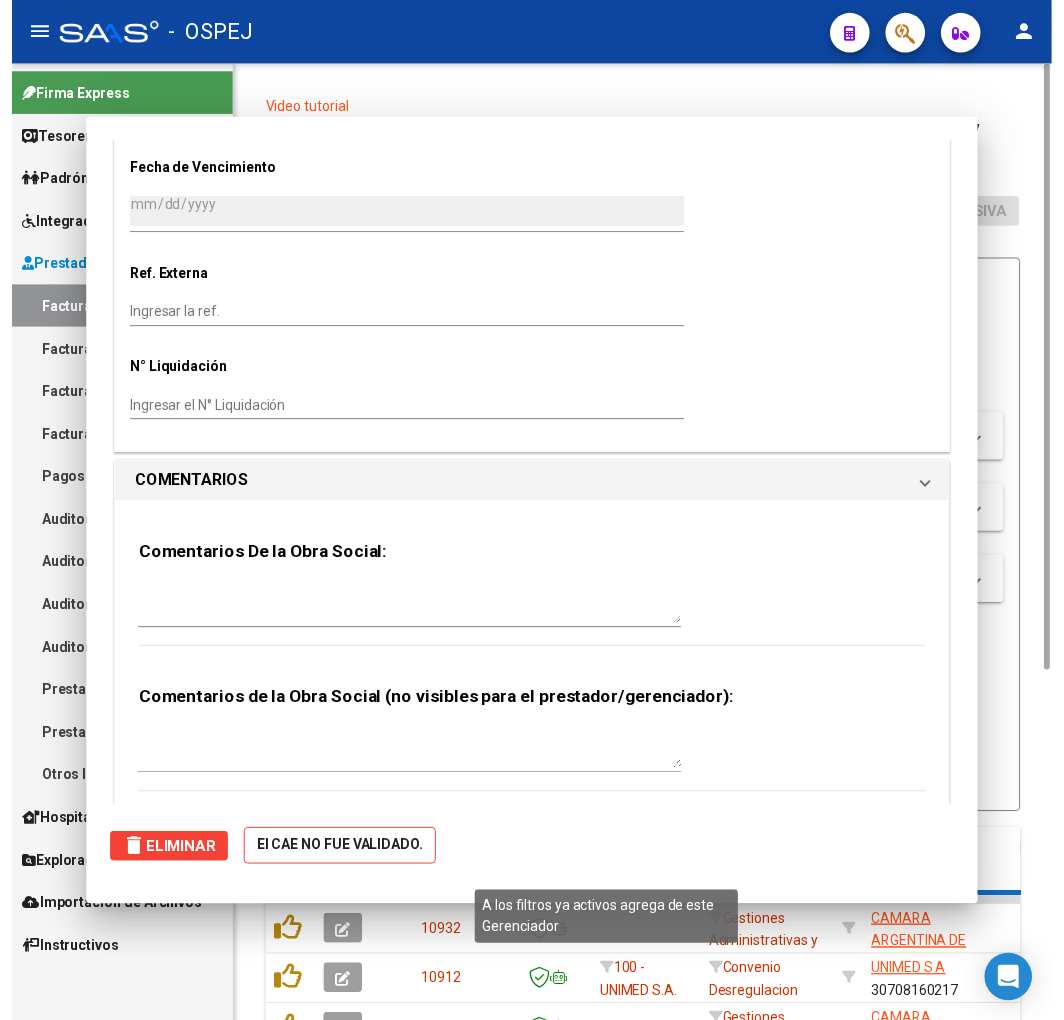 scroll, scrollTop: 0, scrollLeft: 0, axis: both 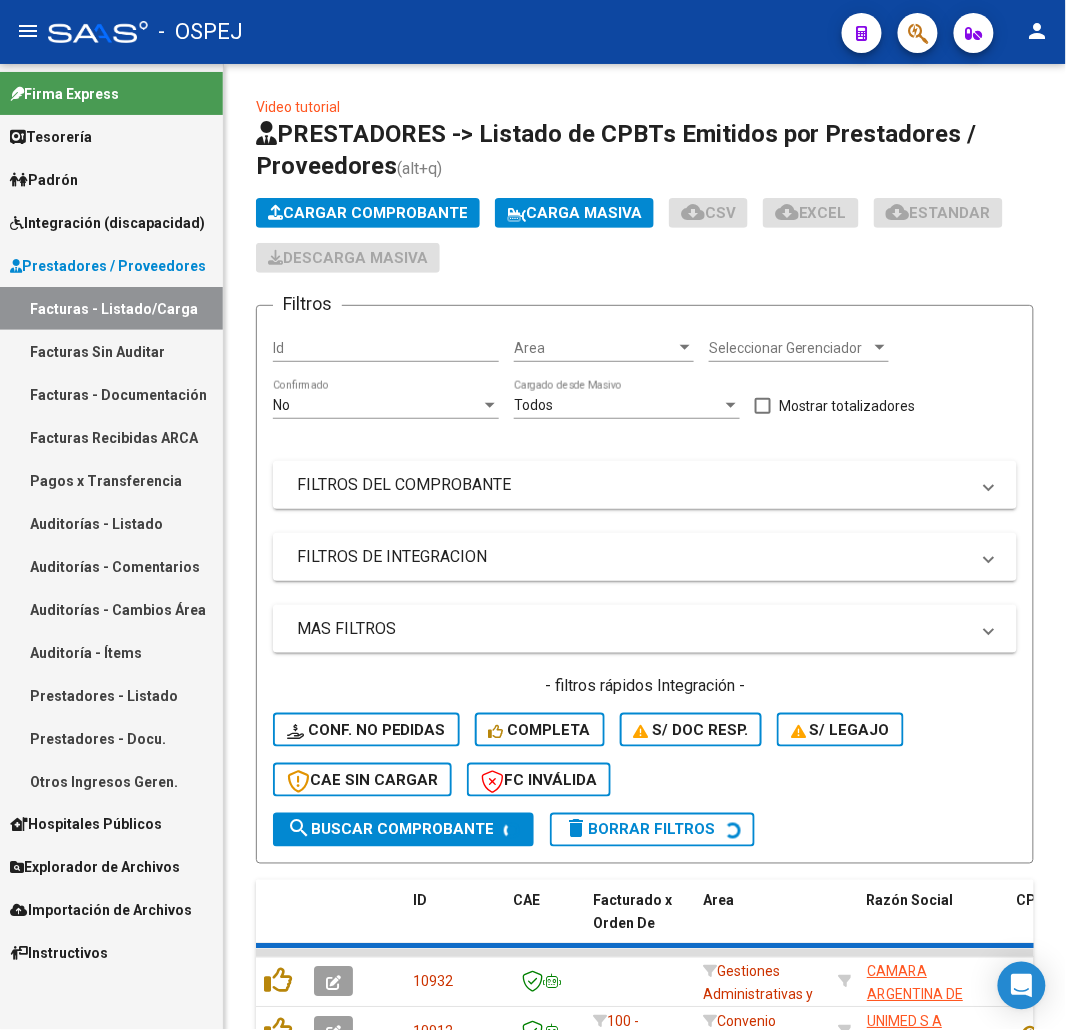 click on "Auditorías - Listado" at bounding box center (111, 523) 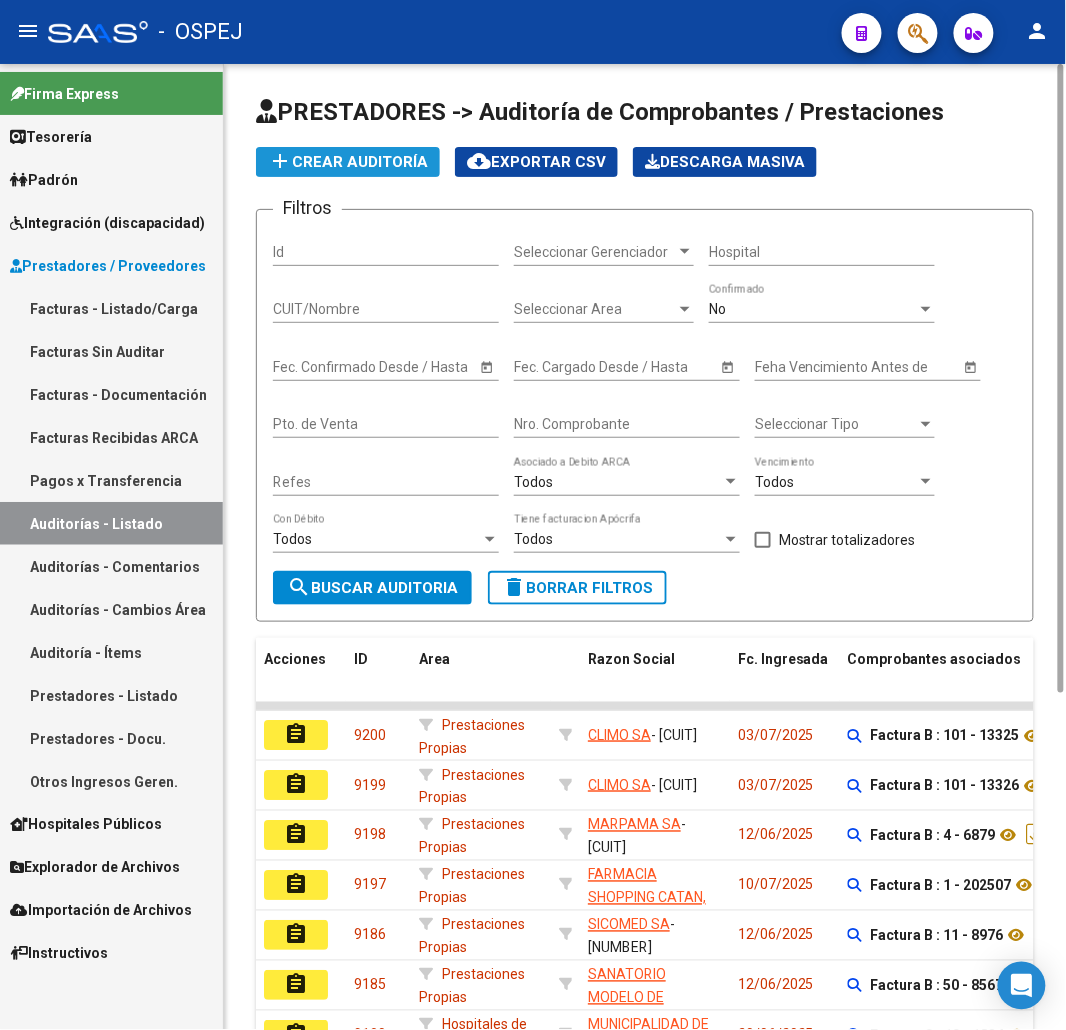 click on "add  Crear Auditoría" 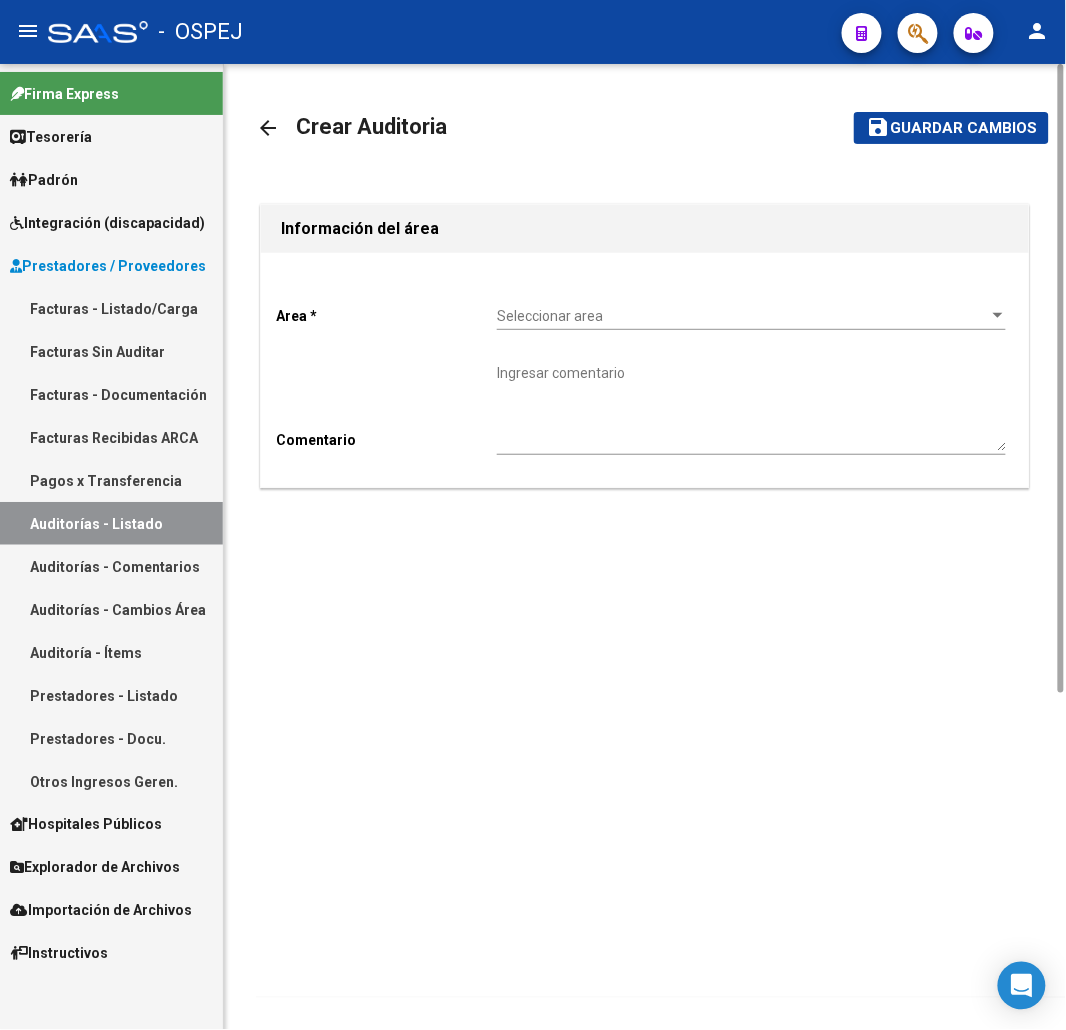 click on "Seleccionar area" at bounding box center (742, 316) 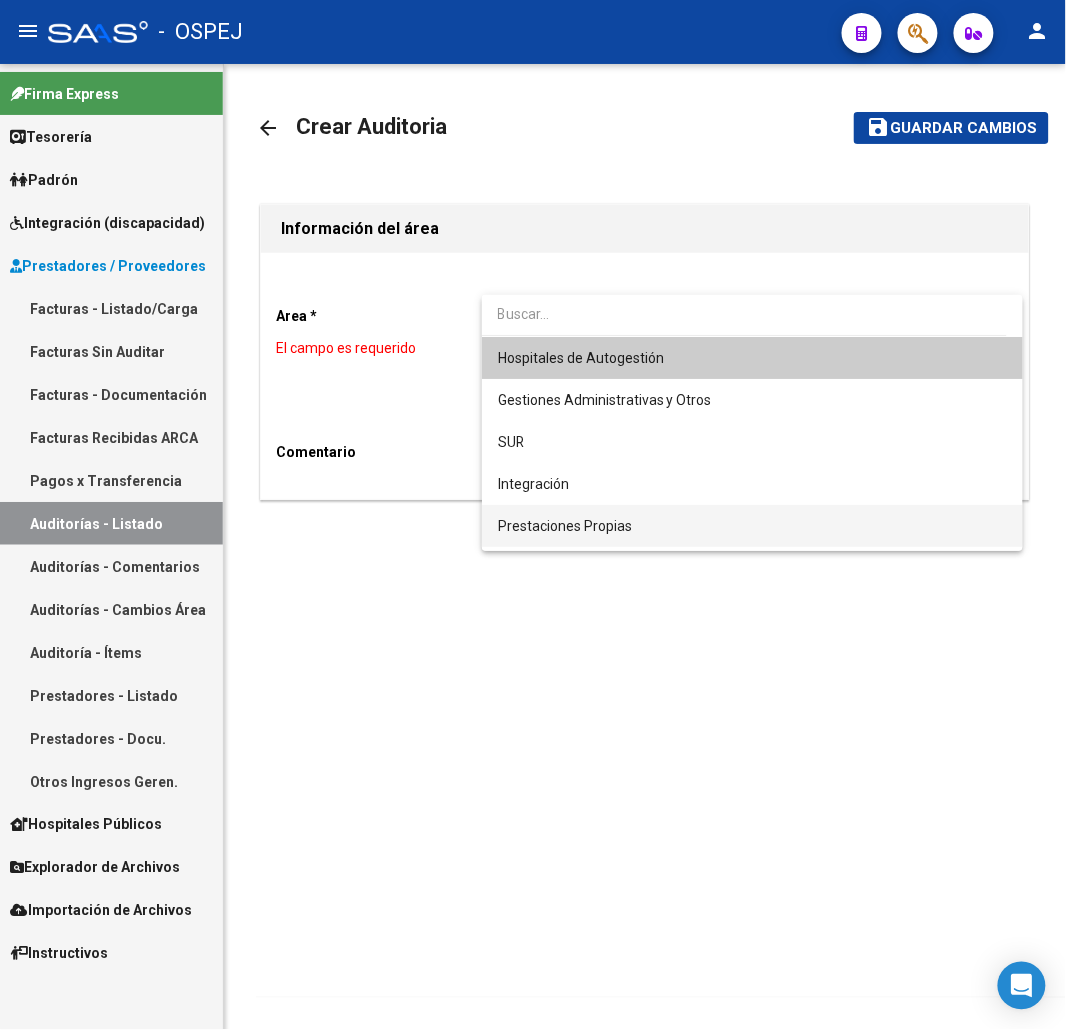 click on "Prestaciones Propias" at bounding box center (753, 526) 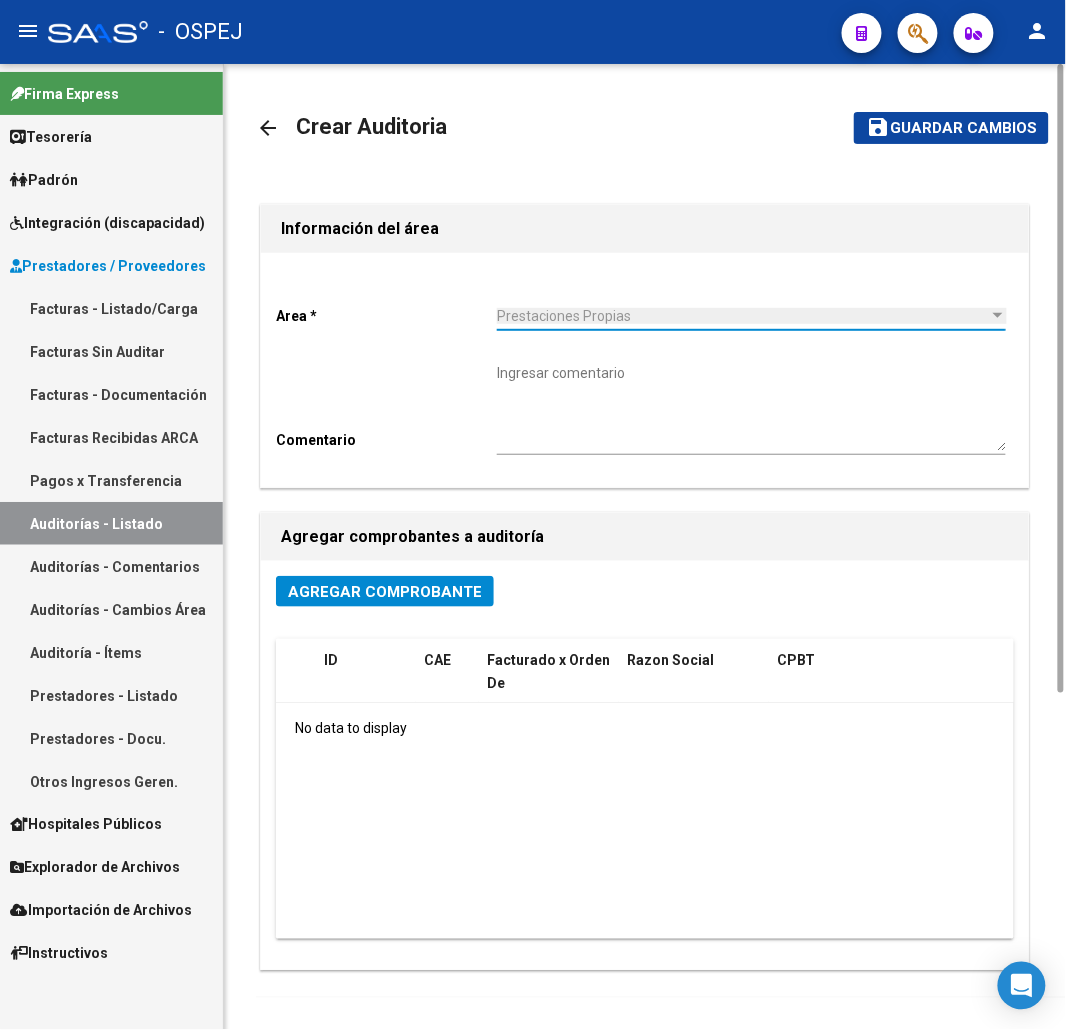 click on "Agregar Comprobante" 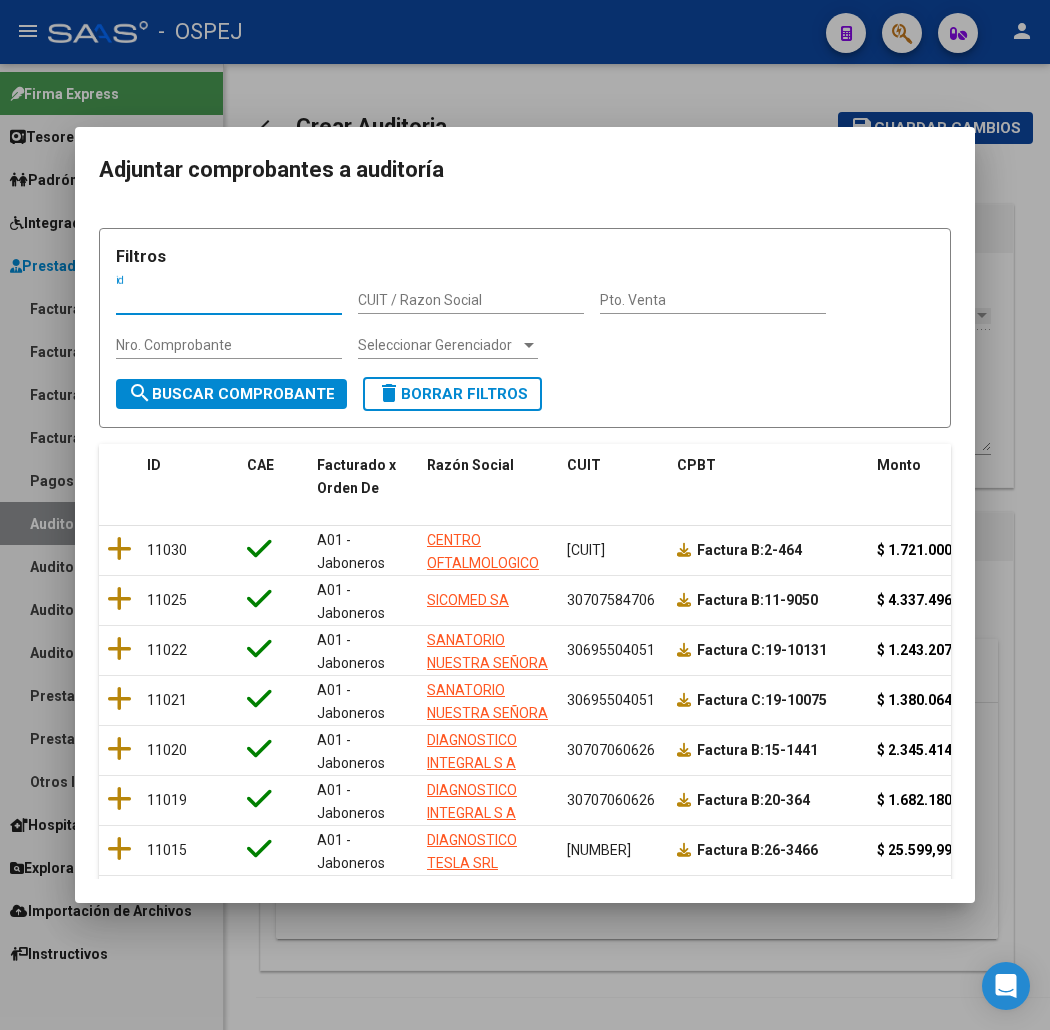 click on "Nro. Comprobante" at bounding box center [229, 345] 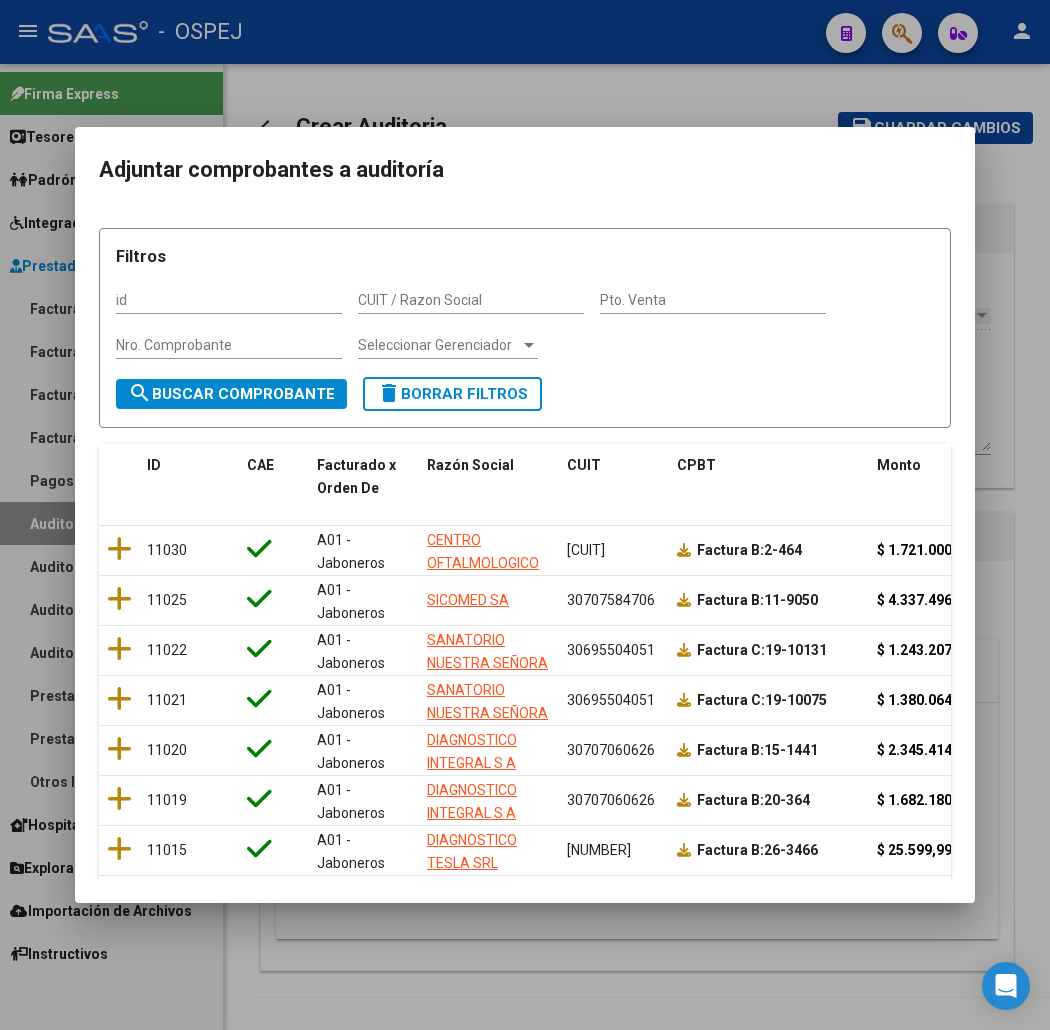 click on "Nro. Comprobante" at bounding box center [229, 345] 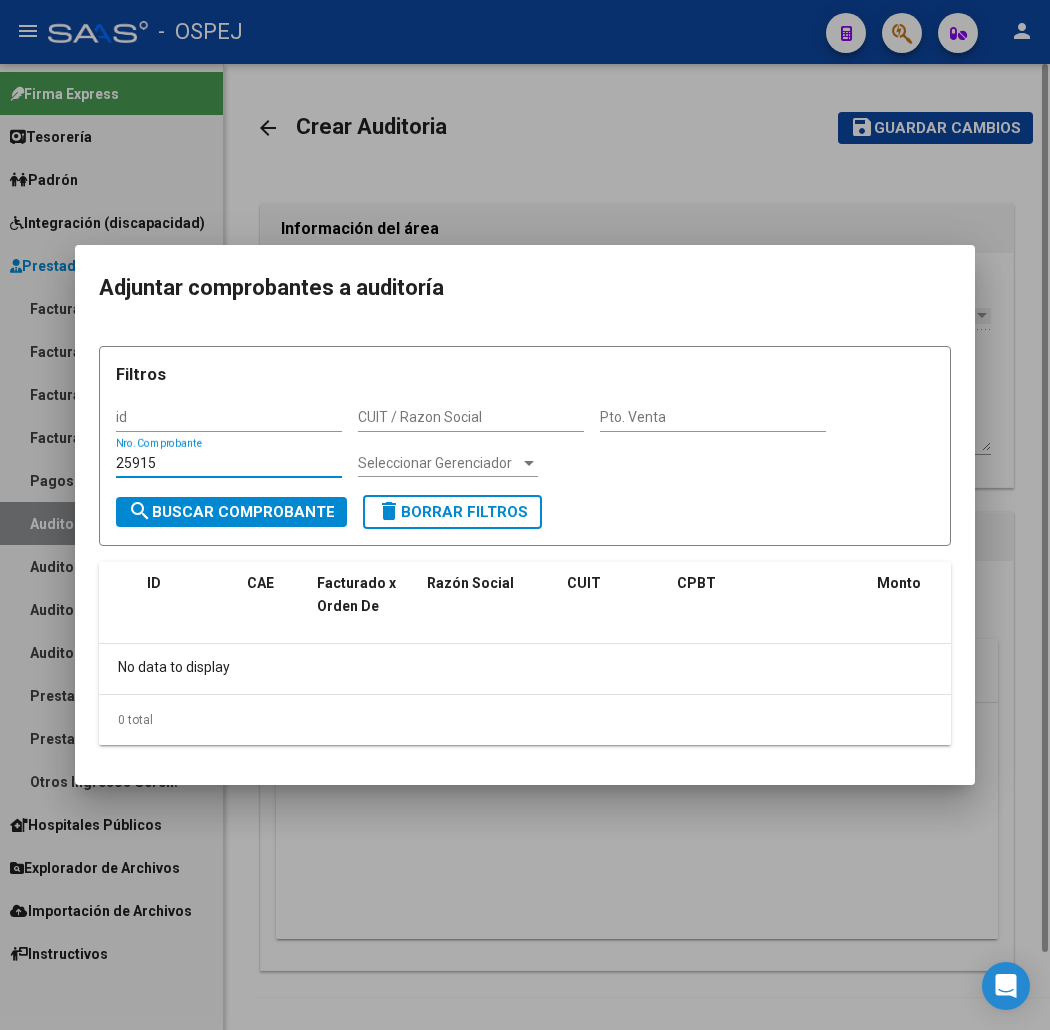 type on "25915" 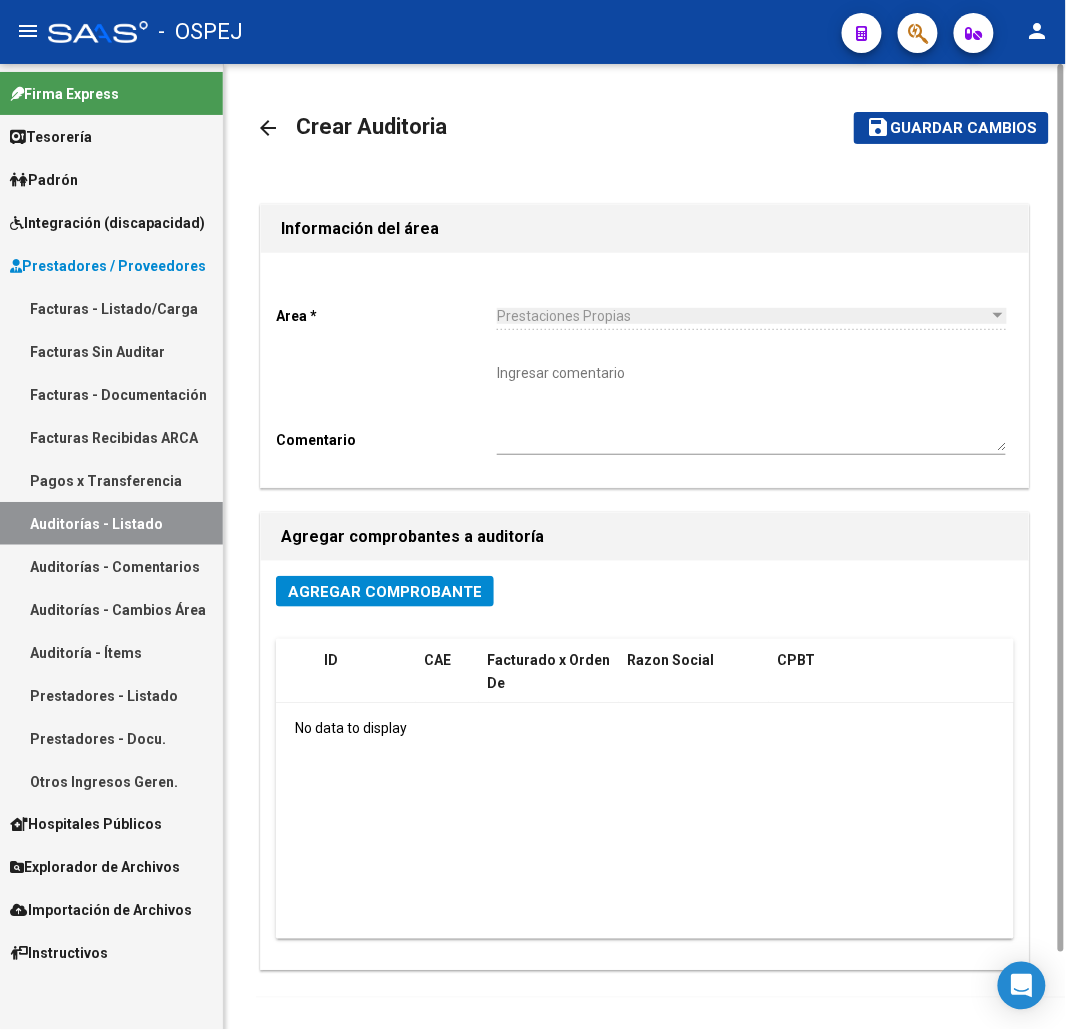 click on "Agregar Comprobante" 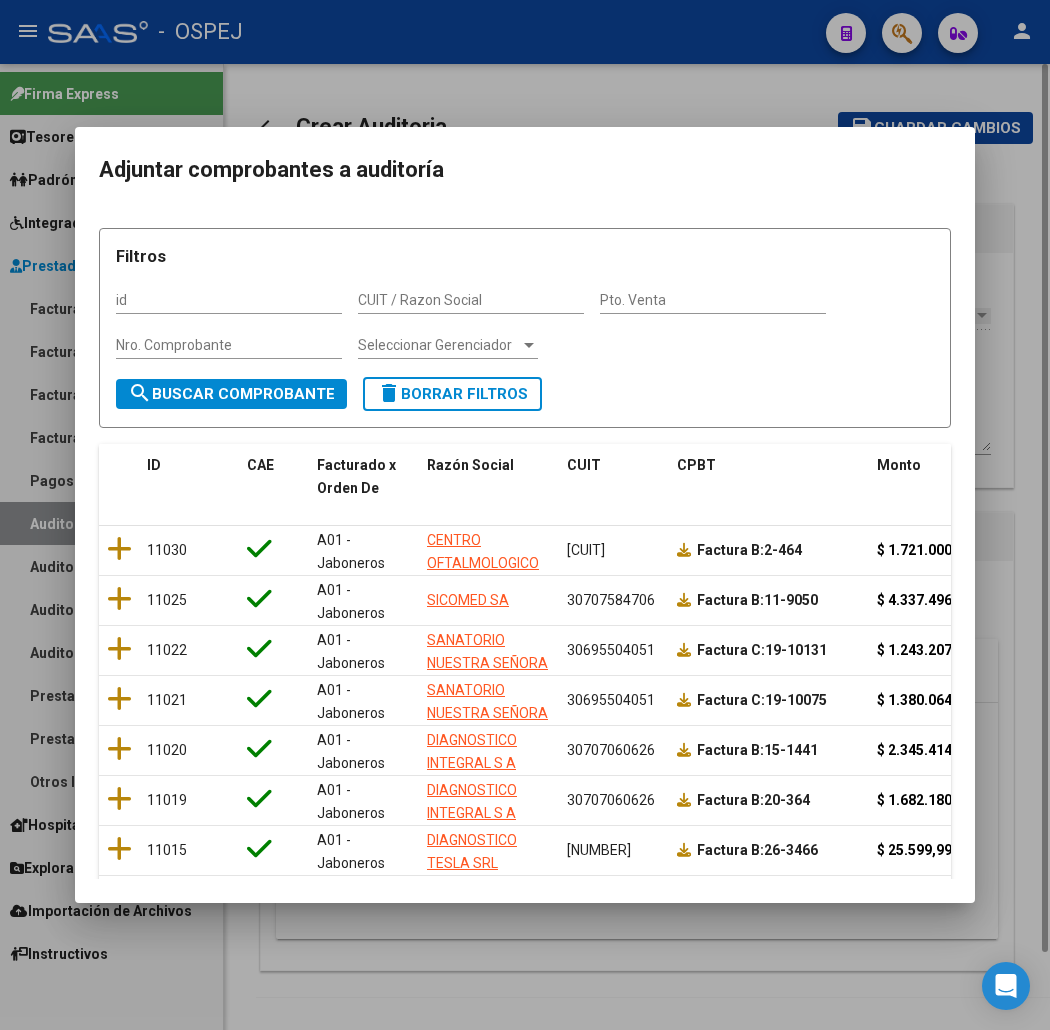 drag, startPoint x: 550, startPoint y: 941, endPoint x: 503, endPoint y: 894, distance: 66.46804 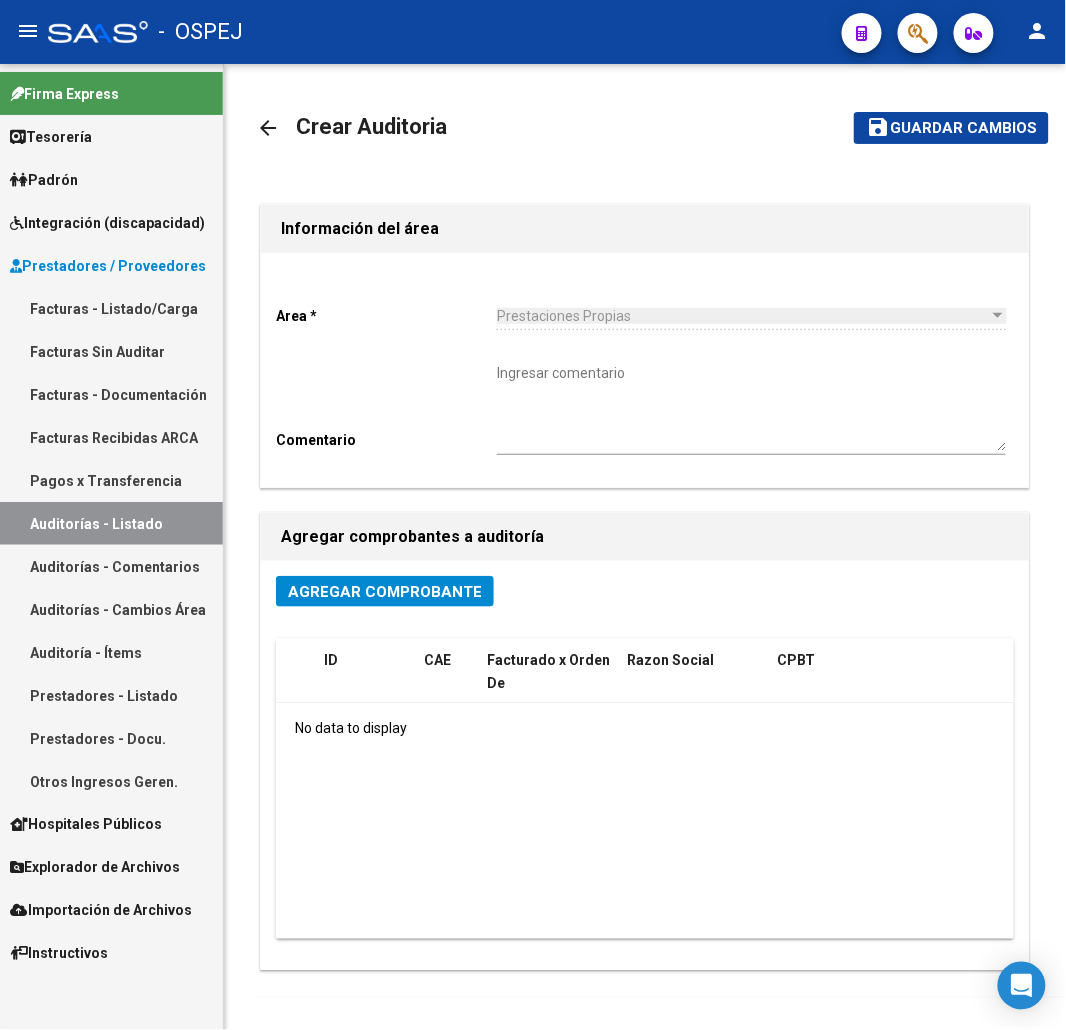 click on "Facturas - Listado/Carga" at bounding box center [111, 308] 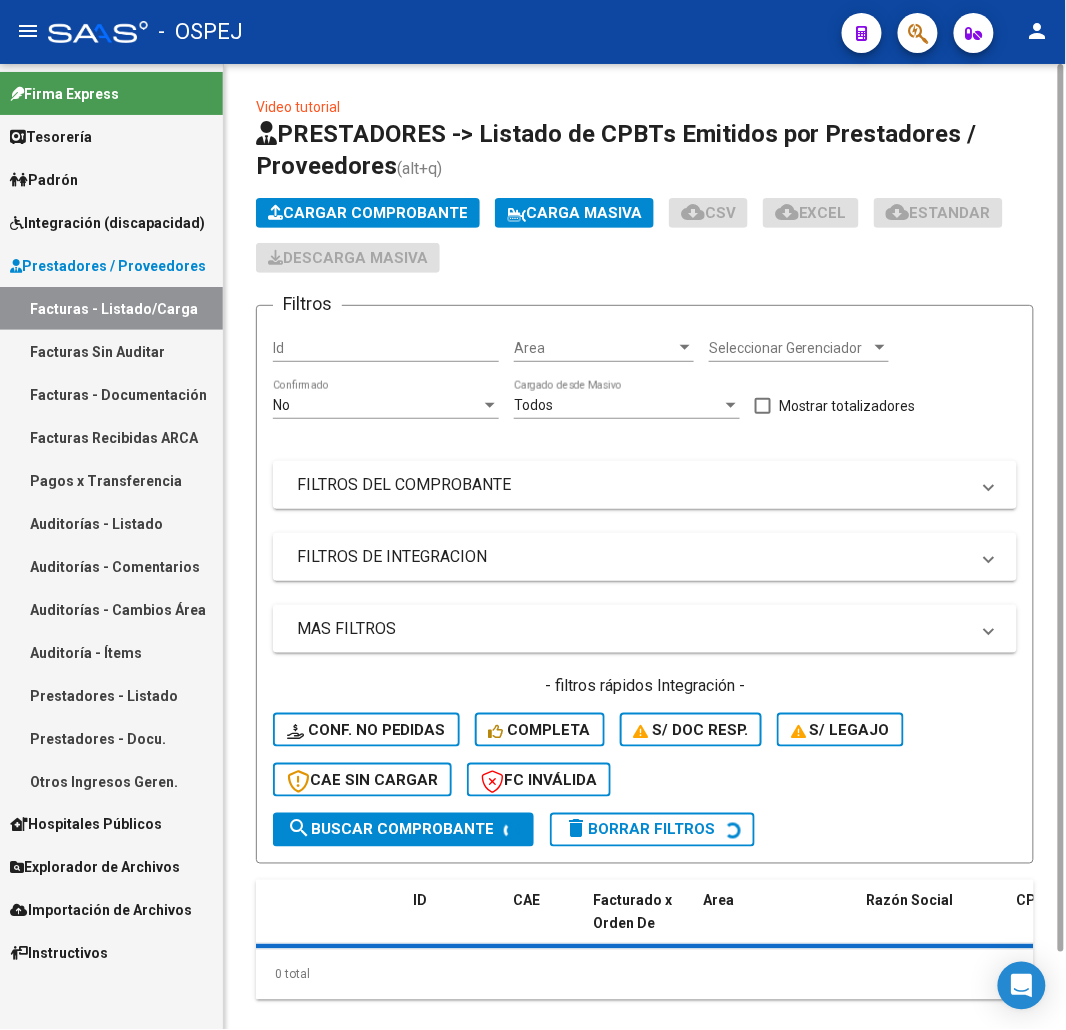 click on "Cargar Comprobante" 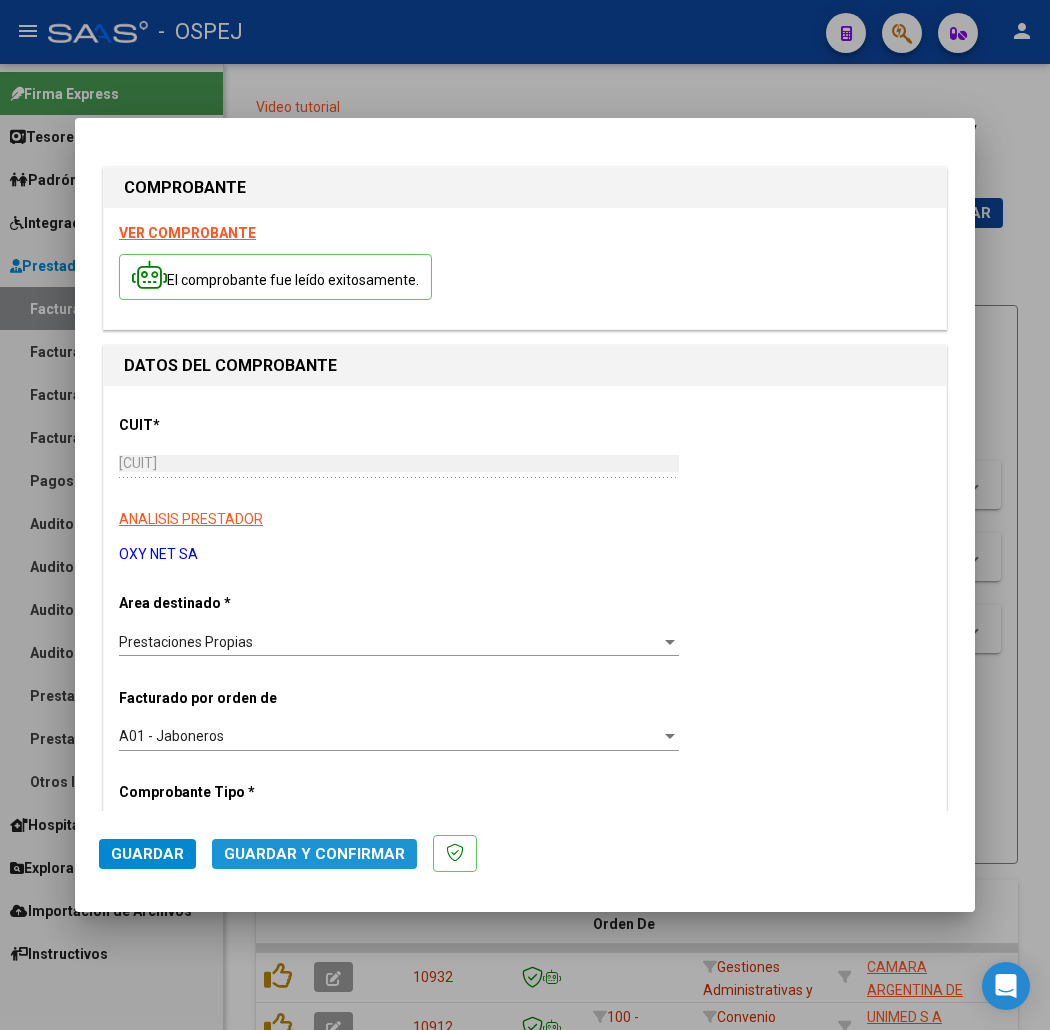click on "Guardar y Confirmar" 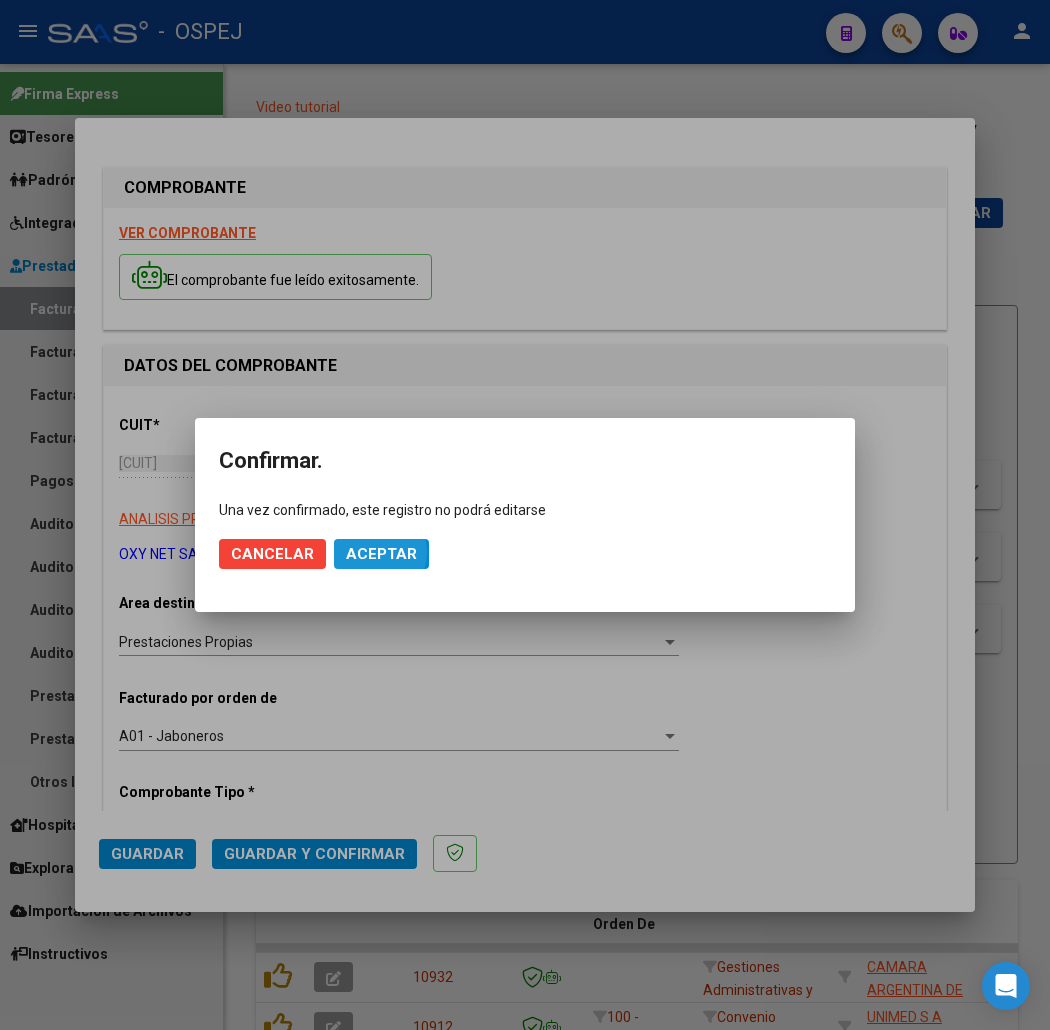 click on "Aceptar" 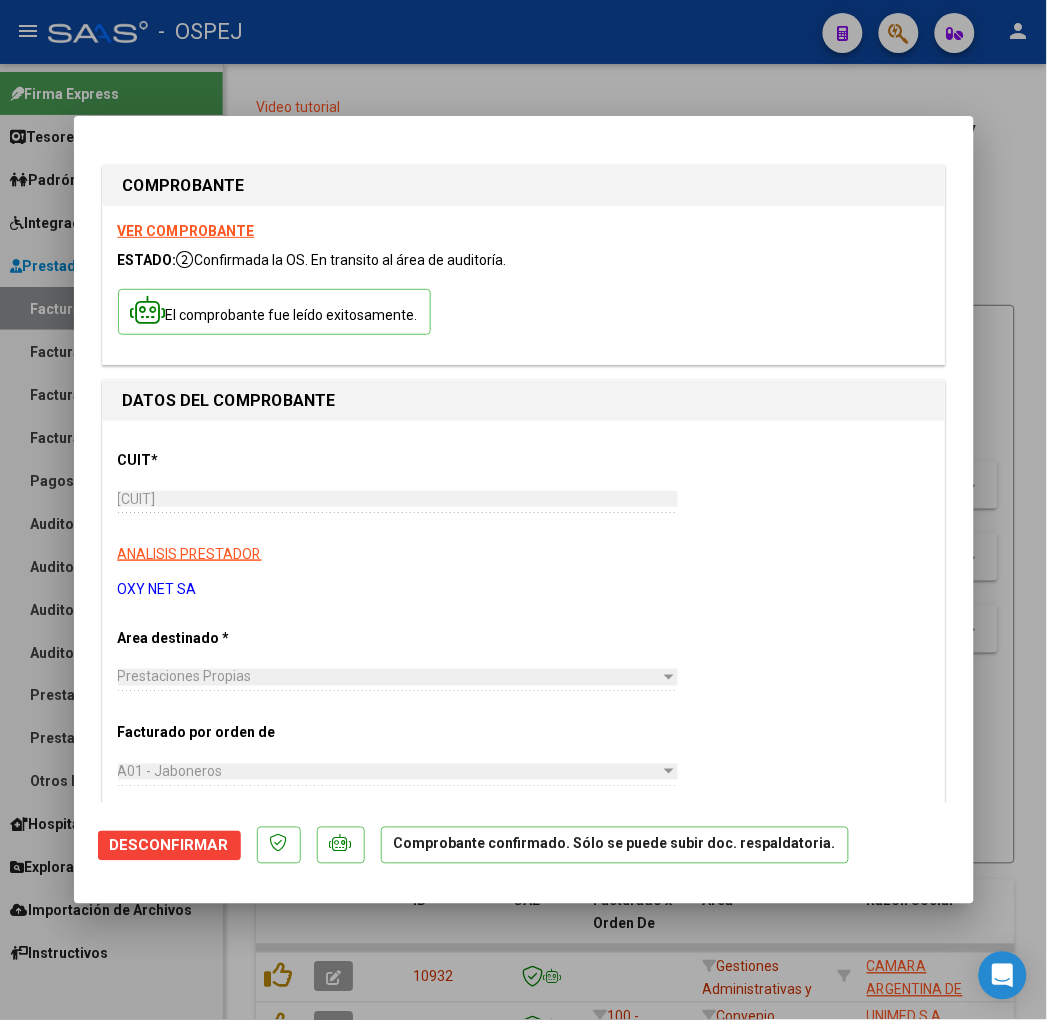 click at bounding box center (523, 510) 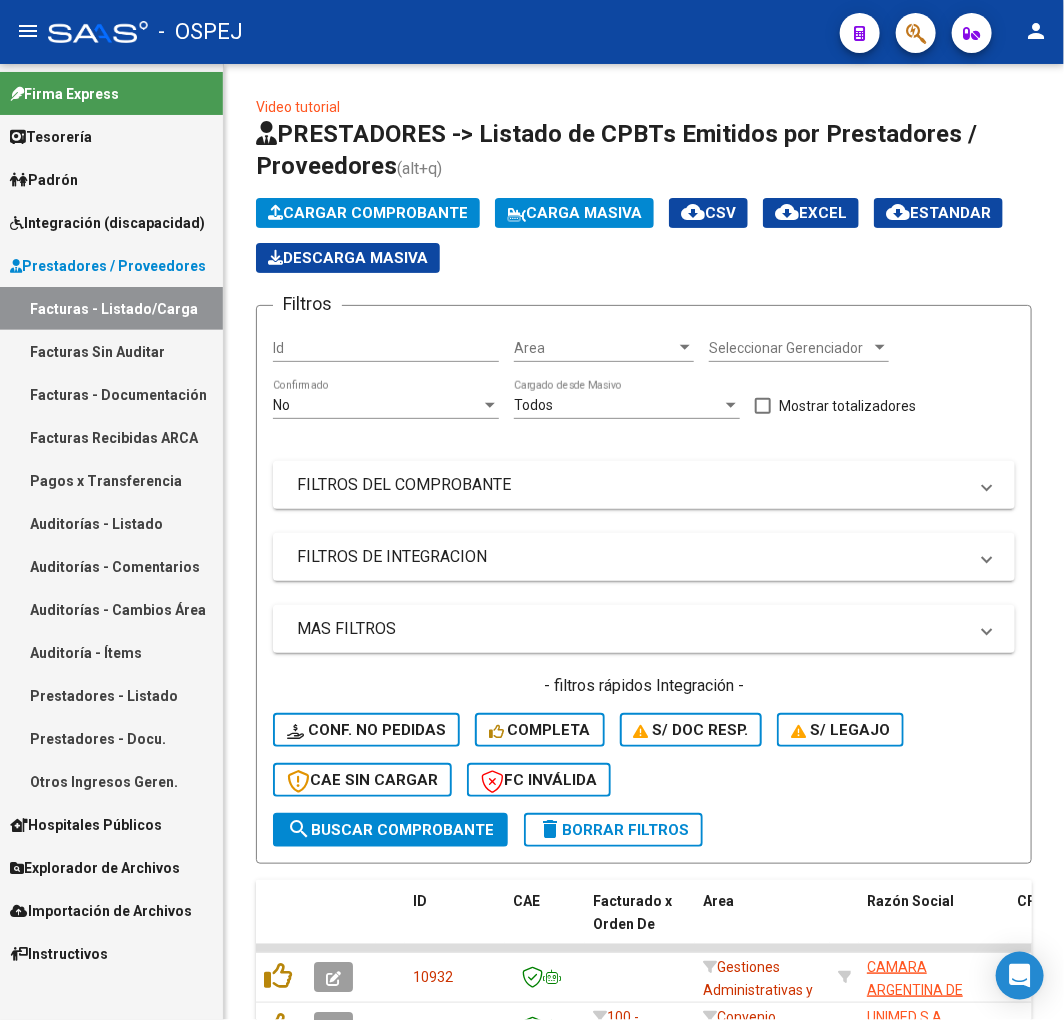 click on "Auditorías - Listado" at bounding box center (111, 523) 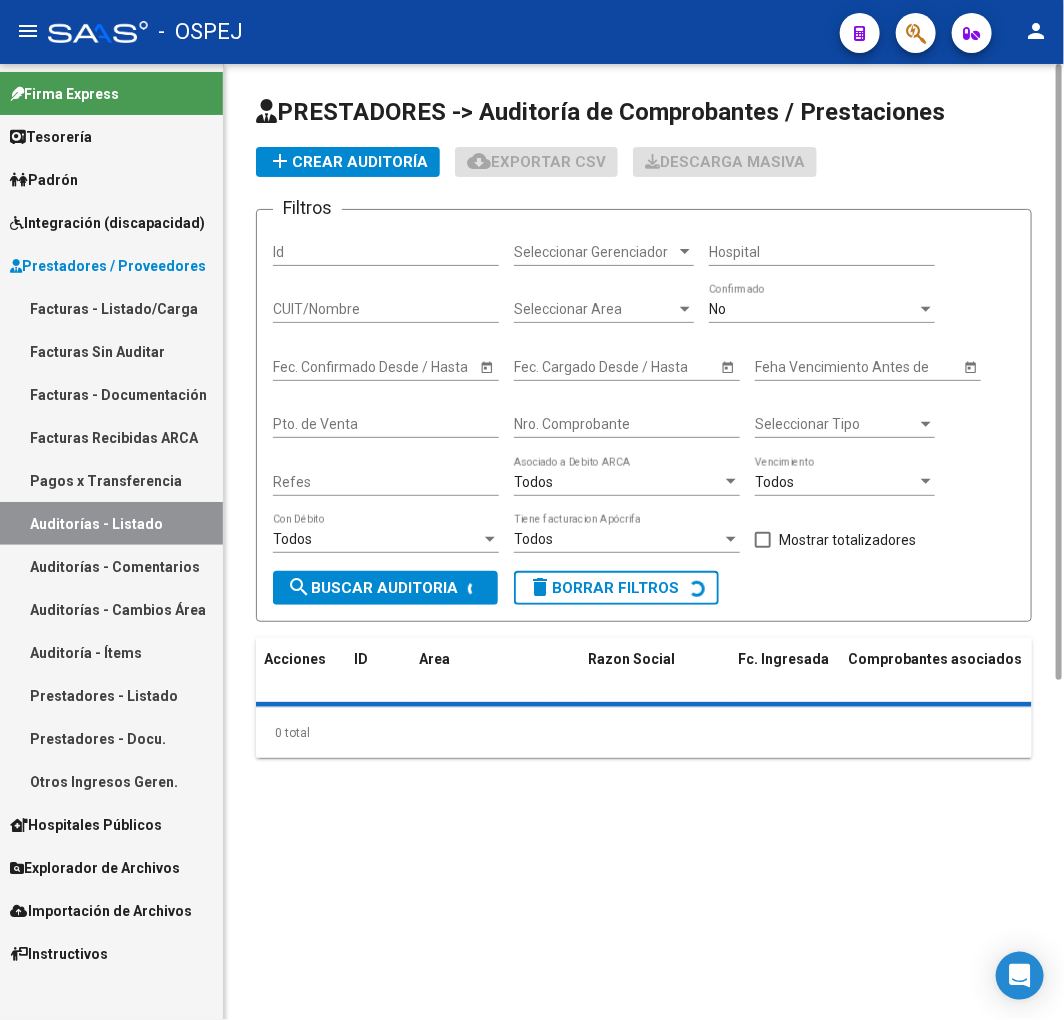 click on "add  Crear Auditoría" 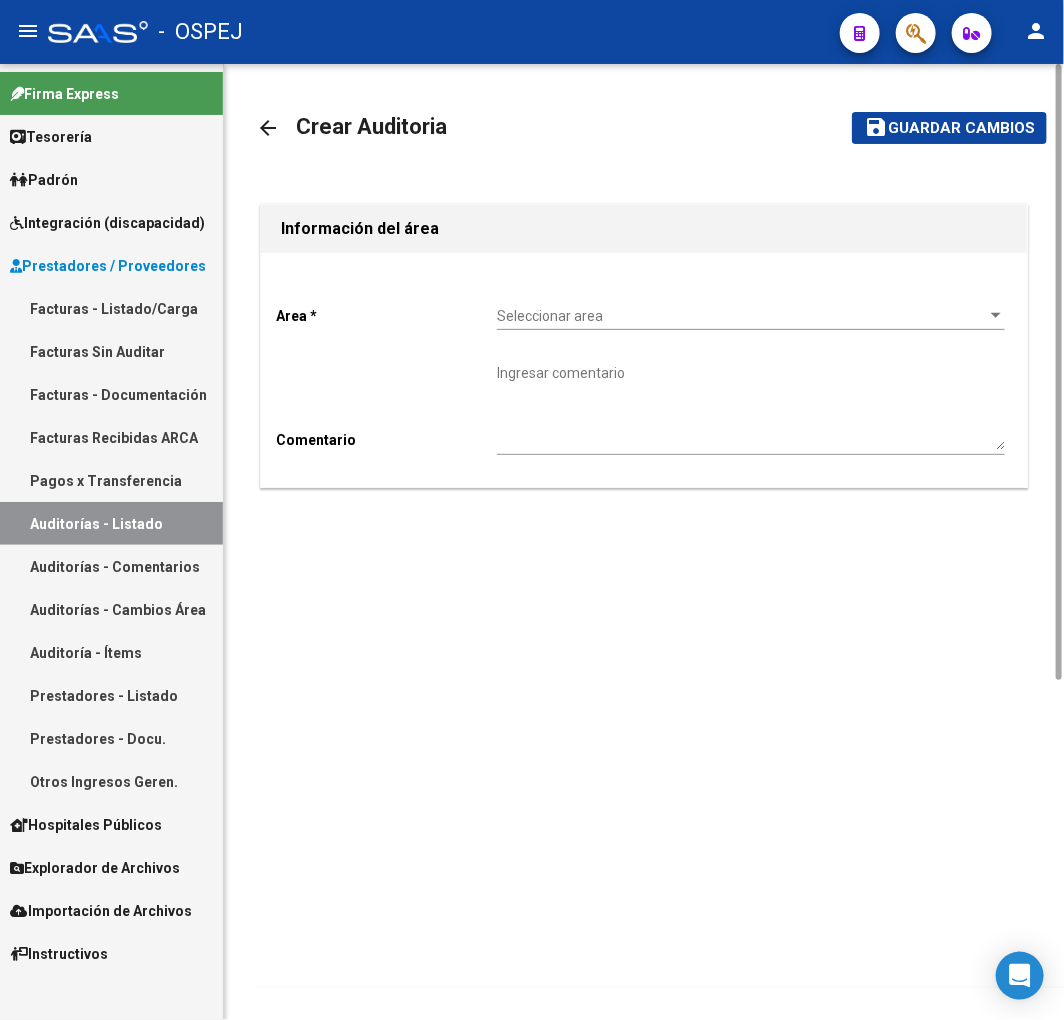 click on "Facturas - Listado/Carga" at bounding box center (111, 308) 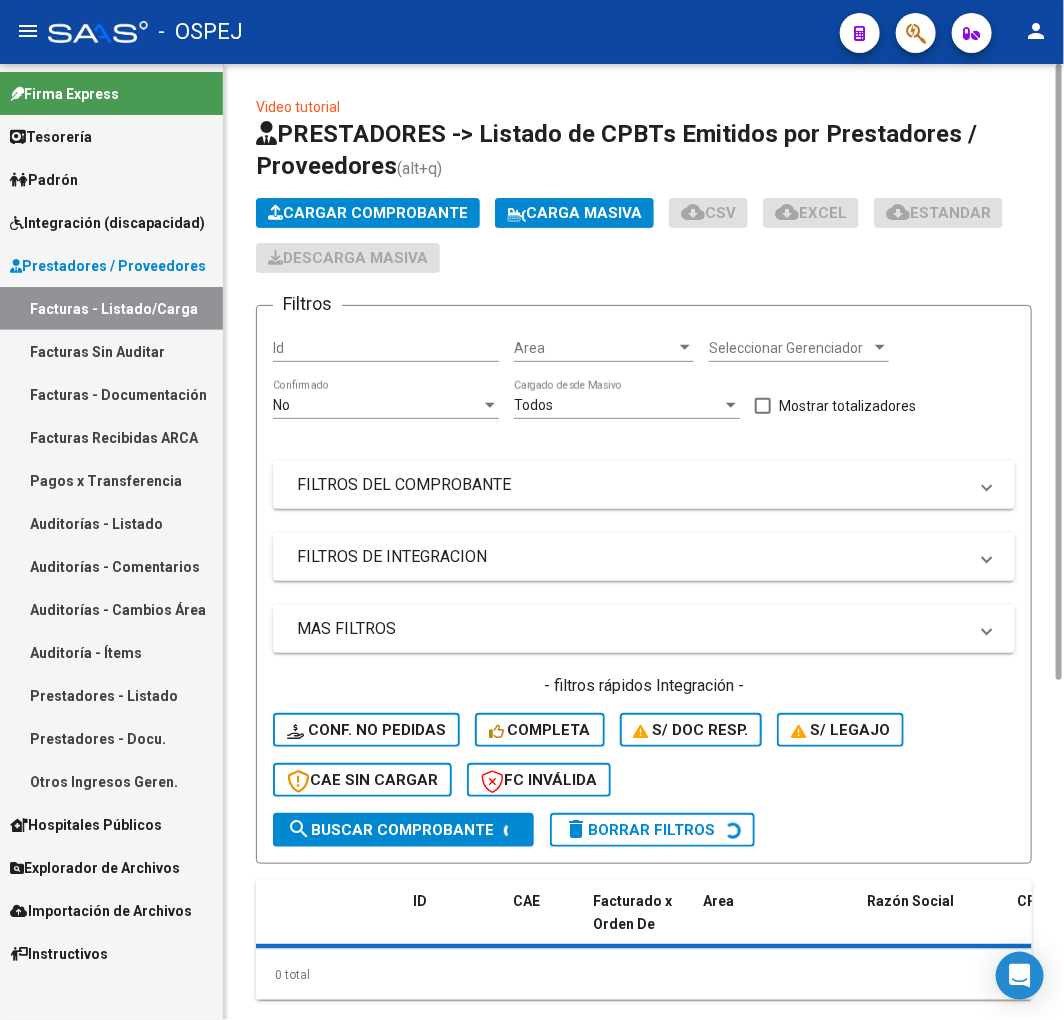 click on "Cargar Comprobante" 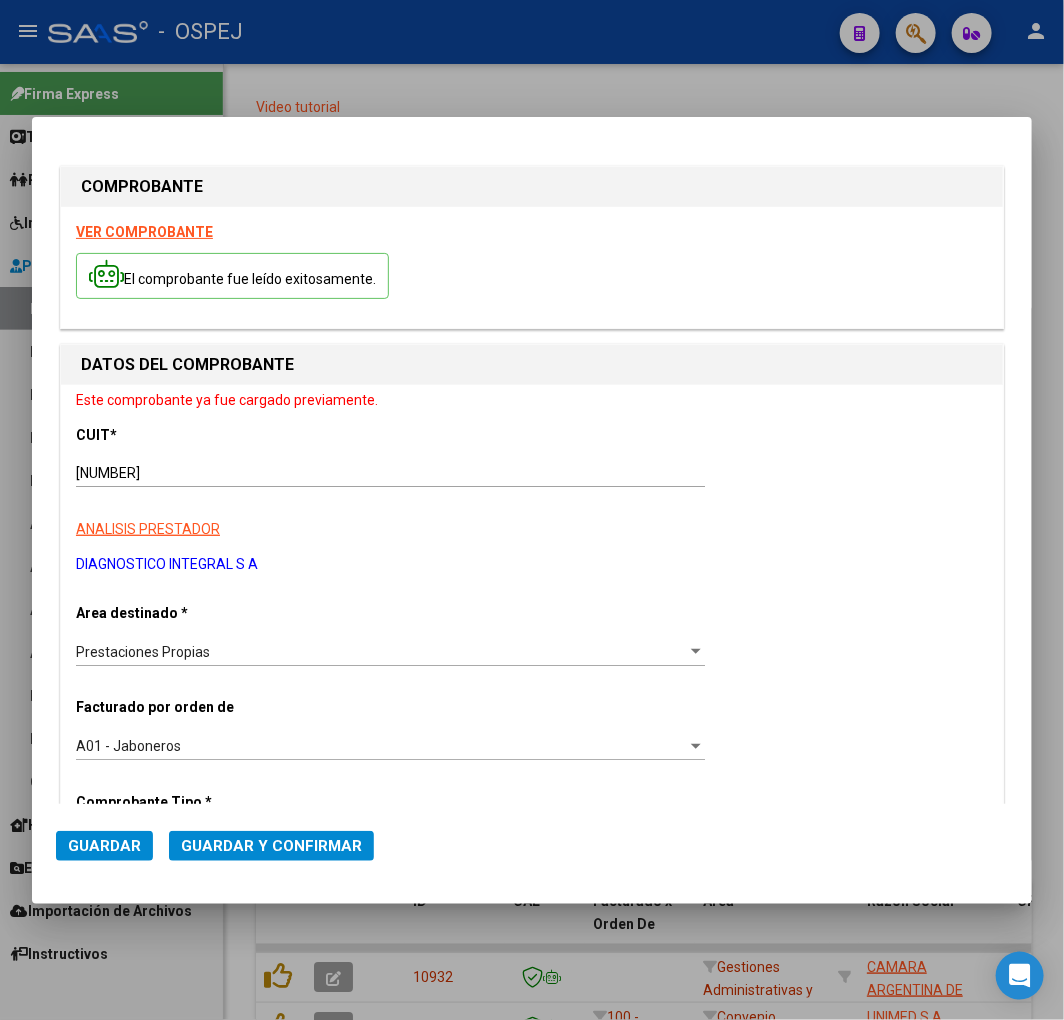 click at bounding box center [532, 510] 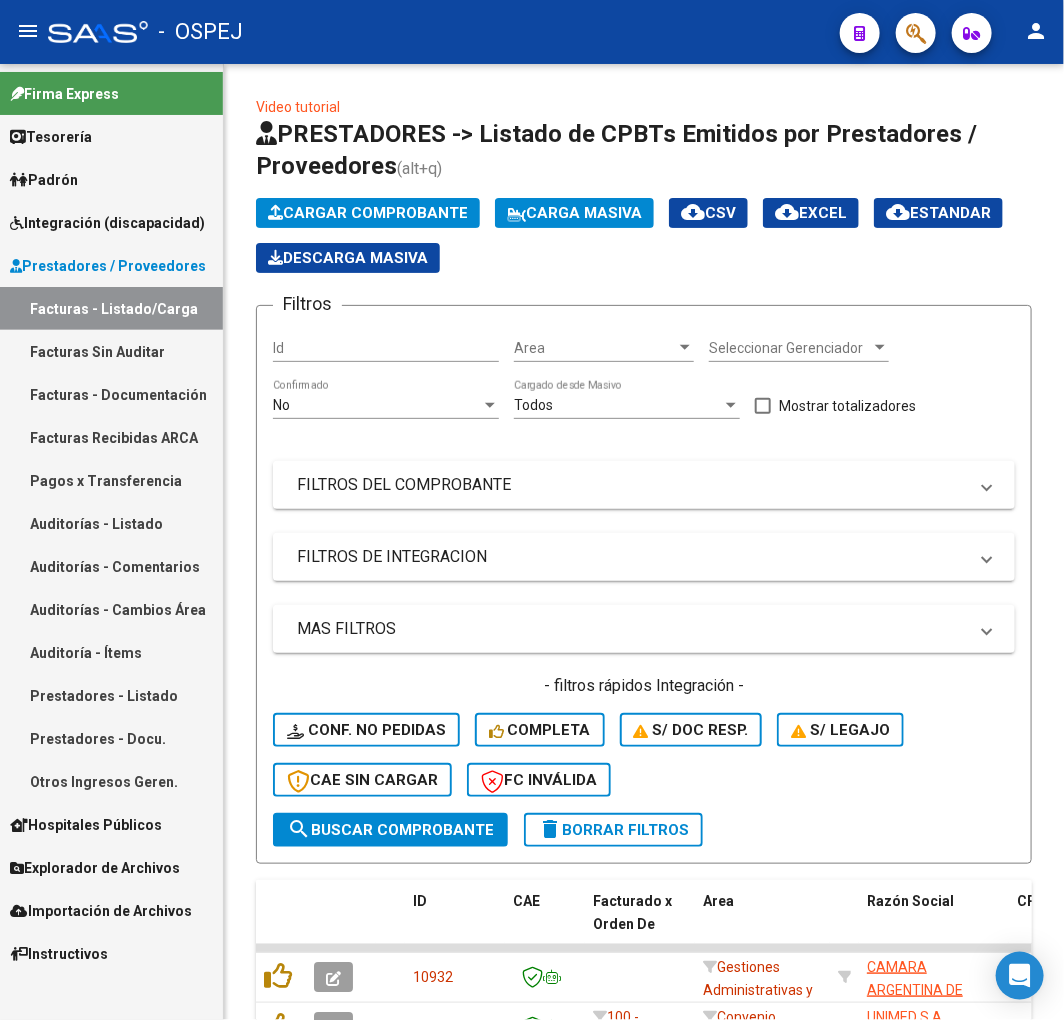click on "Auditorías - Listado" at bounding box center (111, 523) 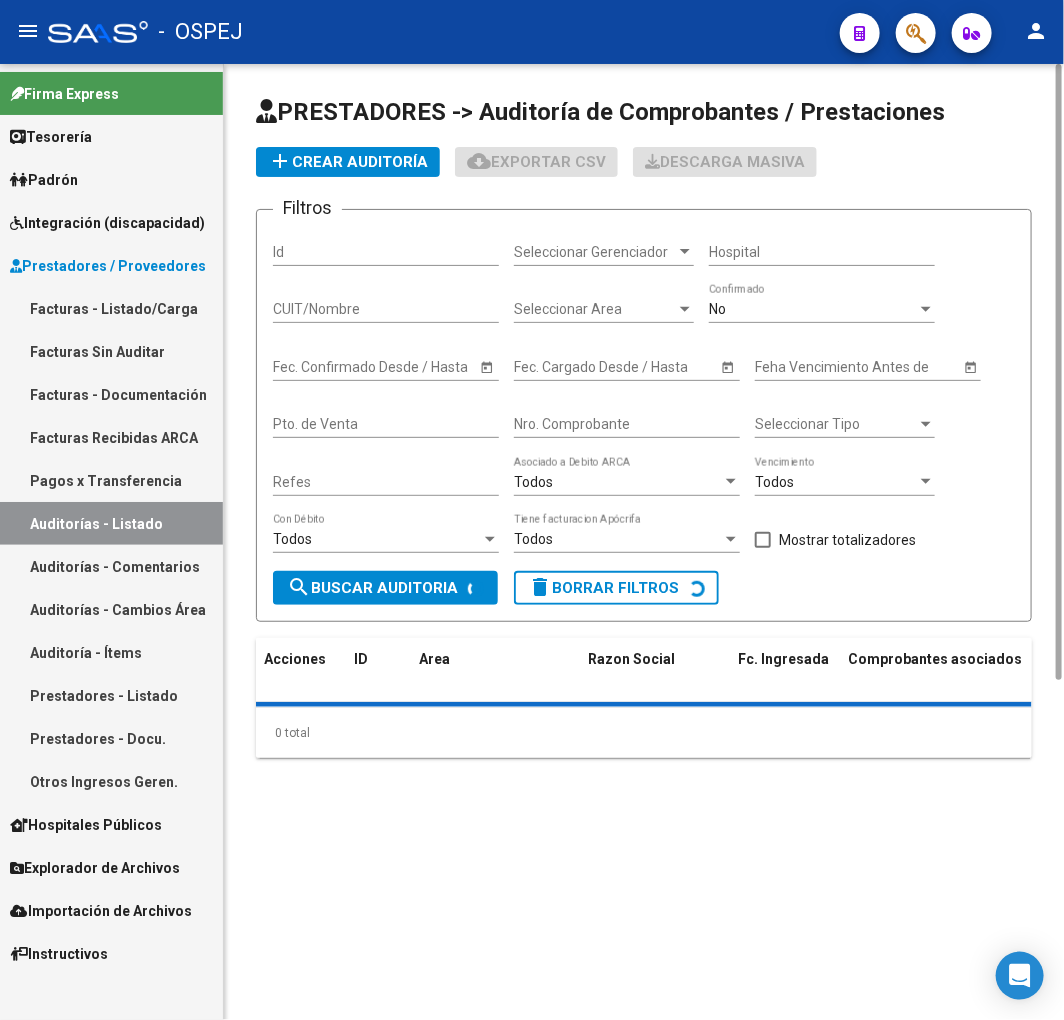 click on "add  Crear Auditoría" 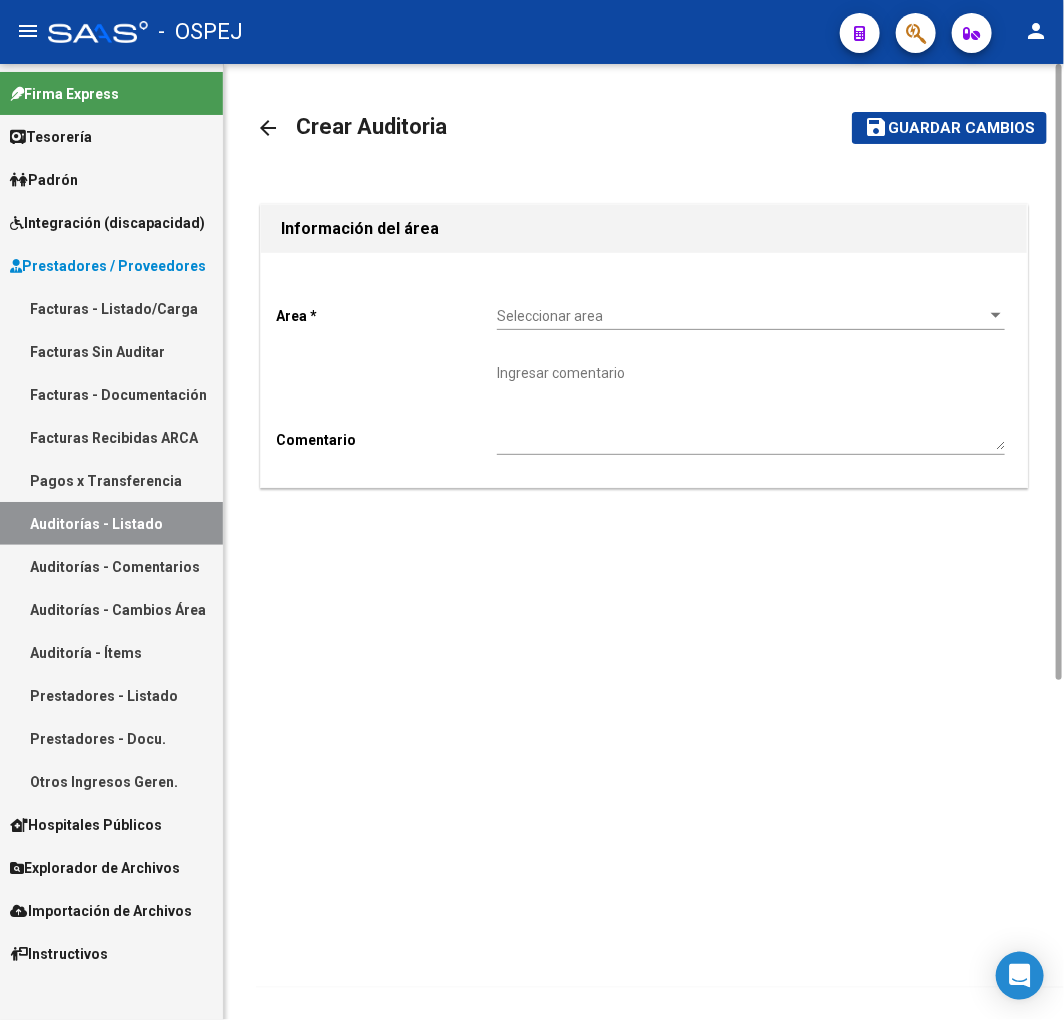 click on "Seleccionar area Seleccionar area" 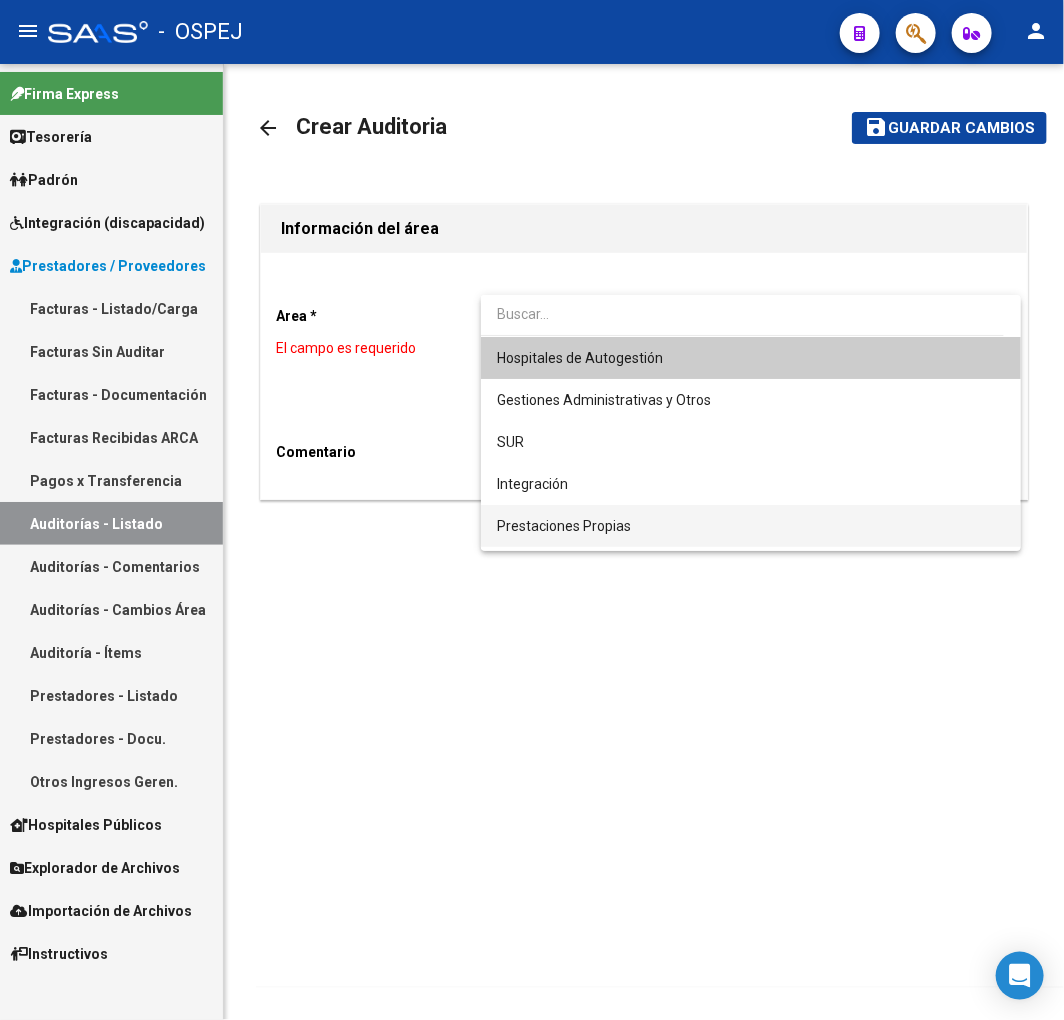 click on "Prestaciones Propias" at bounding box center (564, 526) 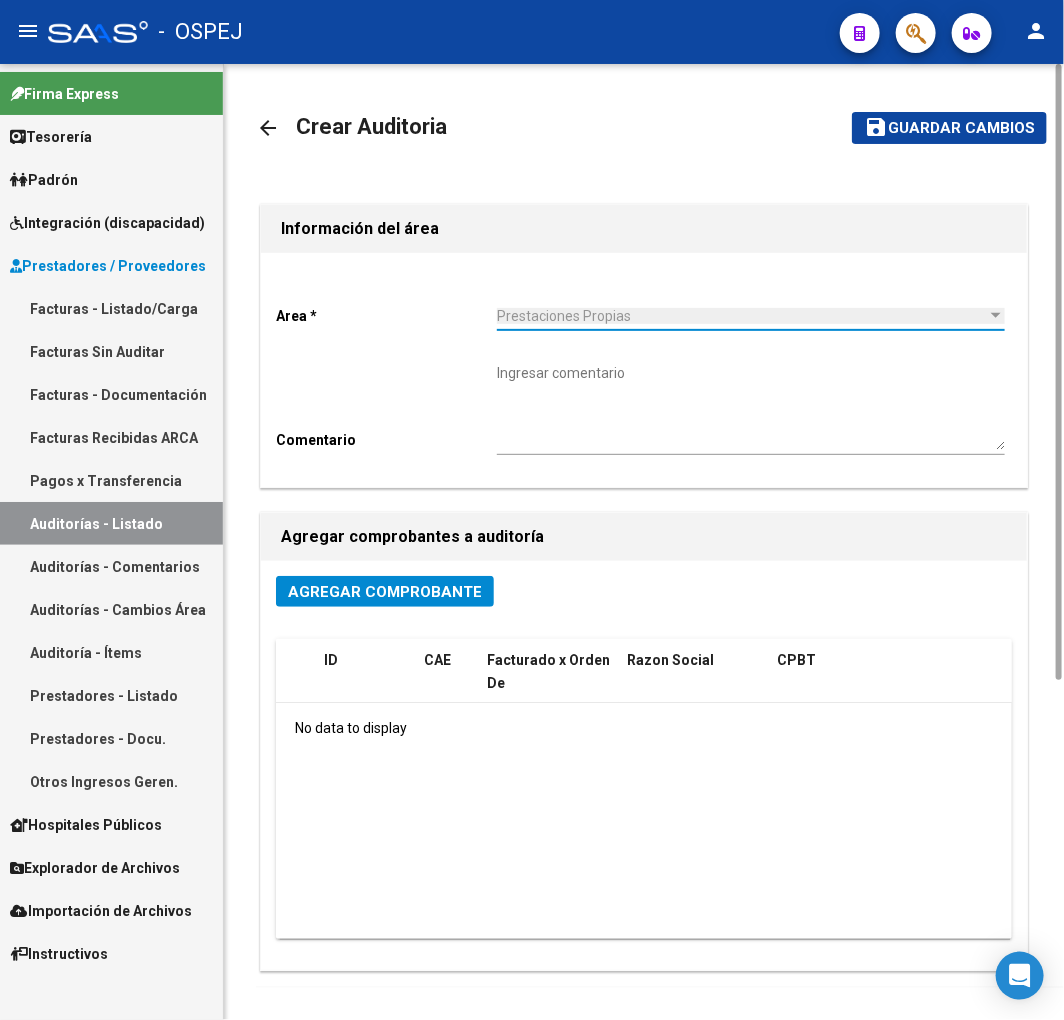 click on "Agregar Comprobante" 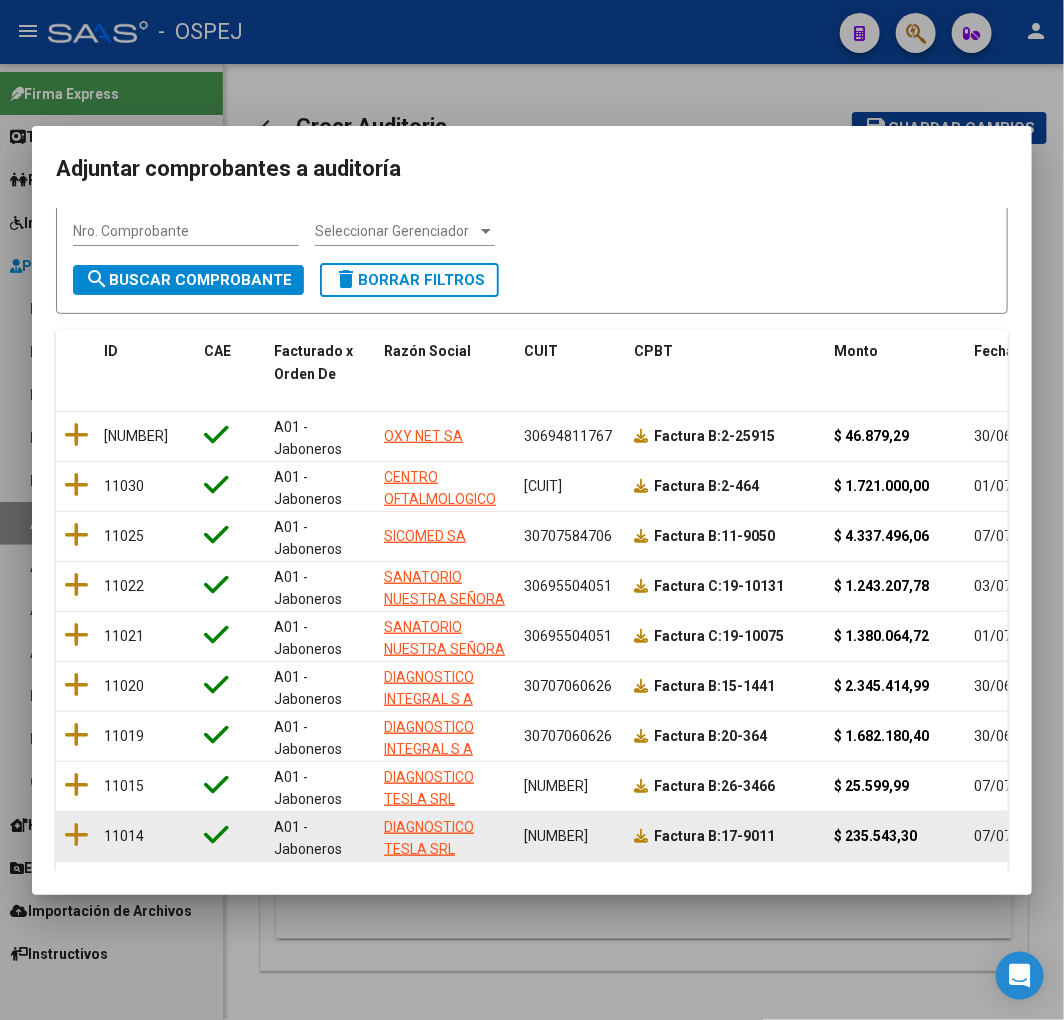 scroll, scrollTop: 242, scrollLeft: 0, axis: vertical 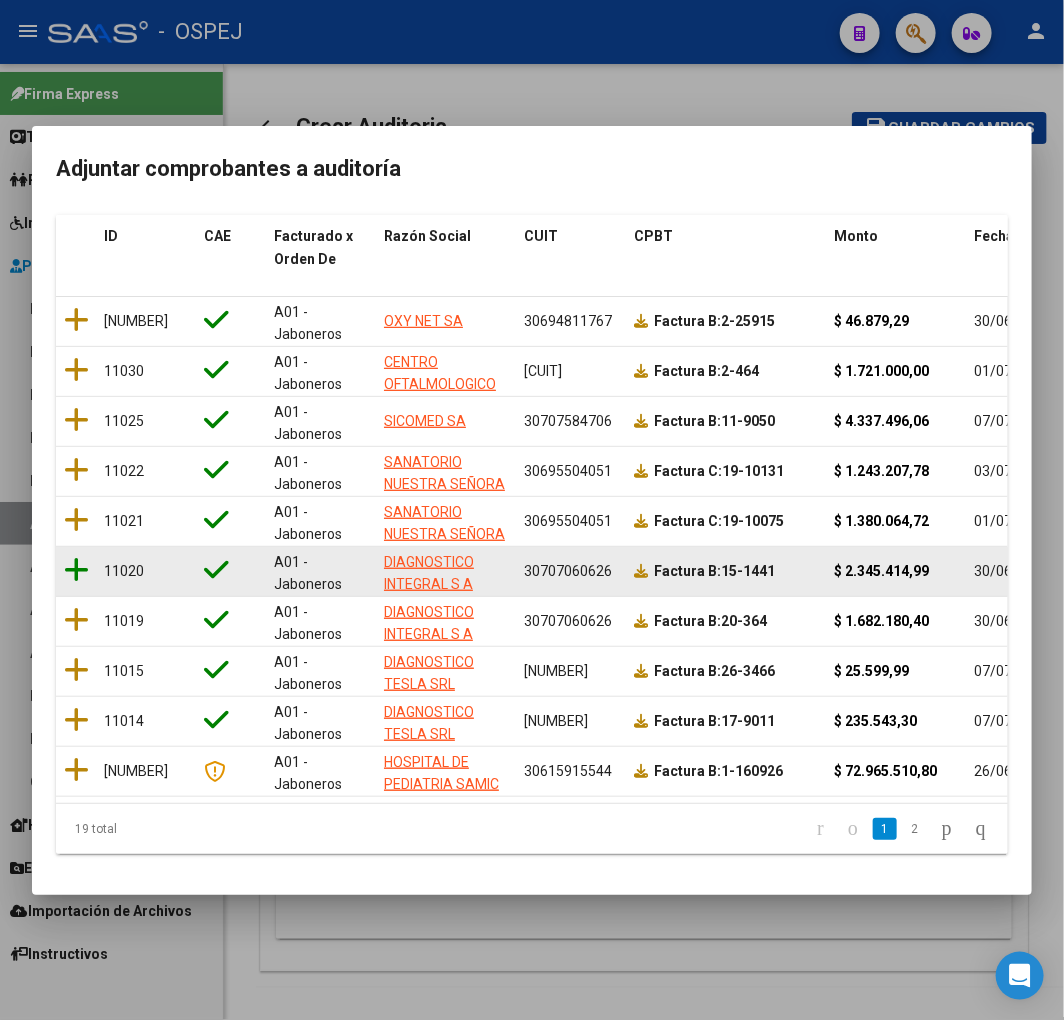 click 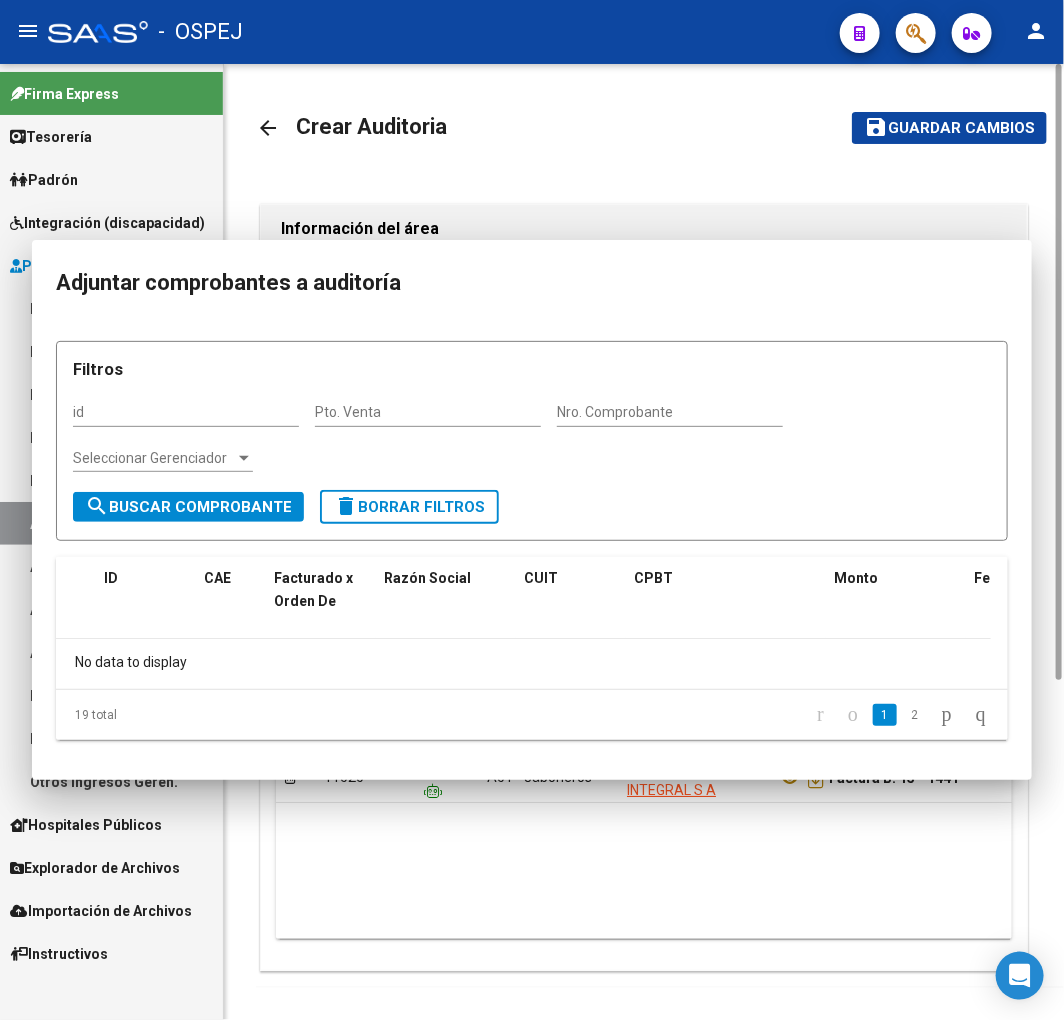 scroll, scrollTop: 0, scrollLeft: 0, axis: both 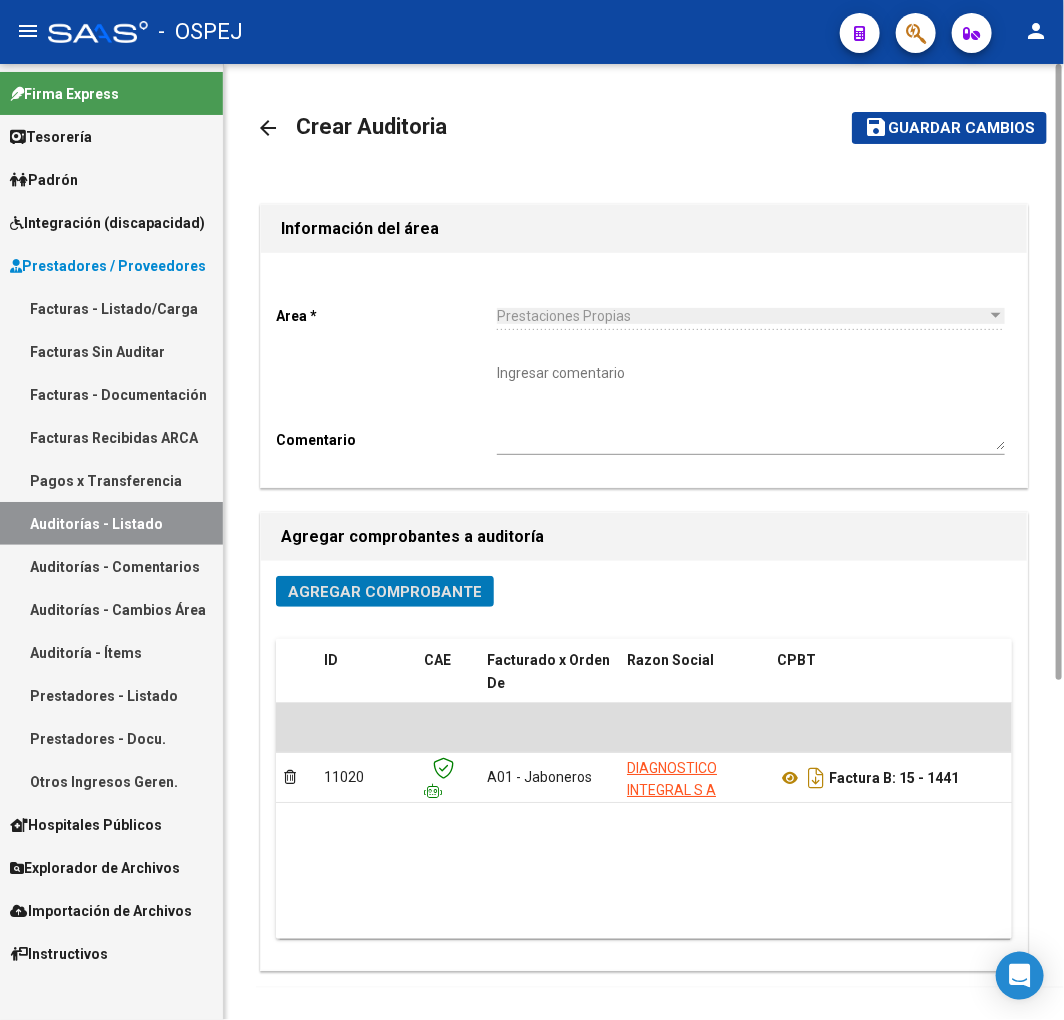click on "Guardar cambios" 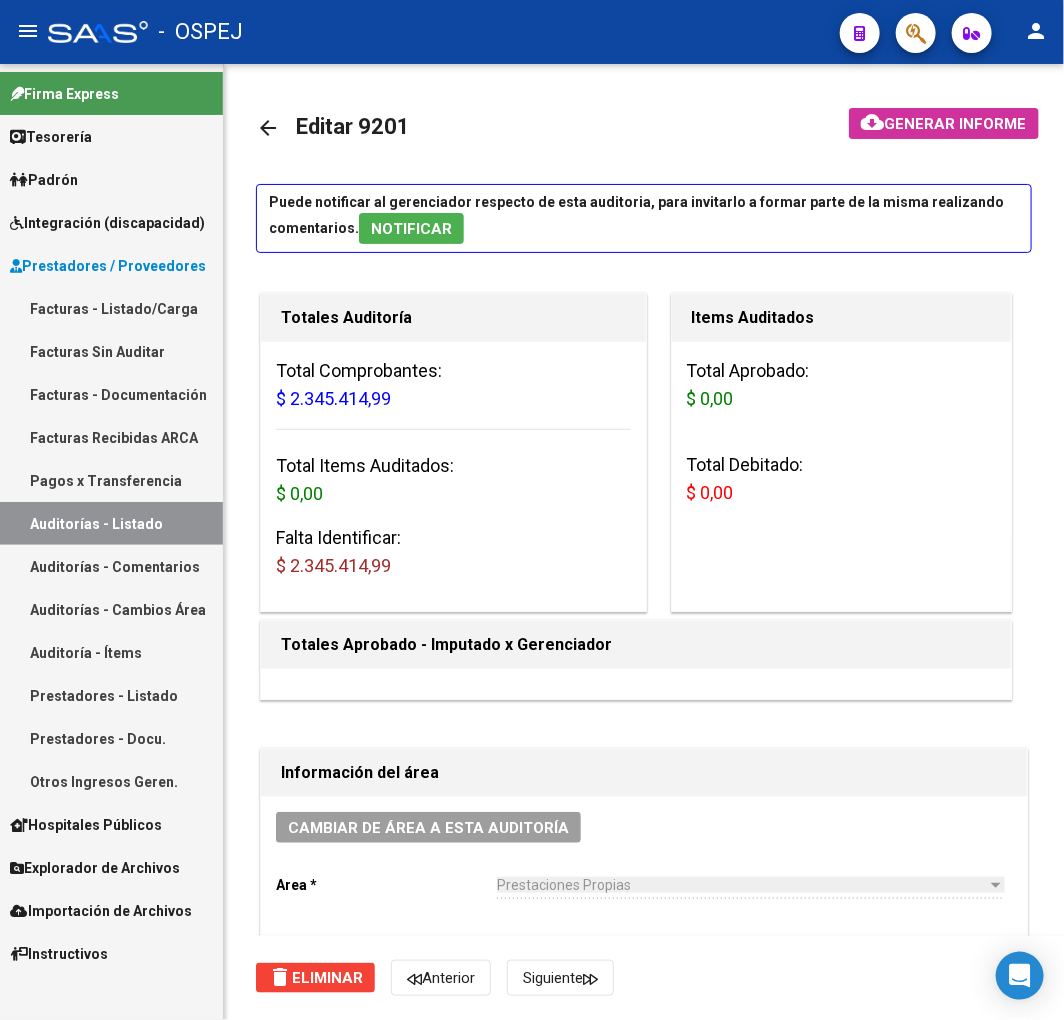 scroll, scrollTop: 888, scrollLeft: 0, axis: vertical 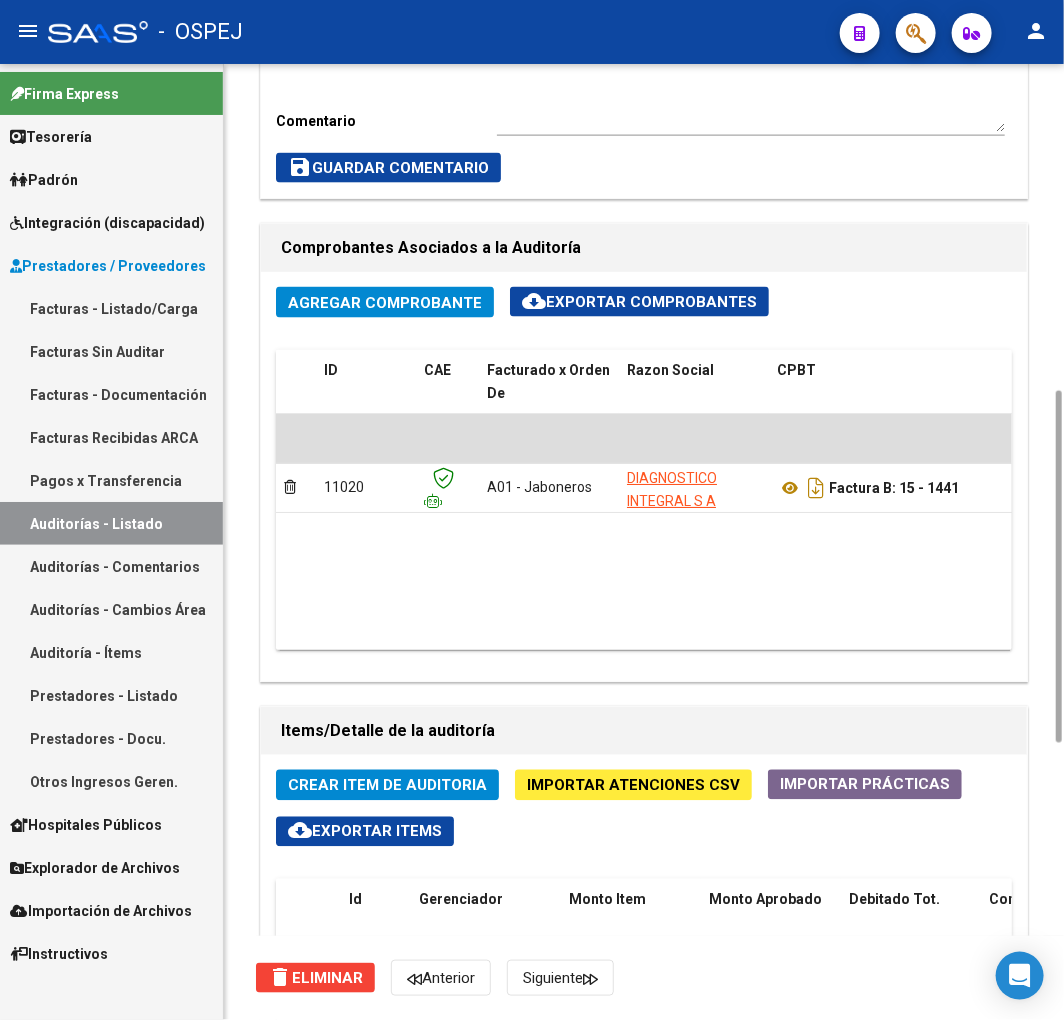 click on "Importar Atenciones CSV" 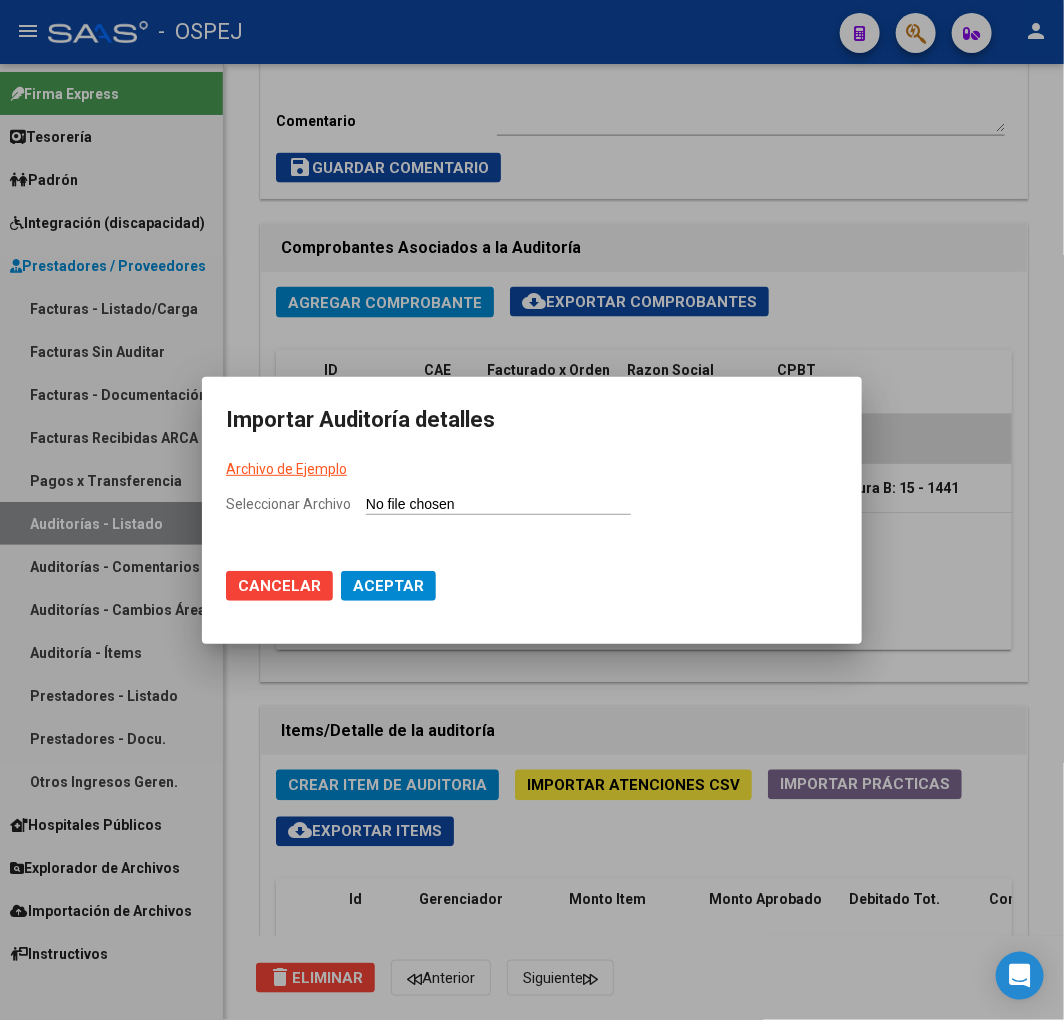 click on "Seleccionar Archivo" at bounding box center (498, 505) 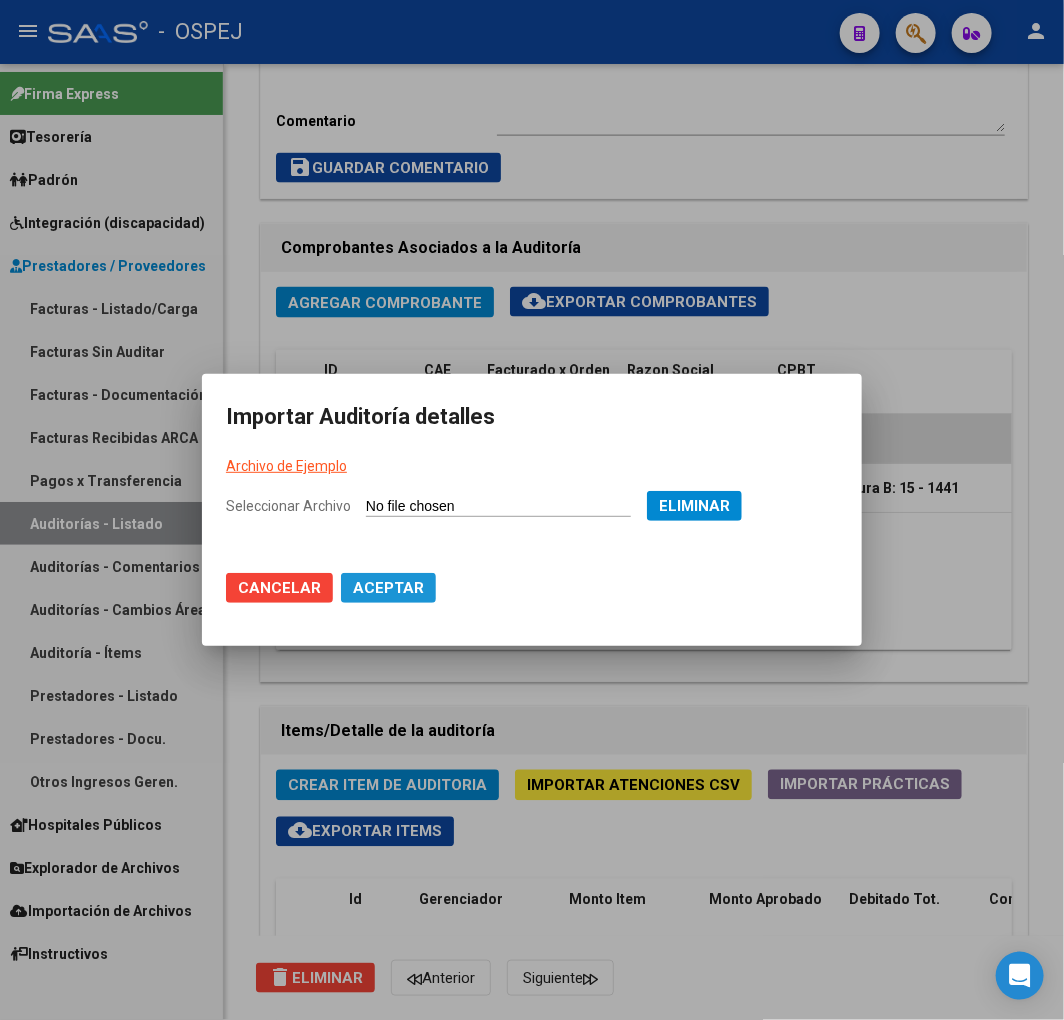 click on "Aceptar" 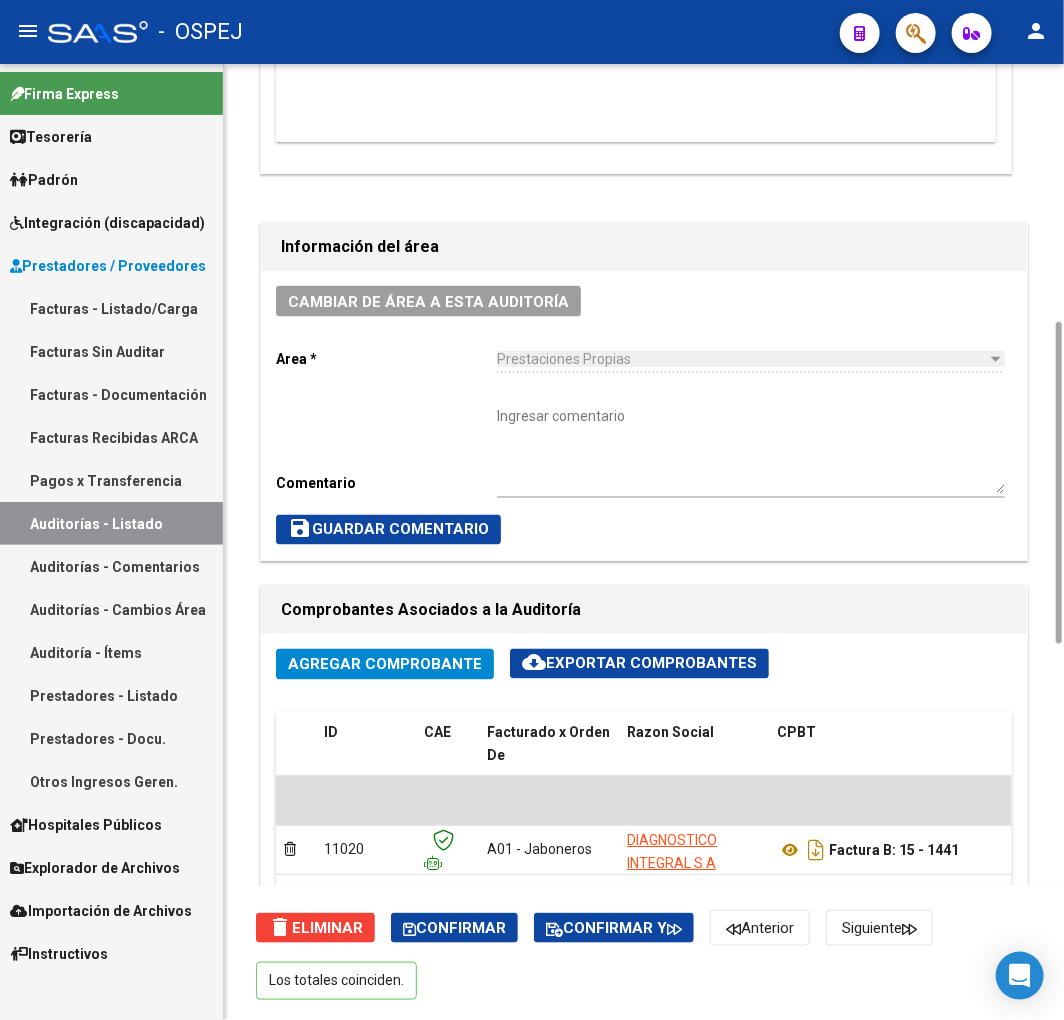scroll, scrollTop: 322, scrollLeft: 0, axis: vertical 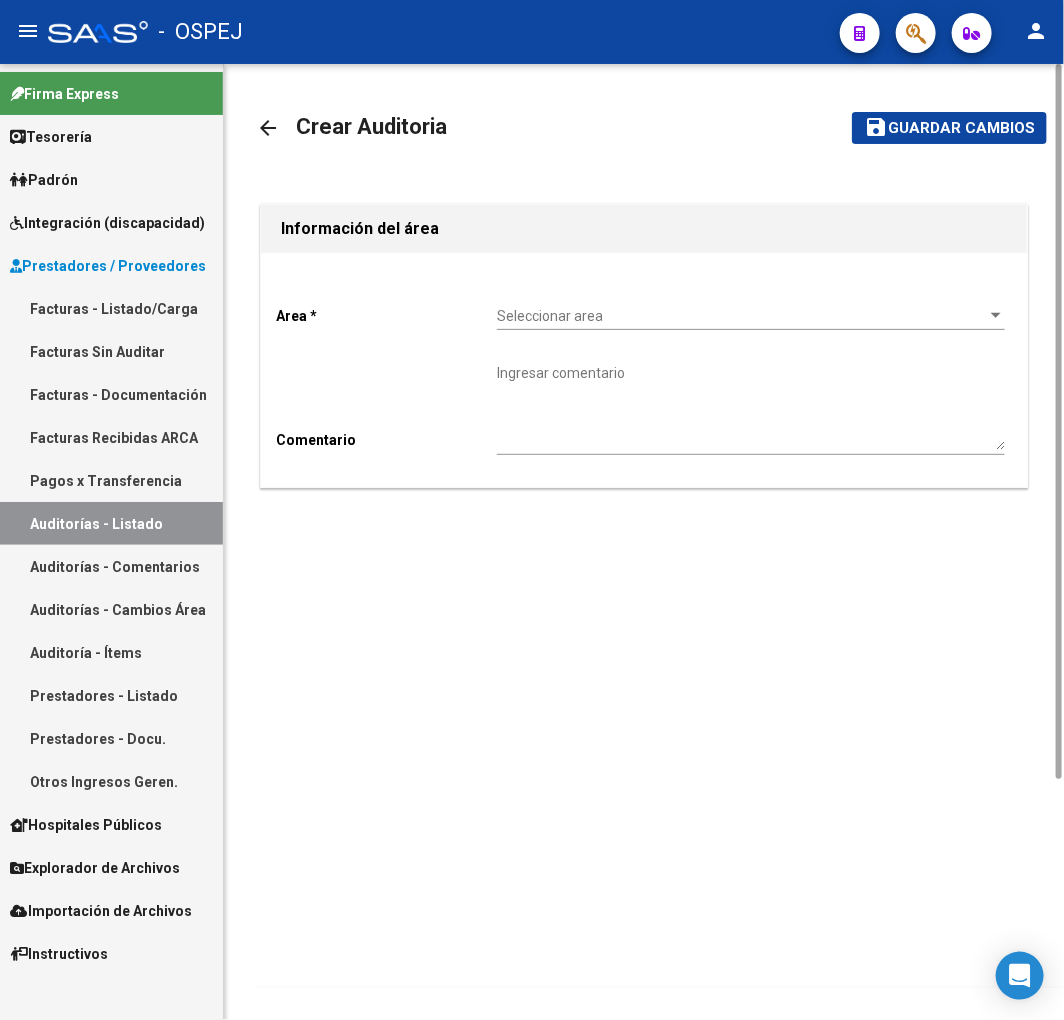 click on "Seleccionar area" at bounding box center (742, 316) 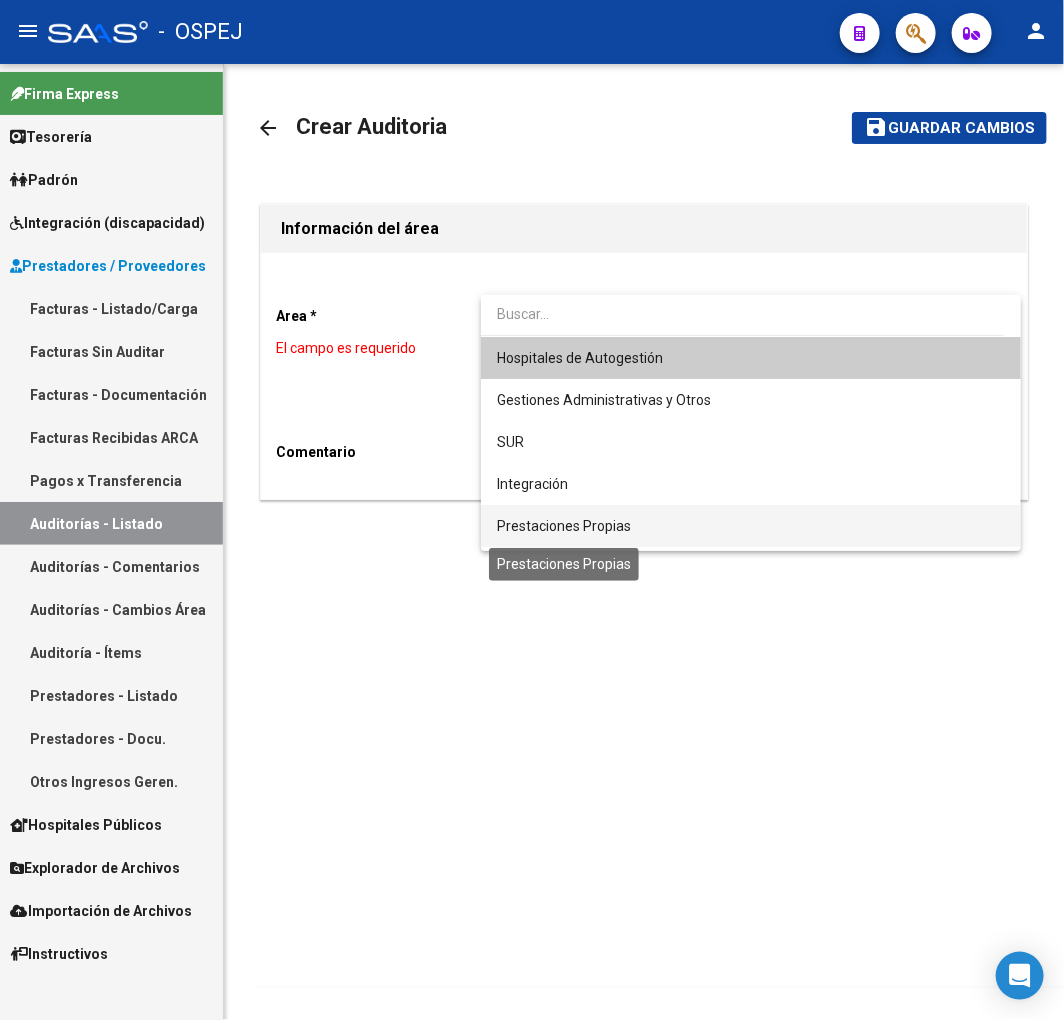 click on "Prestaciones Propias" at bounding box center [564, 526] 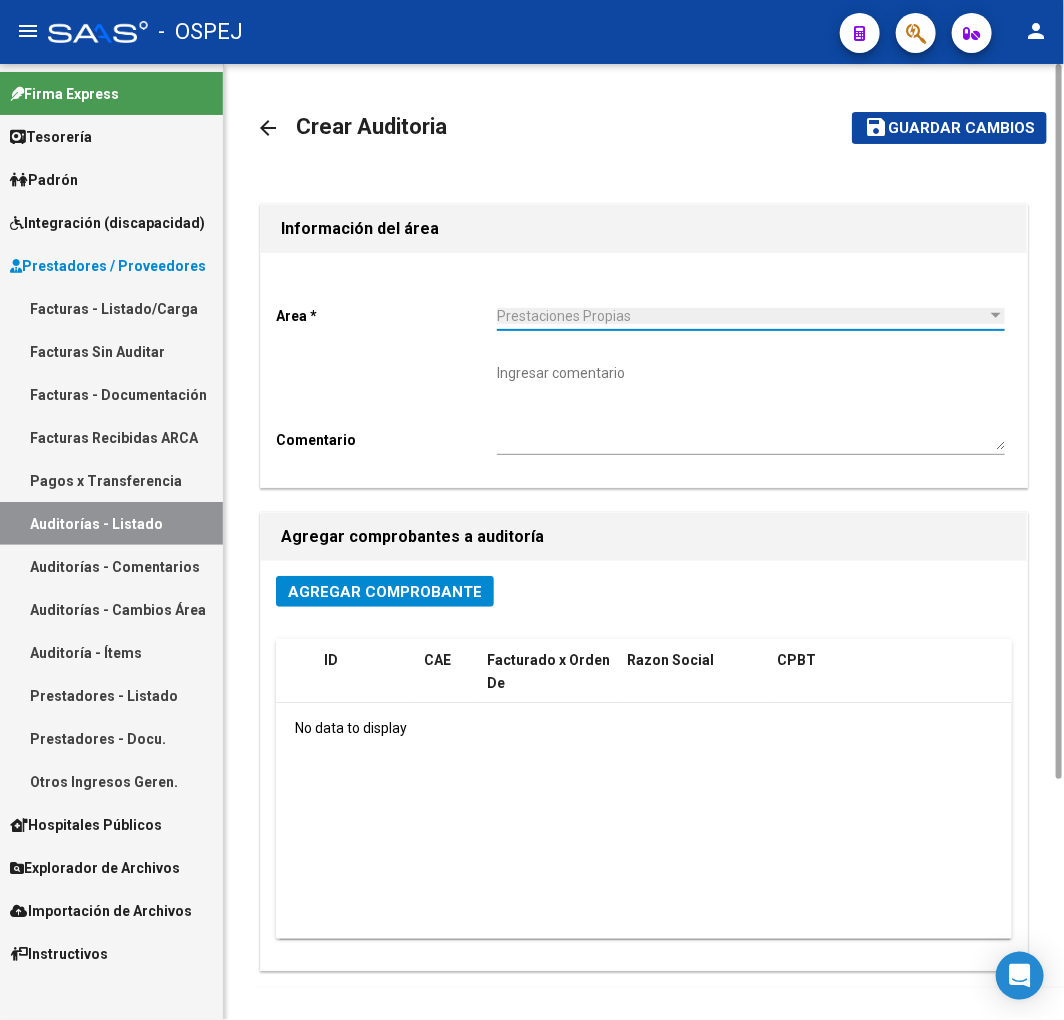 click on "Agregar Comprobante" 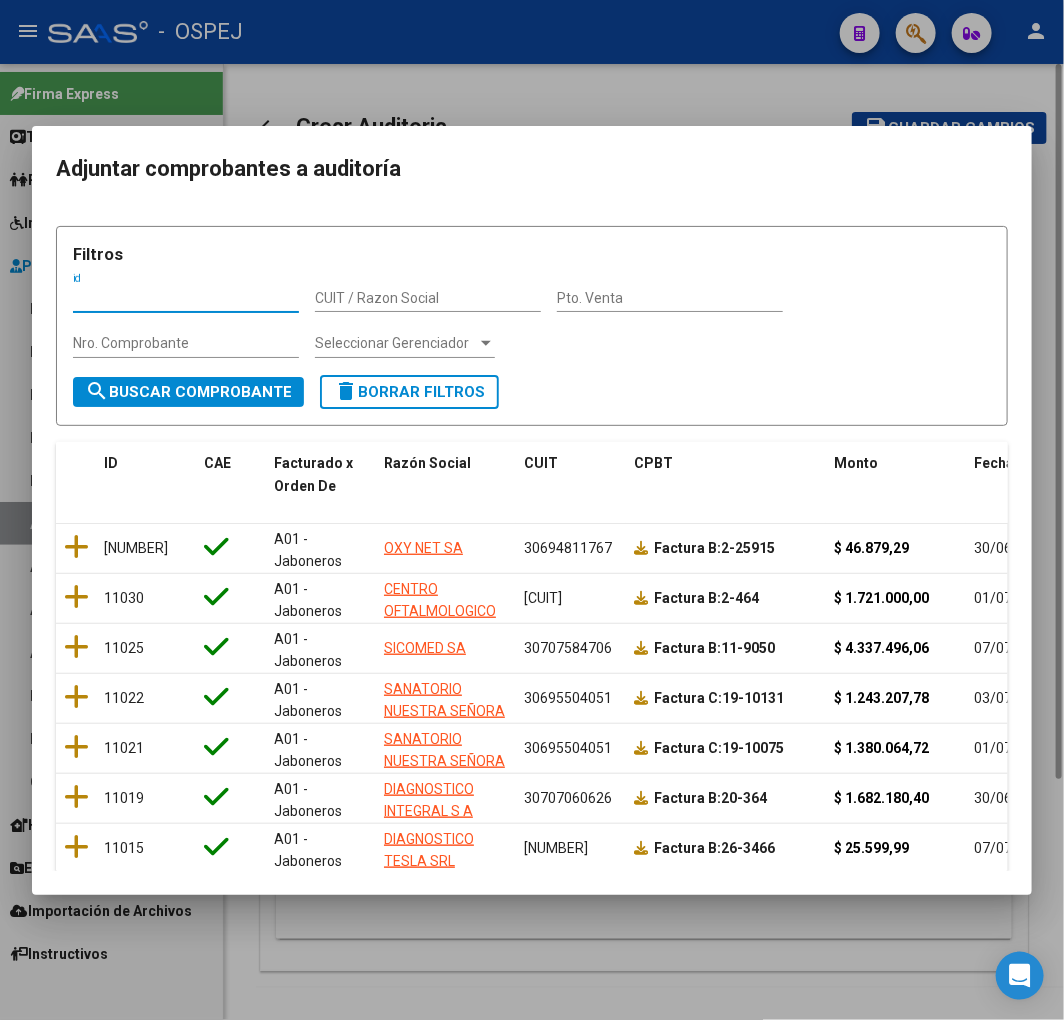 click at bounding box center (532, 510) 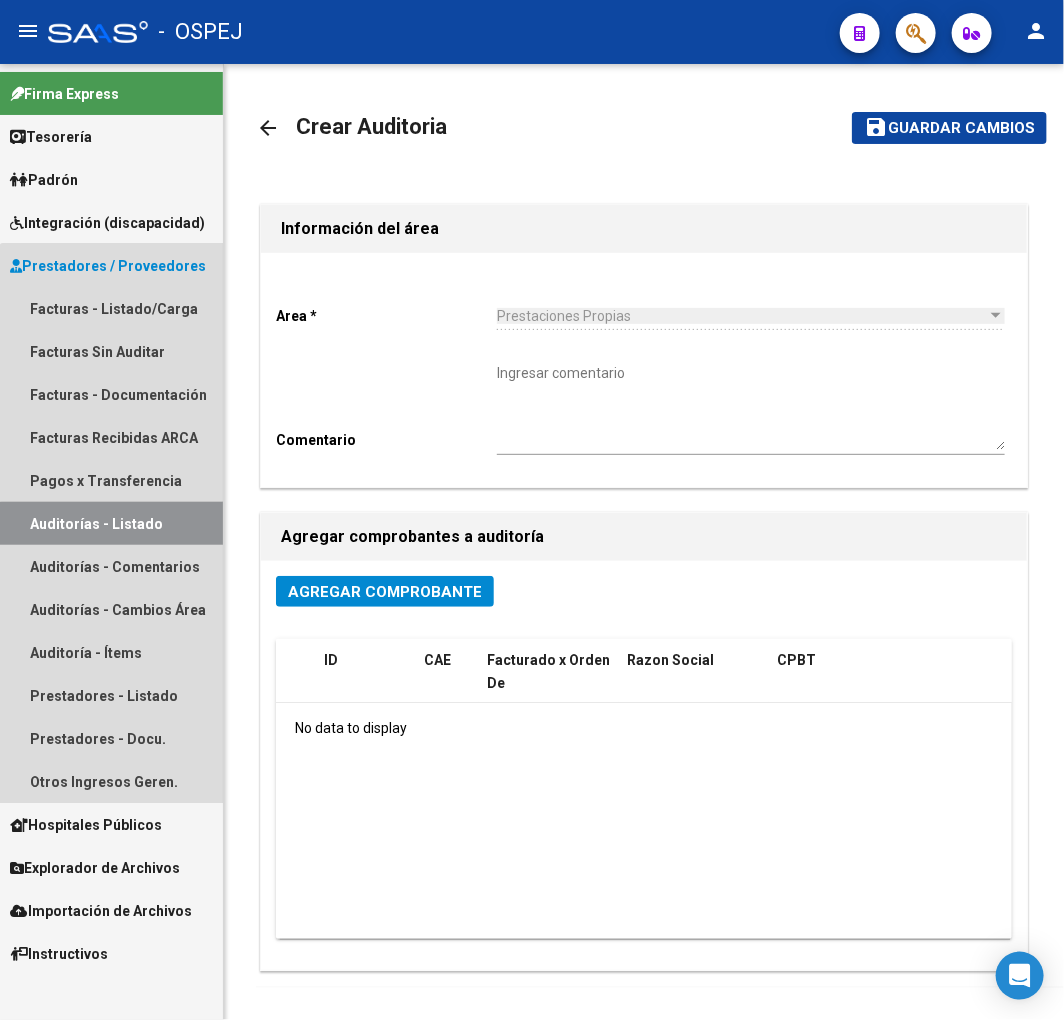 click on "Auditorías - Listado" at bounding box center (111, 523) 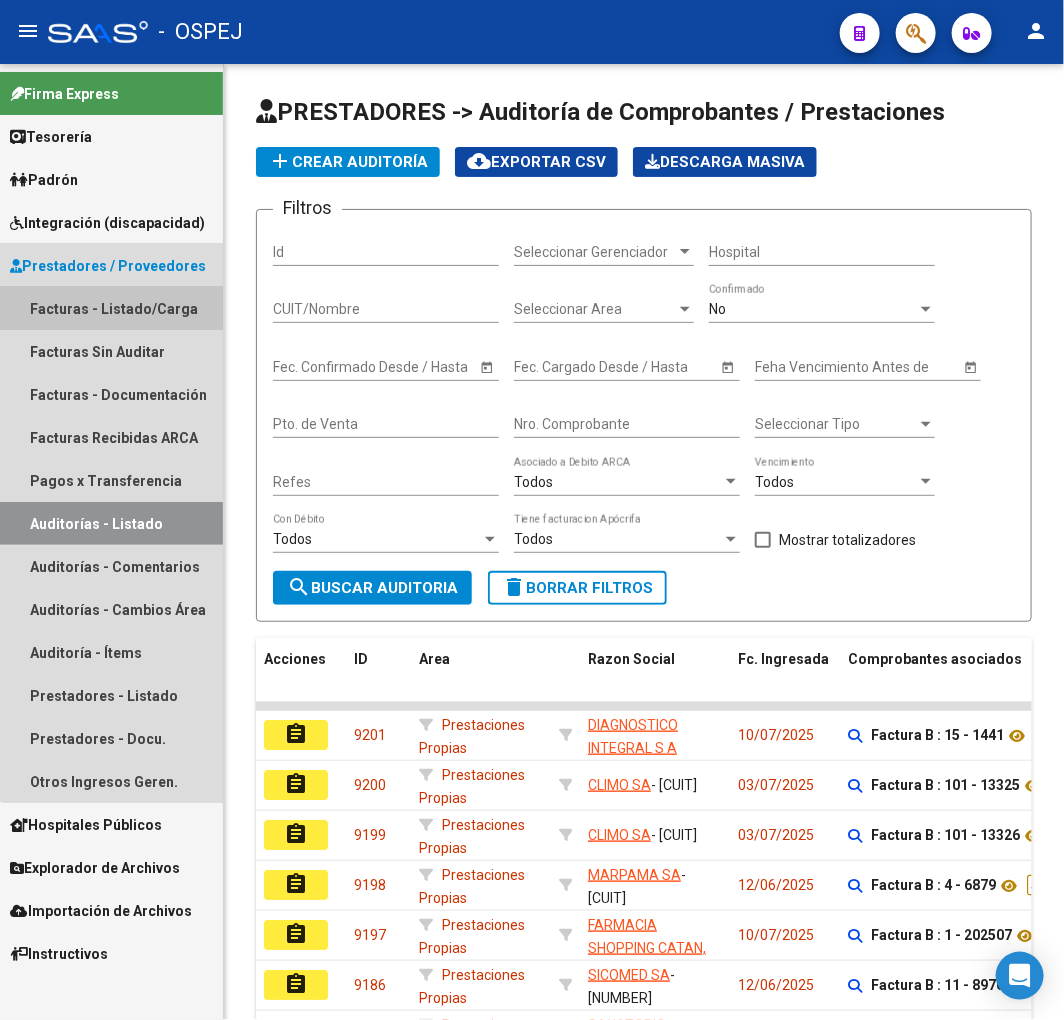click on "Facturas - Listado/Carga" at bounding box center [111, 308] 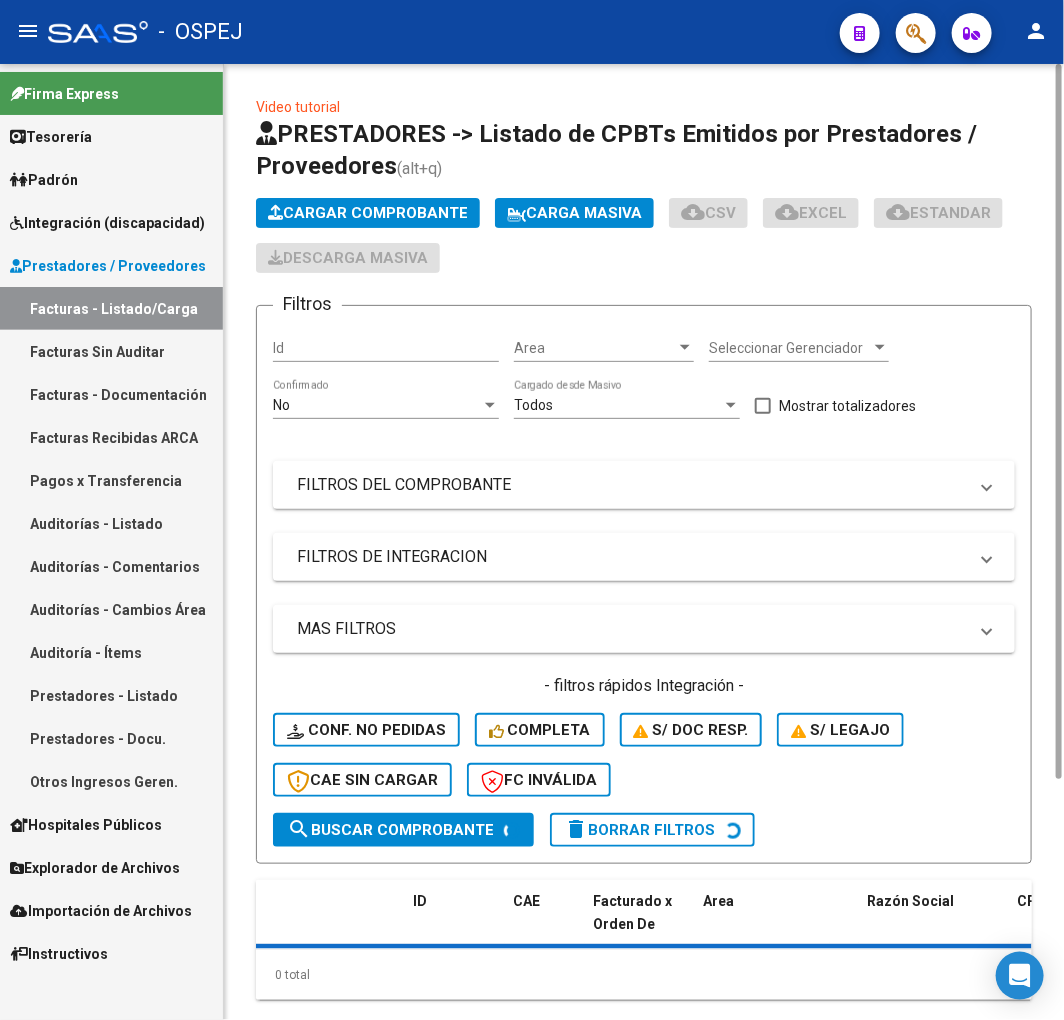 click on "Cargar Comprobante" 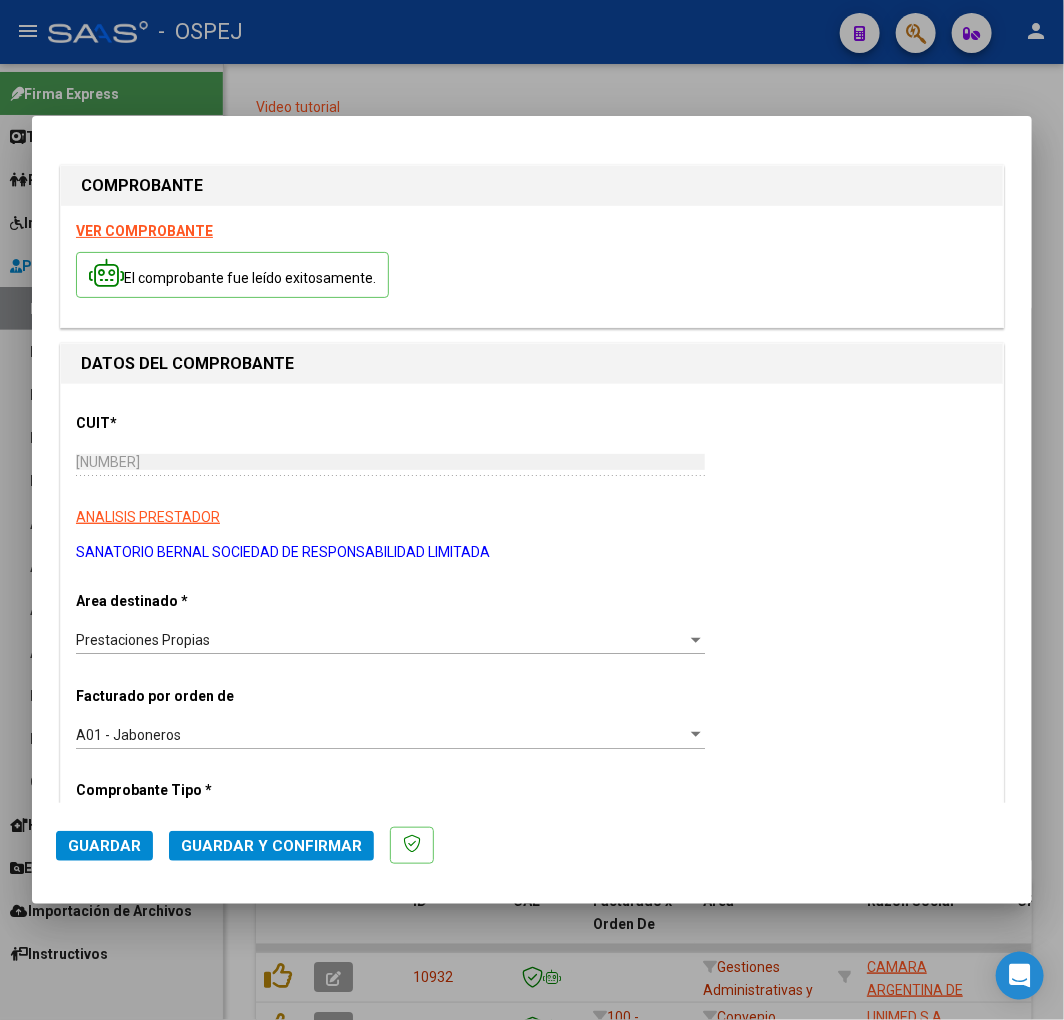 click on "Guardar y Confirmar" 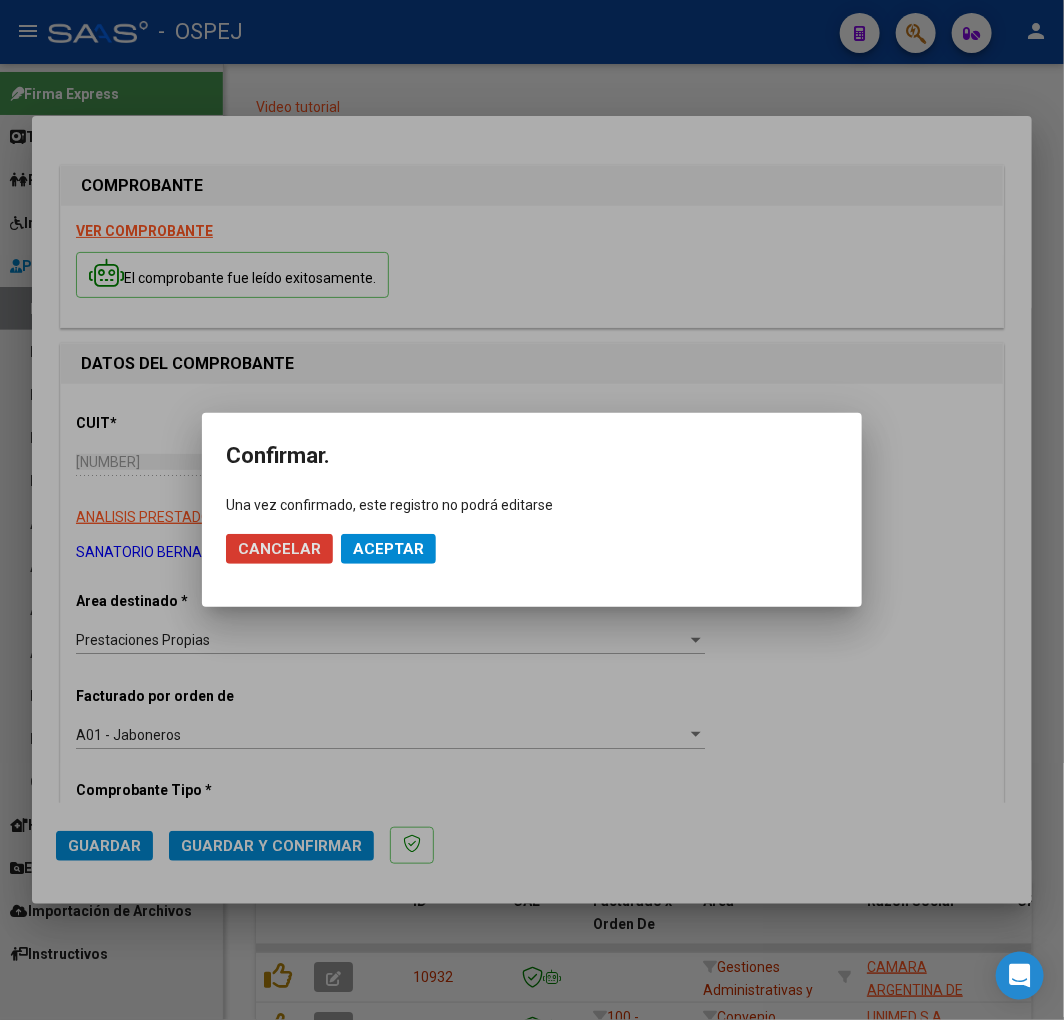 click on "Cancelar Aceptar" 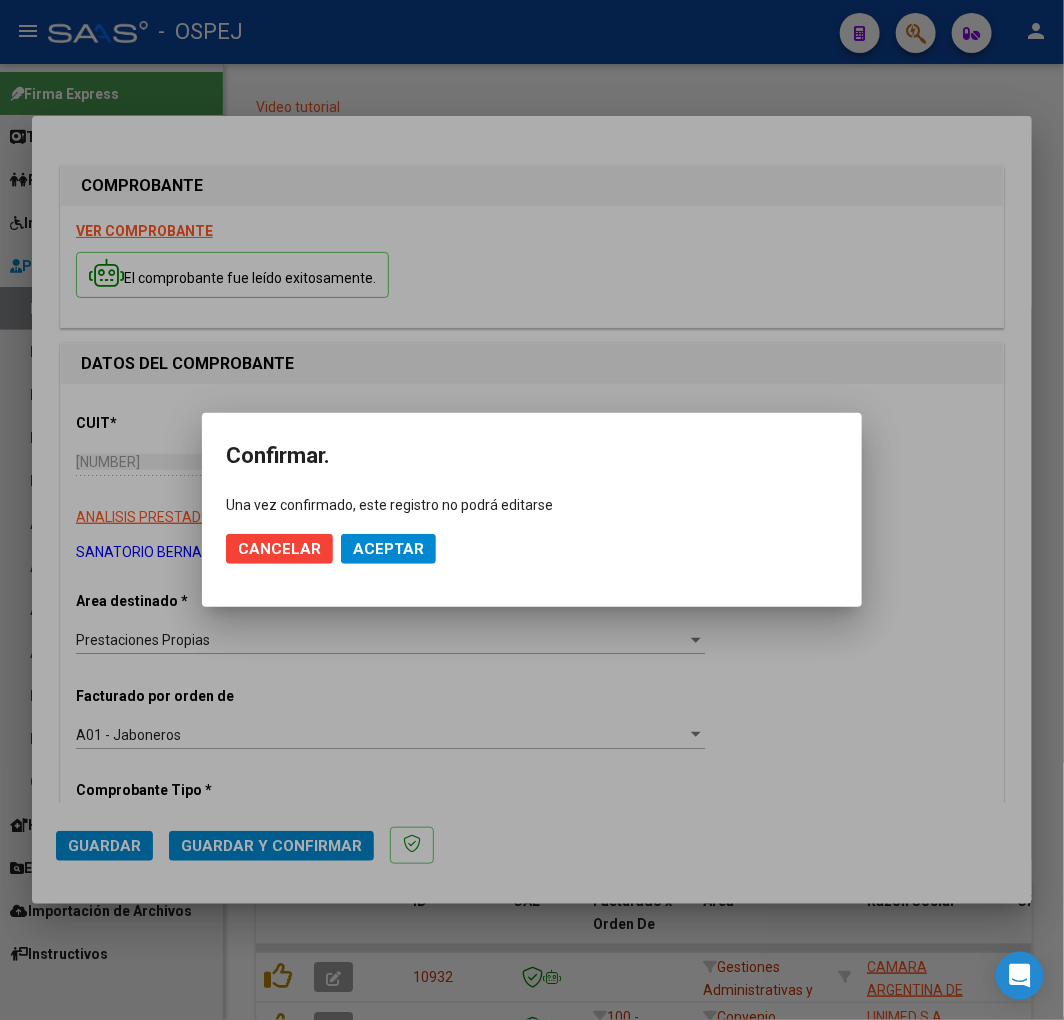 click on "Aceptar" 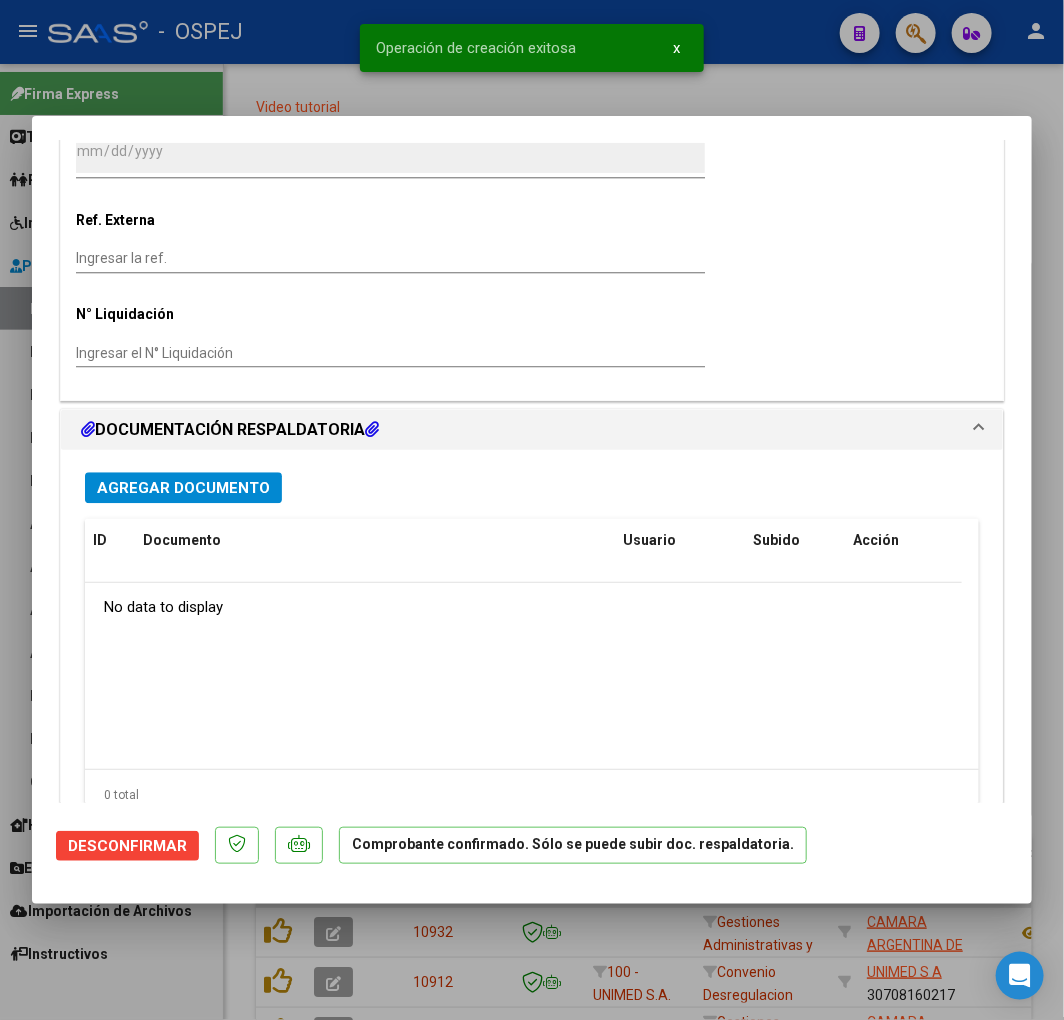 scroll, scrollTop: 1555, scrollLeft: 0, axis: vertical 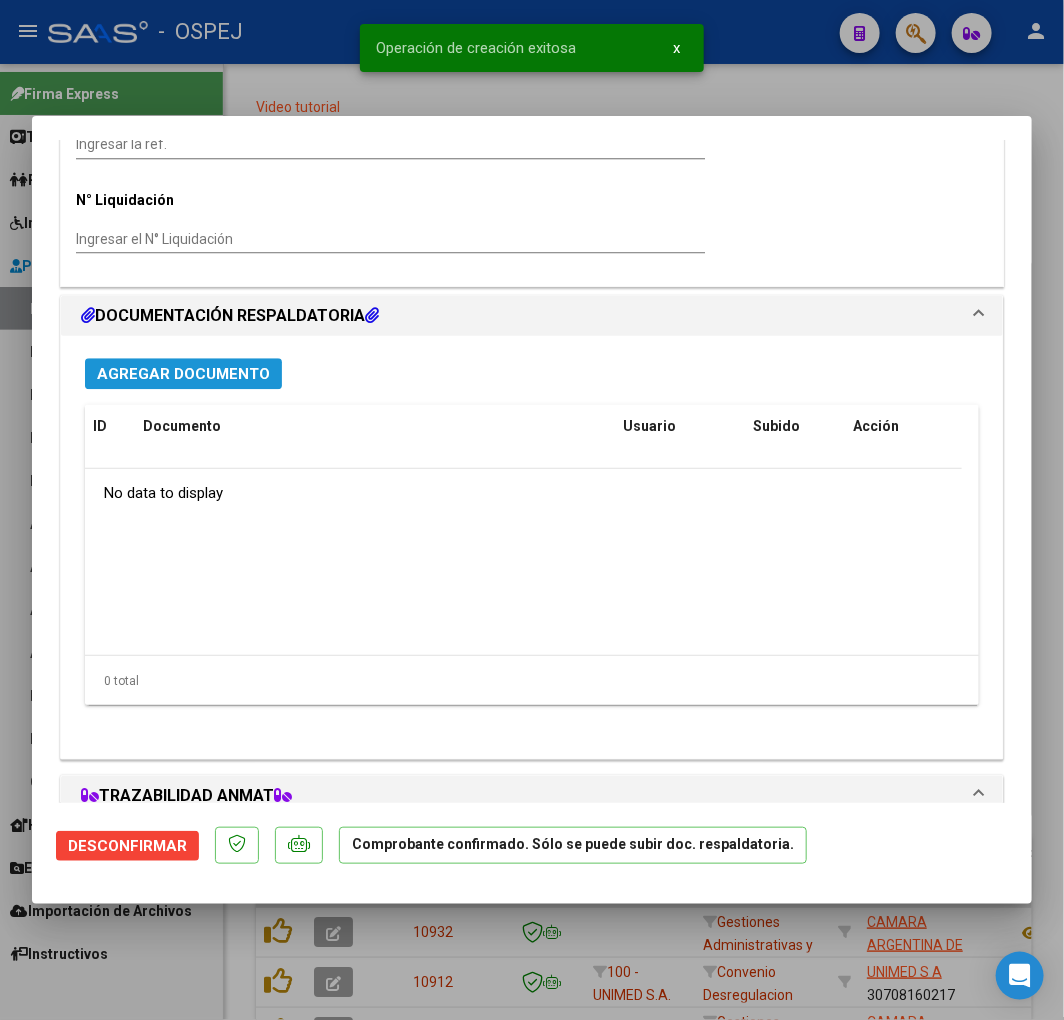 click on "Agregar Documento" at bounding box center (183, 374) 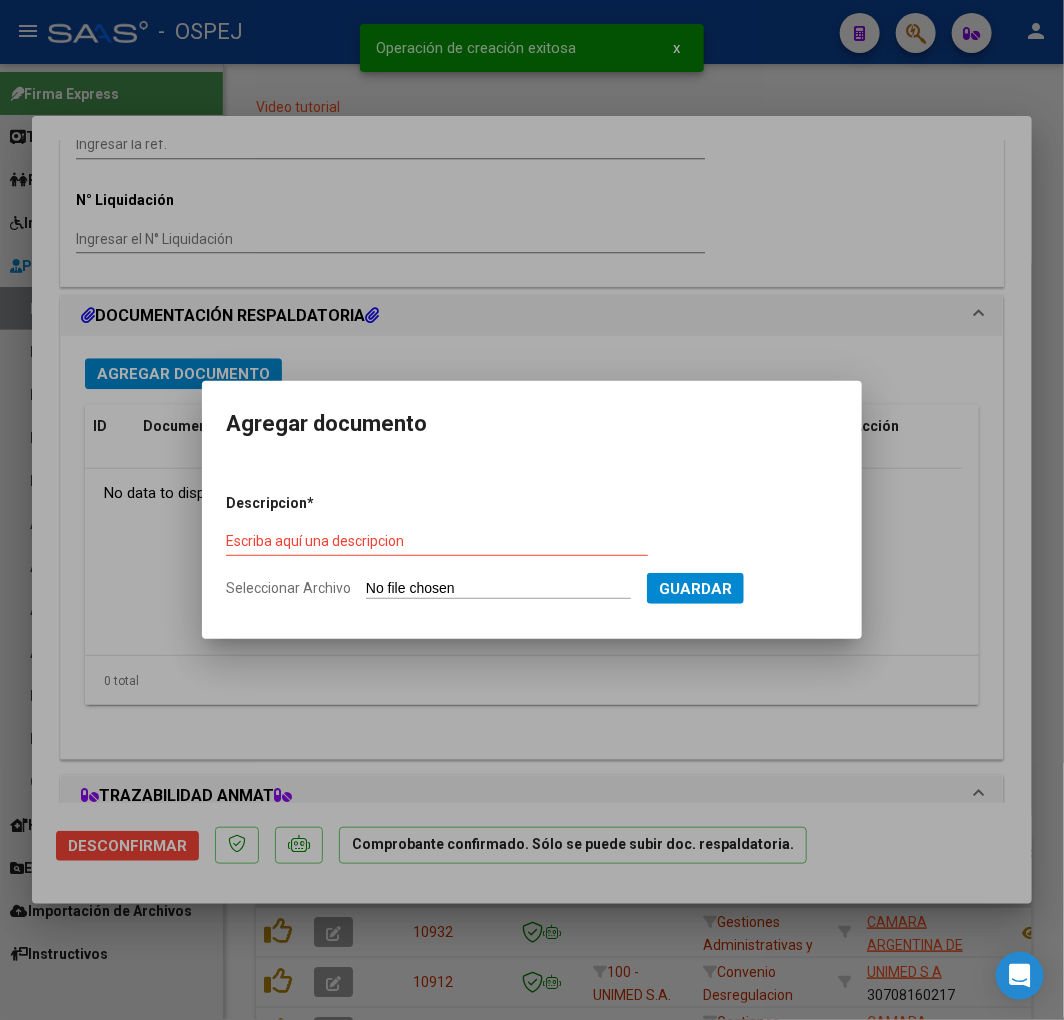 type on "C:\fakepath\HERRERA DEREK.pdf" 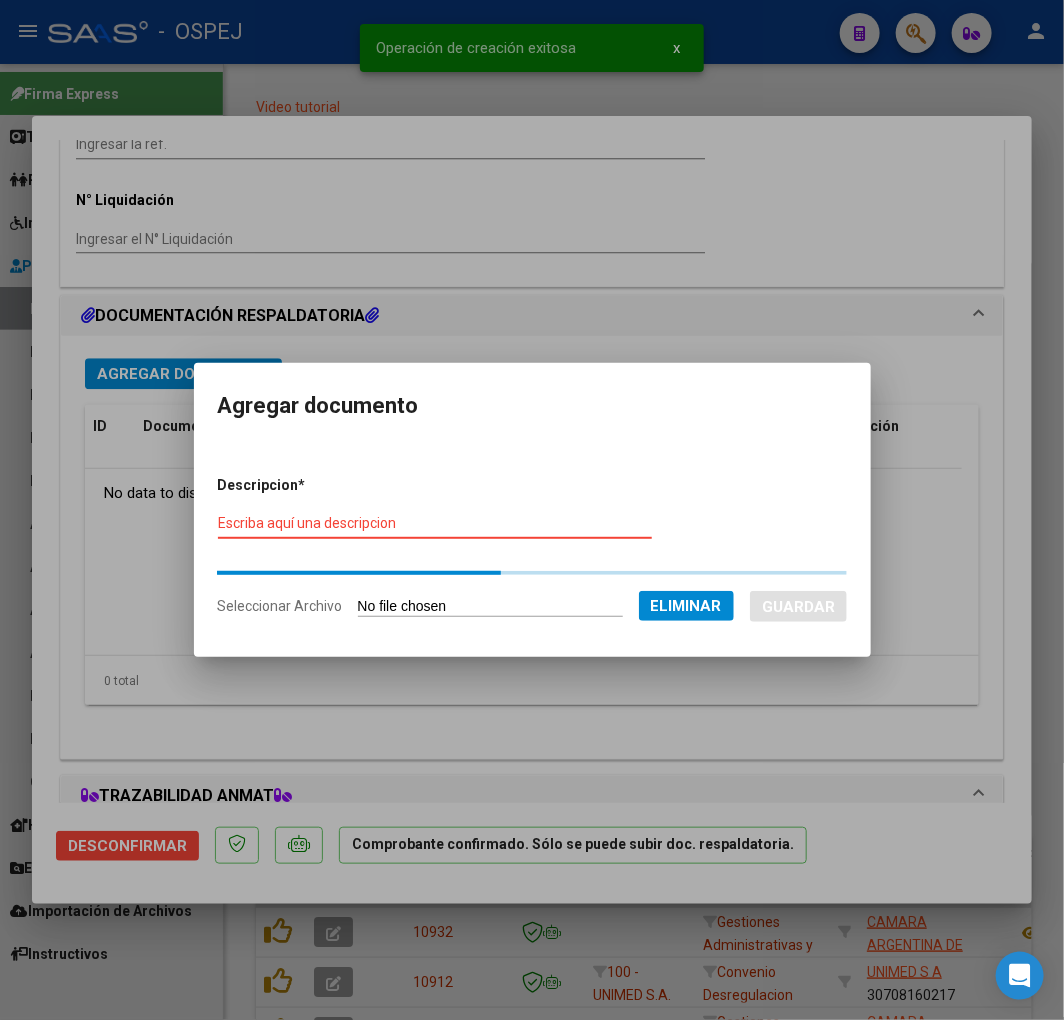 click on "Escriba aquí una descripcion" at bounding box center (435, 523) 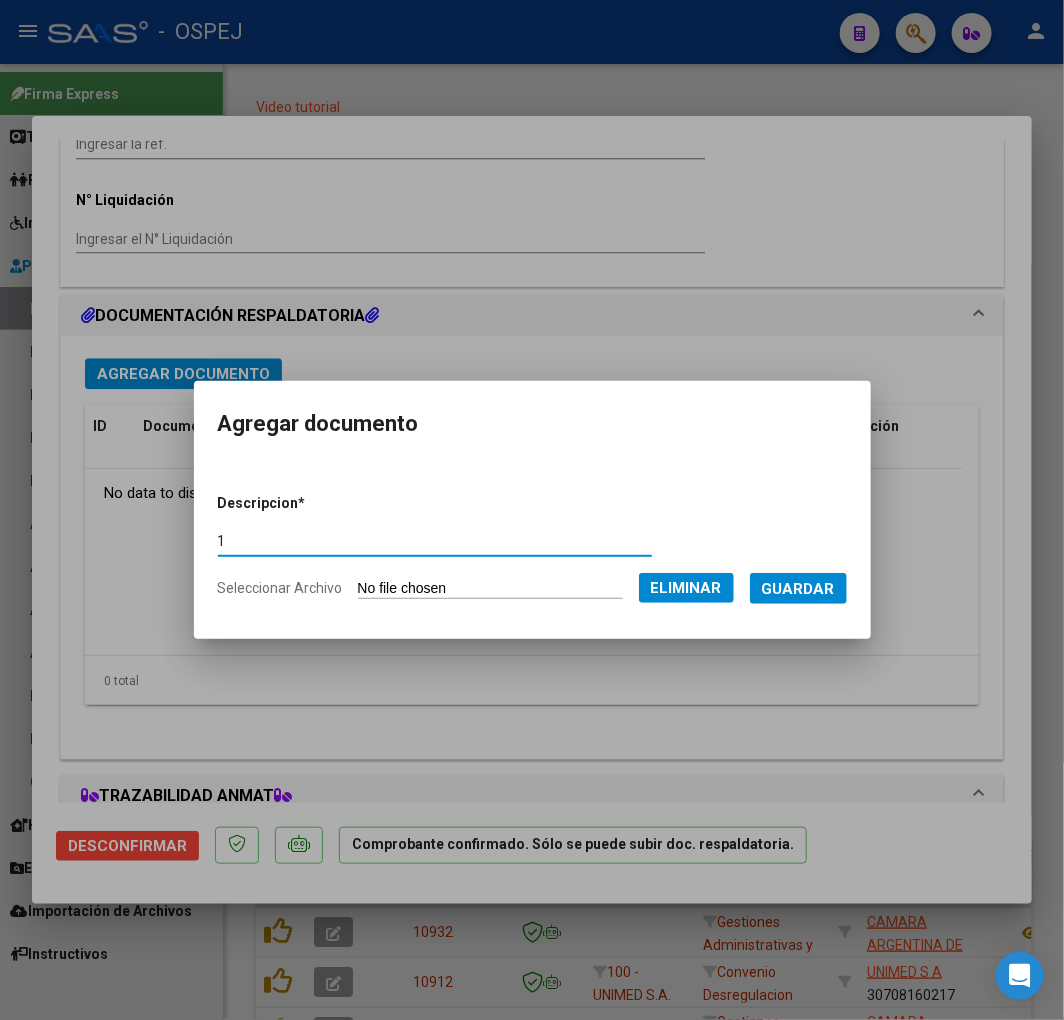 type on "1" 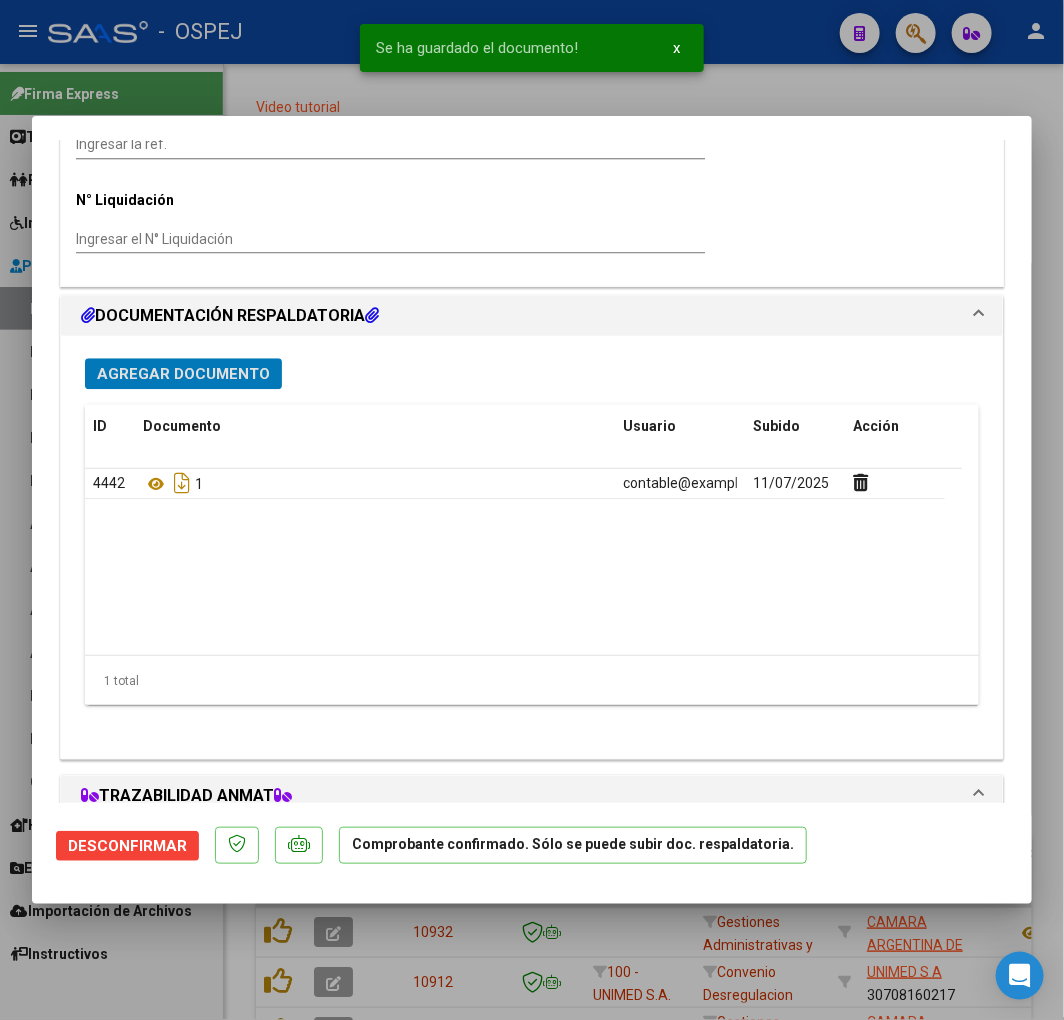 click on "Agregar Documento" at bounding box center [183, 374] 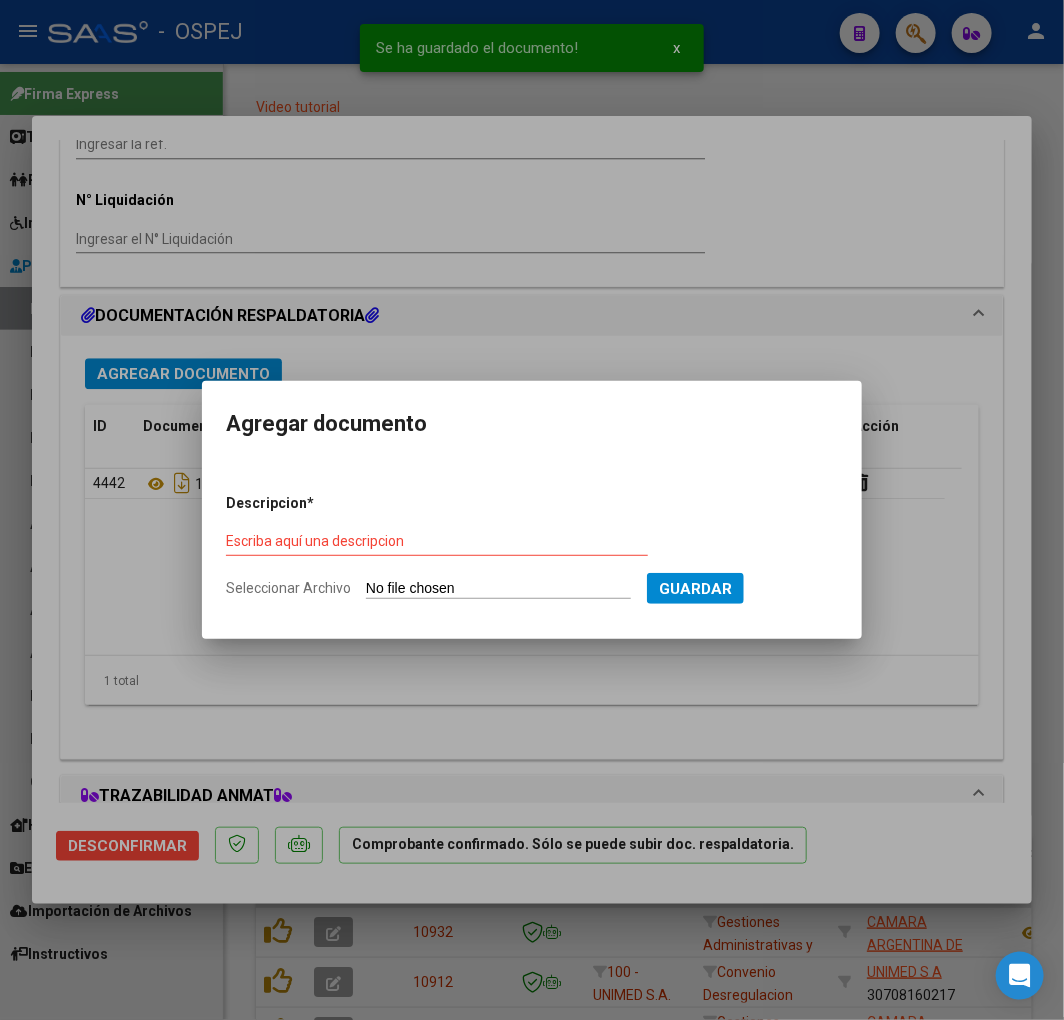 type on "C:\fakepath\HERRERA MIRIAM_compressed.pdf" 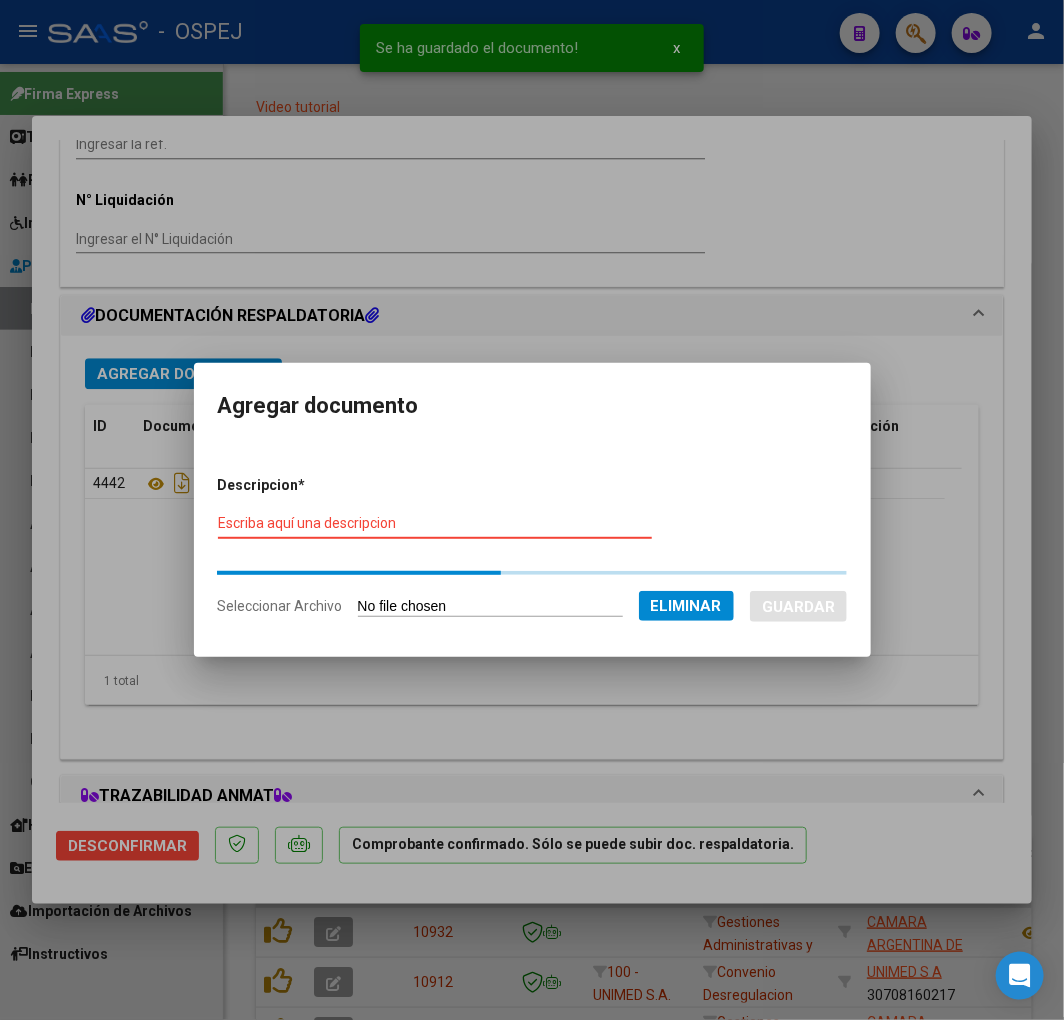 click on "Escriba aquí una descripcion" at bounding box center (435, 524) 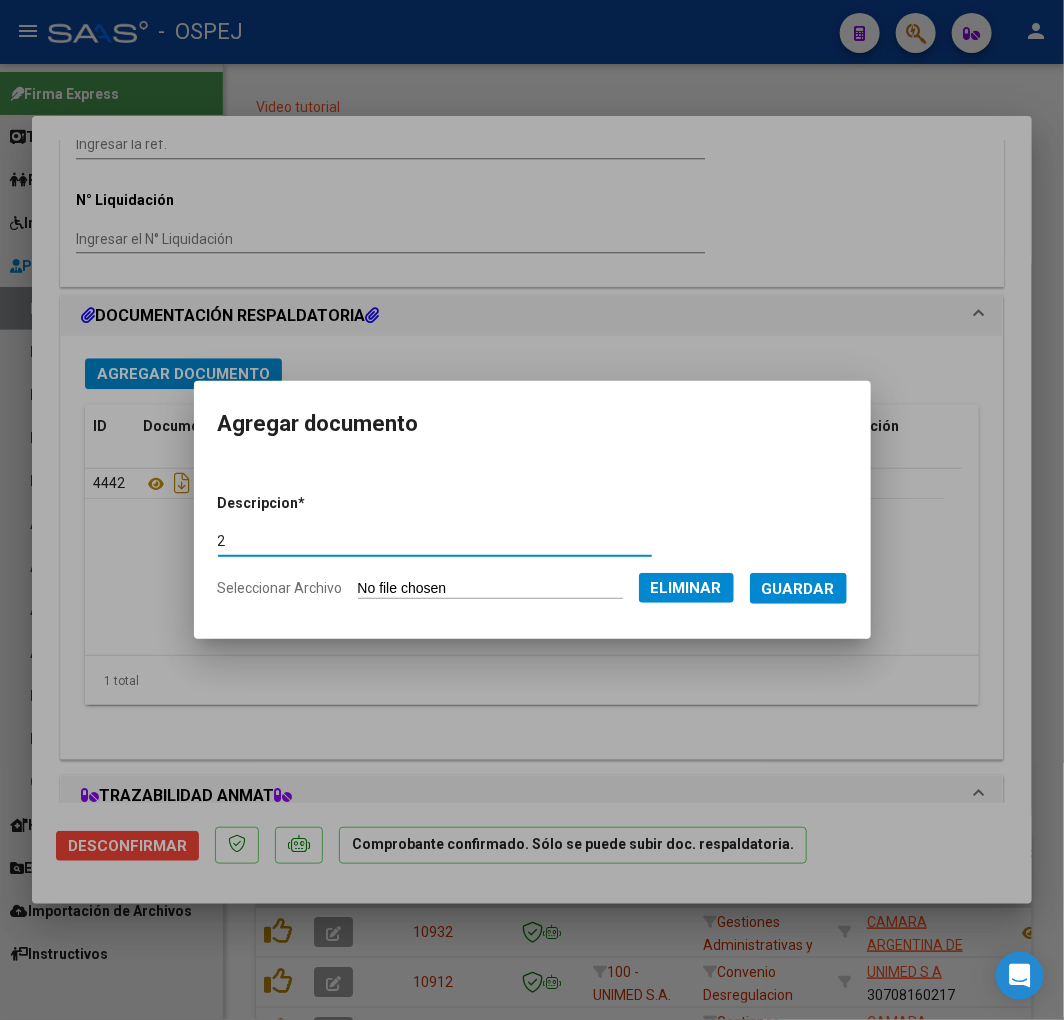 type on "2" 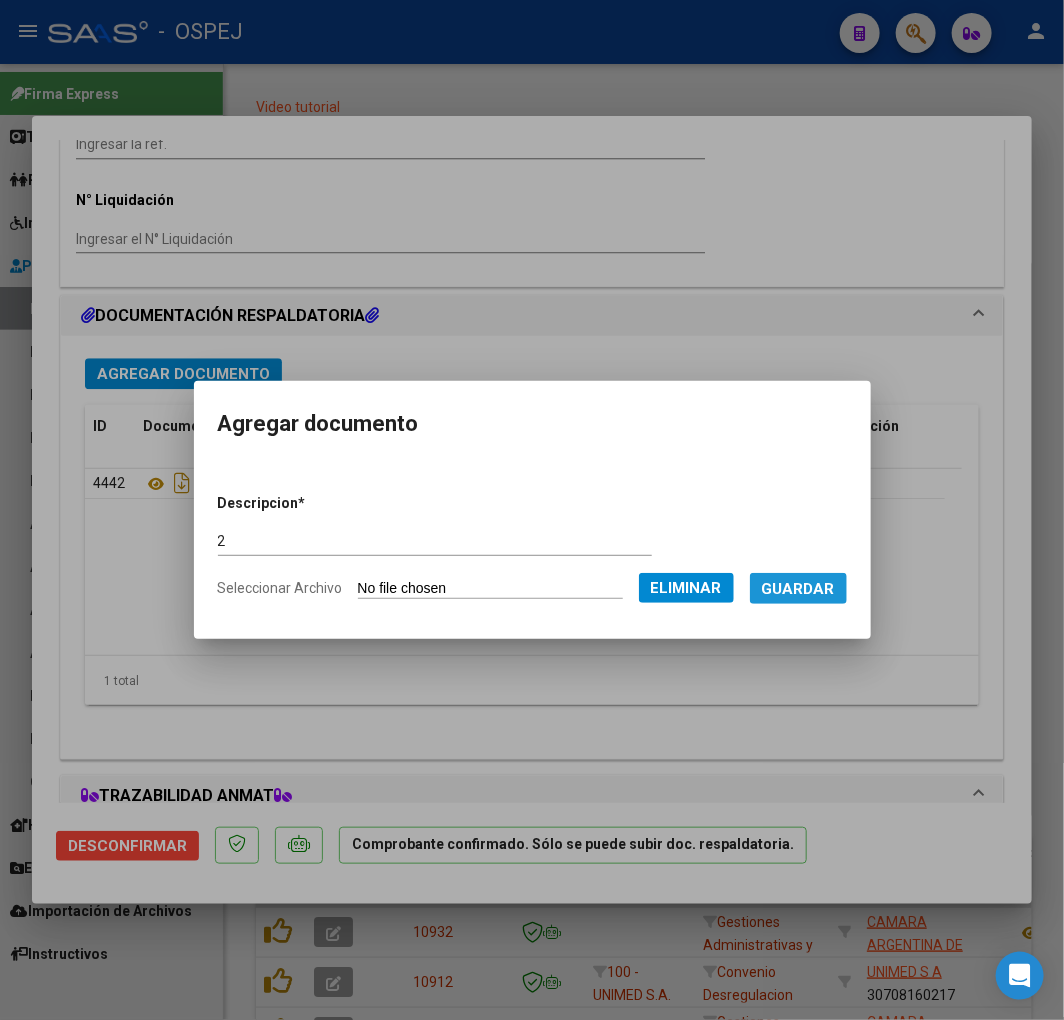 click on "Guardar" at bounding box center [798, 589] 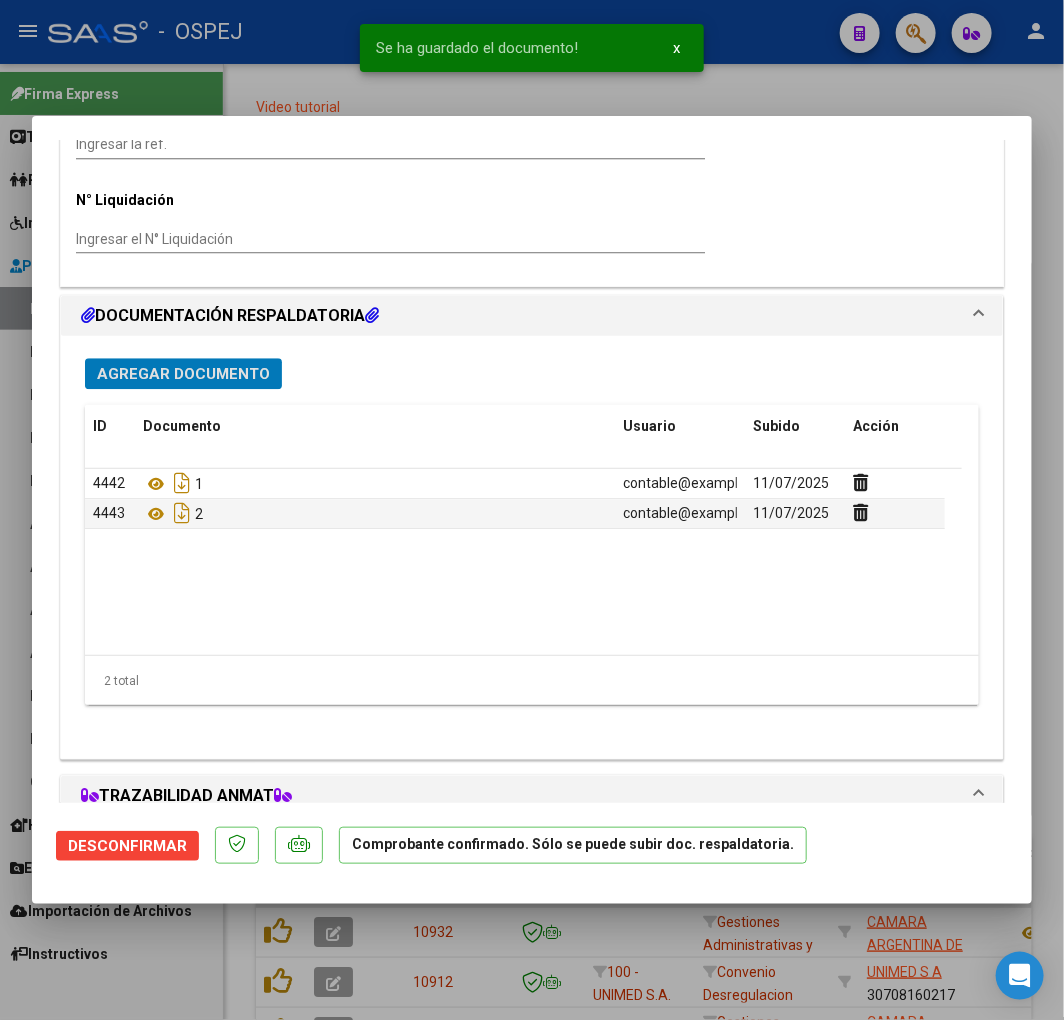 click on "Agregar Documento" at bounding box center (183, 373) 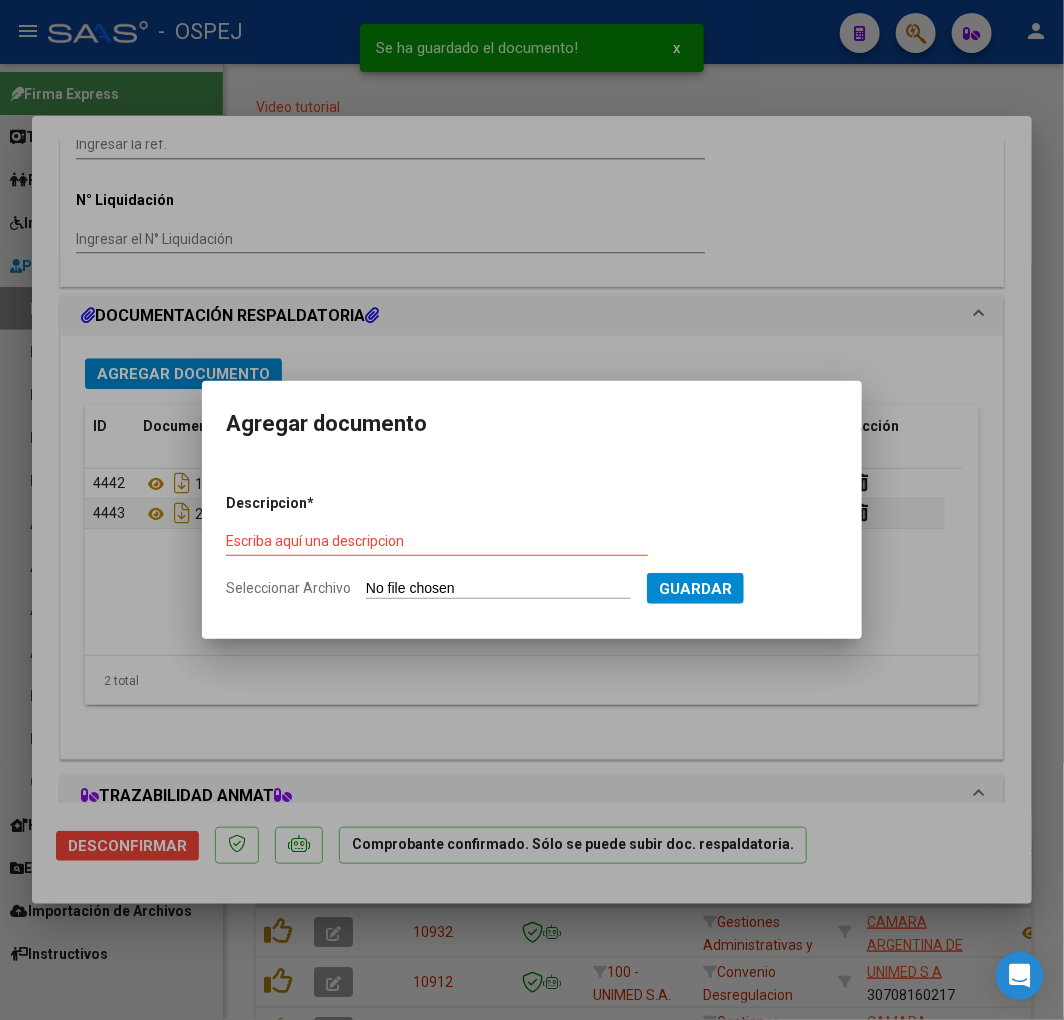 type on "C:\fakepath\PROFORMA FC. B -[NUMBER].pdf" 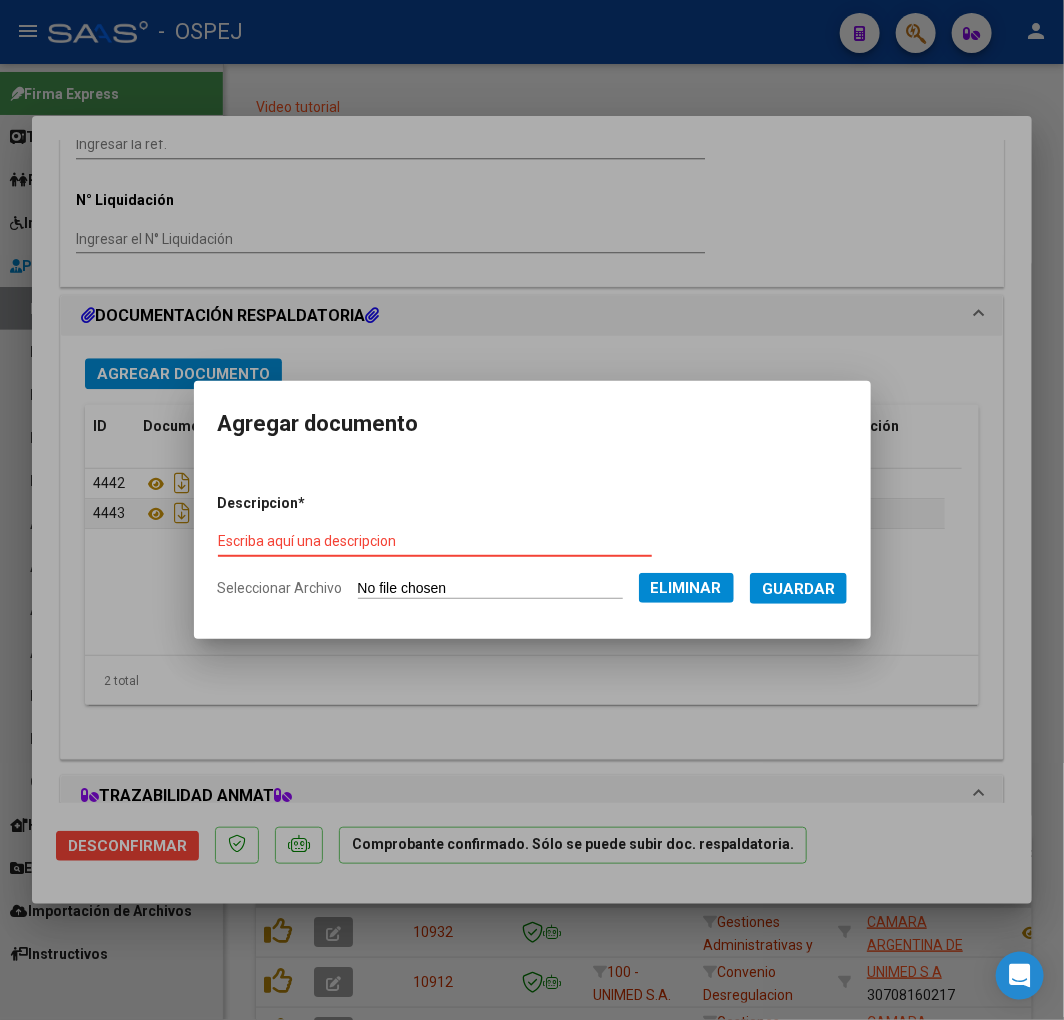 click on "Descripcion  *   Escriba aquí una descripcion  Seleccionar Archivo Eliminar Guardar" at bounding box center (532, 547) 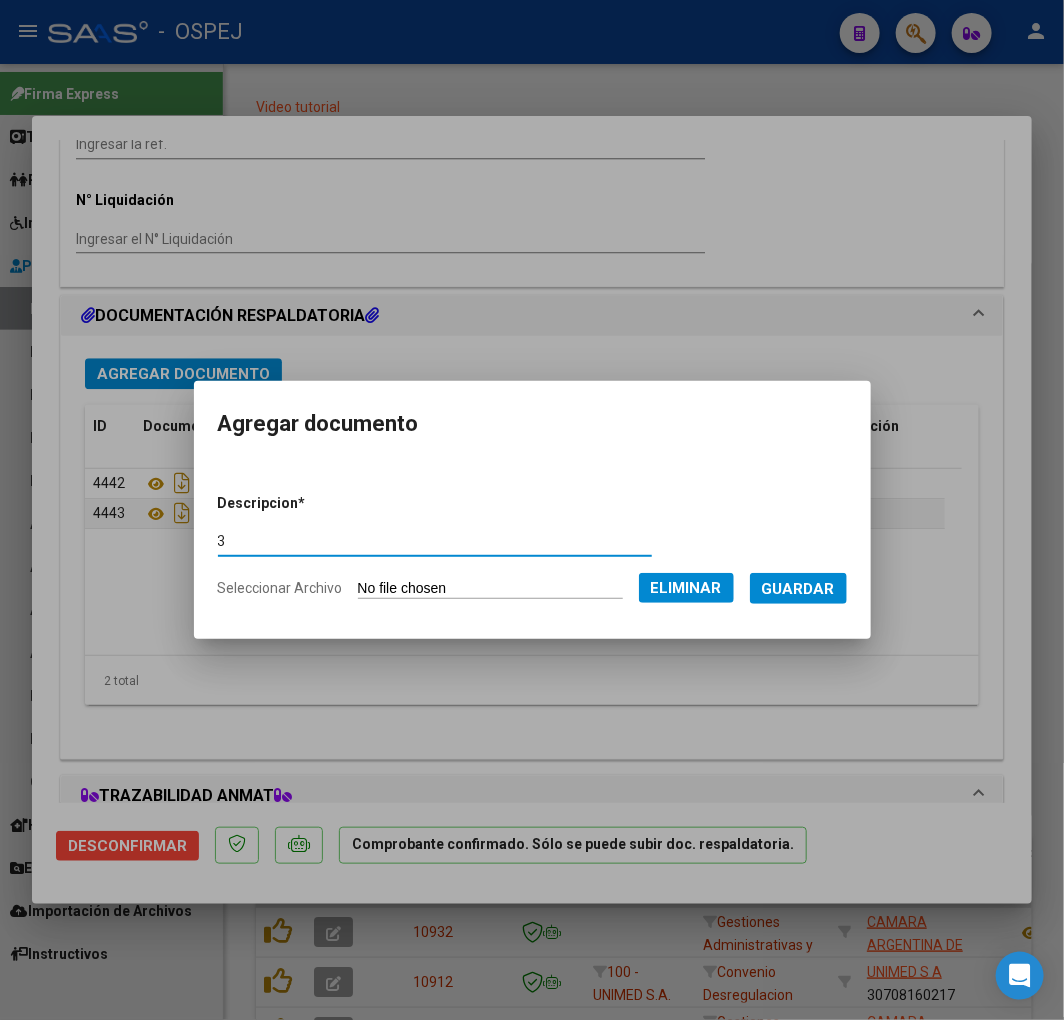 type on "3" 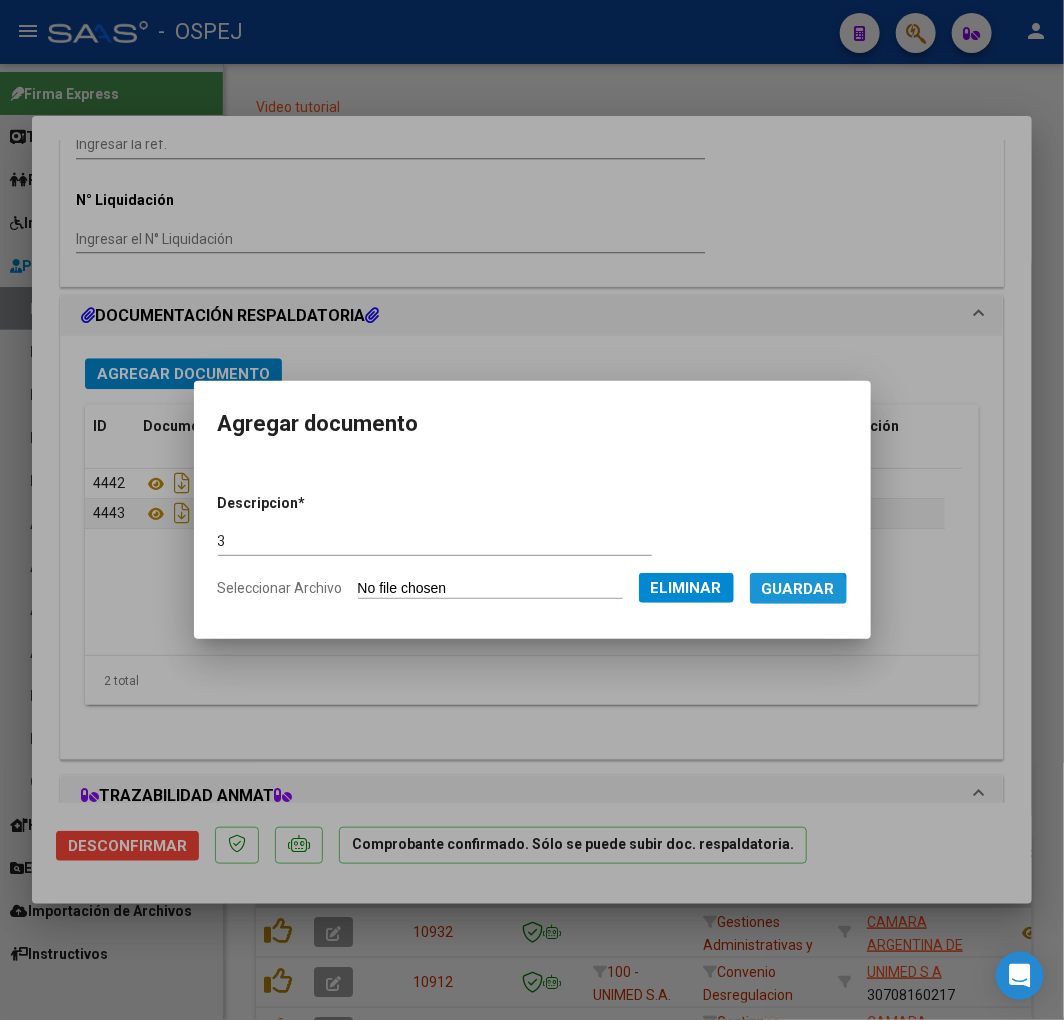click on "Guardar" at bounding box center (798, 588) 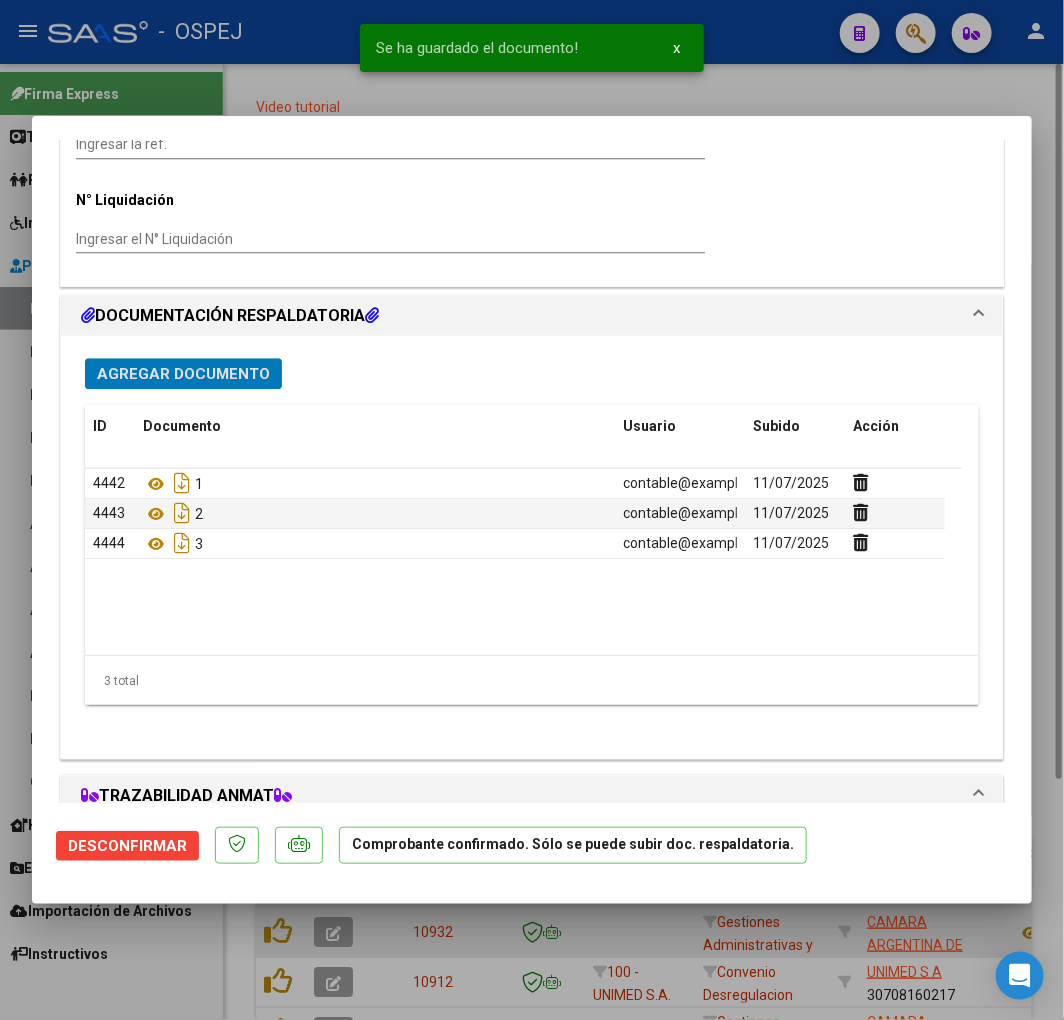click at bounding box center (532, 510) 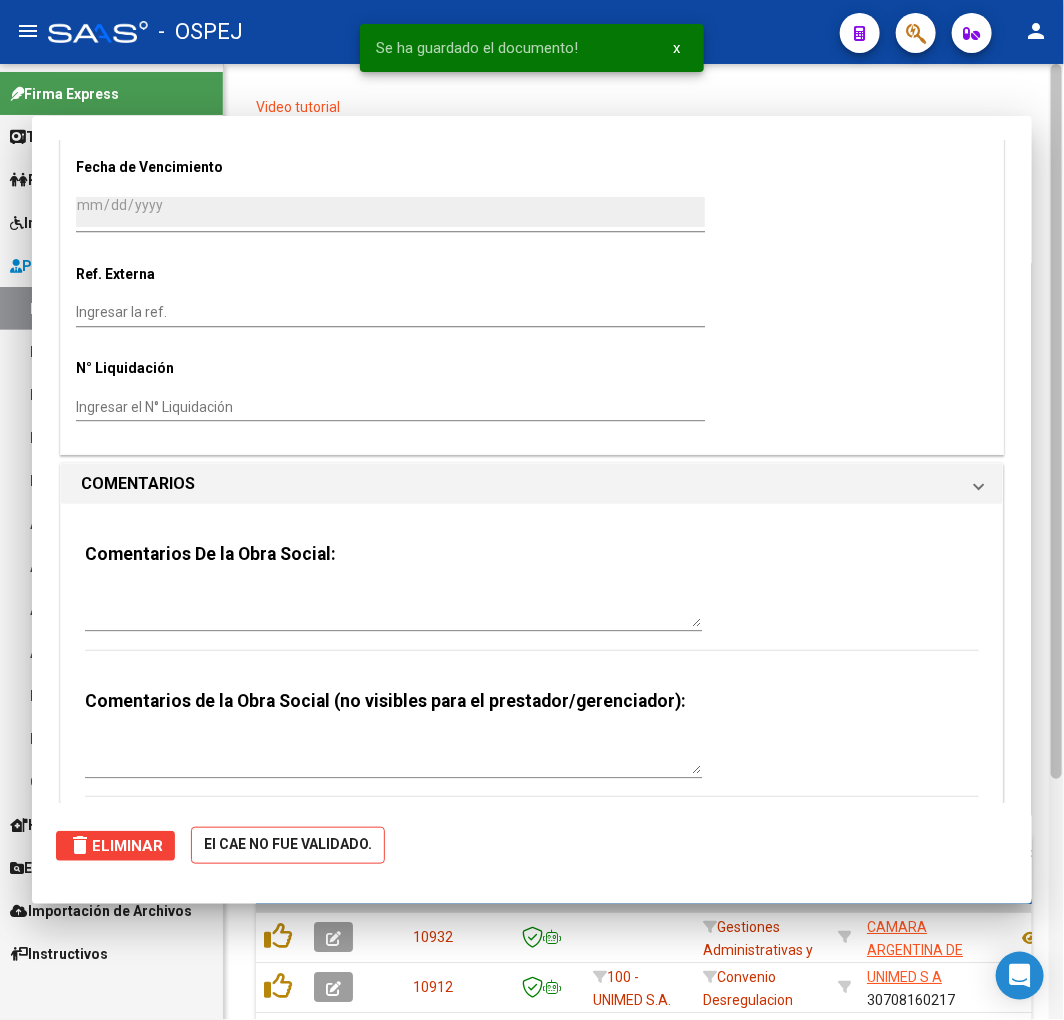 scroll, scrollTop: 0, scrollLeft: 0, axis: both 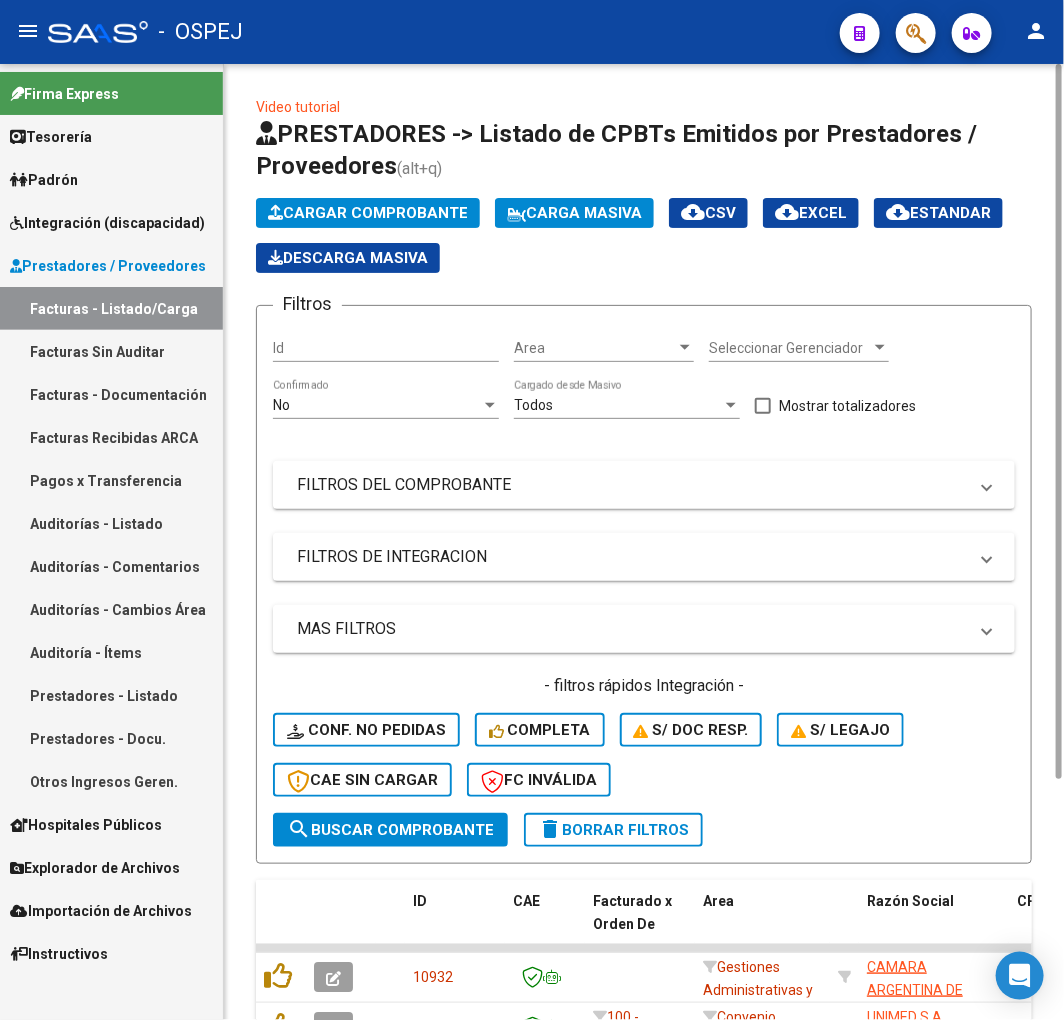 click on "Cargar Comprobante" 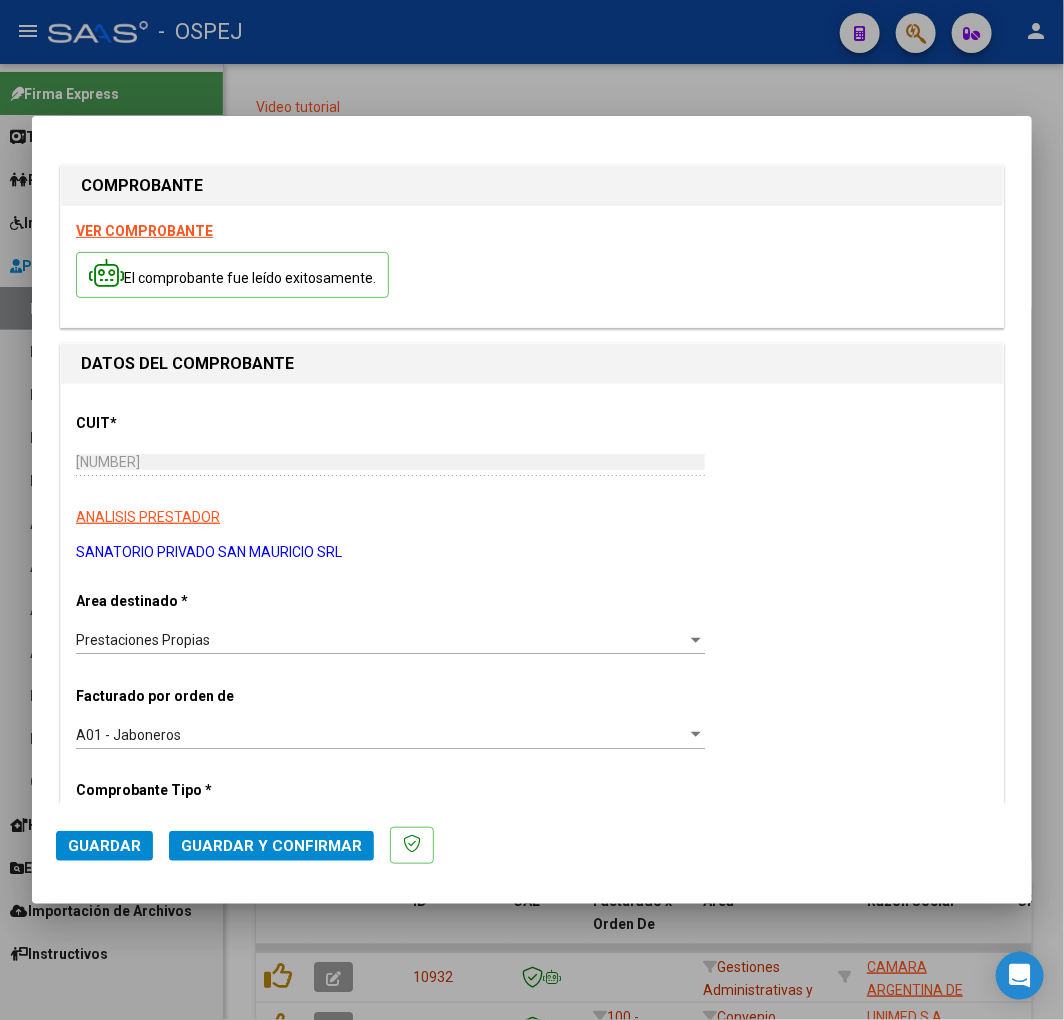 click on "Guardar y Confirmar" 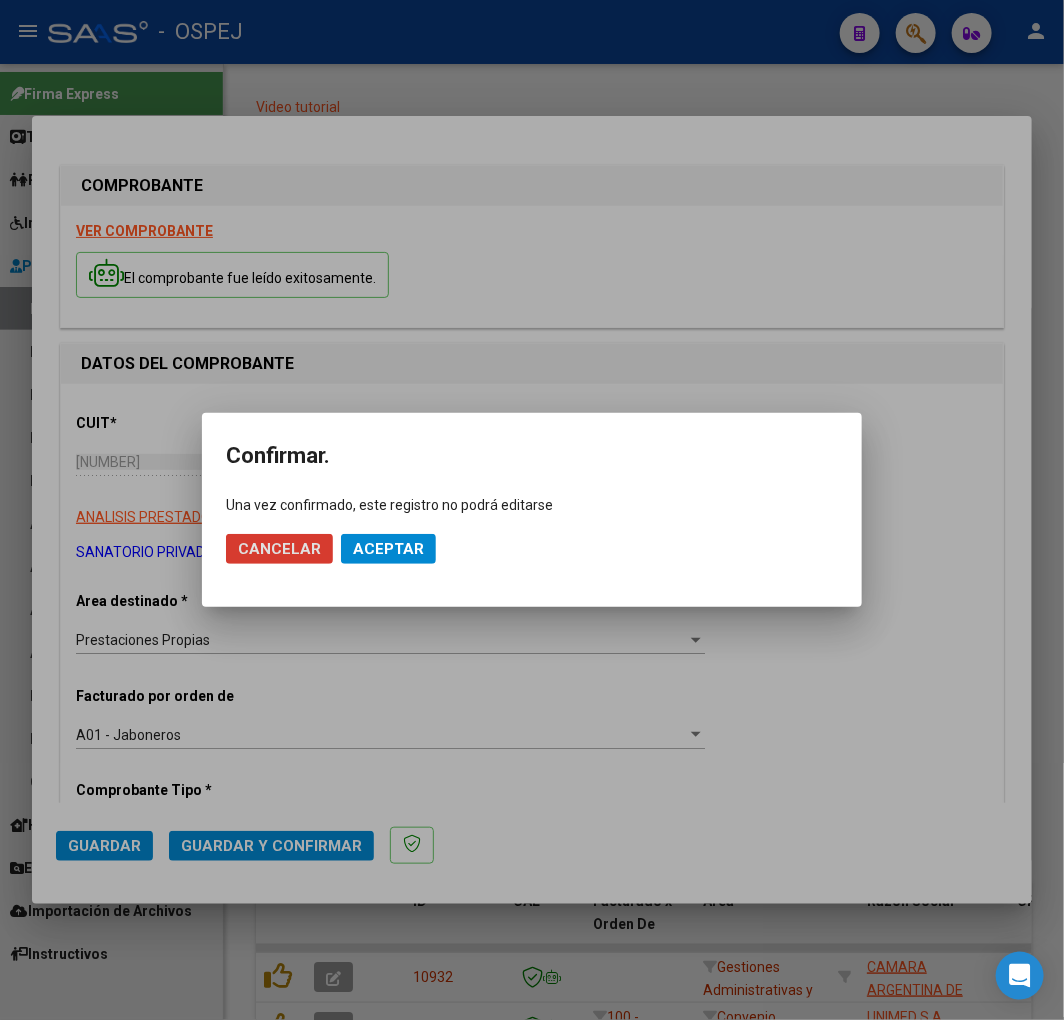 click on "Aceptar" 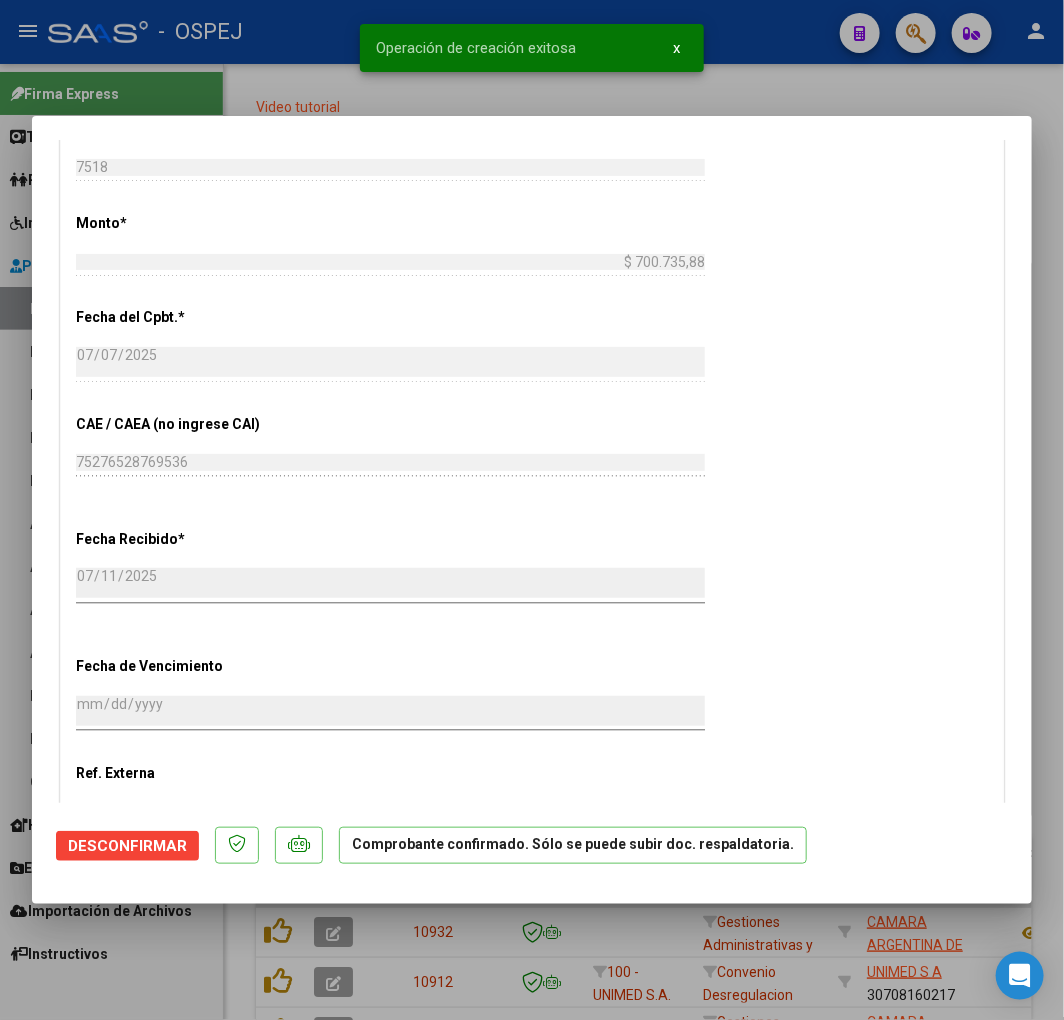scroll, scrollTop: 1555, scrollLeft: 0, axis: vertical 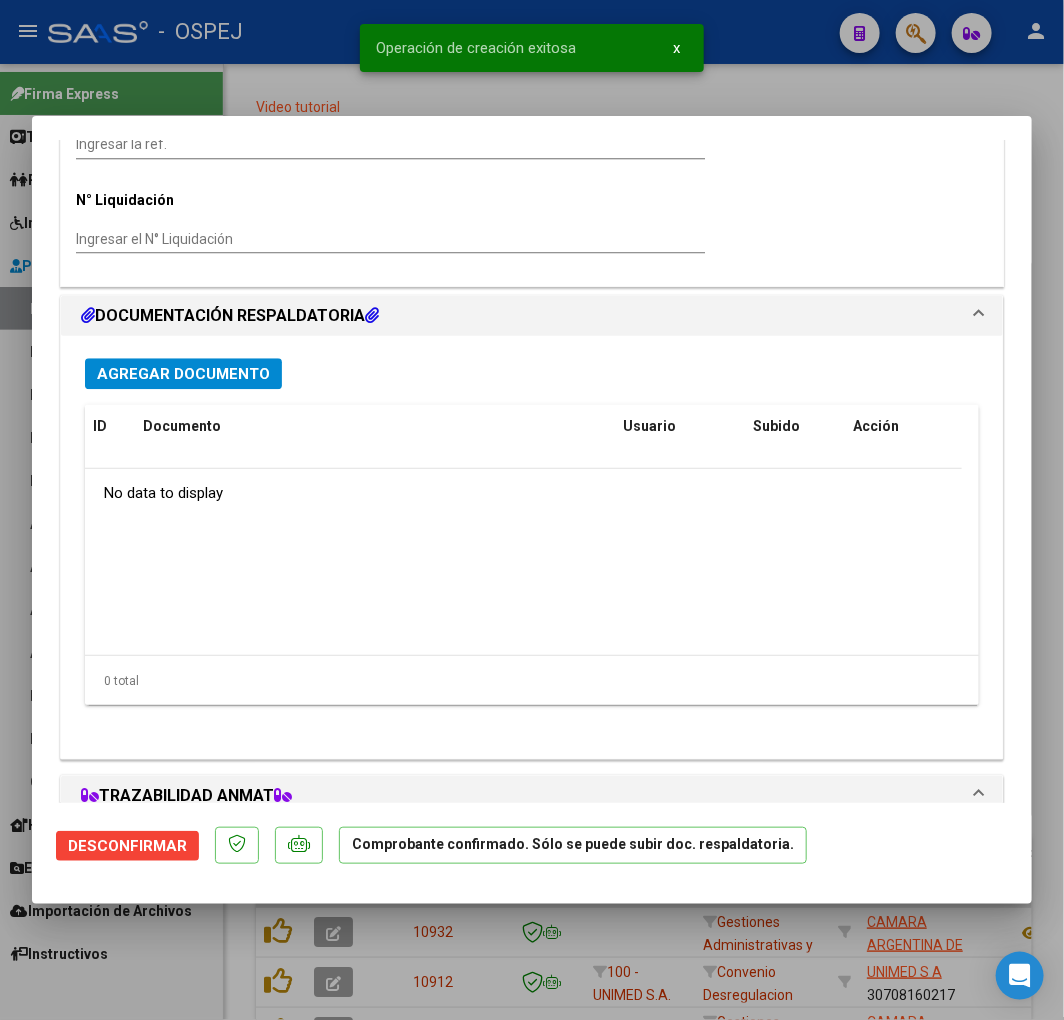 click on "Agregar Documento" at bounding box center [183, 374] 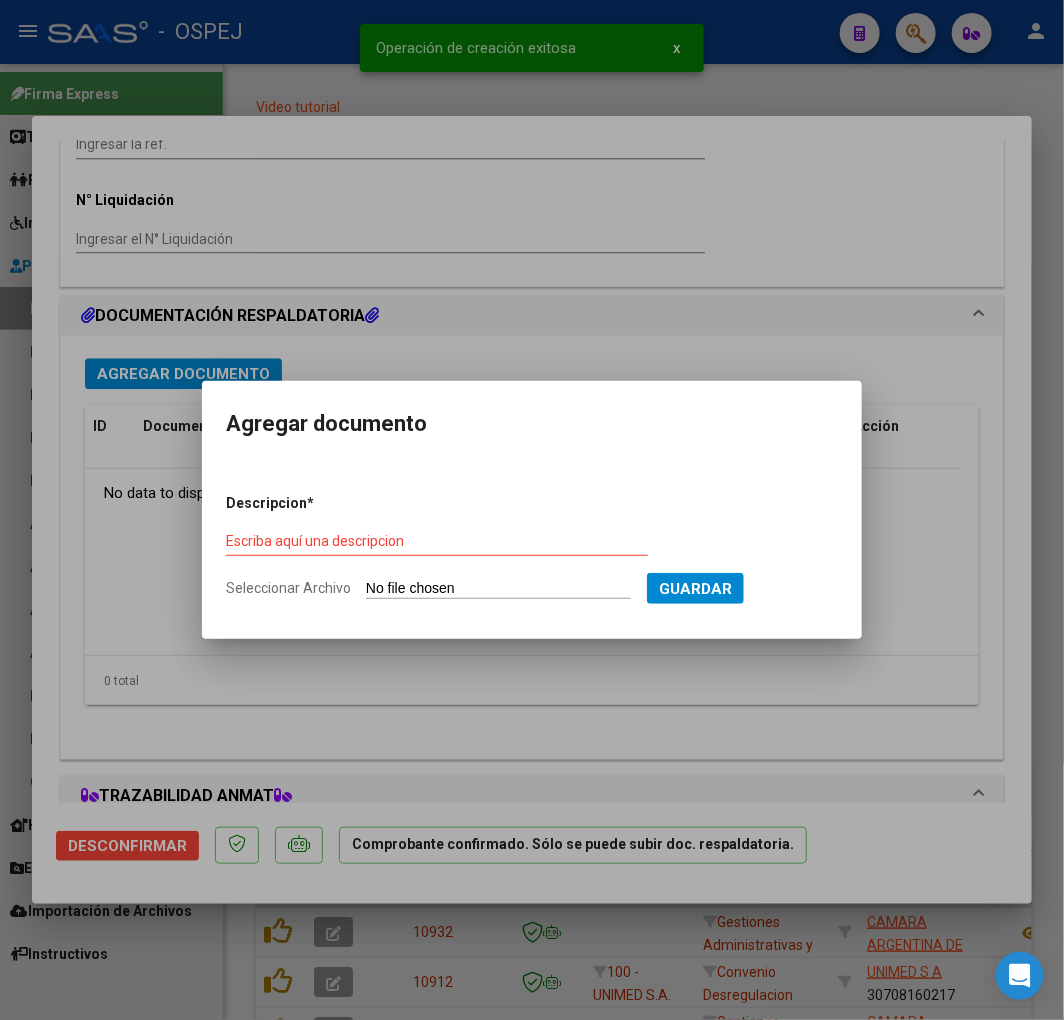 type on "C:\fakepath\SOPORTE.pdf" 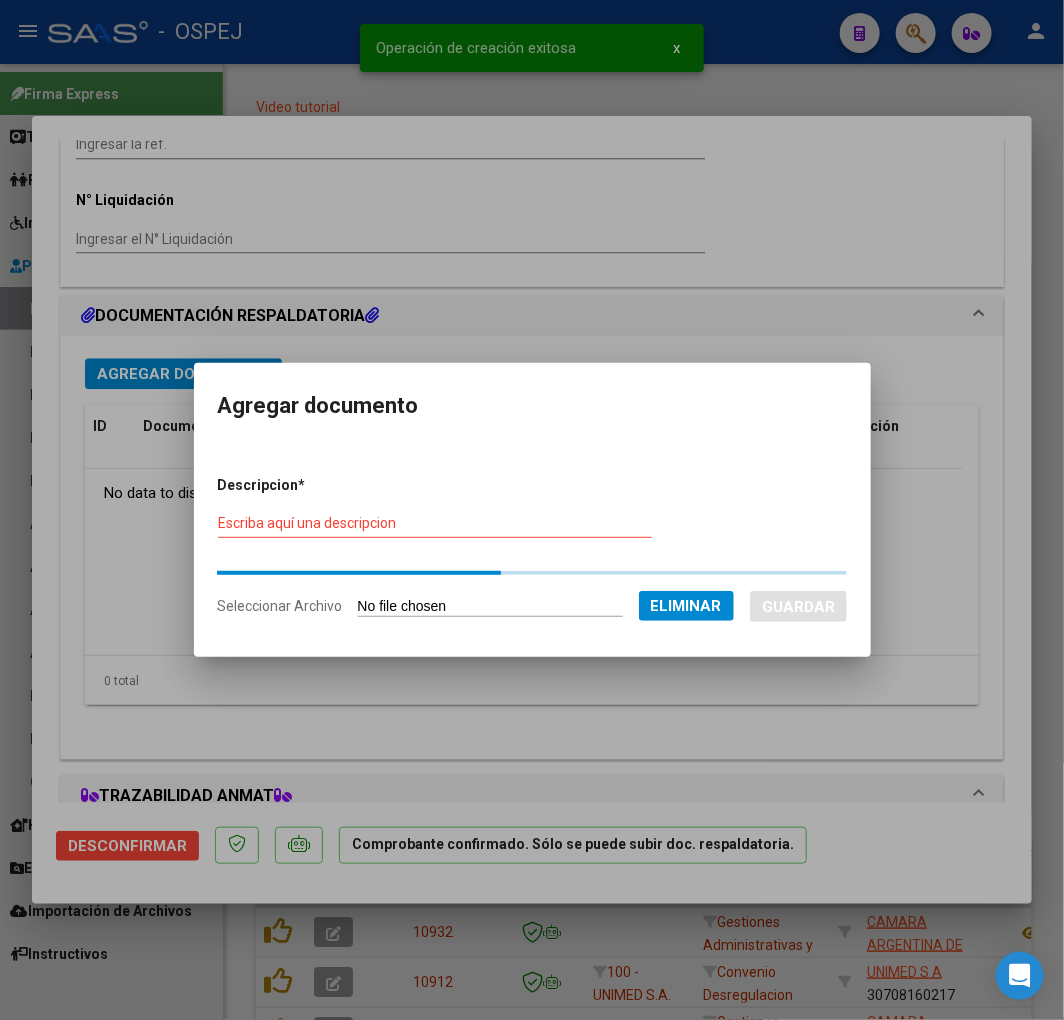 click on "Escriba aquí una descripcion" at bounding box center (435, 524) 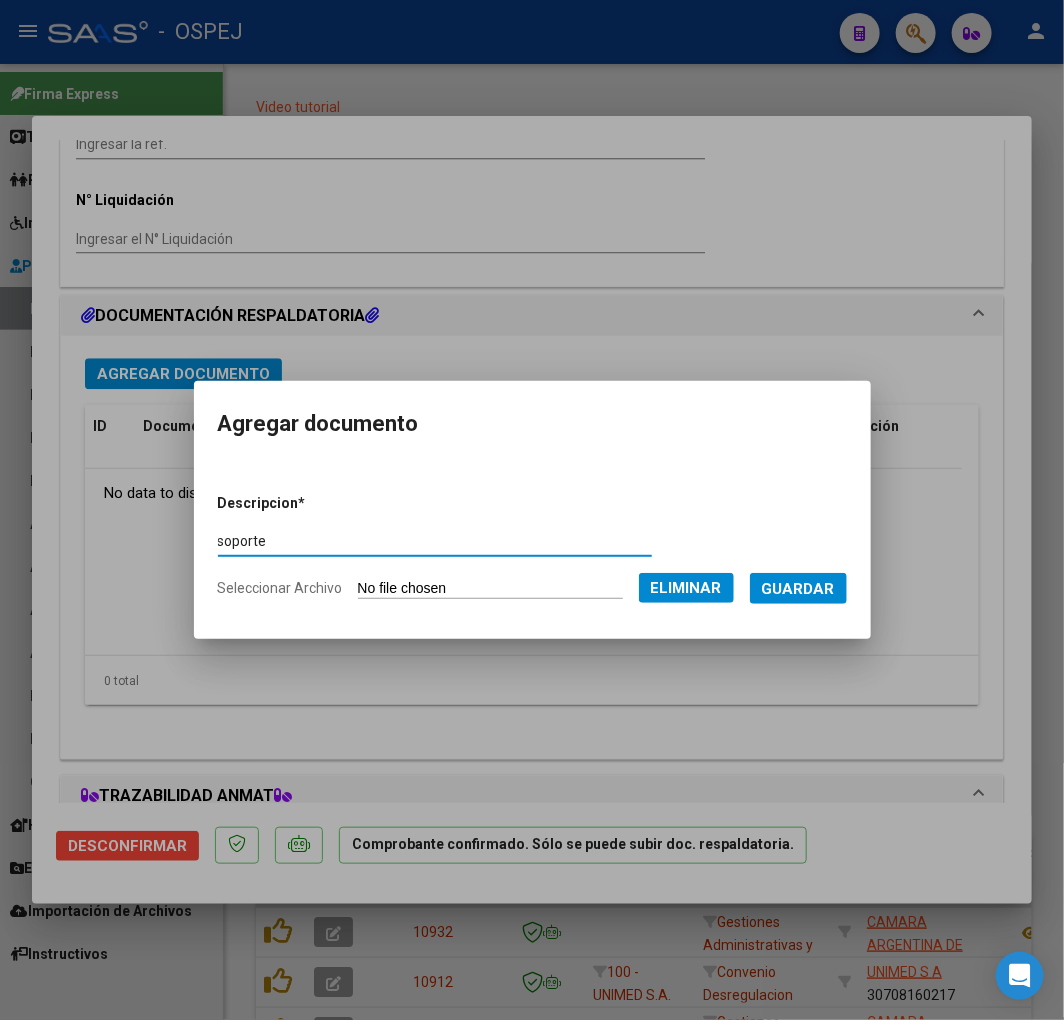 type on "soporte" 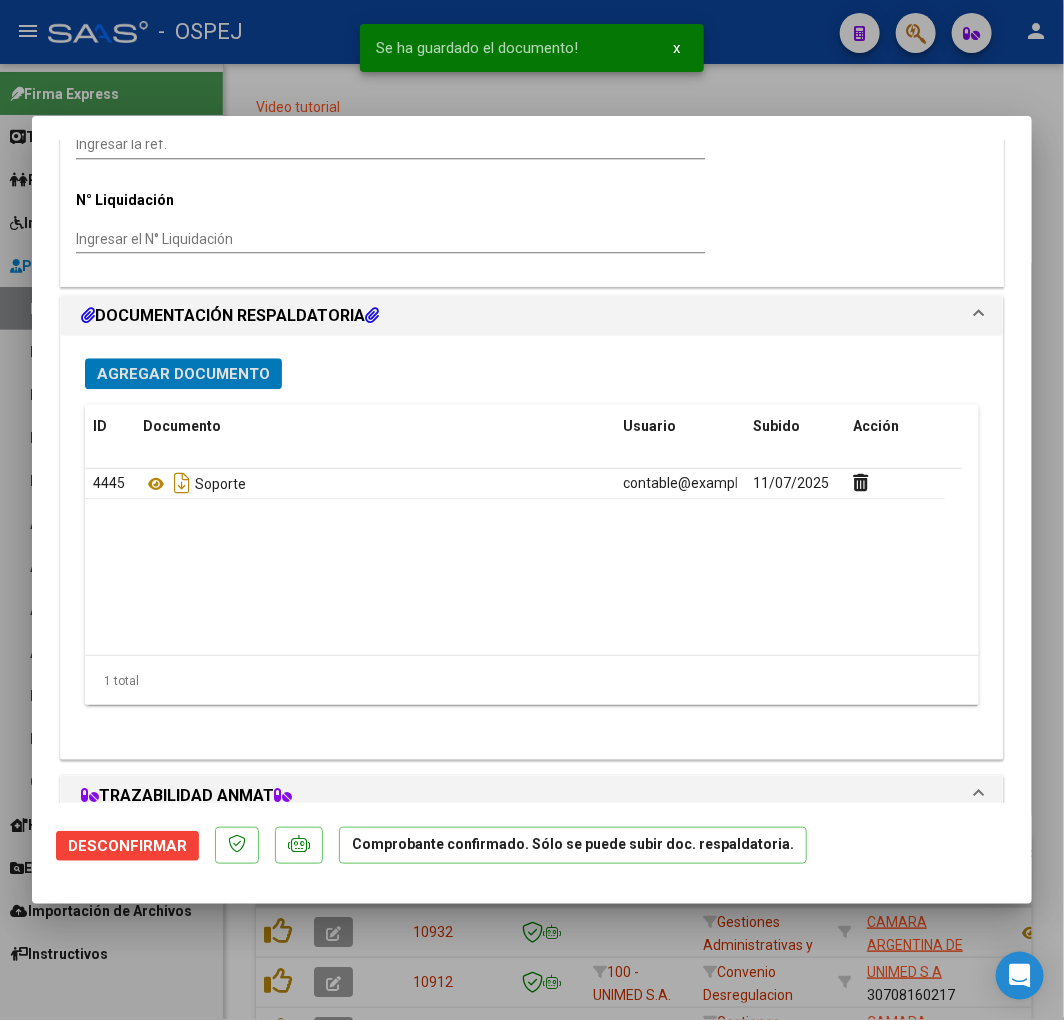 click on "Agregar Documento" at bounding box center (183, 374) 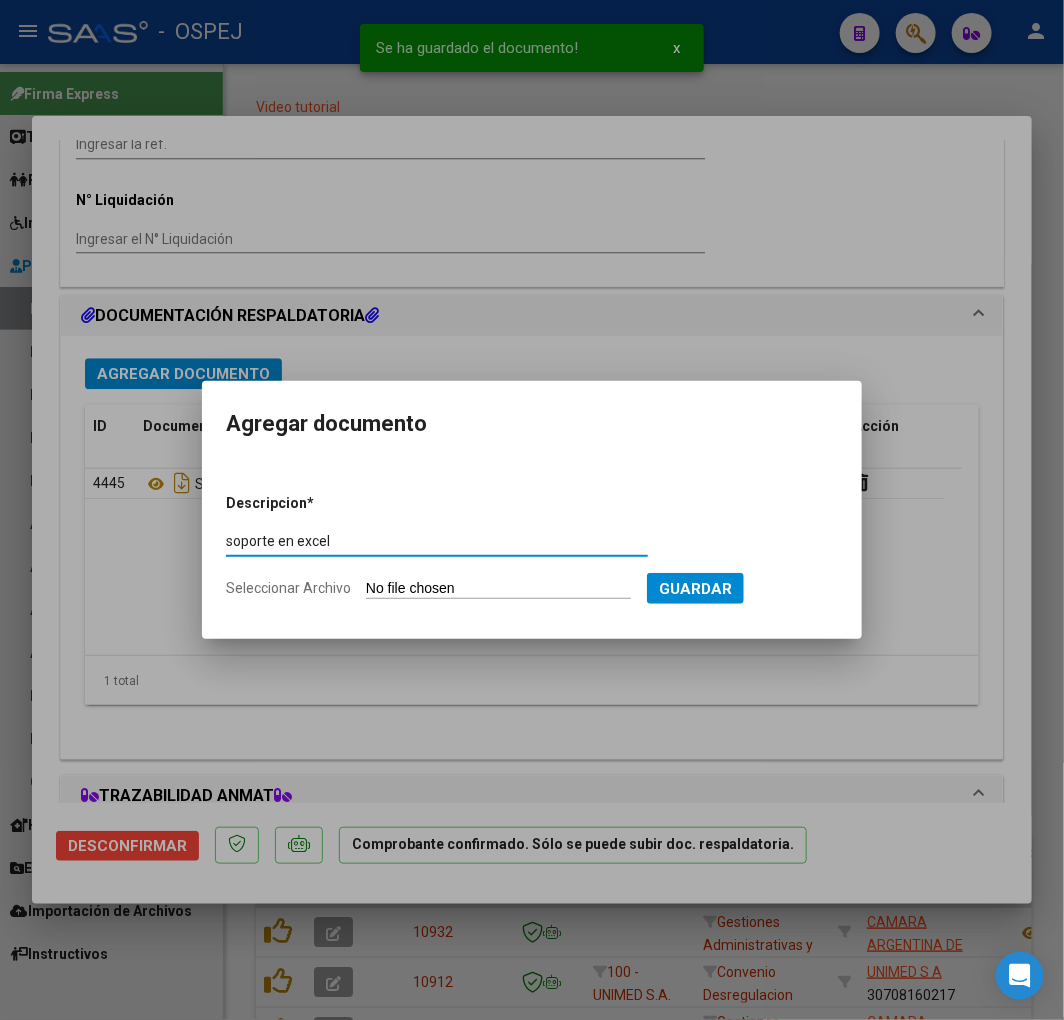 type on "soporte en excel" 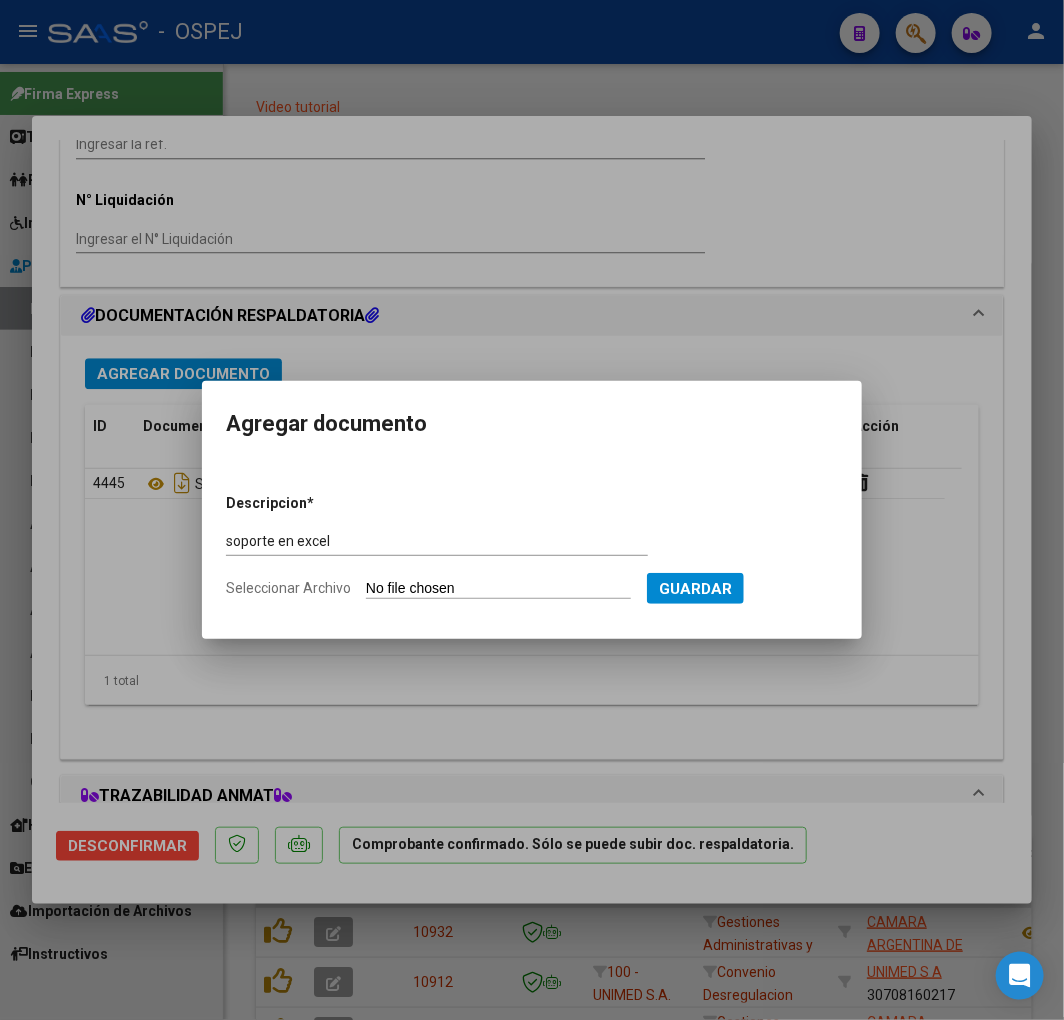 type on "C:\fakepath\a (4).xlsx" 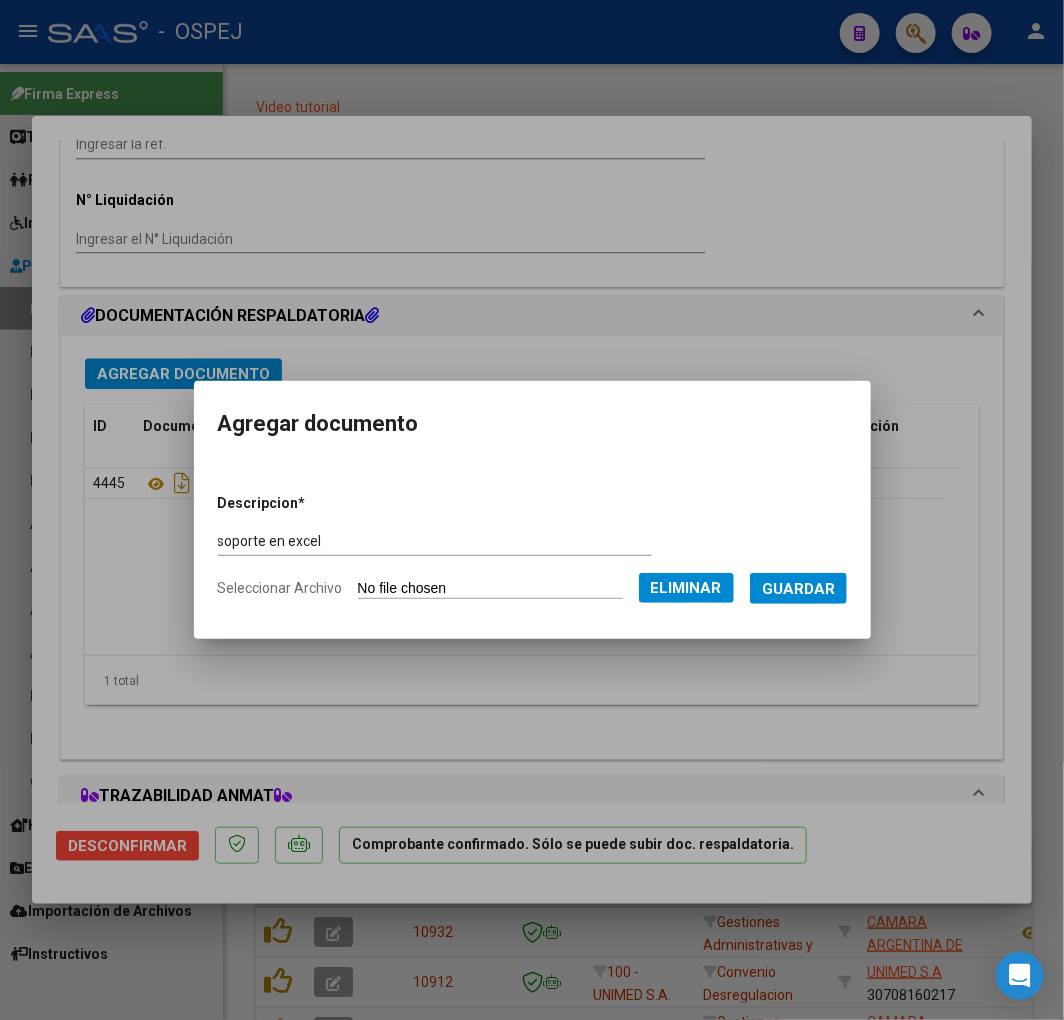 click on "Guardar" at bounding box center [798, 589] 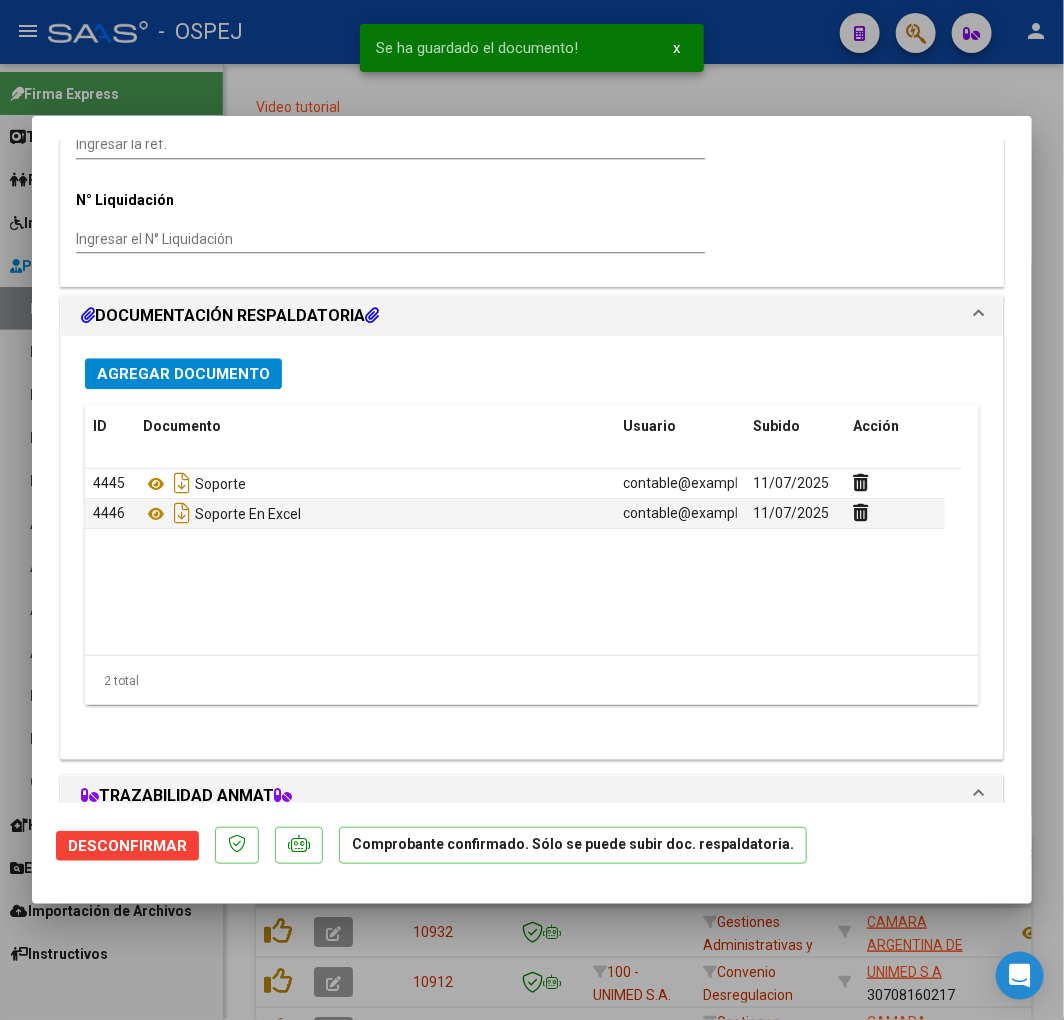 click at bounding box center [532, 510] 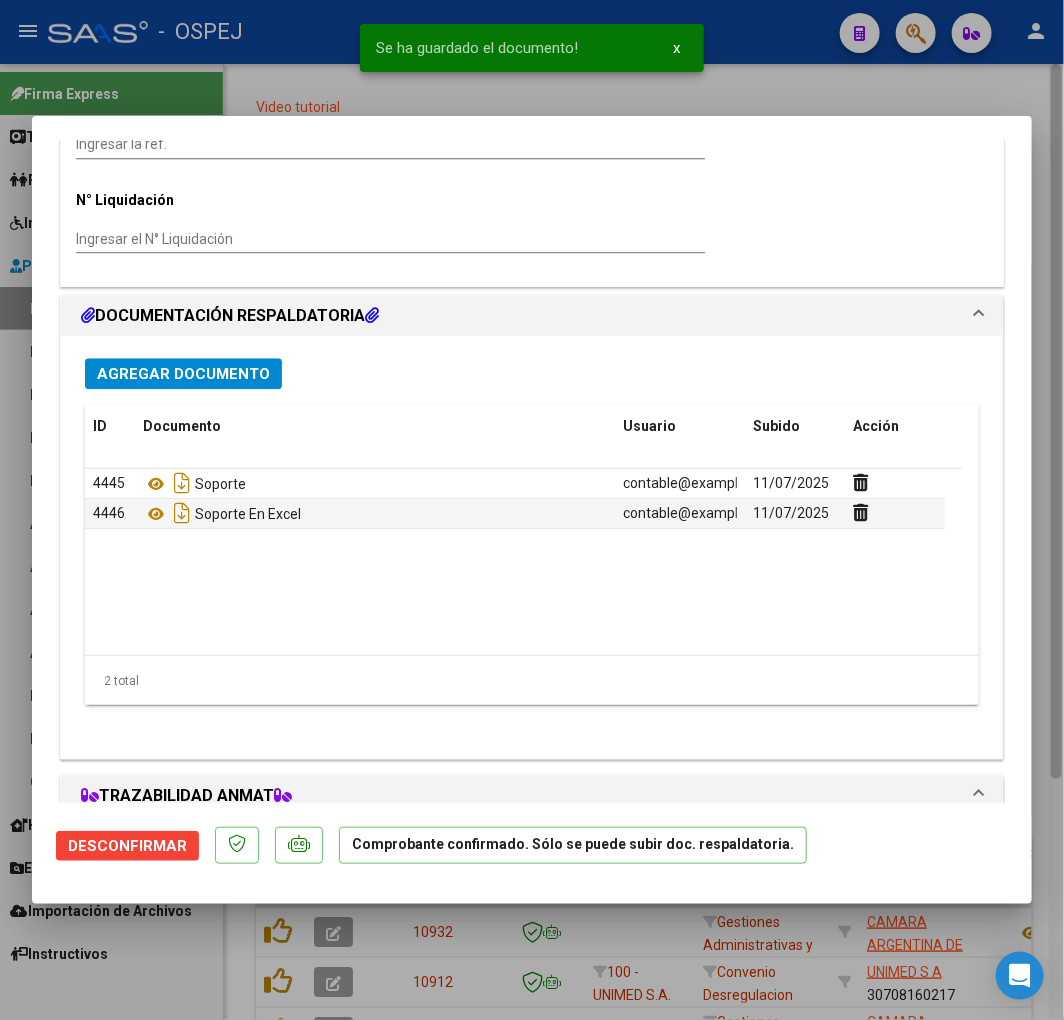 type 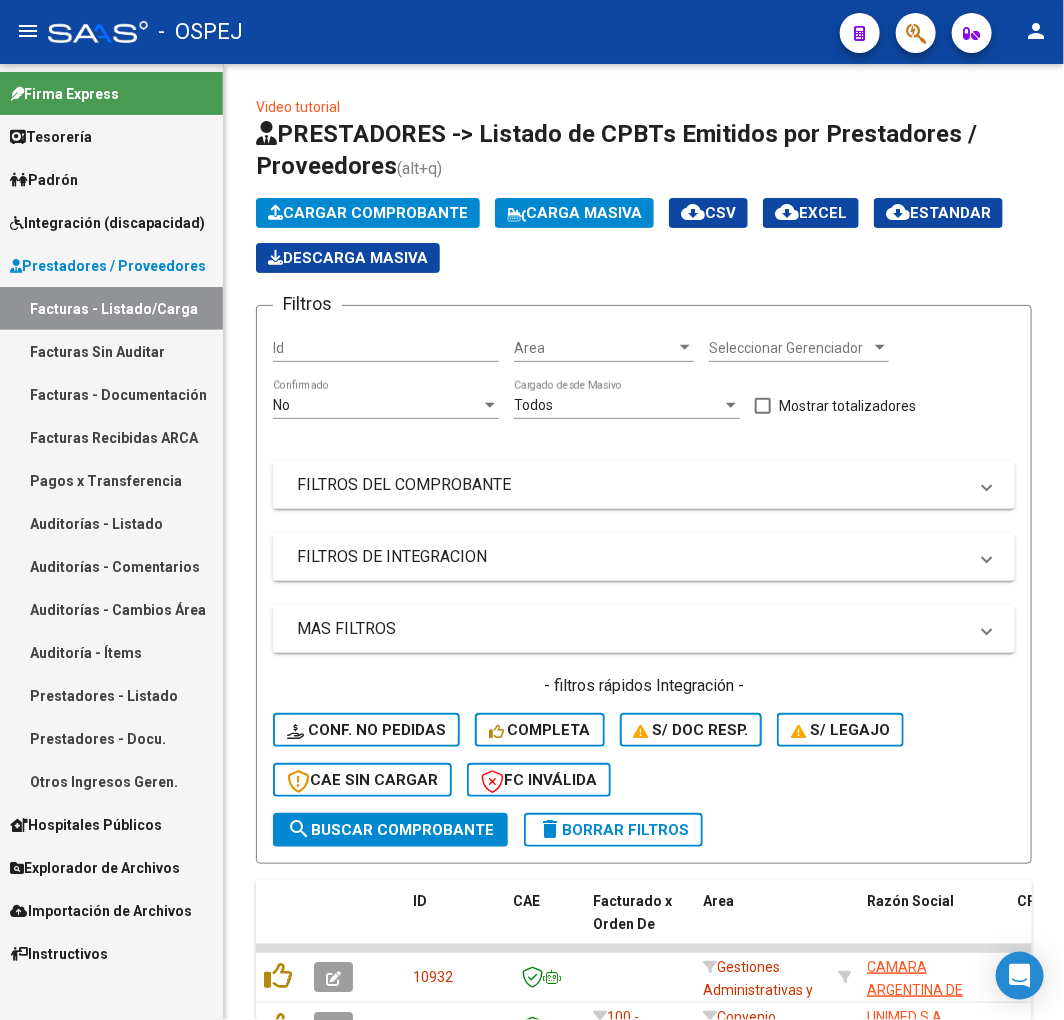 drag, startPoint x: 166, startPoint y: 534, endPoint x: 203, endPoint y: 504, distance: 47.63402 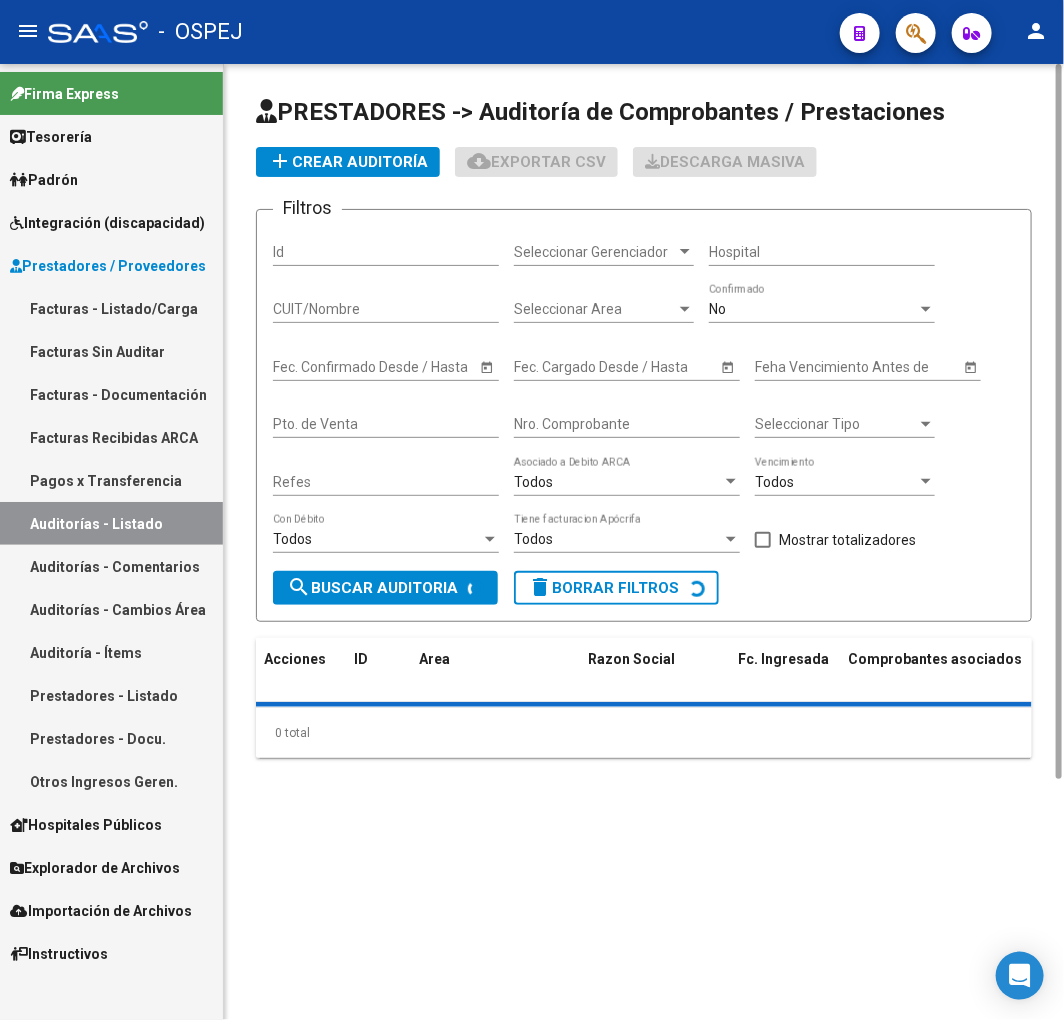 click on "PRESTADORES -> Auditoría de Comprobantes / Prestaciones add  Crear Auditoría
cloud_download  Exportar CSV   Descarga Masiva
Filtros Id Seleccionar Gerenciador Seleccionar Gerenciador Hospital CUIT/Nombre Seleccionar Area Seleccionar Area No  Confirmado Start date – Fec. Confirmado Desde / Hasta Start date – Fec. Cargado Desde / Hasta Feha Vencimiento Antes de Pto. de Venta Nro. Comprobante Seleccionar Tipo Seleccionar Tipo Refes Todos  Asociado a Debito ARCA Todos  Vencimiento Todos  Con Débito Todos  Tiene facturacion Apócrifa    Mostrar totalizadores search  Buscar Auditoria  delete  Borrar Filtros  Acciones ID Area Razon Social Fc. Ingresada Comprobantes asociados Imputado Gerenciador Importe Aprobado Importe Debitado Importe Comprobantes Vencimiento FC Creado Usuario Confirmado Por Comentario Vencimiento Auditoría Auditoría externa creada Período Imputado Fecha Debitado x ARCA Monto Debitado x ARCA  0 total   1" 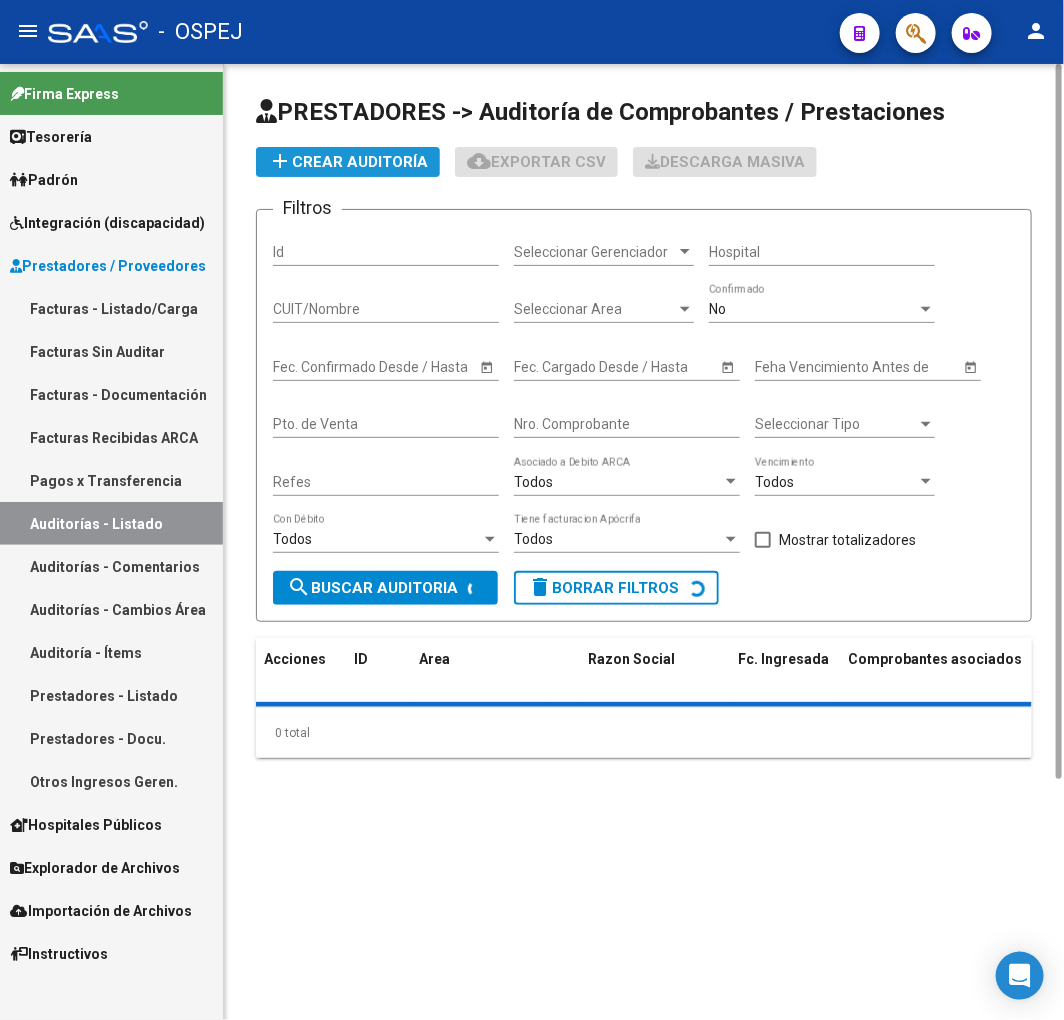 click on "add  Crear Auditoría" 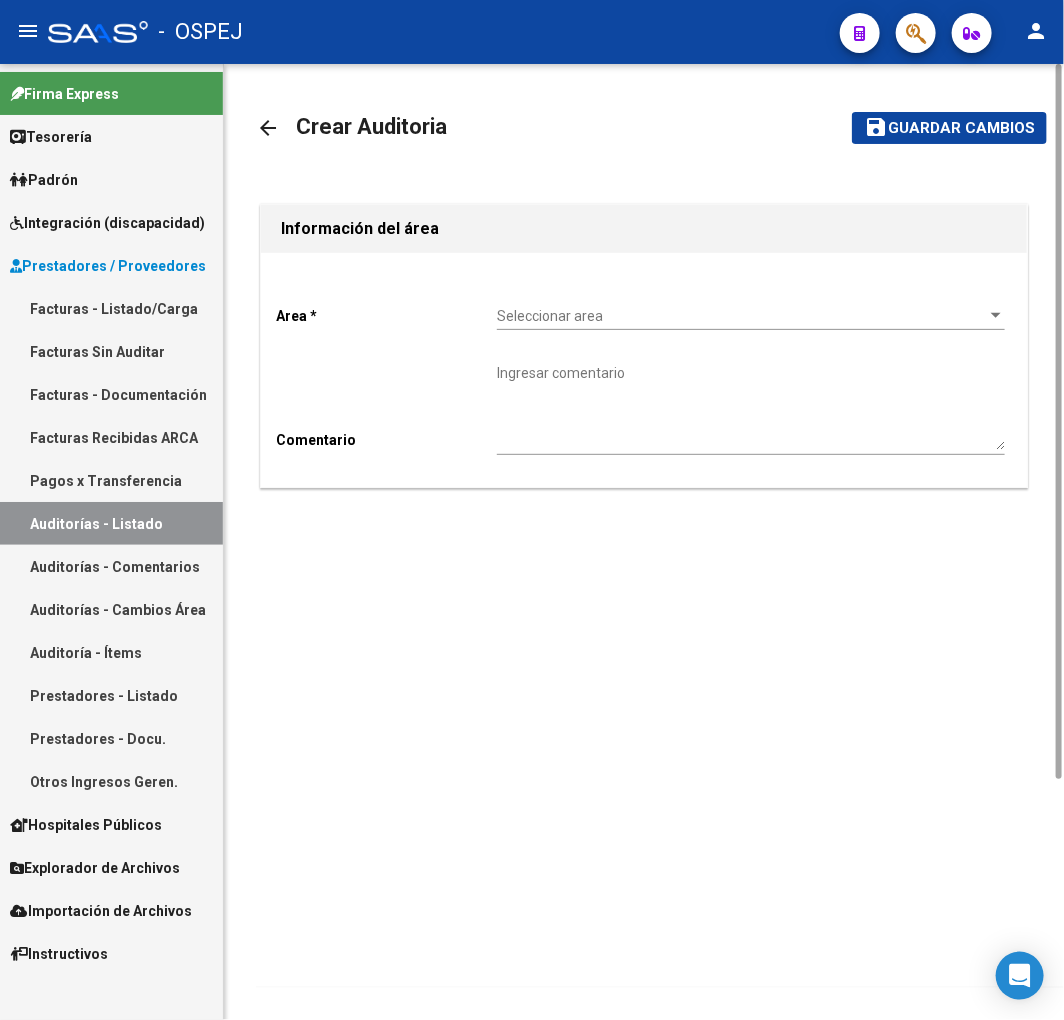 click on "Seleccionar area Seleccionar area" 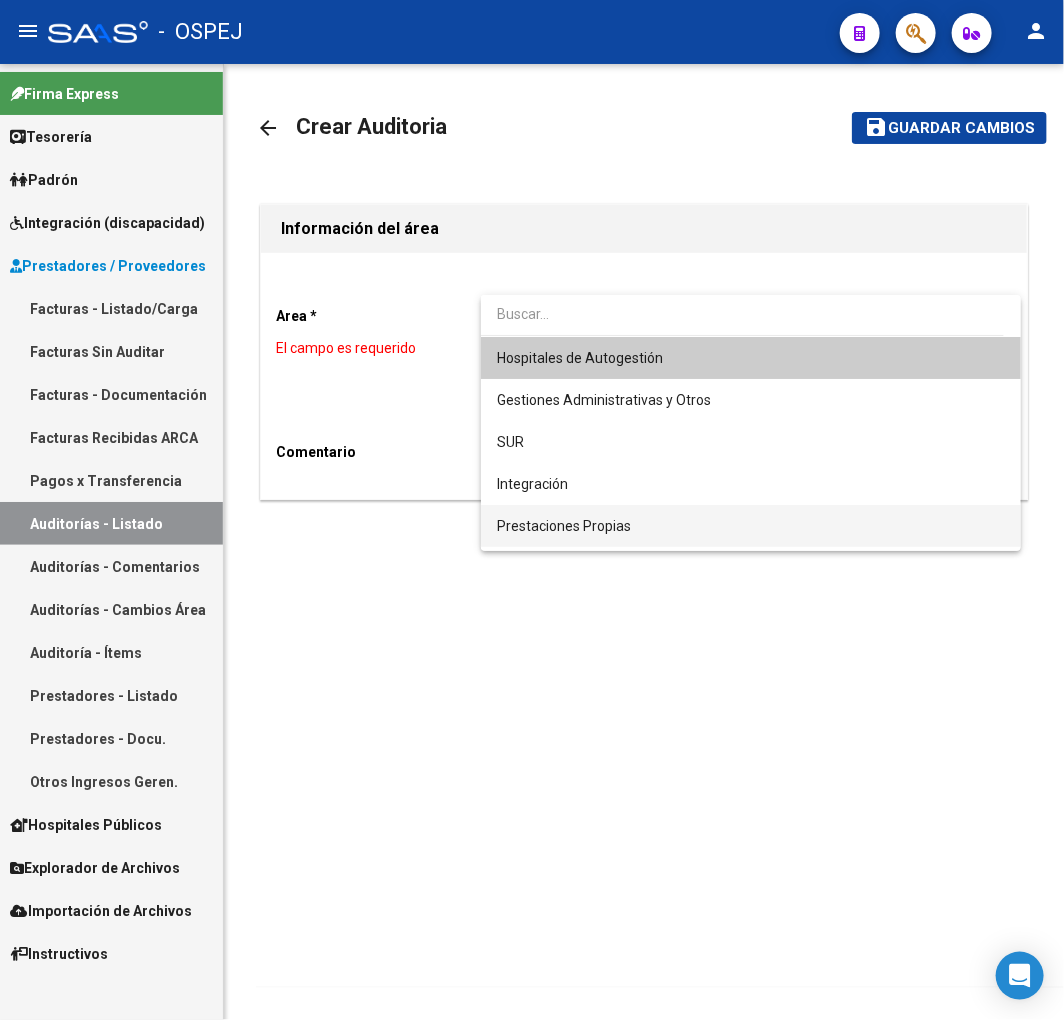click on "Prestaciones Propias" at bounding box center [751, 526] 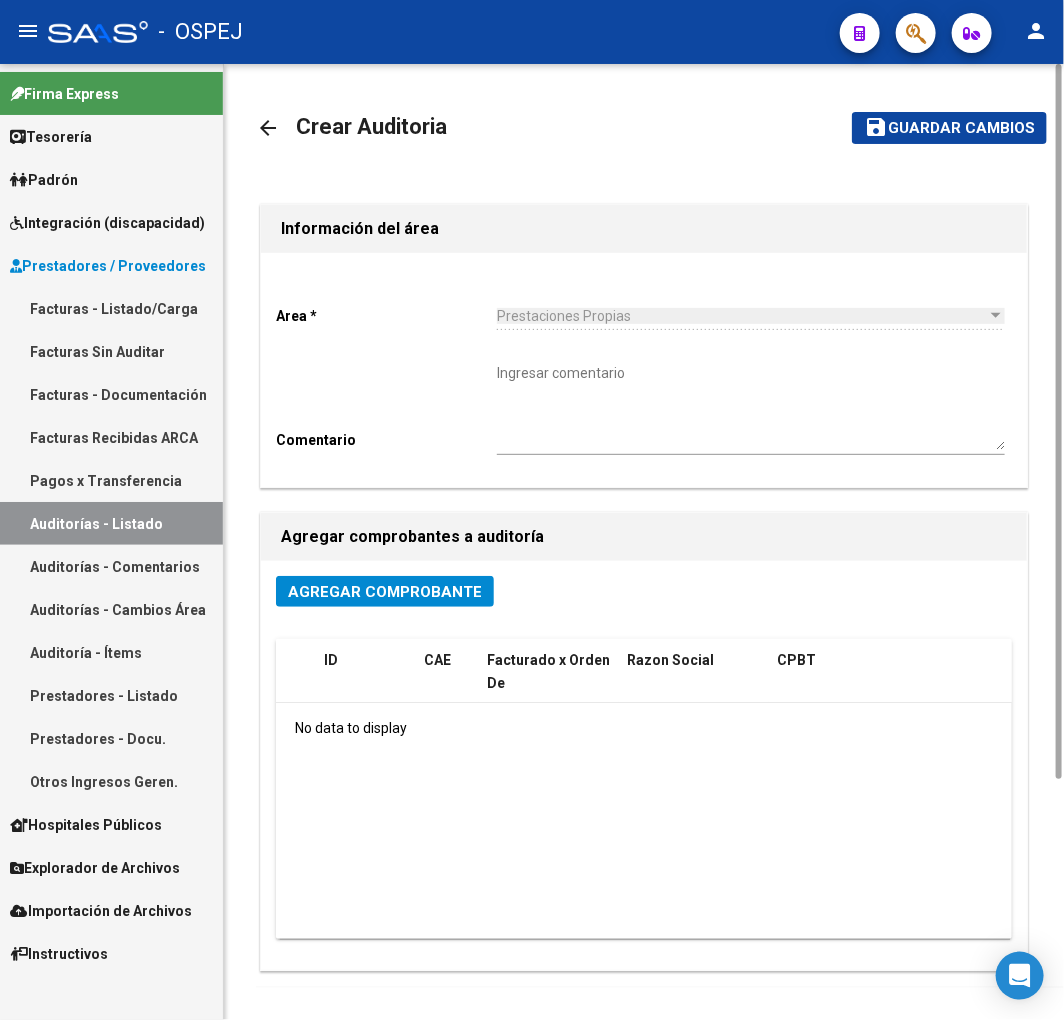 click on "Agregar Comprobante ID CAE Facturado x Orden De Razon Social CPBT Monto Fecha Cpbt Fecha Recibido Doc Respaldatoria Doc Trazabilidad Expte. Interno Creado Usuario No data to display" 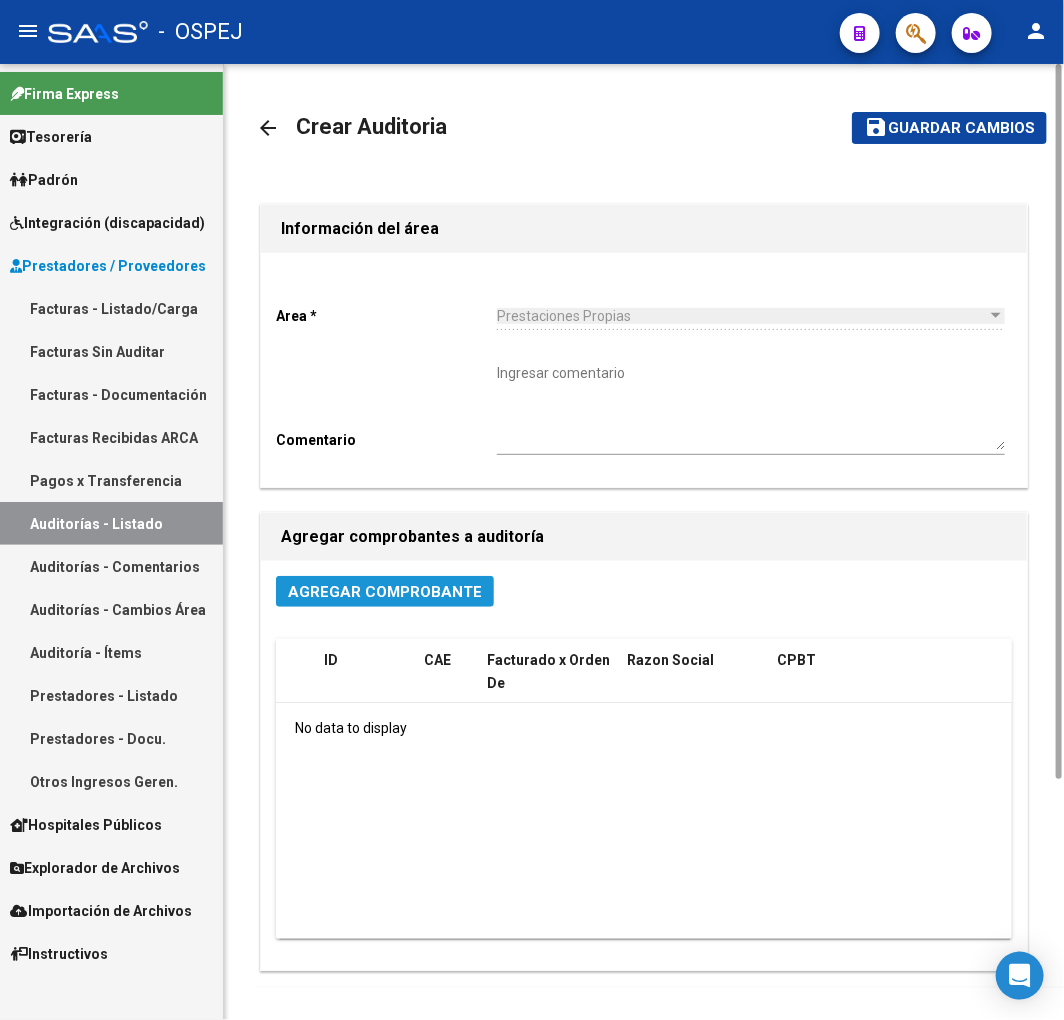 click on "Agregar Comprobante" 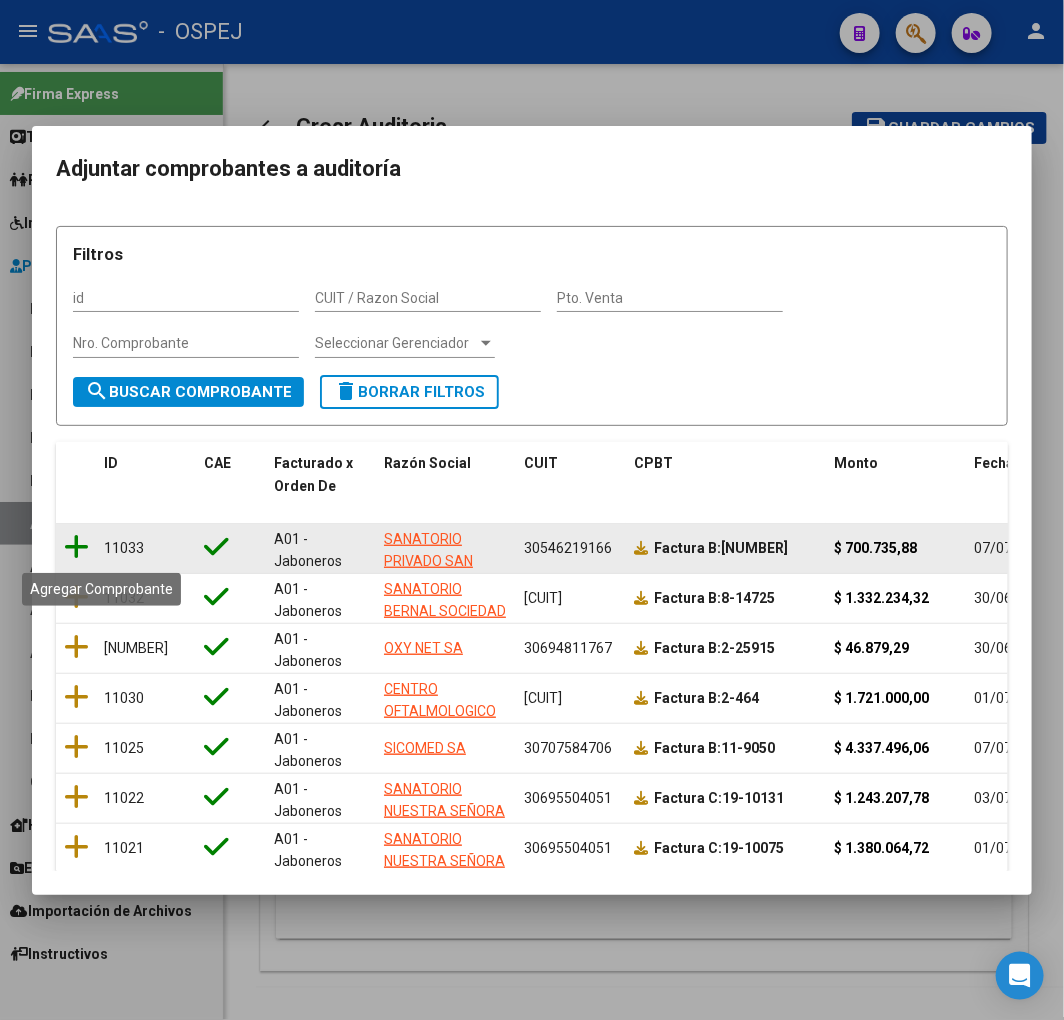 click 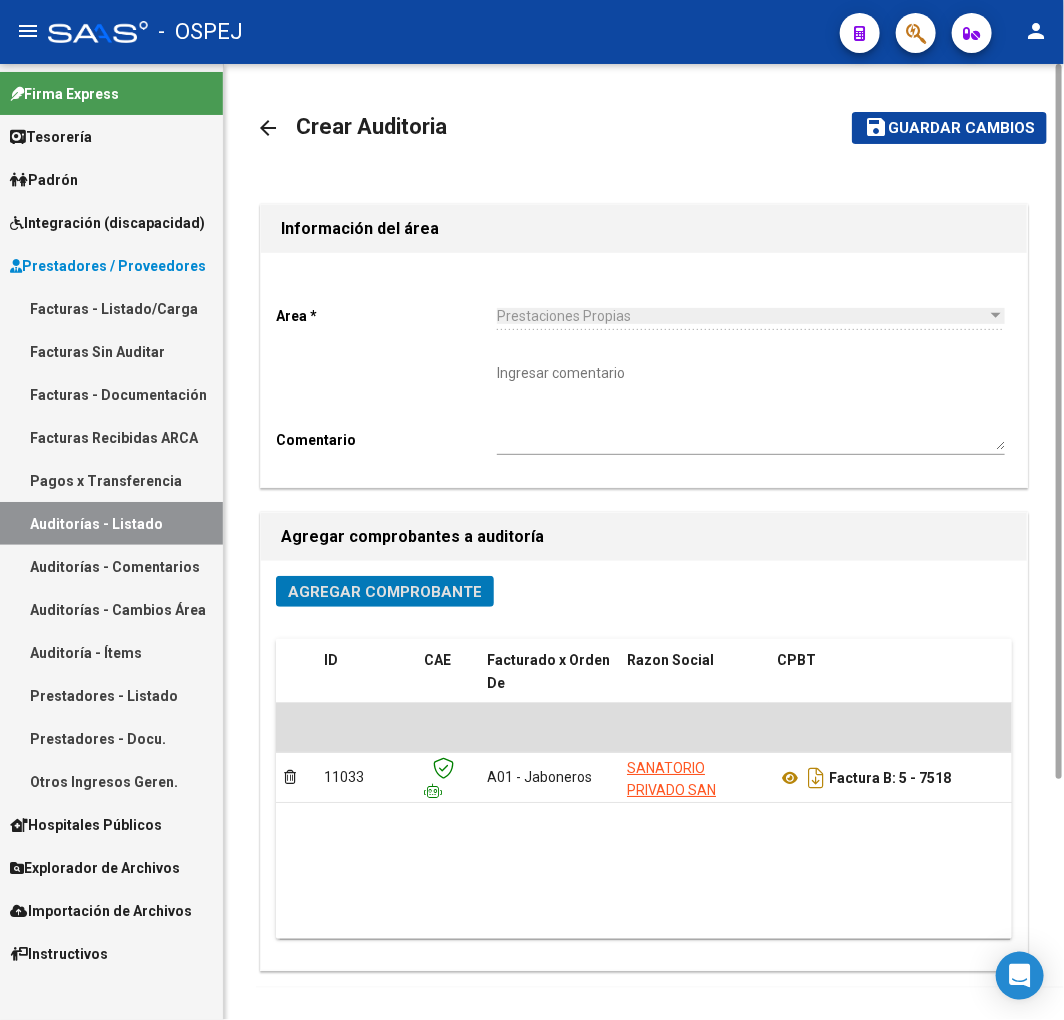 click on "save Guardar cambios" 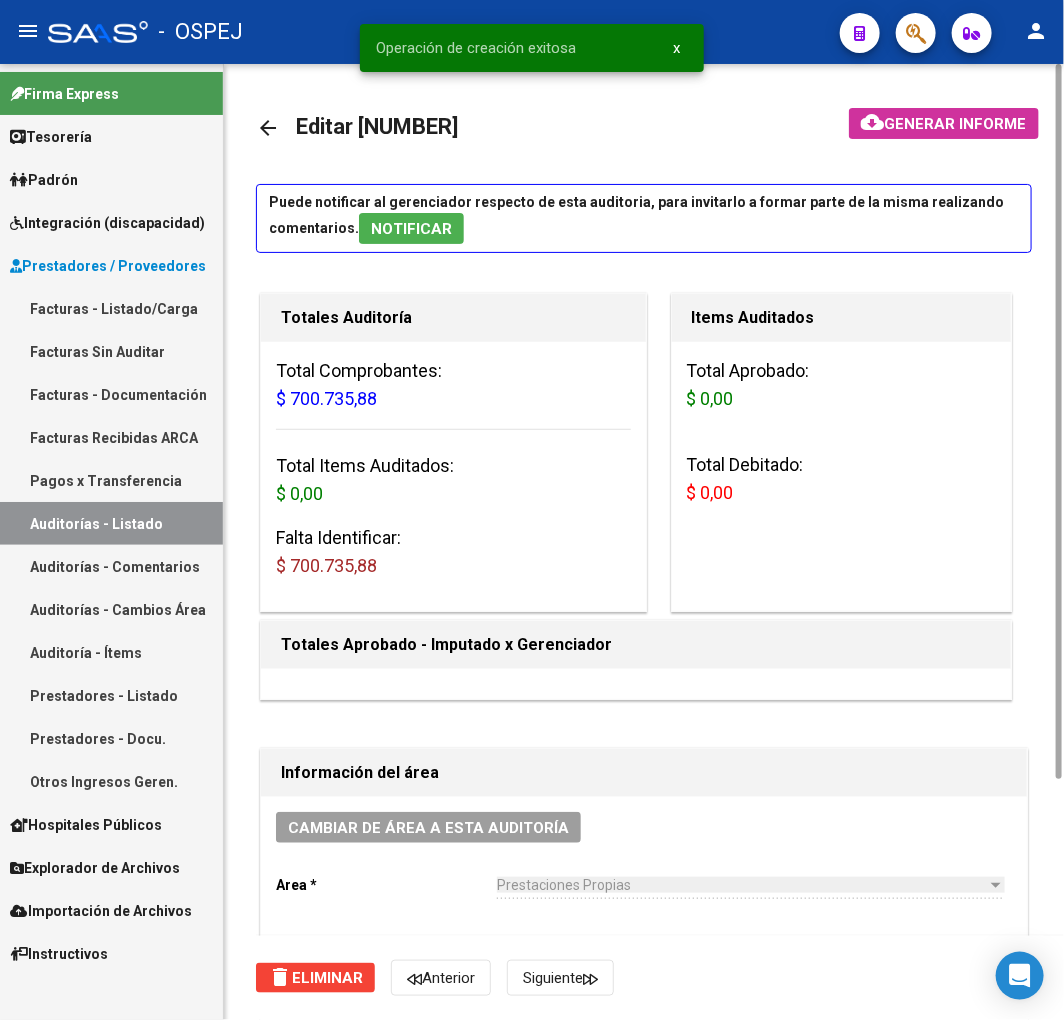 scroll, scrollTop: 888, scrollLeft: 0, axis: vertical 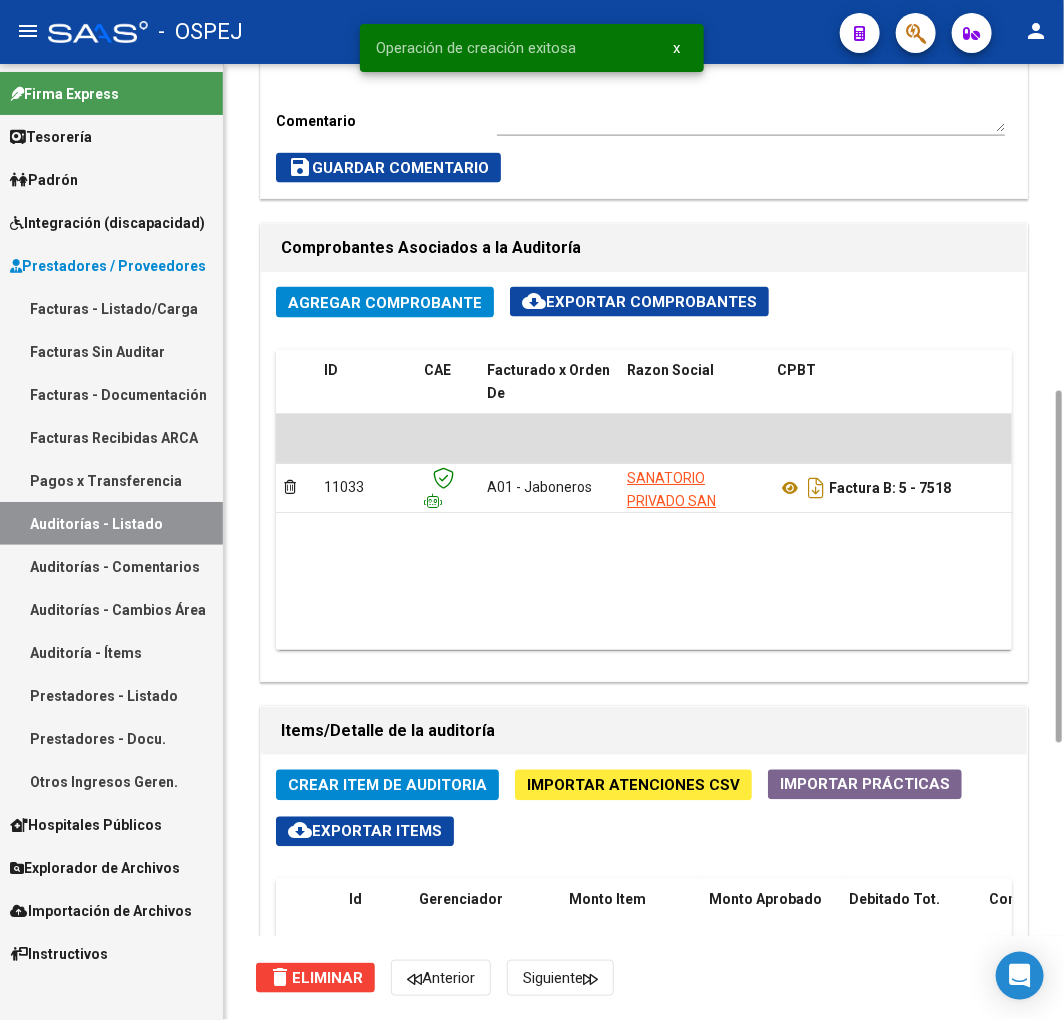 click on "Importar Atenciones CSV" 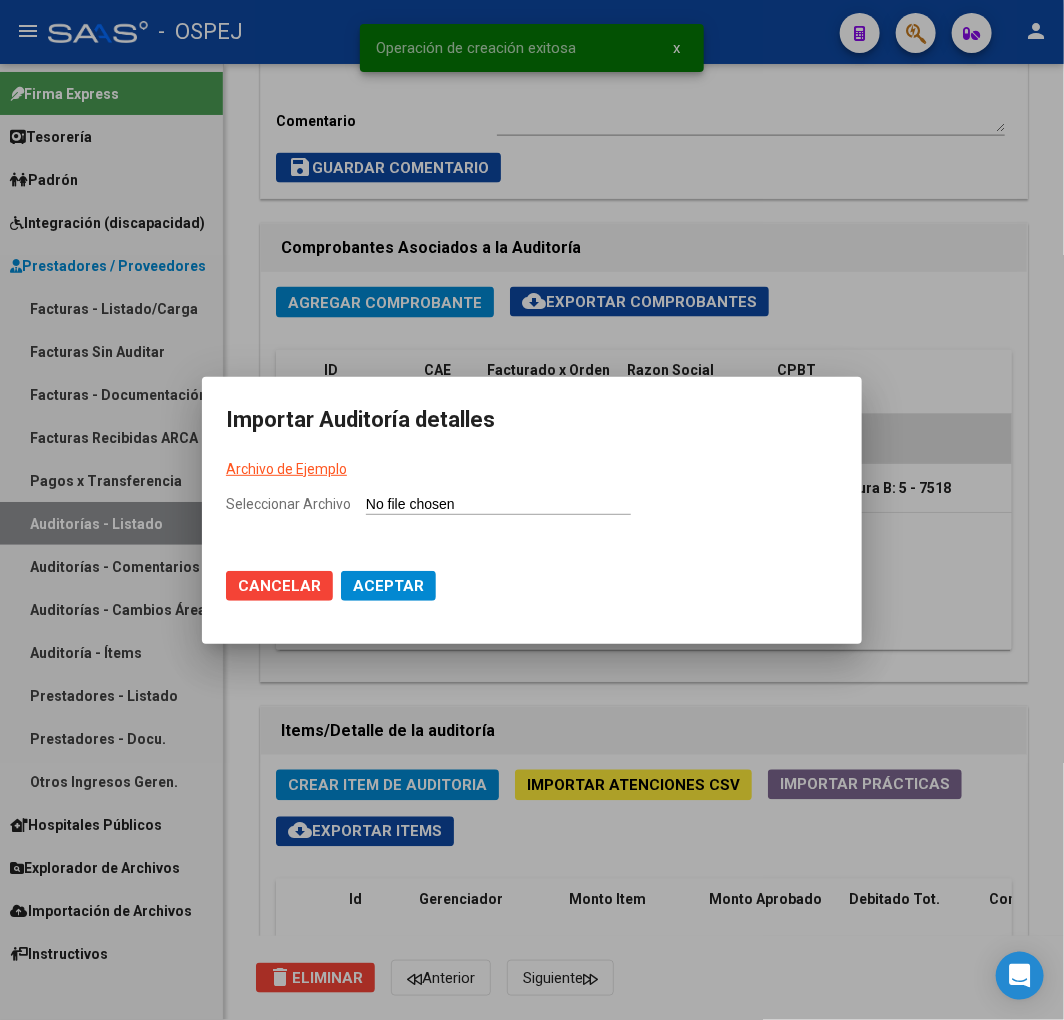 click on "Seleccionar Archivo" at bounding box center [498, 505] 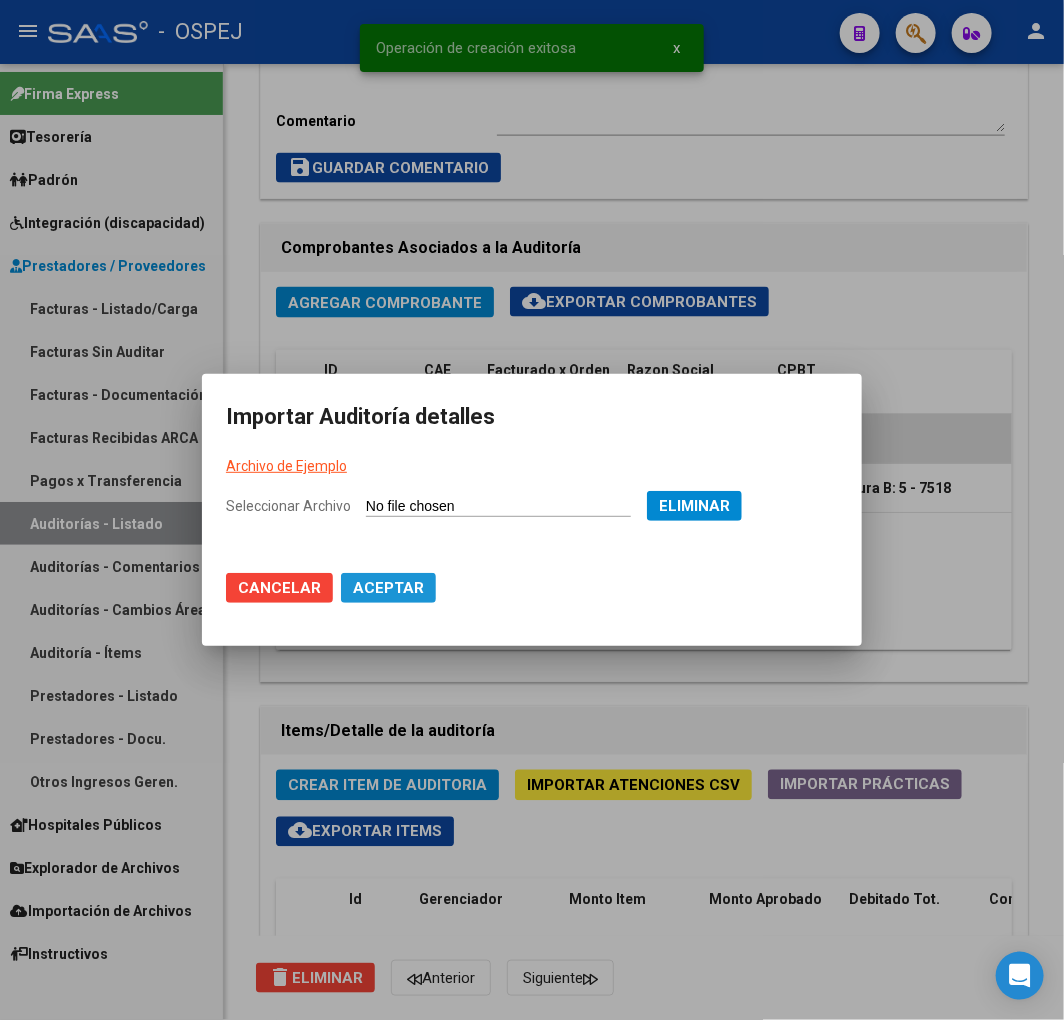 click on "Aceptar" 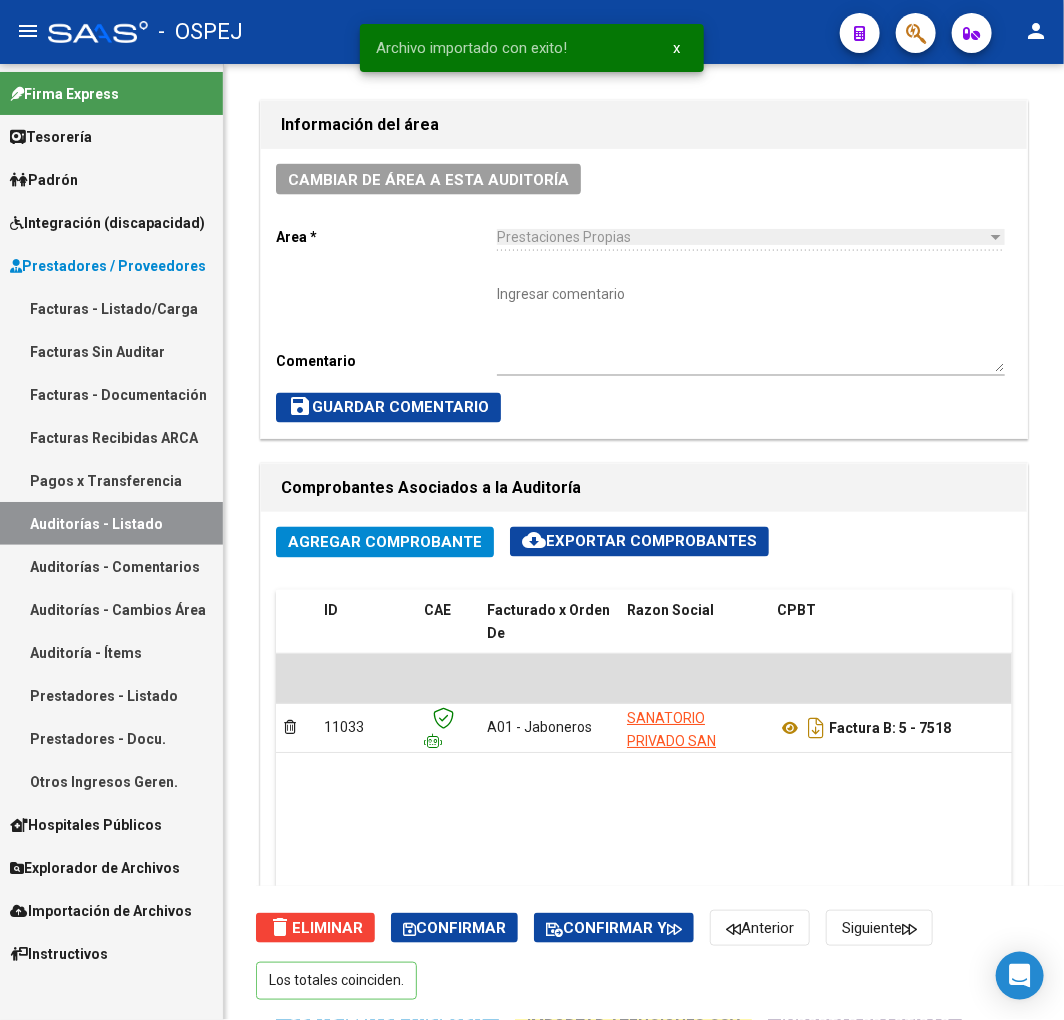scroll, scrollTop: 222, scrollLeft: 0, axis: vertical 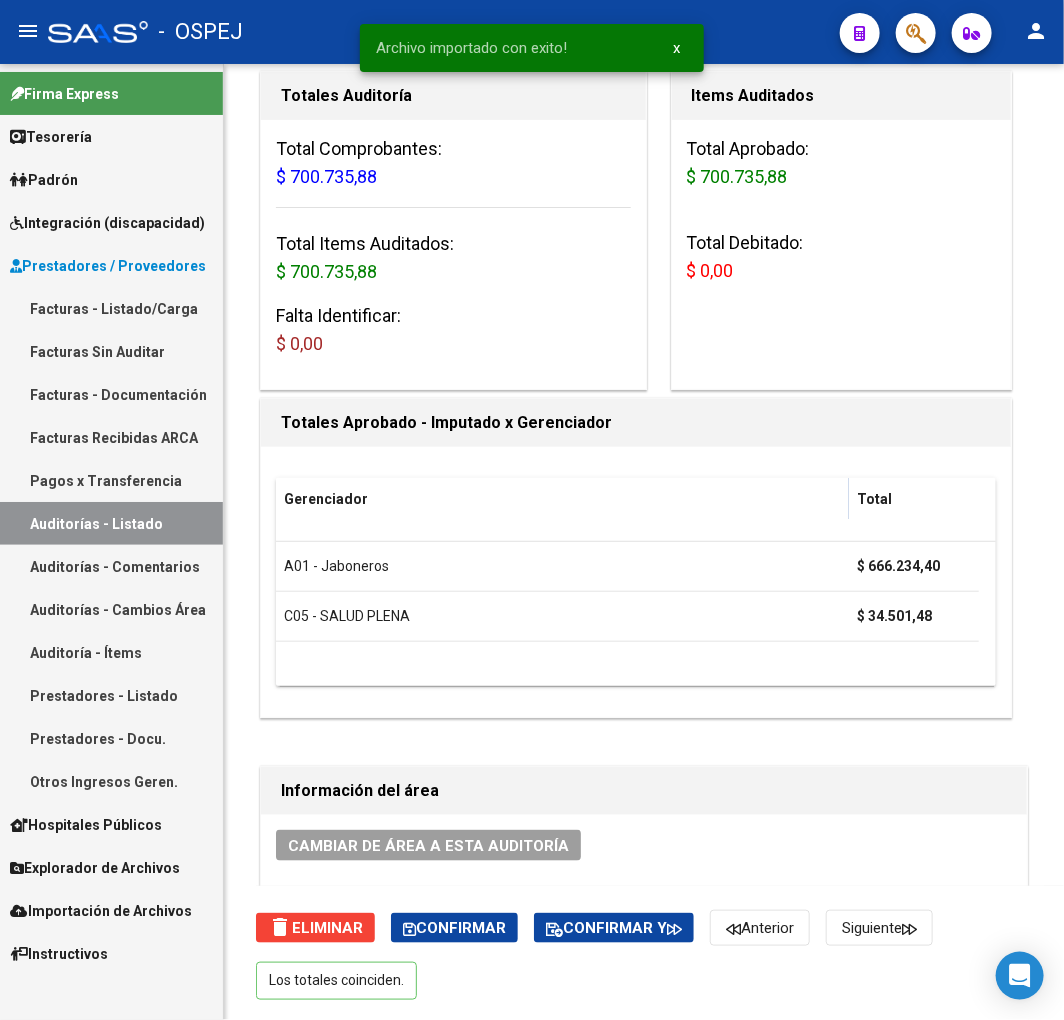 click on "Auditorías - Listado" at bounding box center [111, 523] 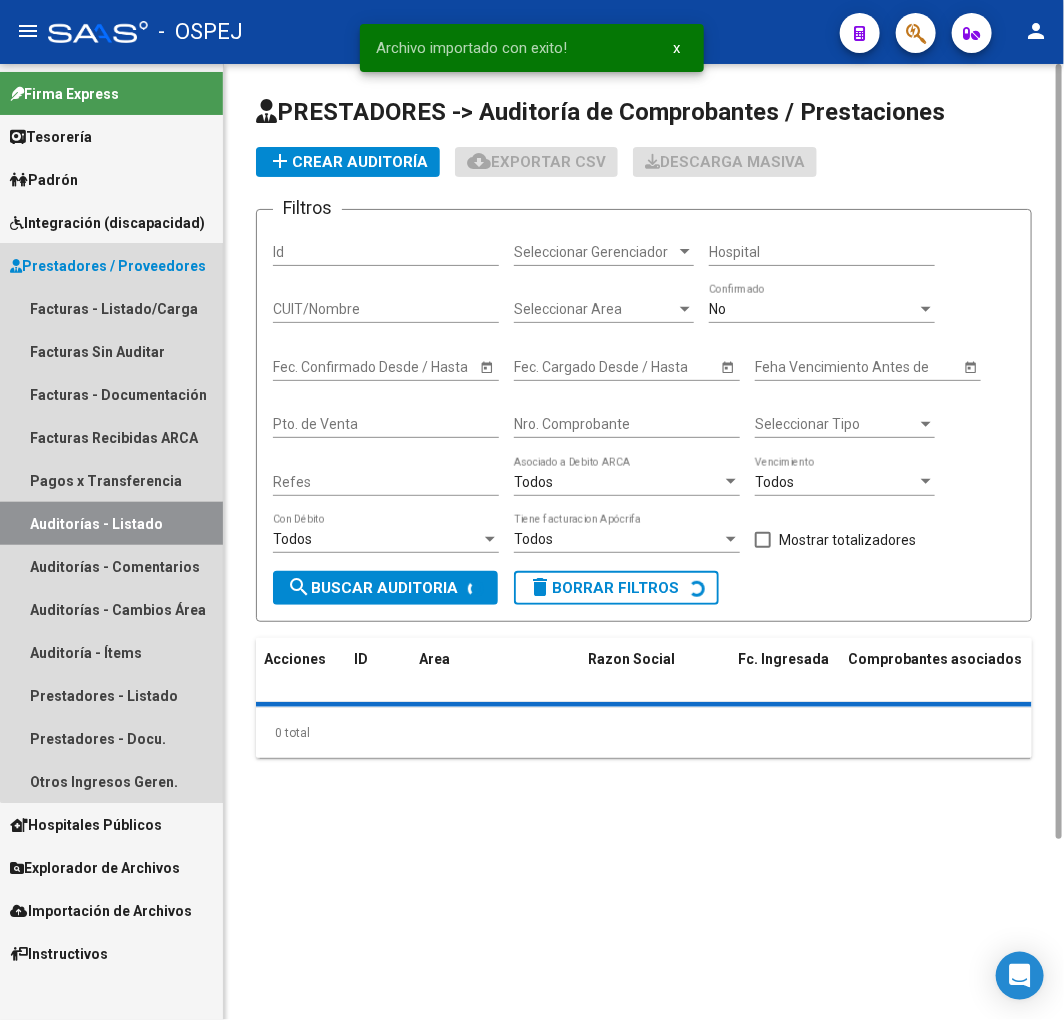 scroll, scrollTop: 0, scrollLeft: 0, axis: both 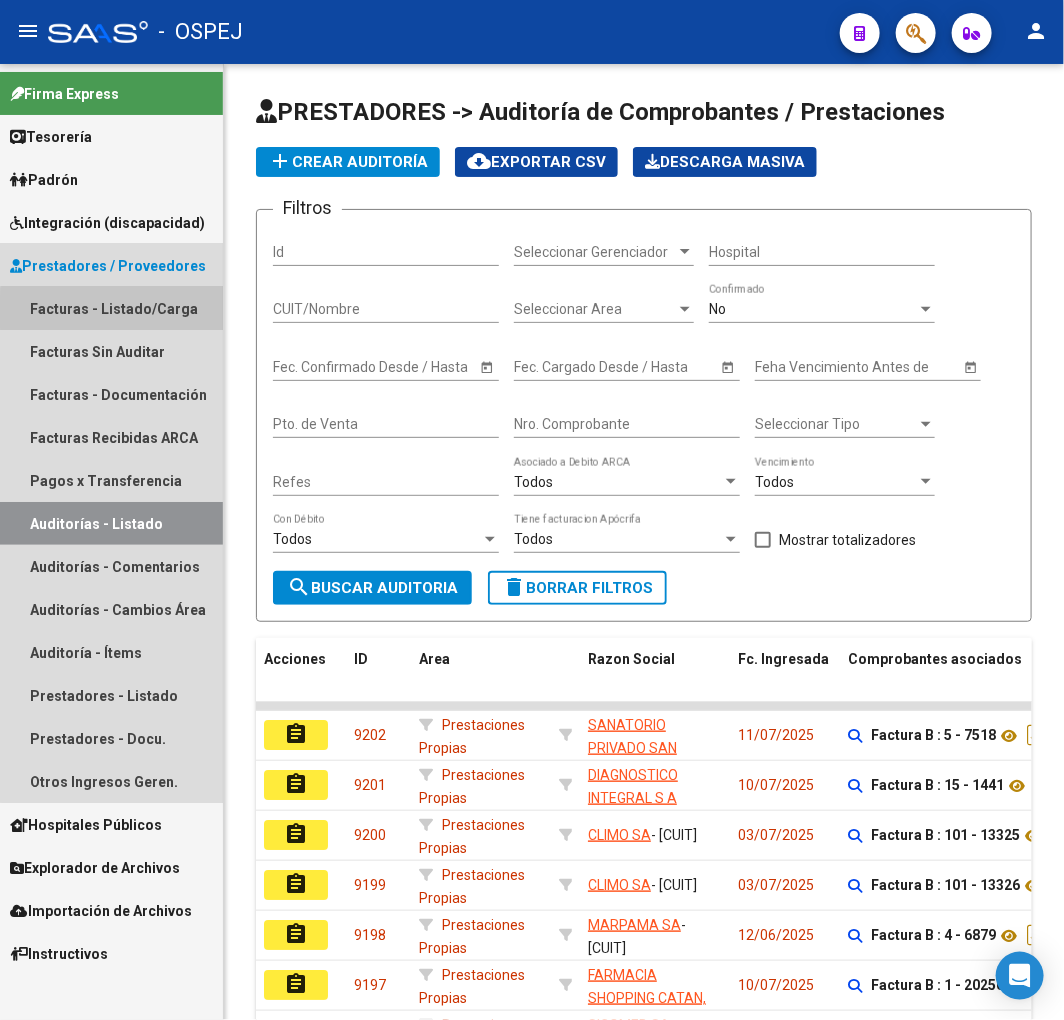 click on "Facturas - Listado/Carga" at bounding box center [111, 308] 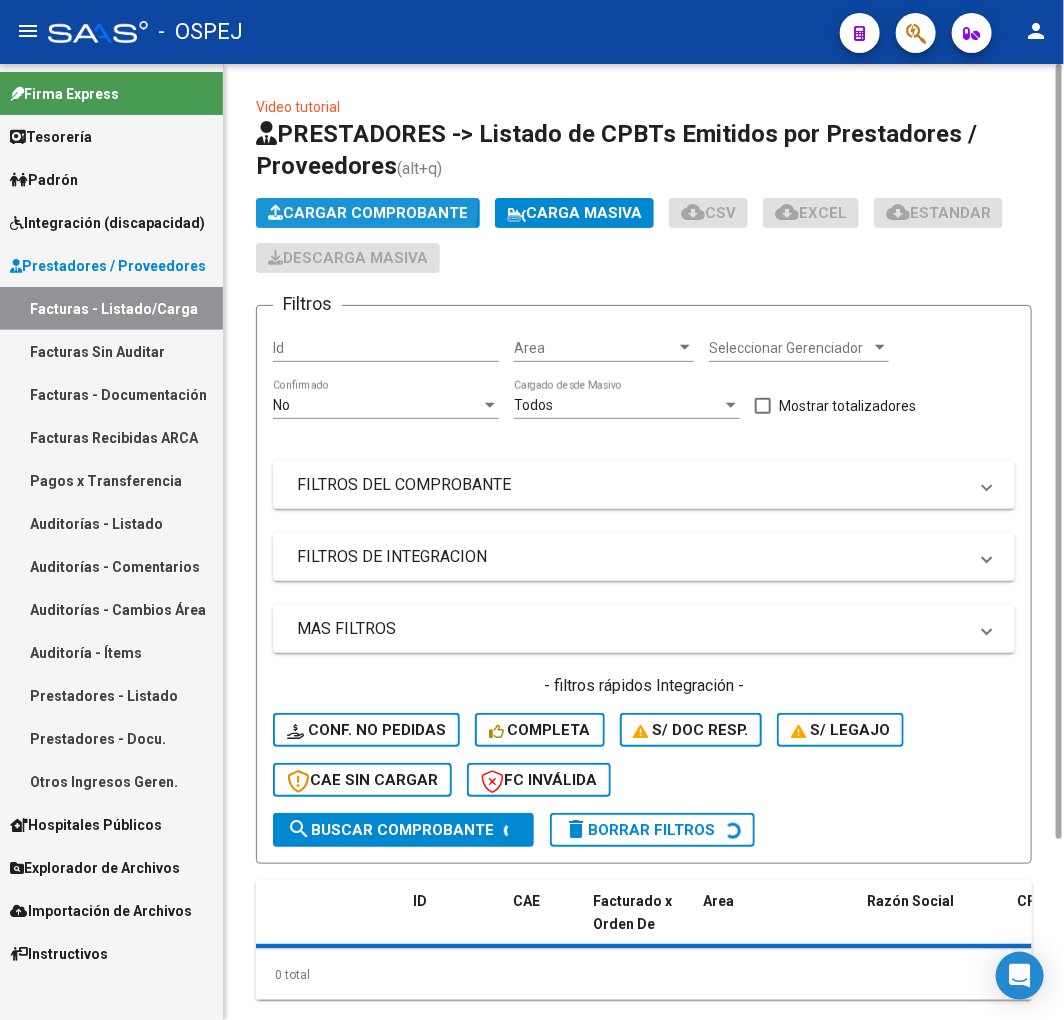 click on "Cargar Comprobante" 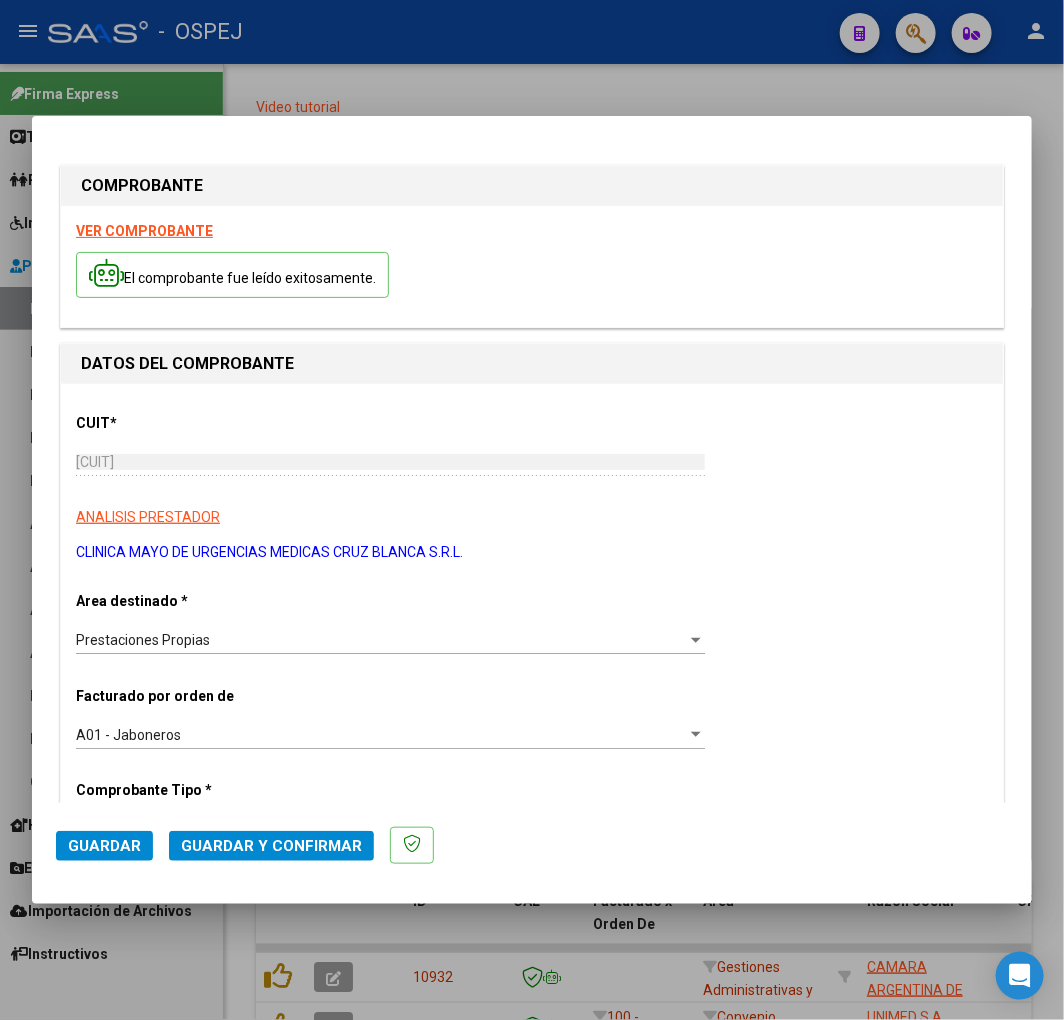 click on "Guardar y Confirmar" 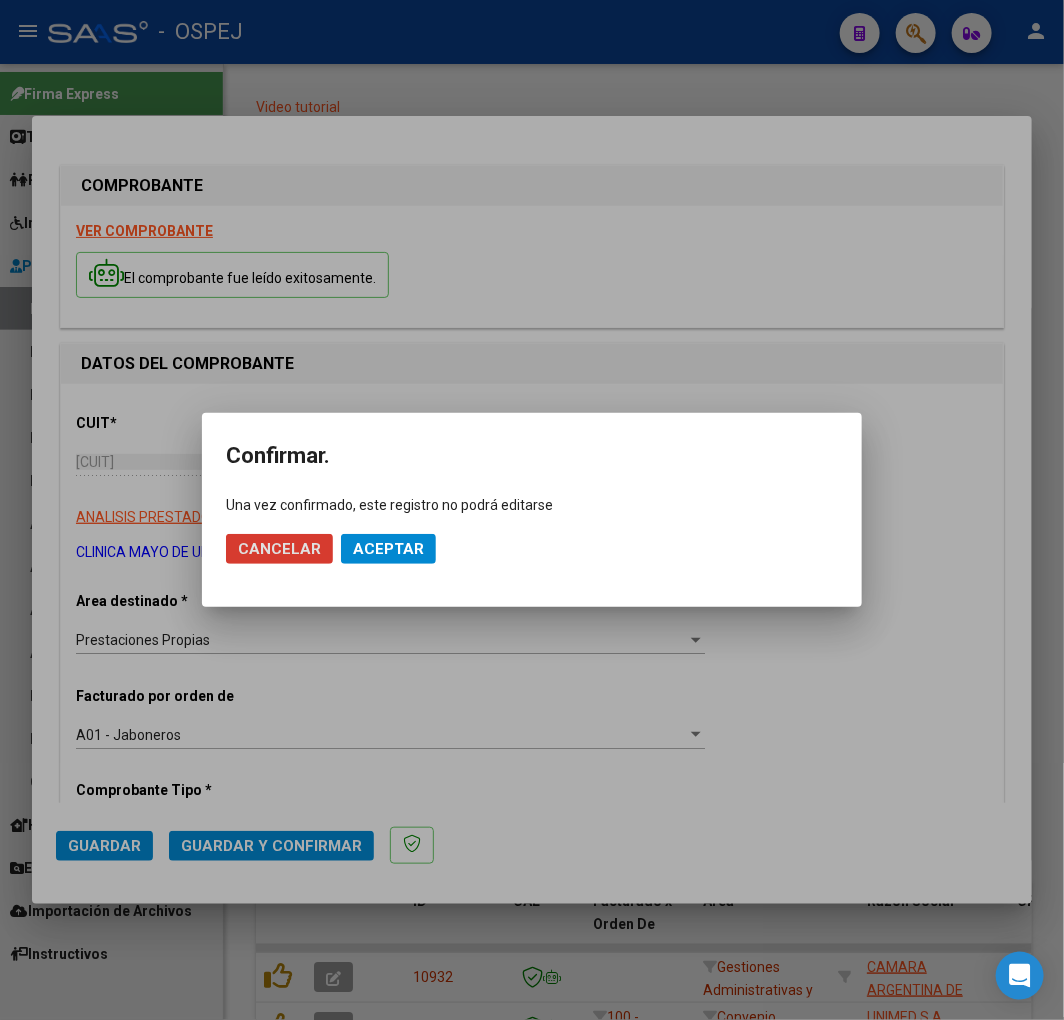 click on "Aceptar" 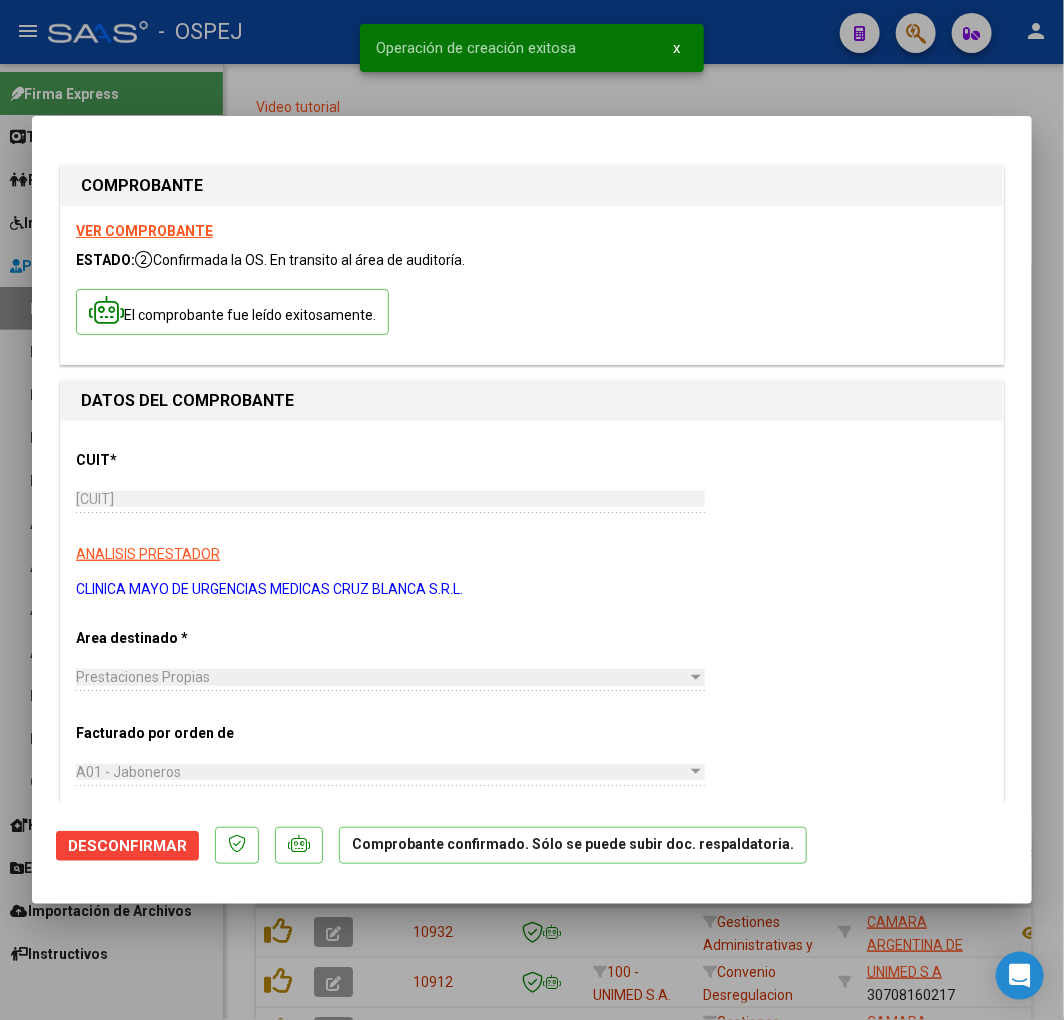click at bounding box center [532, 510] 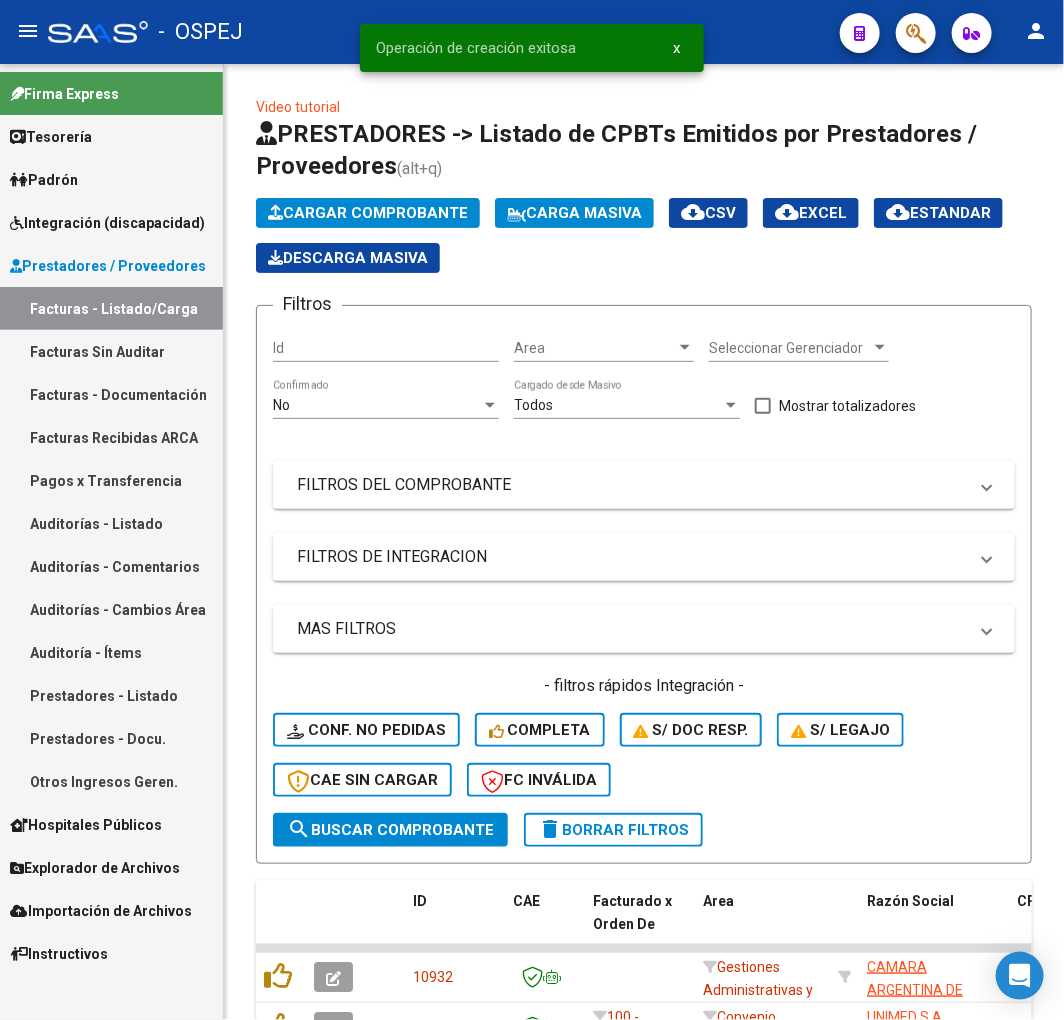 click on "Auditorías - Listado" at bounding box center (111, 523) 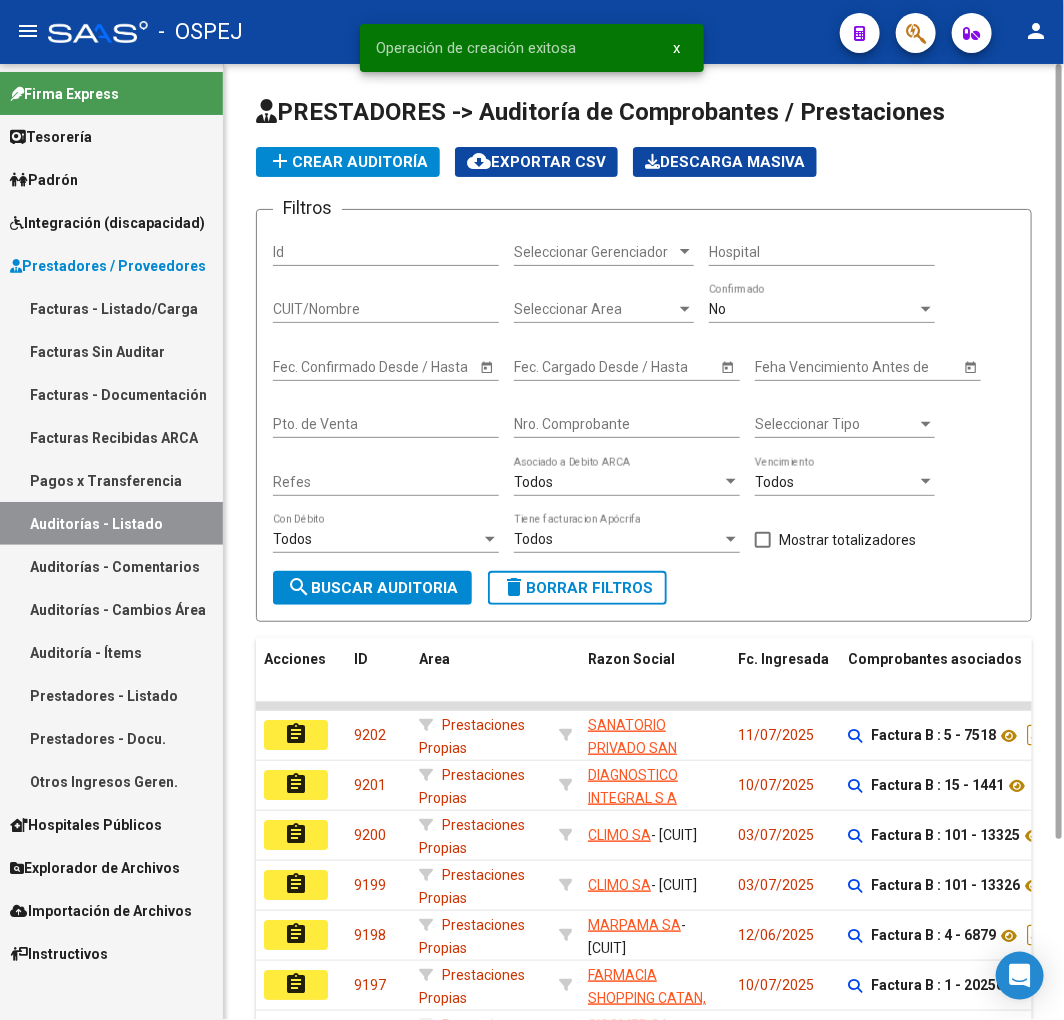 click on "add  Crear Auditoría" 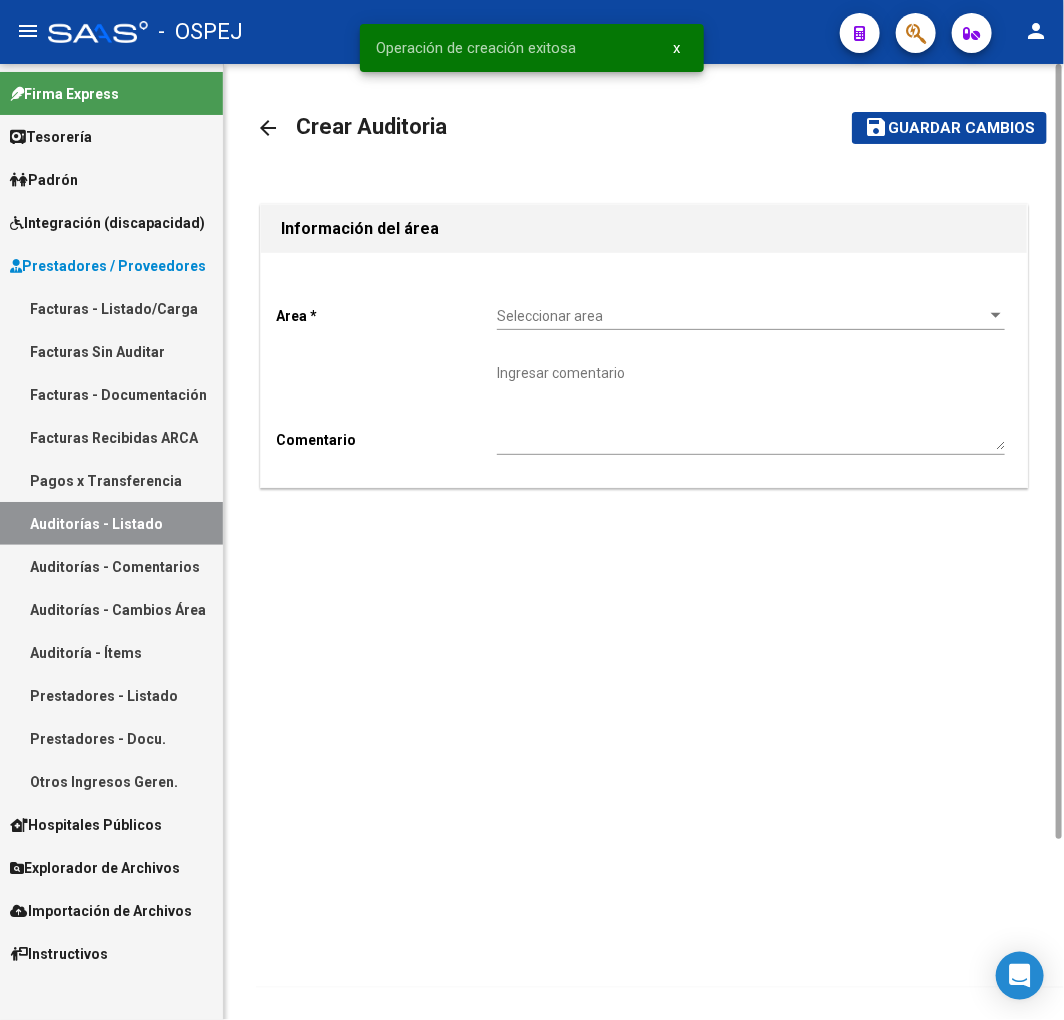 click on "Seleccionar area" at bounding box center (742, 316) 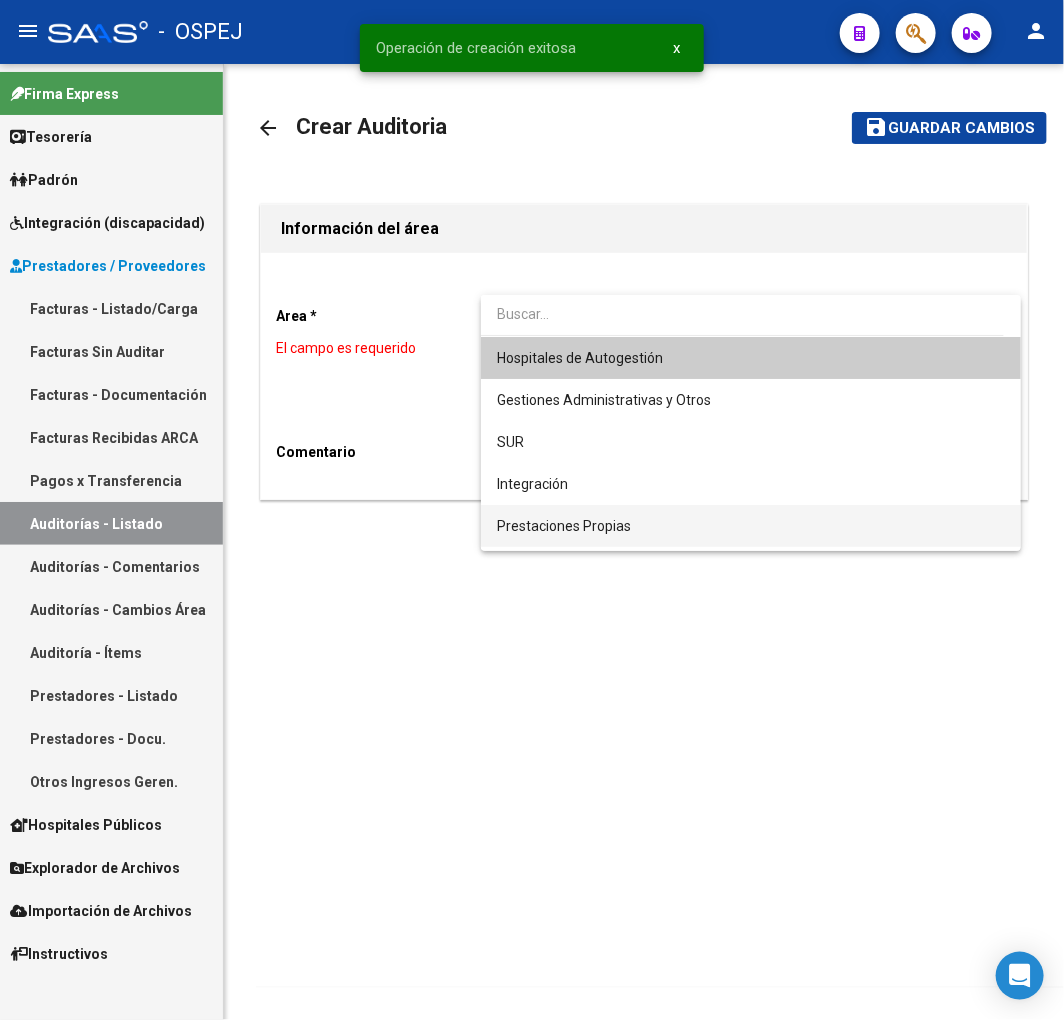 click on "Prestaciones Propias" at bounding box center (751, 526) 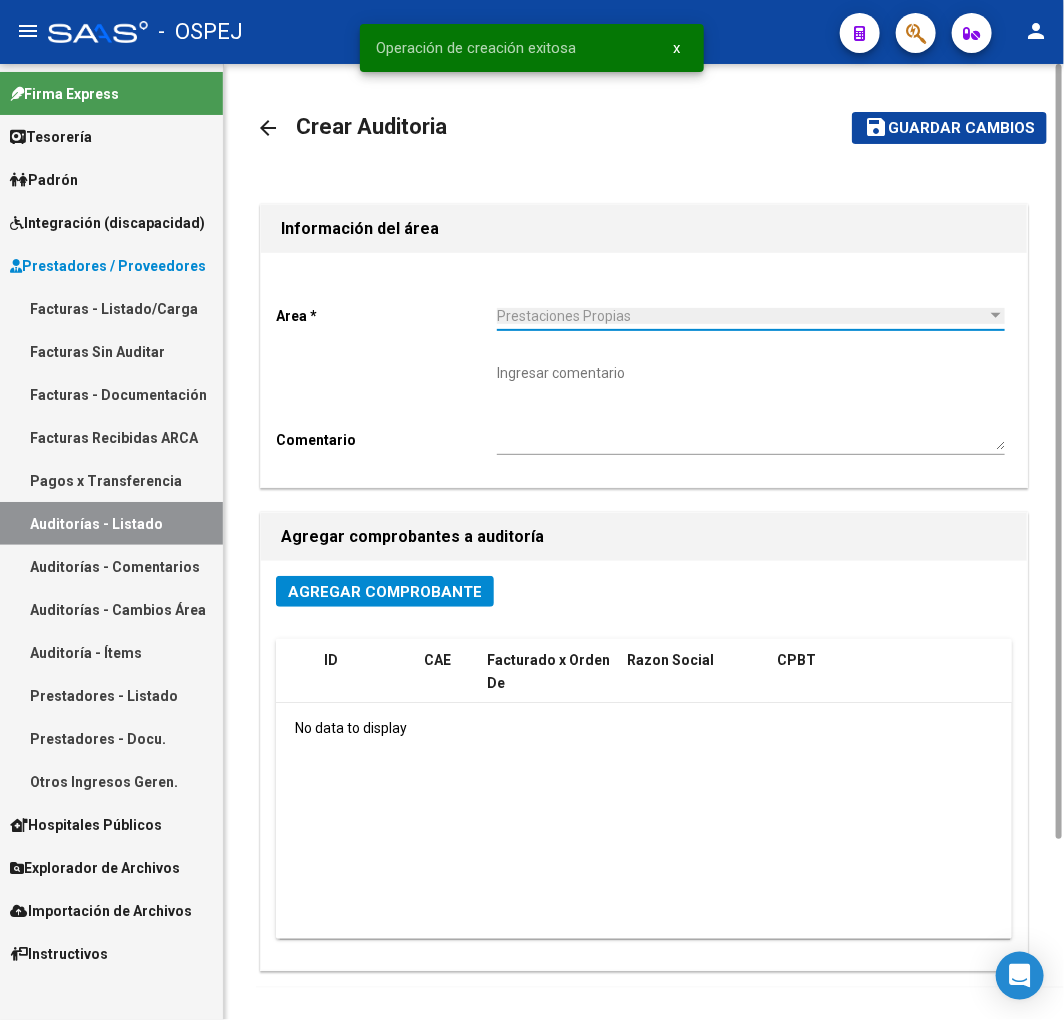 click on "Agregar Comprobante" 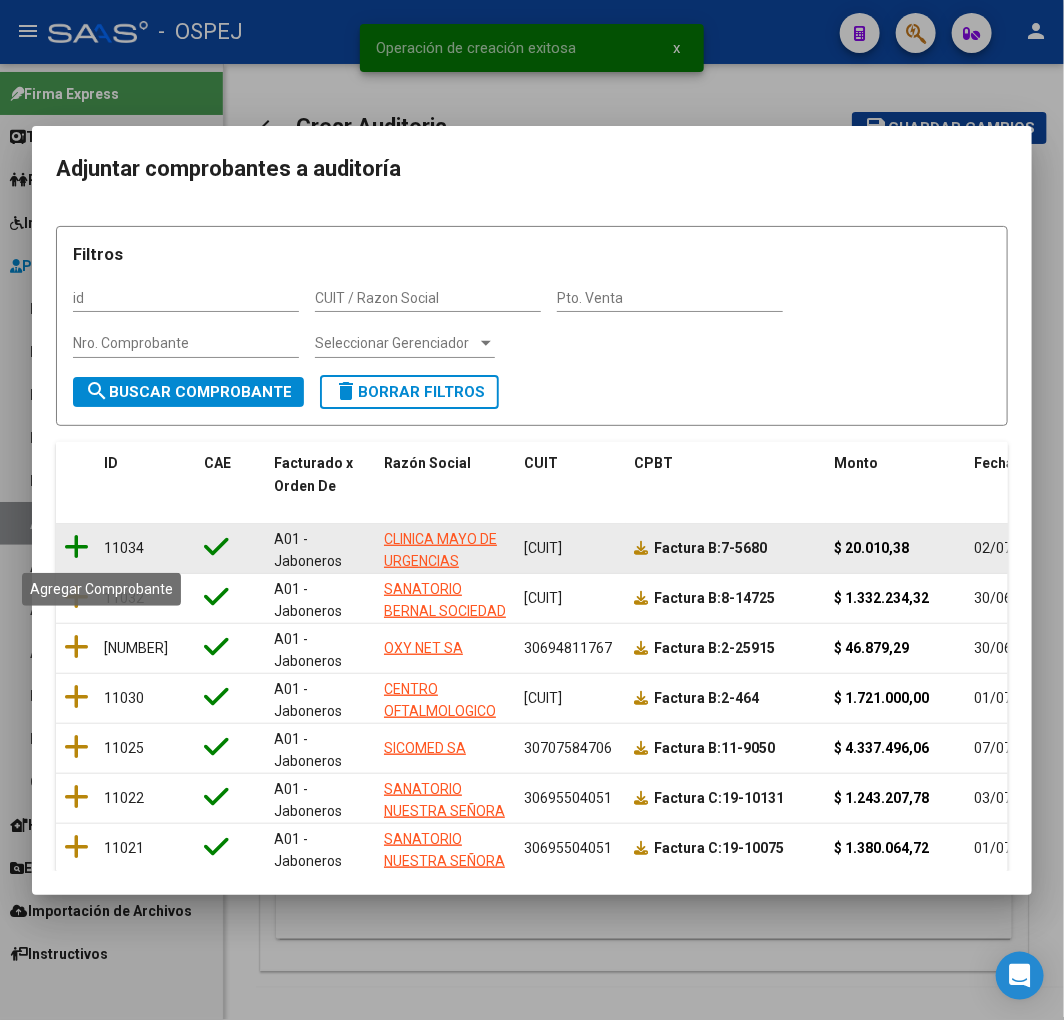click 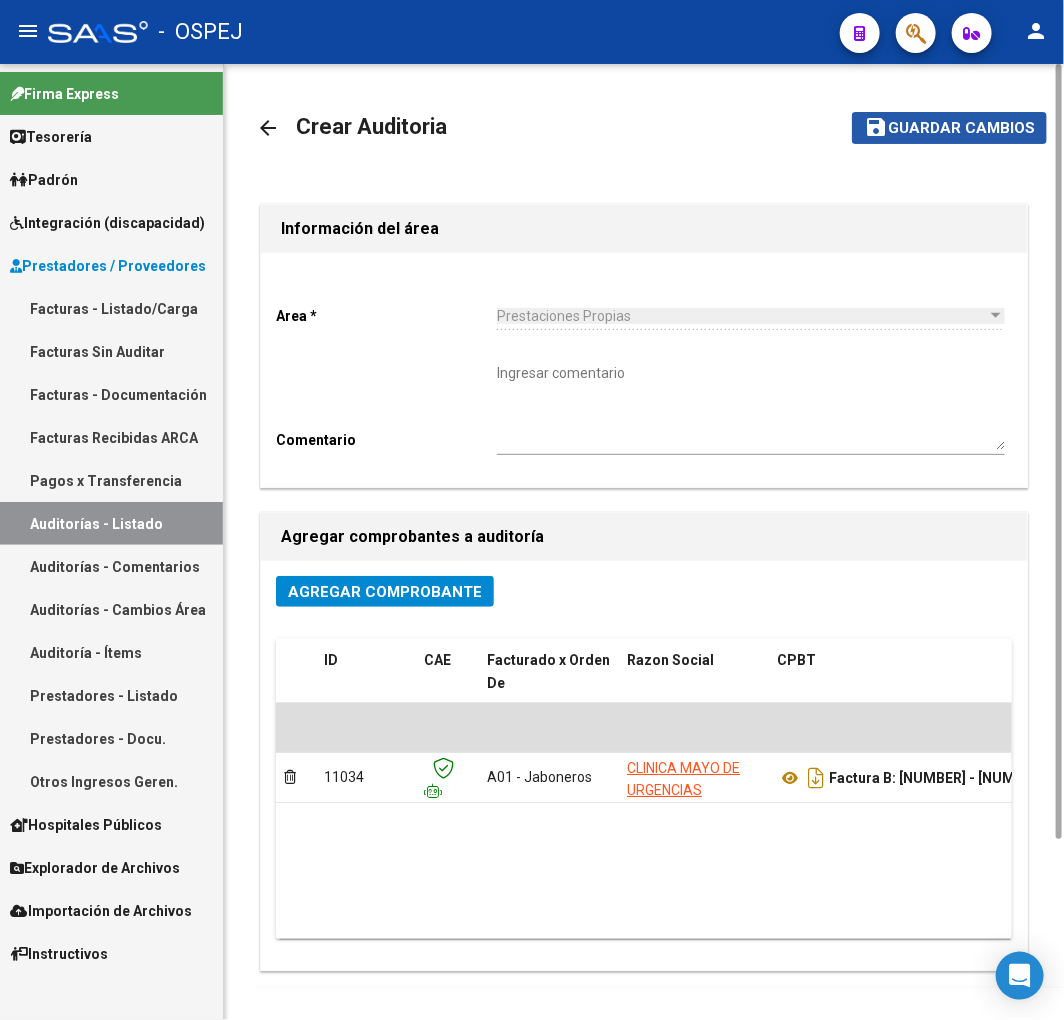 click on "Guardar cambios" 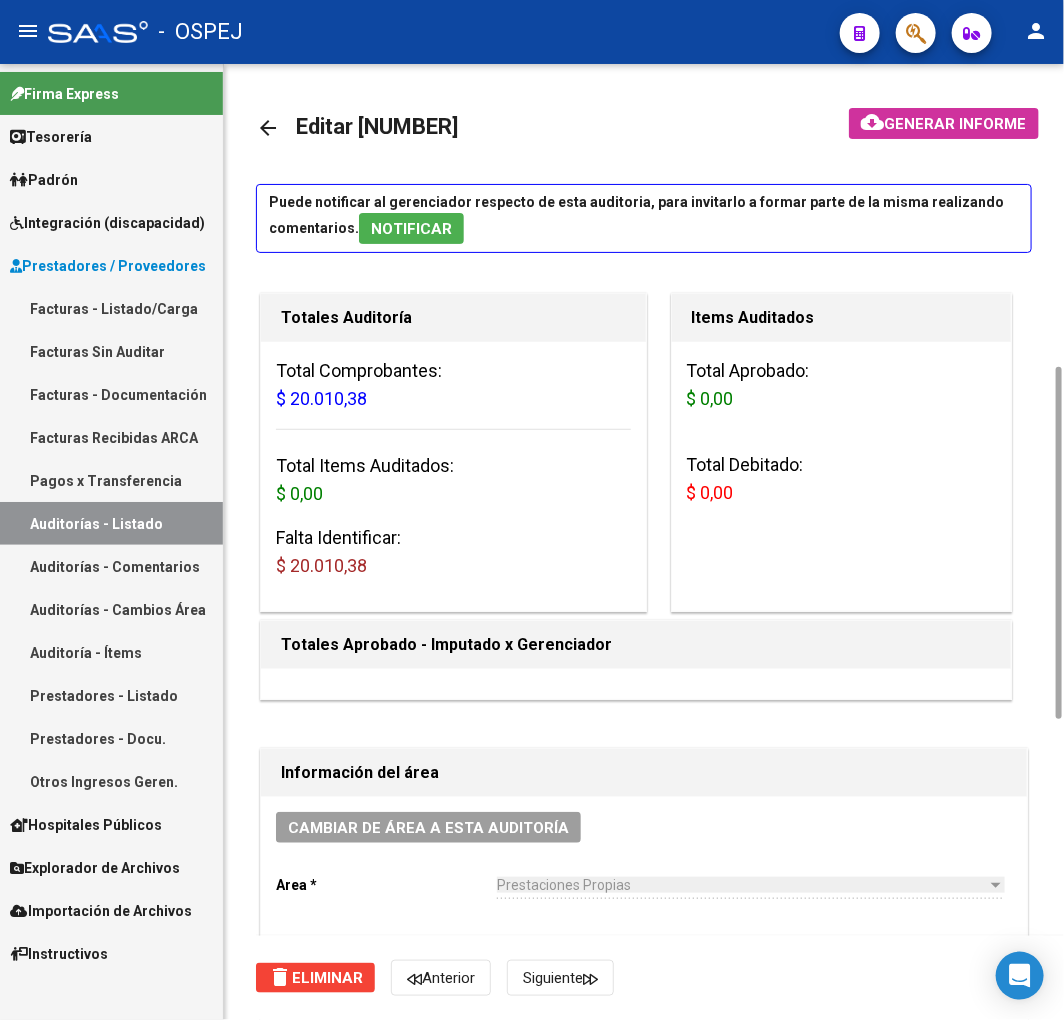 scroll, scrollTop: 888, scrollLeft: 0, axis: vertical 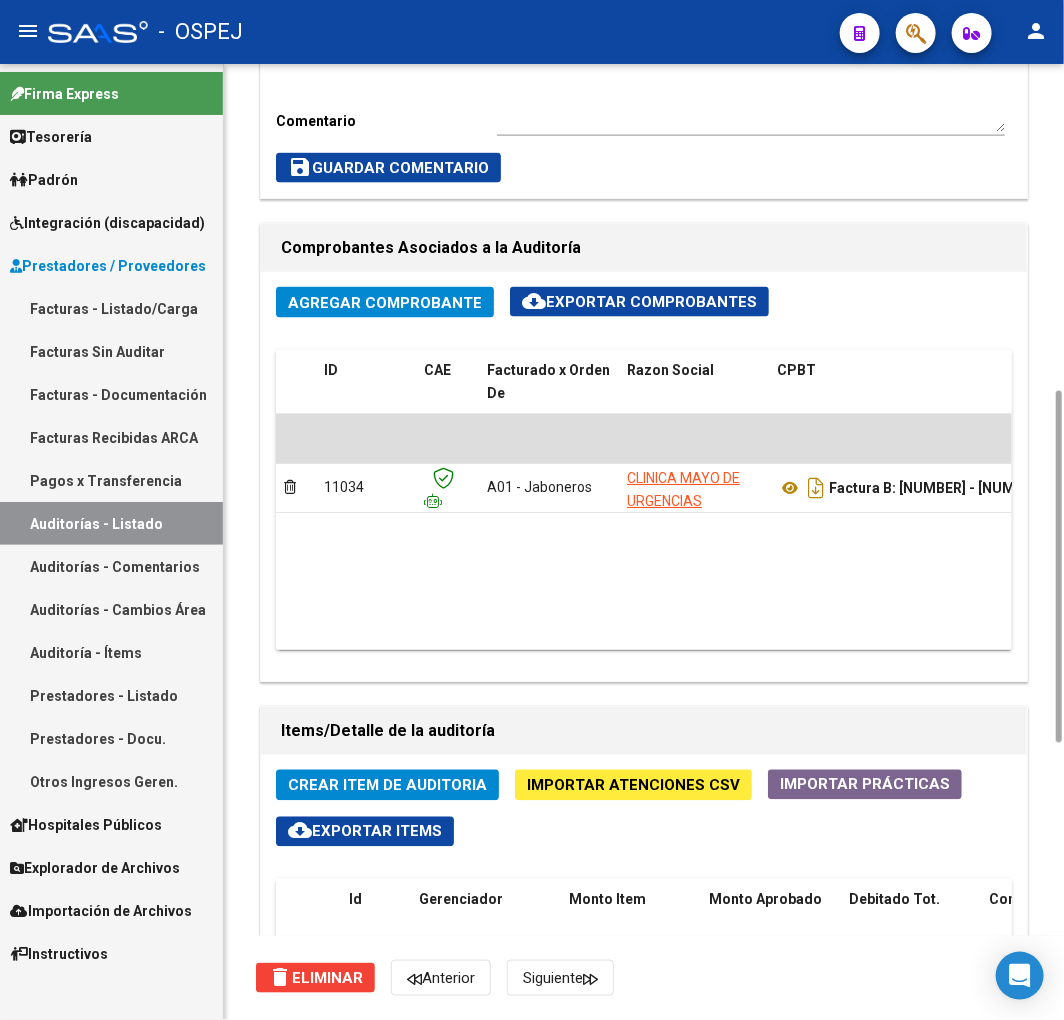 click on "Crear Item de Auditoria" 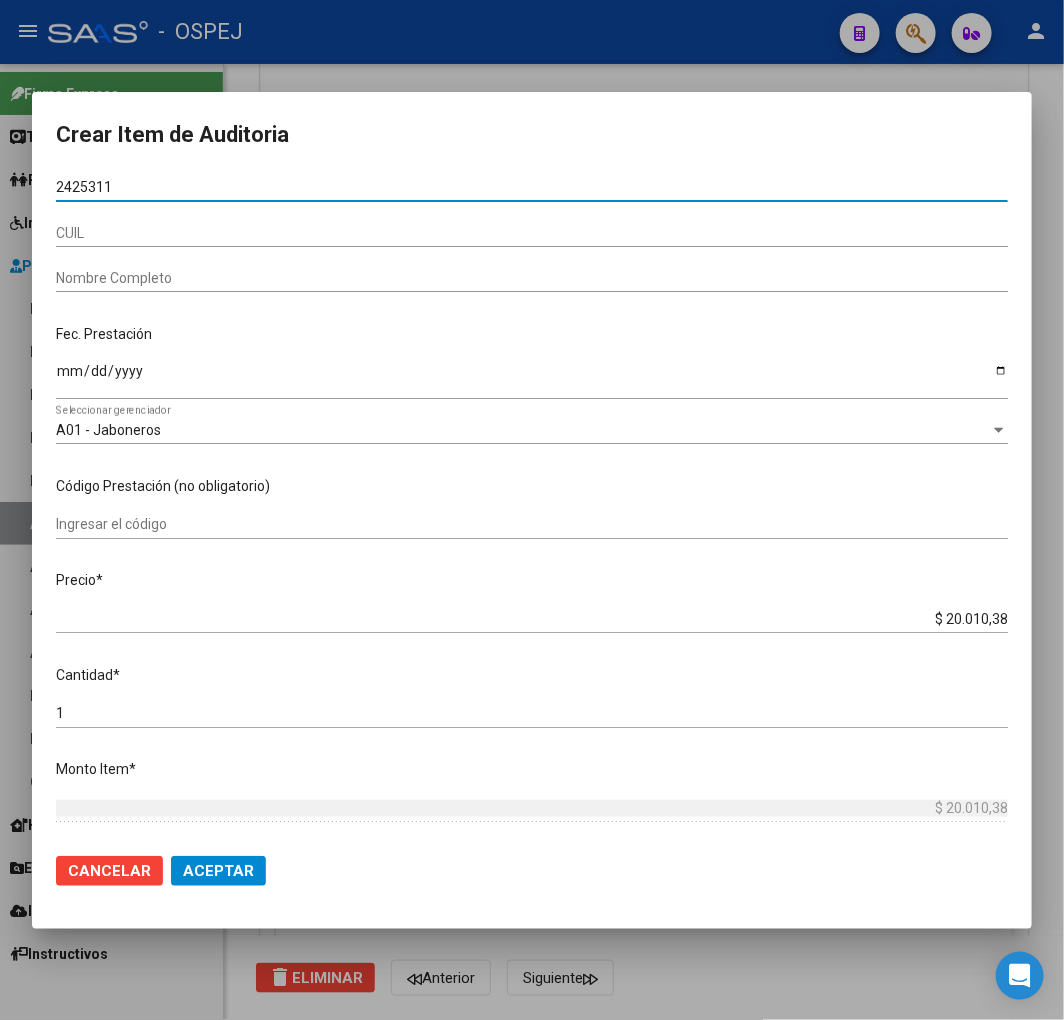 type on "24253111" 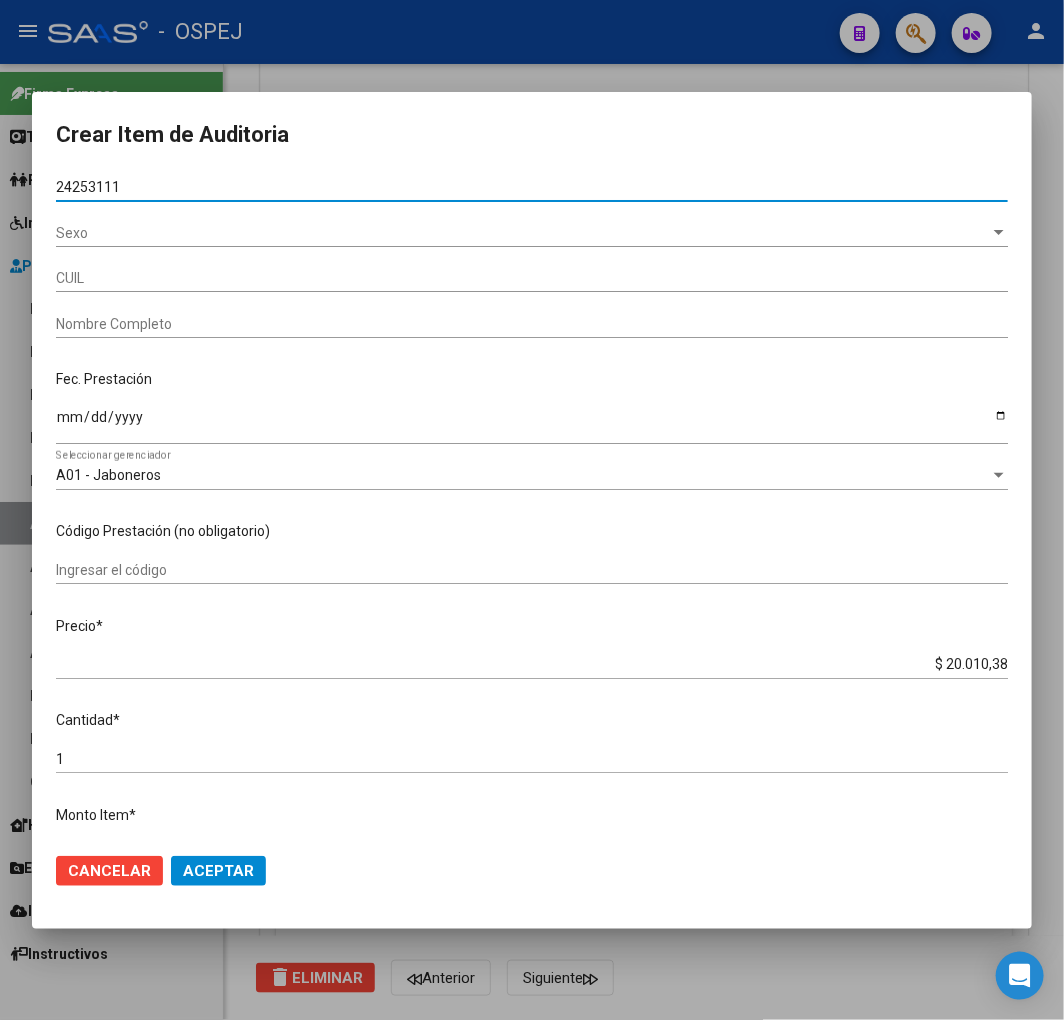 type on "27242531111" 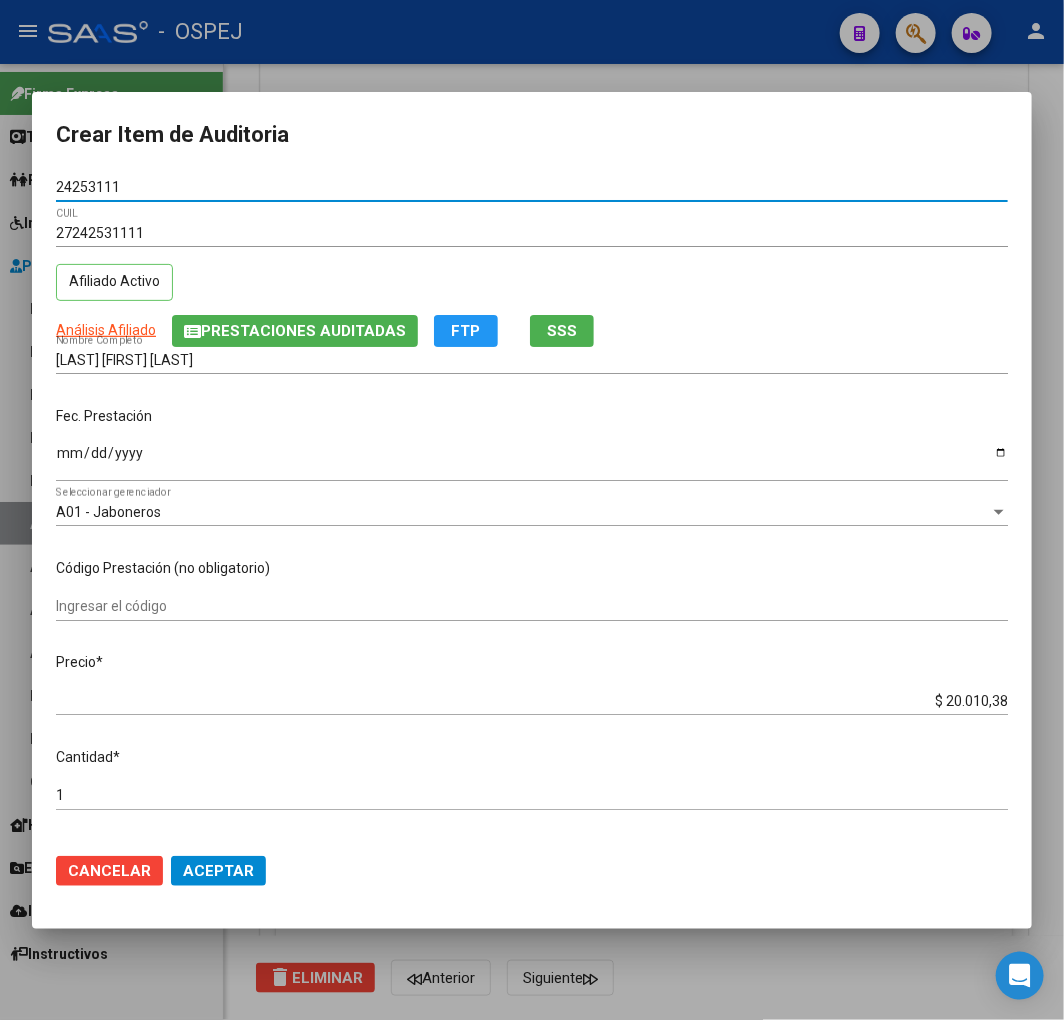 type on "24253111" 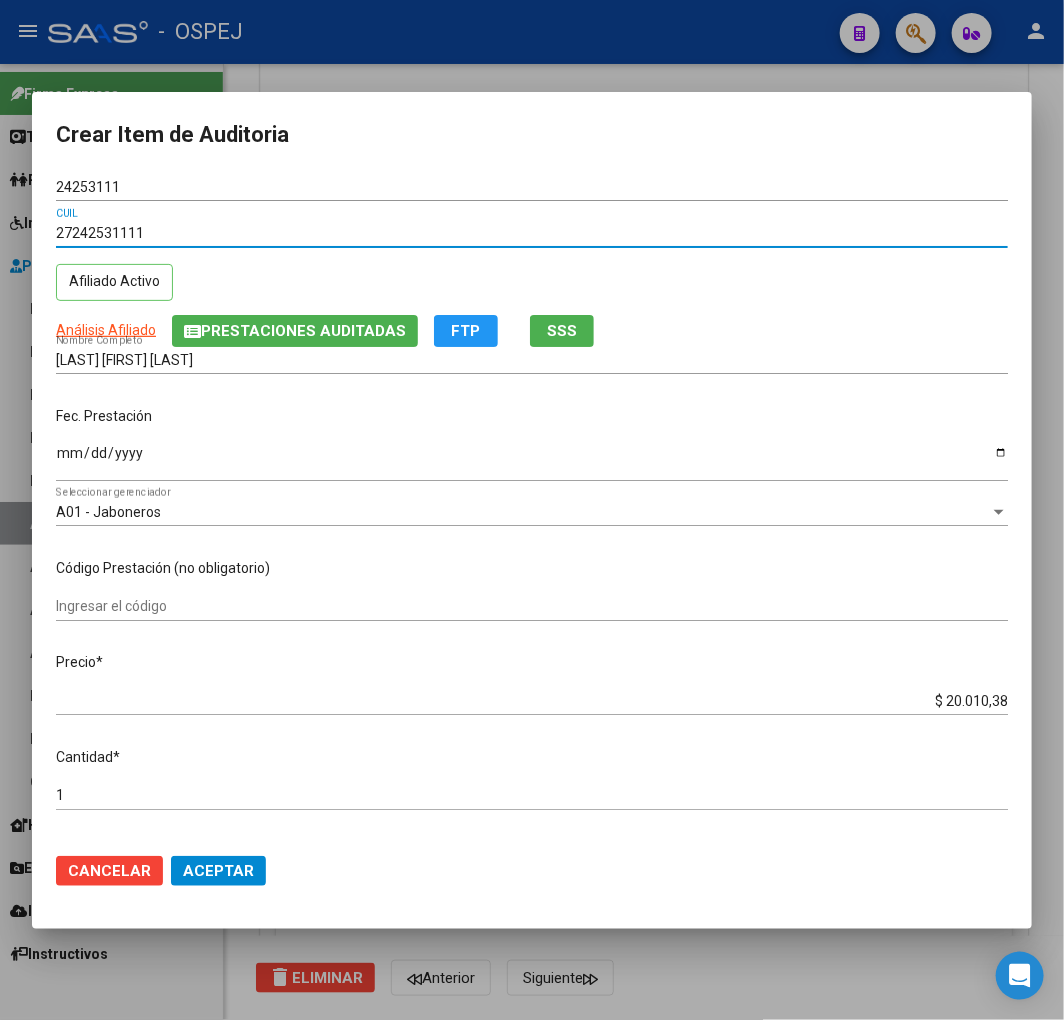 type 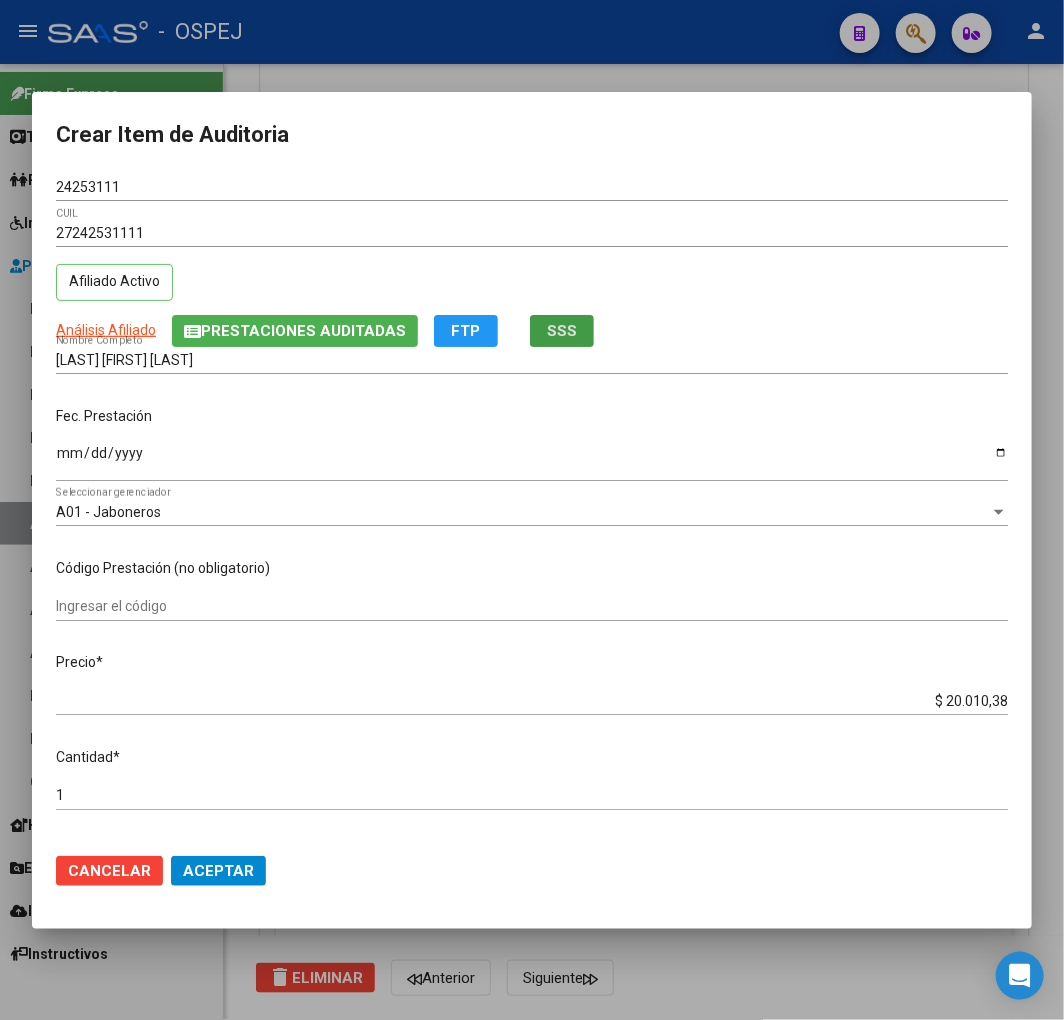 type 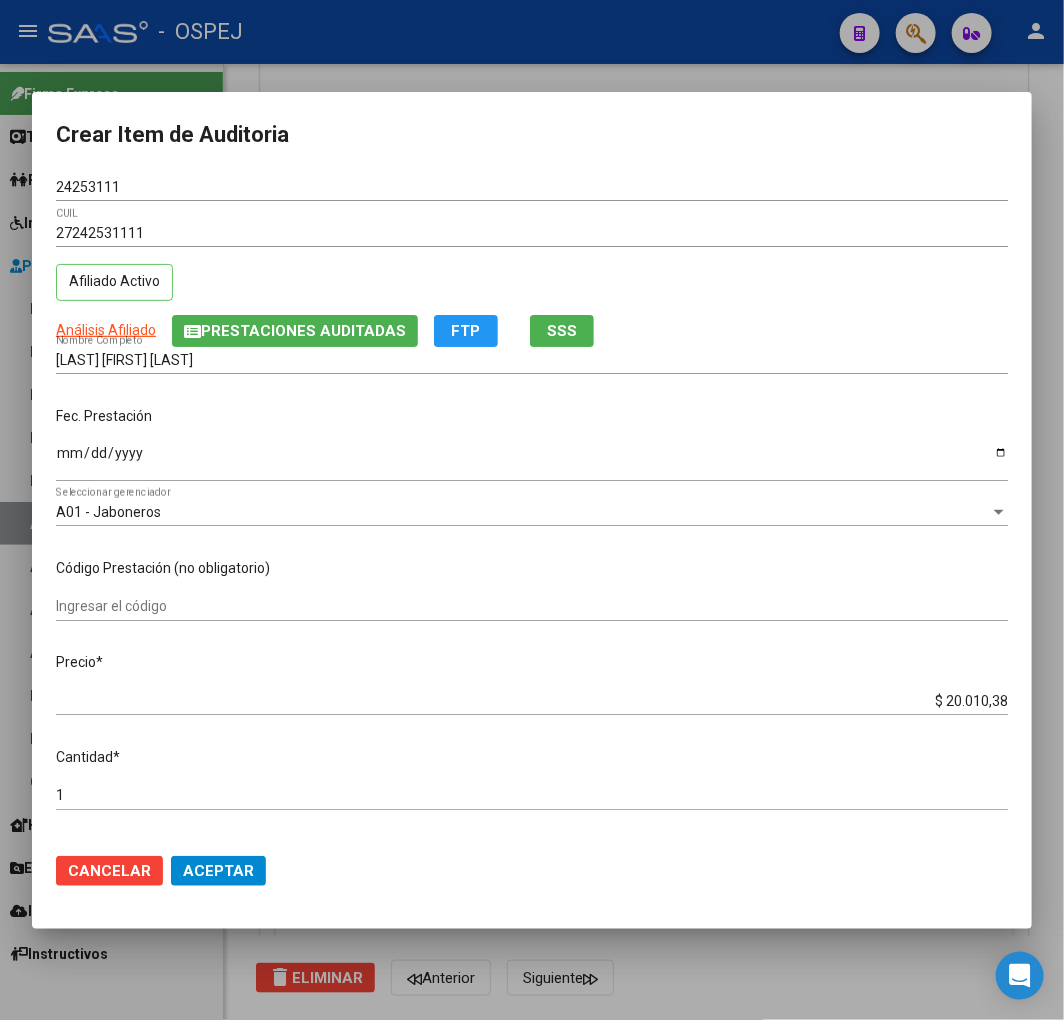 click on "Ingresar la fecha" at bounding box center [532, 460] 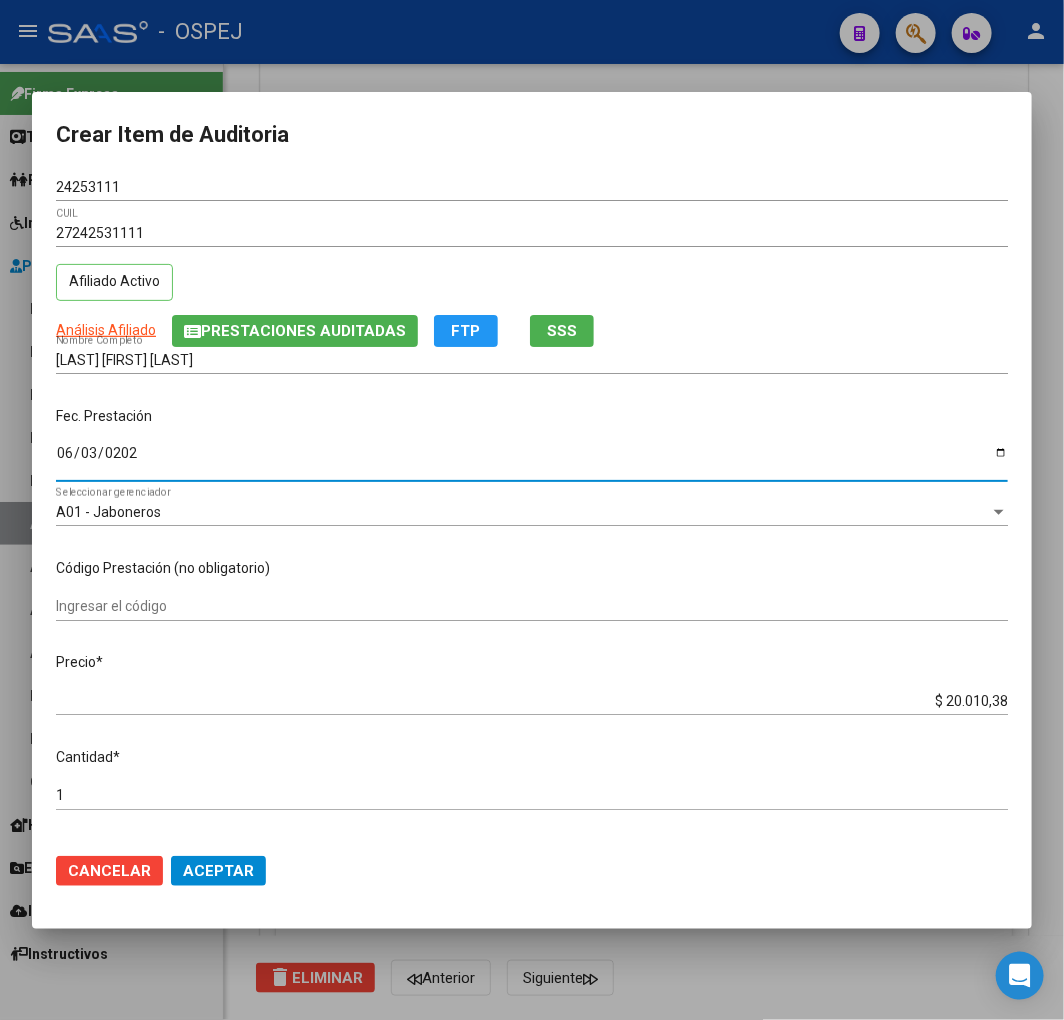 type on "2025-06-03" 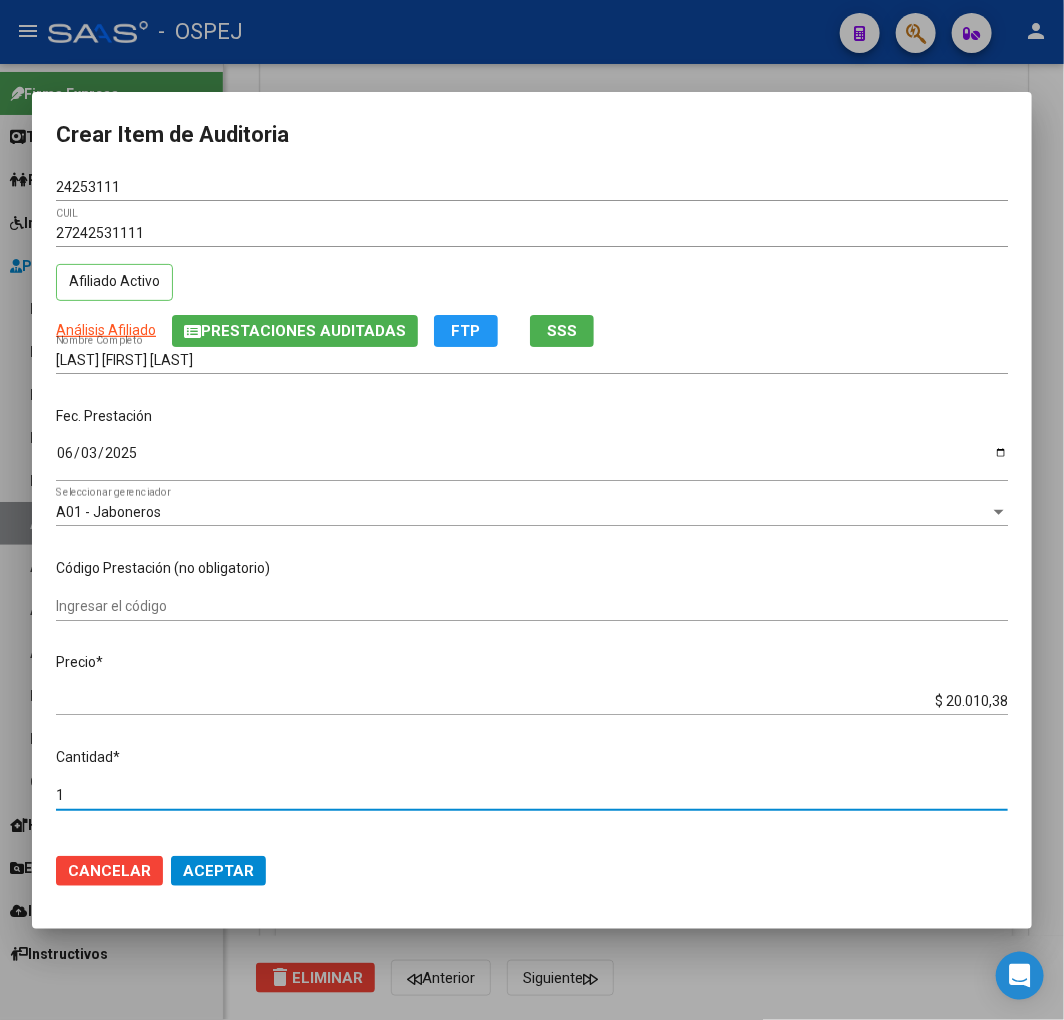 scroll, scrollTop: 478, scrollLeft: 0, axis: vertical 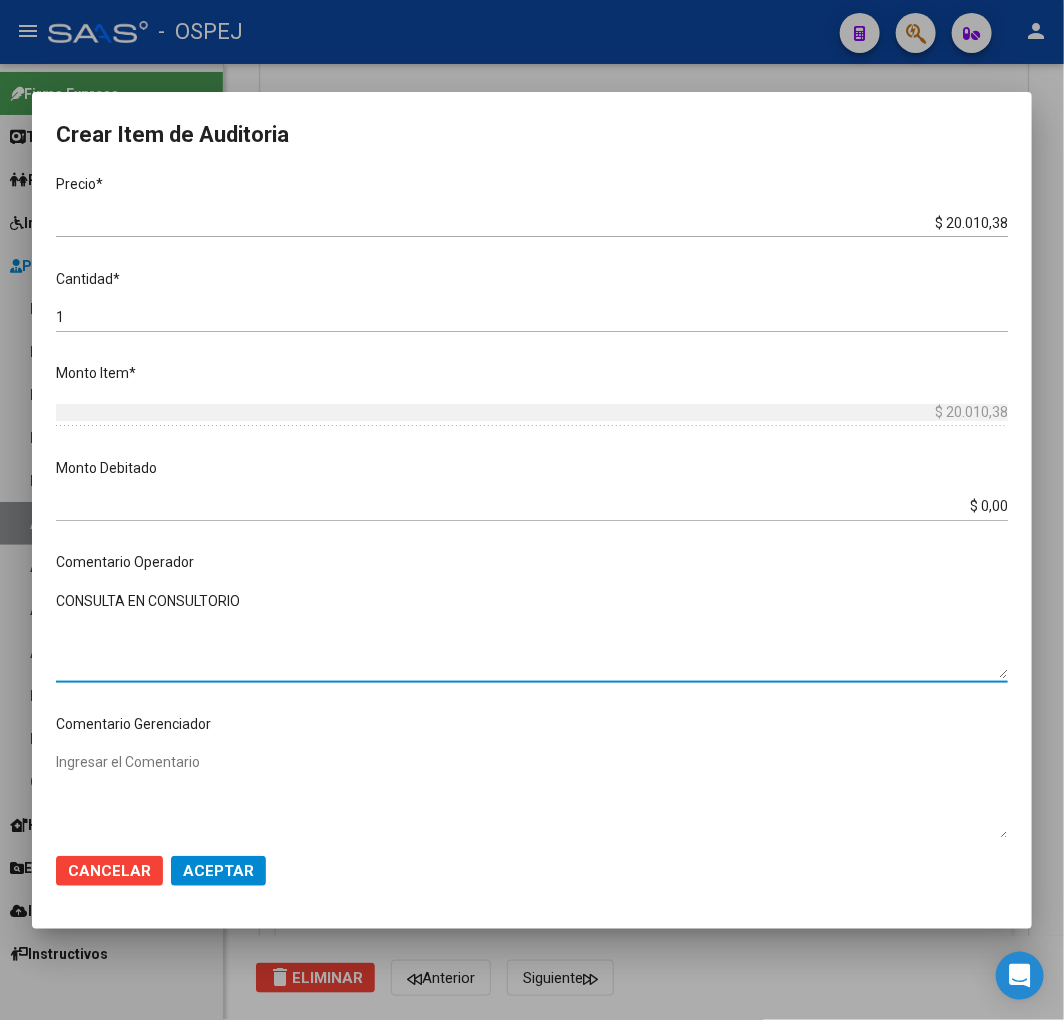 type on "CONSULTA EN CONSULTORIO" 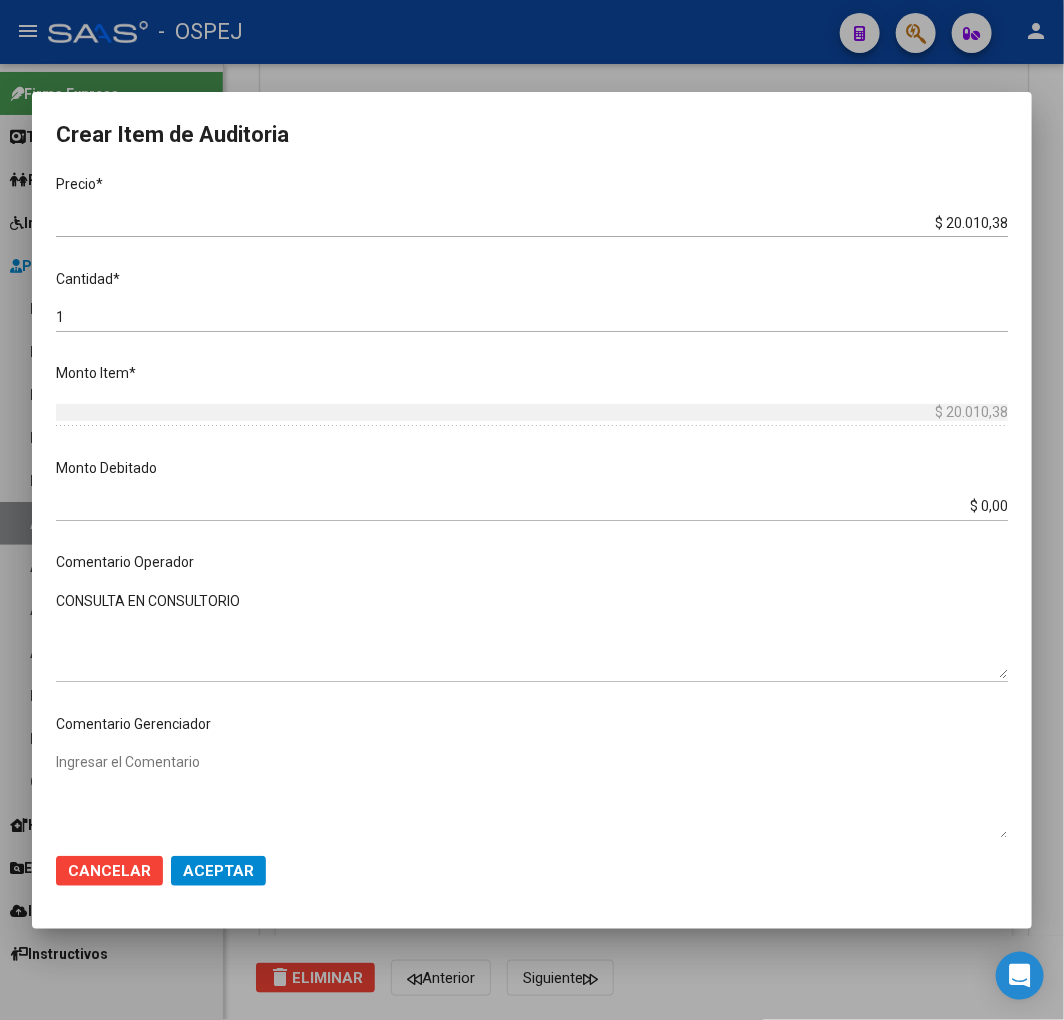 scroll, scrollTop: 701, scrollLeft: 0, axis: vertical 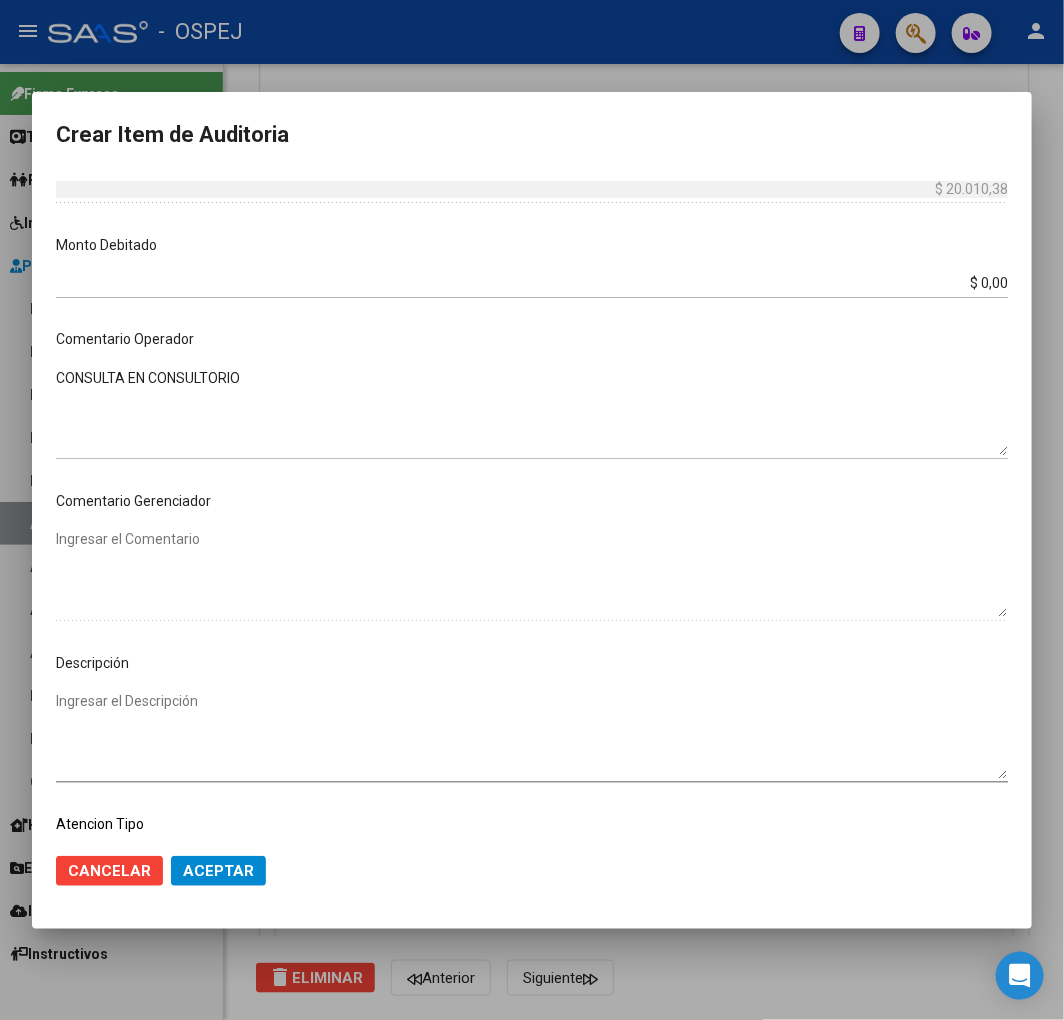 click on "Ingresar el Descripción" at bounding box center [532, 735] 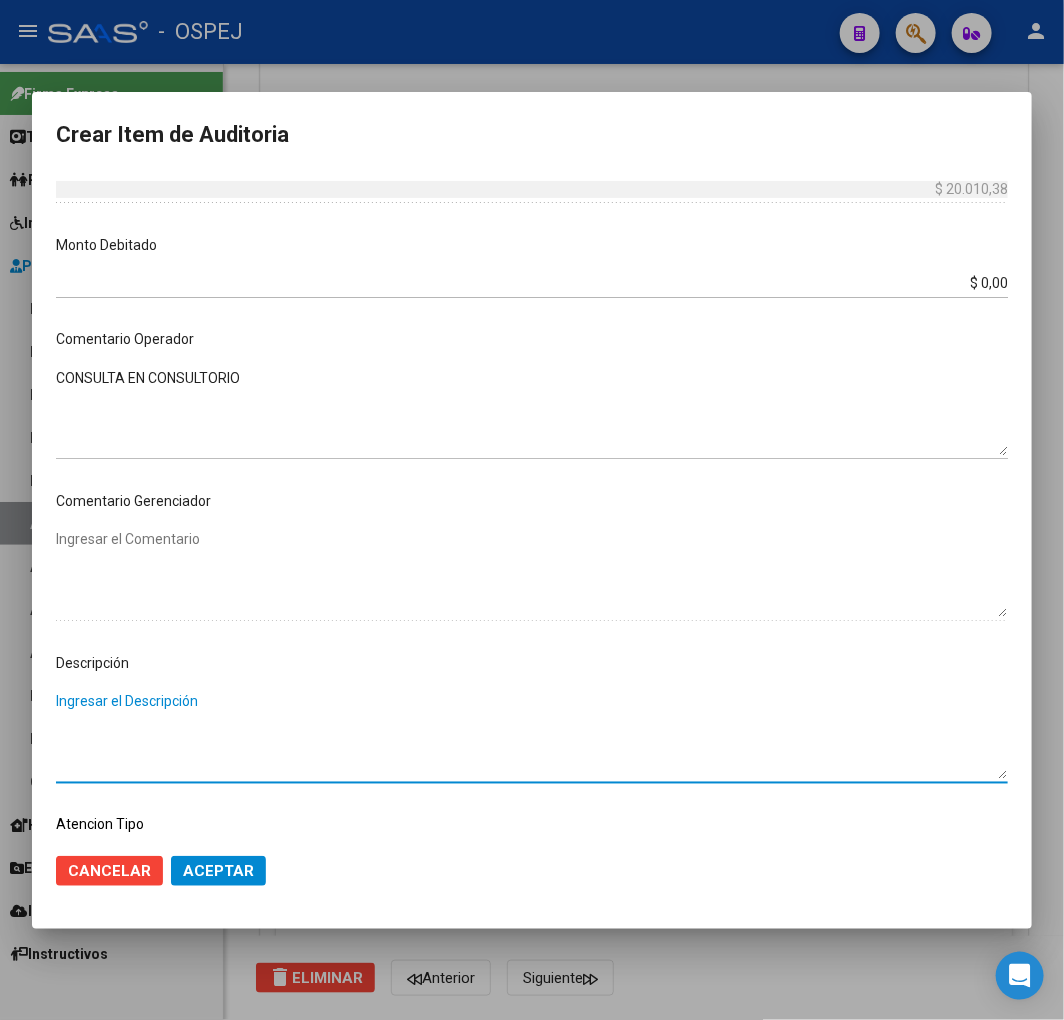 paste on "CONSULTA EN CONSULTORIO" 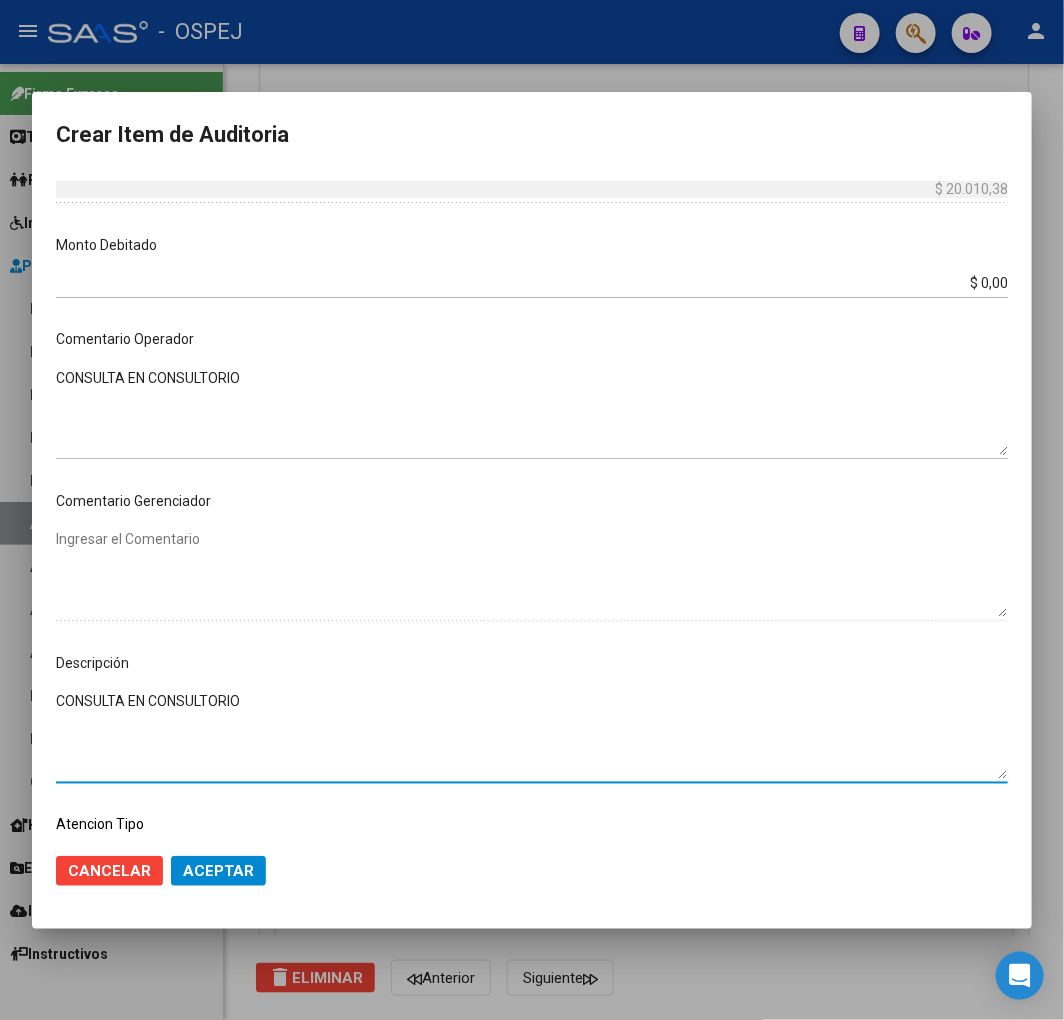 type on "CONSULTA EN CONSULTORIO" 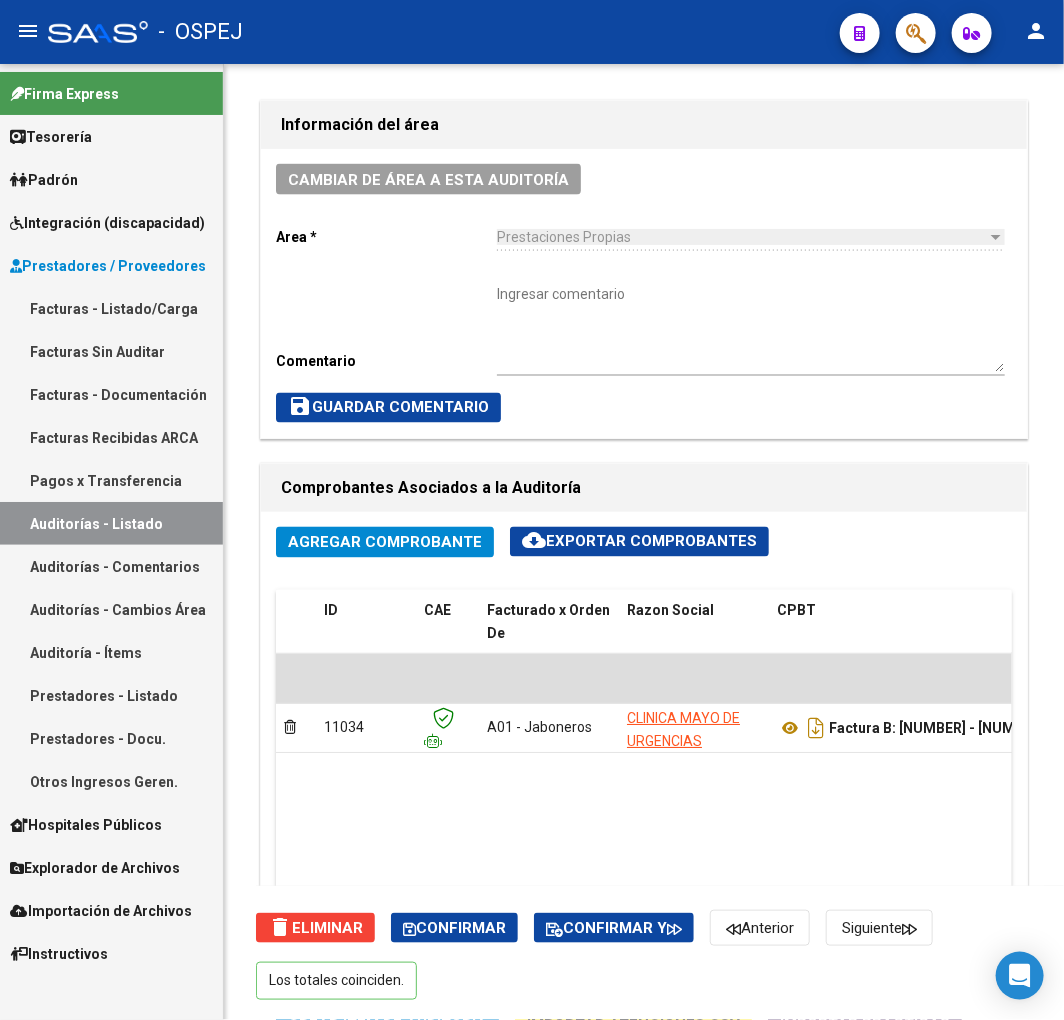 drag, startPoint x: 153, startPoint y: 316, endPoint x: 165, endPoint y: 323, distance: 13.892444 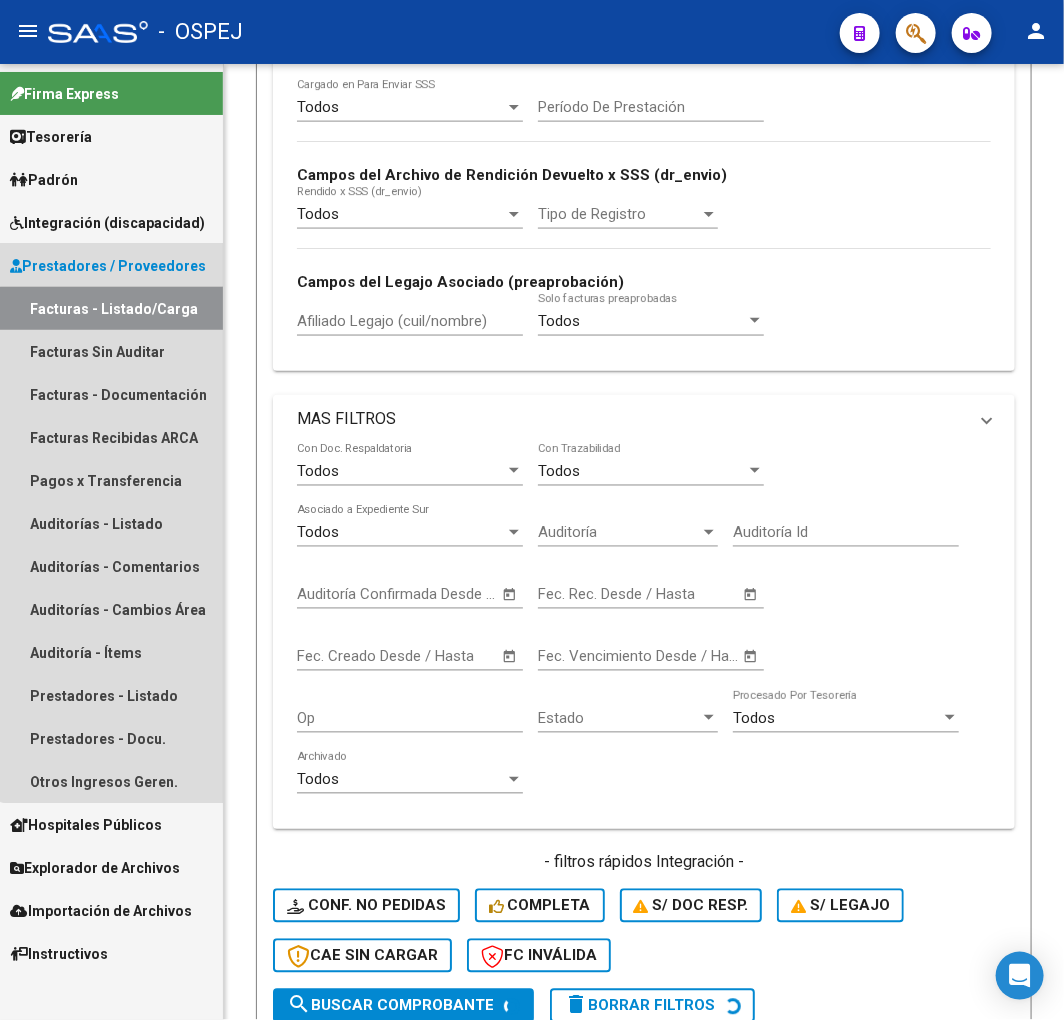 scroll, scrollTop: 0, scrollLeft: 0, axis: both 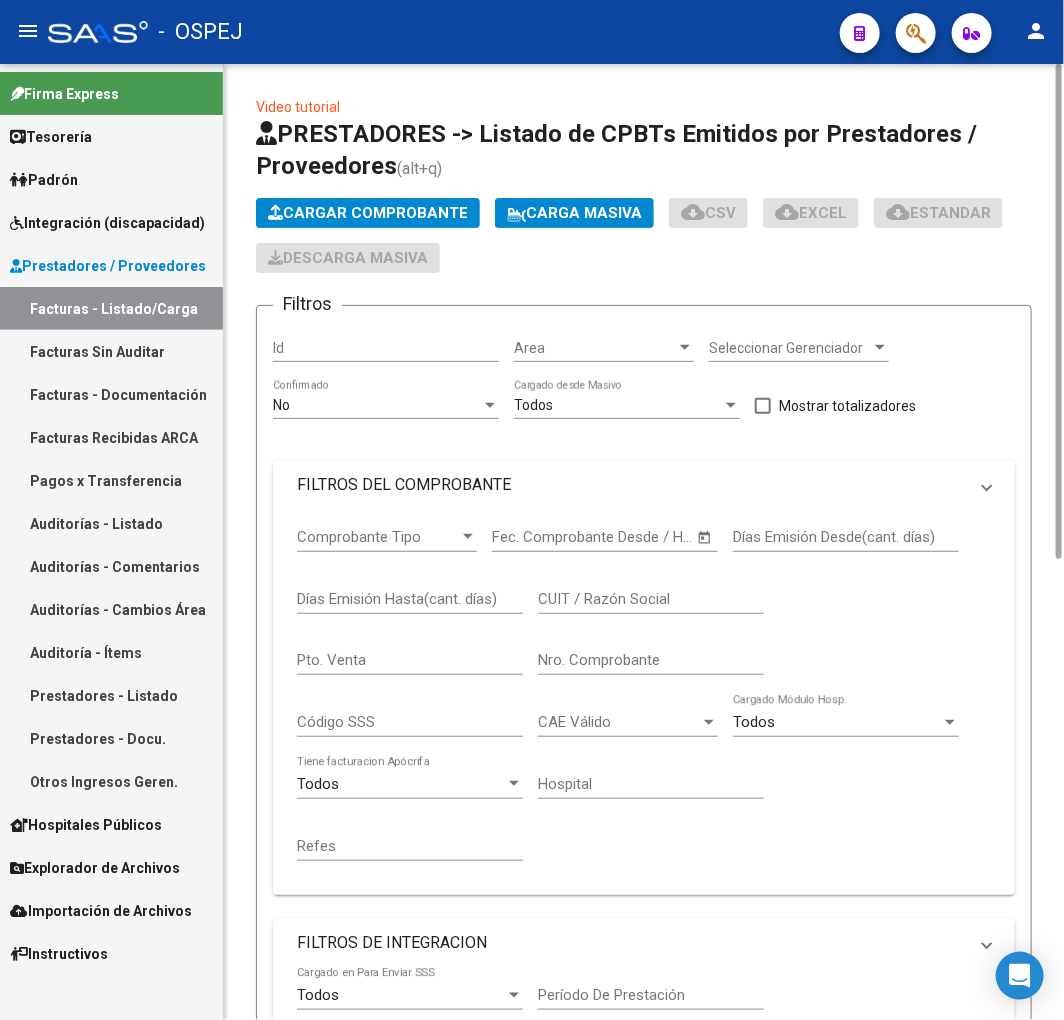 click on "Video tutorial   PRESTADORES -> Listado de CPBTs Emitidos por Prestadores / Proveedores (alt+q)   Cargar Comprobante
Carga Masiva  cloud_download  CSV  cloud_download  EXCEL  cloud_download  Estandar   Descarga Masiva
Filtros Id Area Area Seleccionar Gerenciador Seleccionar Gerenciador No  Confirmado Todos  Cargado desde Masivo   Mostrar totalizadores   FILTROS DEL COMPROBANTE  Comprobante Tipo Comprobante Tipo Start date – Fec. Comprobante Desde / Hasta Días Emisión Desde(cant. días) Días Emisión Hasta(cant. días) CUIT / Razón Social Pto. Venta Nro. Comprobante Código SSS CAE Válido CAE Válido Todos  Cargado Módulo Hosp. Todos  Tiene facturacion Apócrifa Hospital Refes  FILTROS DE INTEGRACION  Todos  Cargado en Para Enviar SSS Período De Prestación Campos del Archivo de Rendición Devuelto x SSS (dr_envio) Todos  Rendido x SSS (dr_envio) Tipo de Registro Tipo de Registro Campos del Legajo Asociado (preaprobación) Afiliado Legajo (cuil/nombre) Todos  Solo facturas preaprobadas Todos" 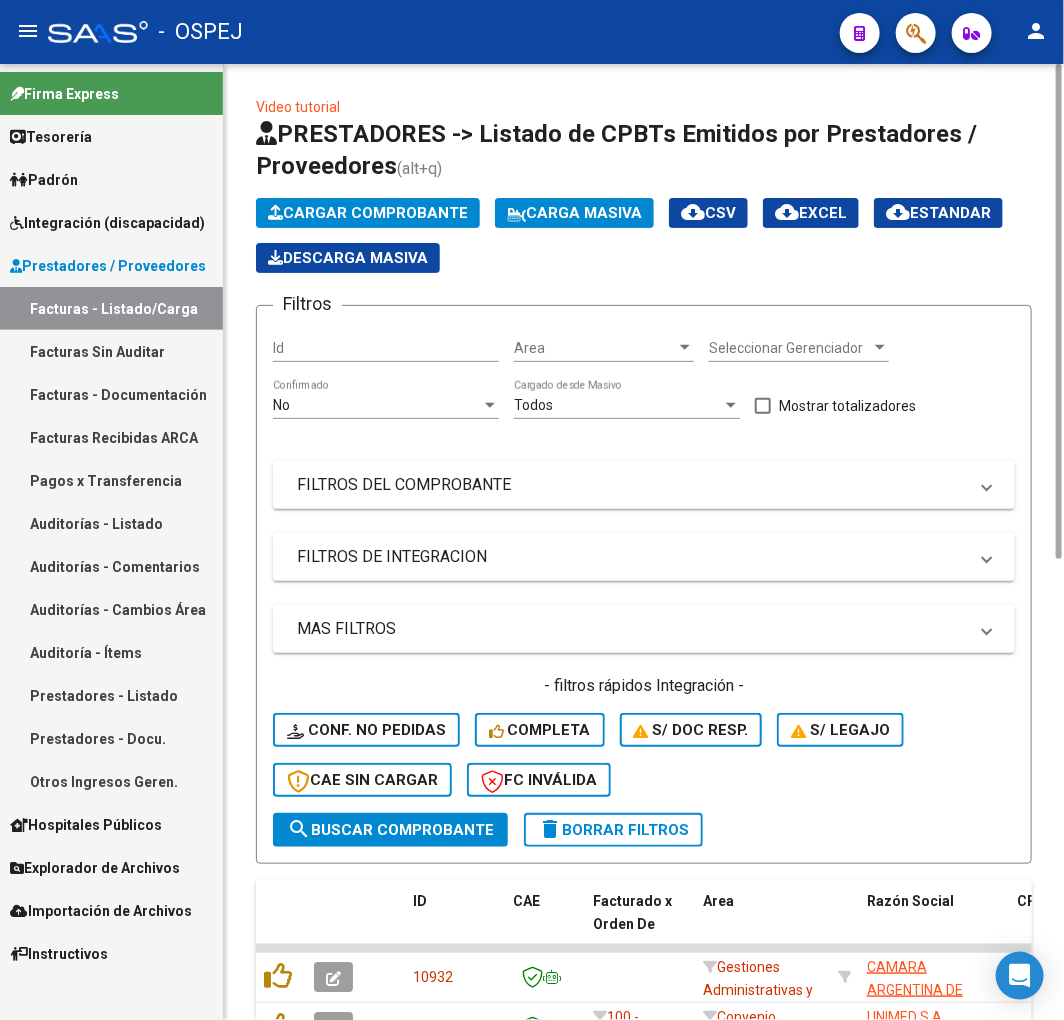 click on "Cargar Comprobante" 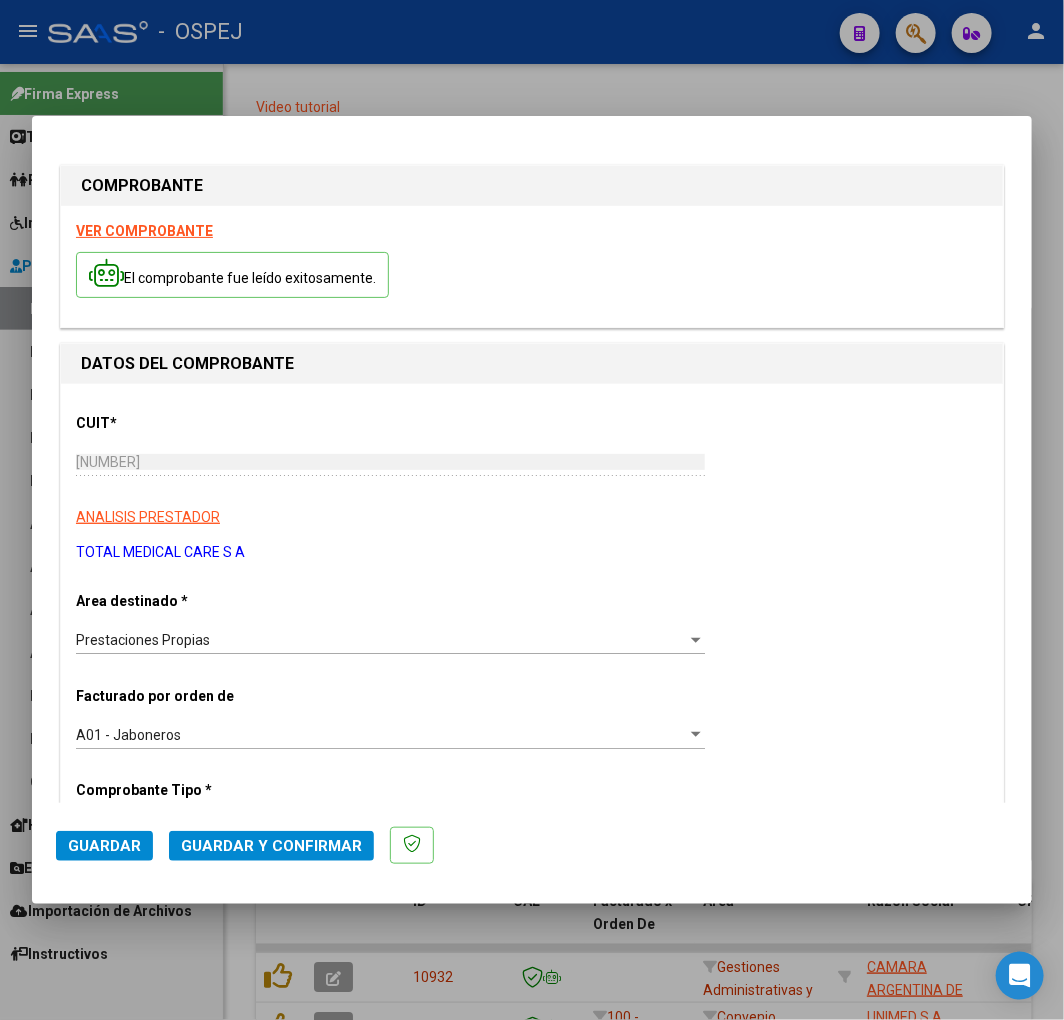 click on "Guardar y Confirmar" 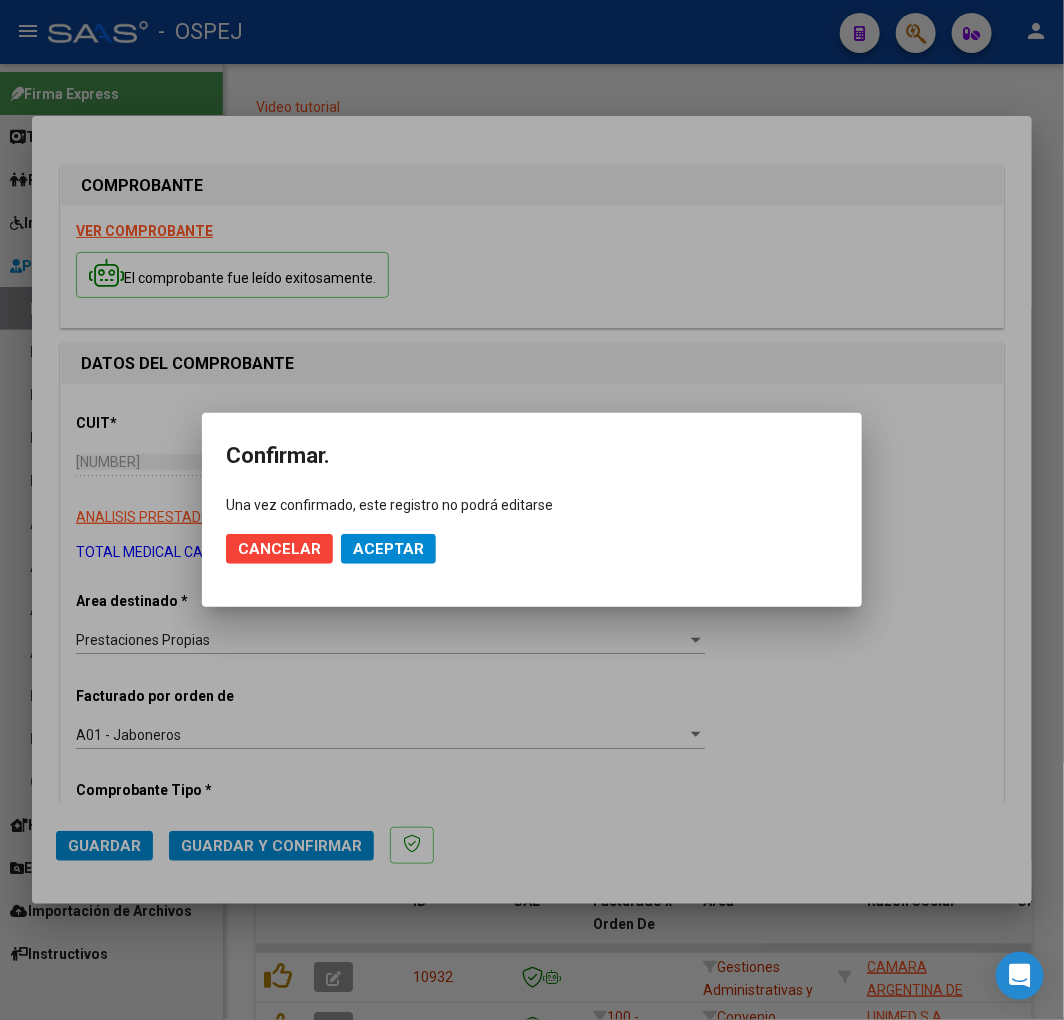 click on "Cancelar Aceptar" 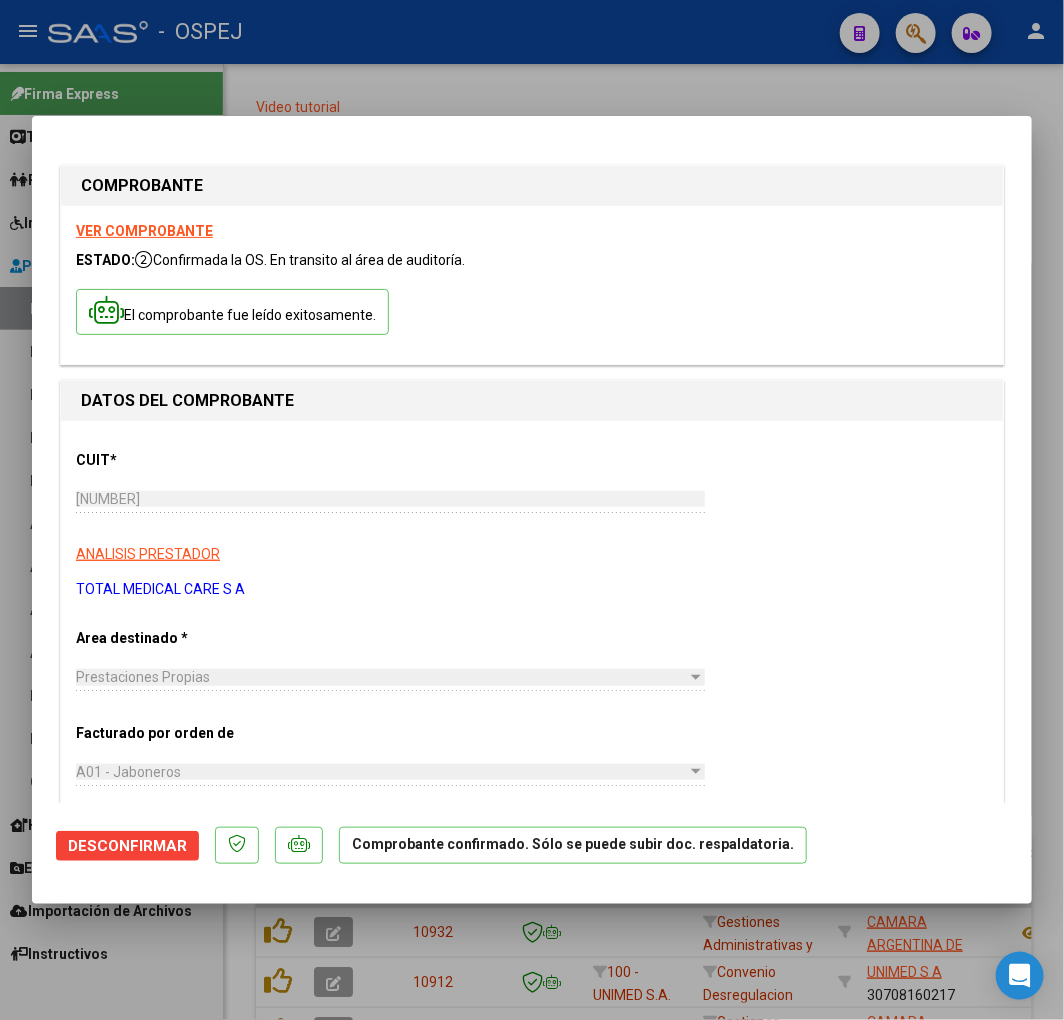 click at bounding box center (532, 510) 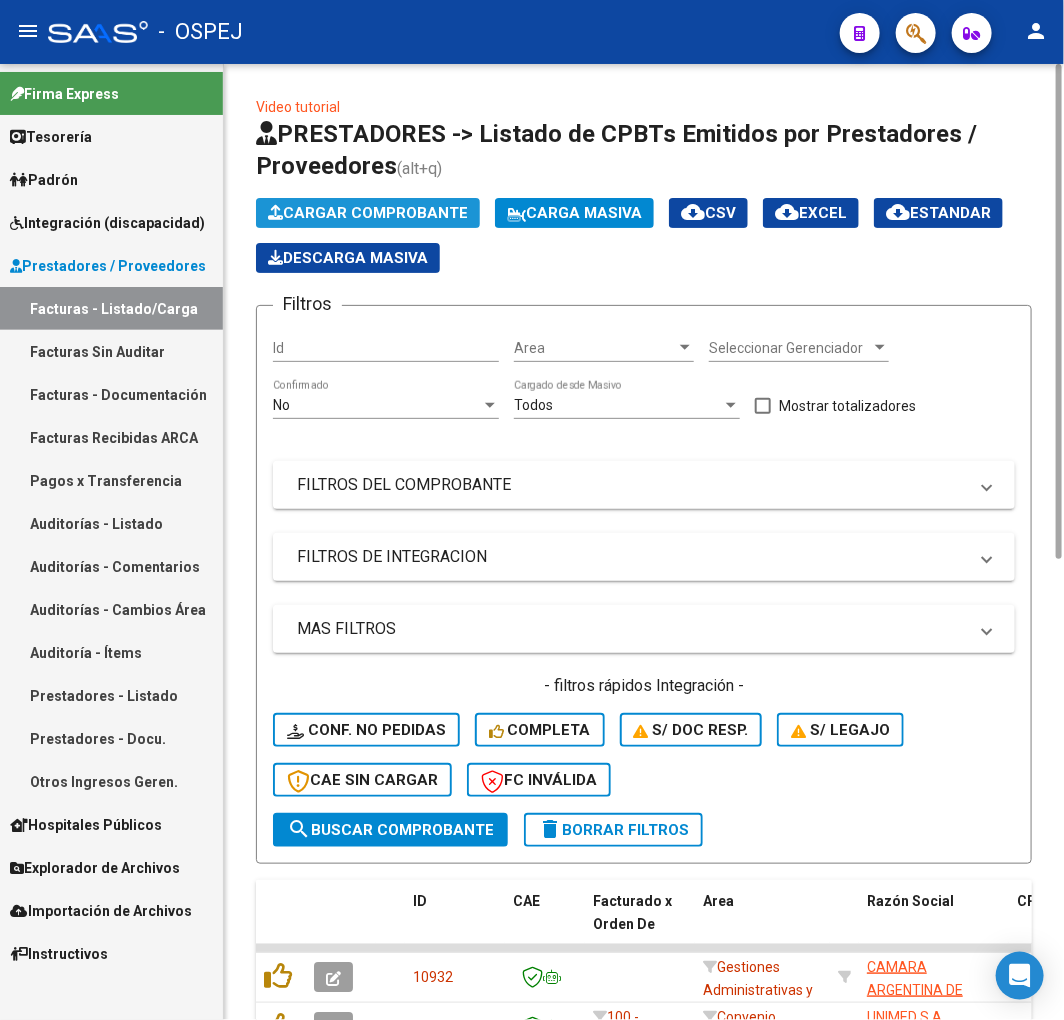 click on "Cargar Comprobante" 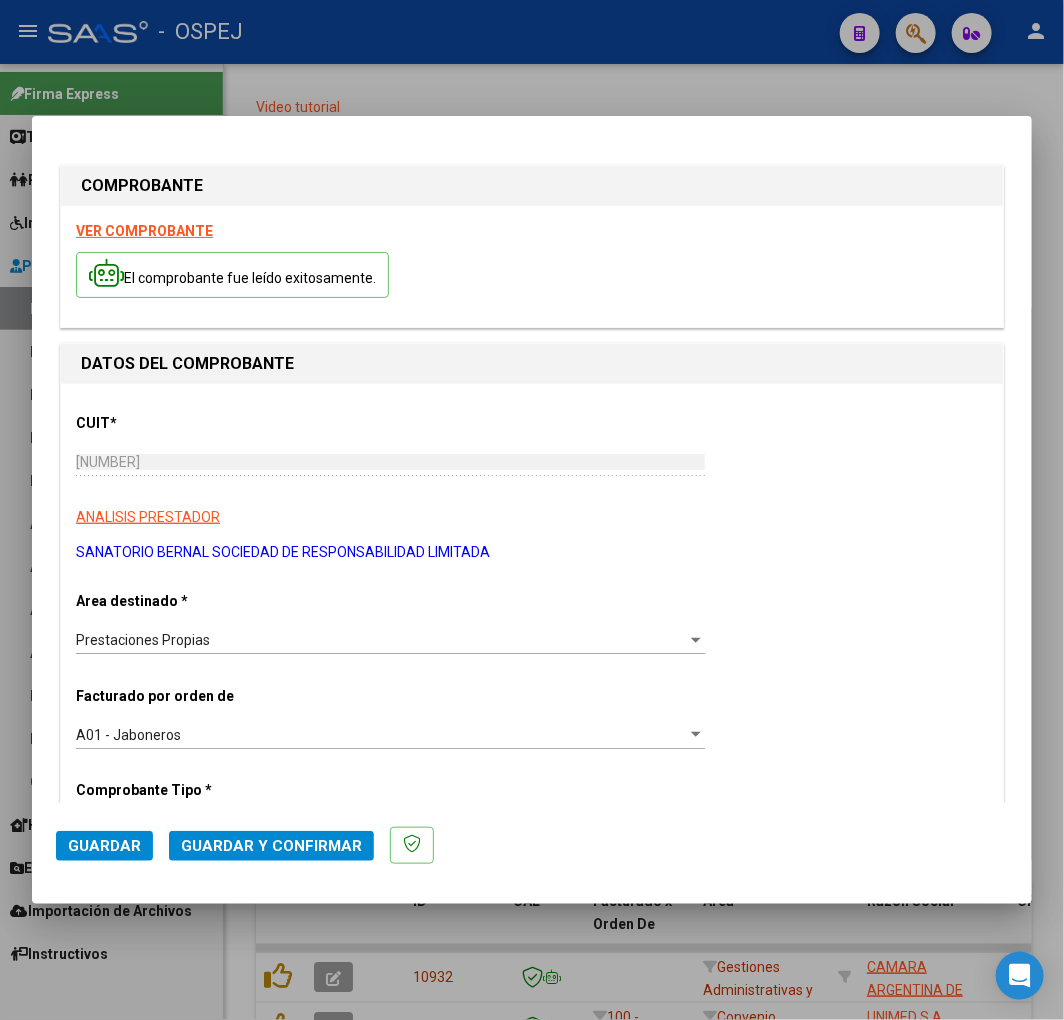 click on "Guardar y Confirmar" 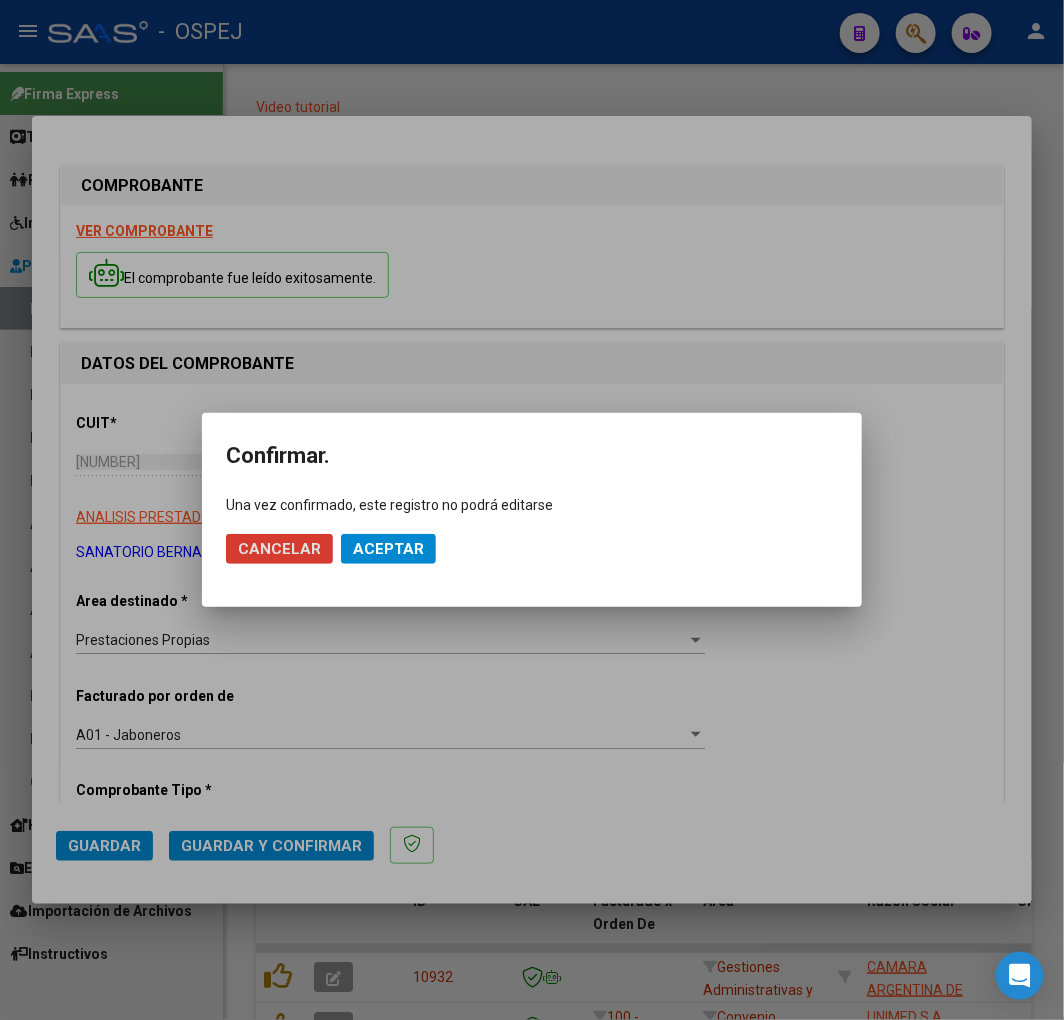 click on "Aceptar" 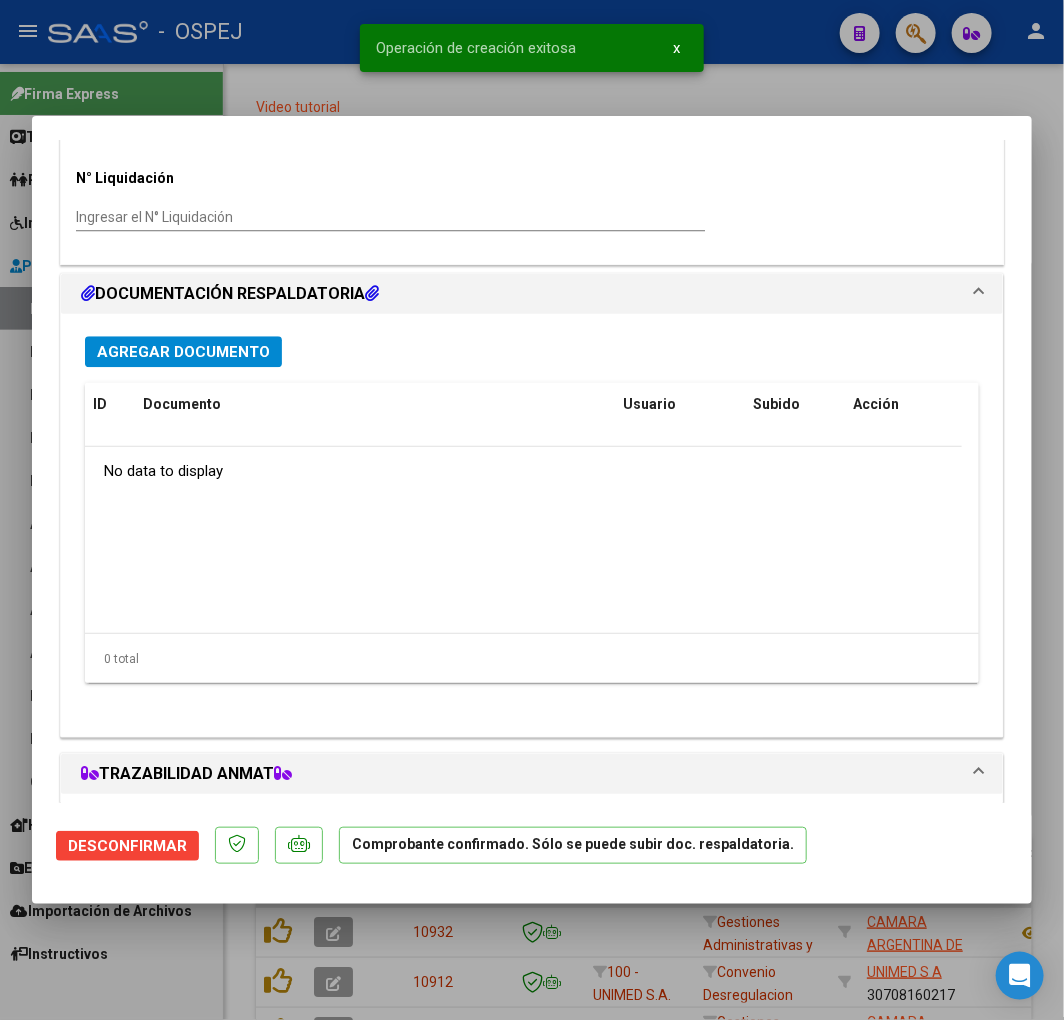 scroll, scrollTop: 1555, scrollLeft: 0, axis: vertical 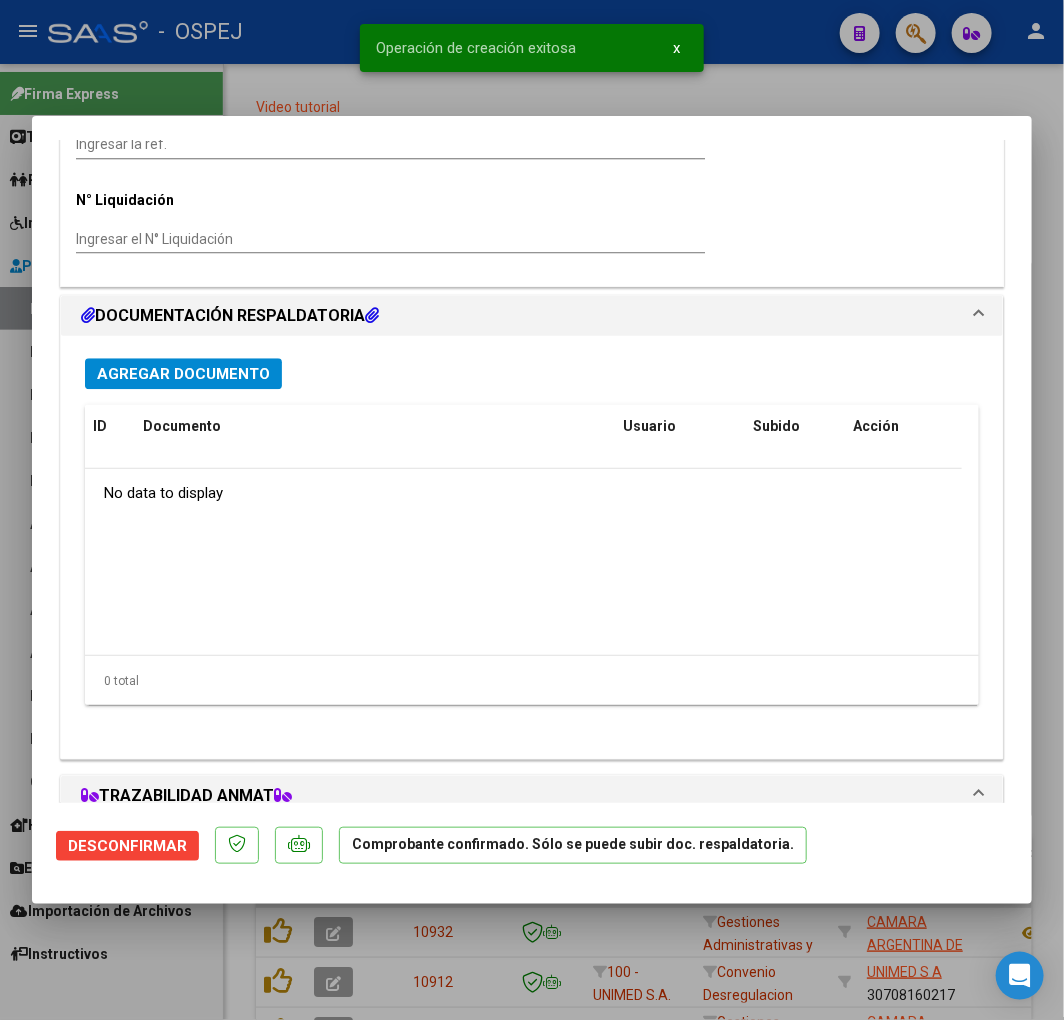 click on "Agregar Documento" at bounding box center (183, 374) 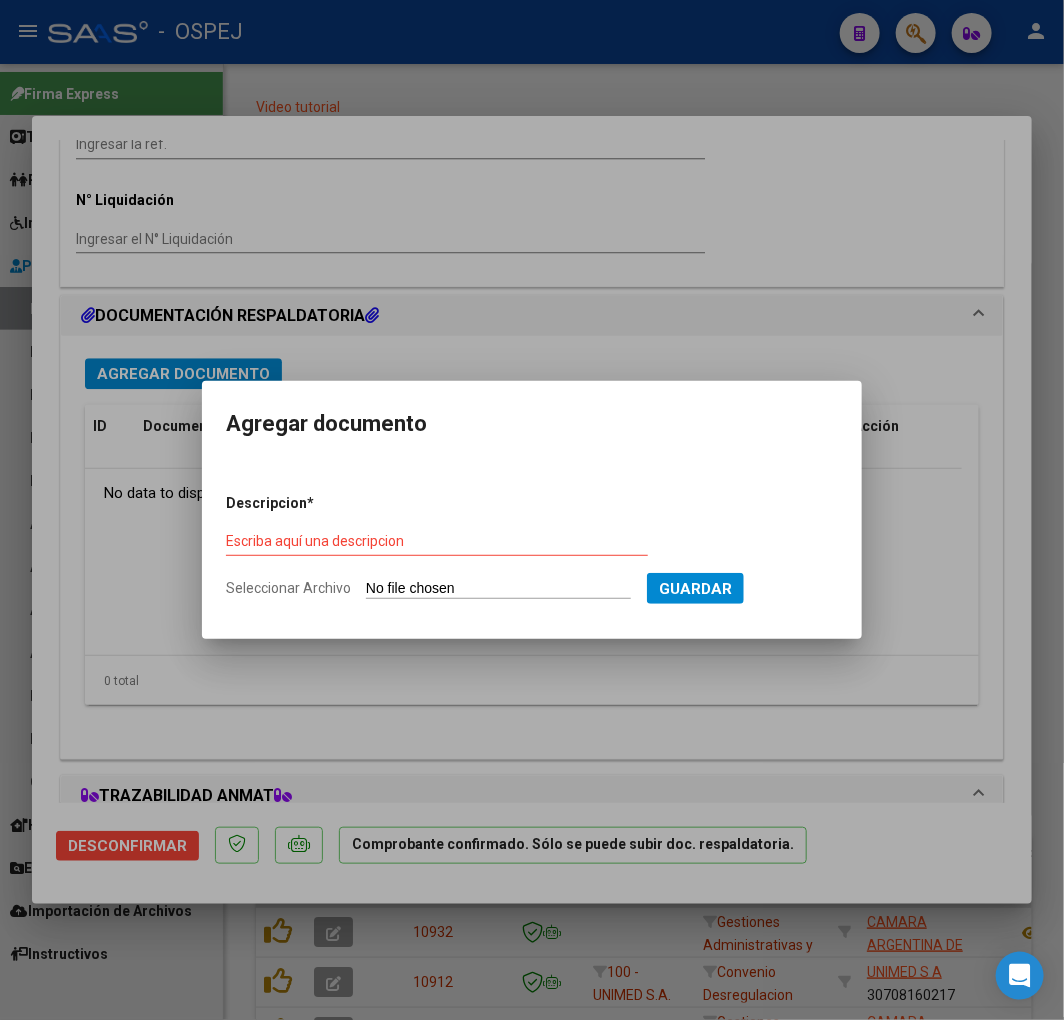 type on "C:\fakepath\FACT 14723.pdf" 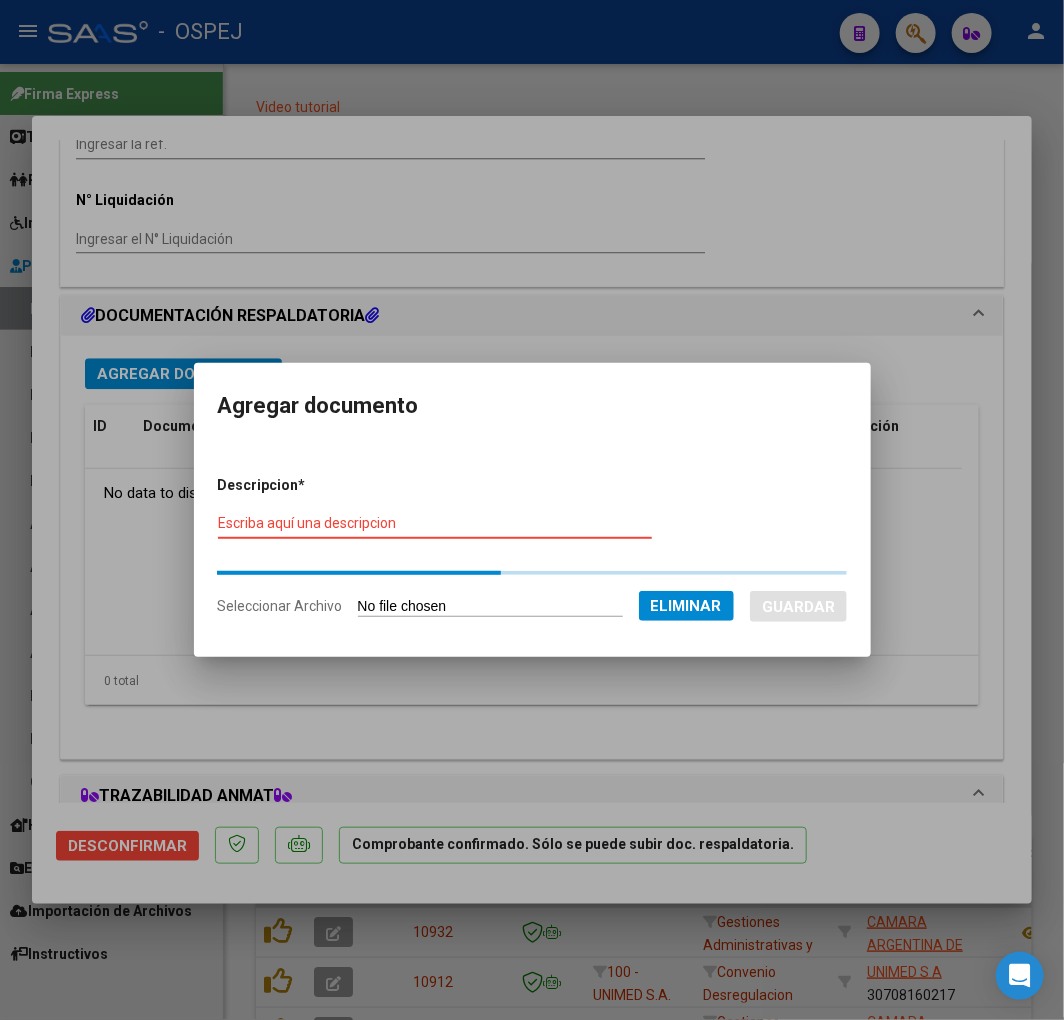 click on "Escriba aquí una descripcion" at bounding box center (435, 523) 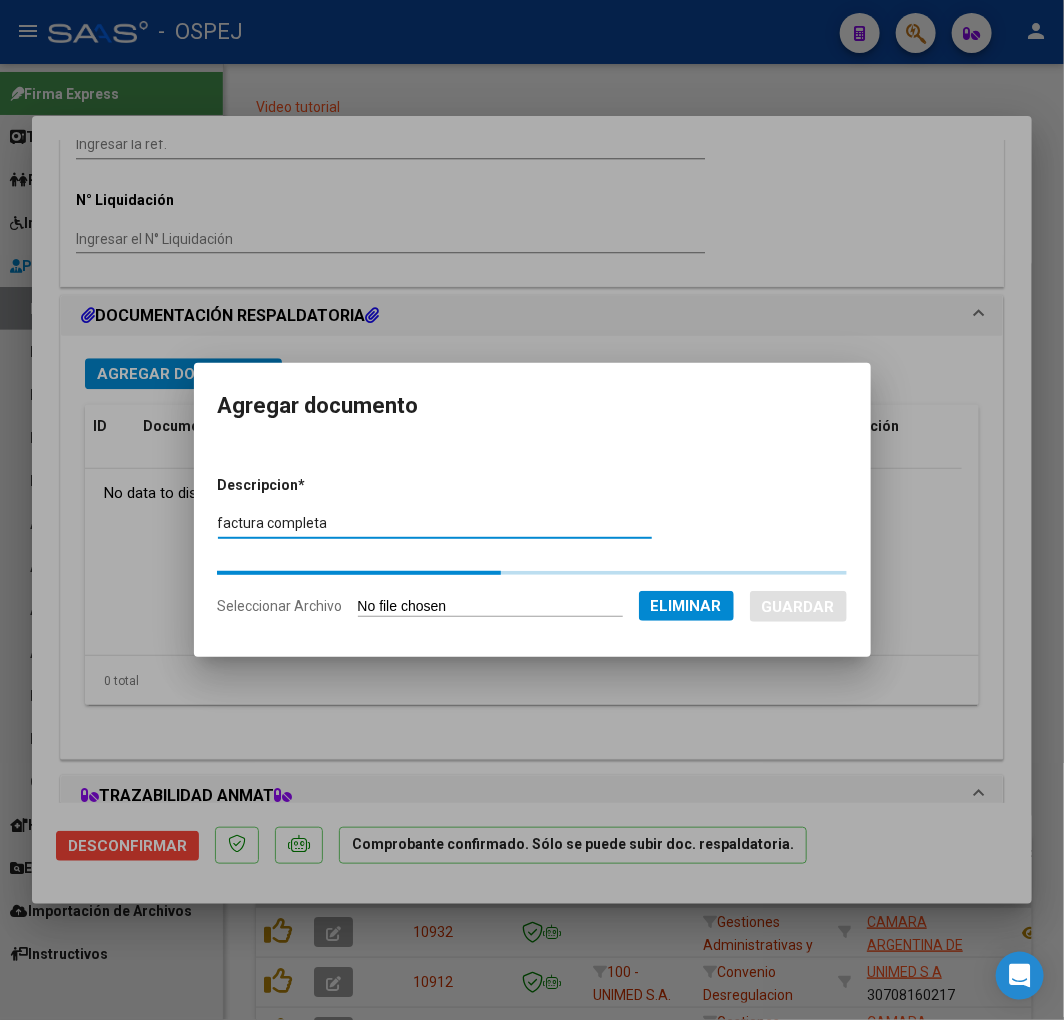 type on "factura" 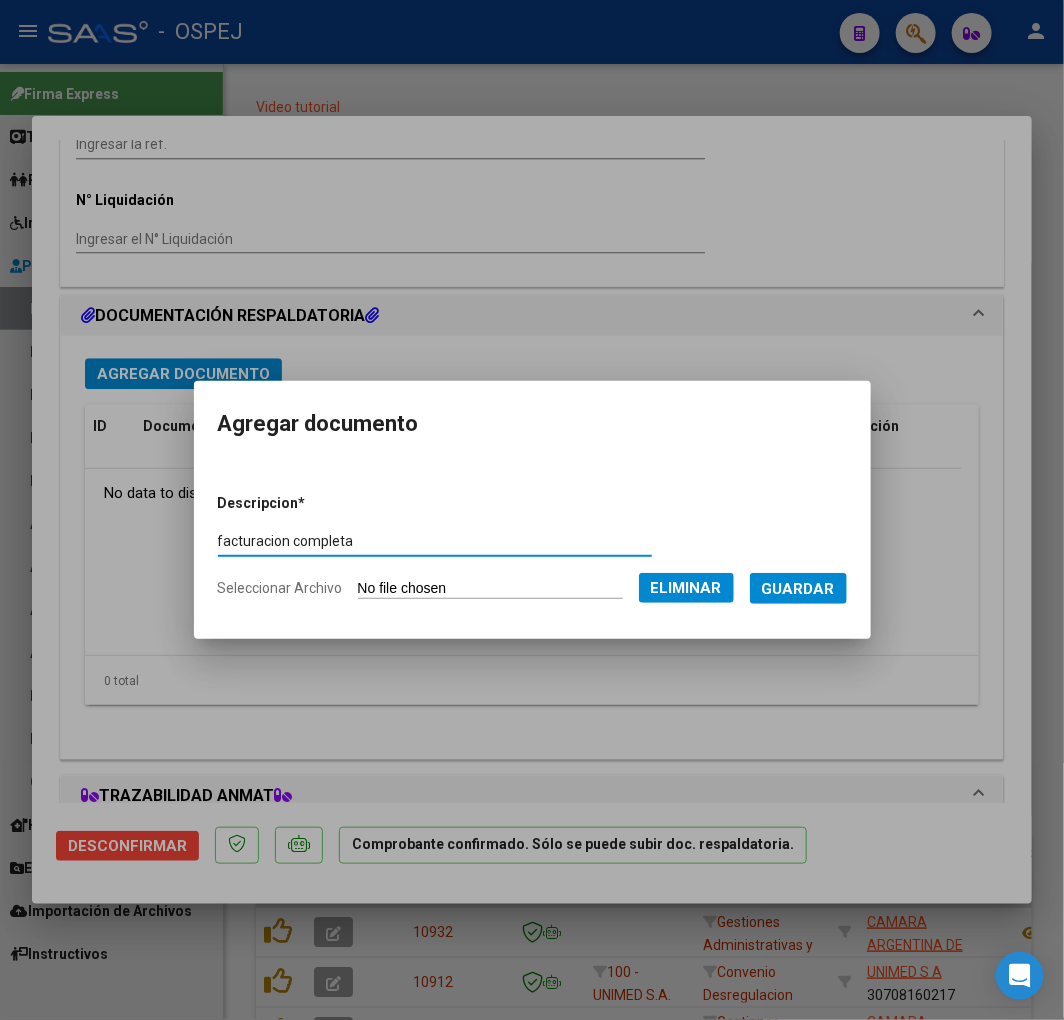 type on "facturacion completa" 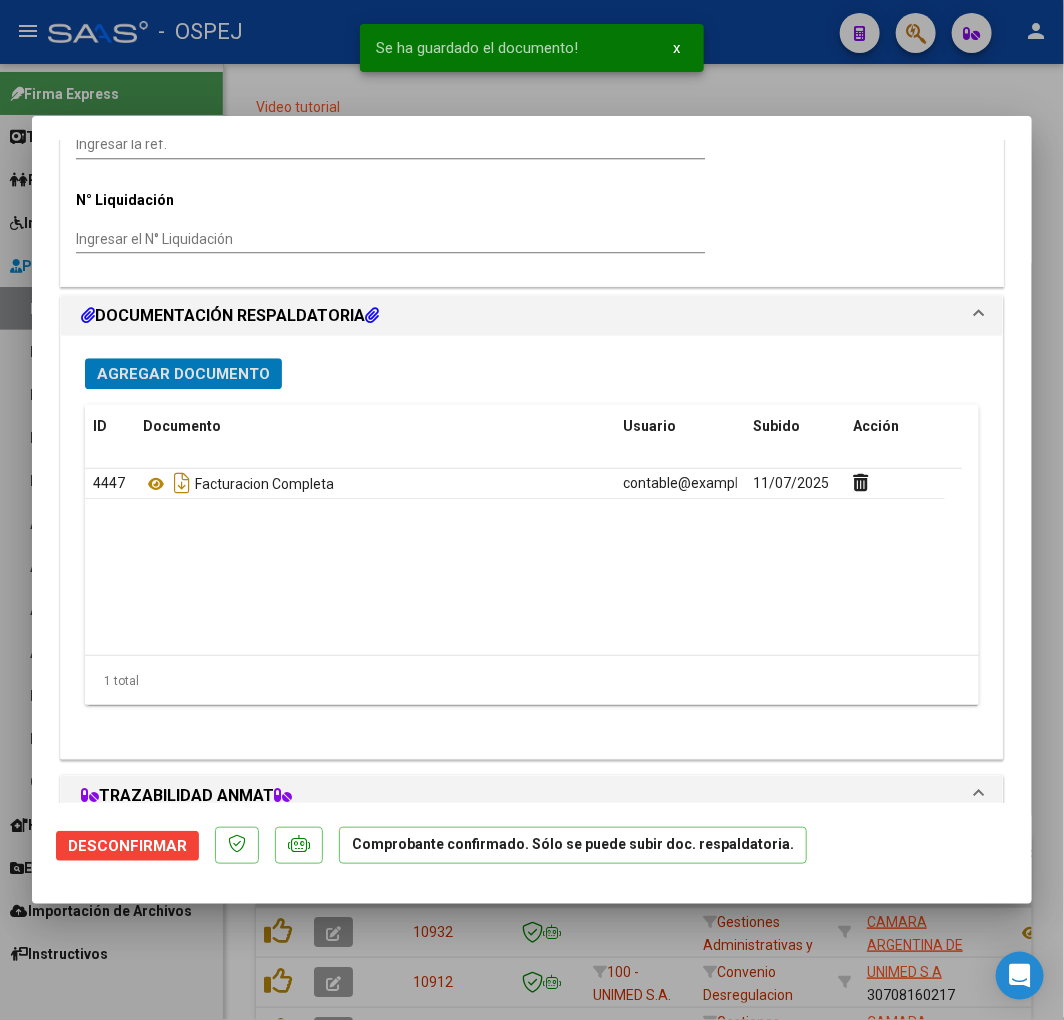 click on "Agregar Documento" at bounding box center [183, 374] 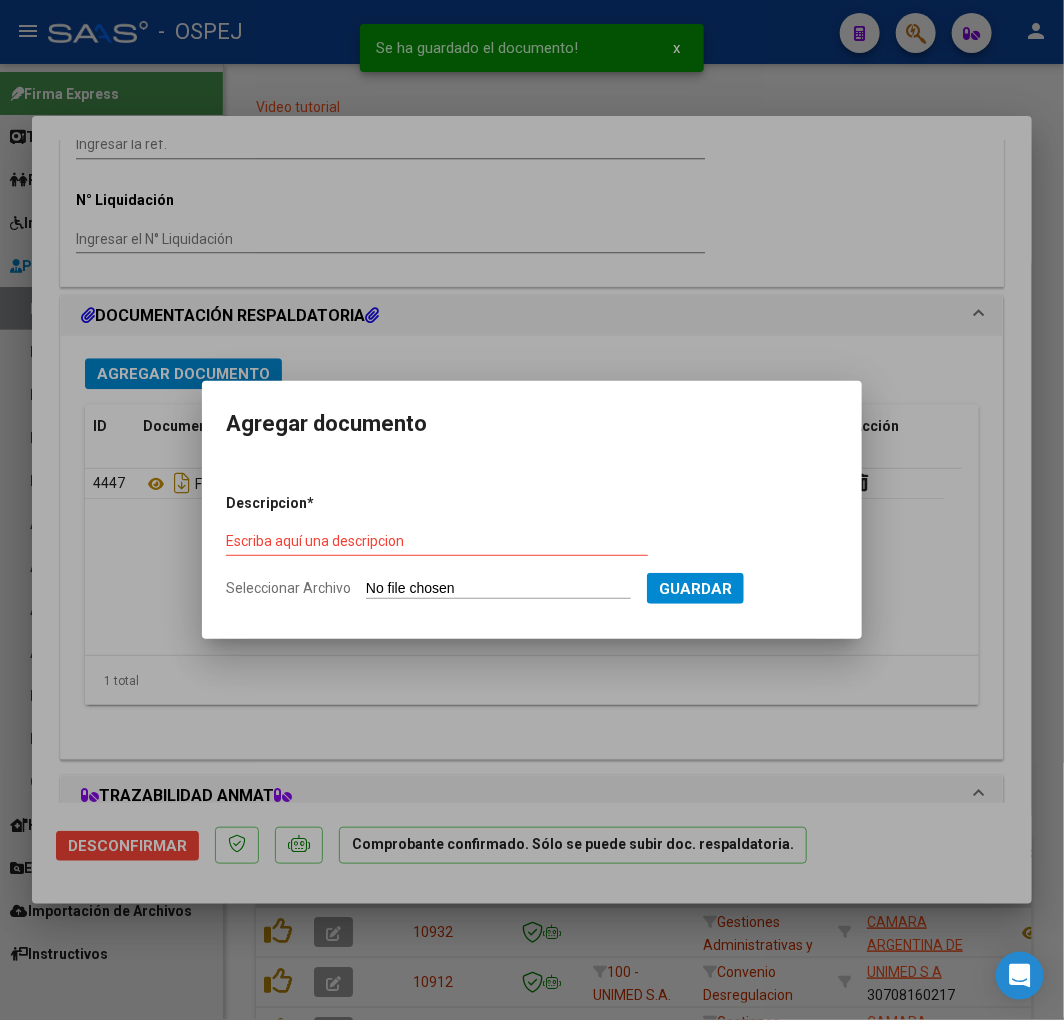 type on "C:\fakepath\ospej.xls" 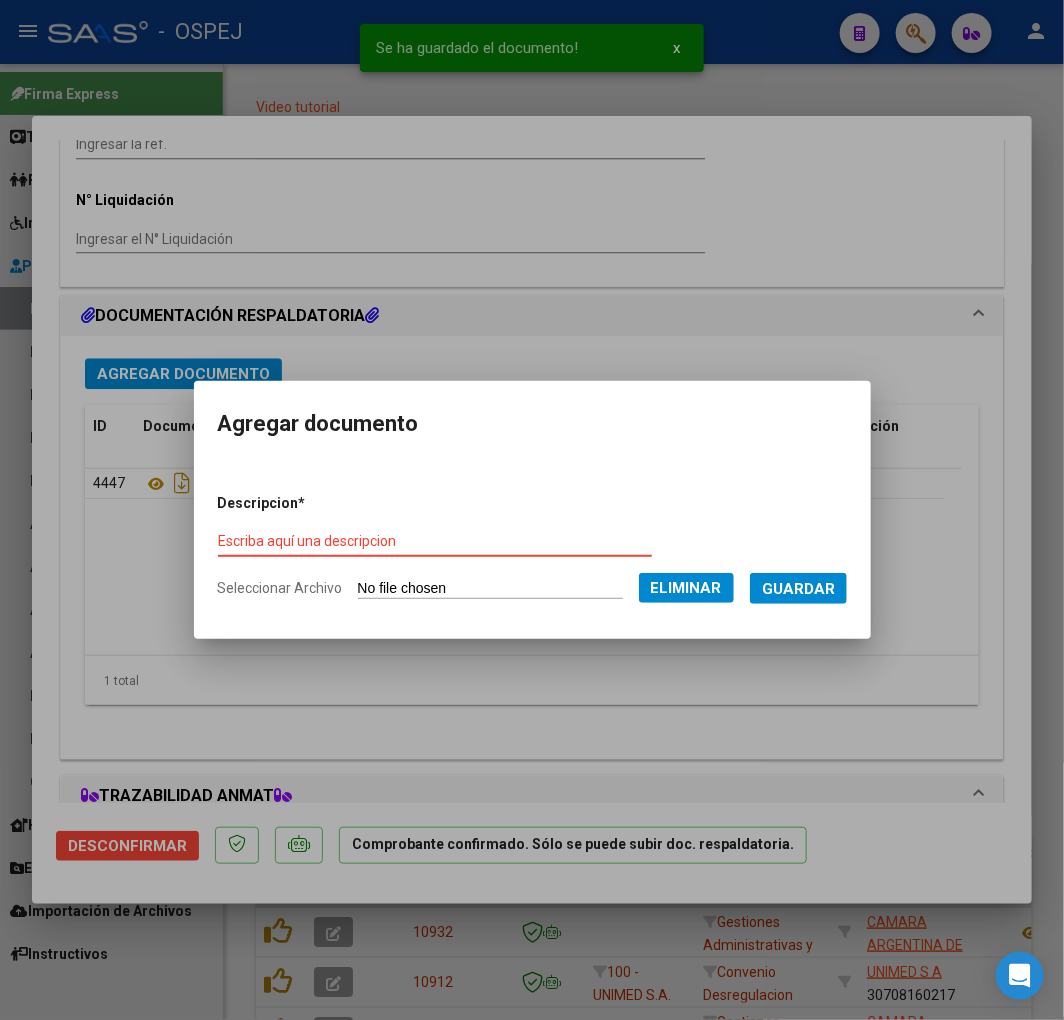 click on "Escriba aquí una descripcion" at bounding box center [435, 542] 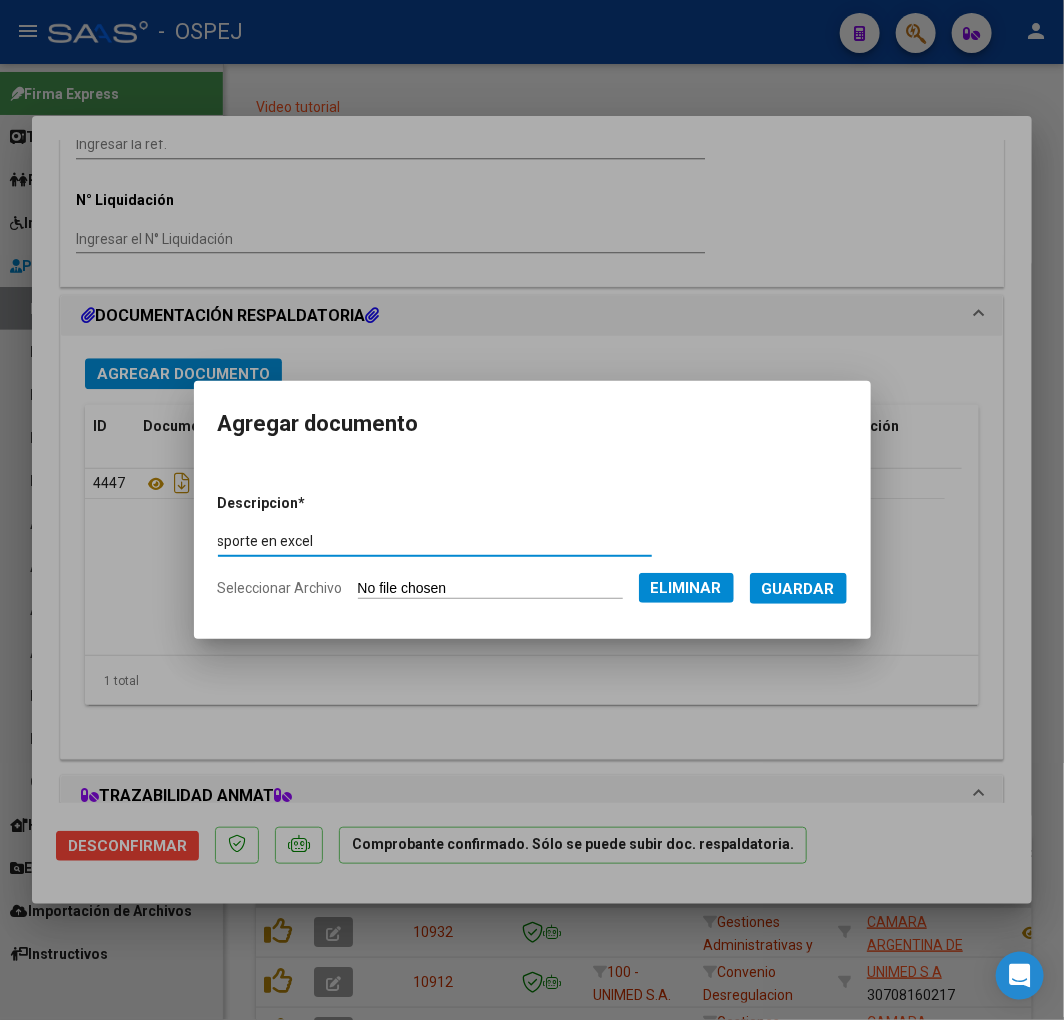 type on "sporte en excel" 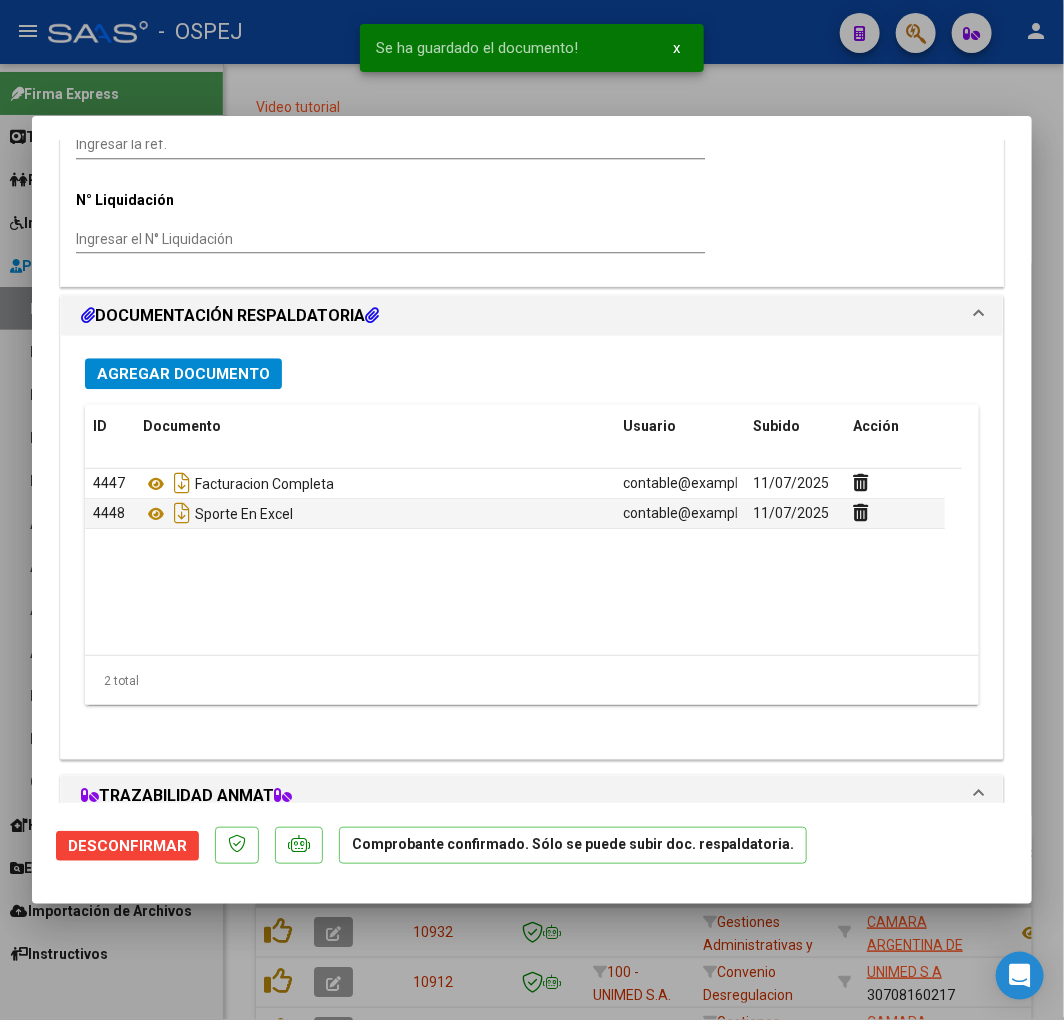click at bounding box center [532, 510] 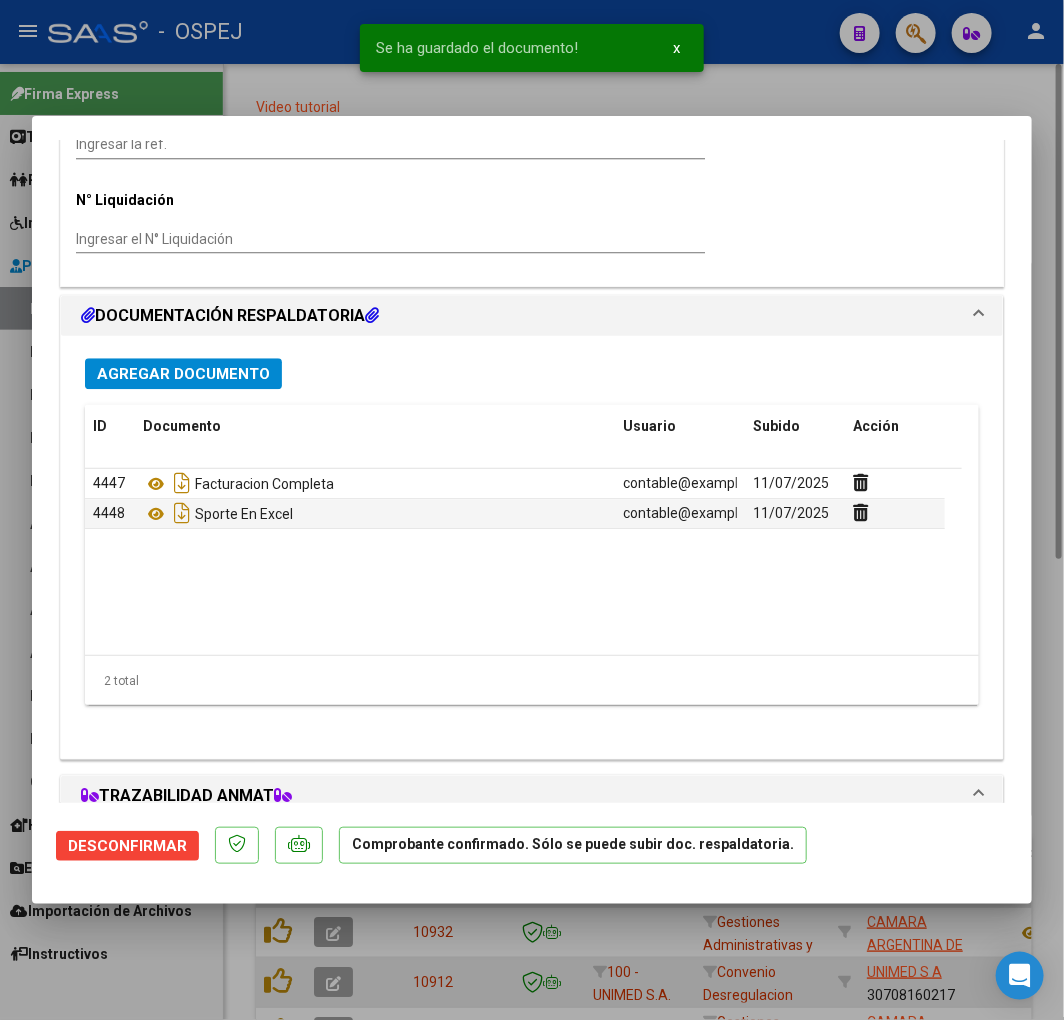 type 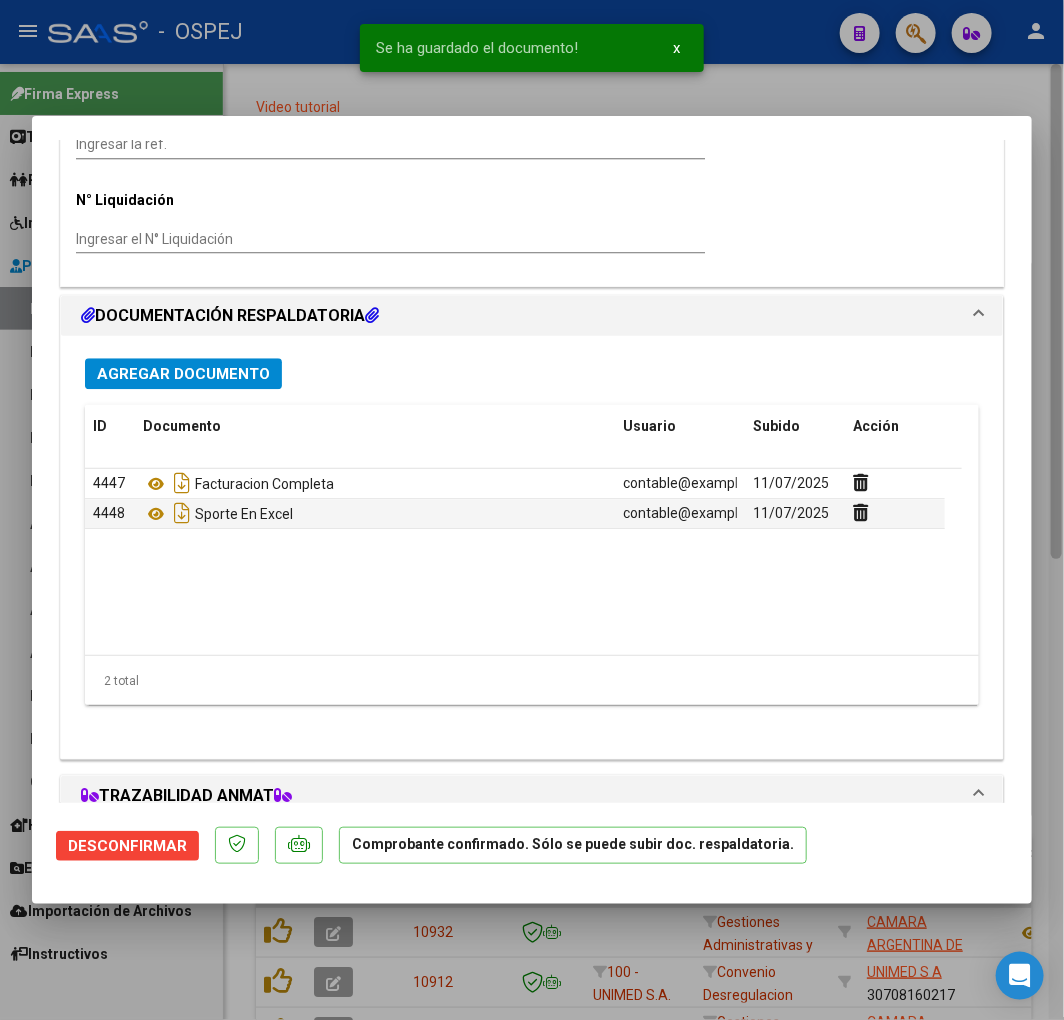 scroll, scrollTop: 0, scrollLeft: 0, axis: both 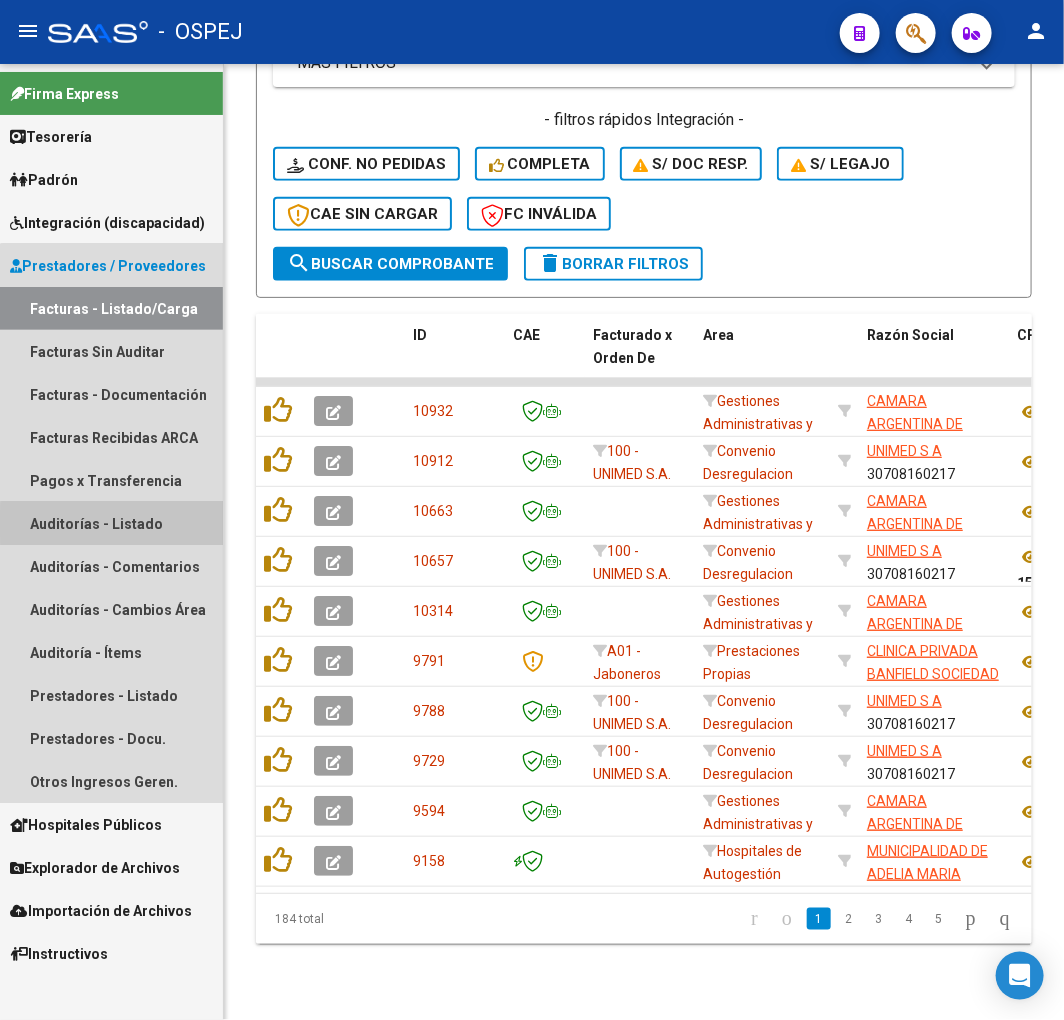 click on "Auditorías - Listado" at bounding box center (111, 523) 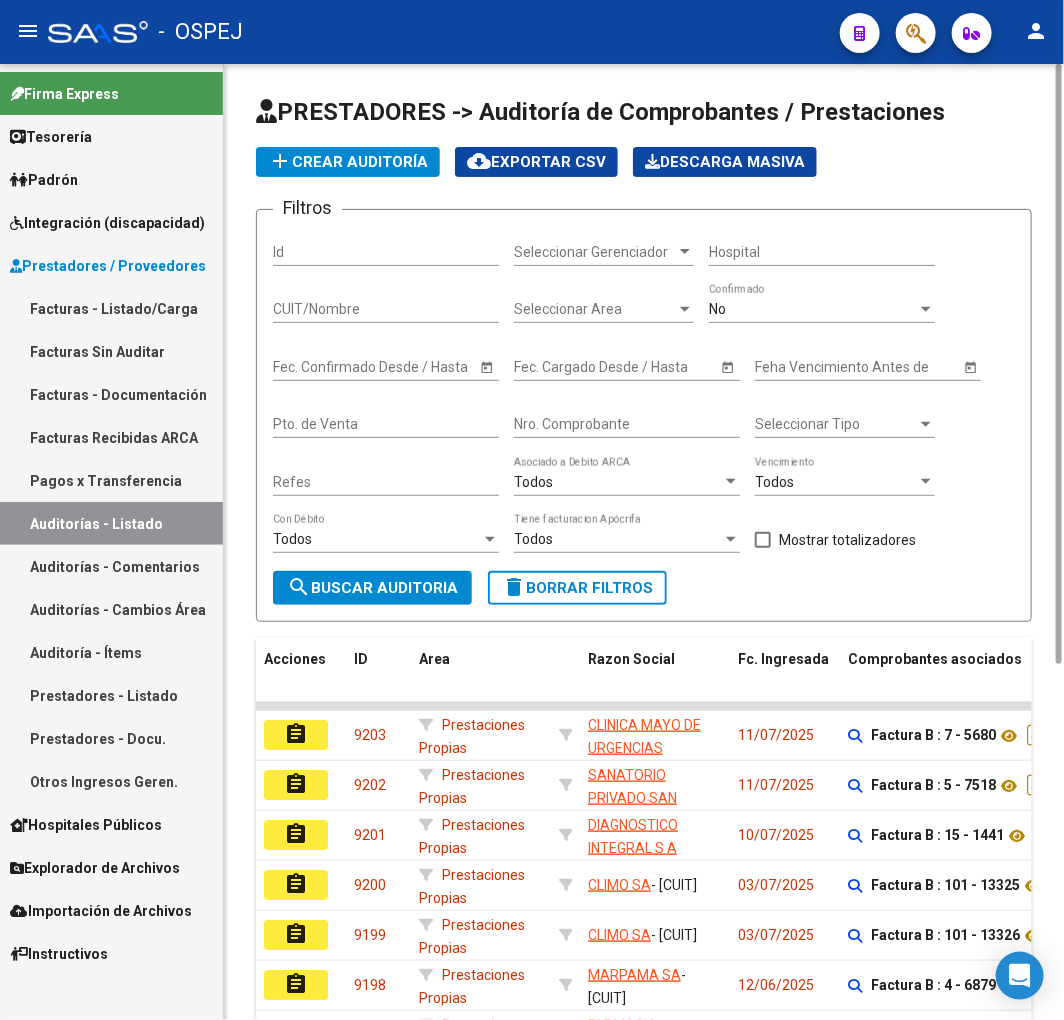 click on "add  Crear Auditoría" 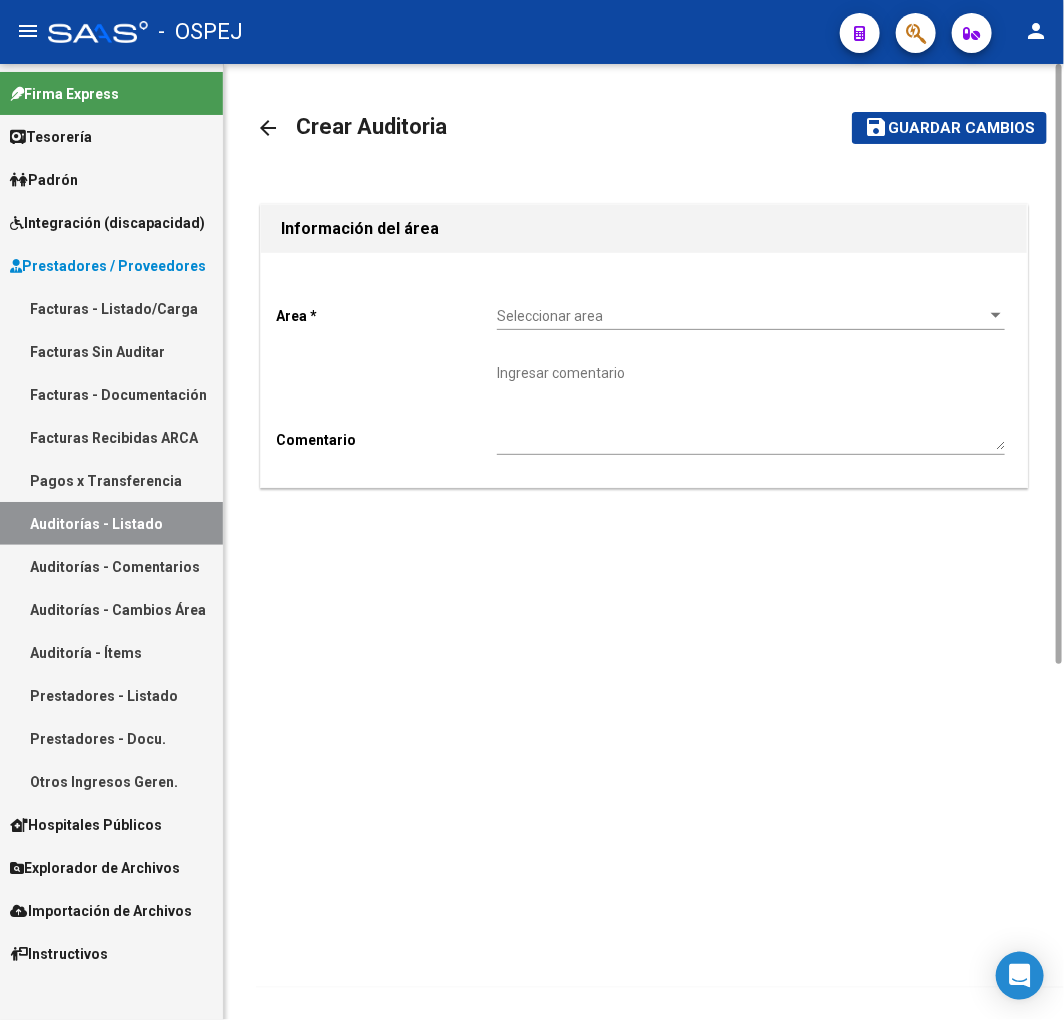 click on "Seleccionar area Seleccionar area" 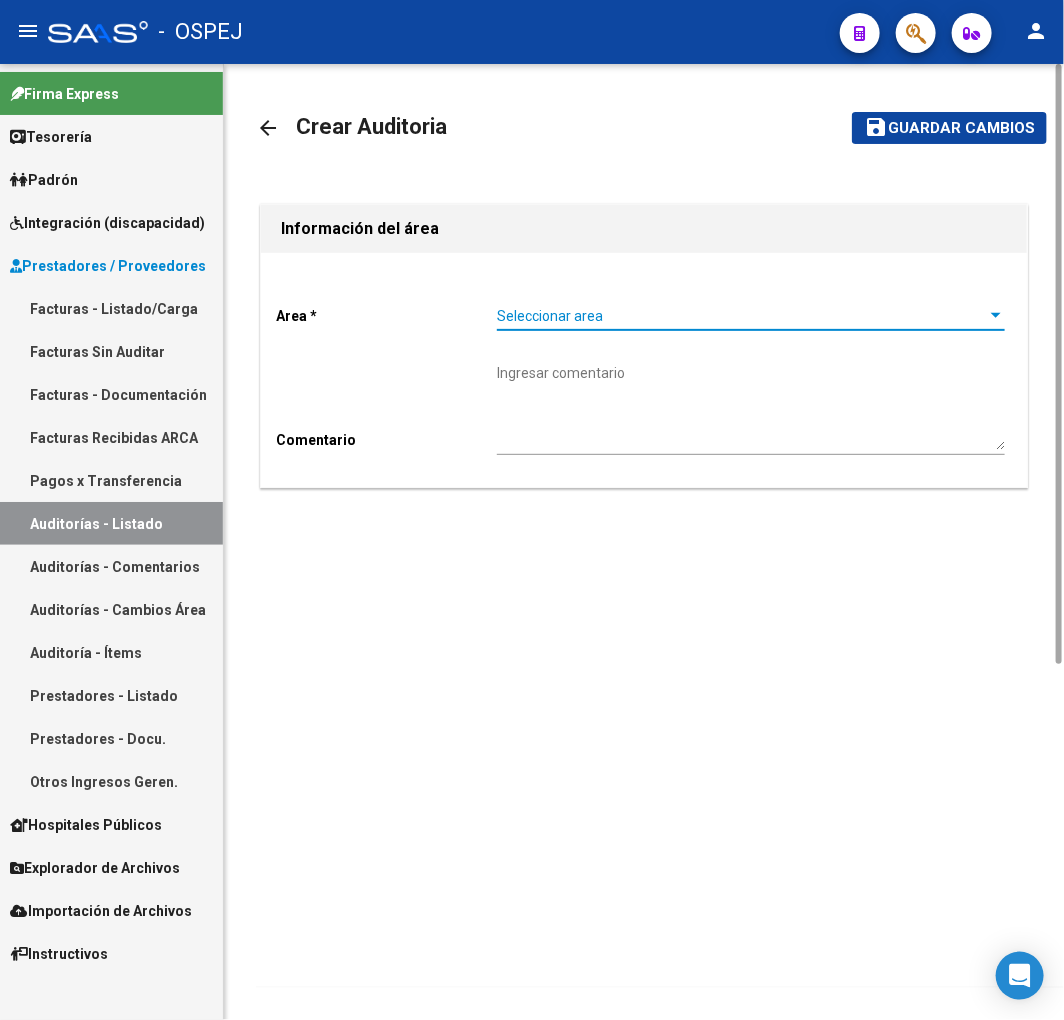 click on "Seleccionar area" at bounding box center [742, 316] 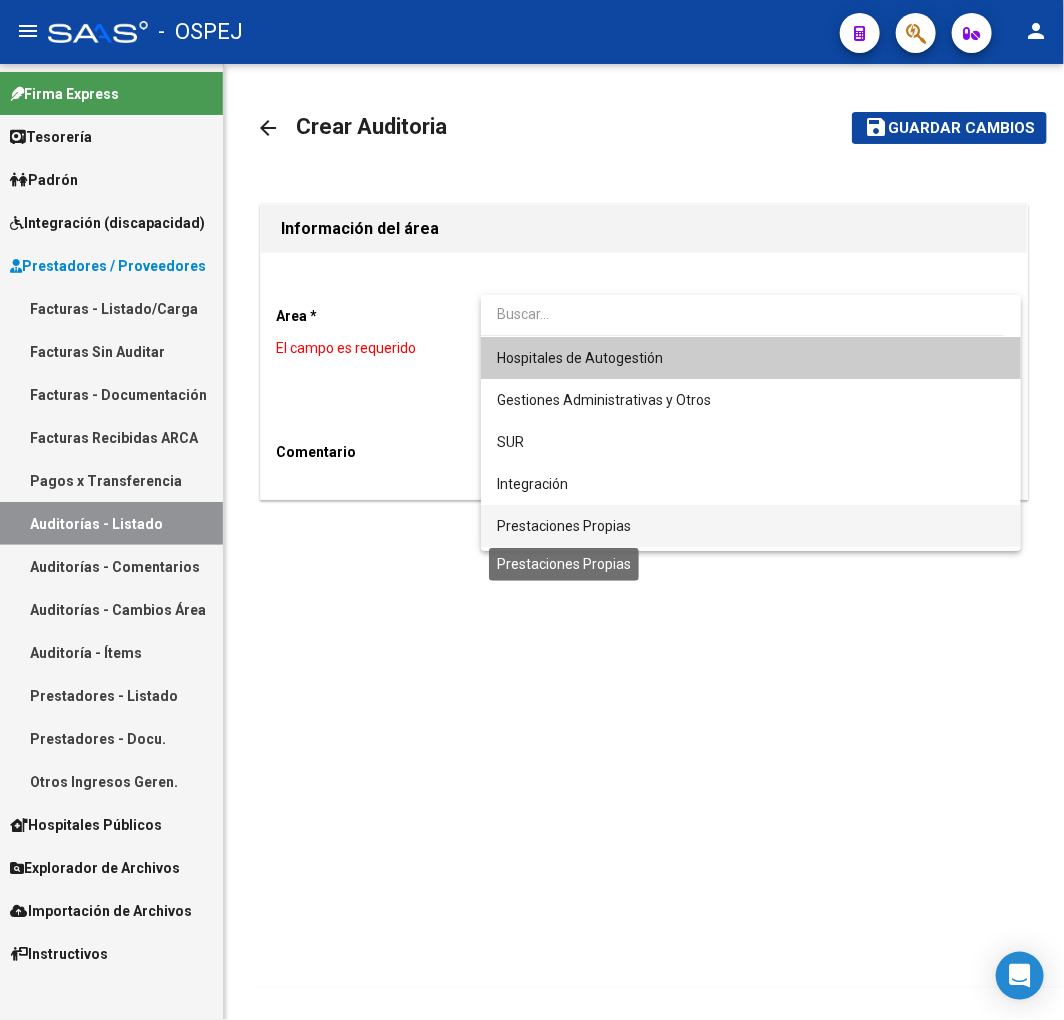 click on "Prestaciones Propias" at bounding box center [564, 526] 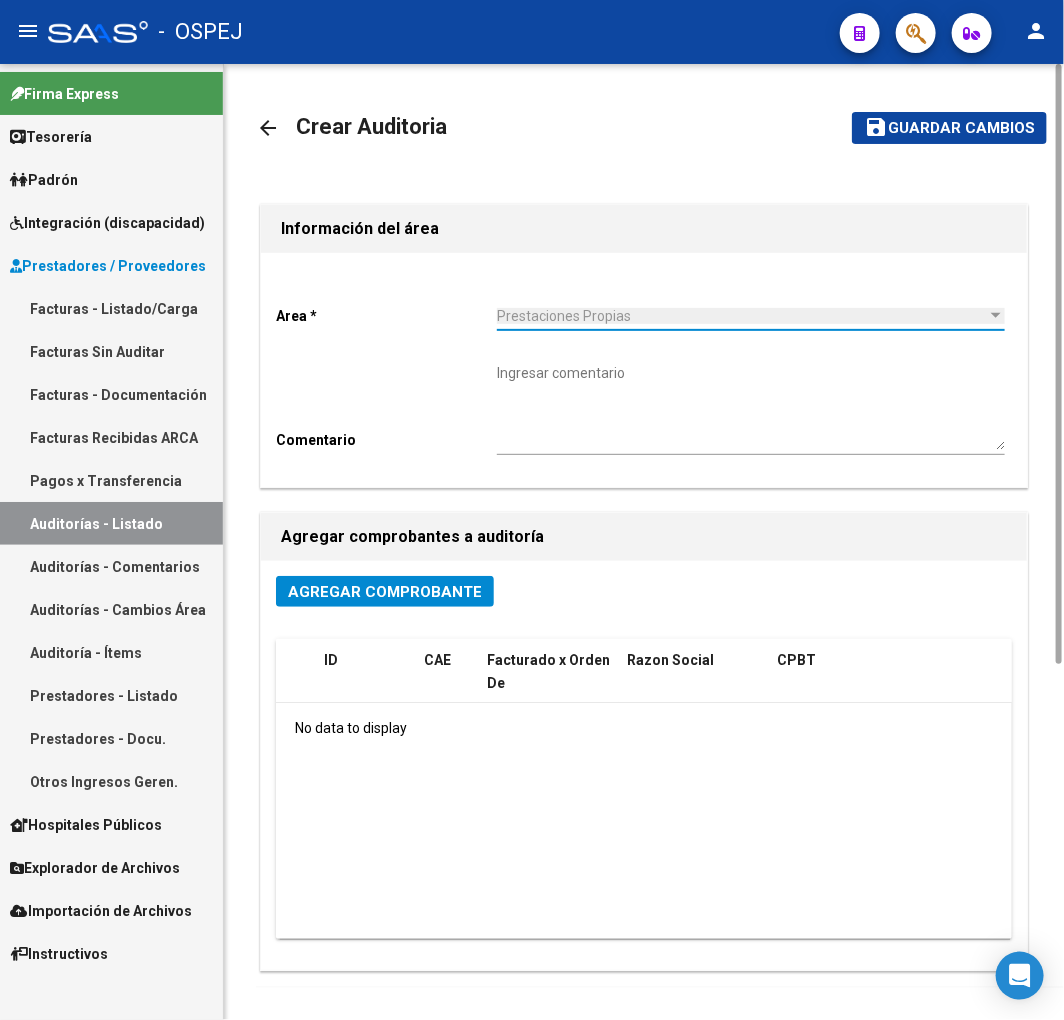 click on "Agregar Comprobante" 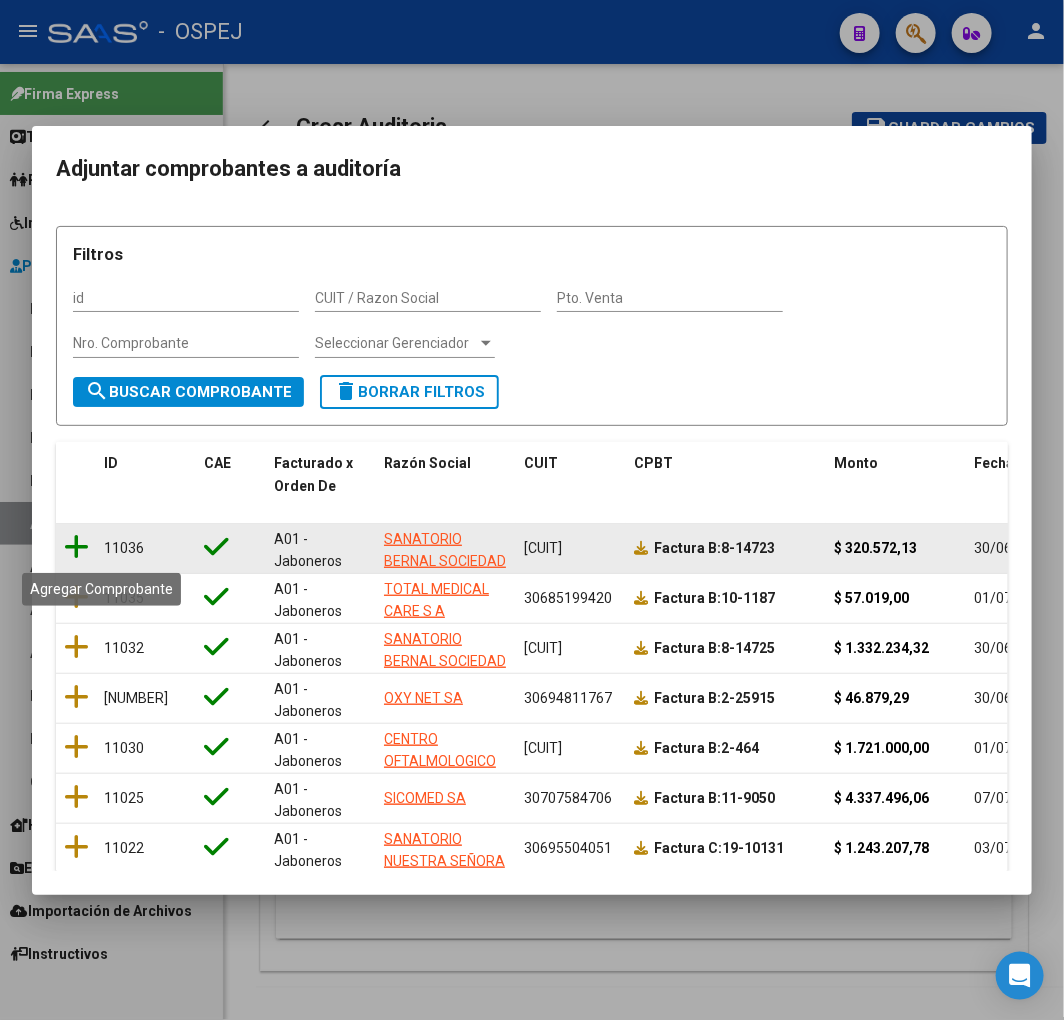click 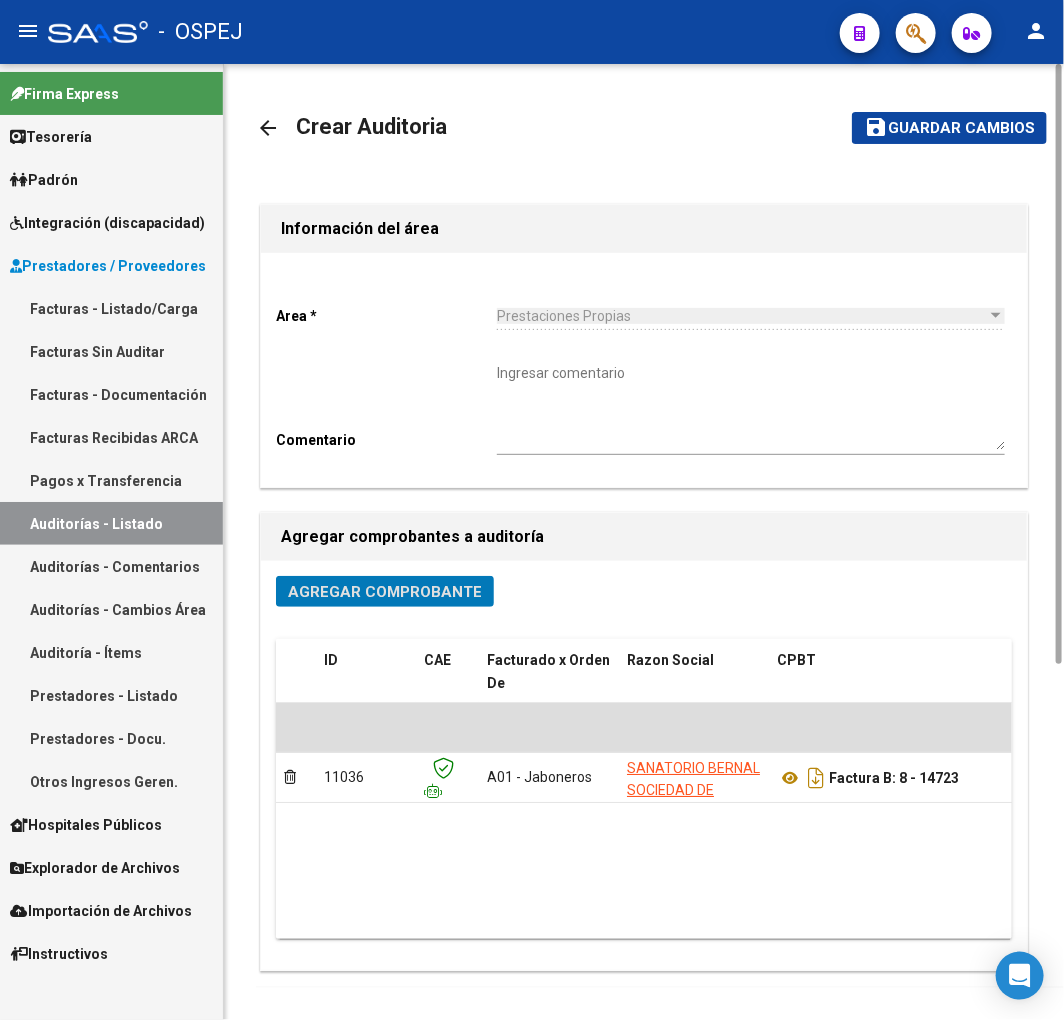 click on "Guardar cambios" 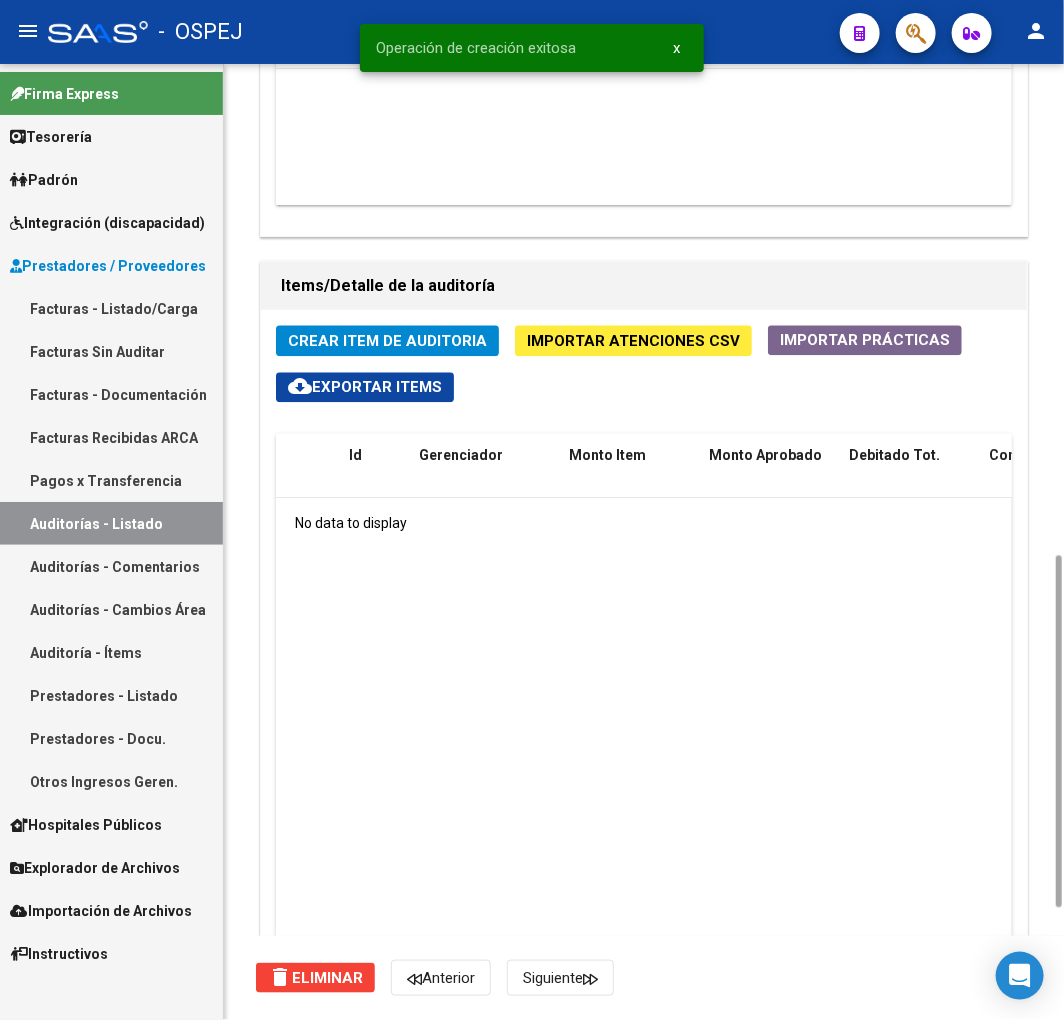 scroll, scrollTop: 1555, scrollLeft: 0, axis: vertical 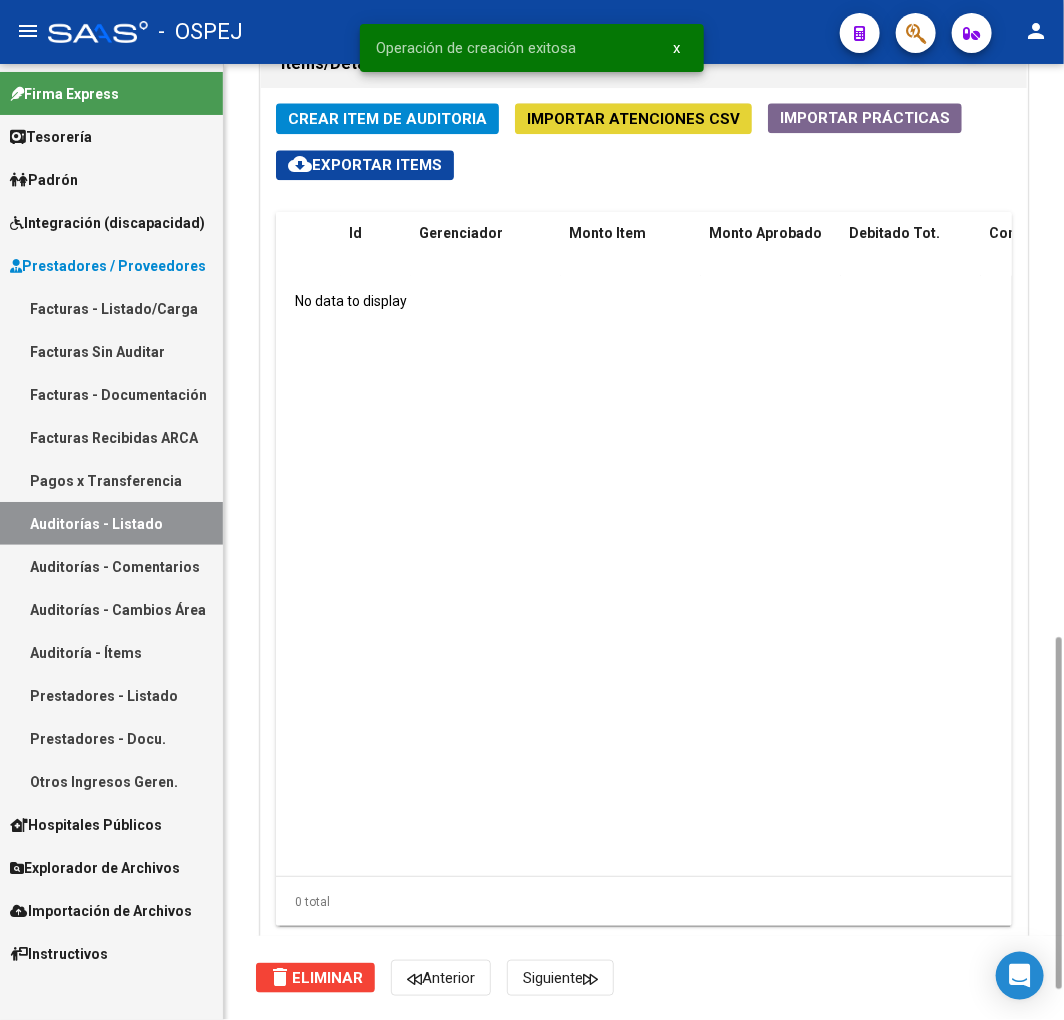 click on "Importar Atenciones CSV" 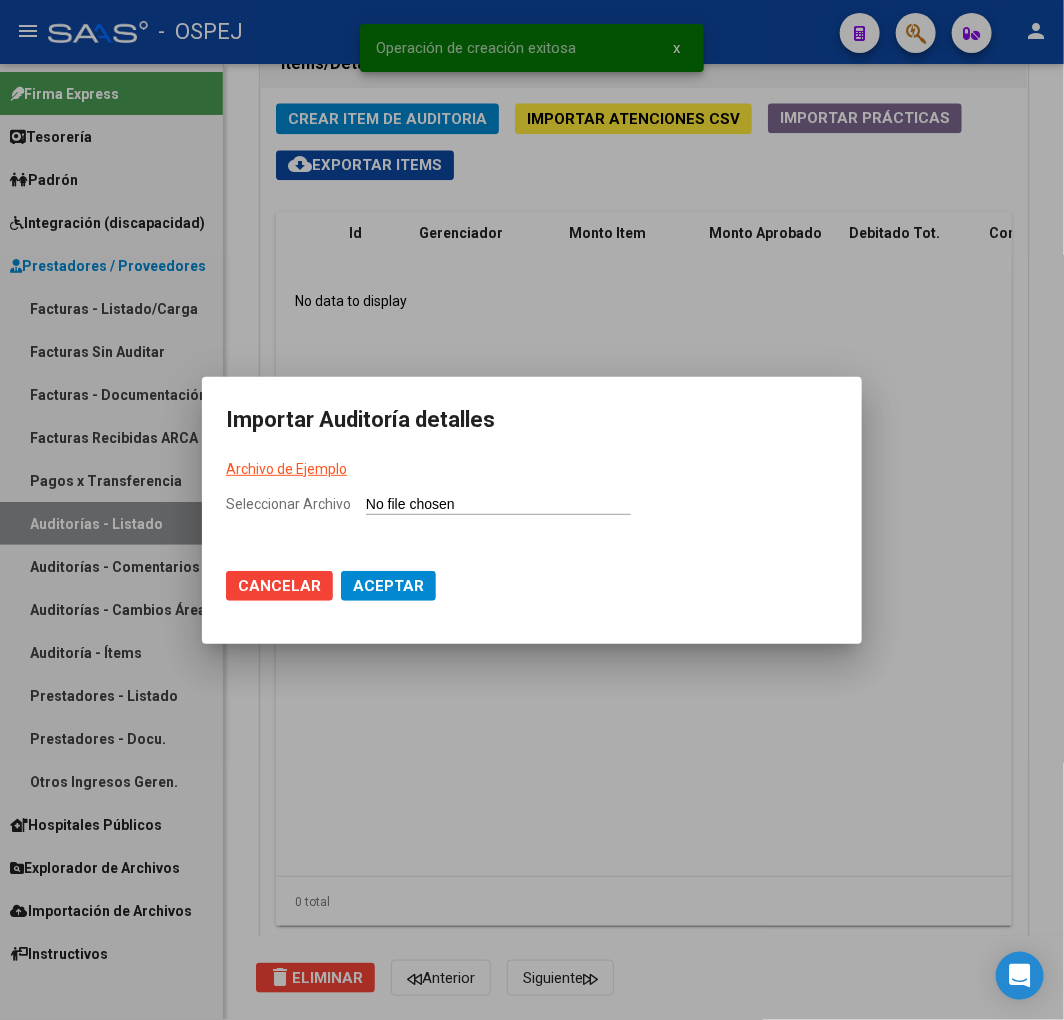click on "Seleccionar Archivo" at bounding box center [498, 505] 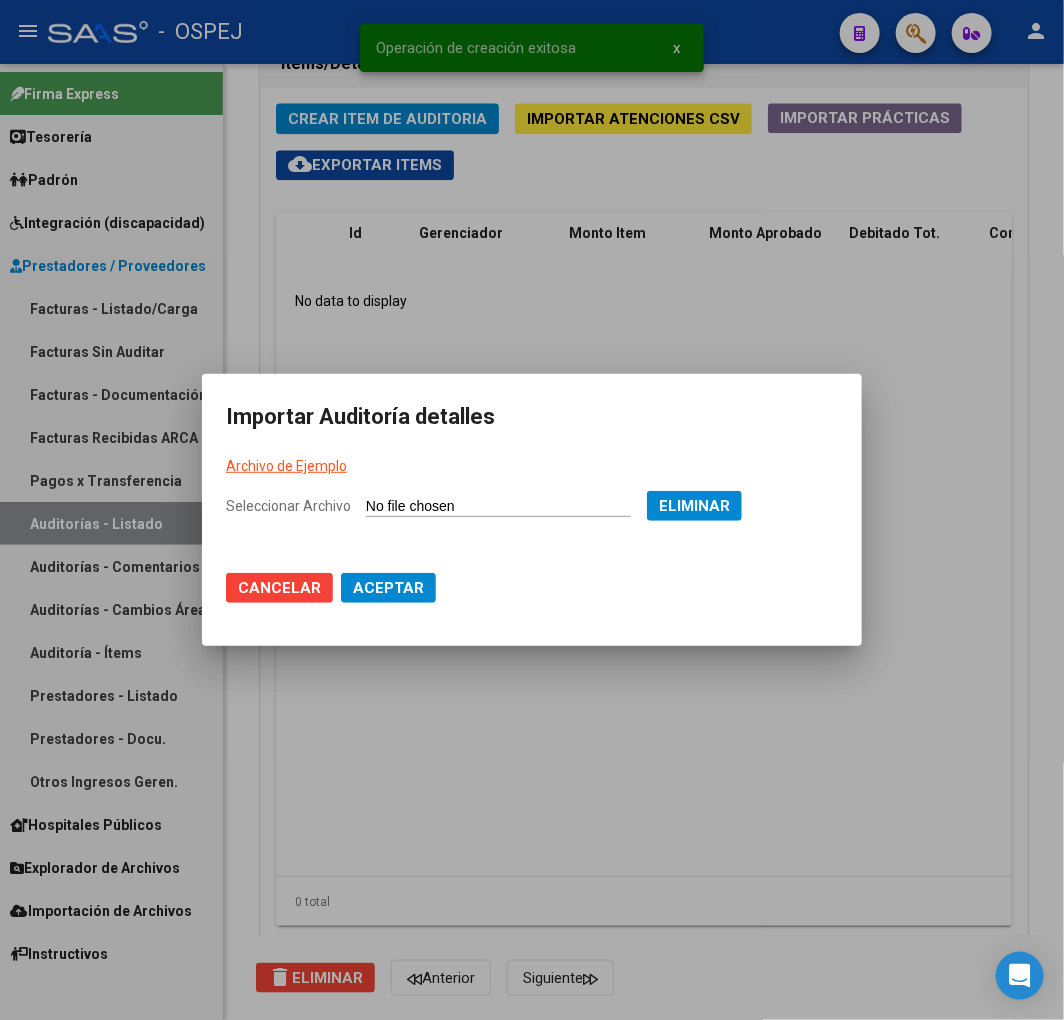 click on "Aceptar" 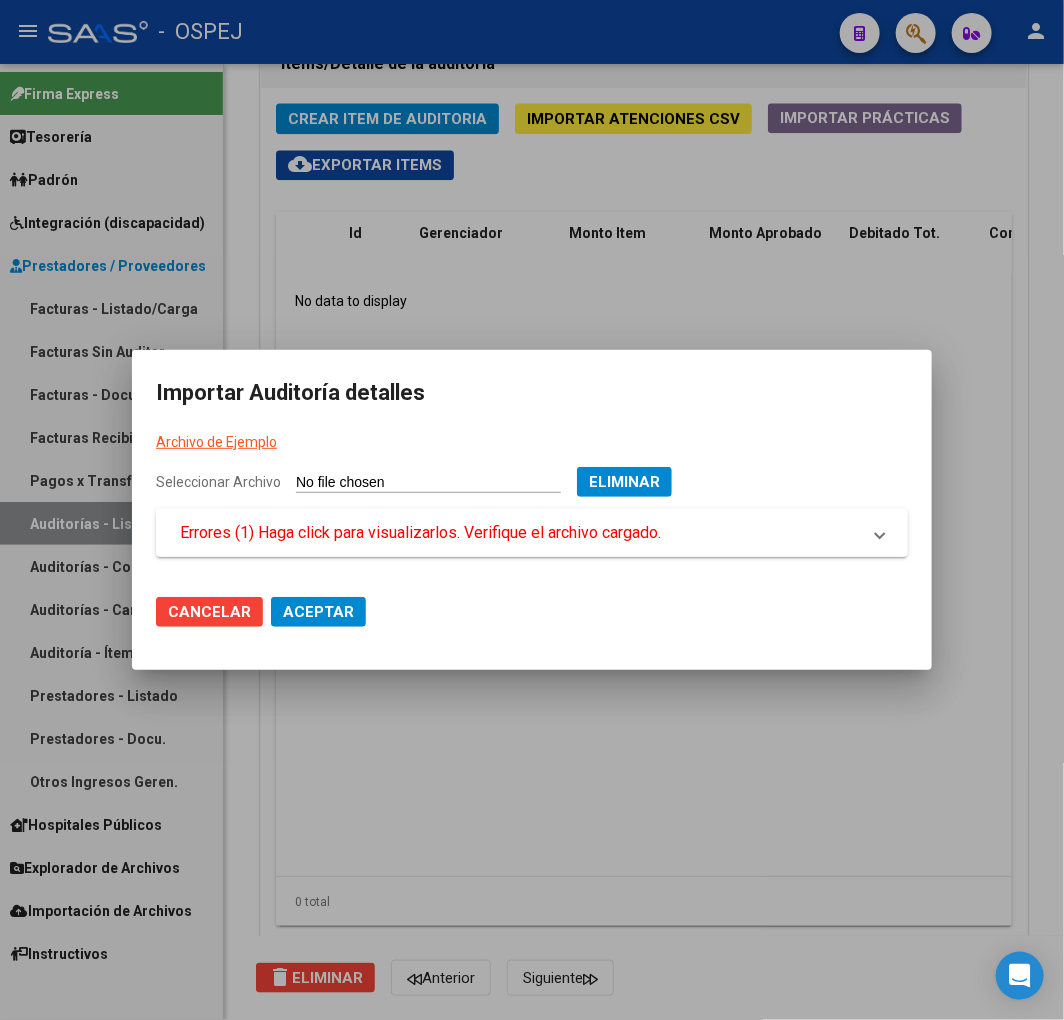 click on "Errores (1) Haga click para visualizarlos. Verifique el archivo cargado." at bounding box center [420, 533] 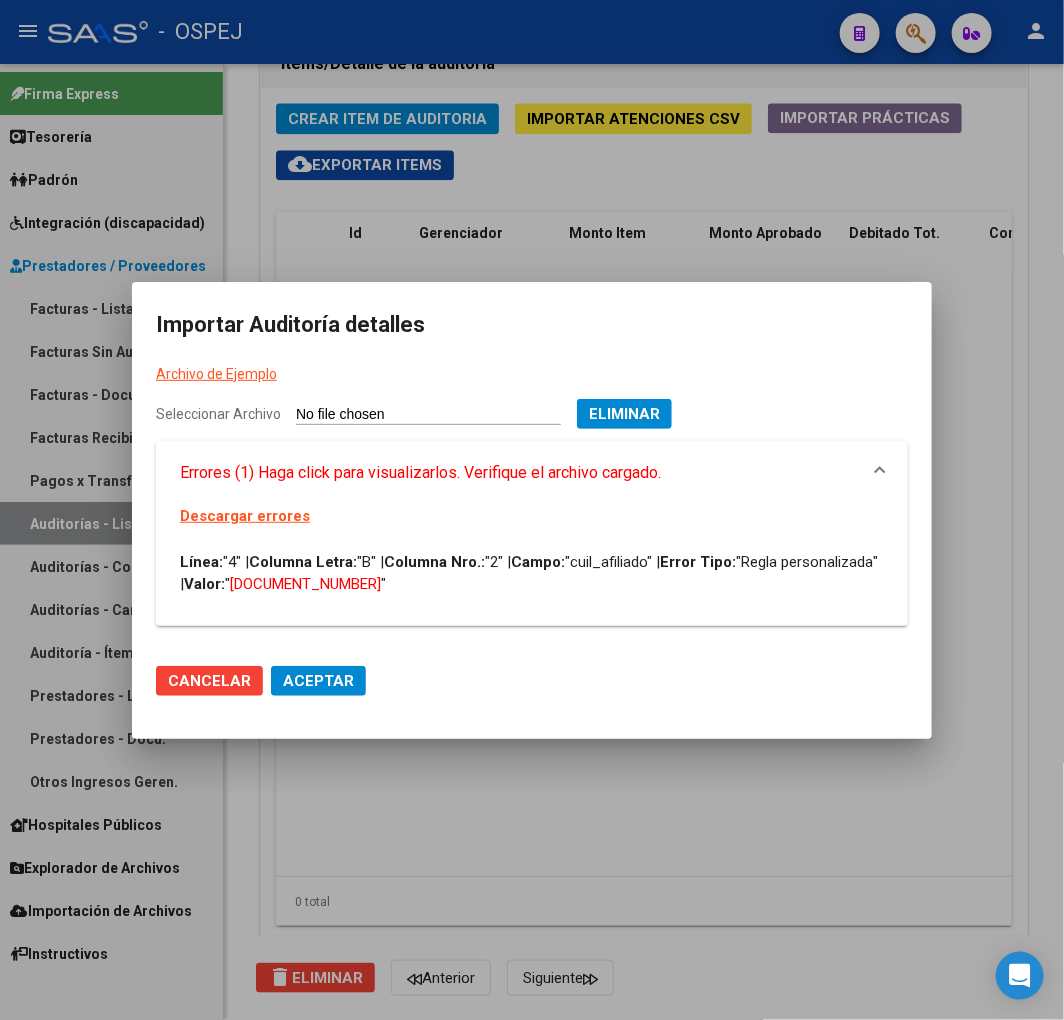 click at bounding box center [532, 510] 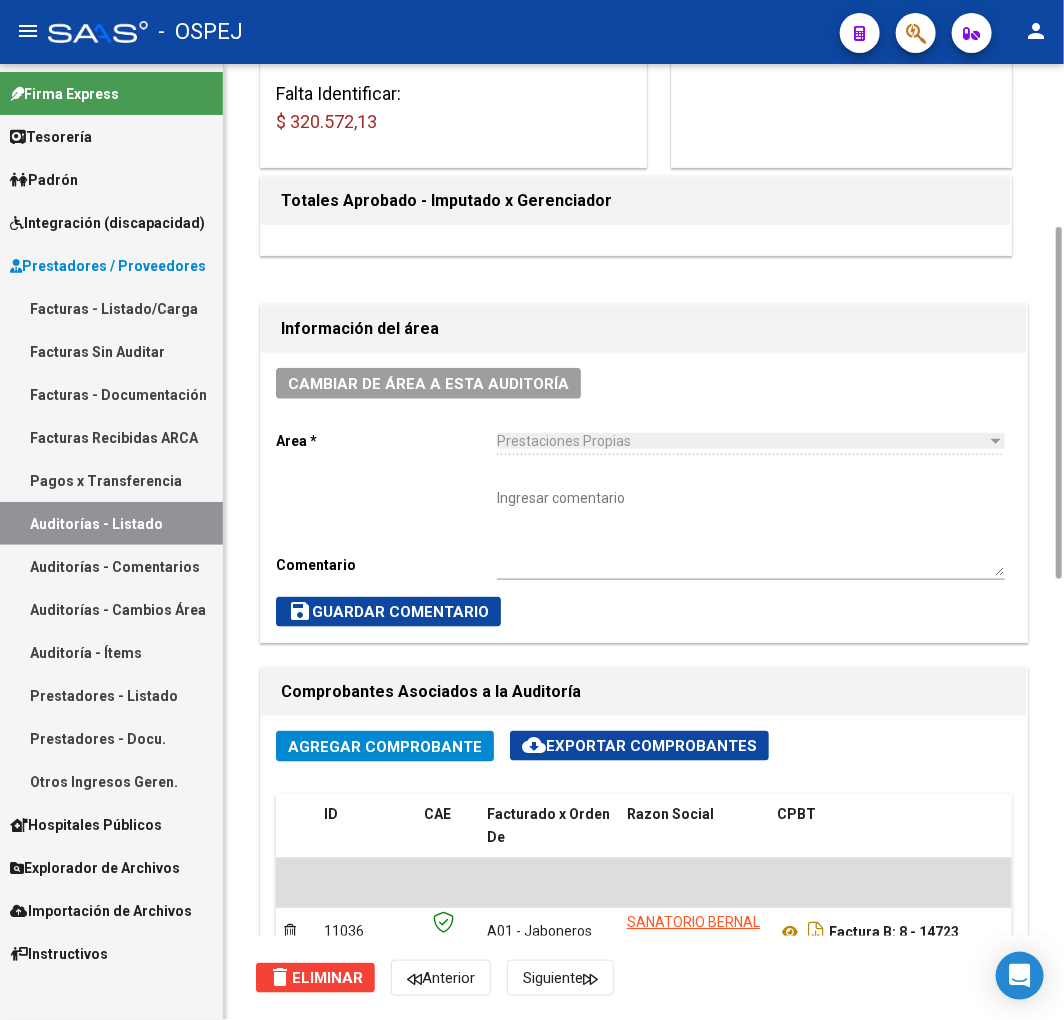 scroll, scrollTop: 1555, scrollLeft: 0, axis: vertical 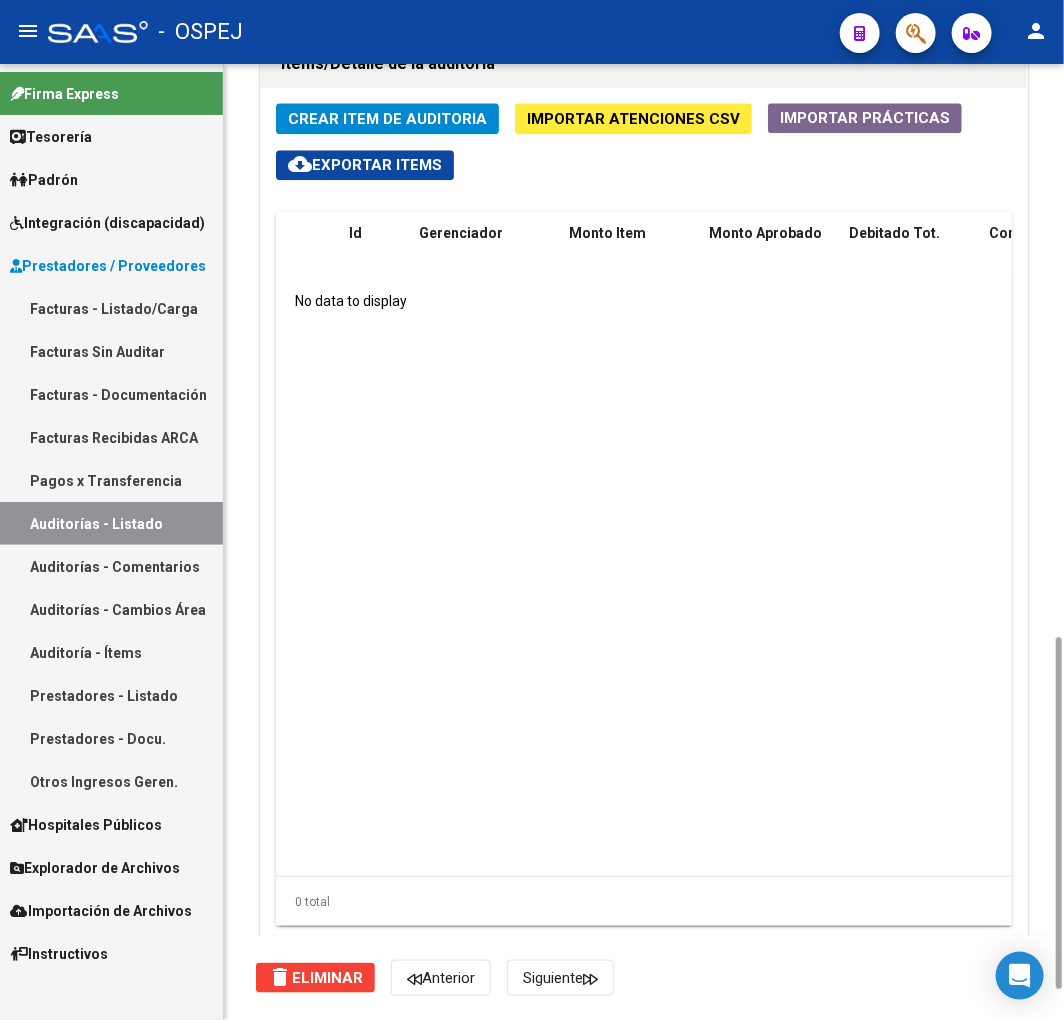 click on "Importar Atenciones CSV" 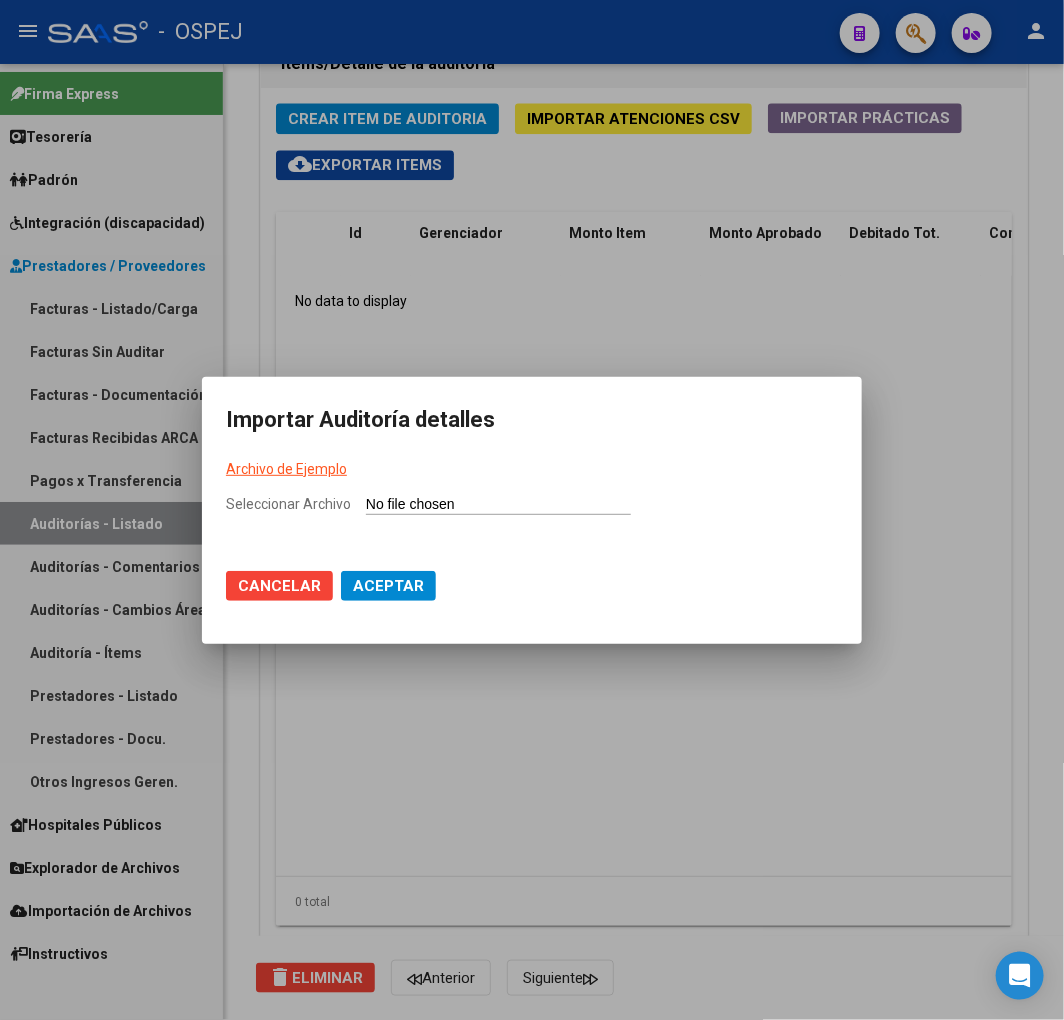 click on "Seleccionar Archivo" at bounding box center [498, 505] 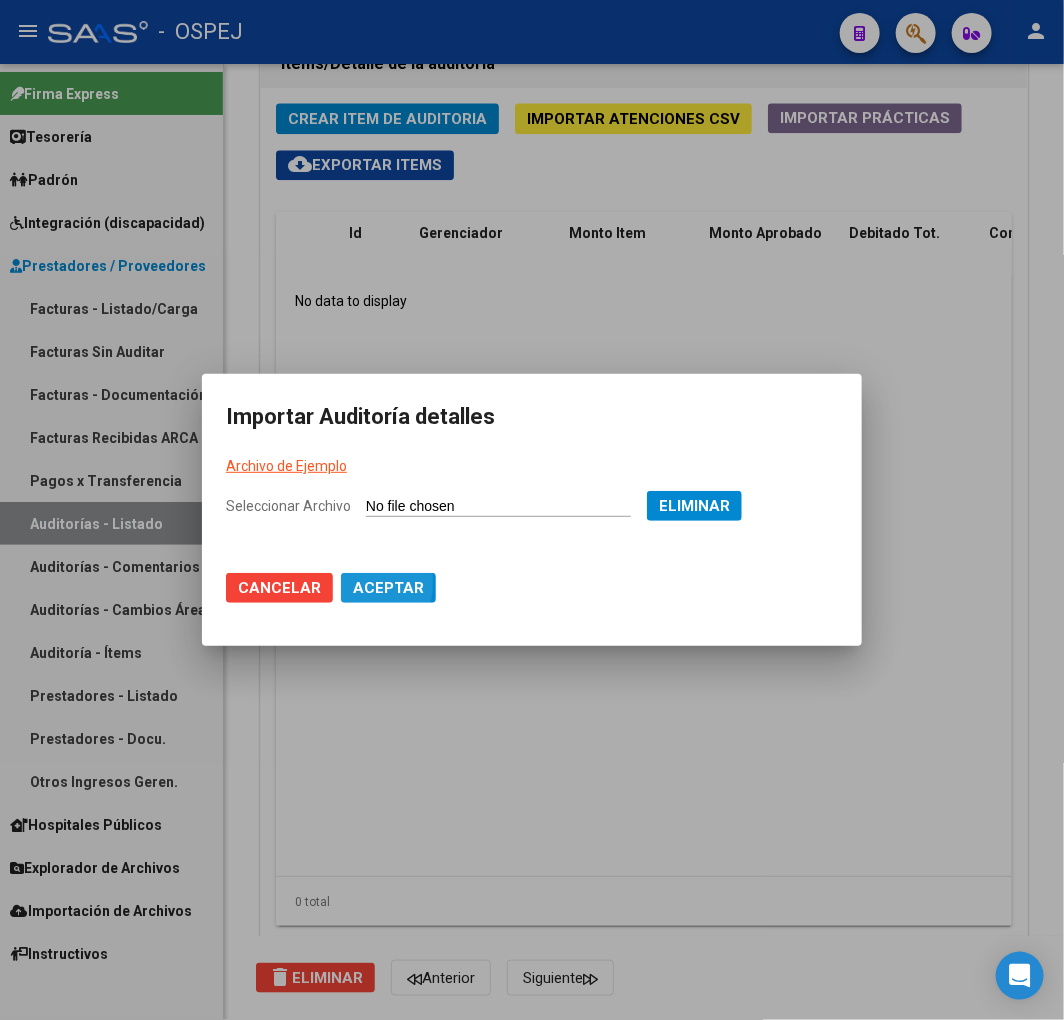 click on "Aceptar" 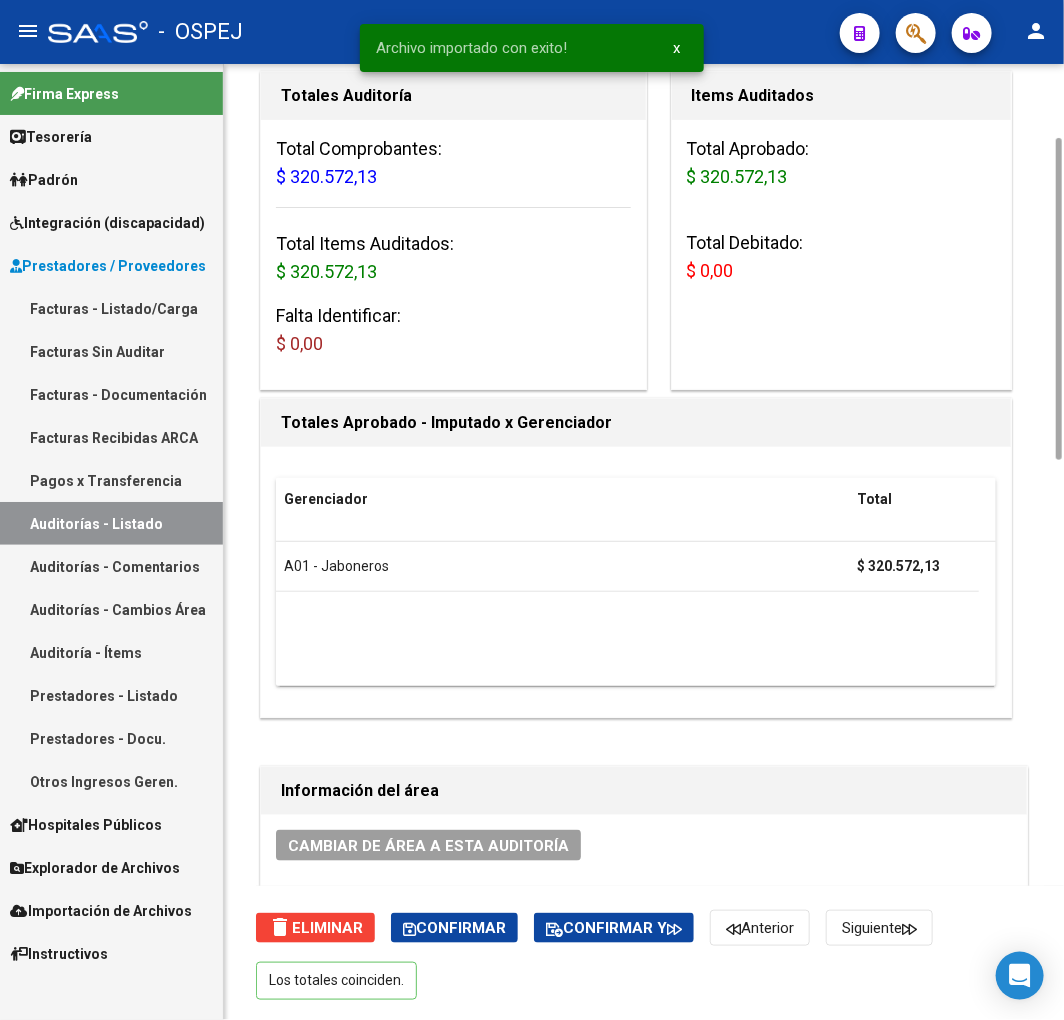 scroll, scrollTop: 0, scrollLeft: 0, axis: both 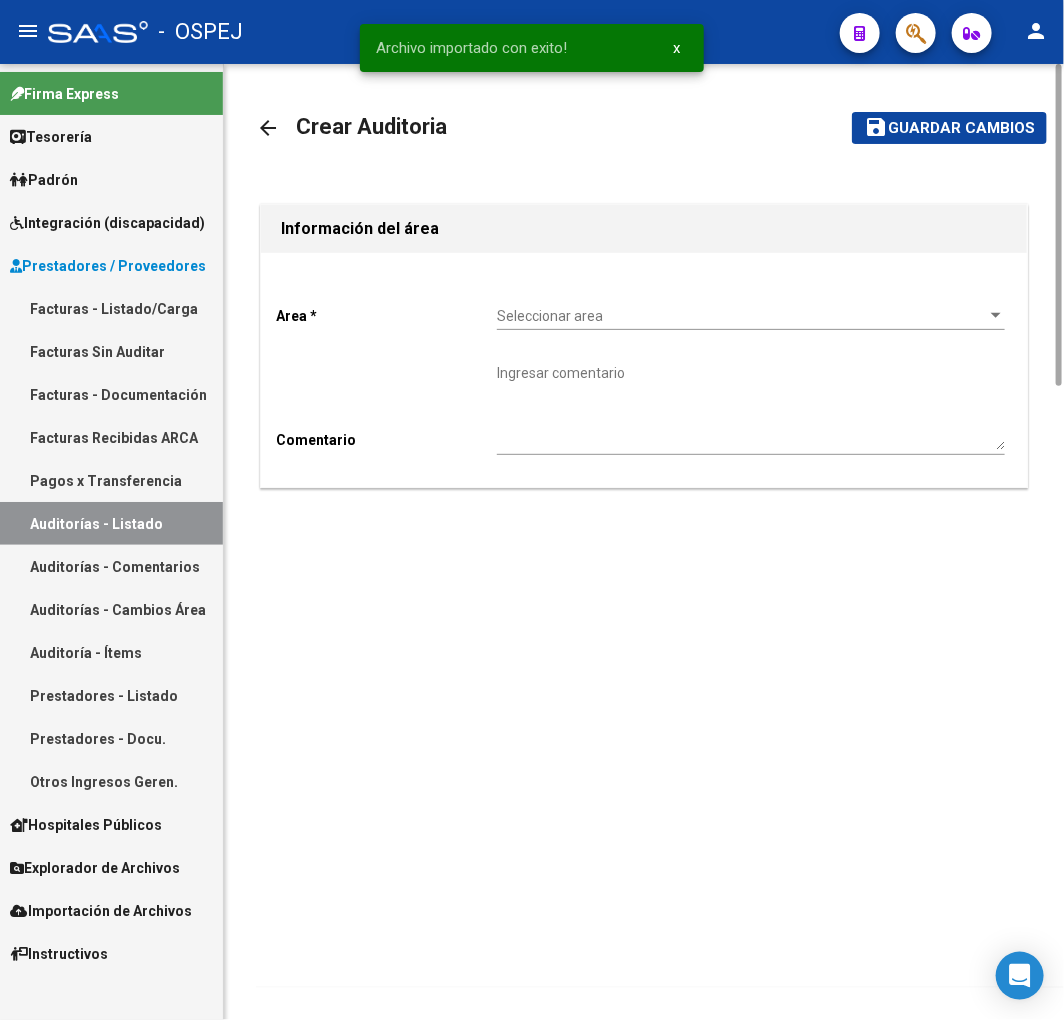 click on "Auditorías - Listado" at bounding box center (111, 523) 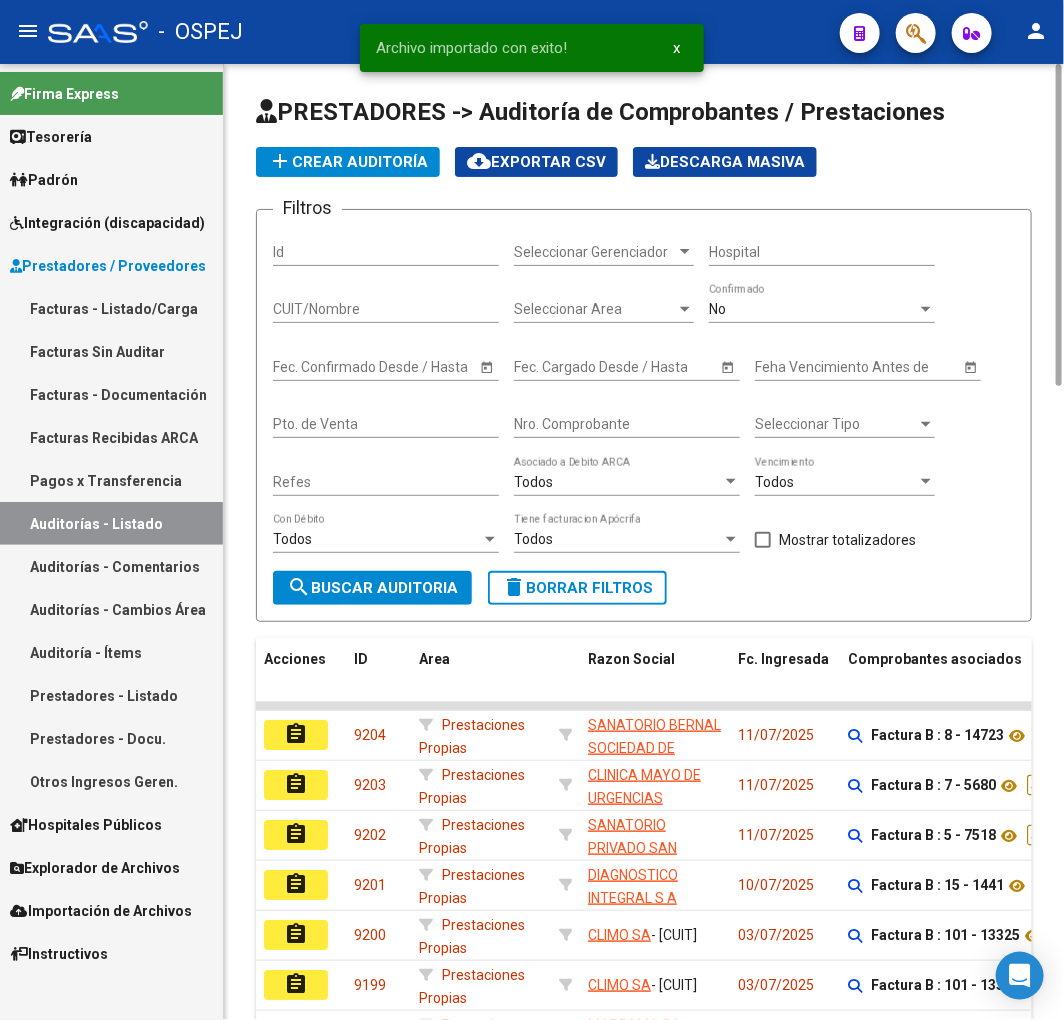 click on "add  Crear Auditoría" 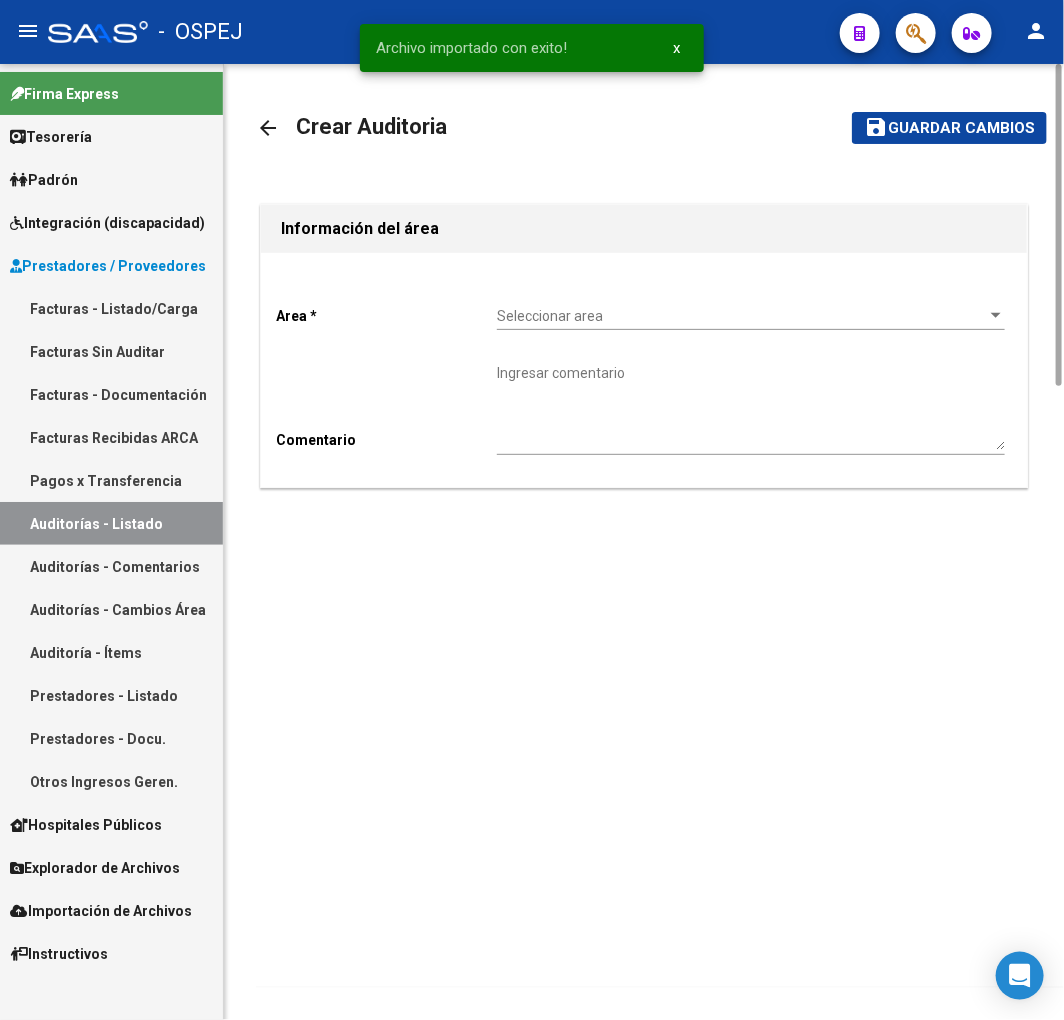 click on "Seleccionar area" at bounding box center (742, 316) 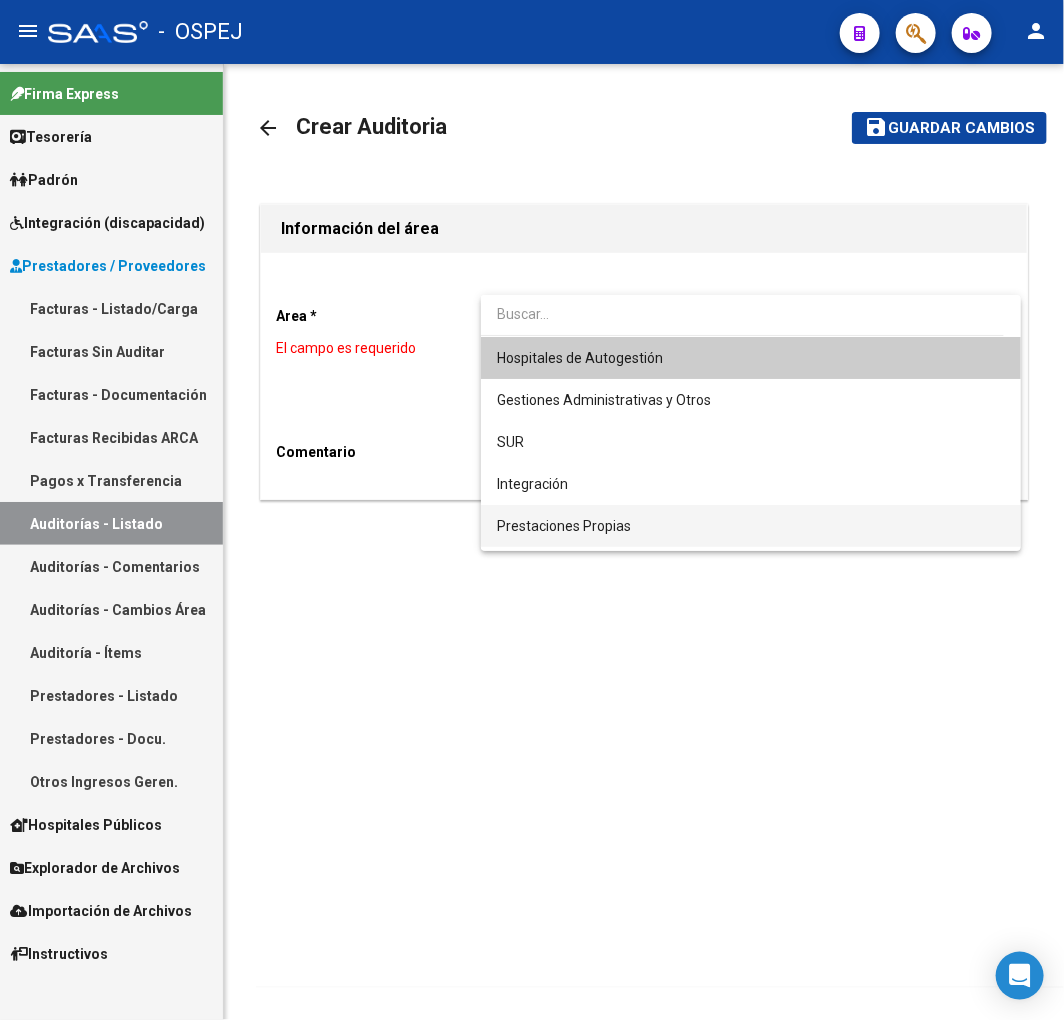 click on "Prestaciones Propias" at bounding box center [751, 526] 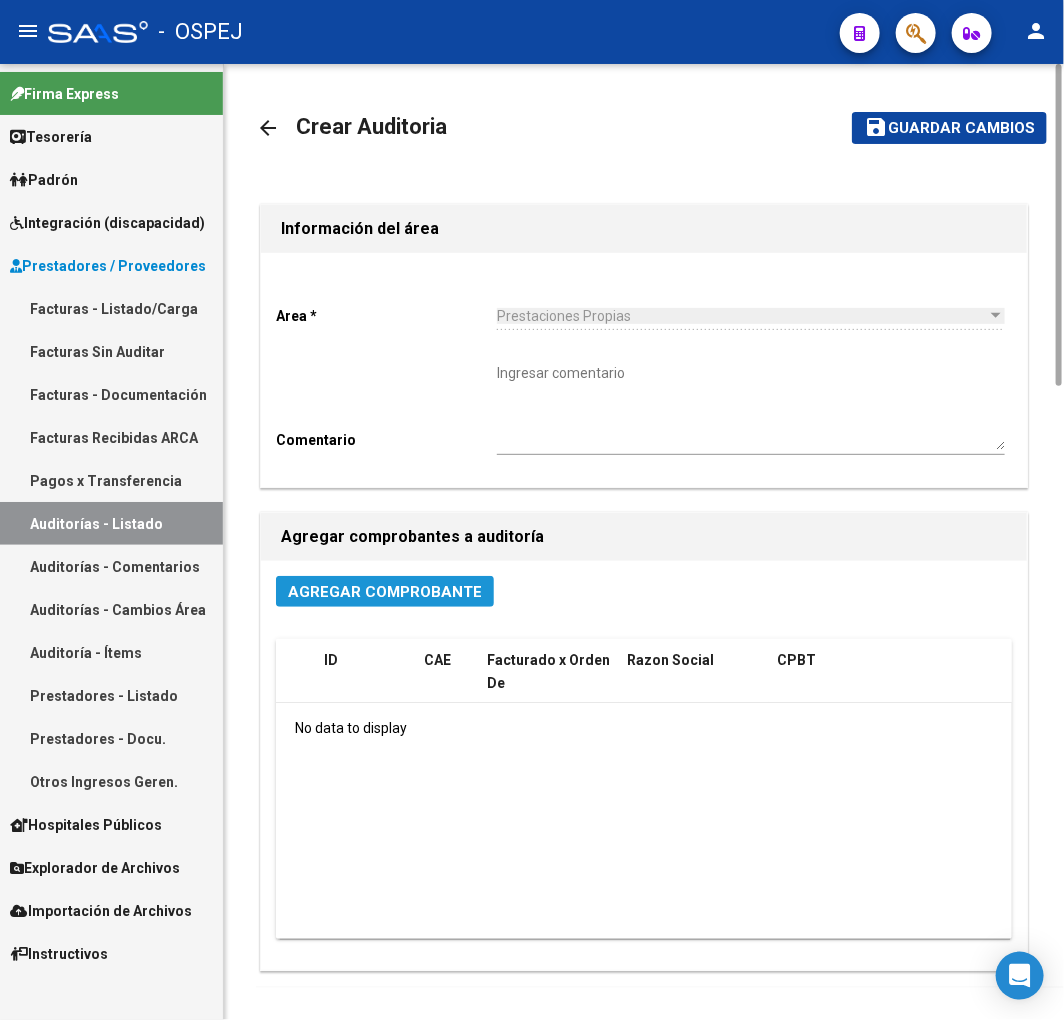 click on "Agregar Comprobante" 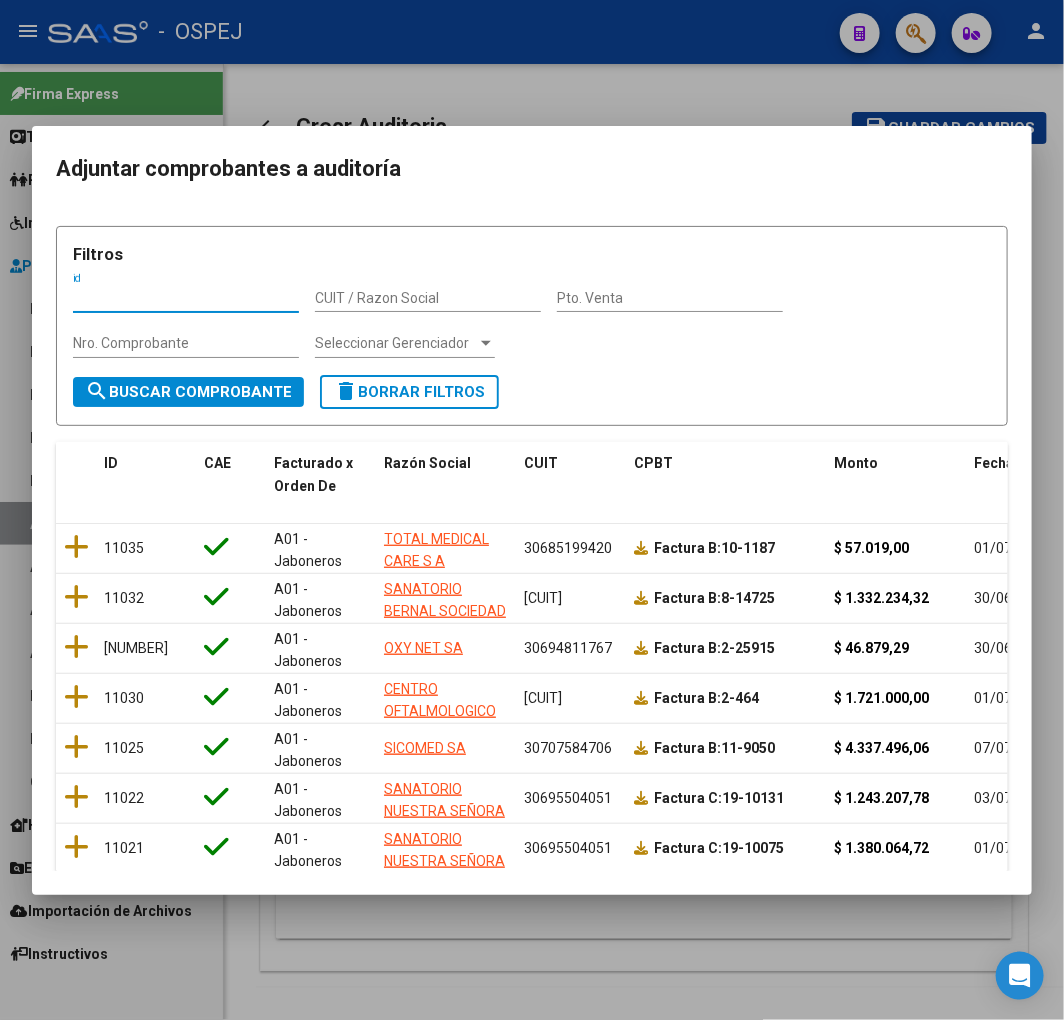 click at bounding box center [532, 510] 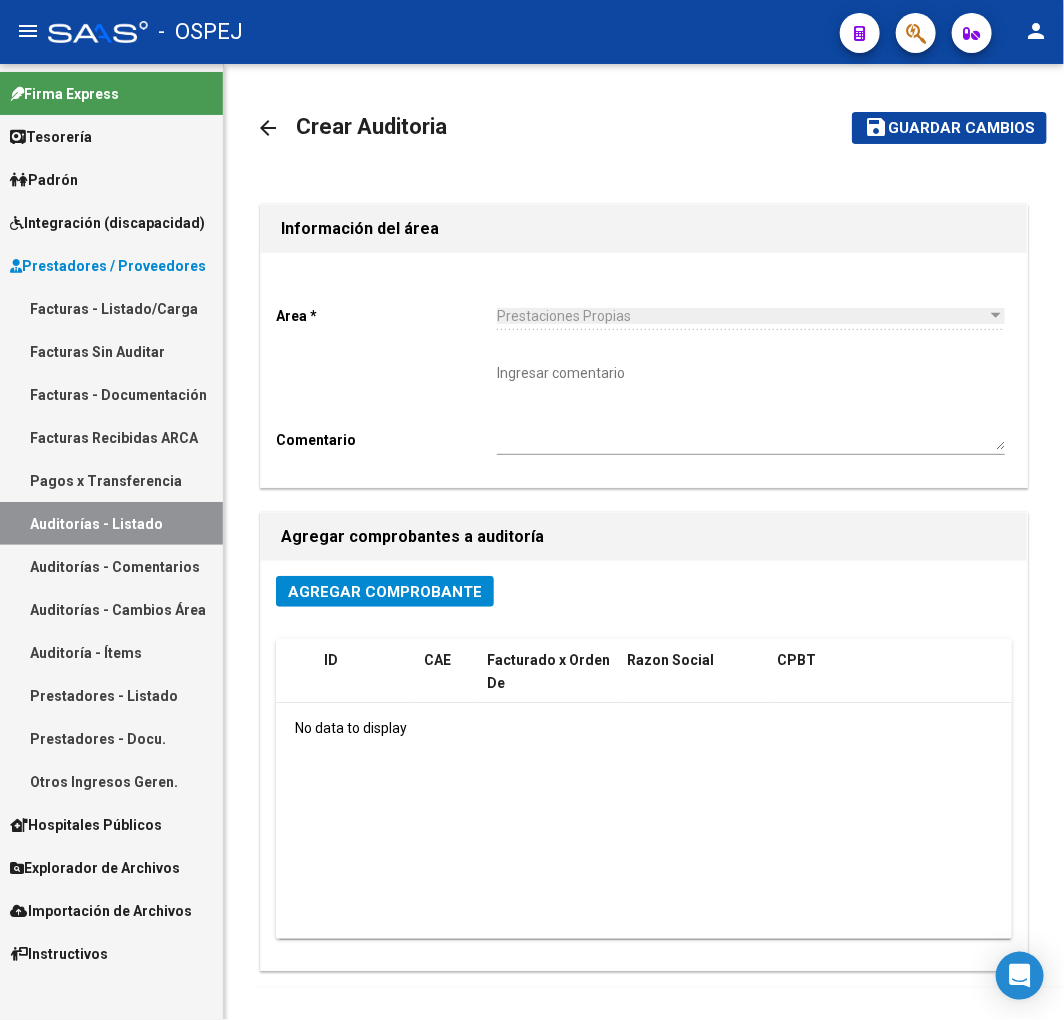 click on "Facturas - Listado/Carga" at bounding box center [111, 308] 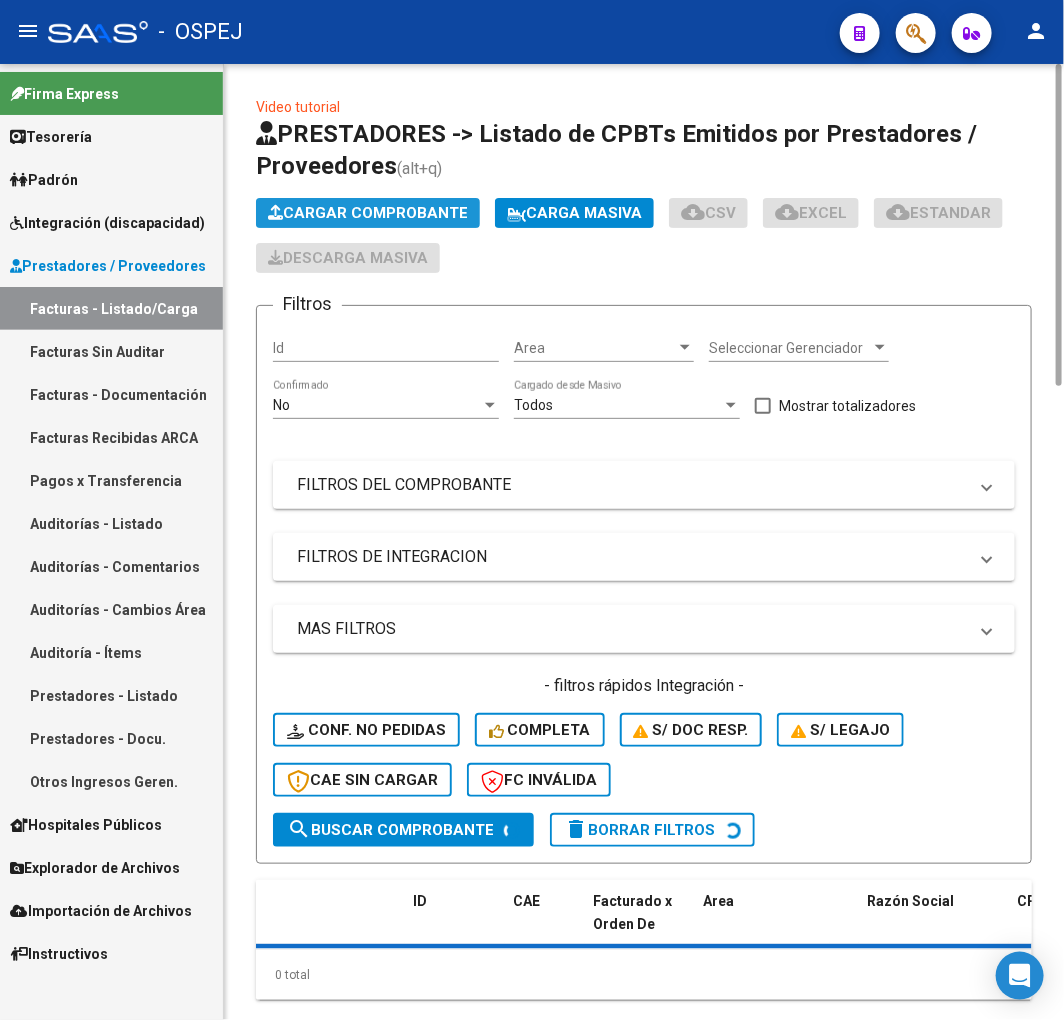 click on "Cargar Comprobante" 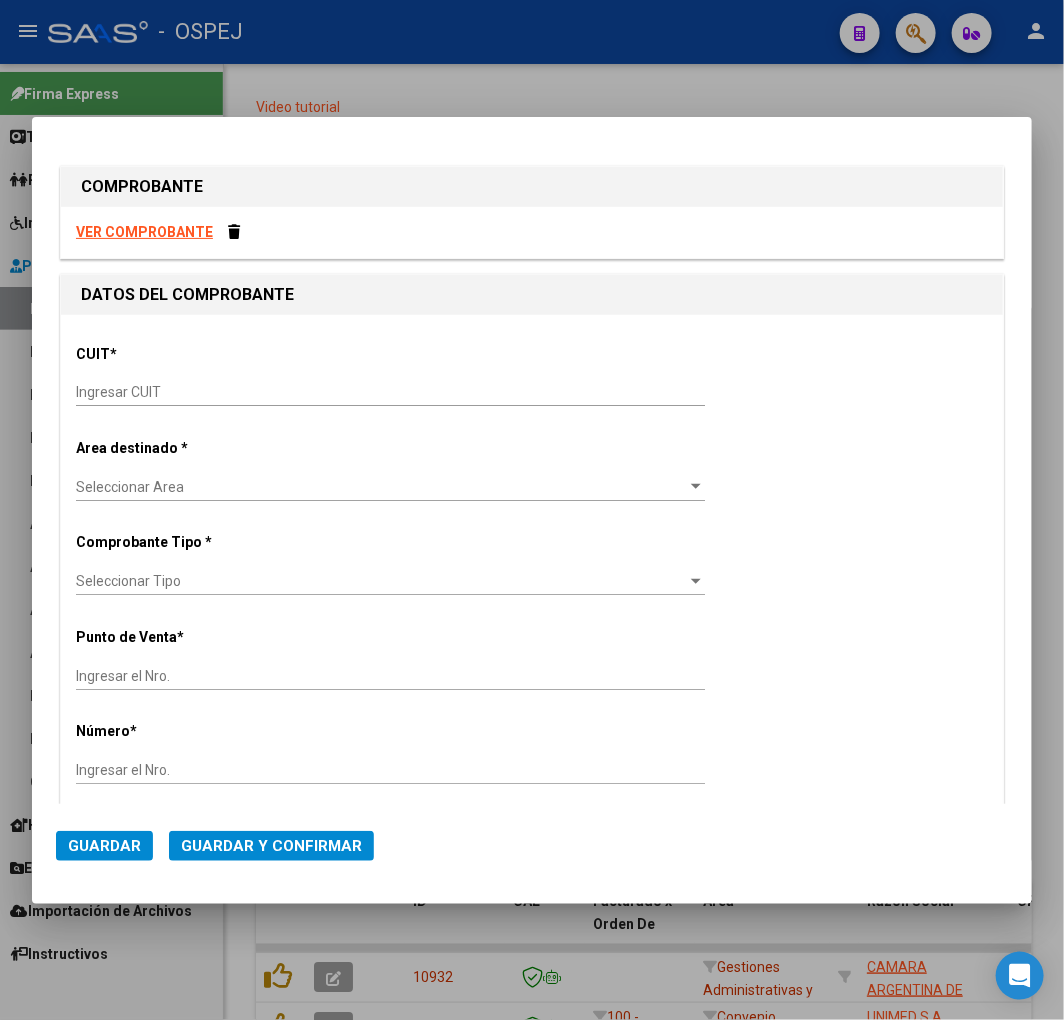 click on "Ingresar CUIT" at bounding box center [390, 392] 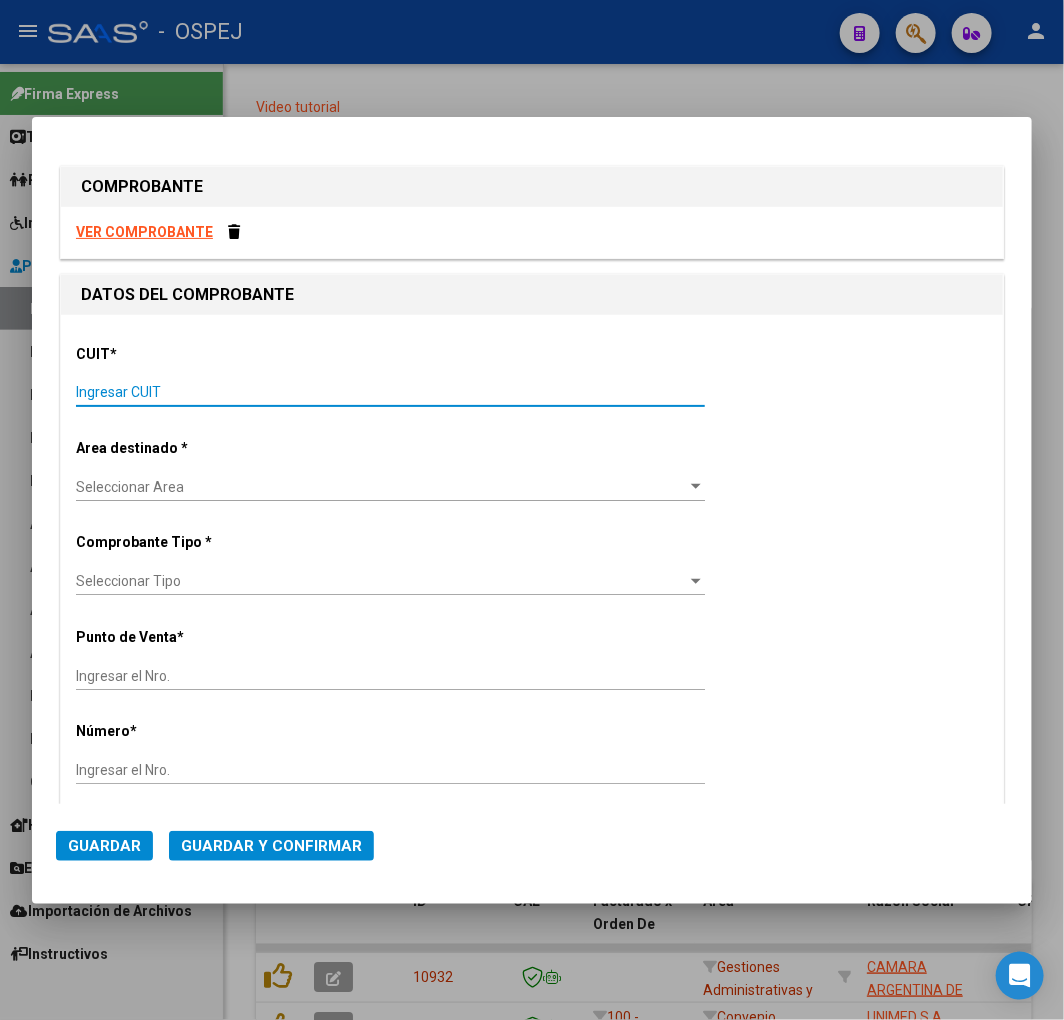 paste on "[NUMBER]" 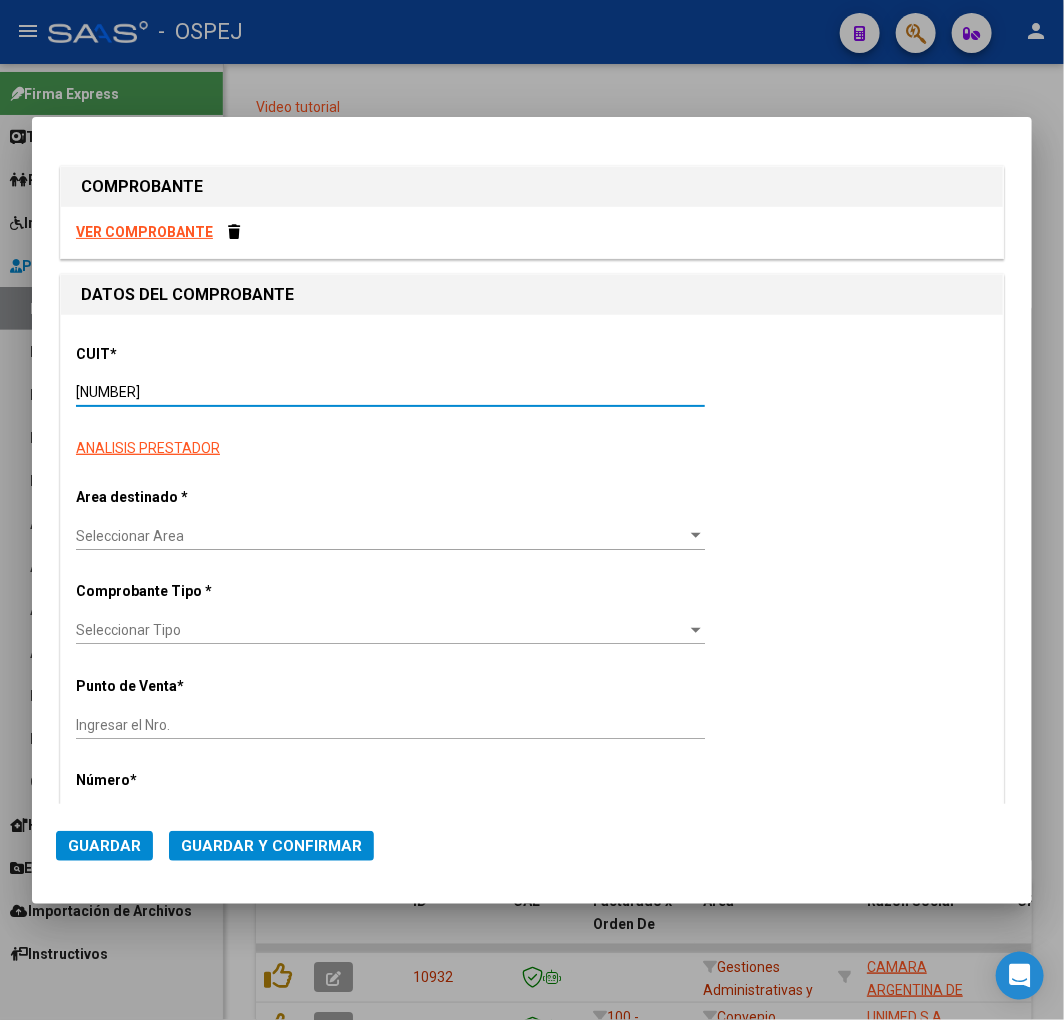 type on "9" 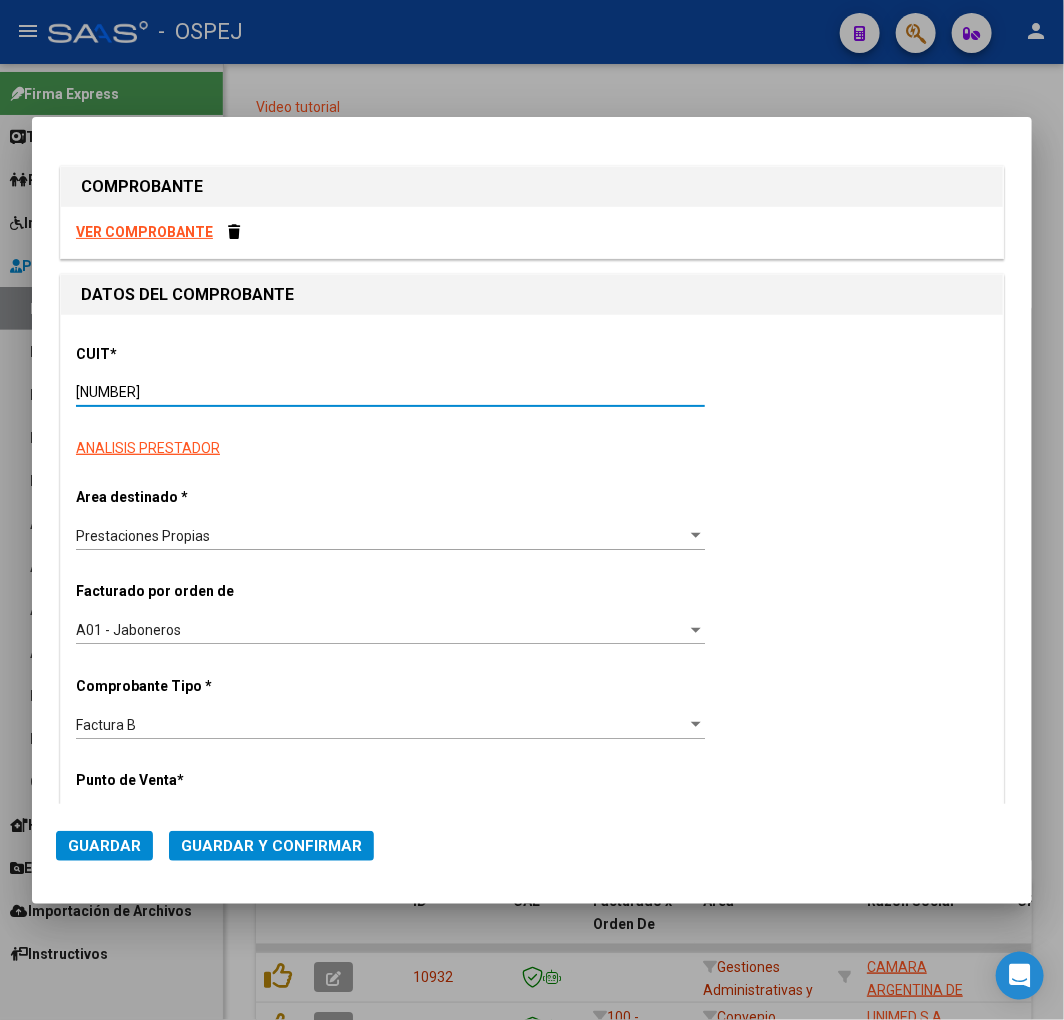 scroll, scrollTop: 222, scrollLeft: 0, axis: vertical 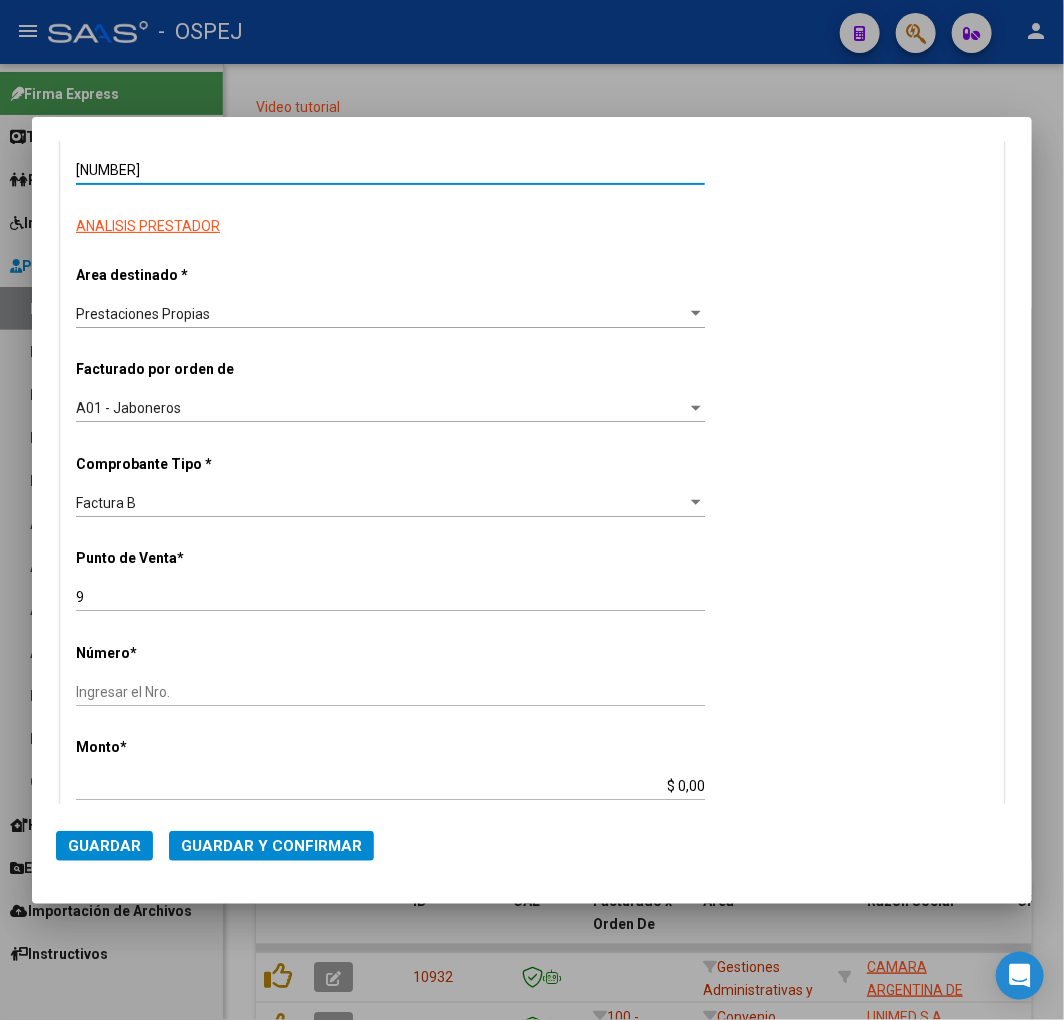 type on "[NUMBER]" 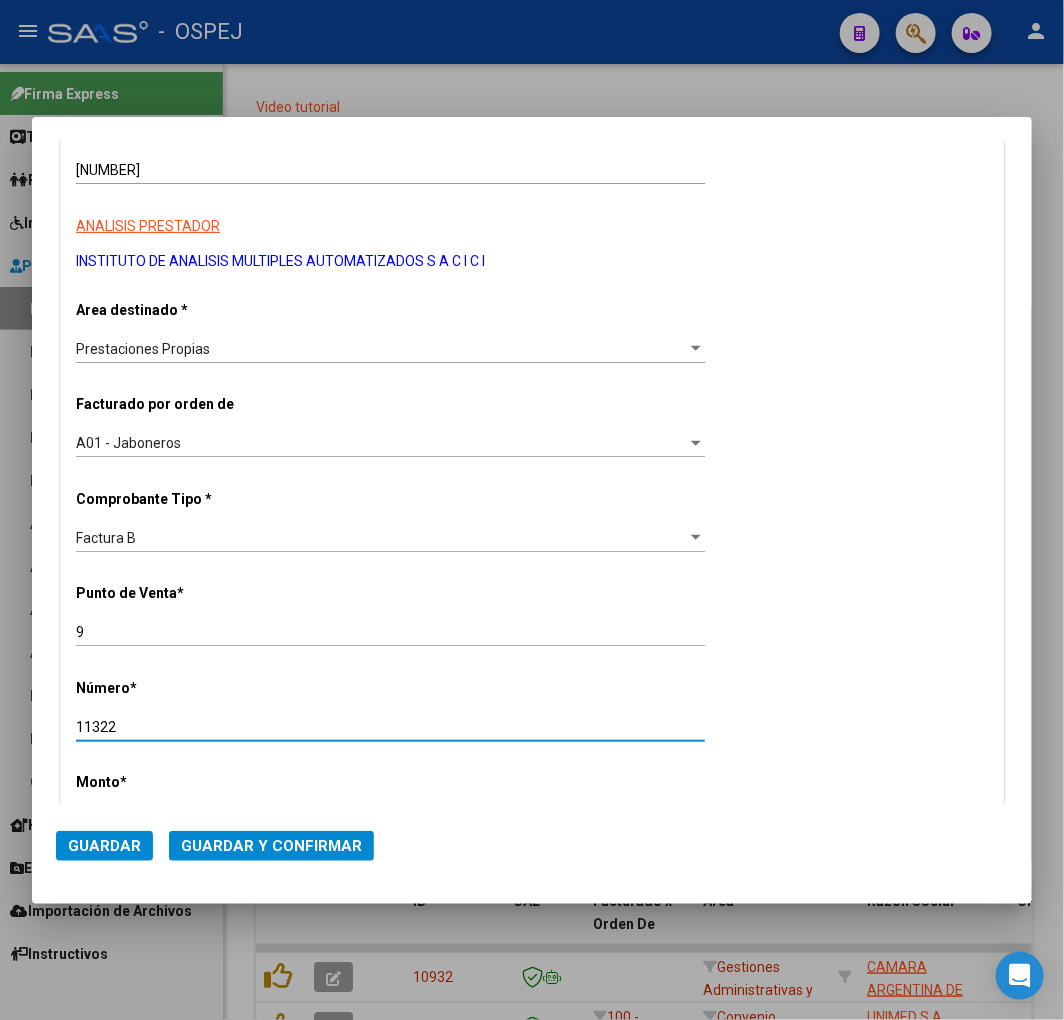 type on "11322" 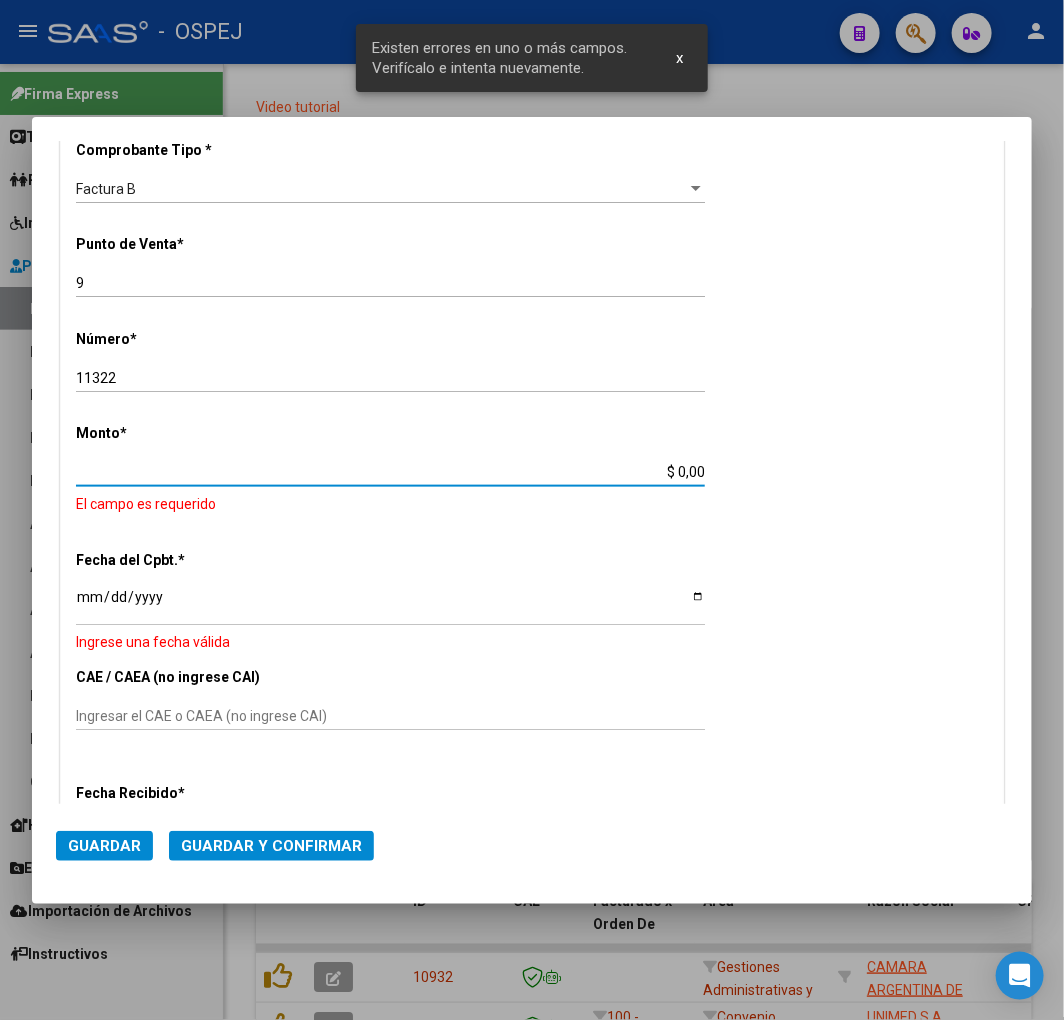 scroll, scrollTop: 562, scrollLeft: 0, axis: vertical 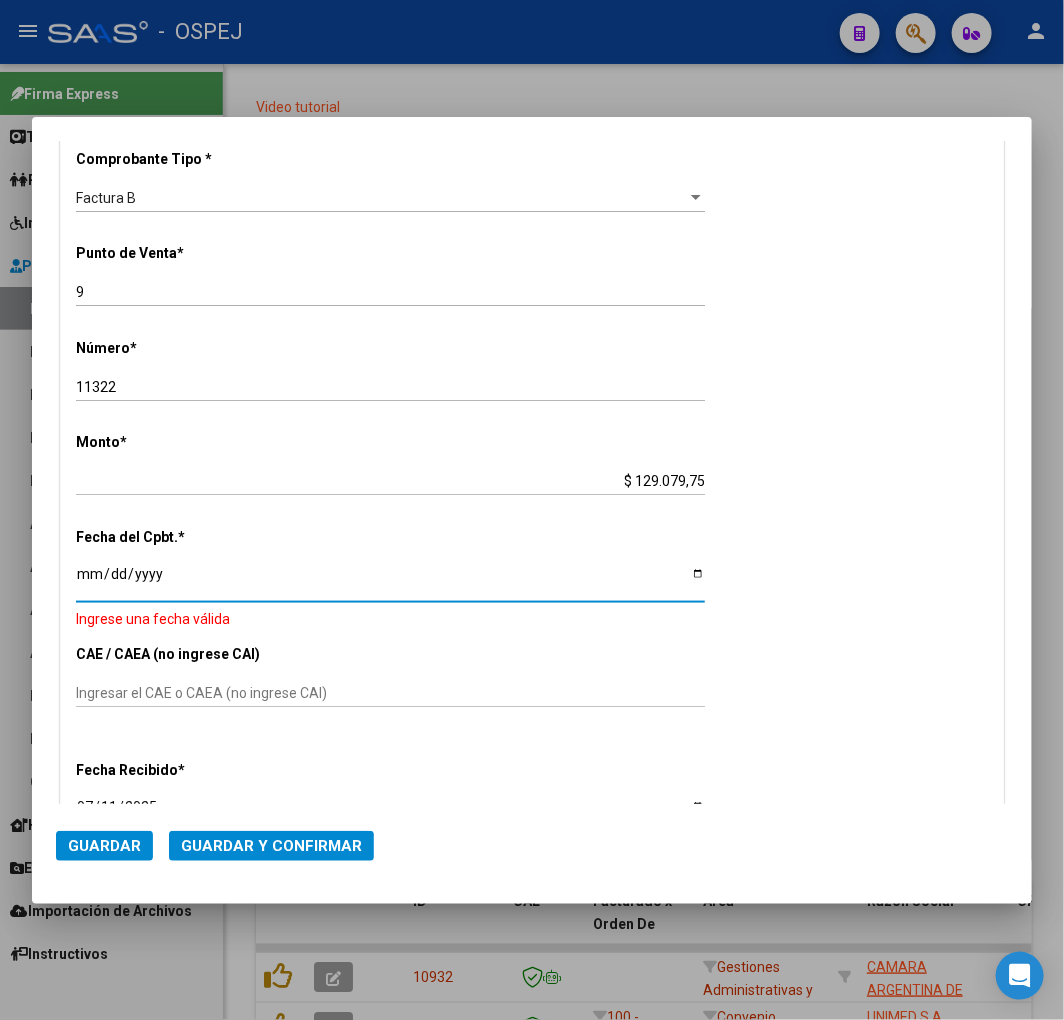click on "$ 129.079,75" at bounding box center [390, 481] 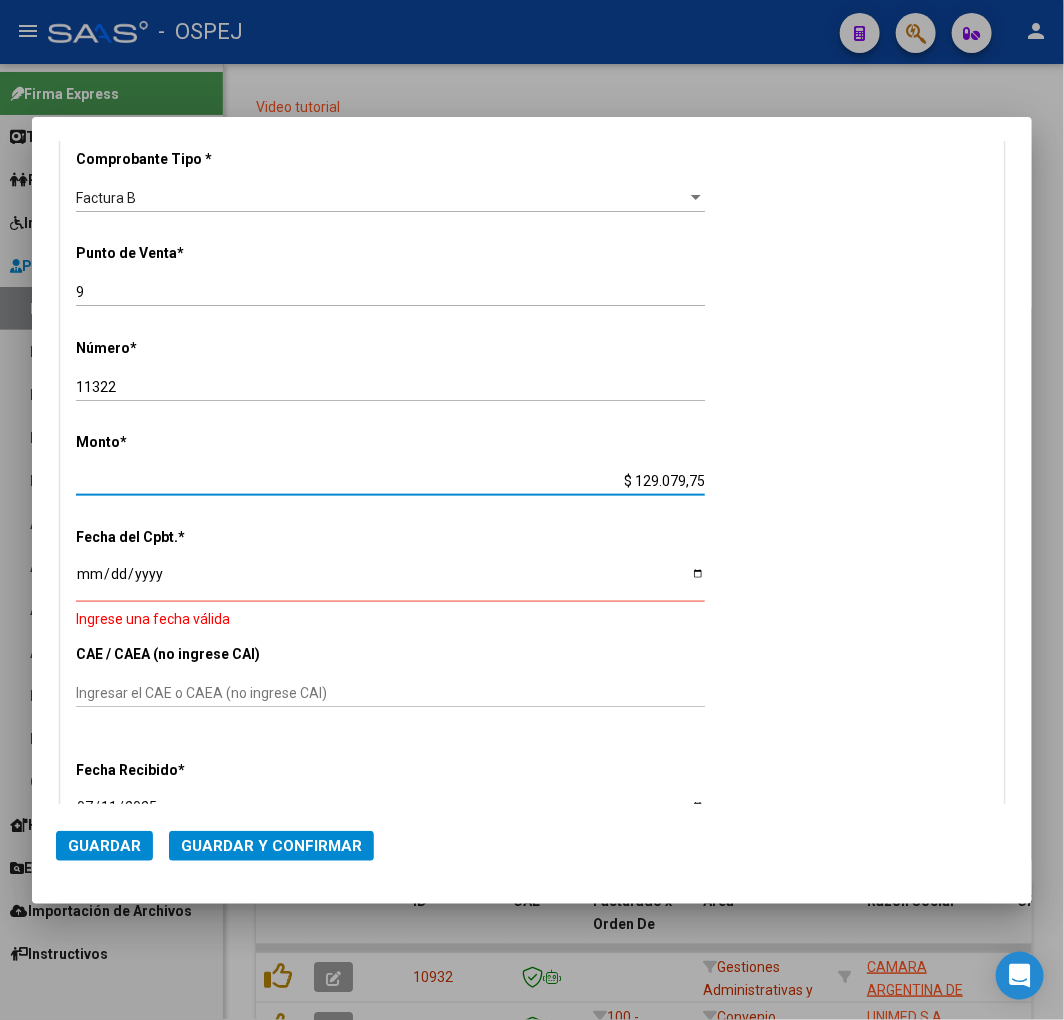 type on "$ 1.129.079,75" 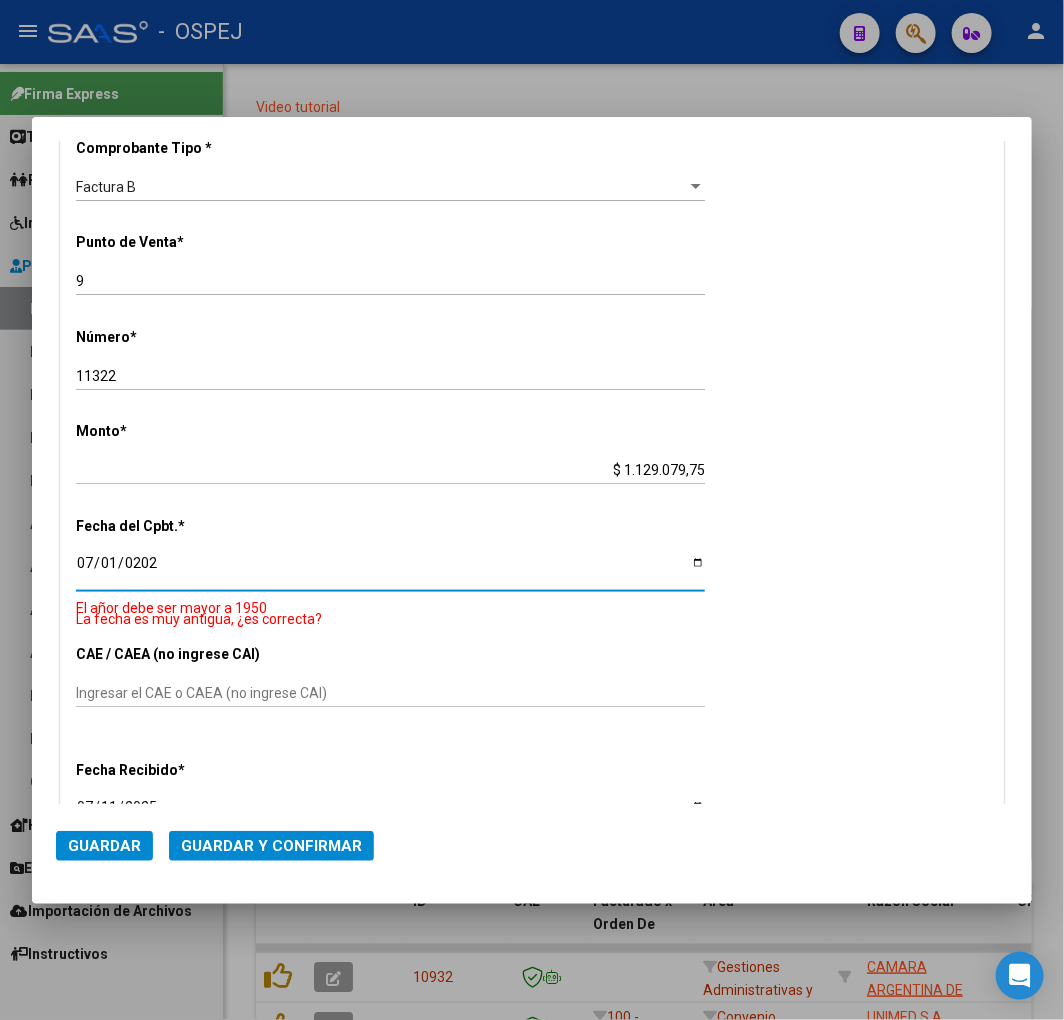 type on "2025-07-01" 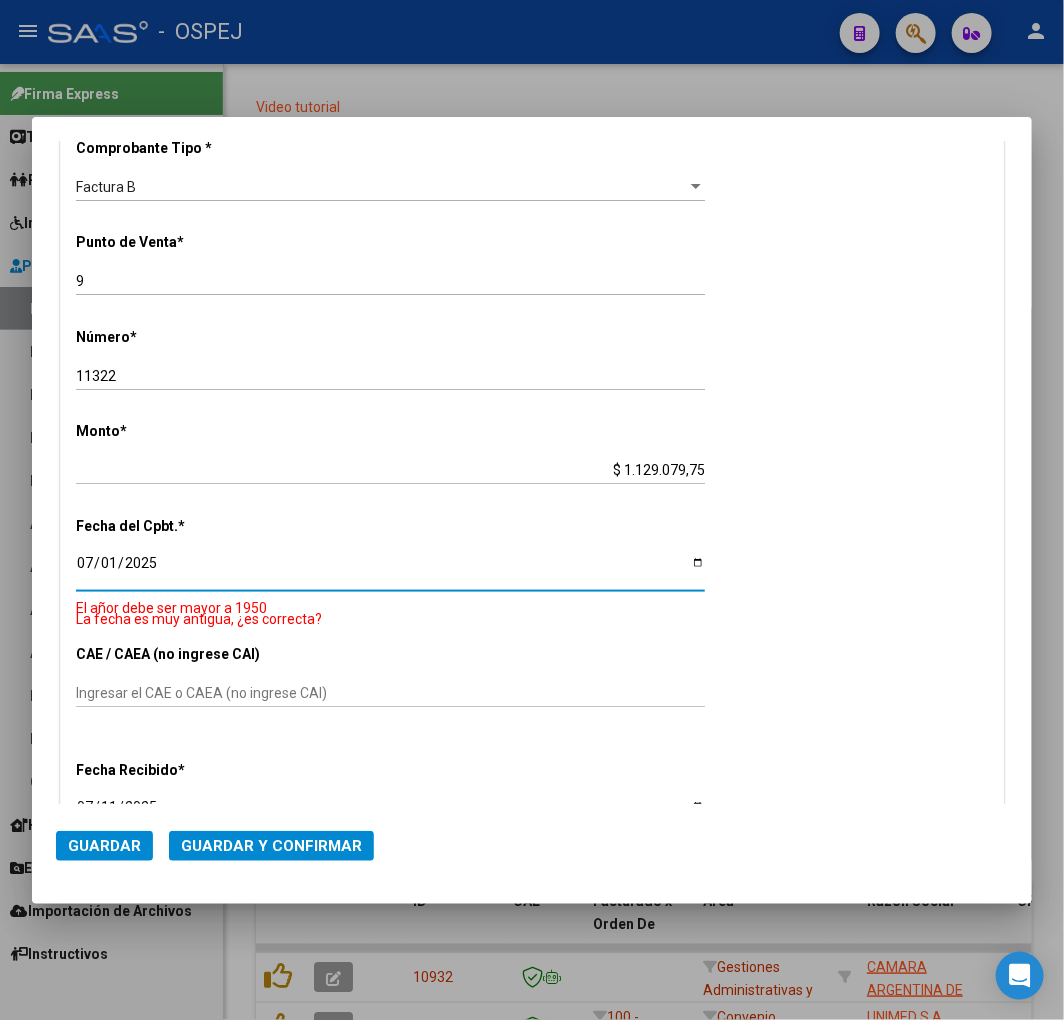 scroll, scrollTop: 551, scrollLeft: 0, axis: vertical 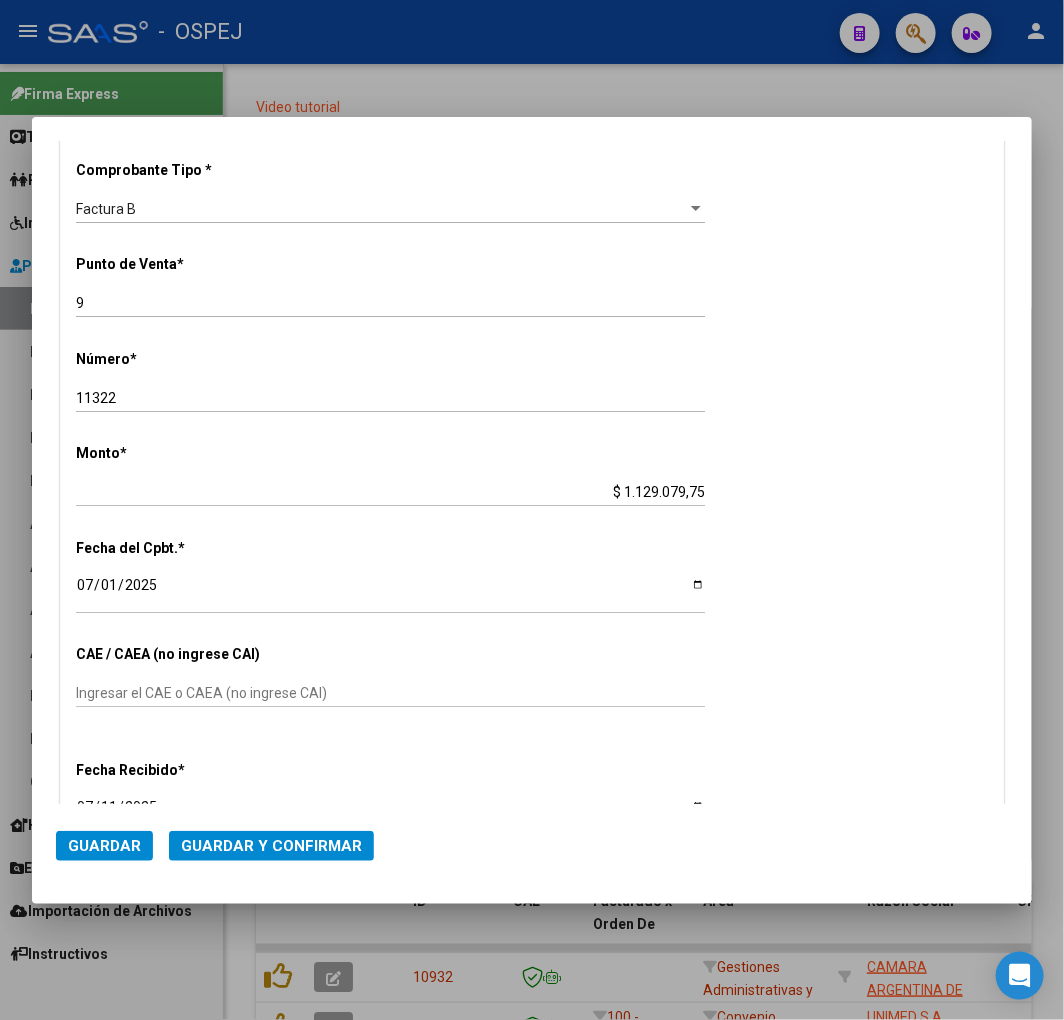 click on "Ingresar el CAE o CAEA (no ingrese CAI)" at bounding box center (390, 693) 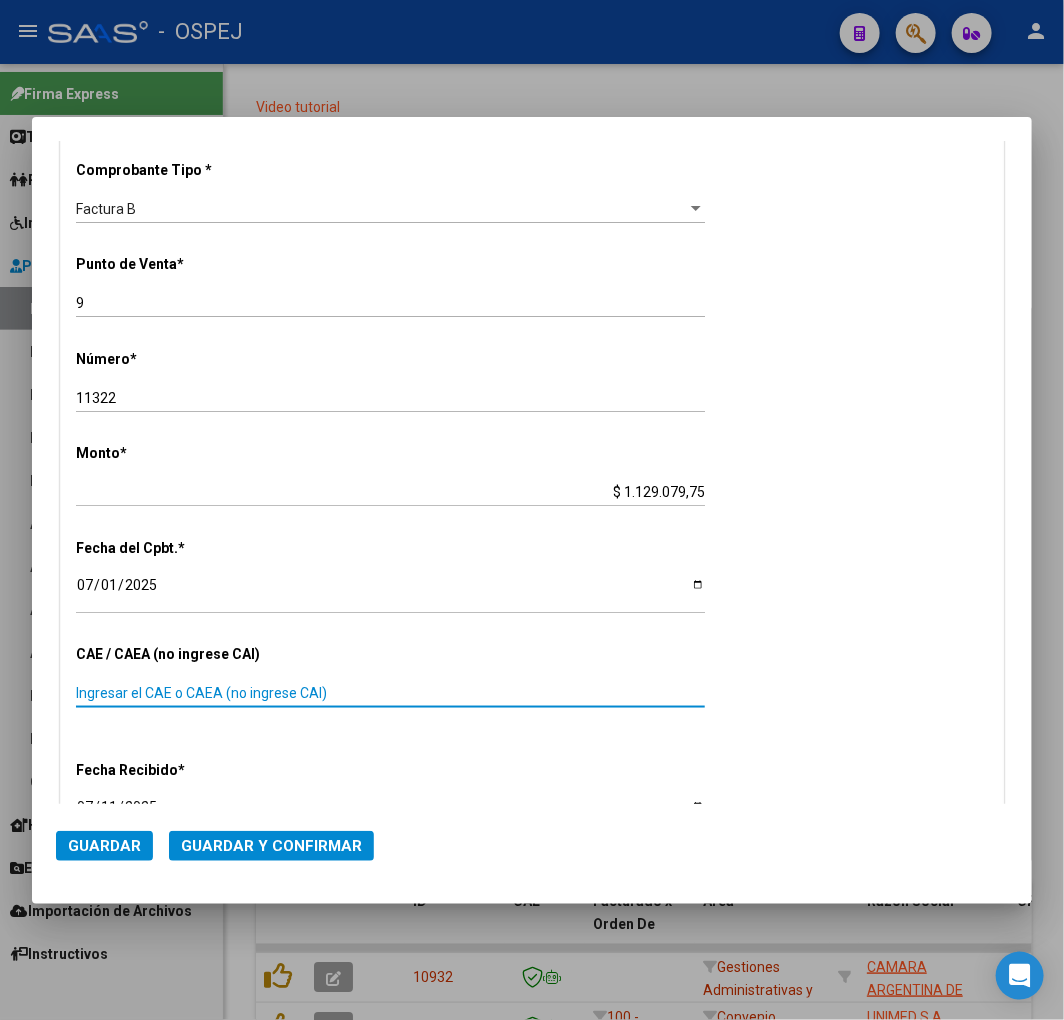paste on "[NUMBER]" 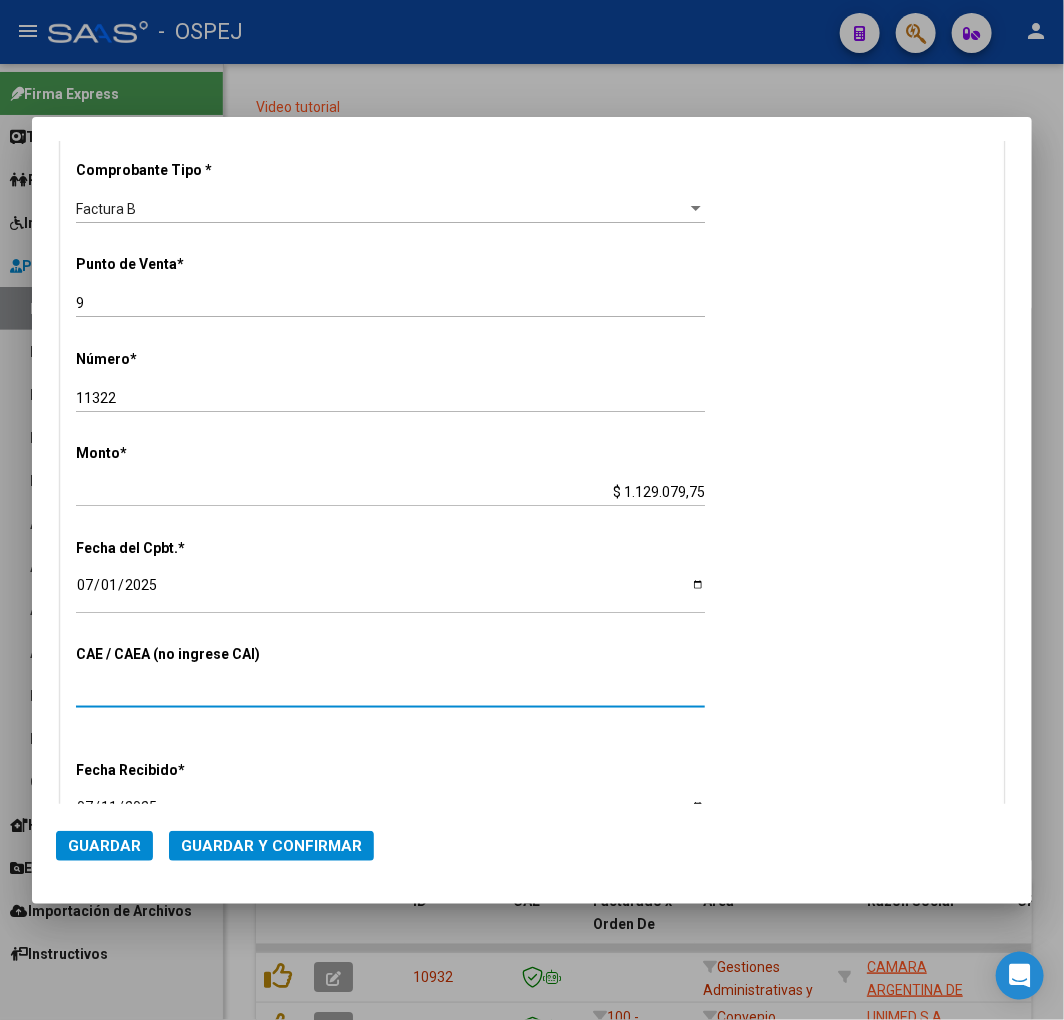 type on "[NUMBER]" 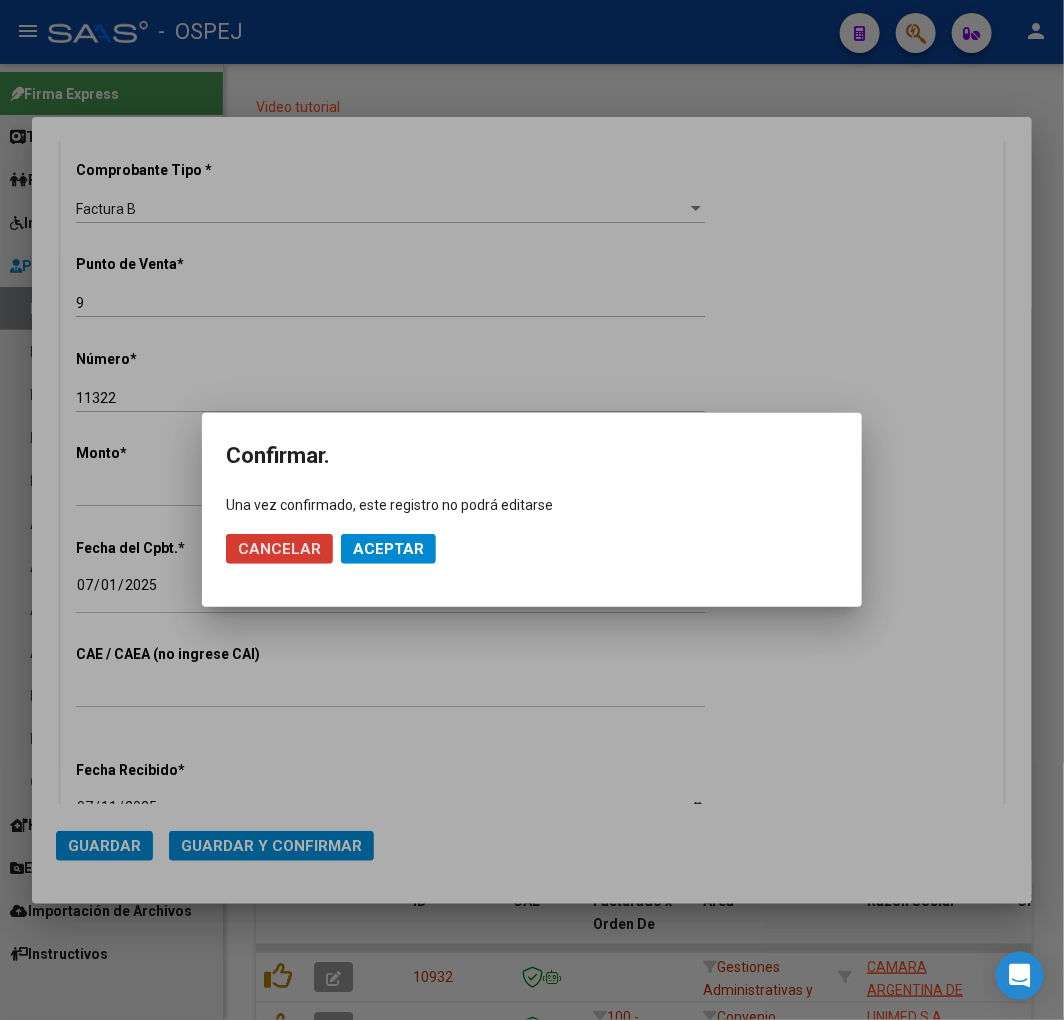 click on "Aceptar" 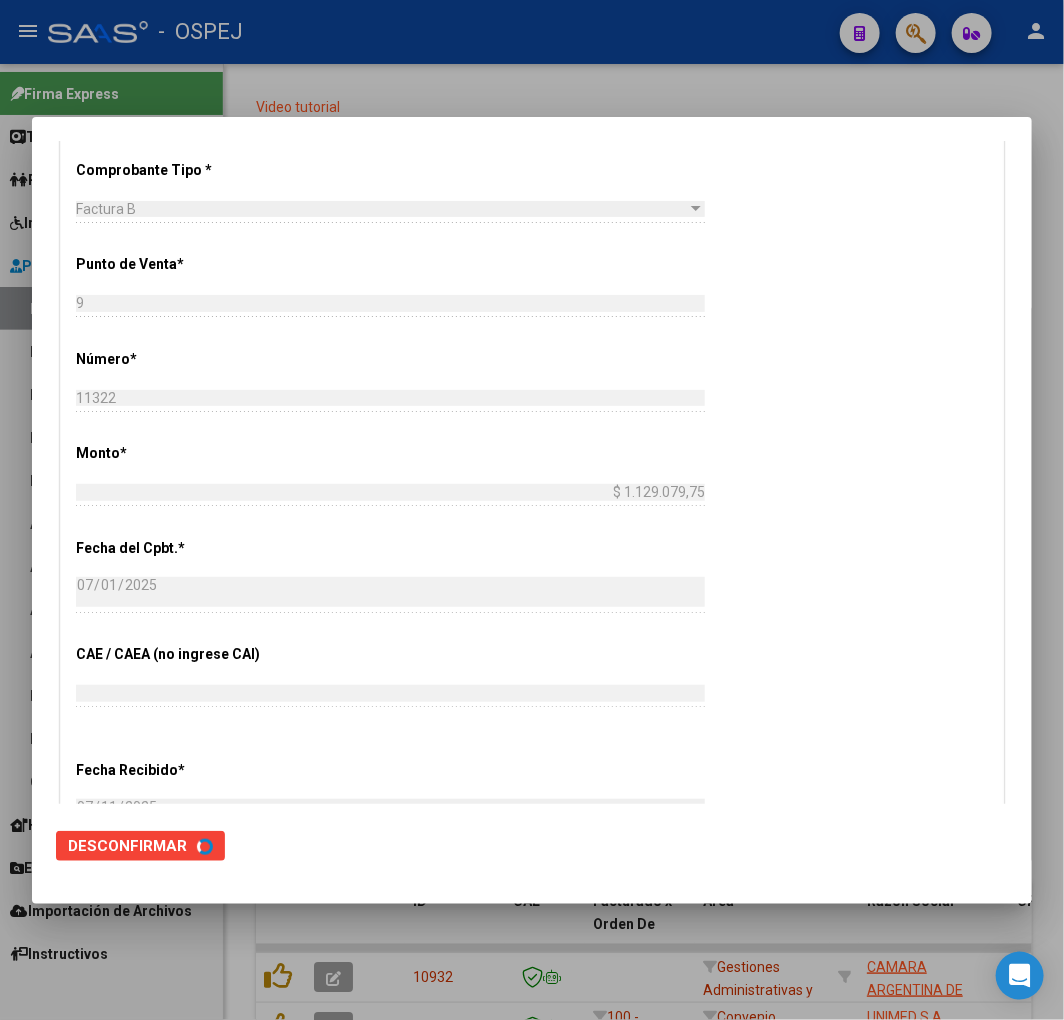 scroll, scrollTop: 0, scrollLeft: 0, axis: both 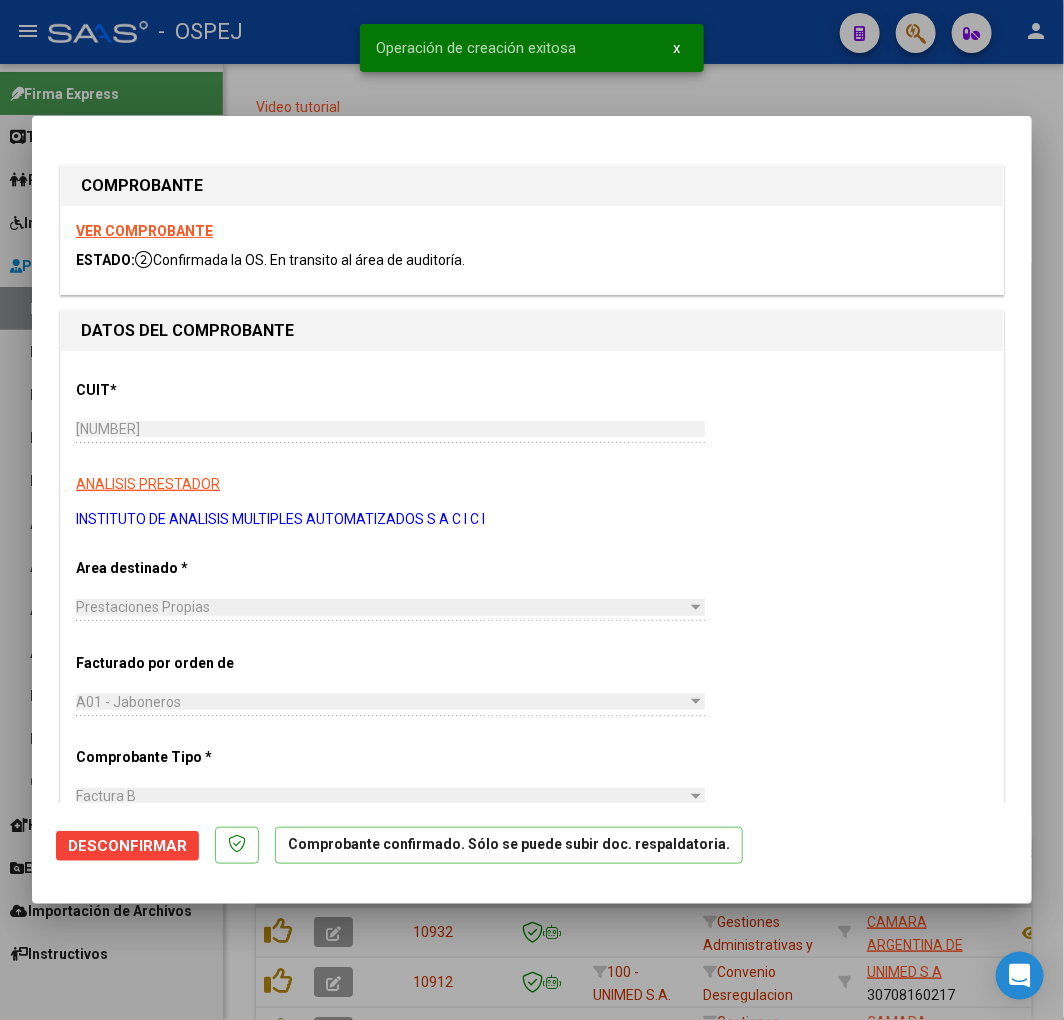click at bounding box center (532, 510) 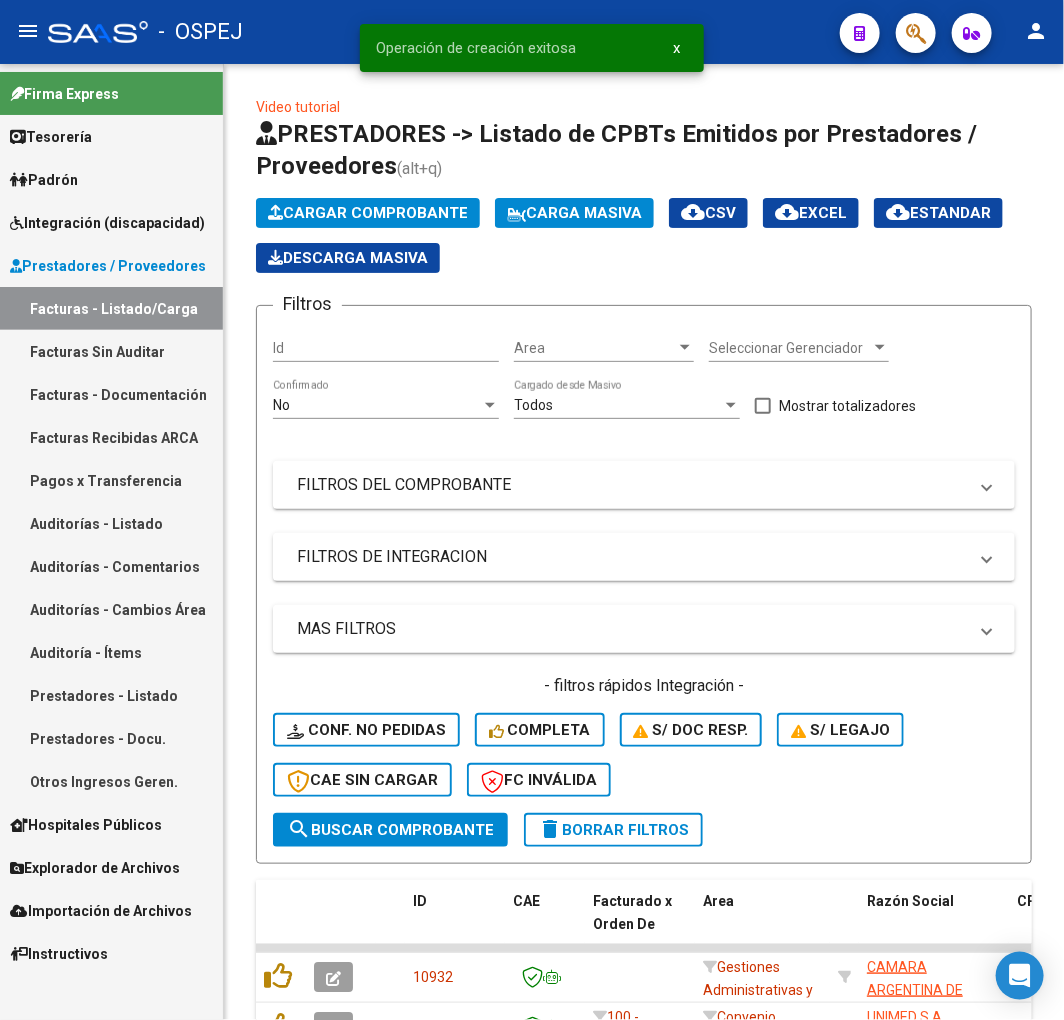 click on "Auditorías - Listado" at bounding box center (111, 523) 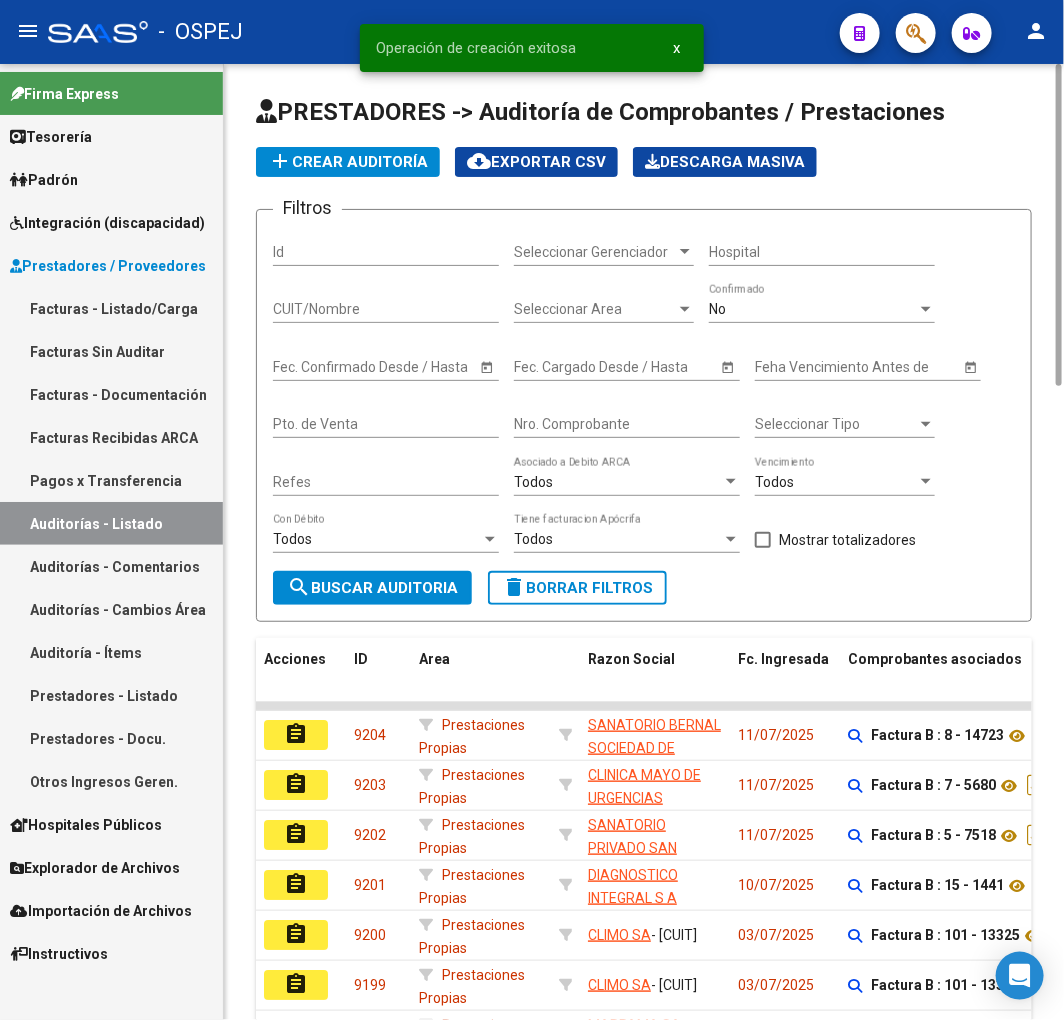 click on "add  Crear Auditoría" 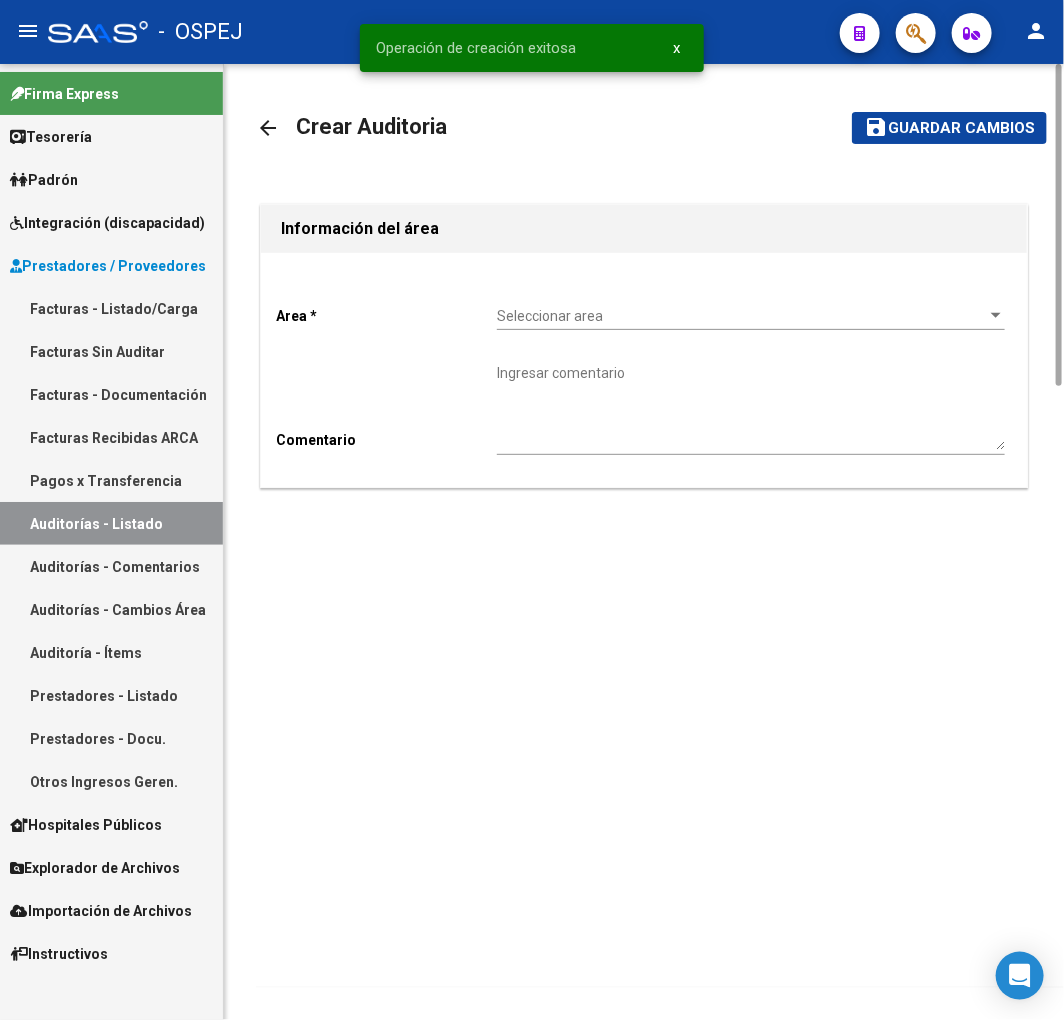 click on "Seleccionar area" at bounding box center [742, 316] 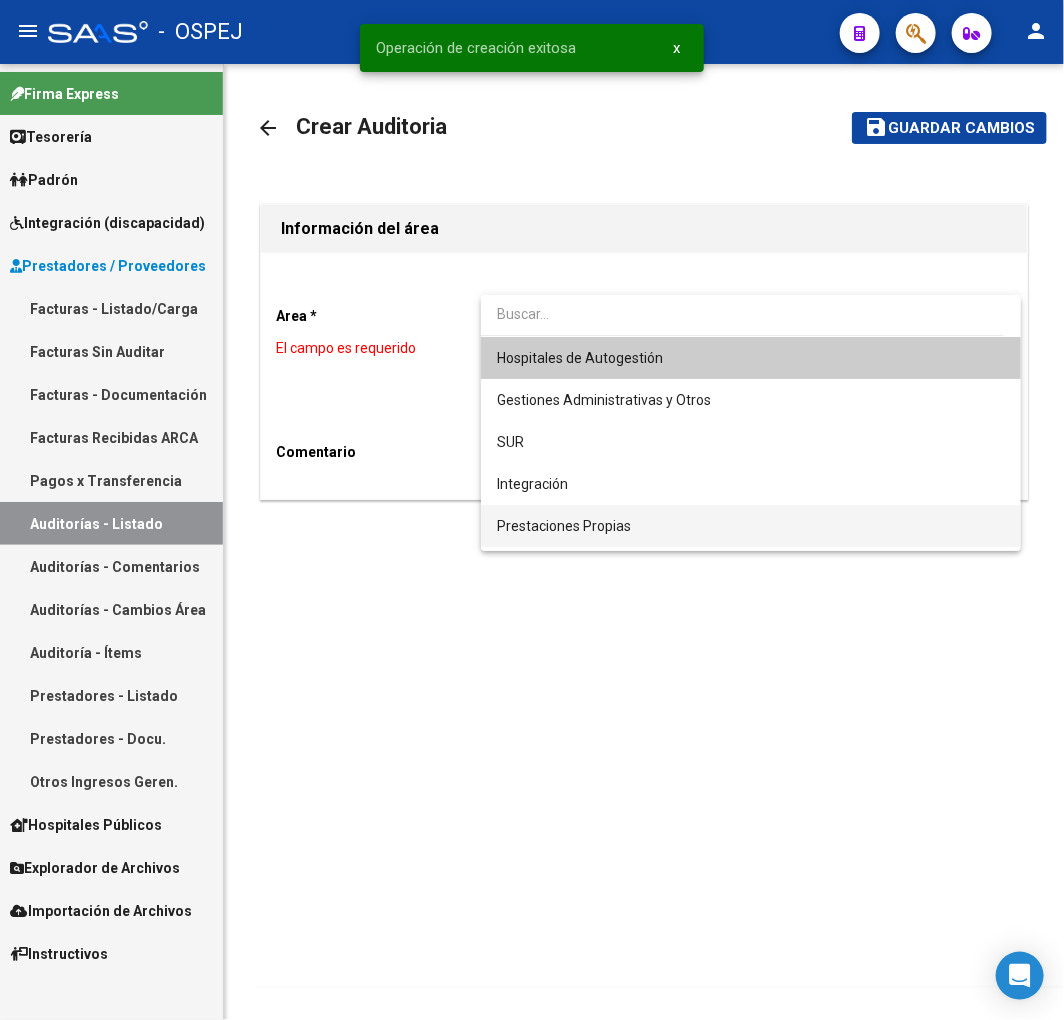 click on "Prestaciones Propias" at bounding box center (751, 526) 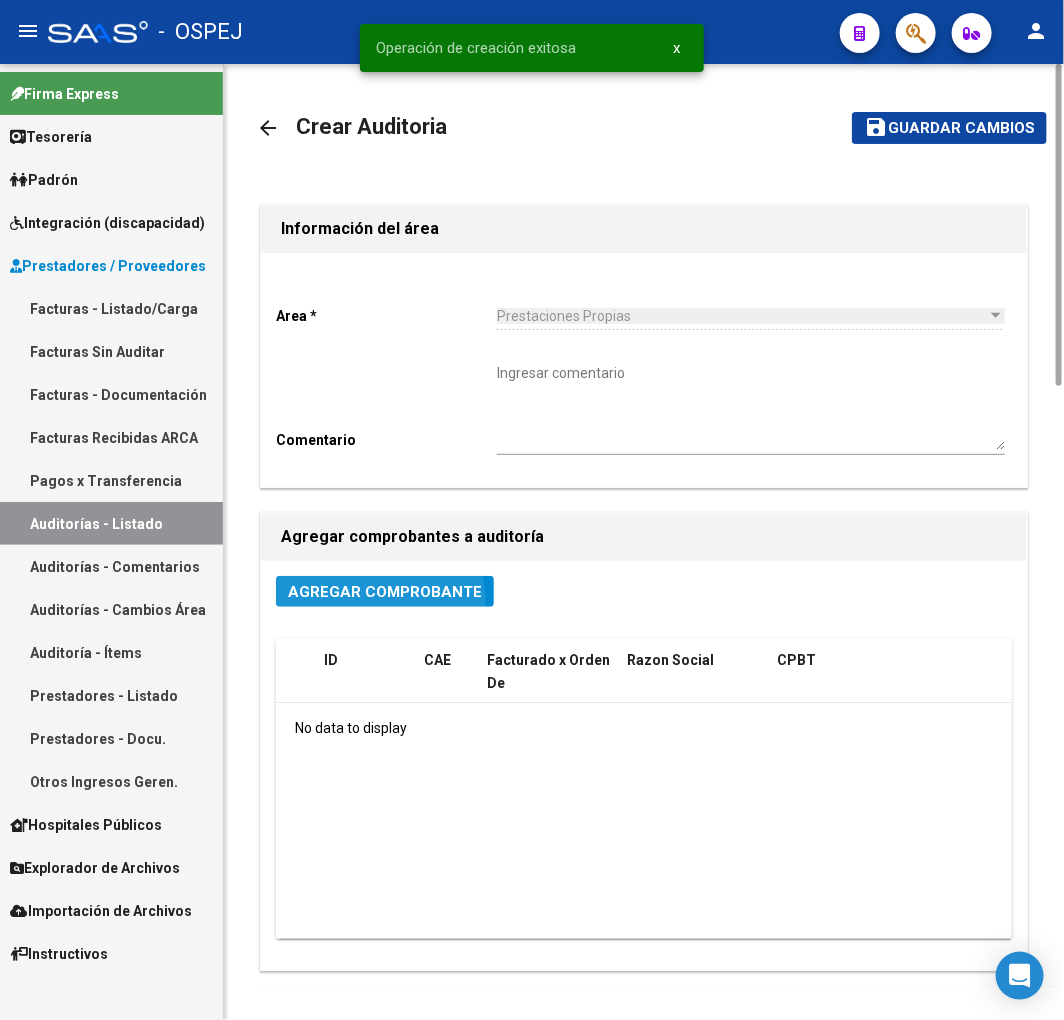 click on "Agregar Comprobante" 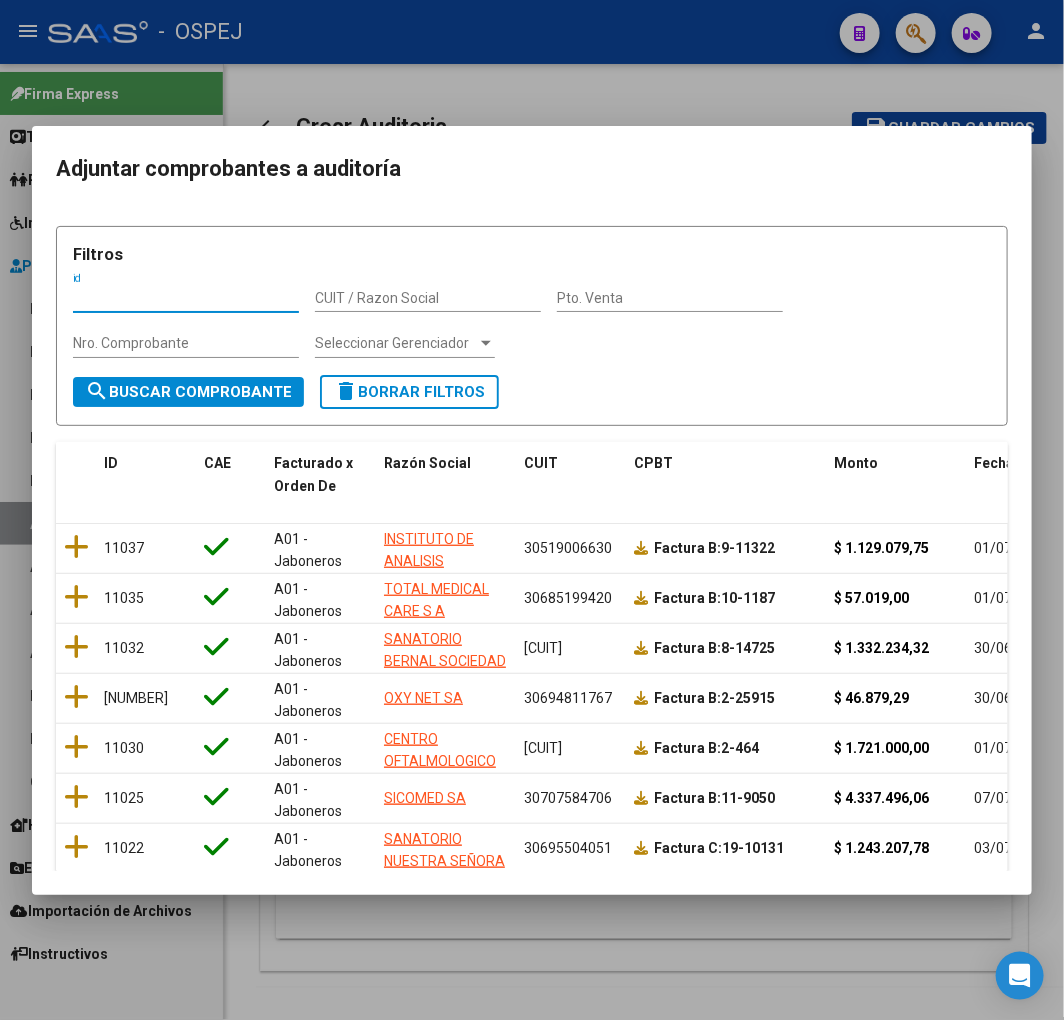 click on "Filtros id CUIT / Razon Social Pto. Venta Nro. Comprobante Seleccionar Gerenciador Seleccionar Gerenciador search  Buscar Comprobante  delete  Borrar Filtros  ID CAE Facturado x Orden De Razón Social CUIT CPBT Monto Fecha Cpbt Fecha Recibido Doc Respaldatoria Doc Trazabilidad Expediente SUR Asociado Comentario Privado 11037  A01 - Jaboneros [PRESTADOR NAME] [NUMBER]    Factura B:  9-11322 $[PRICE] [DATE] [DATE]    11035  A01 - Jaboneros [PRESTADOR NAME] [NUMBER]    Factura B:  10-1187 $[PRICE] [DATE] [DATE]    11032  A01 - Jaboneros [PRESTADOR NAME] [NUMBER]    Factura B:  8-14725 $[PRICE] [DATE] [DATE]    11031  A01 - Jaboneros [PRESTADOR NAME] [NUMBER]    Factura B:  2-25915 $[PRICE] [DATE] [DATE]    11030  A01 - Jaboneros [PRESTADOR NAME] [NUMBER]    Factura B:  2-464 $[PRICE] [DATE] [DATE]" at bounding box center (532, 539) 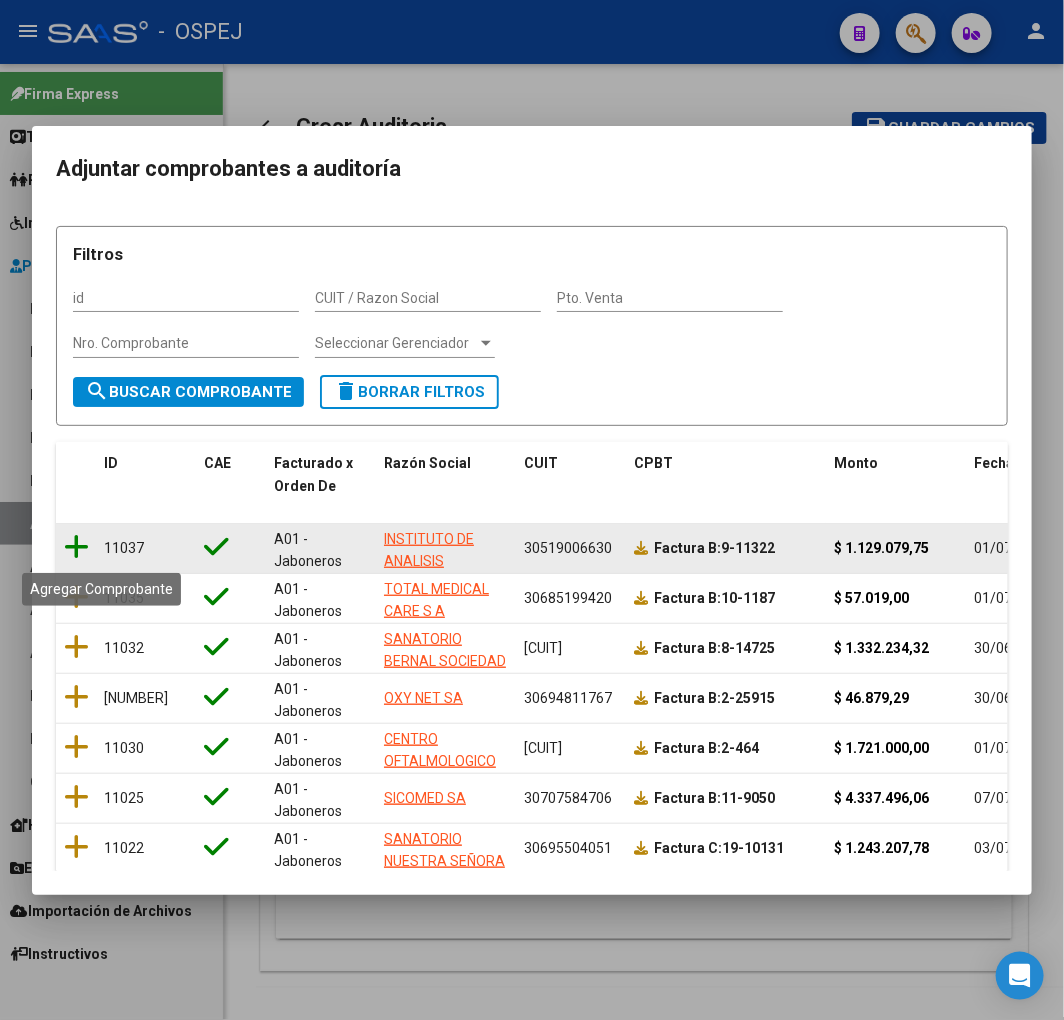 click 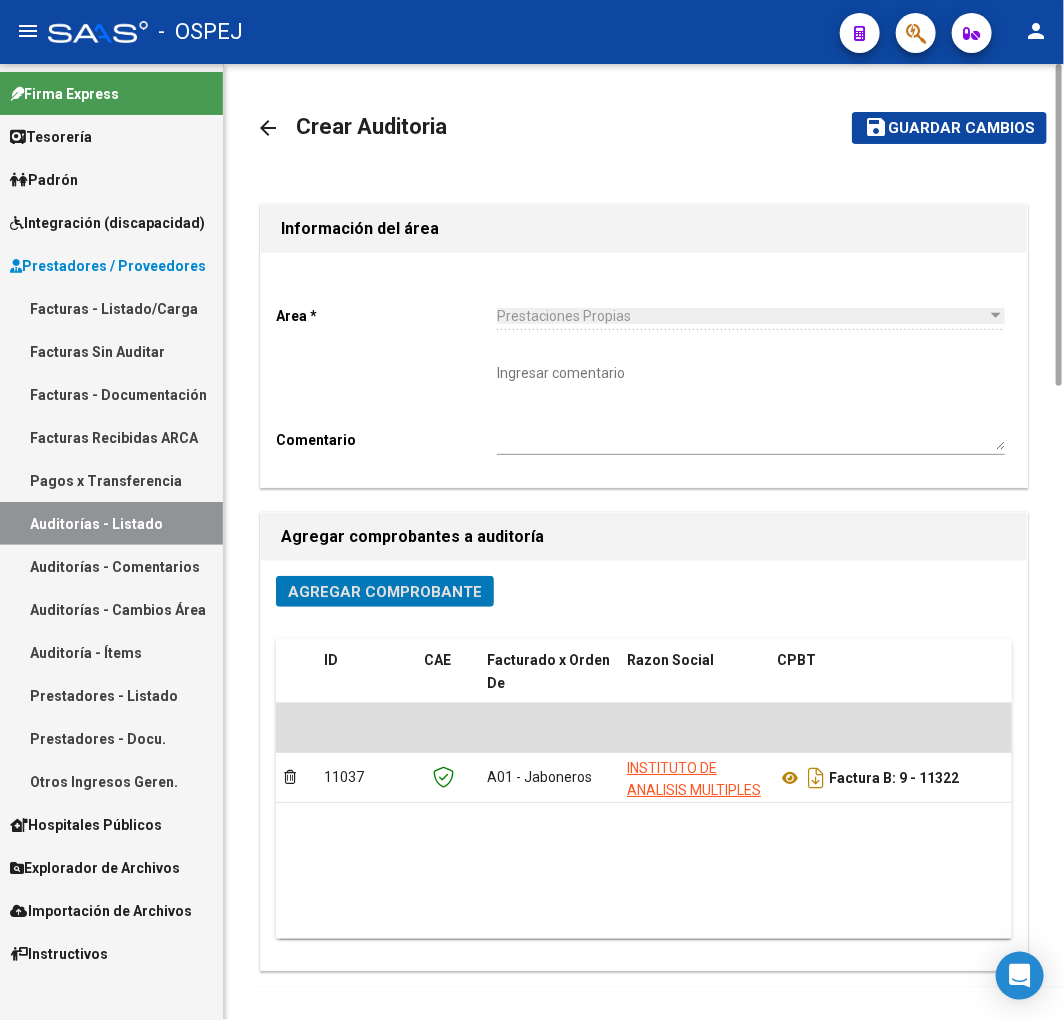 click on "Guardar cambios" 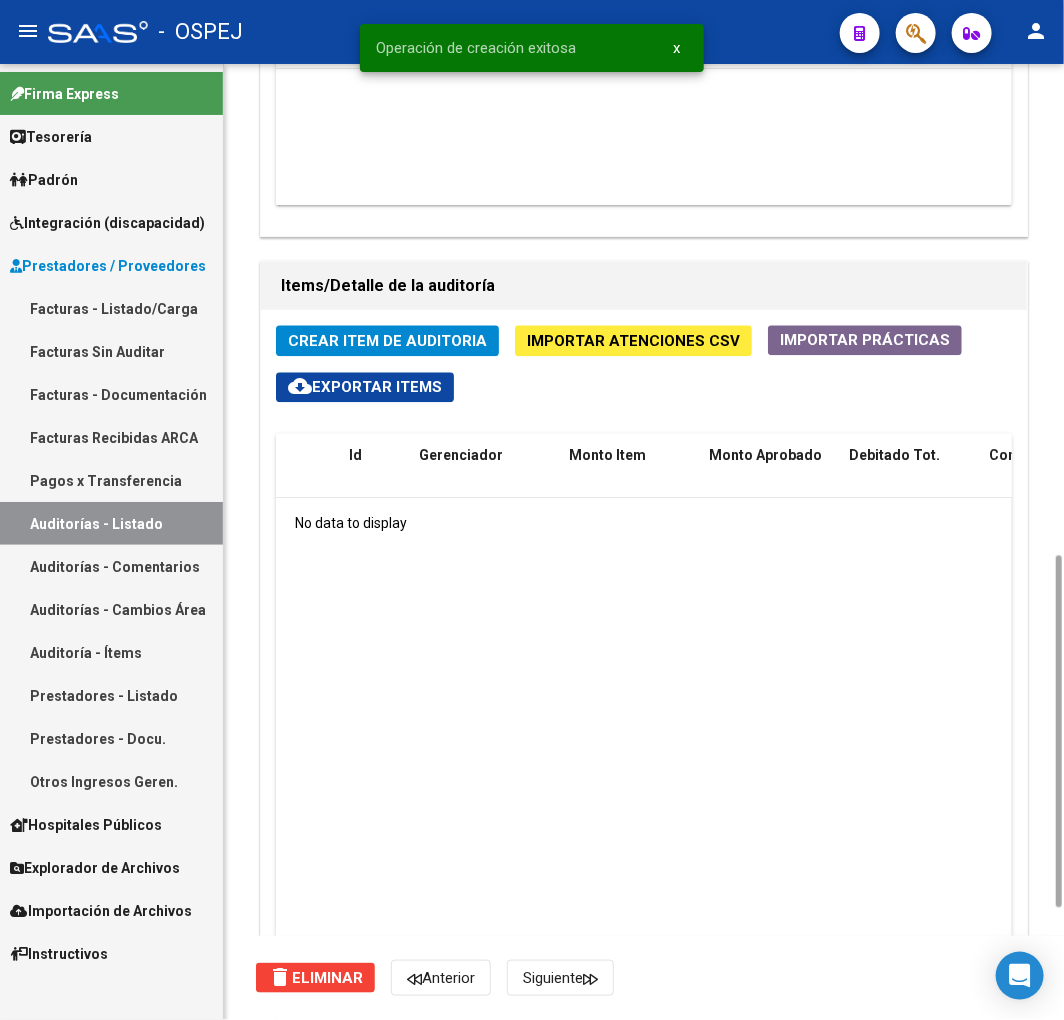 scroll, scrollTop: 888, scrollLeft: 0, axis: vertical 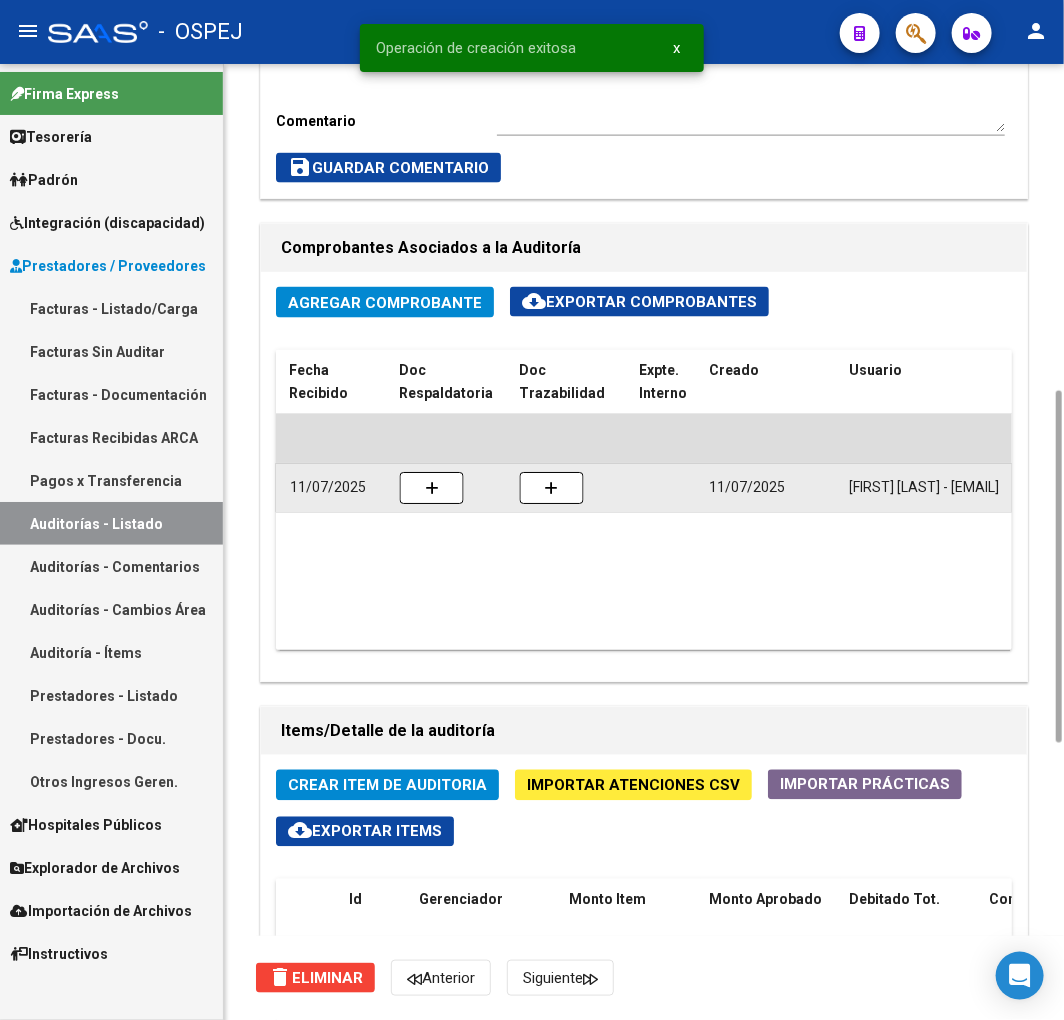 click 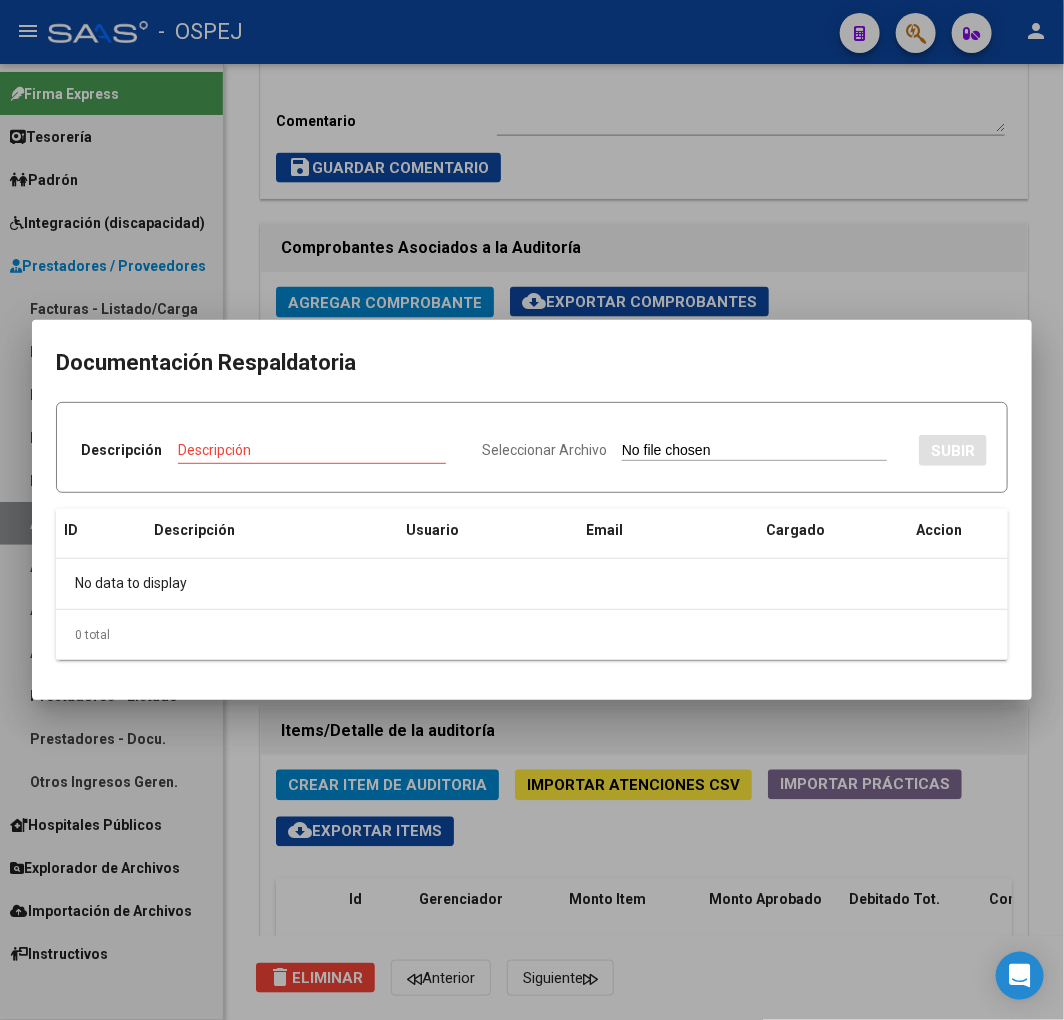 type on "C:\fakepath\[TEXT].rar" 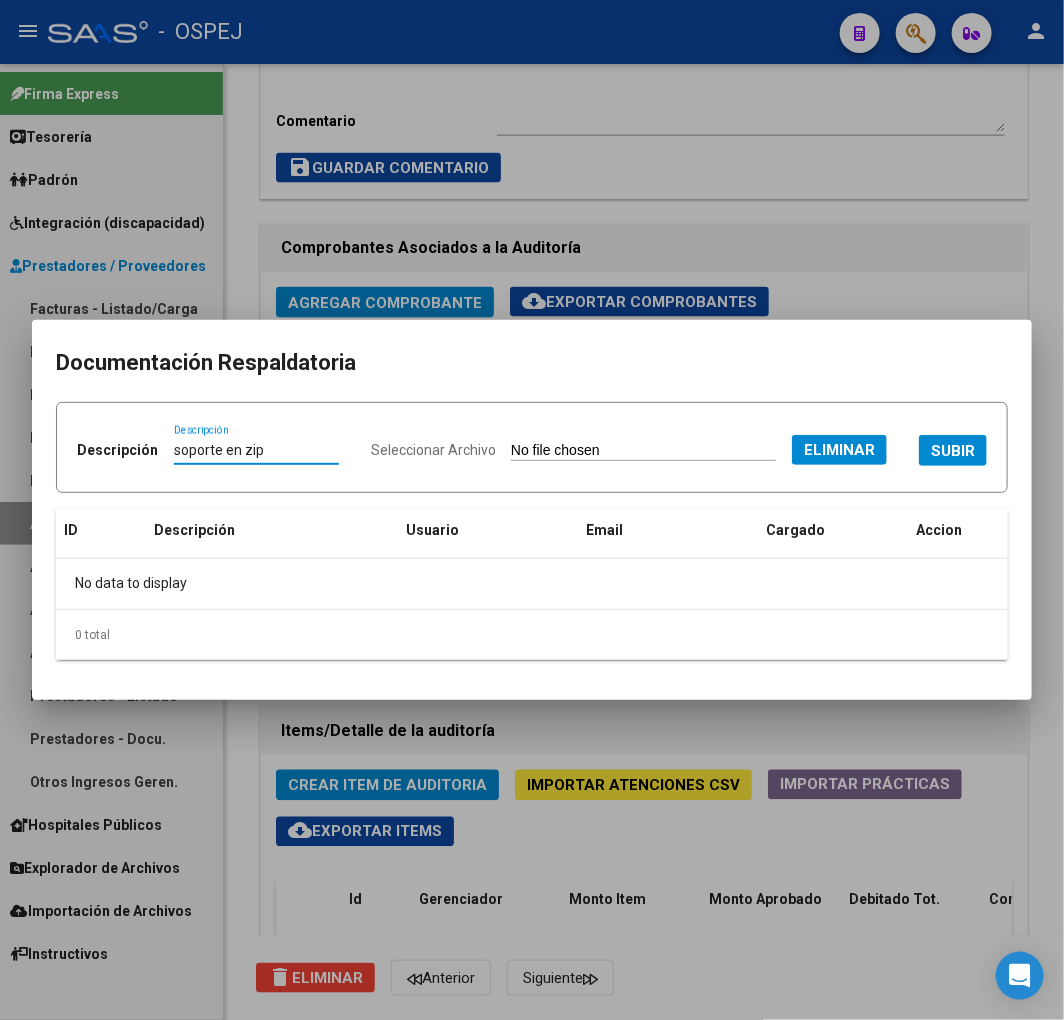 type on "soporte en zip" 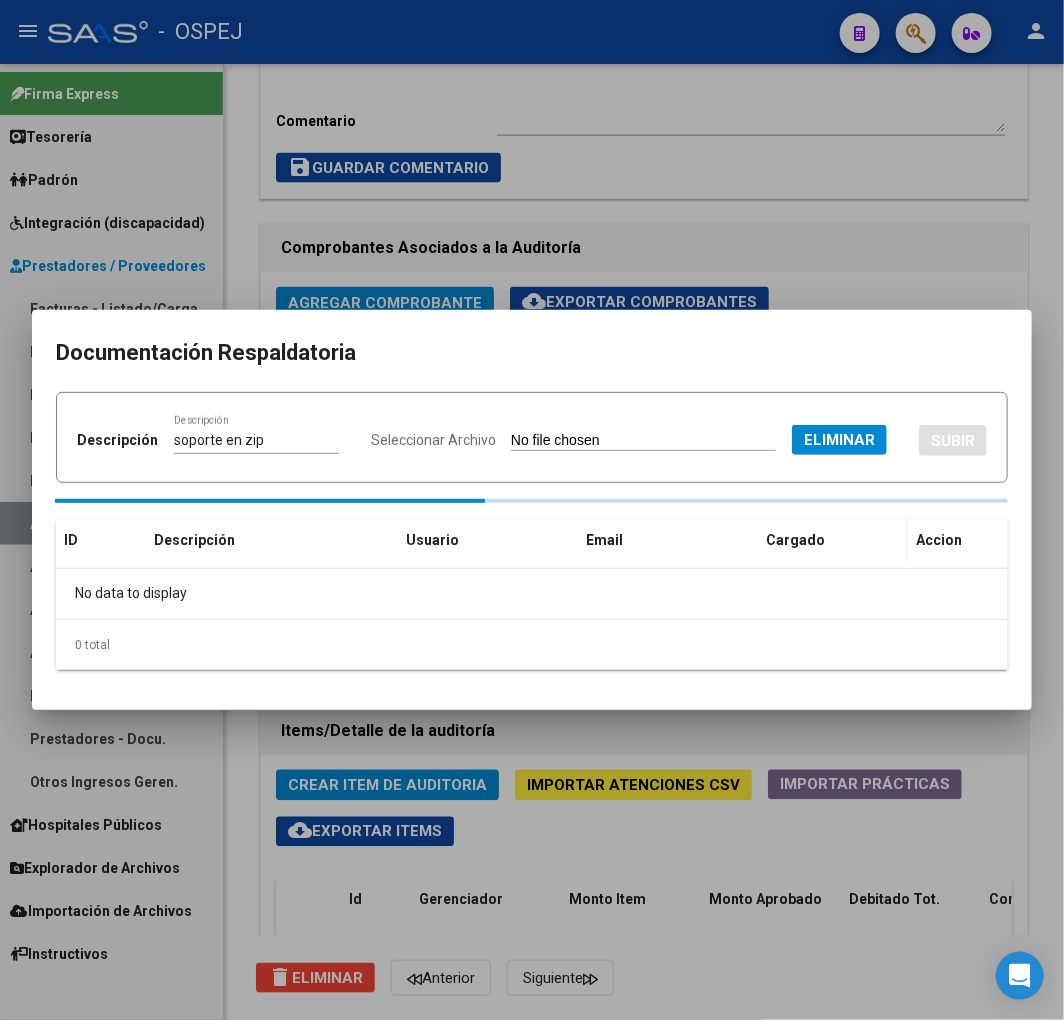 type 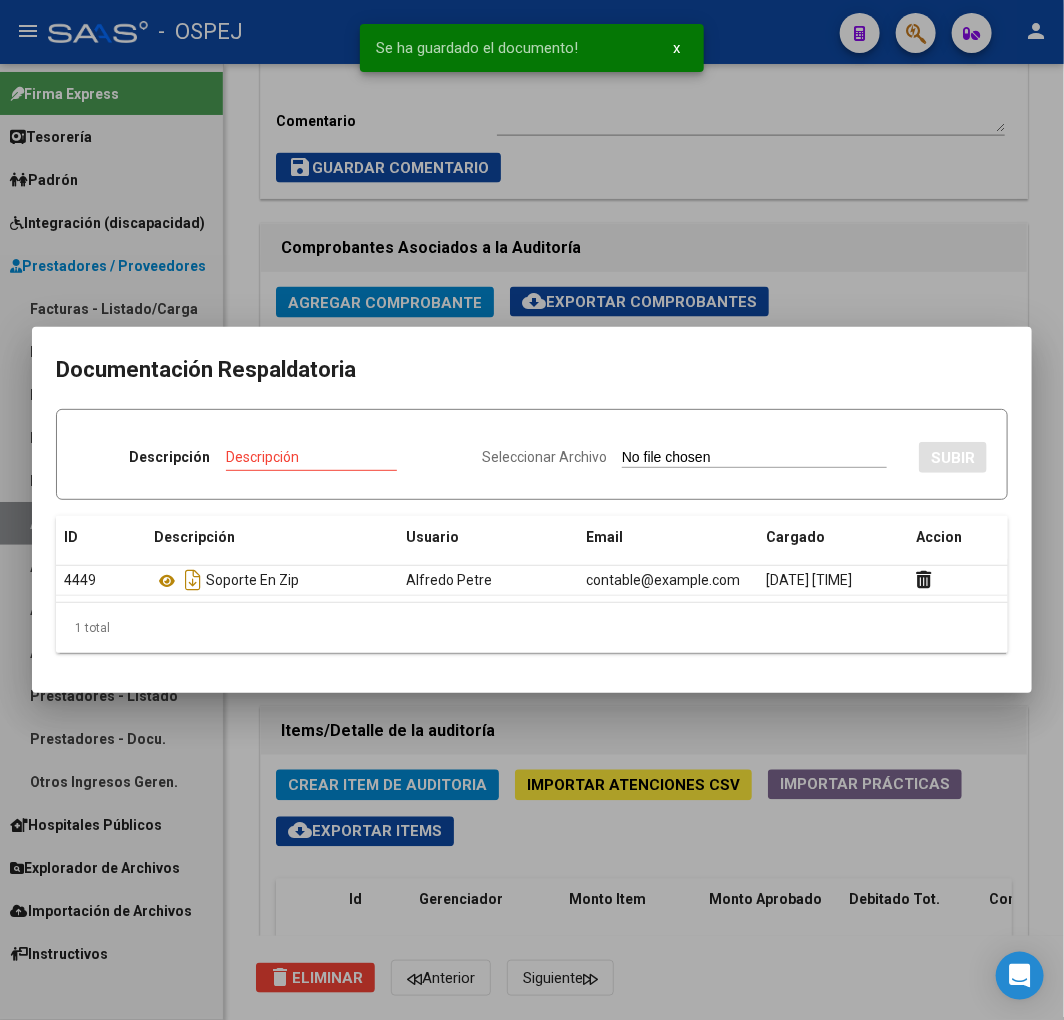 type on "C:\fakepath\JABONEROS - DETALLE (5).xlsx" 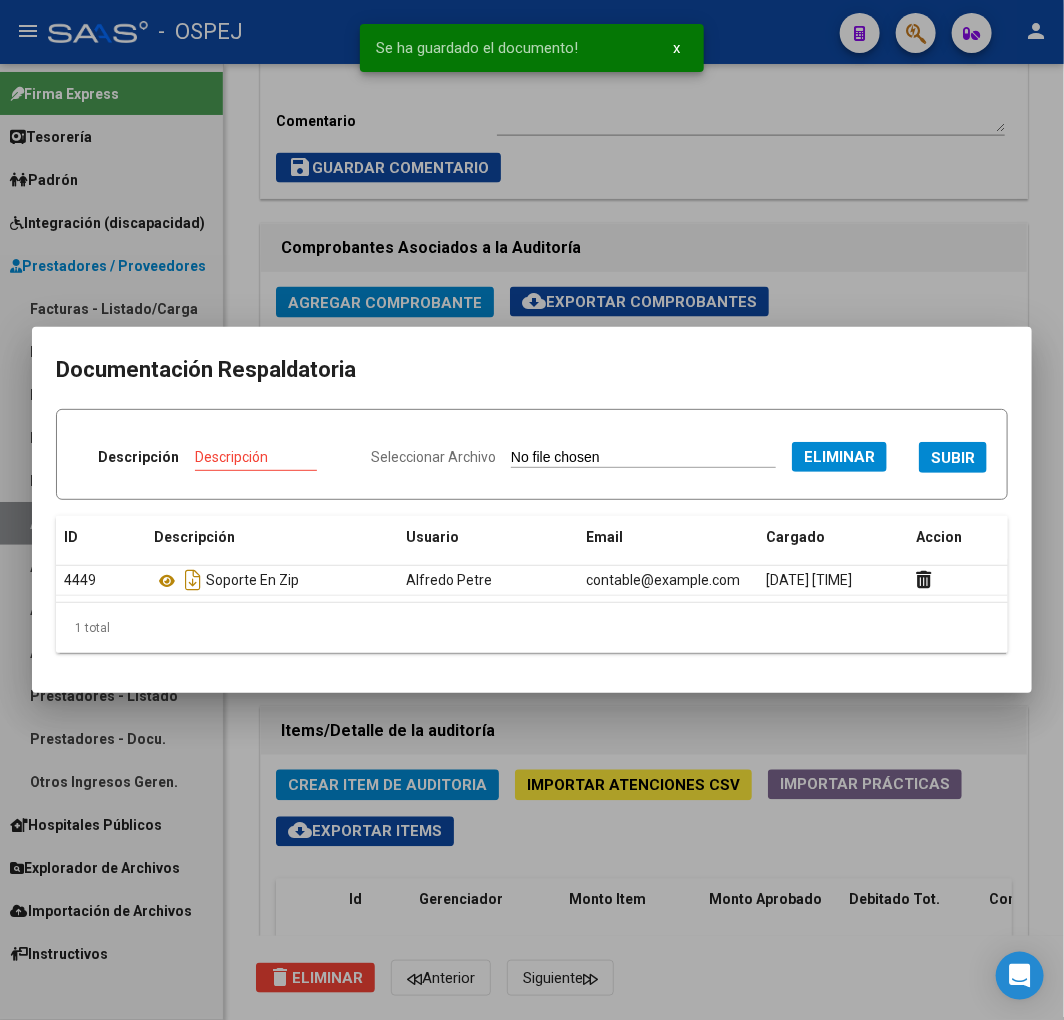 drag, startPoint x: 402, startPoint y: 398, endPoint x: 391, endPoint y: 416, distance: 21.095022 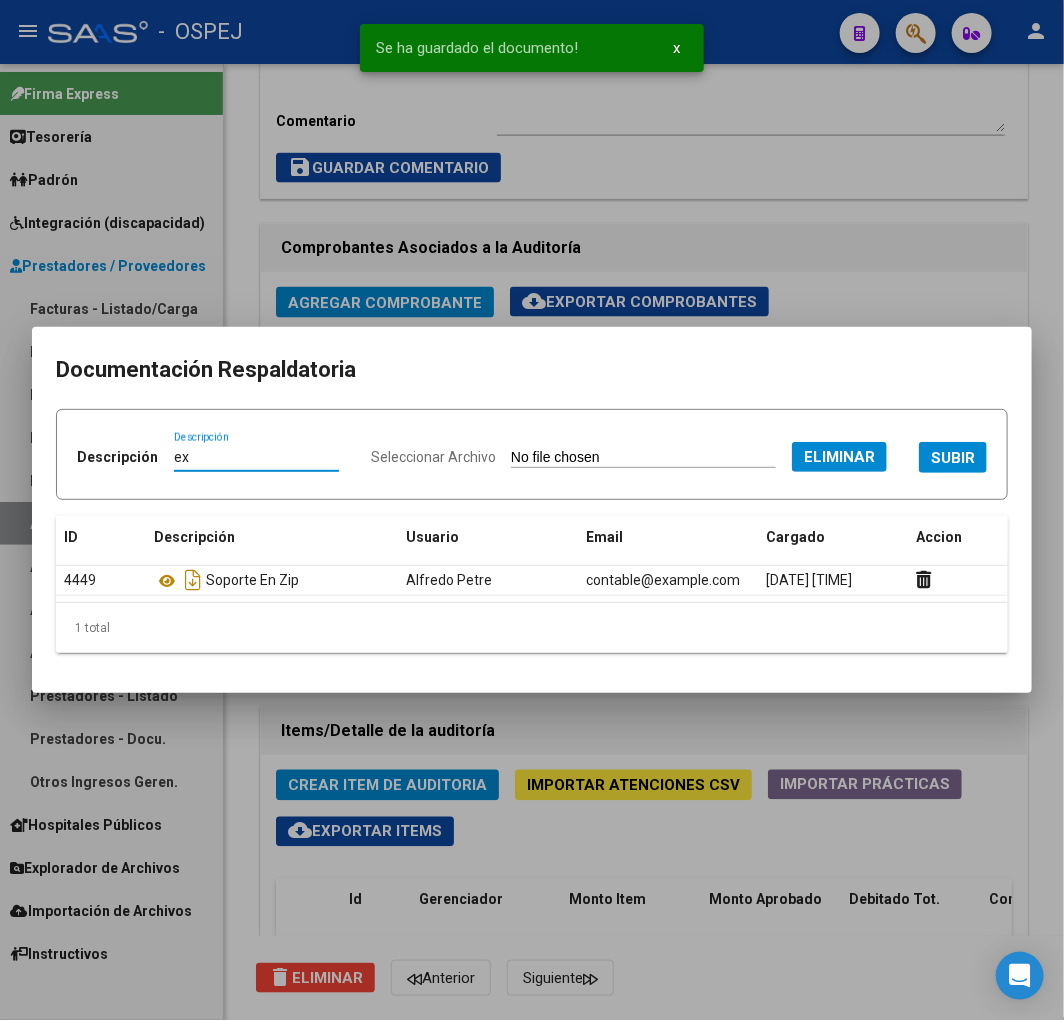 type on "e" 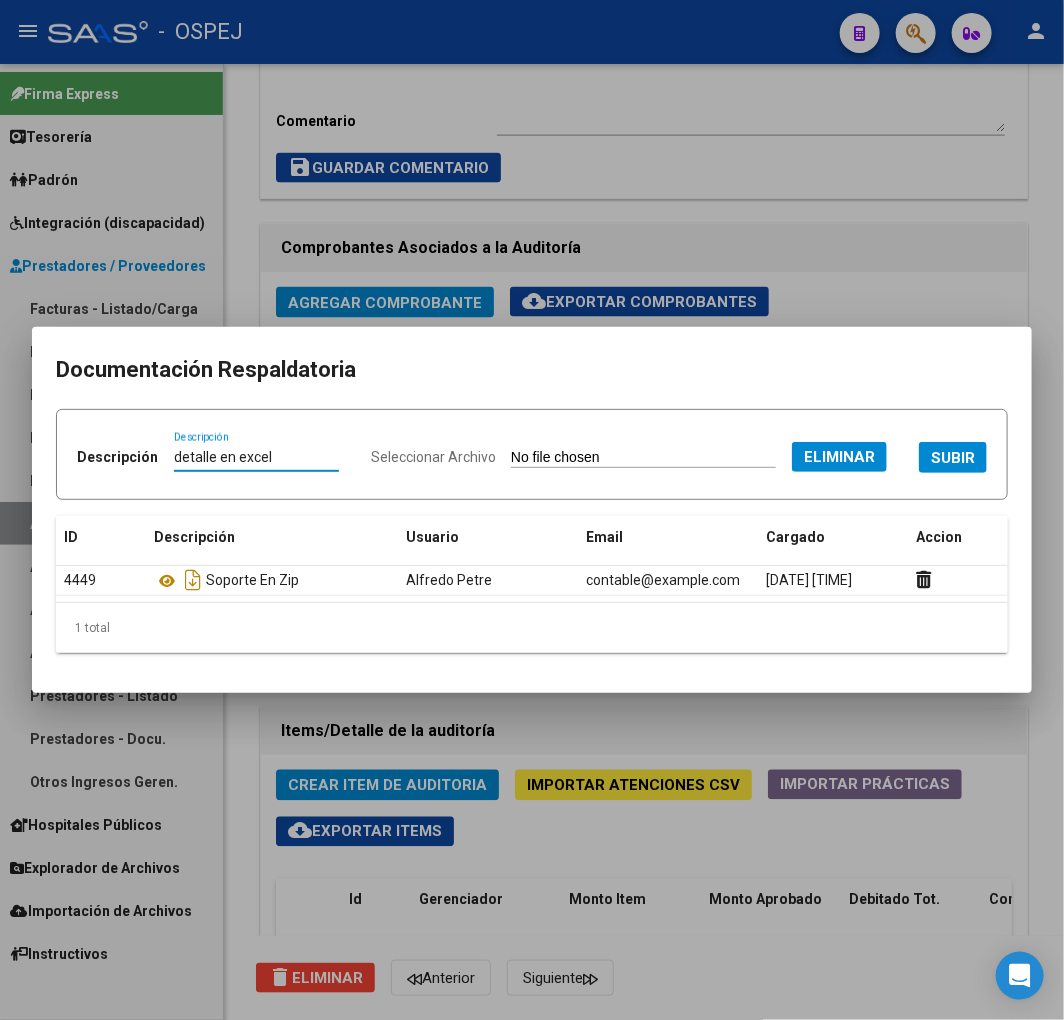 type on "detalle en excel" 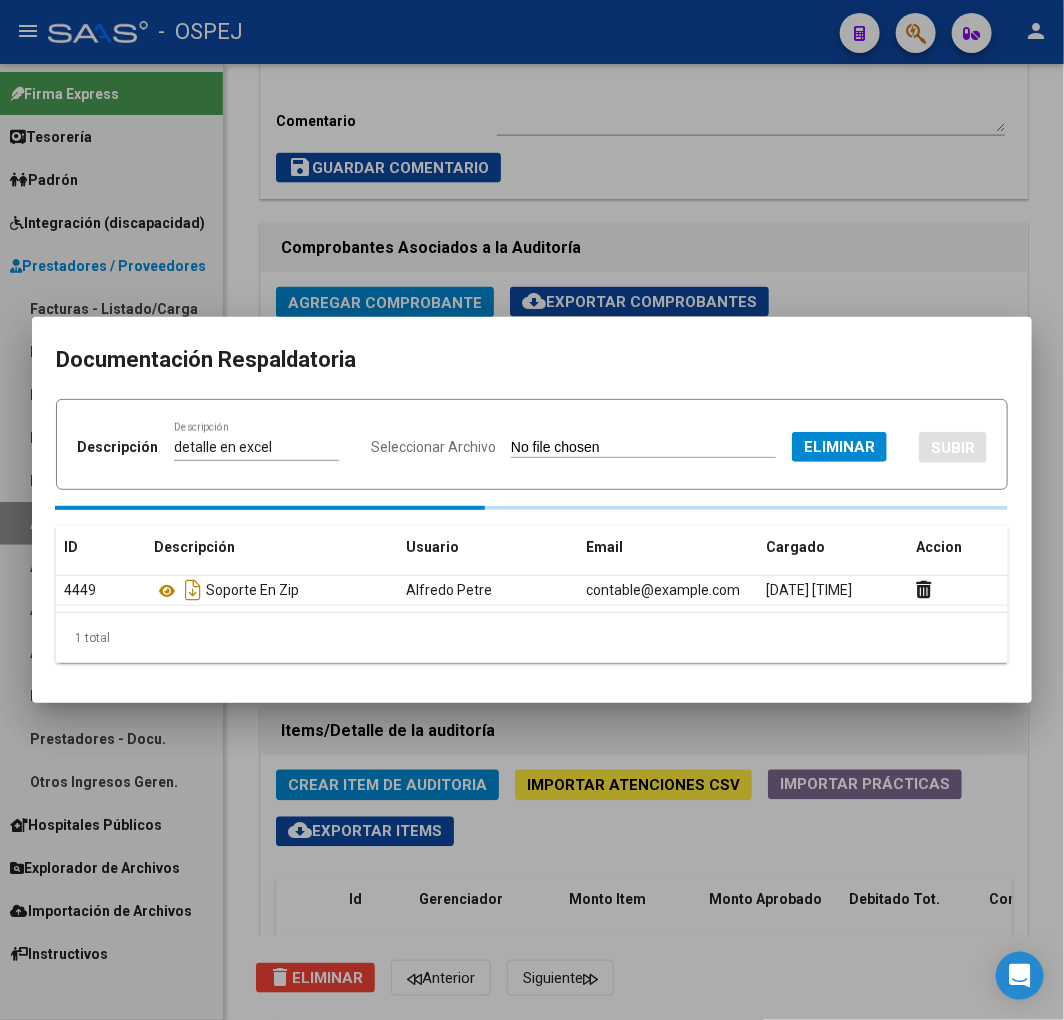 type 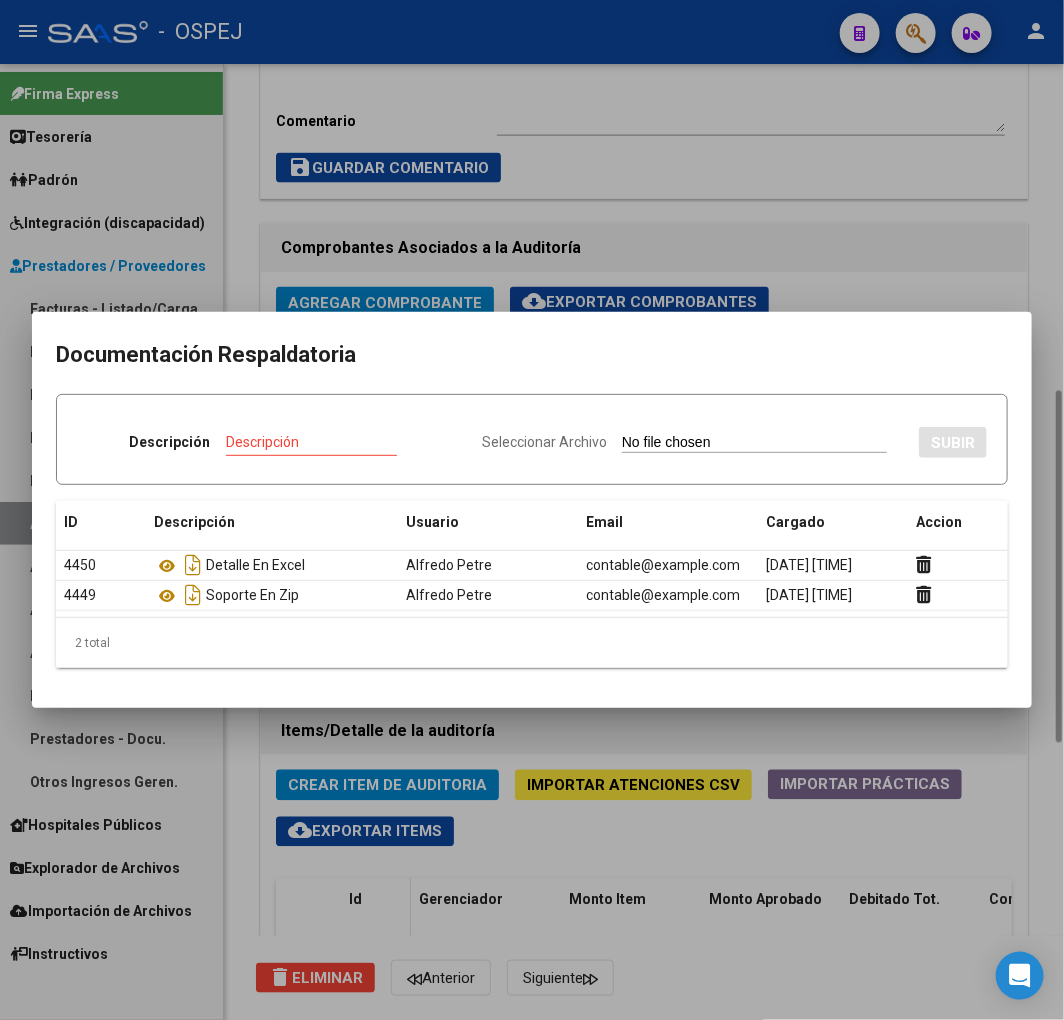 drag, startPoint x: 478, startPoint y: 814, endPoint x: 401, endPoint y: 881, distance: 102.0686 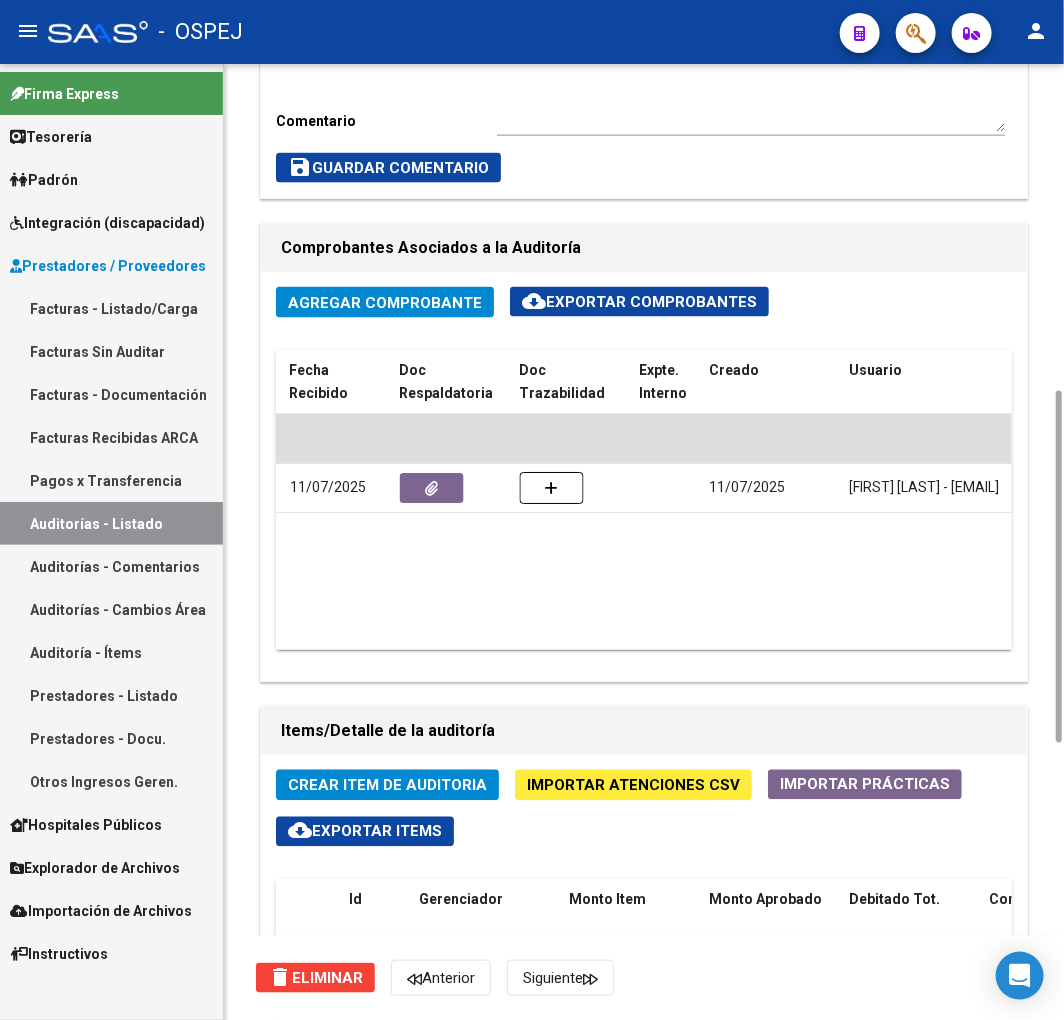 click on "delete  Eliminar" 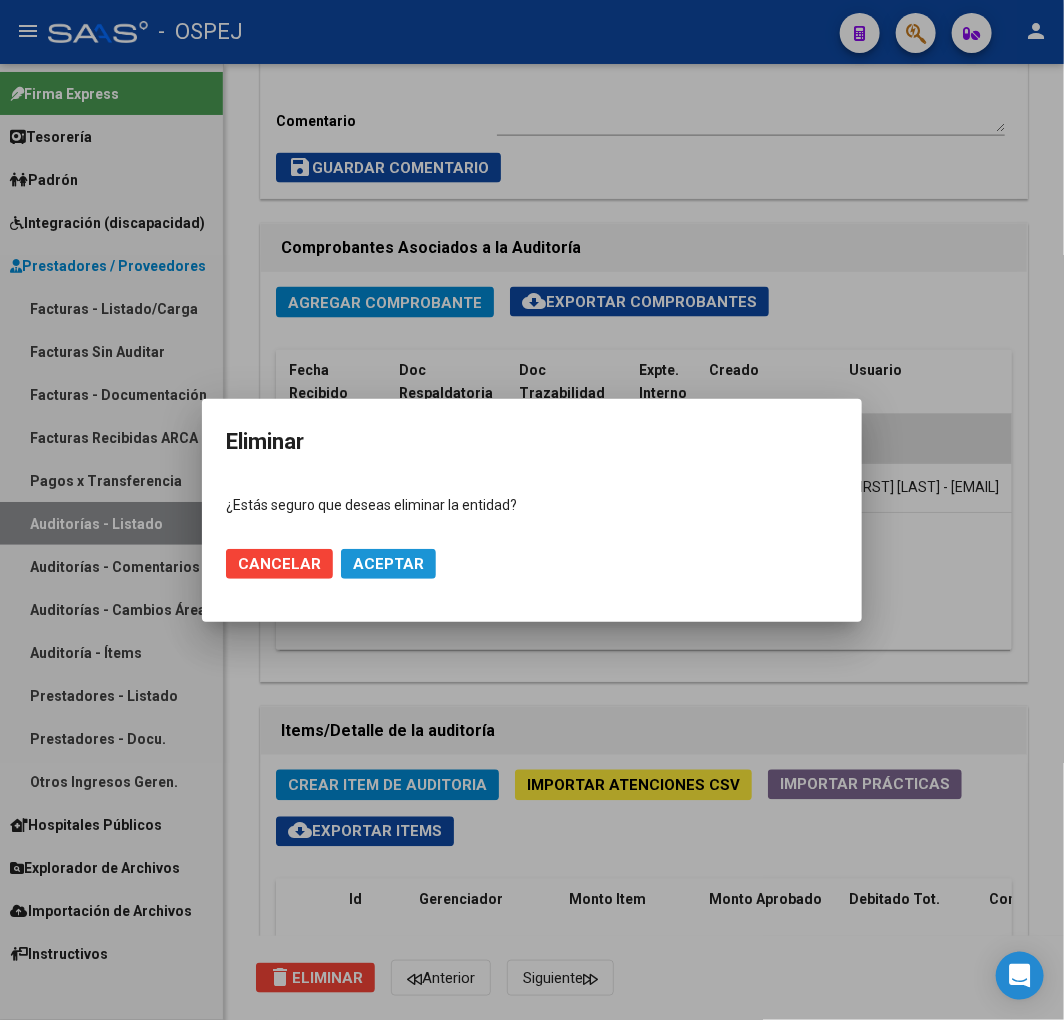 click on "Aceptar" 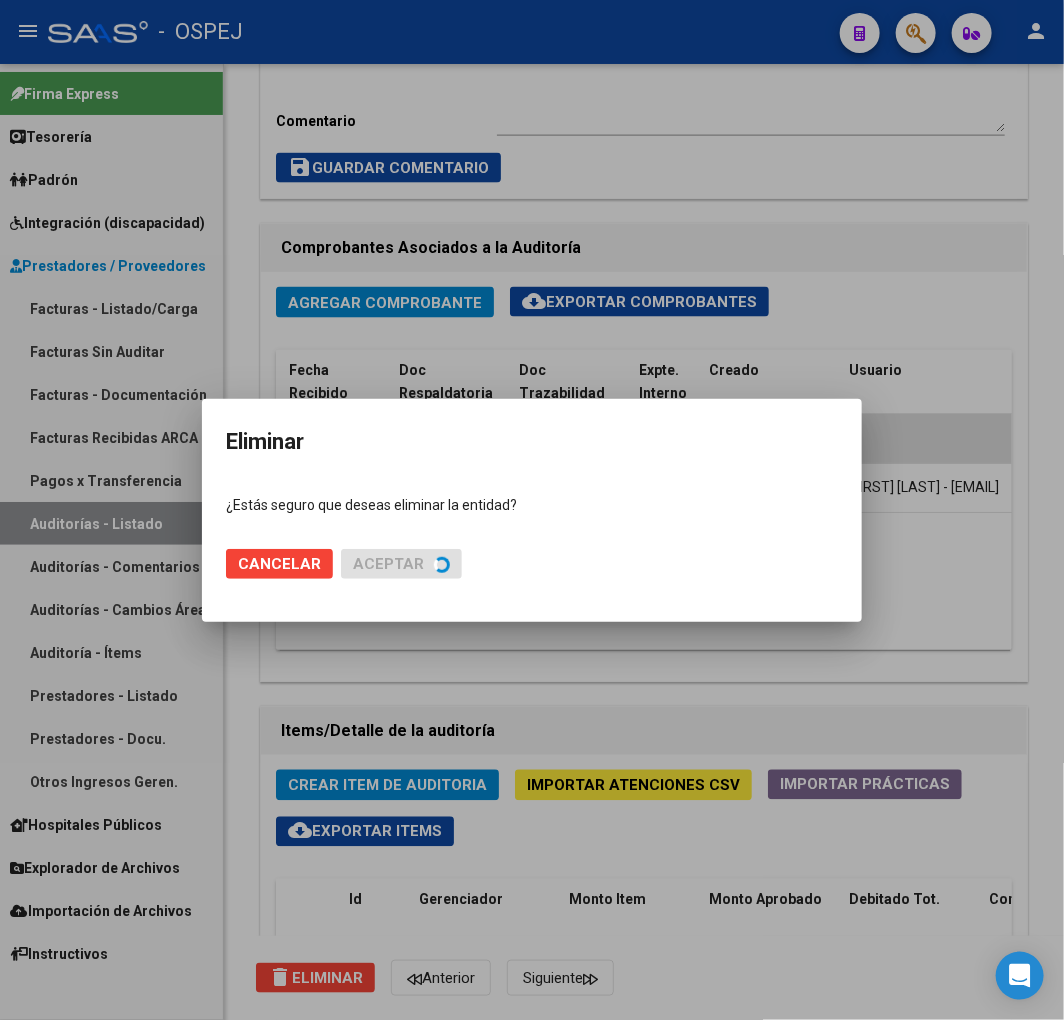 scroll, scrollTop: 0, scrollLeft: 0, axis: both 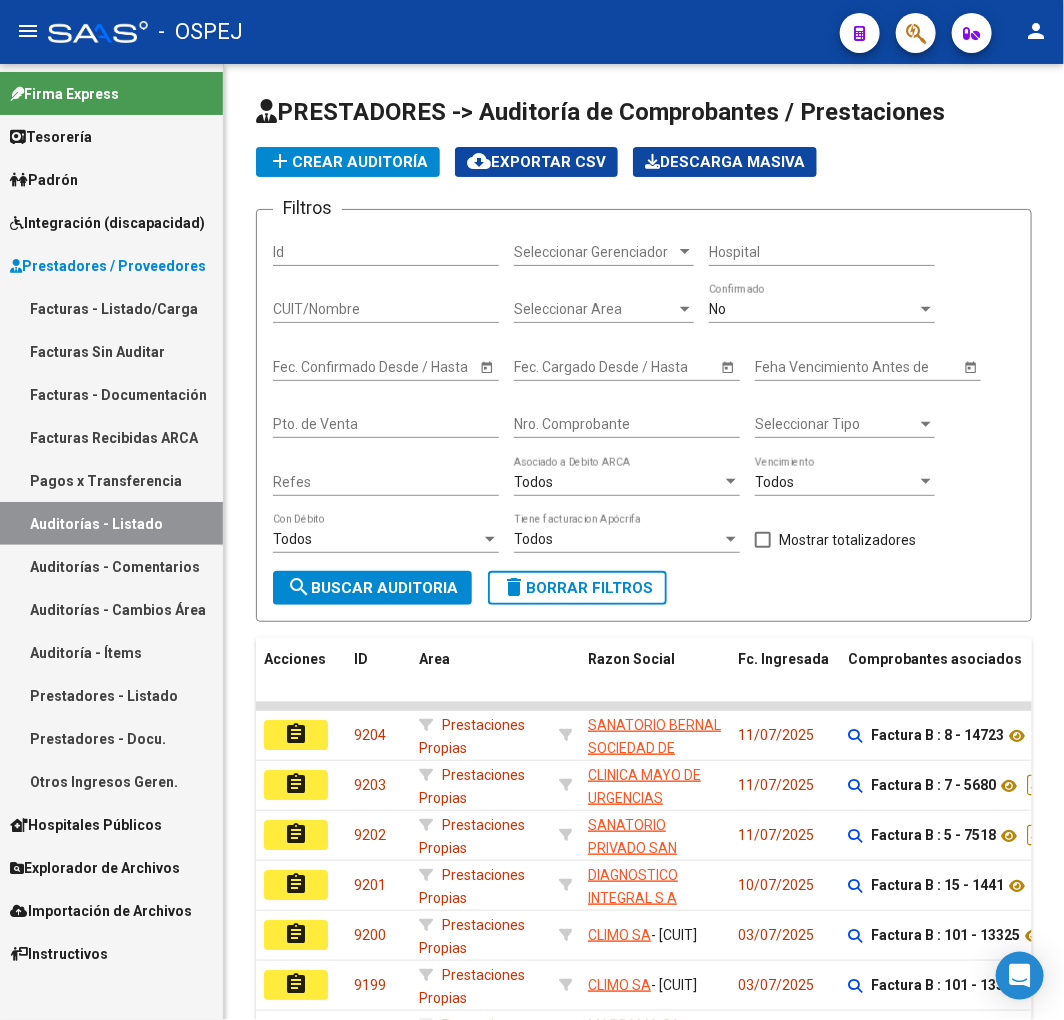 drag, startPoint x: 118, startPoint y: 317, endPoint x: 165, endPoint y: 307, distance: 48.052055 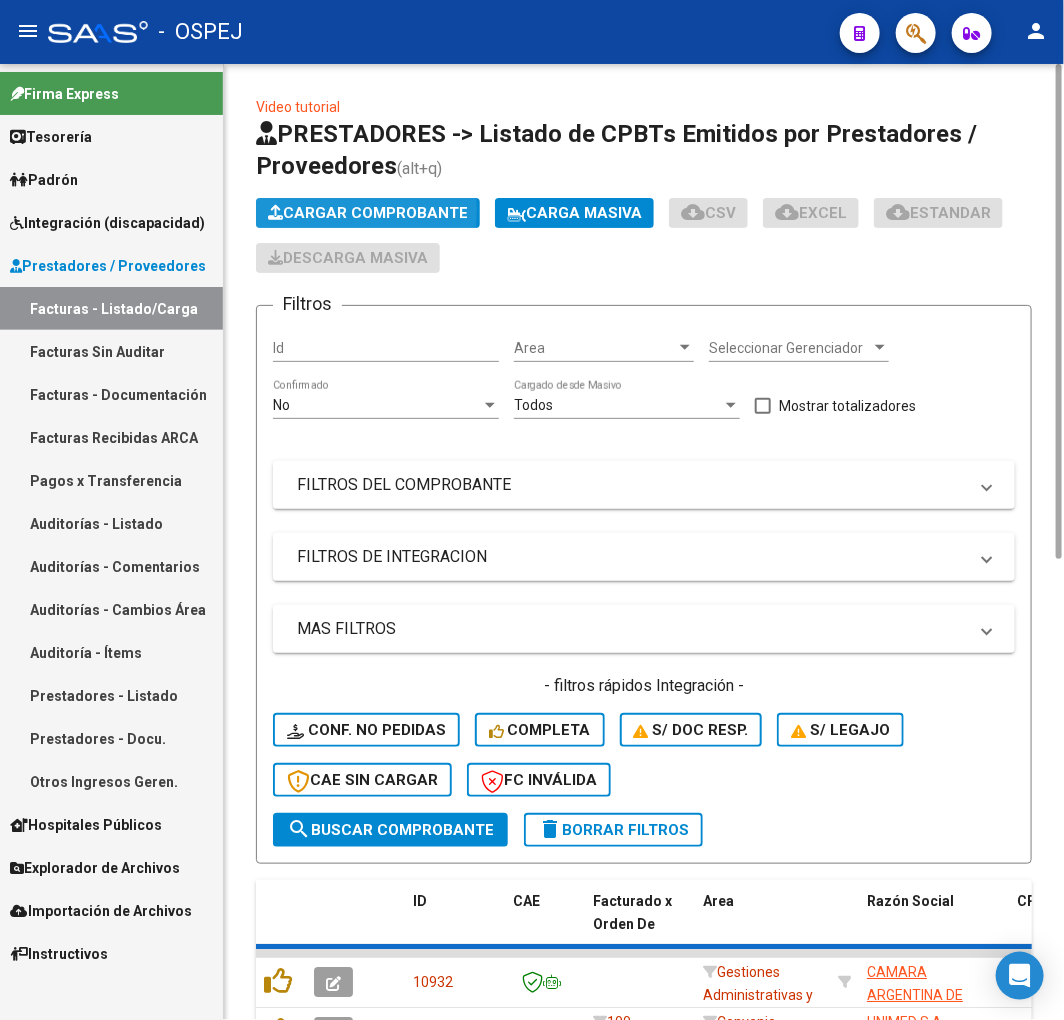 click on "Cargar Comprobante" 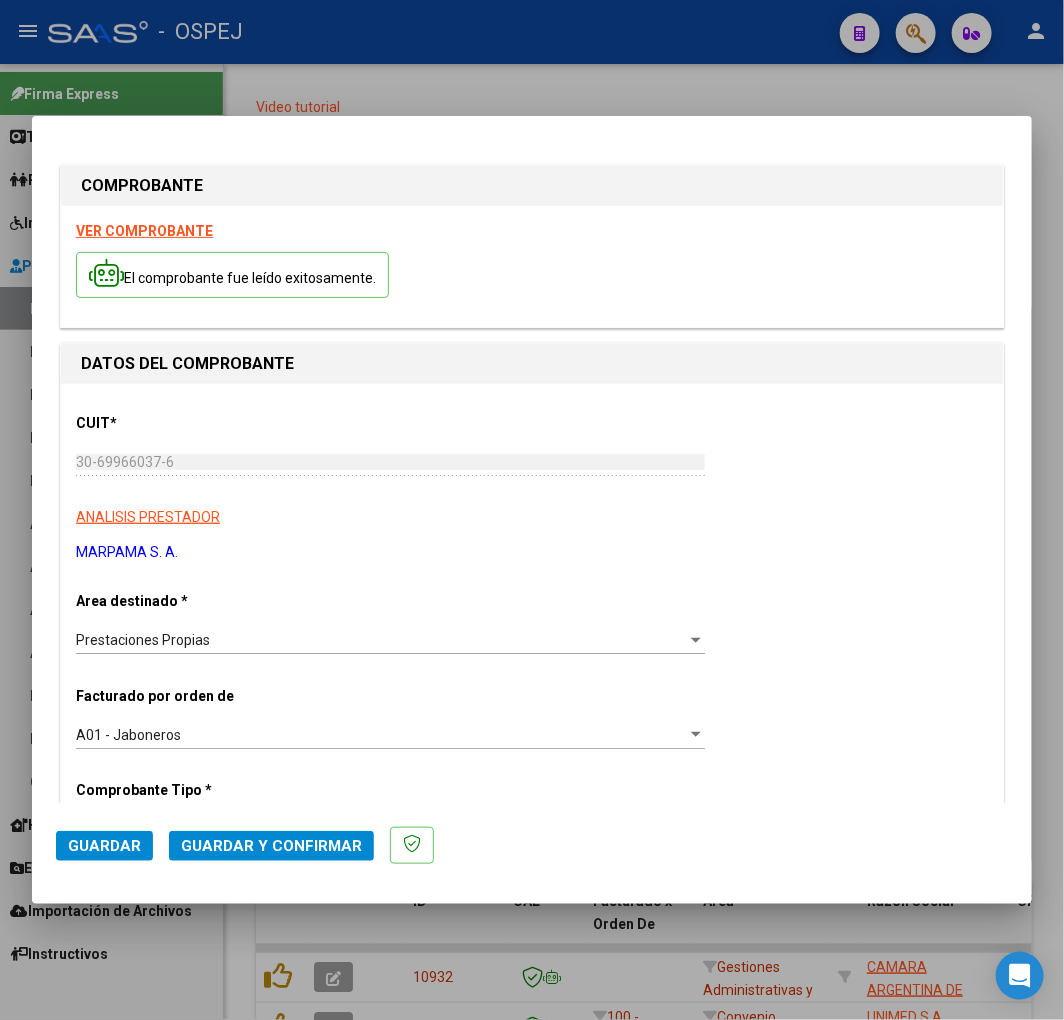 scroll, scrollTop: 111, scrollLeft: 0, axis: vertical 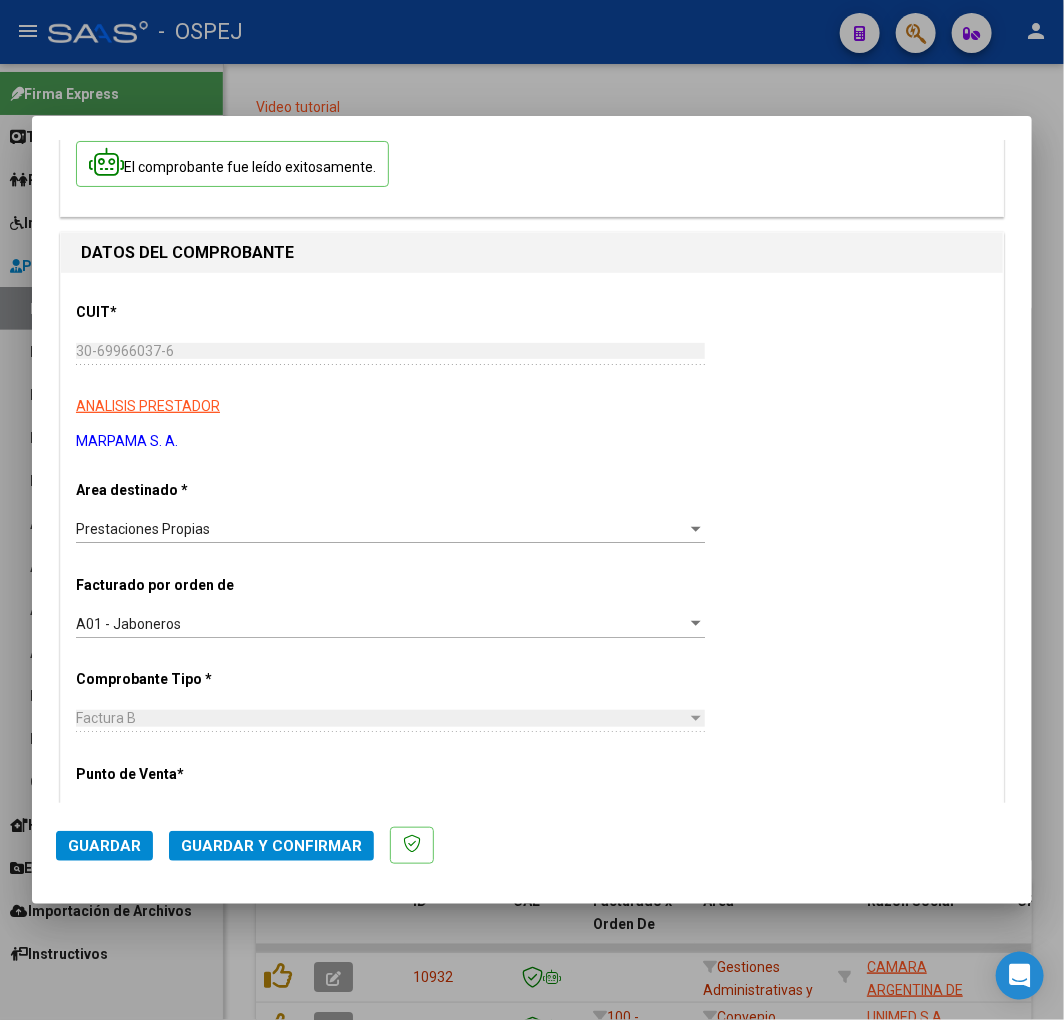 click on "Guardar Guardar y Confirmar" 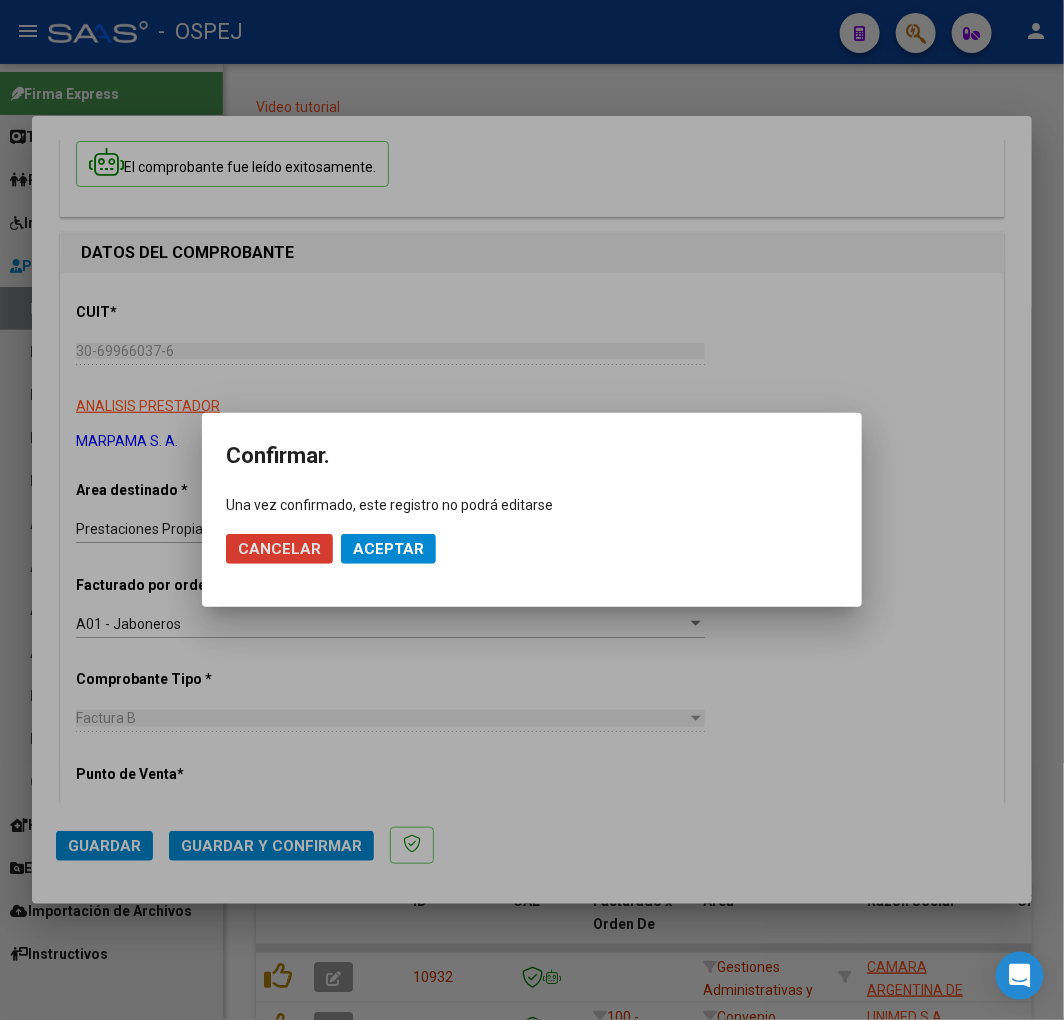 click on "Aceptar" 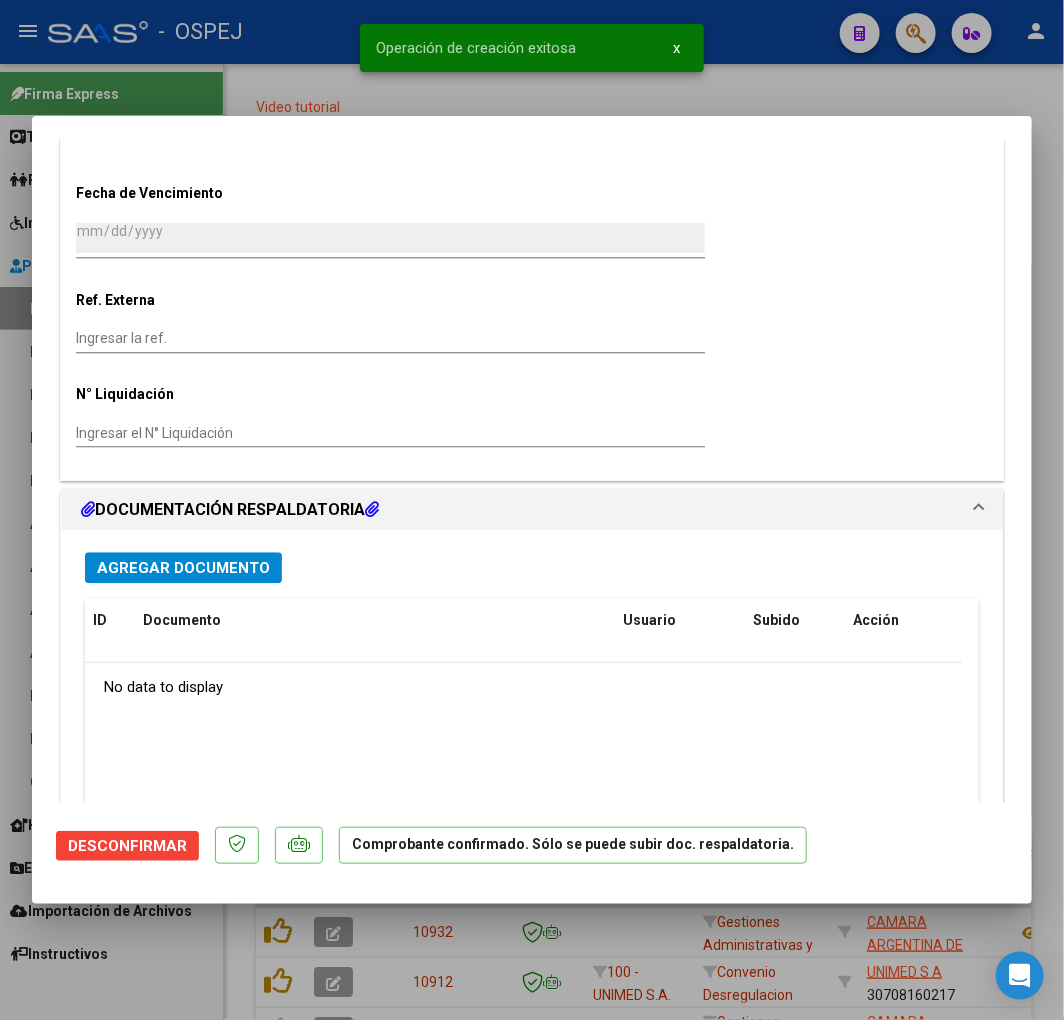 scroll, scrollTop: 1555, scrollLeft: 0, axis: vertical 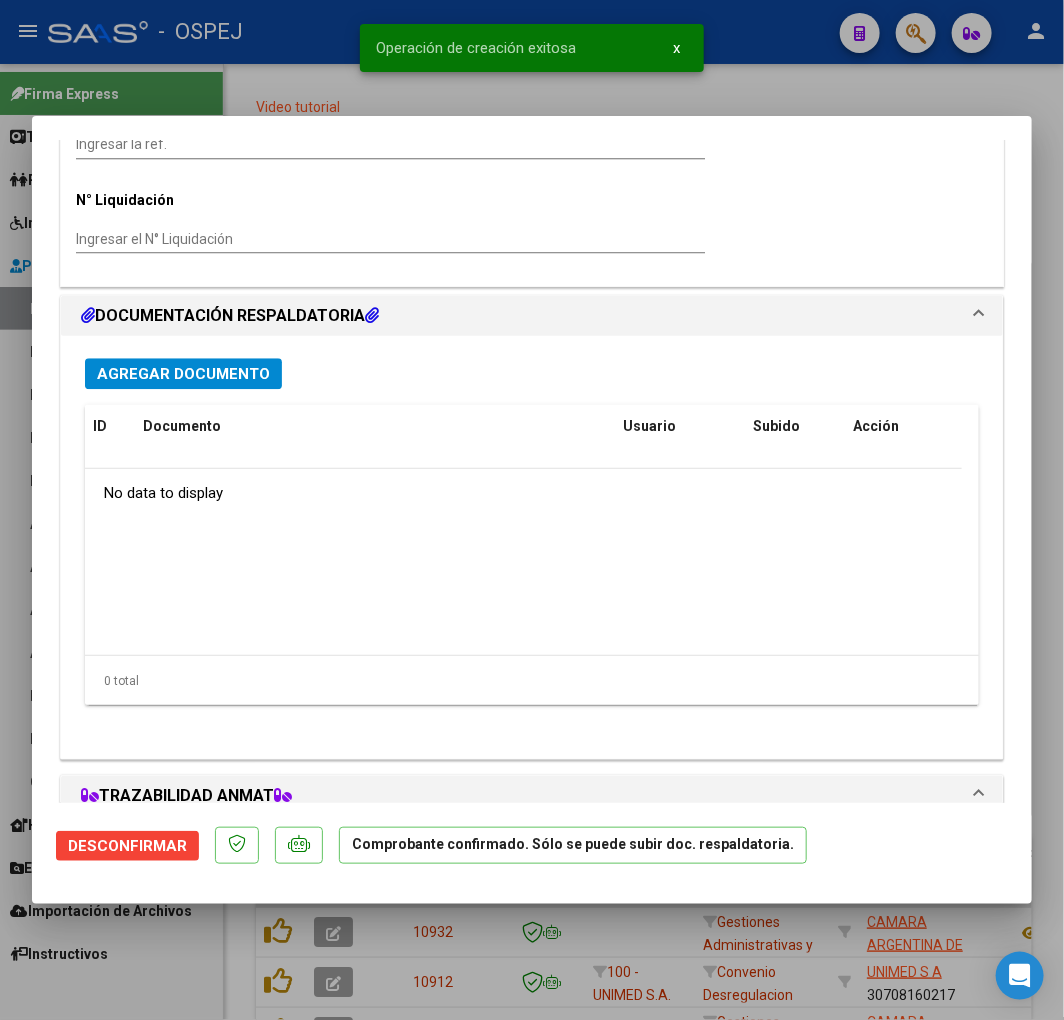 click on "Agregar Documento" at bounding box center [183, 374] 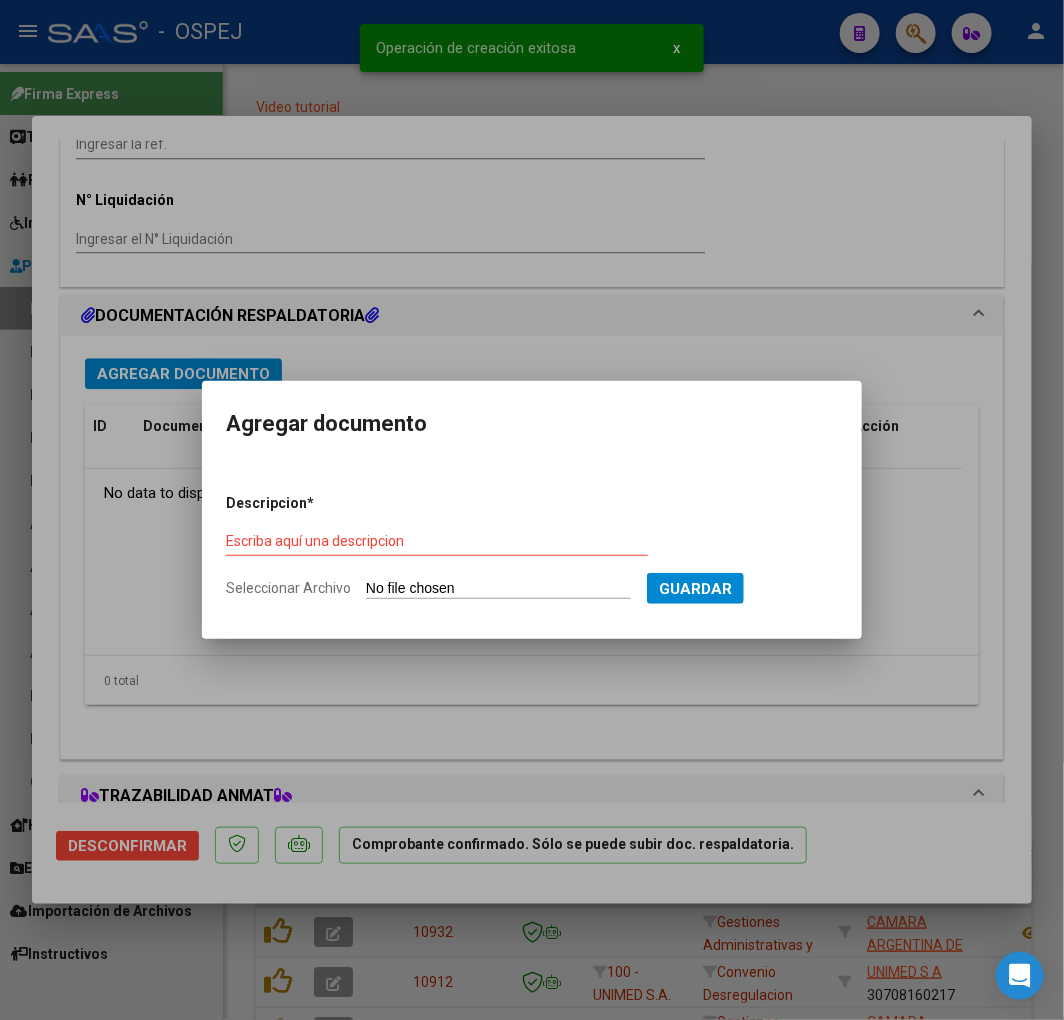 type on "C:\fakepath\[TEXT].pdf" 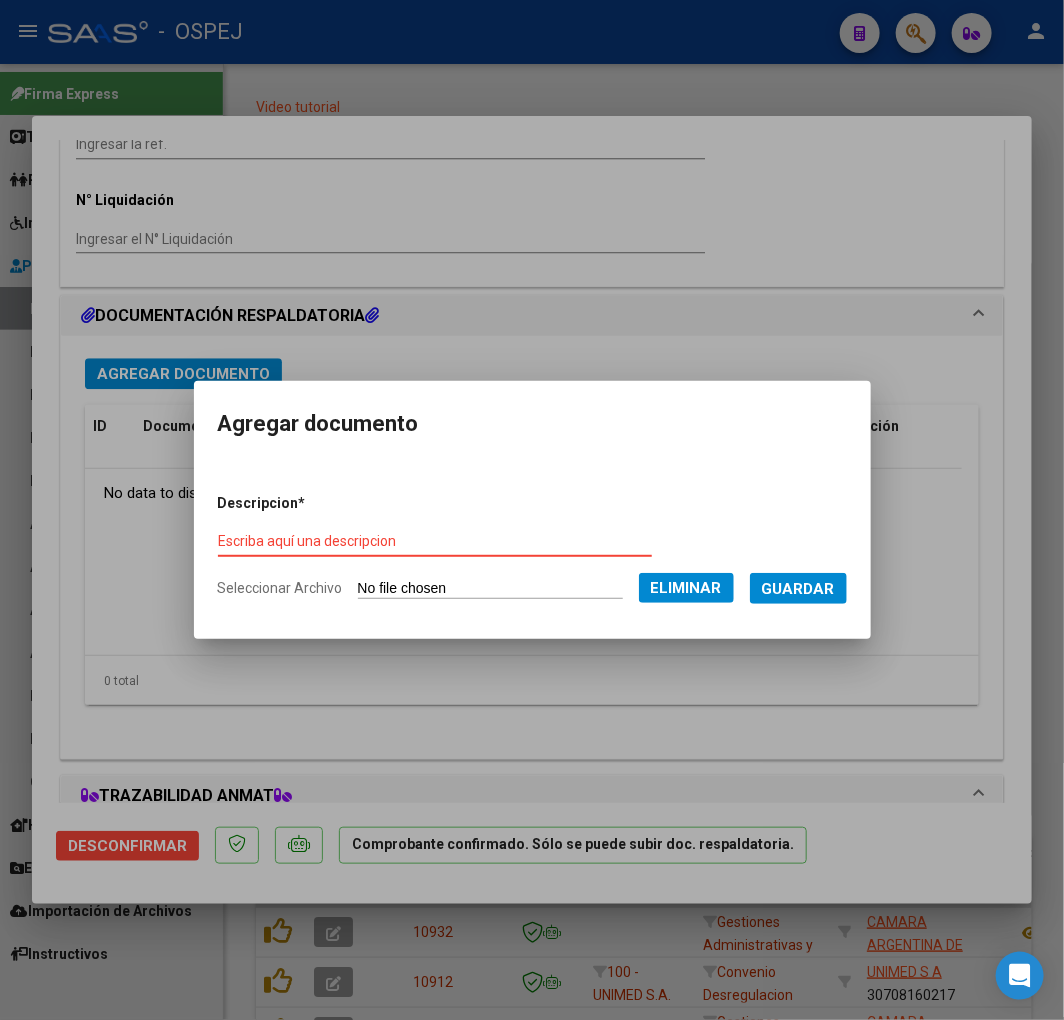 click on "Escriba aquí una descripcion" at bounding box center [435, 541] 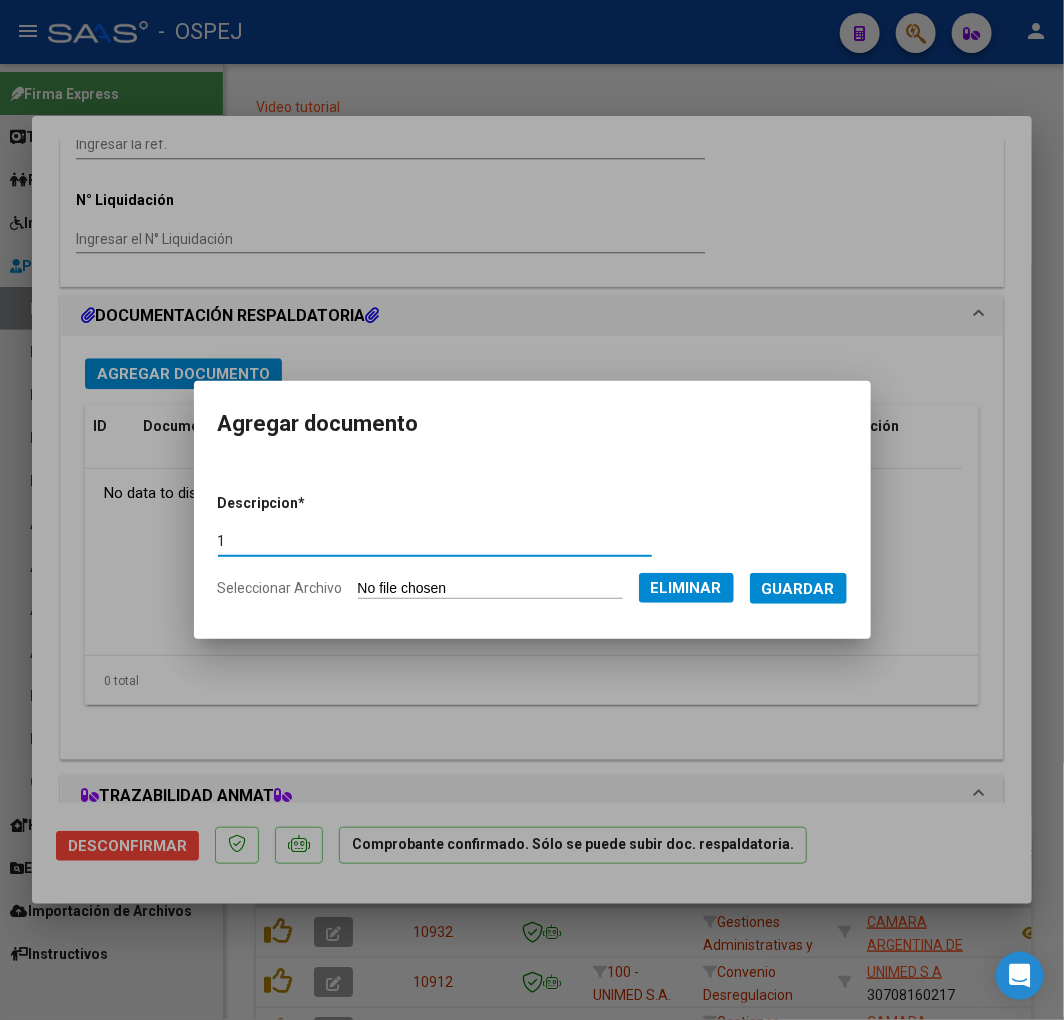 type on "1" 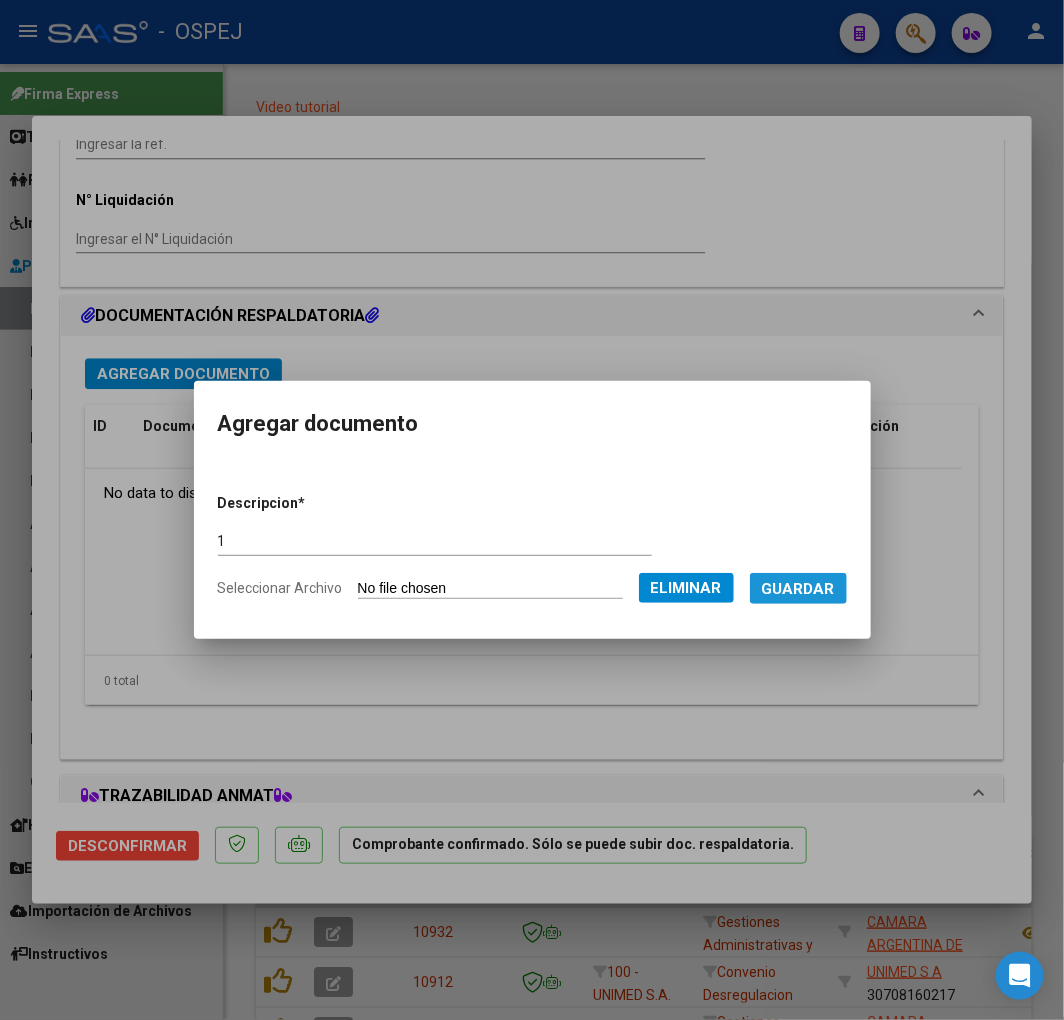 click on "Guardar" at bounding box center (798, 588) 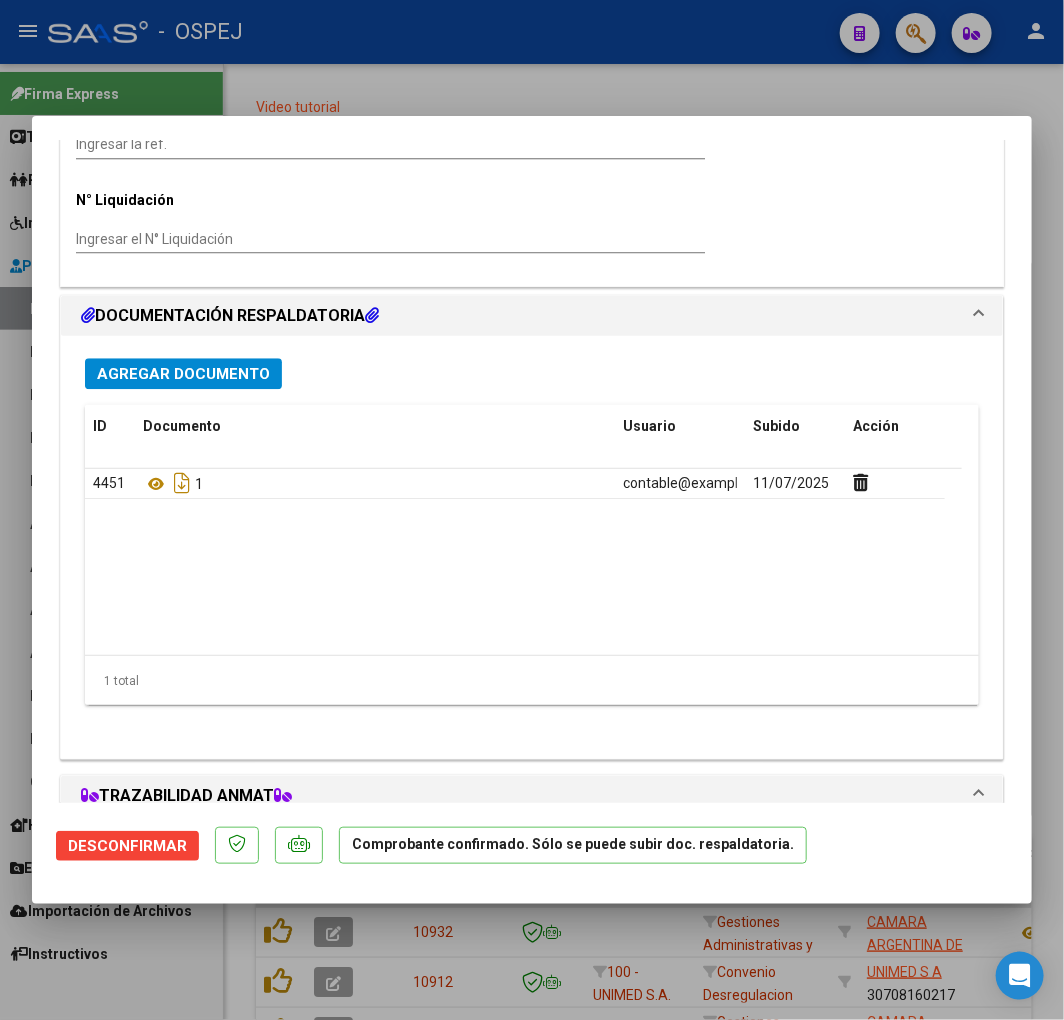 click on "Agregar Documento" at bounding box center [183, 374] 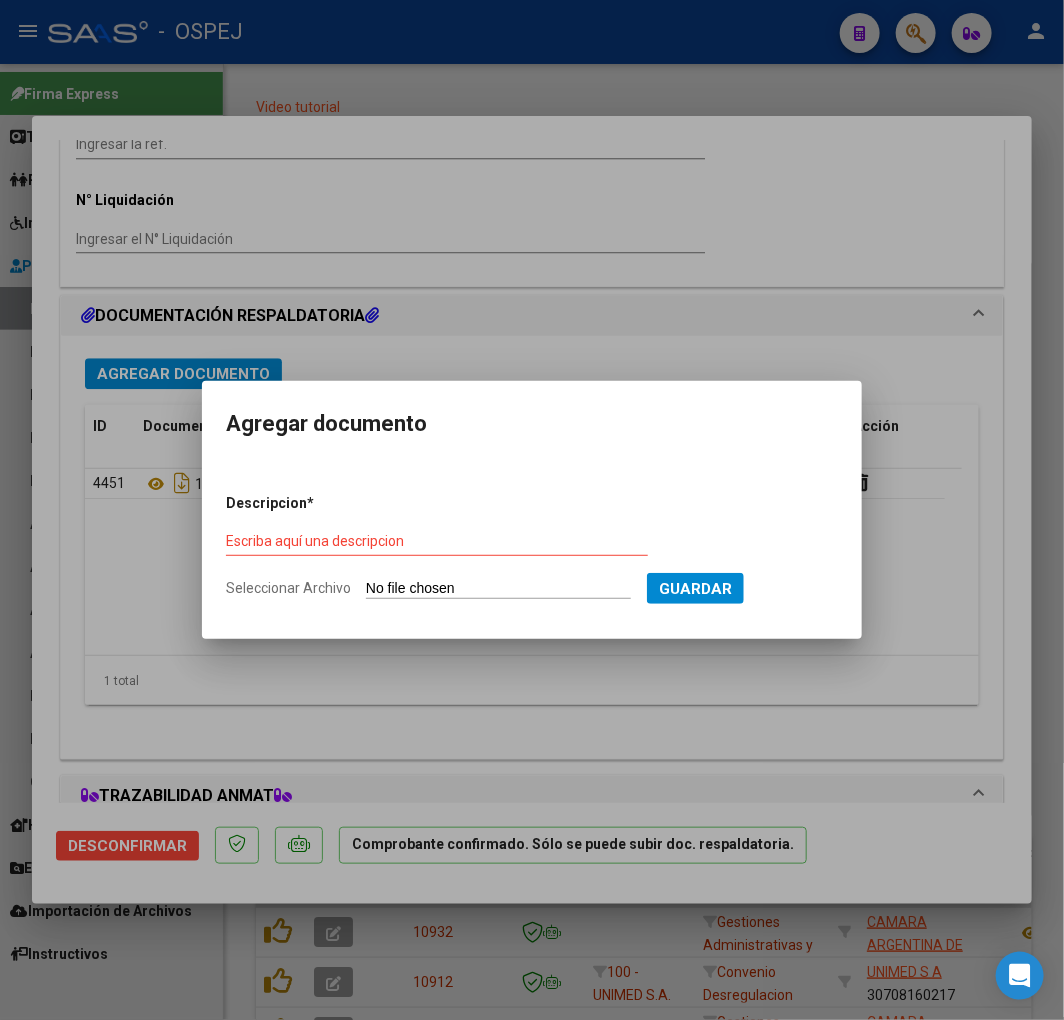 type on "C:\fakepath\[TEXT].pdf" 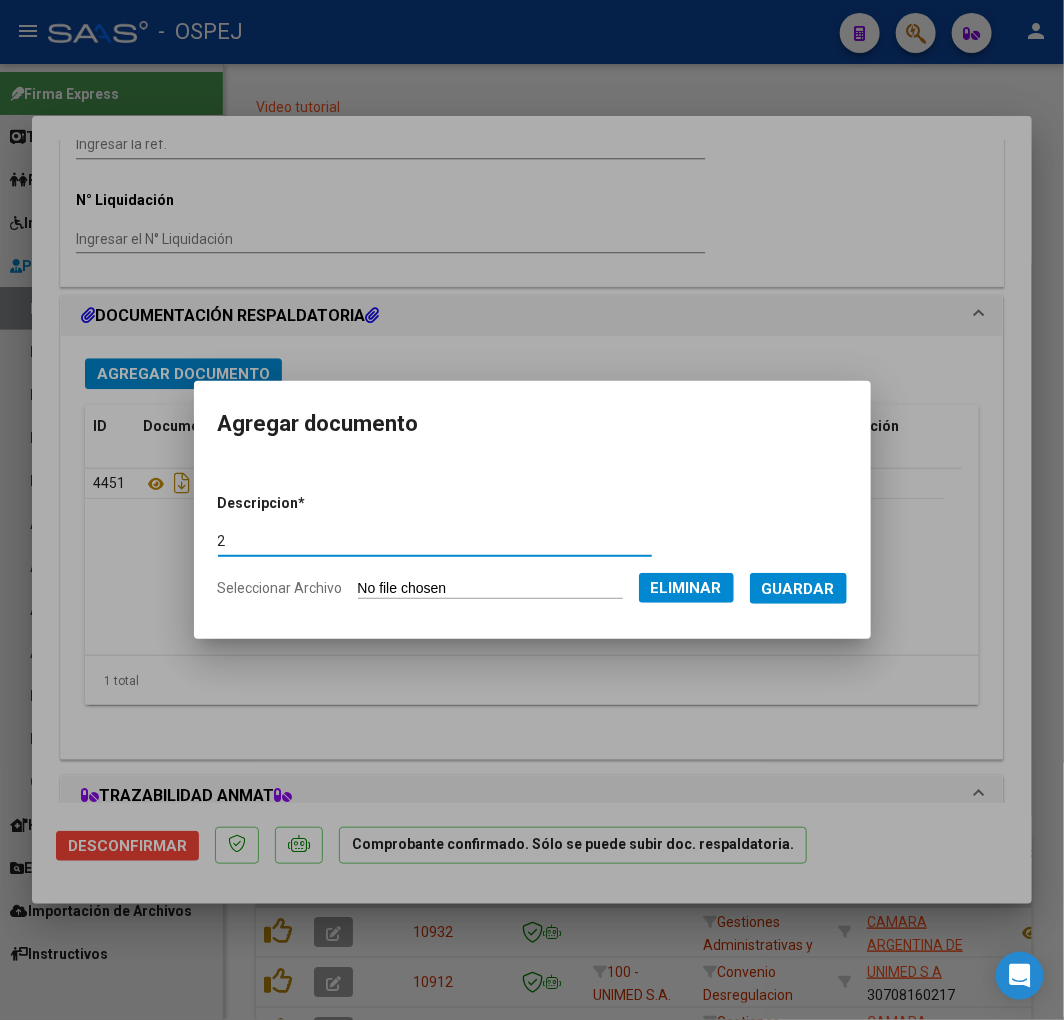 type on "2" 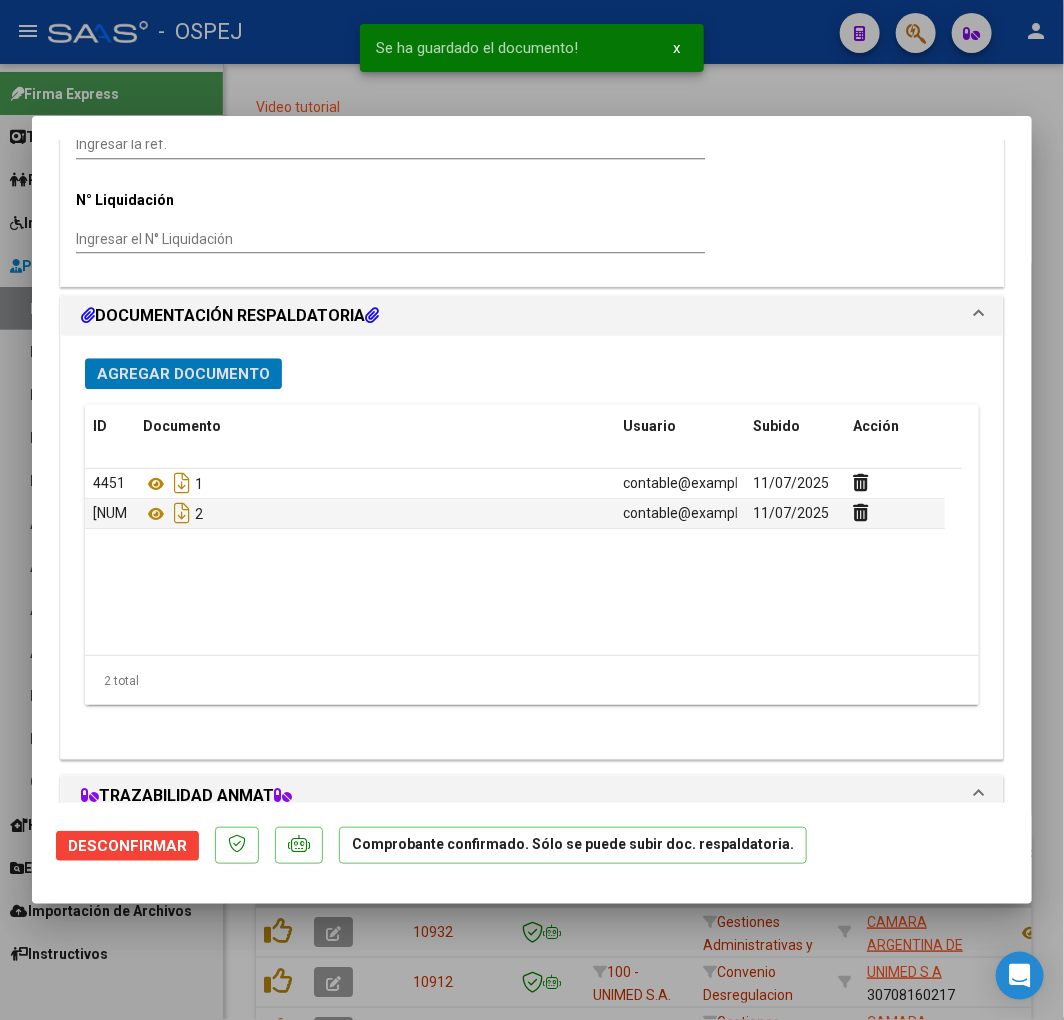 click on "Agregar Documento" at bounding box center (183, 374) 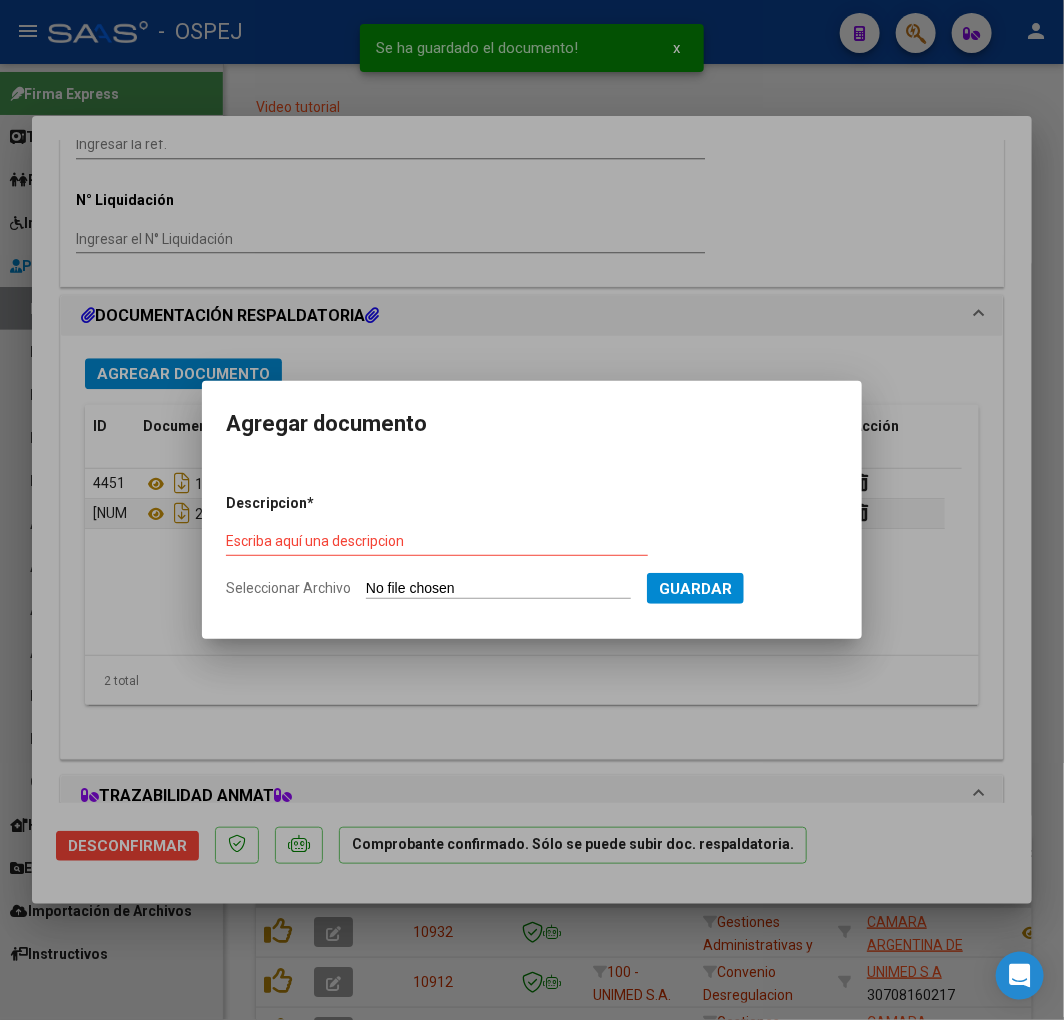 type on "C:\fakepath\115080 CRUZ MURUCHI GERARDO_(Optimized).pdf" 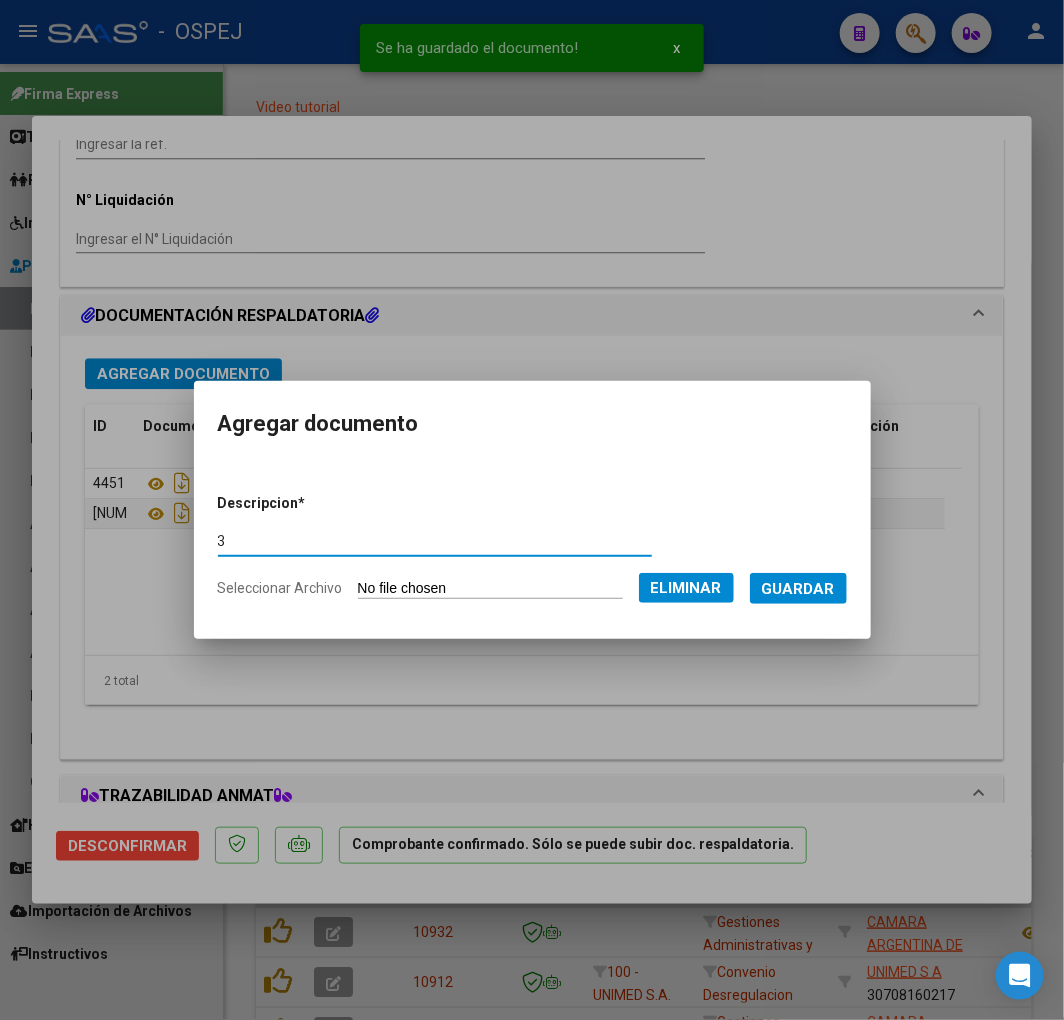 type on "3" 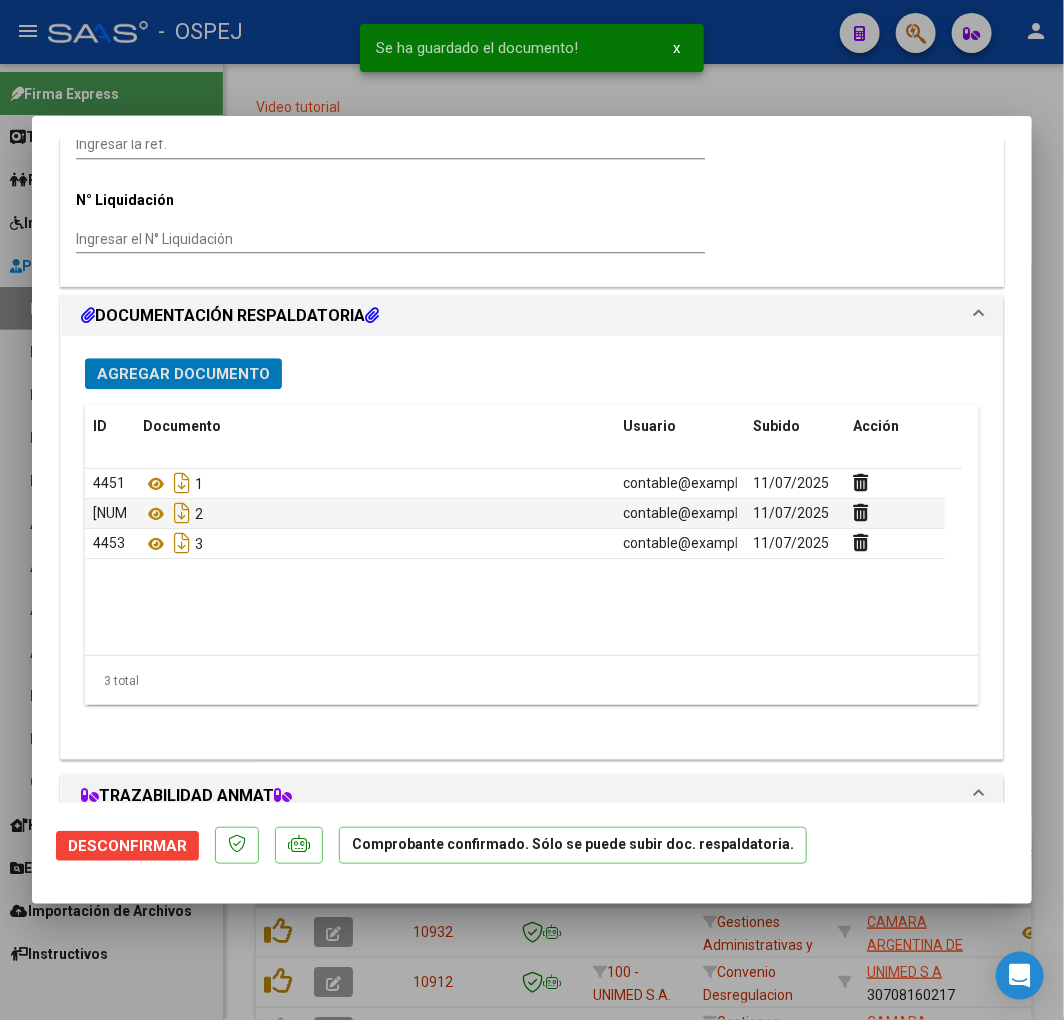 click on "Agregar Documento" at bounding box center [183, 374] 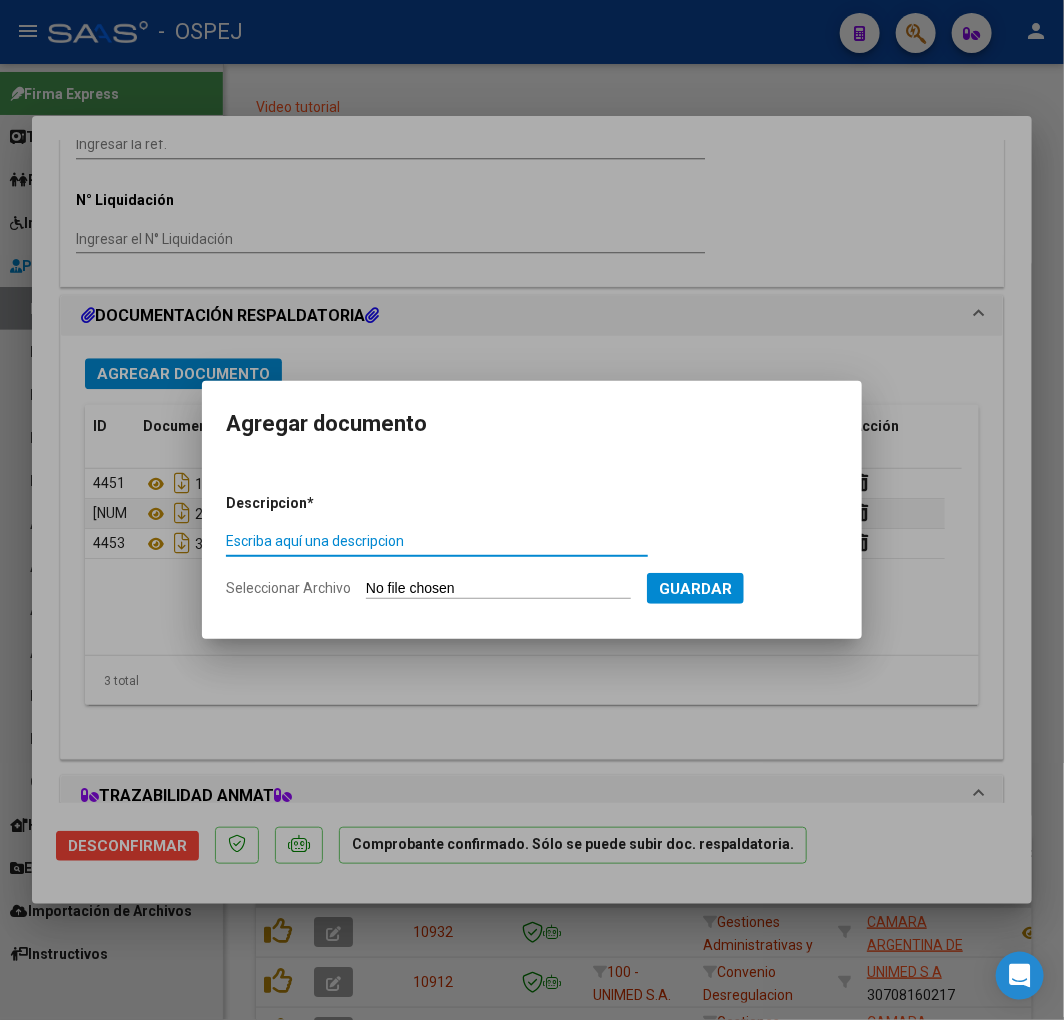 drag, startPoint x: 626, startPoint y: 752, endPoint x: 584, endPoint y: 723, distance: 51.0392 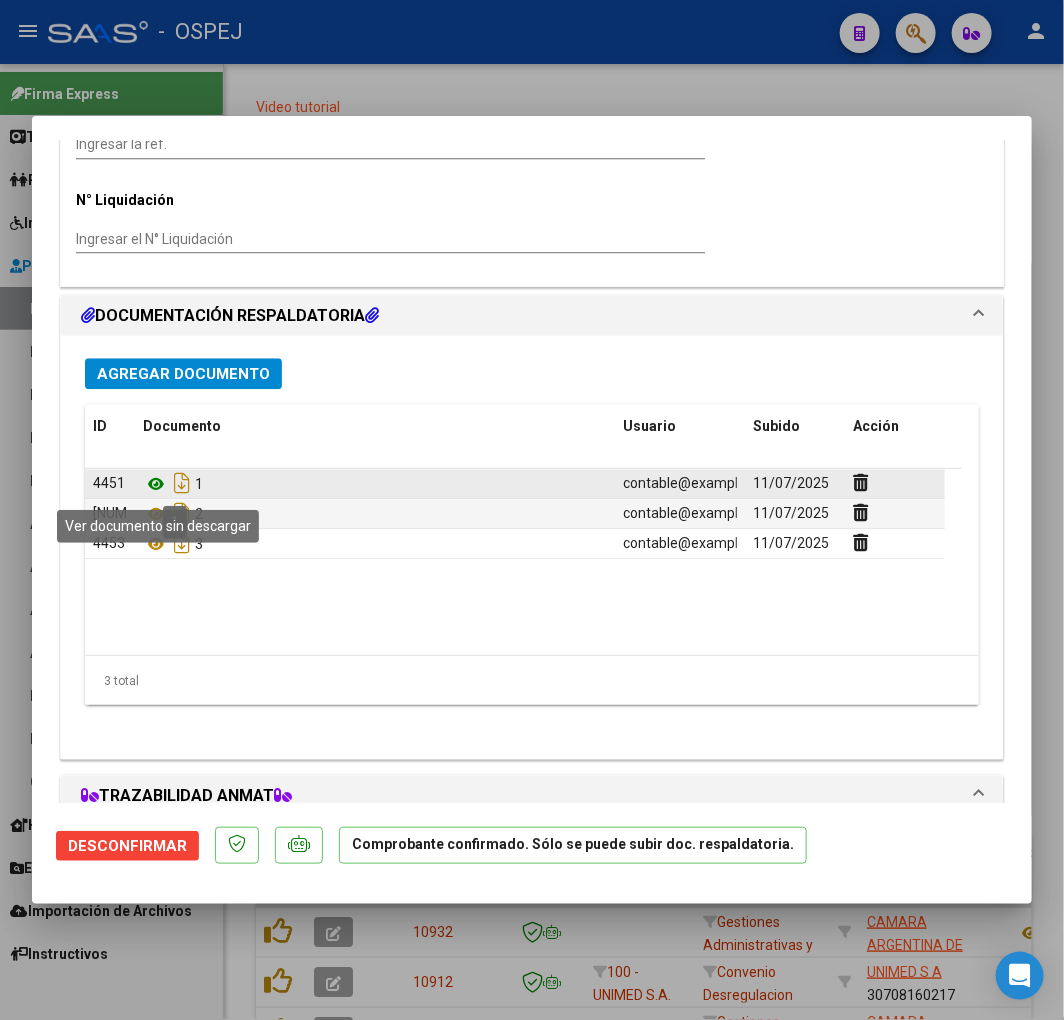click 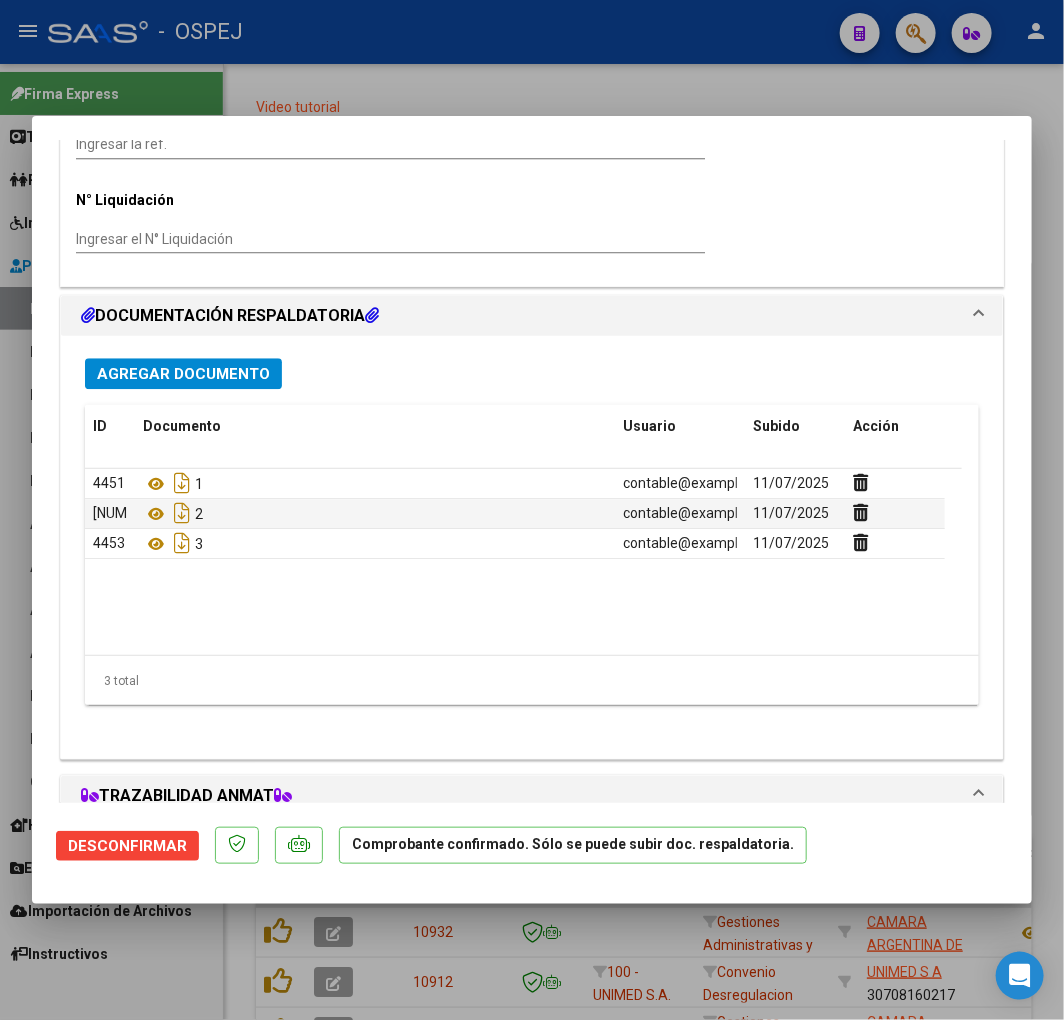 click on "Agregar Documento" at bounding box center (183, 374) 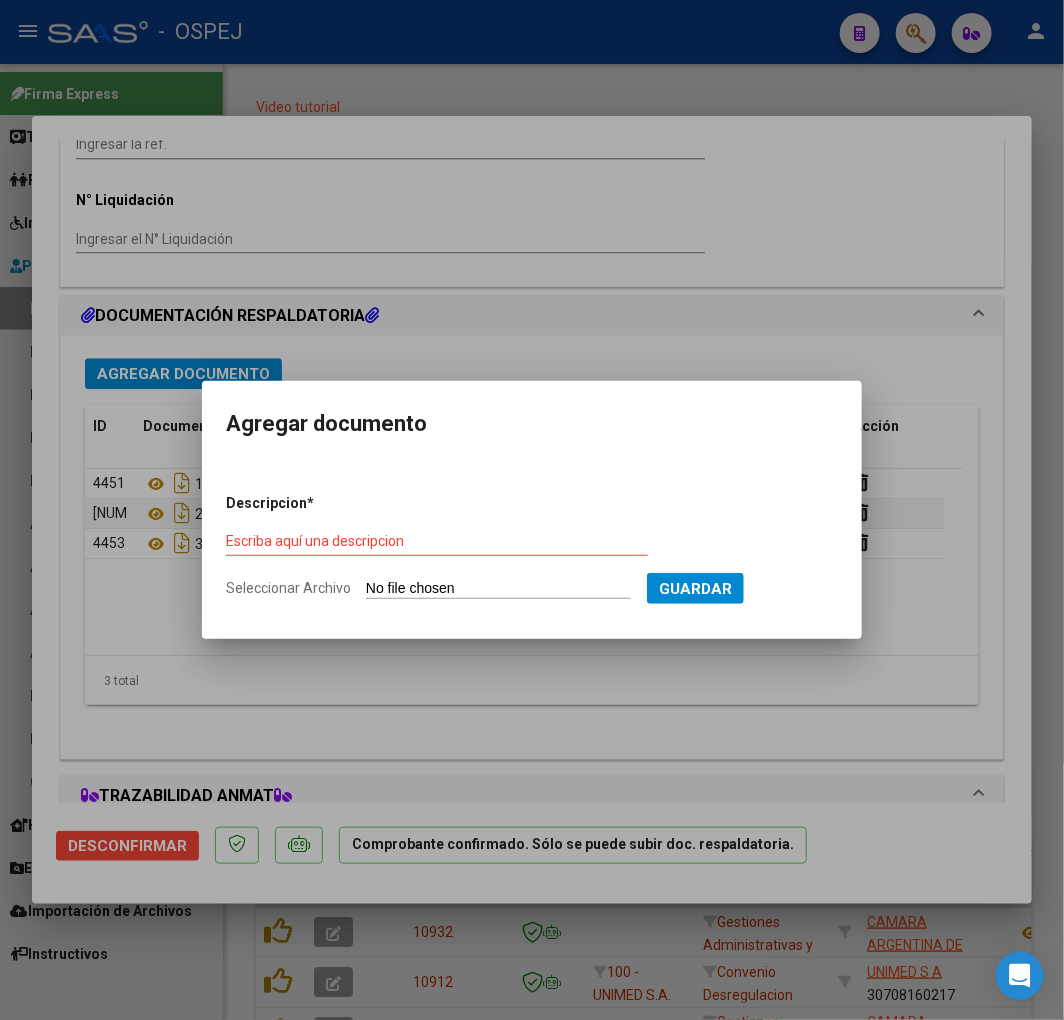 type on "C:\fakepath\OSPEJ JABONEROS.pdf" 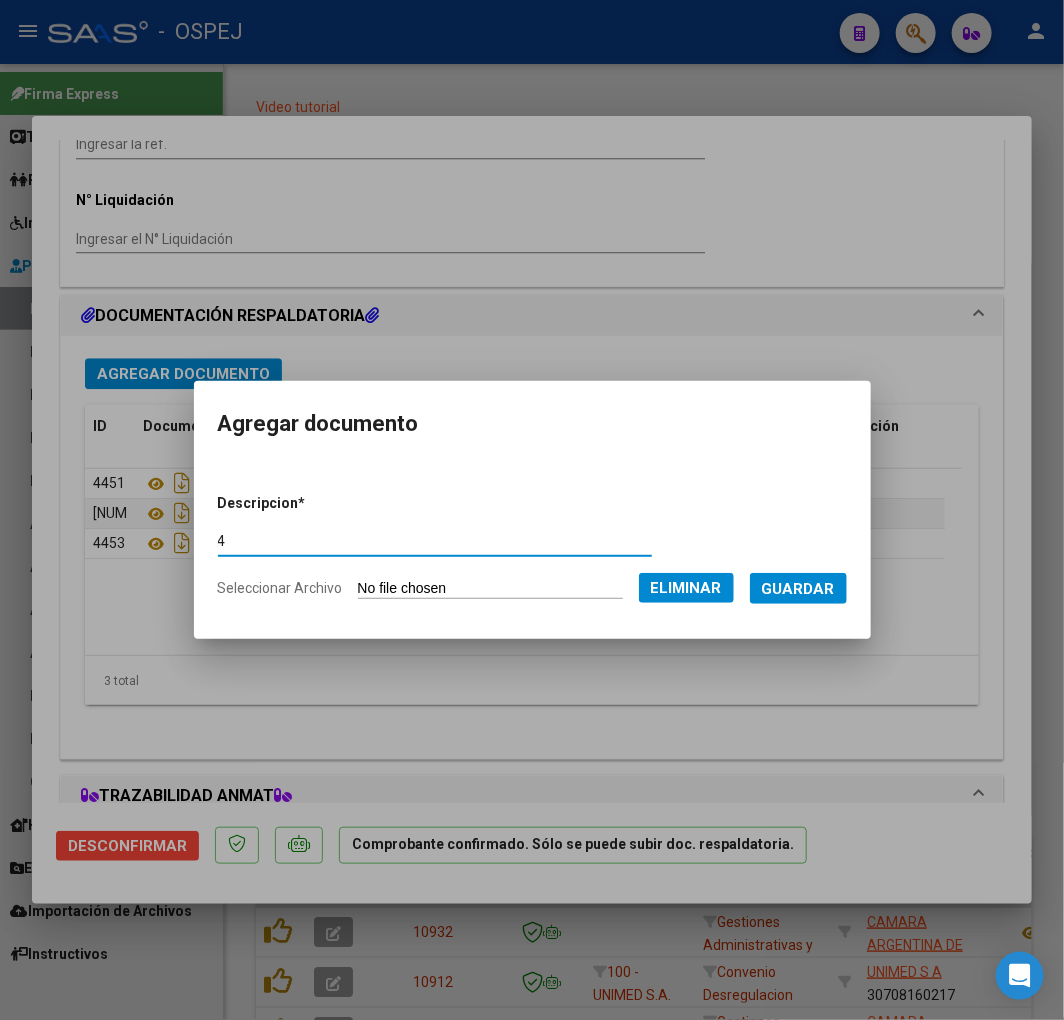 type on "4" 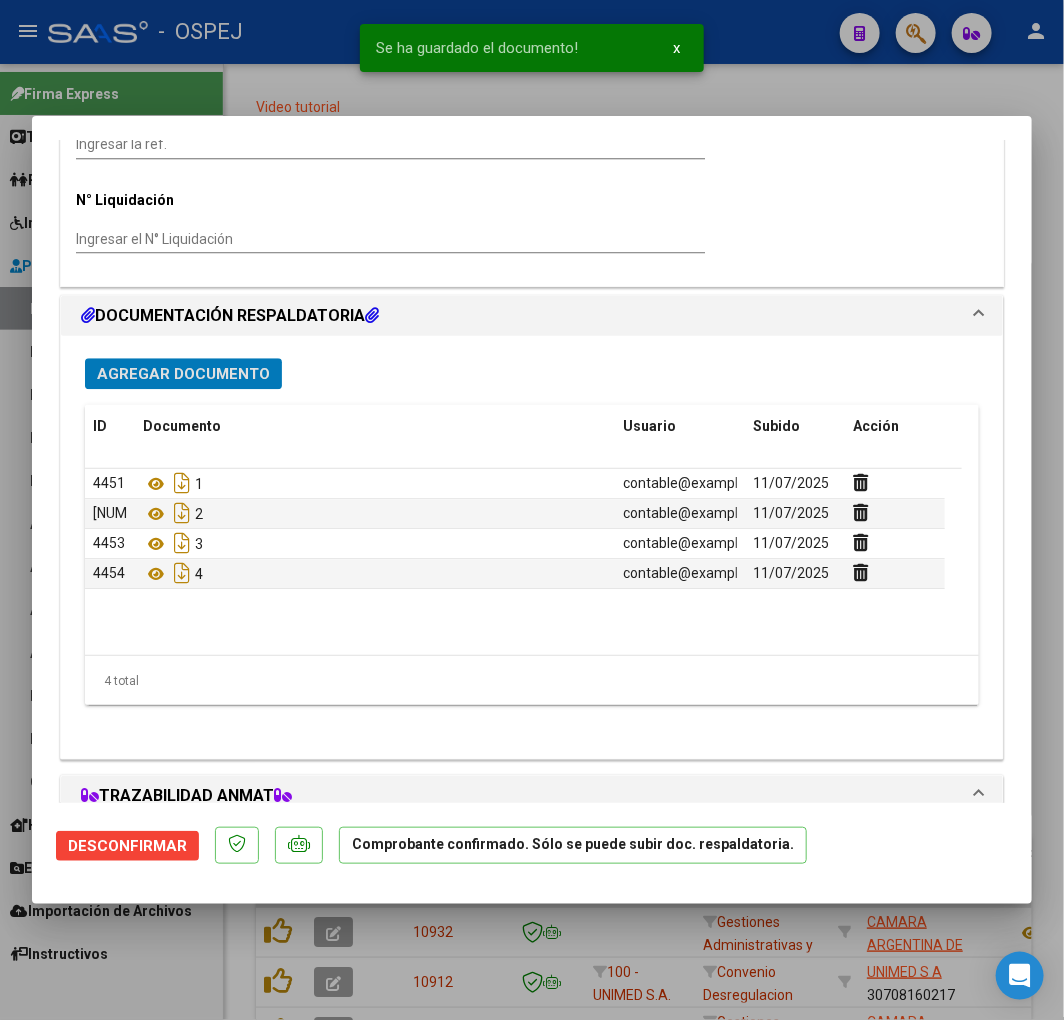 click on "Agregar Documento" at bounding box center [183, 373] 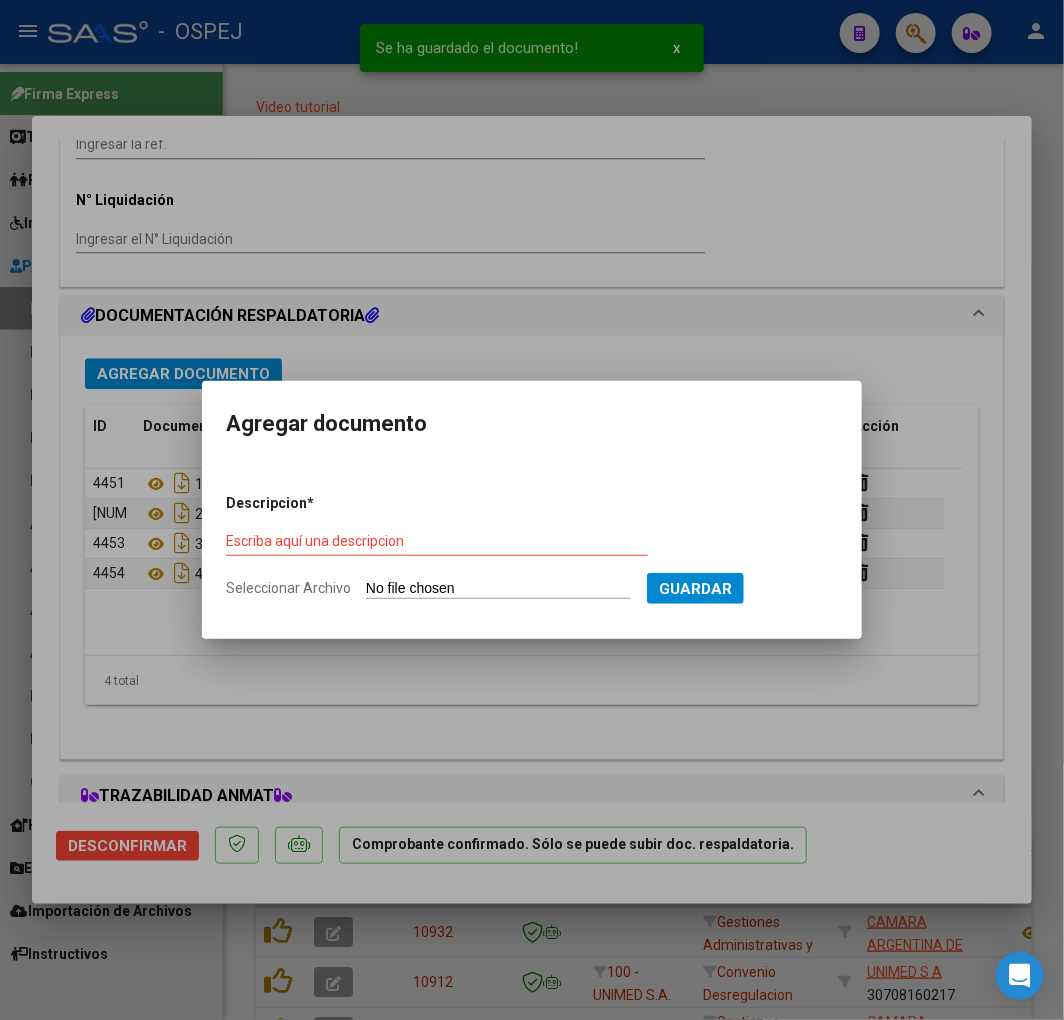 type on "C:\fakepath\[TEXT].pdf" 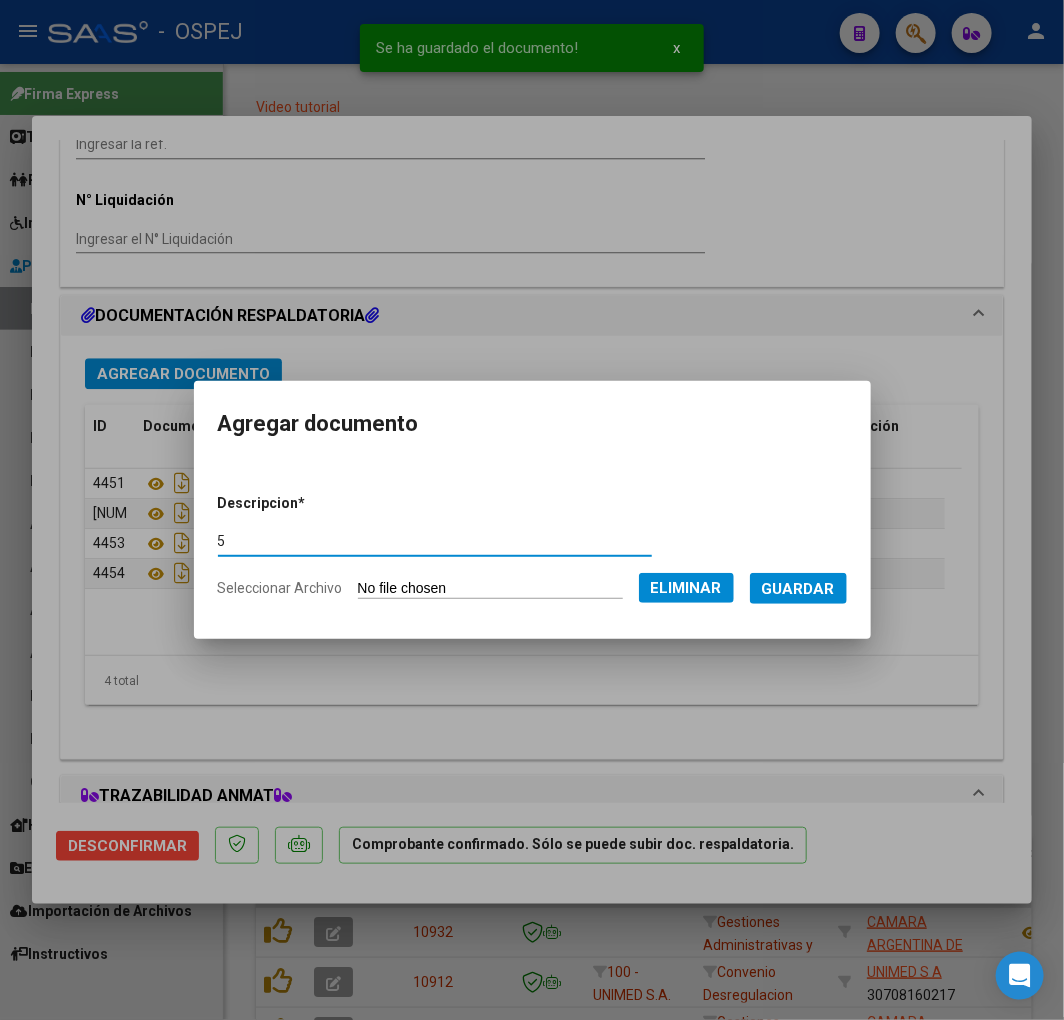 type on "5" 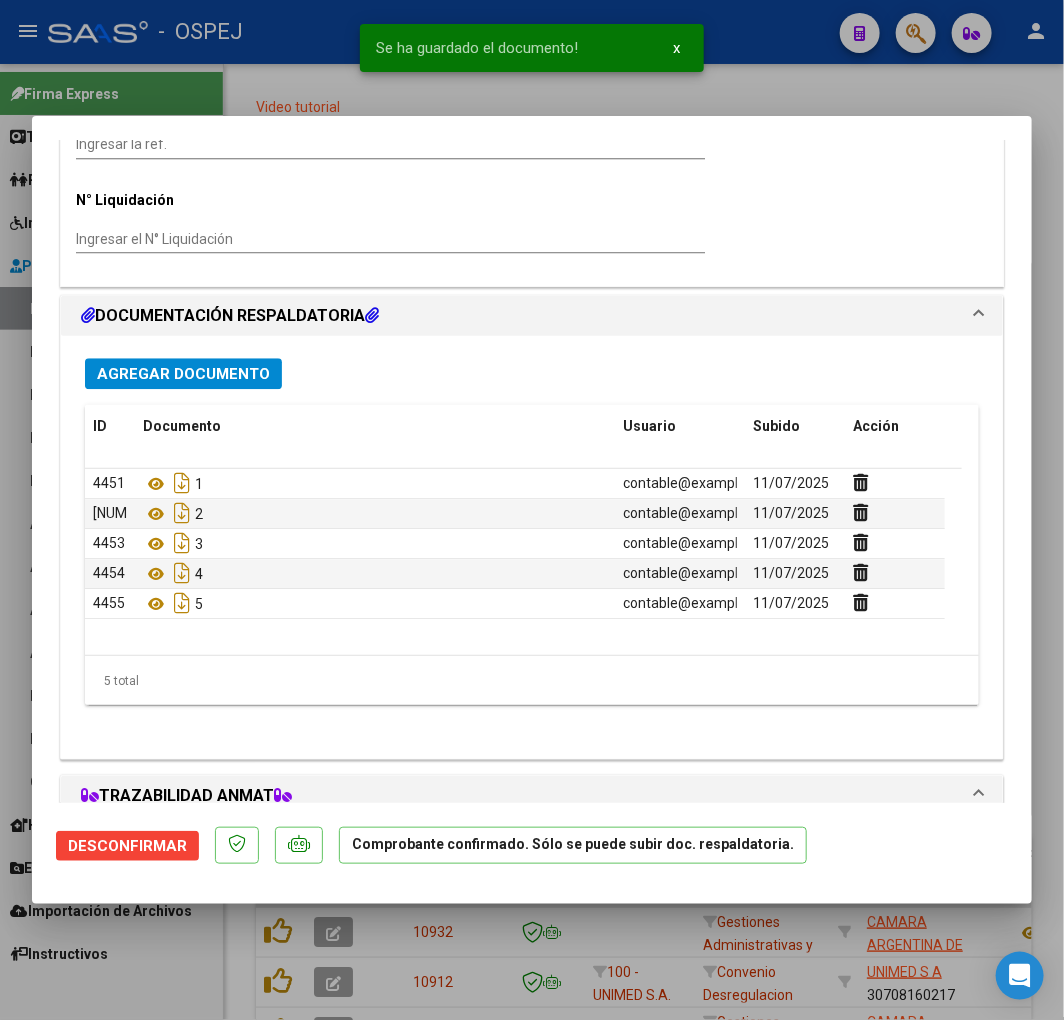 click on "DOCUMENTACIÓN RESPALDATORIA  Agregar Documento ID Documento Usuario Subido Acción 4451  1   [EMAIL] - [FIRST] [LAST]   11/07/2025  4452  2   [EMAIL] - [FIRST] [LAST]   11/07/2025  4453  3   [EMAIL] - [FIRST] [LAST]   11/07/2025  4454  4   [EMAIL] - [FIRST] [LAST]   11/07/2025  4455  5   [EMAIL] - [FIRST] [LAST]   11/07/2025   5 total   1   TRAZABILIDAD ANMAT  Agregar Trazabilidad ID Estado Serial Lote C/ Rec Apellido Nombre DNI Medicamento Razón Social gtin Fecha Trans. Fecha Evento ID Transacción Anmat No data to display  0 total   1" at bounding box center (532, 773) 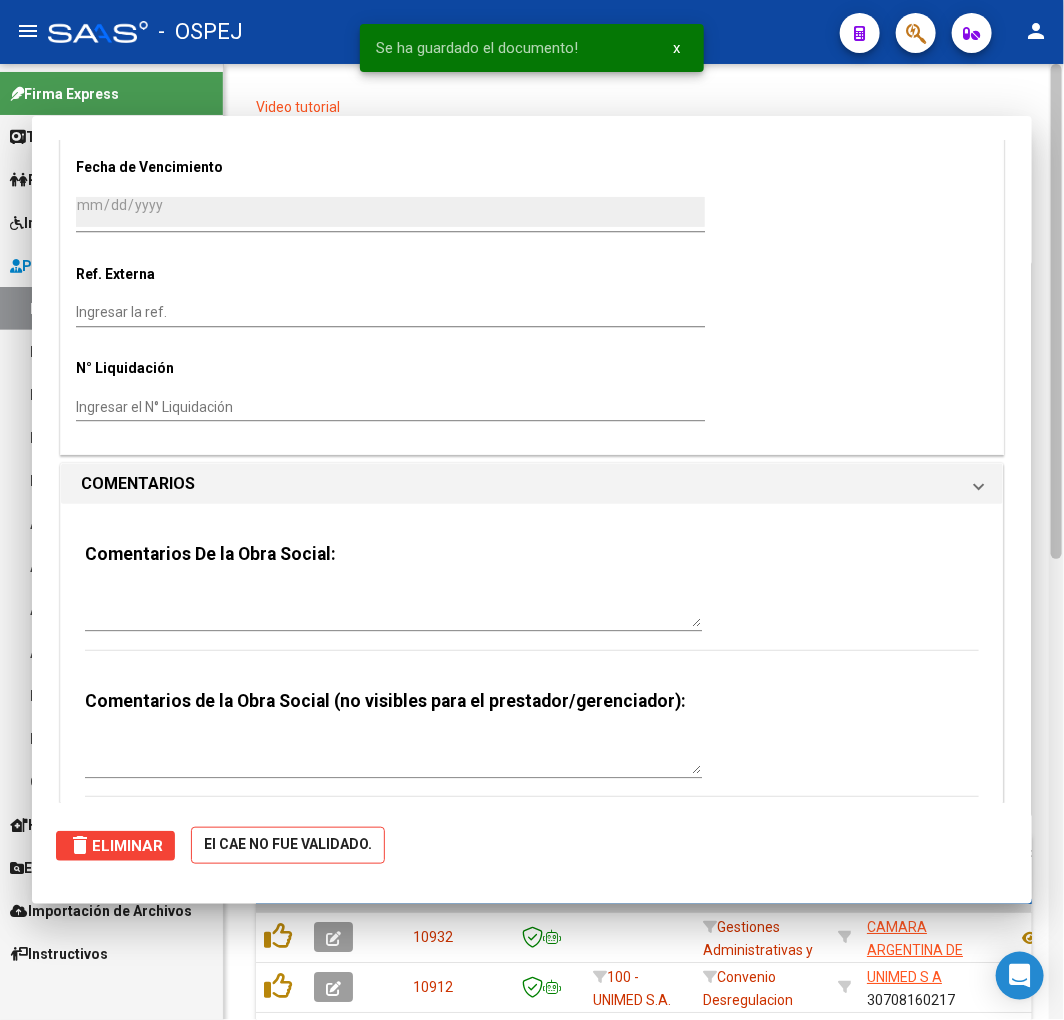 scroll, scrollTop: 1722, scrollLeft: 0, axis: vertical 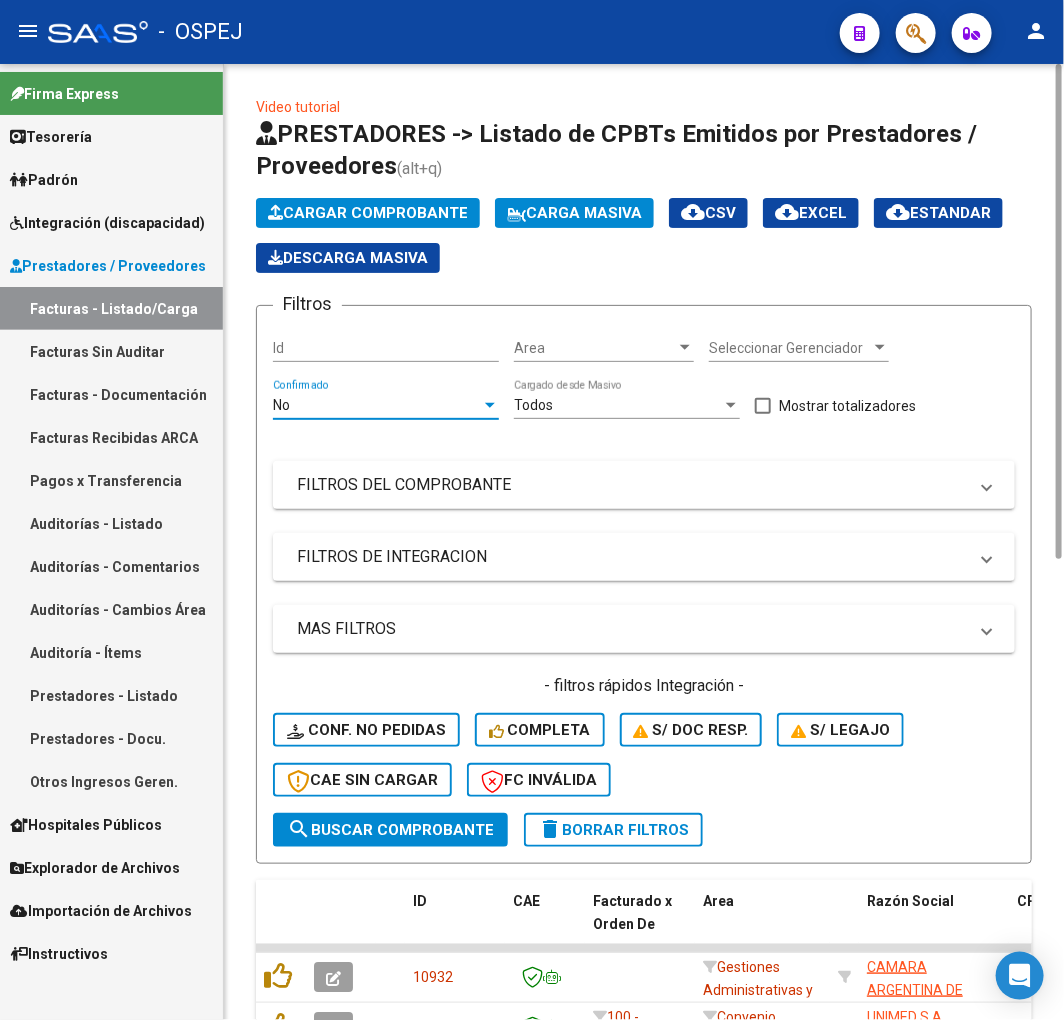click on "No" at bounding box center [377, 405] 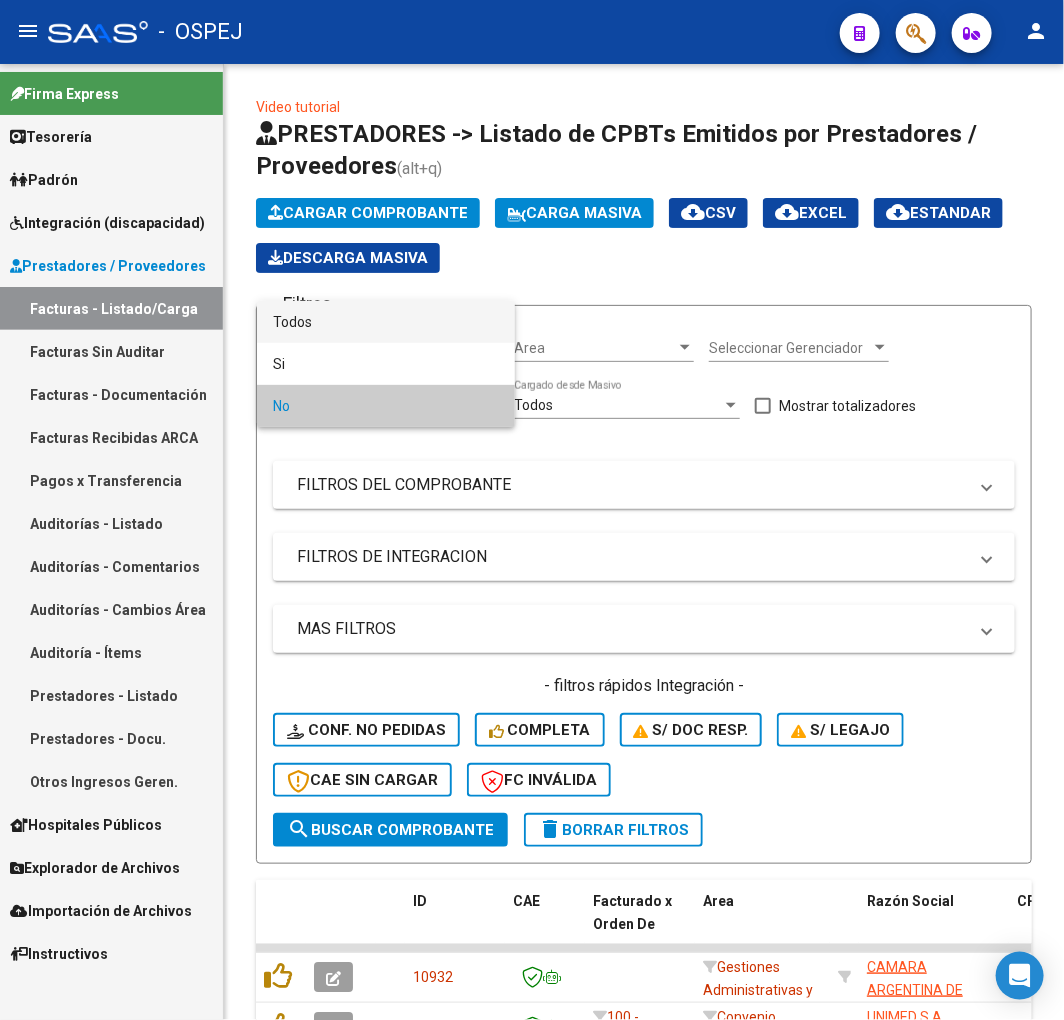 click on "Todos" at bounding box center [386, 322] 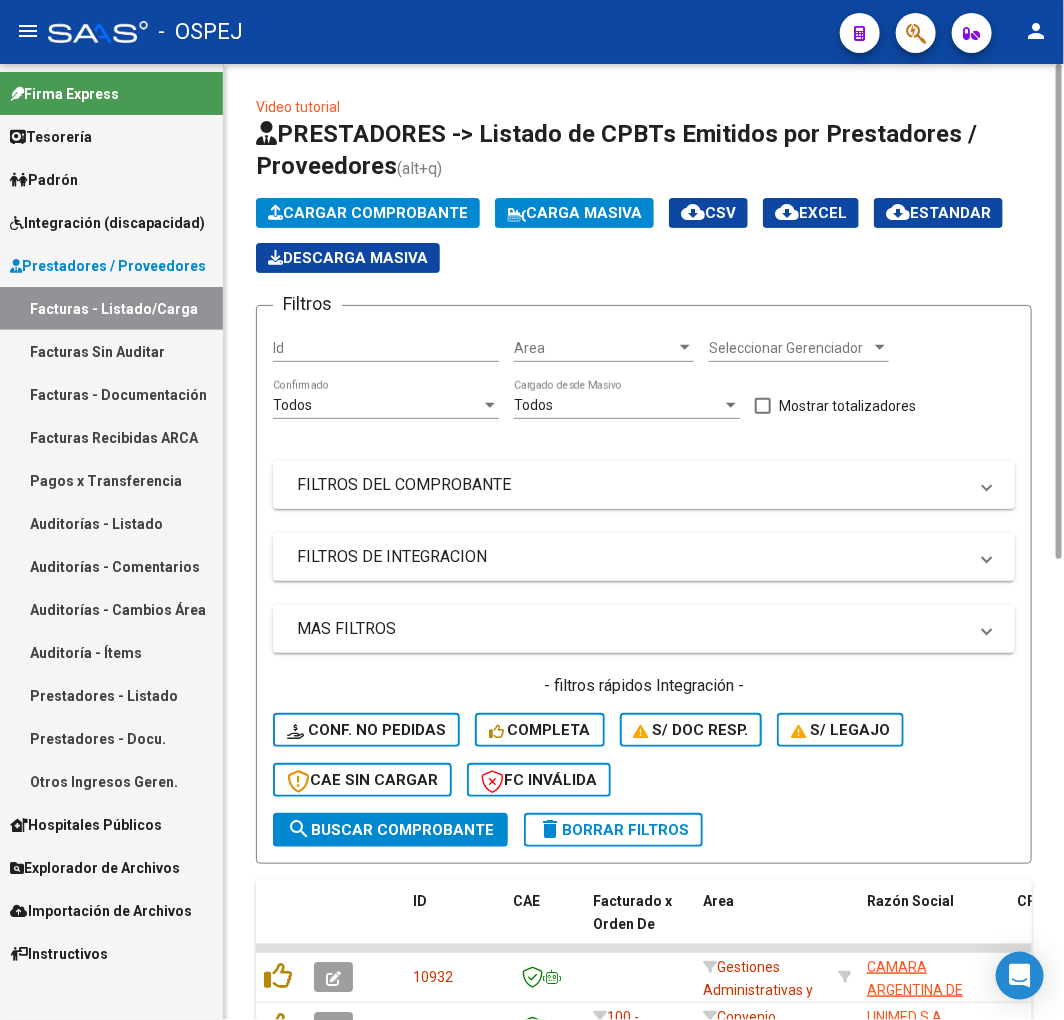 click on "FILTROS DEL COMPROBANTE" at bounding box center (632, 485) 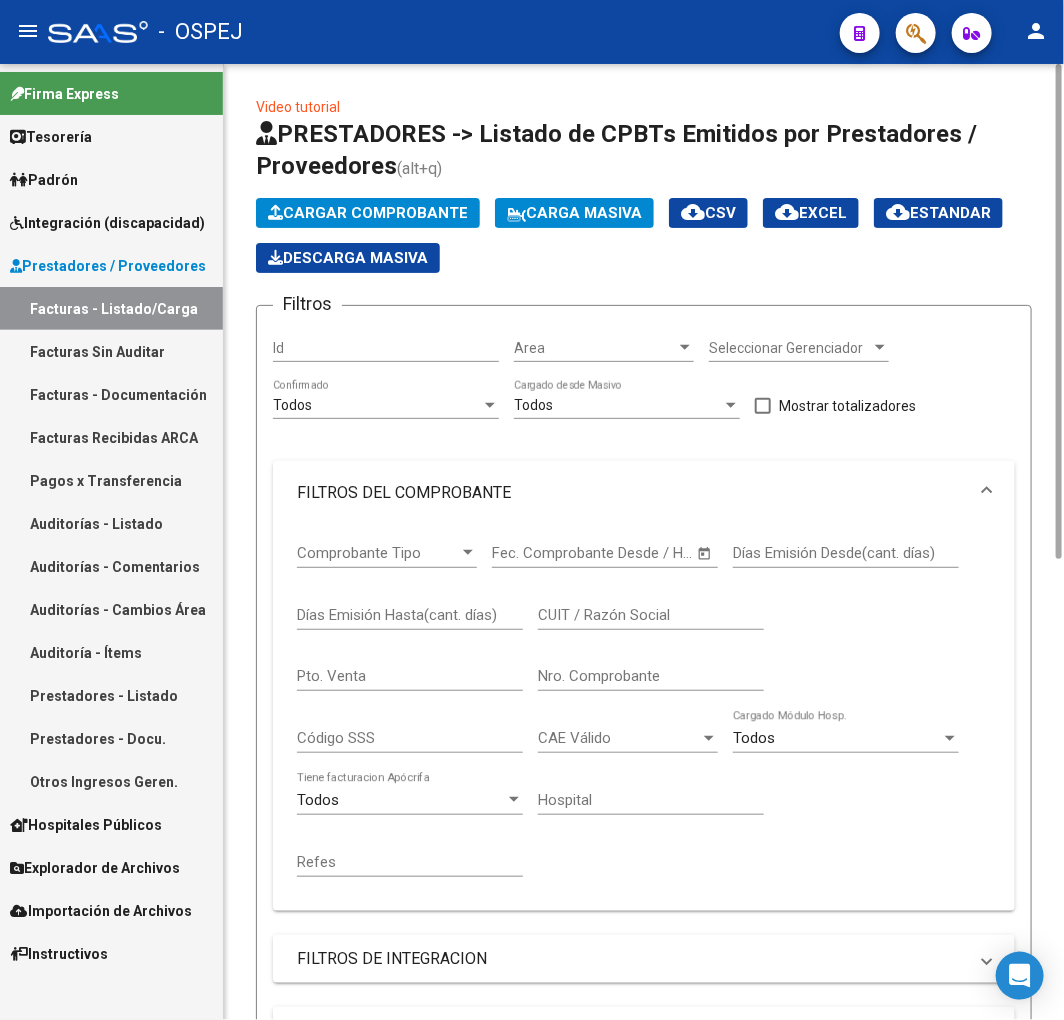click on "Nro. Comprobante" at bounding box center (651, 676) 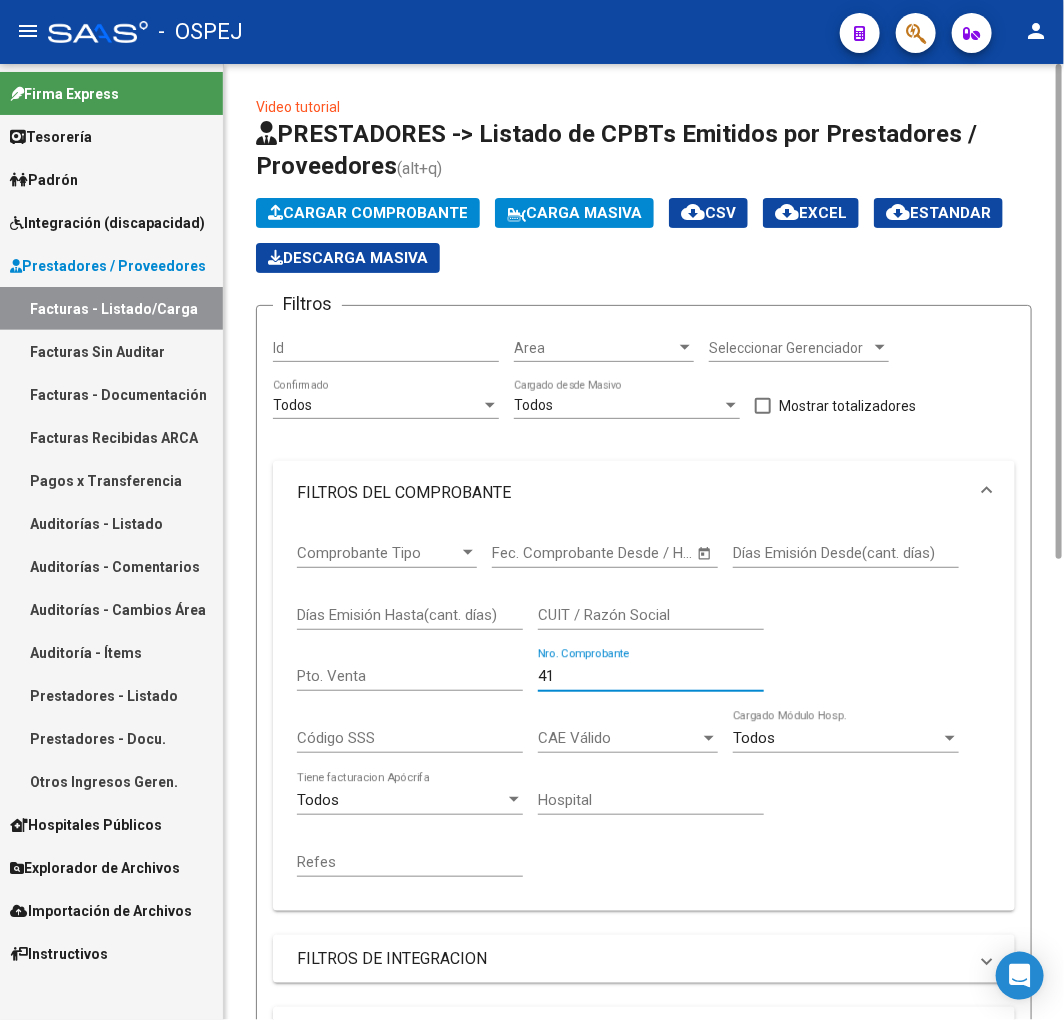 type on "4" 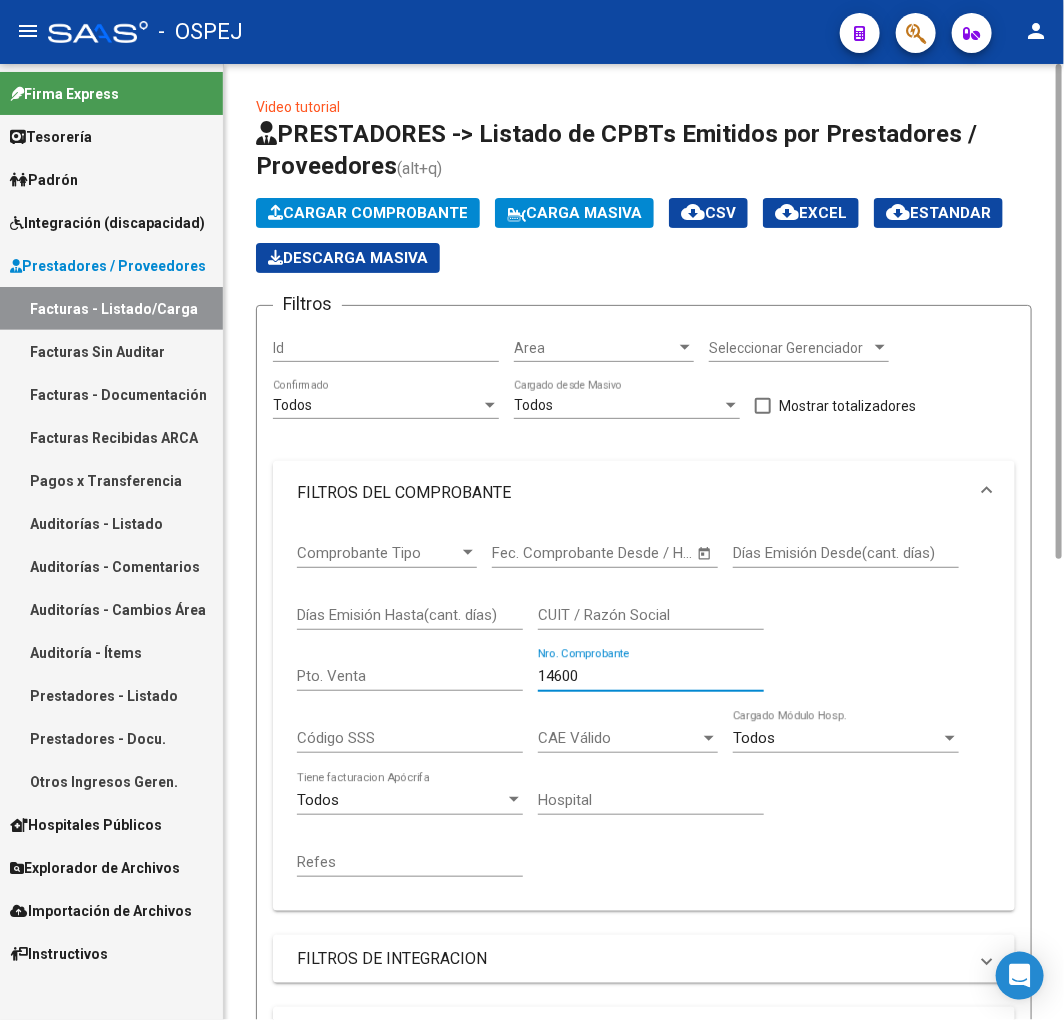 scroll, scrollTop: 521, scrollLeft: 0, axis: vertical 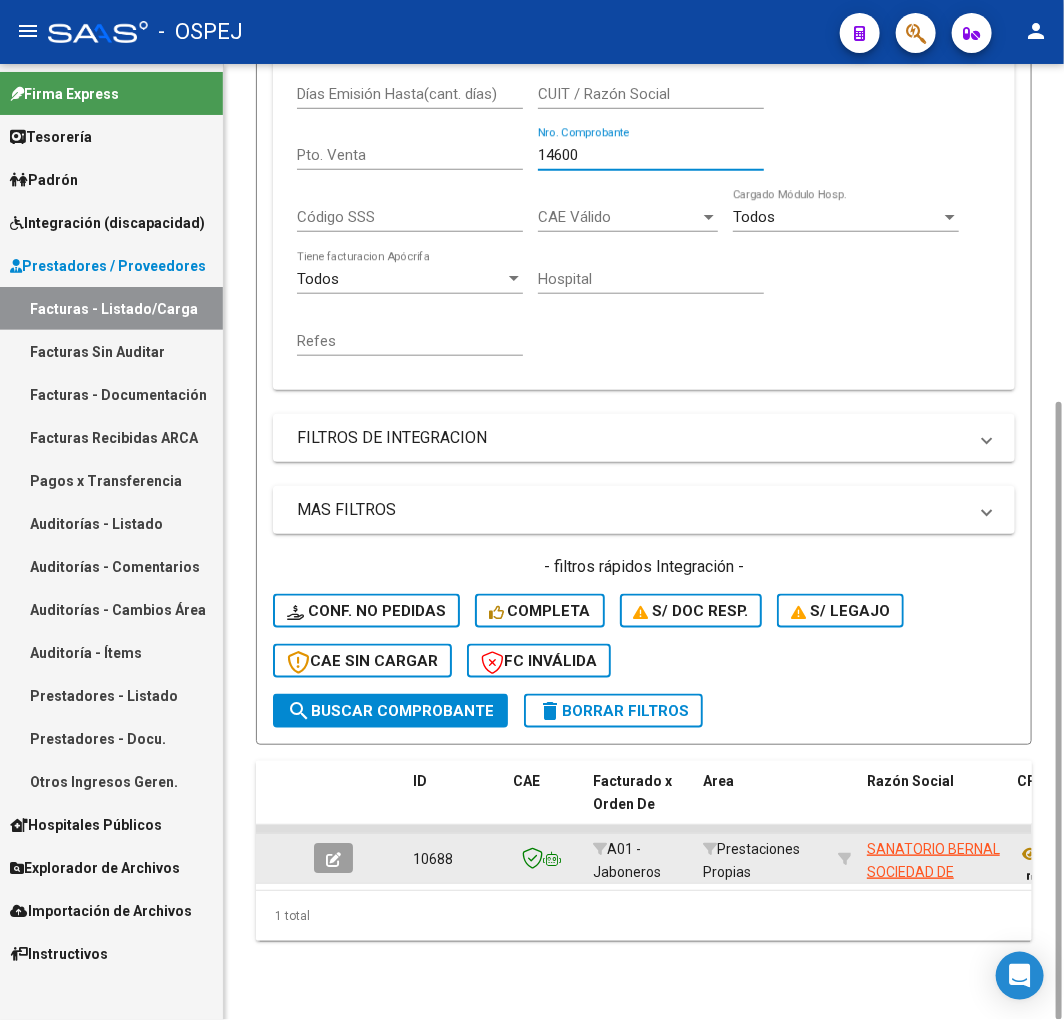 type on "14600" 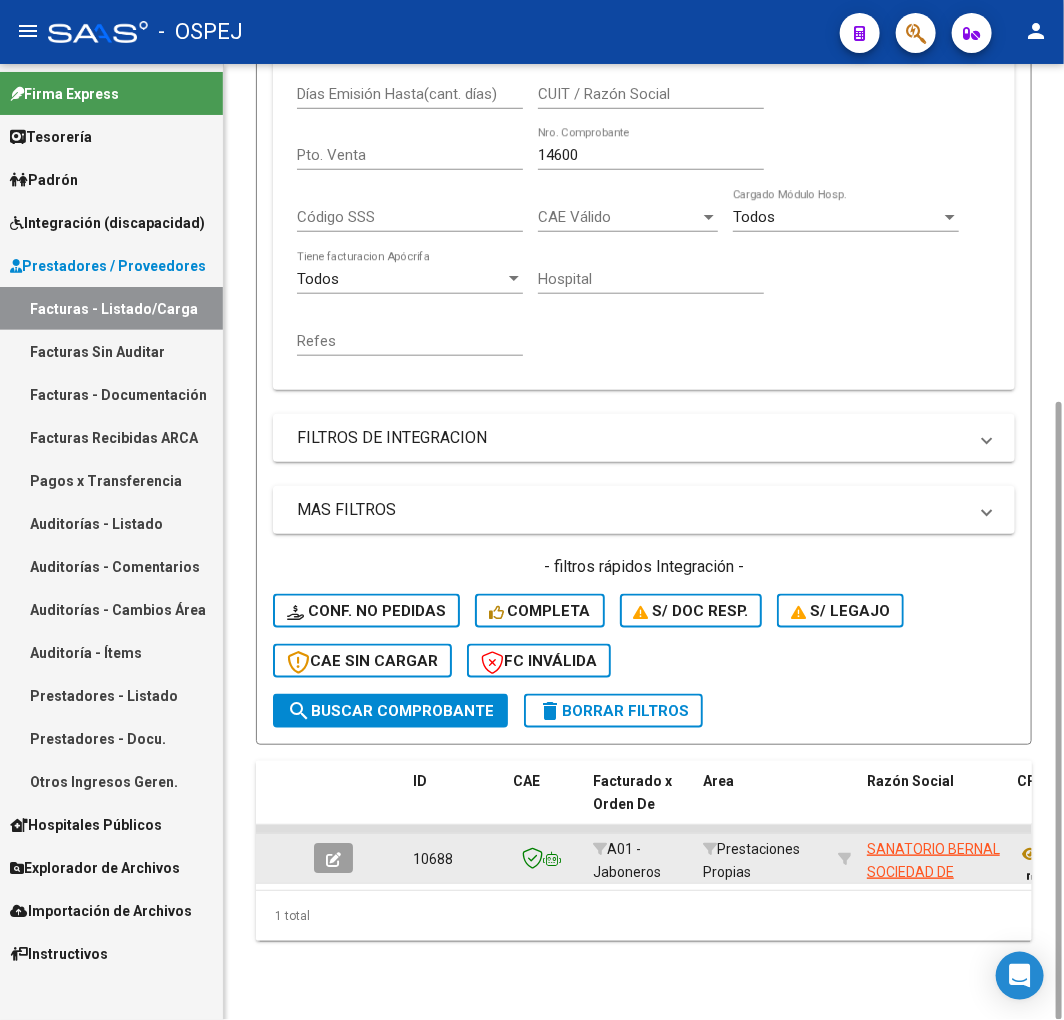 click on "10688" 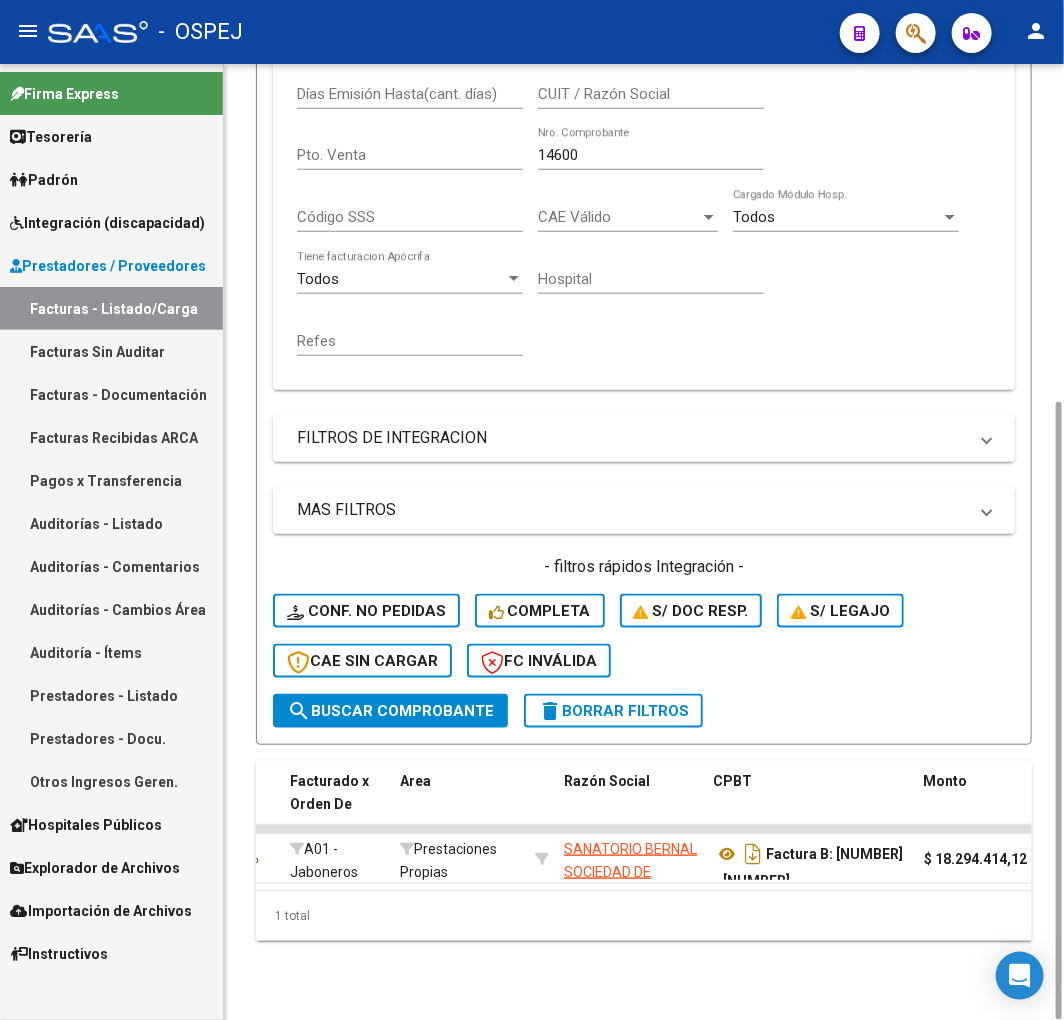 scroll, scrollTop: 0, scrollLeft: 0, axis: both 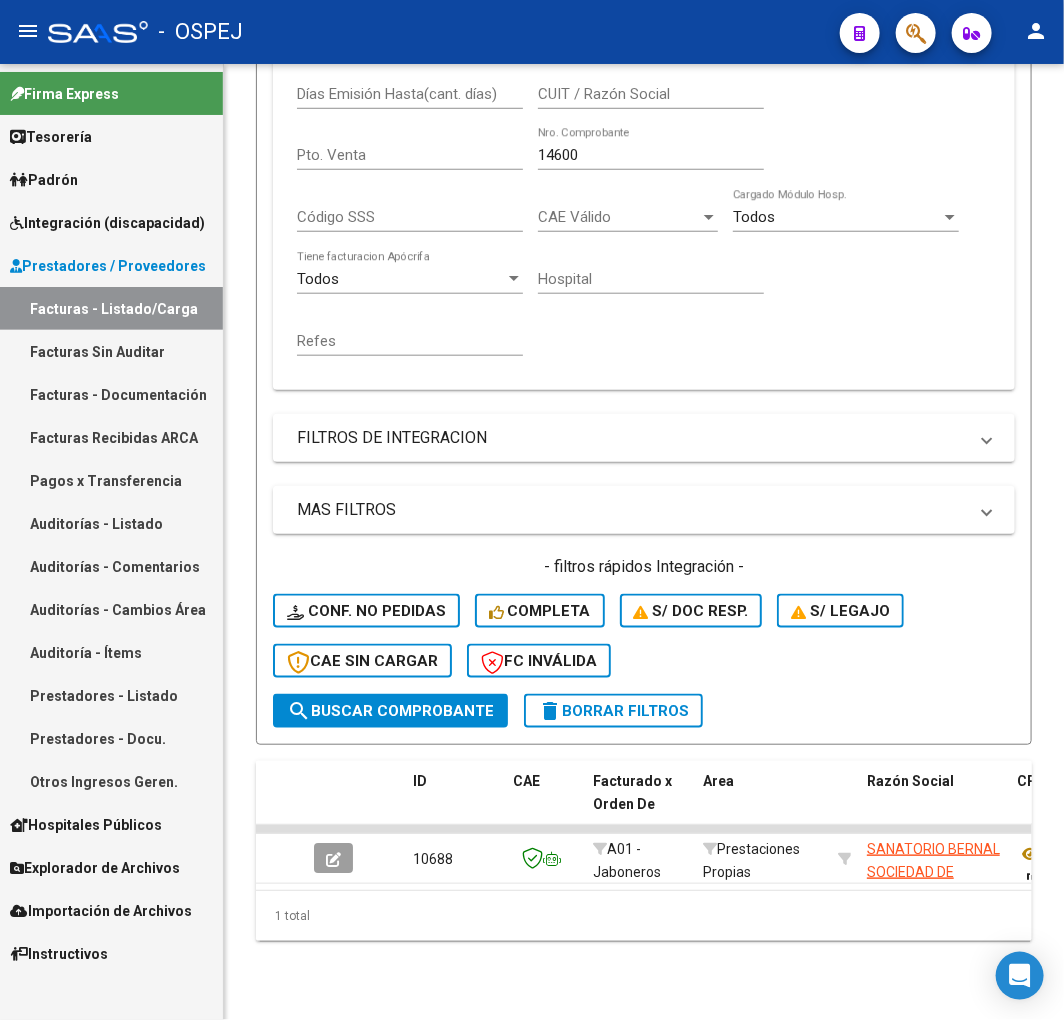 click on "Auditorías - Listado" at bounding box center (111, 523) 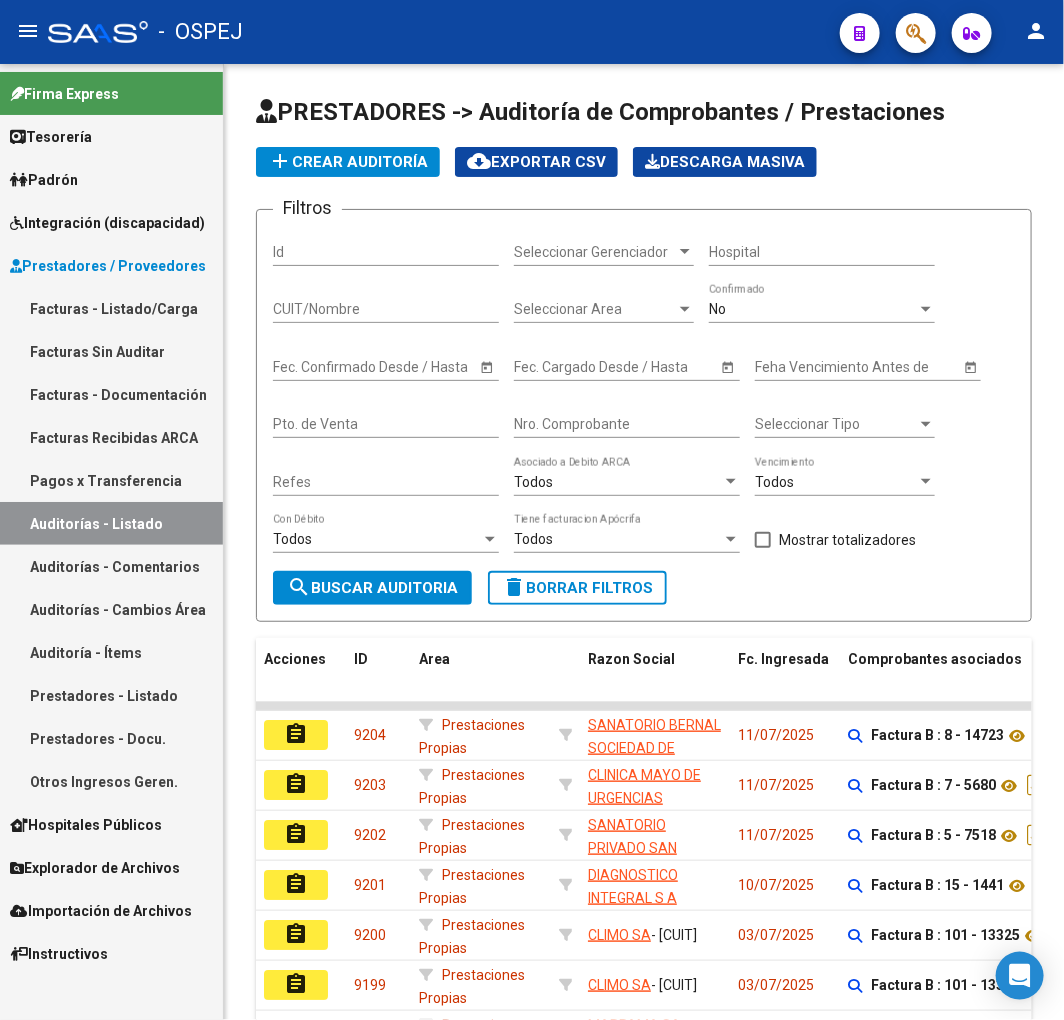 drag, startPoint x: 134, startPoint y: 311, endPoint x: 194, endPoint y: 285, distance: 65.39113 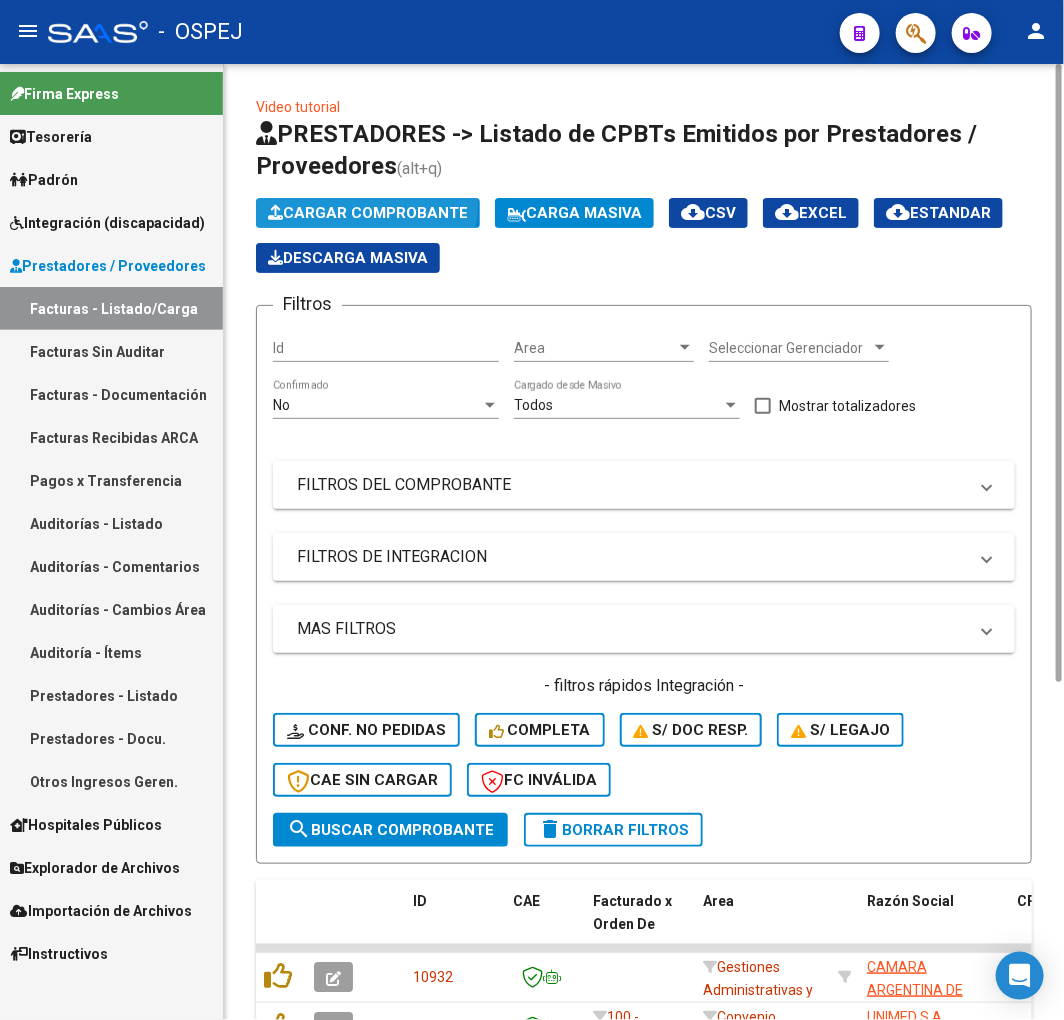 click on "Cargar Comprobante" 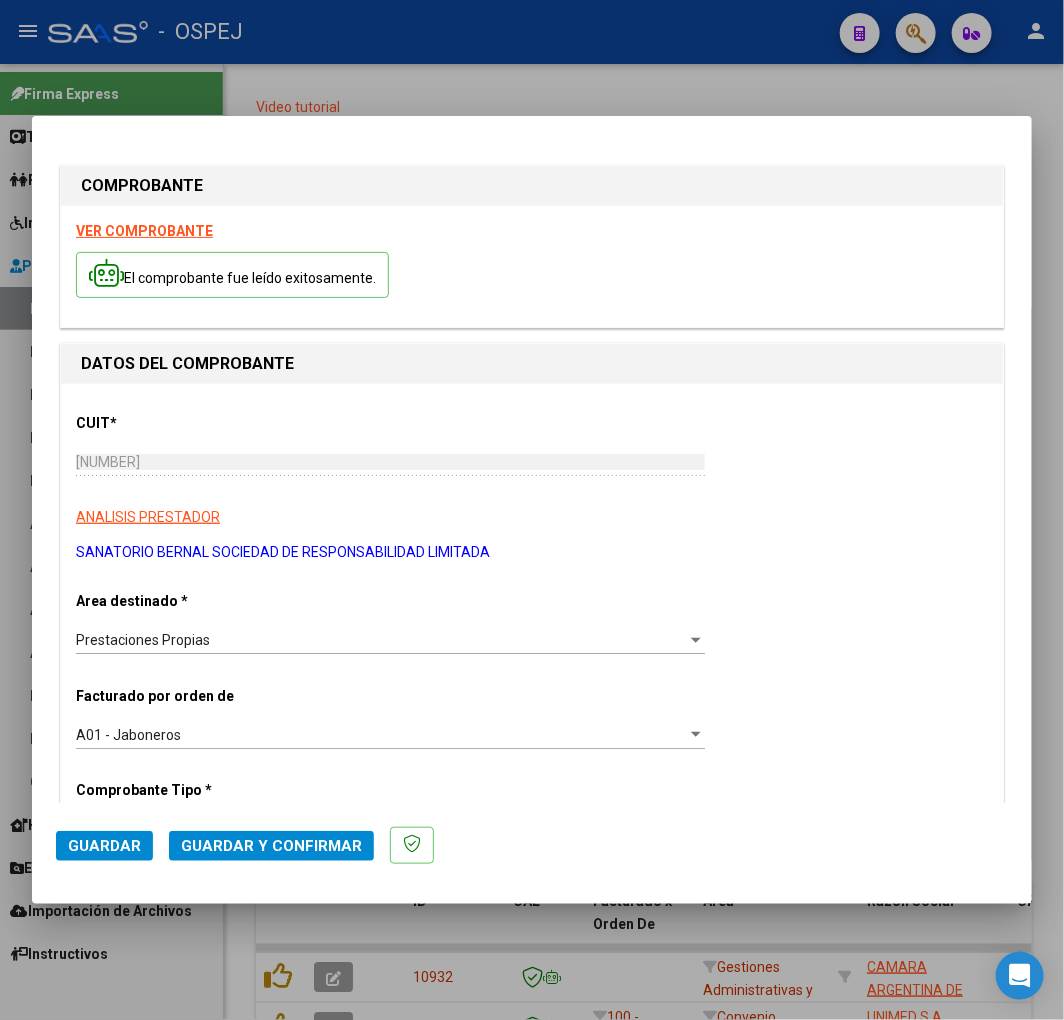 click on "Guardar y Confirmar" 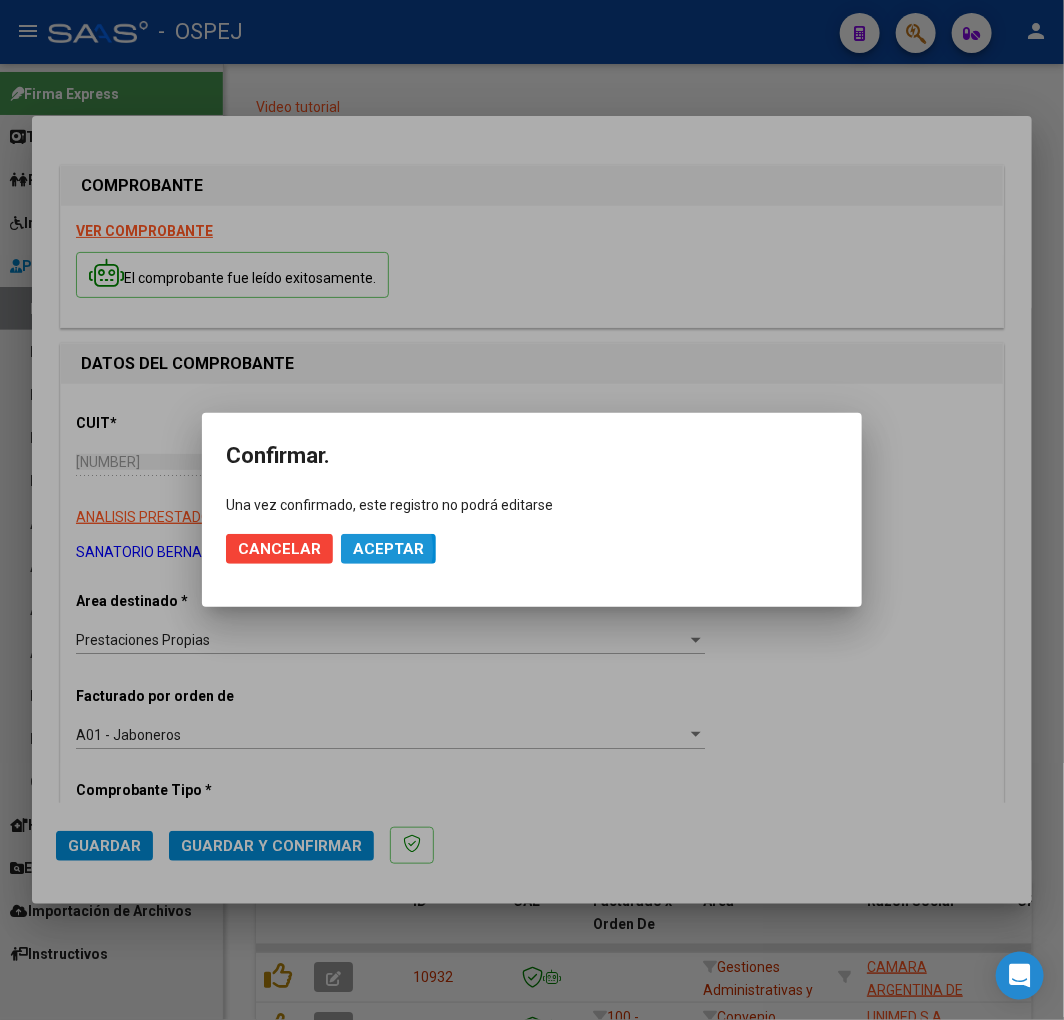 click on "Aceptar" 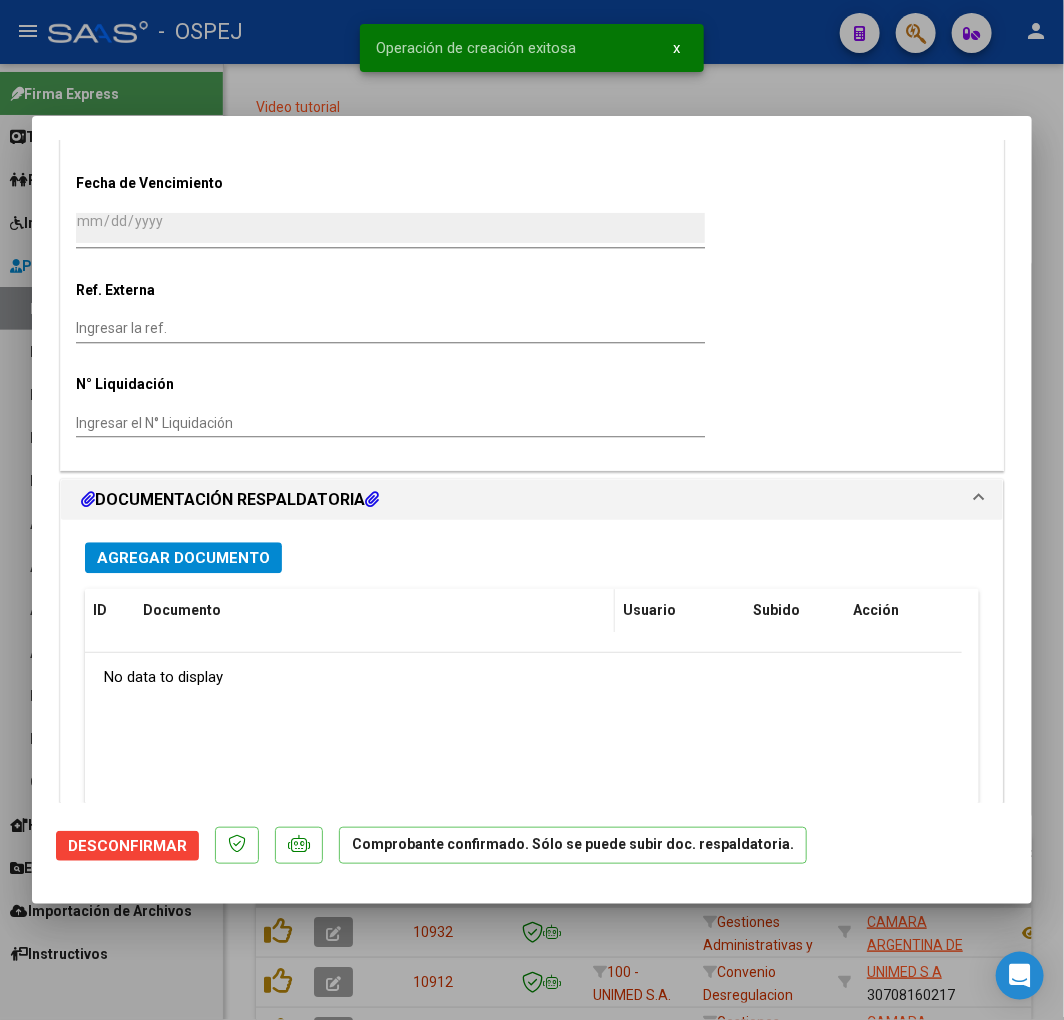 scroll, scrollTop: 1444, scrollLeft: 0, axis: vertical 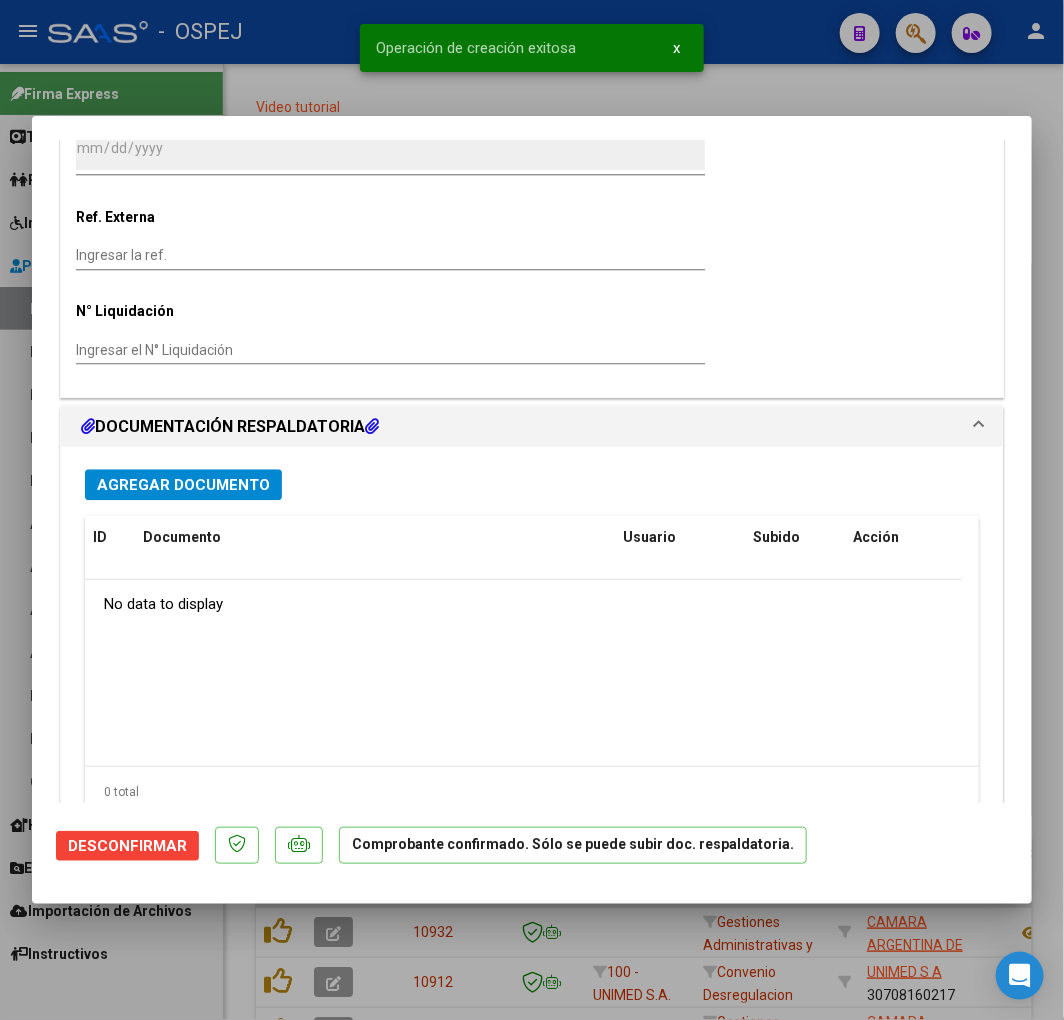click on "Agregar Documento" at bounding box center [183, 484] 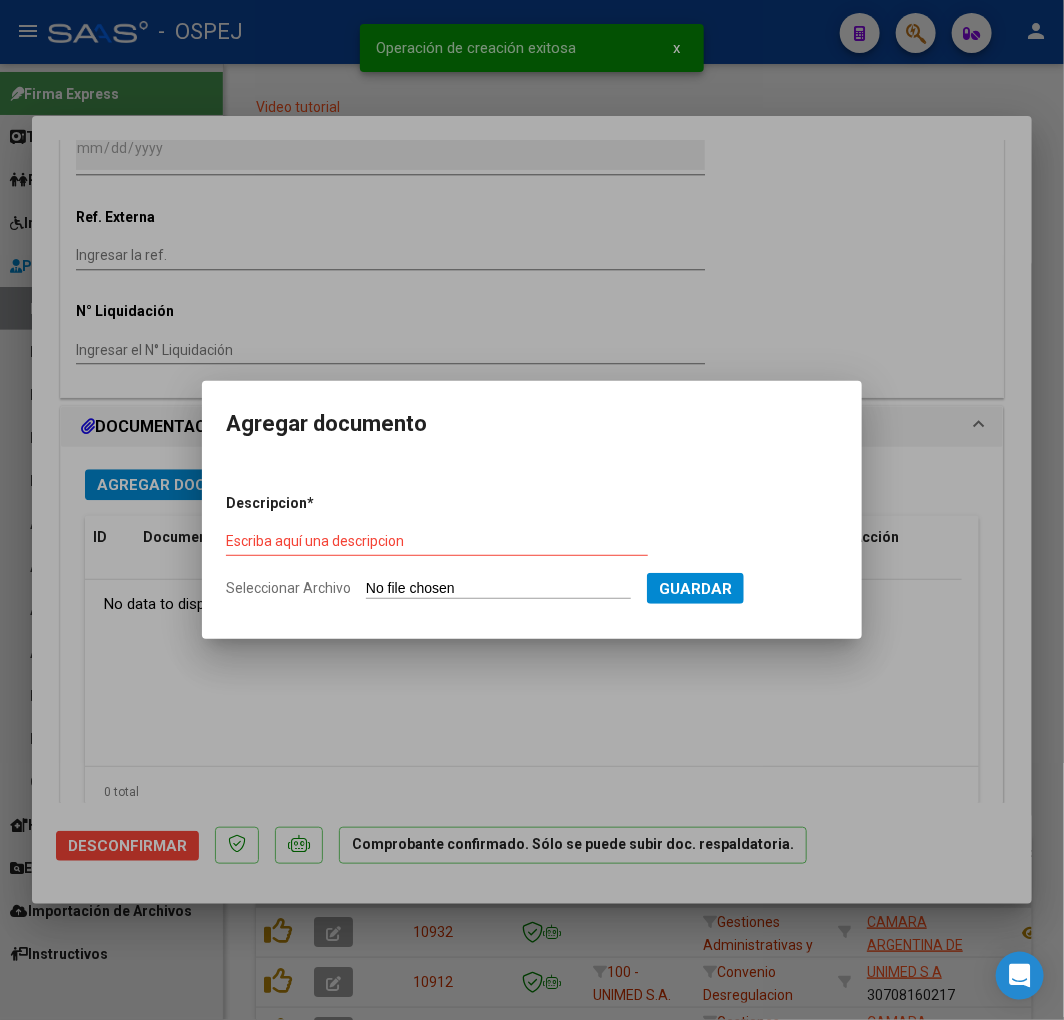 type on "C:\fakepath\[FILENAME].pdf" 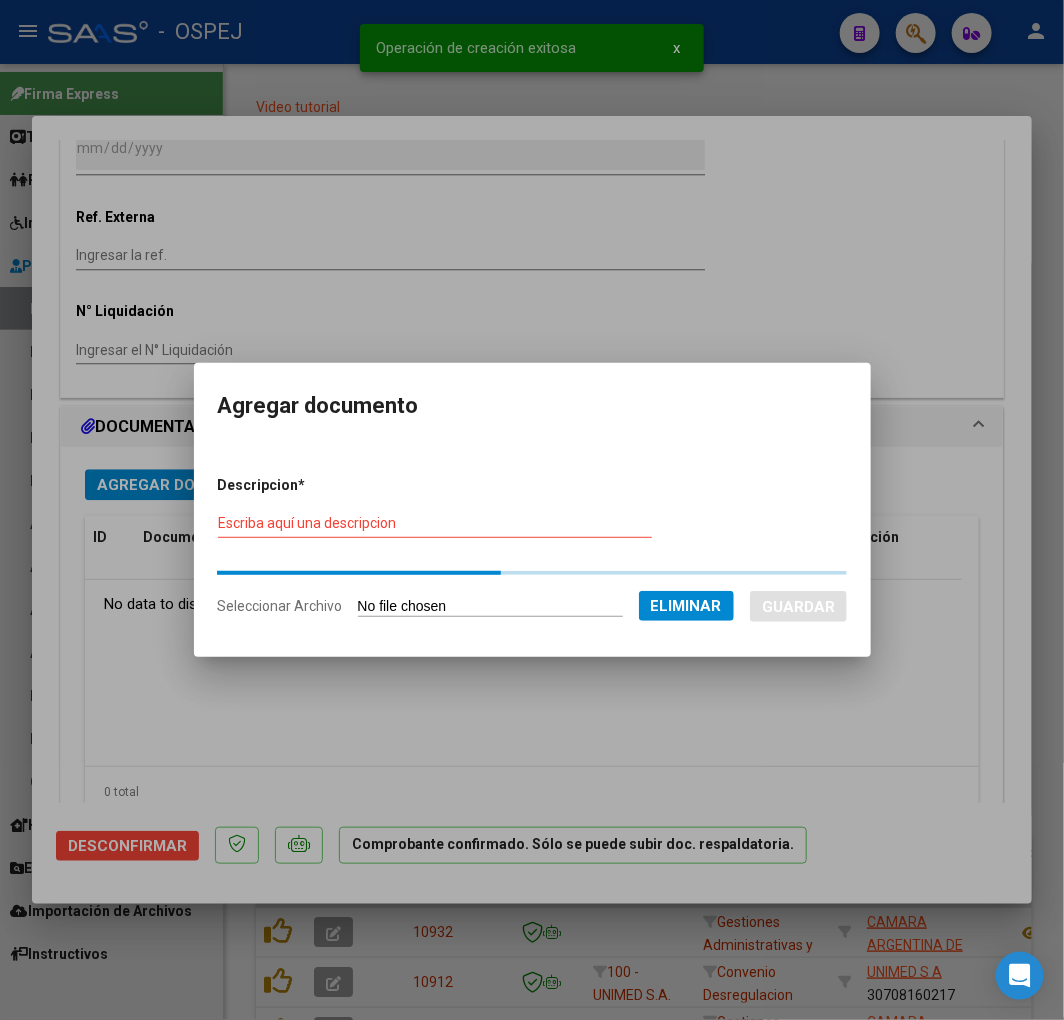 click on "Escriba aquí una descripcion" at bounding box center [435, 523] 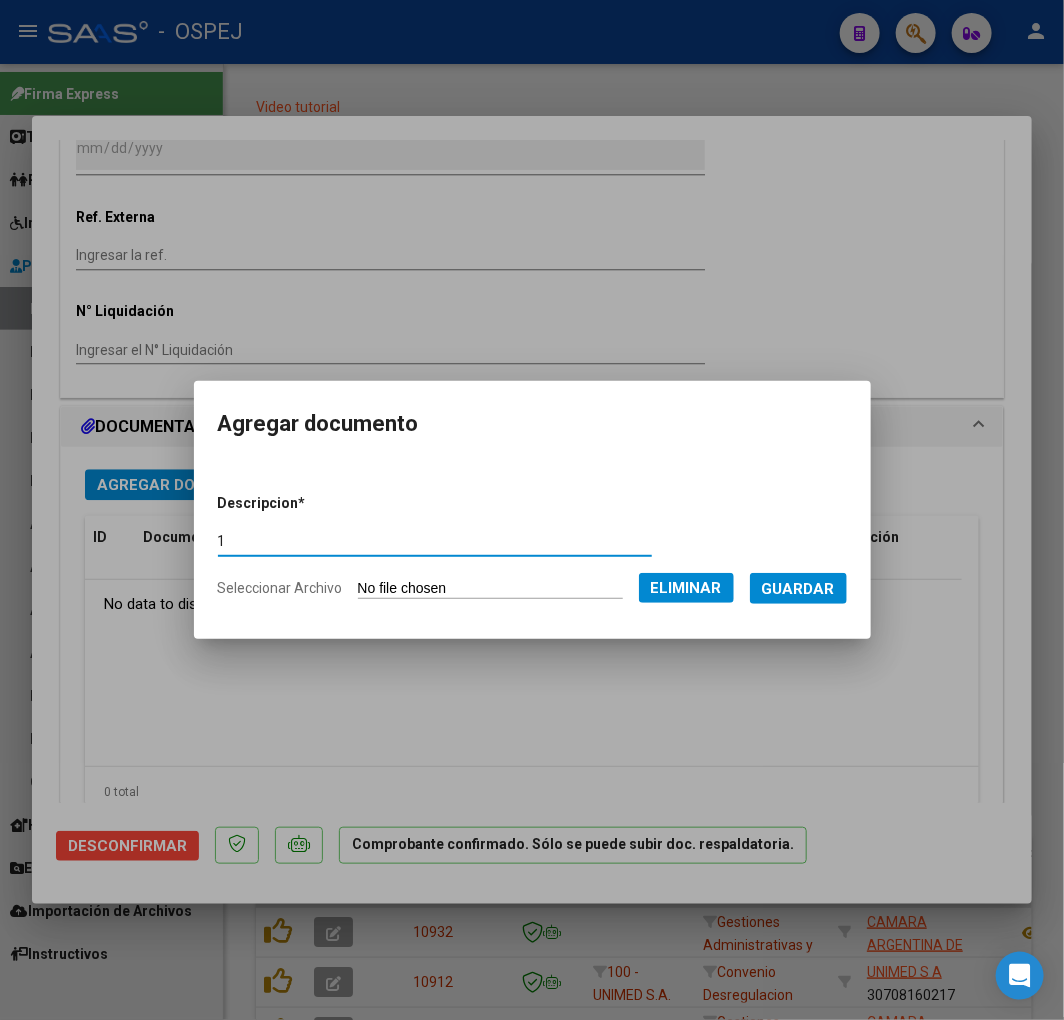 type on "1" 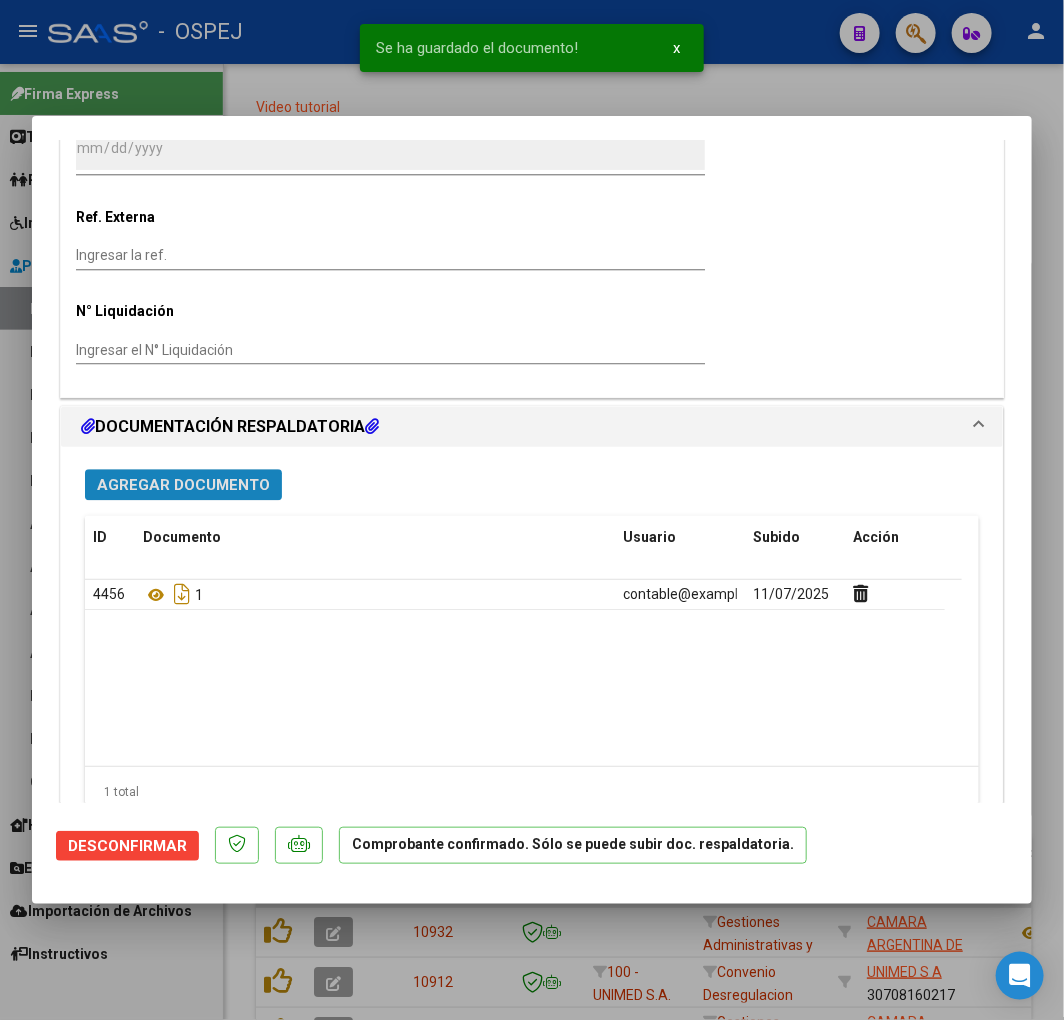 click on "Agregar Documento" at bounding box center [183, 485] 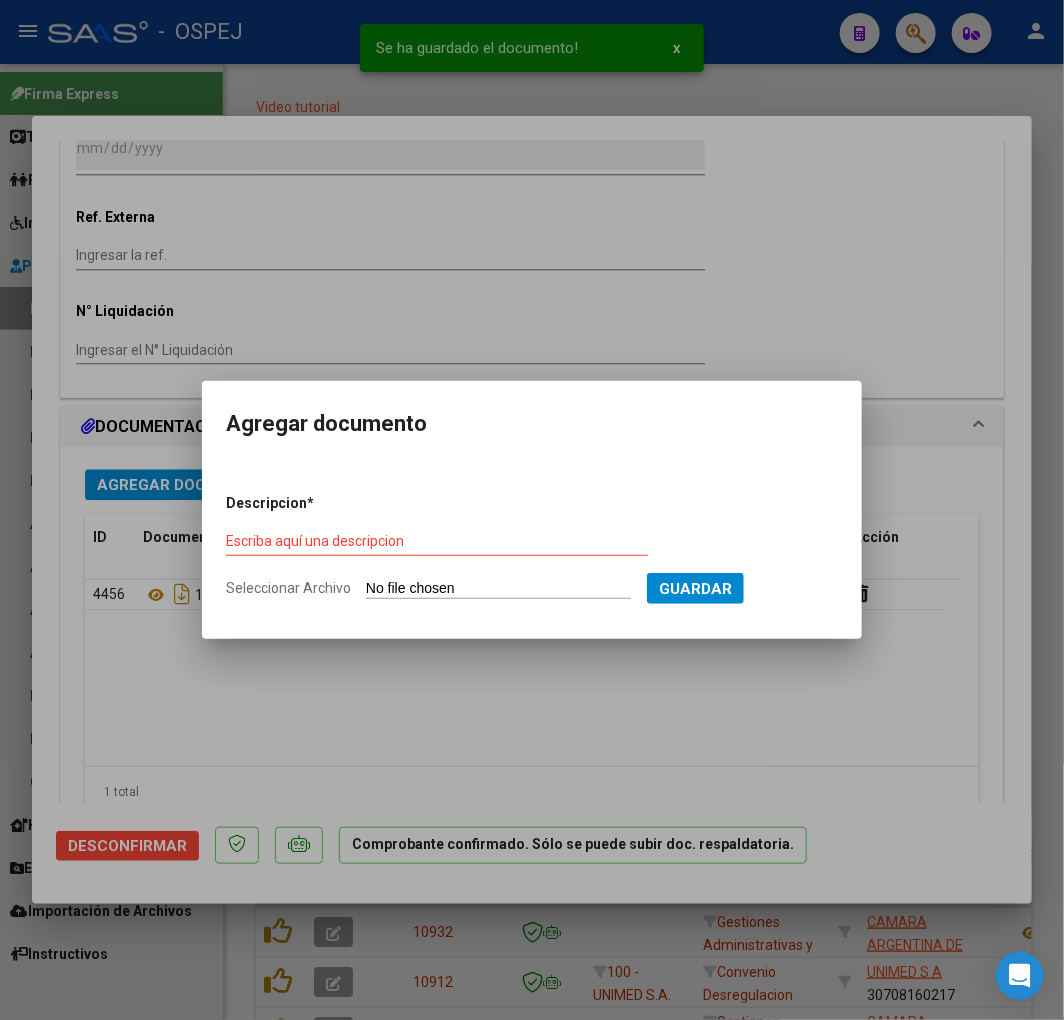 type on "C:\fakepath\AJUSTE DE VALOR.xlsx" 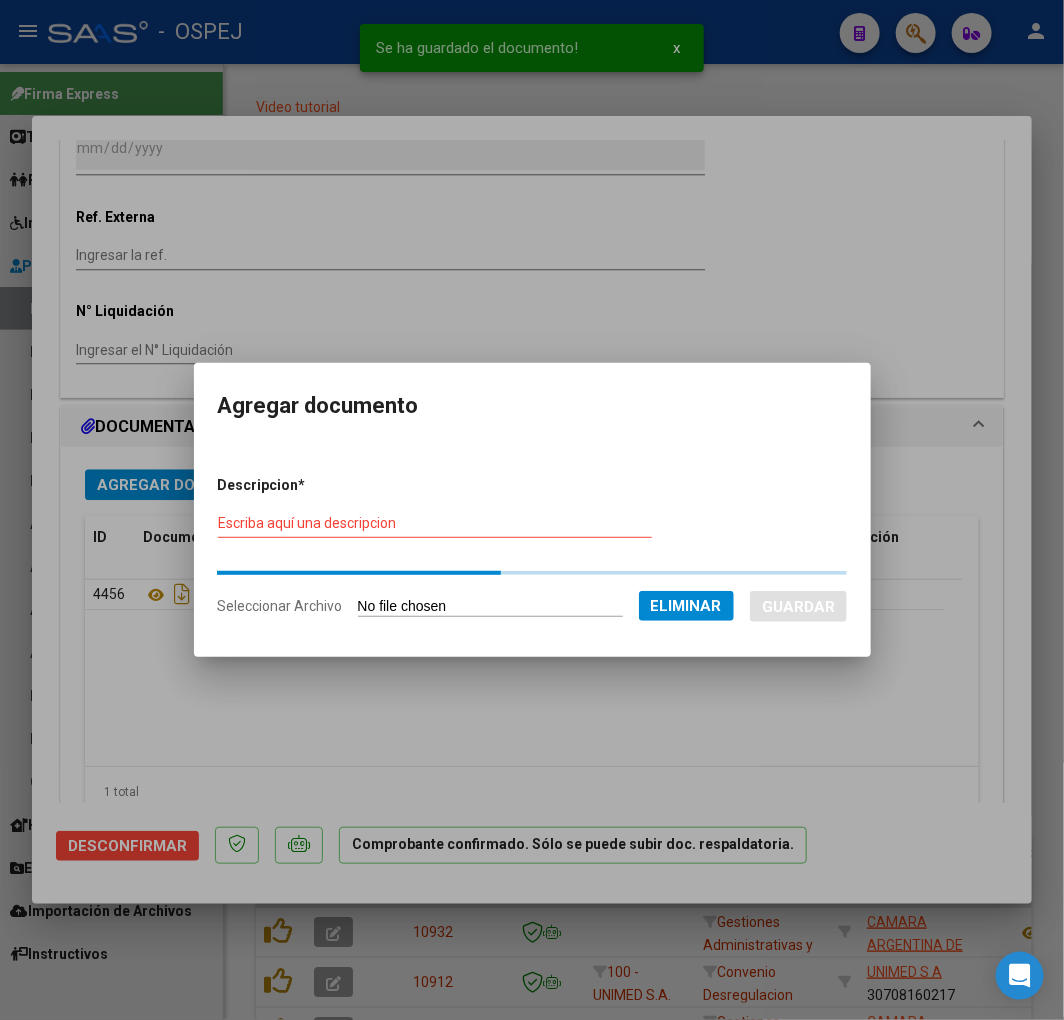click on "Escriba aquí una descripcion" at bounding box center [435, 524] 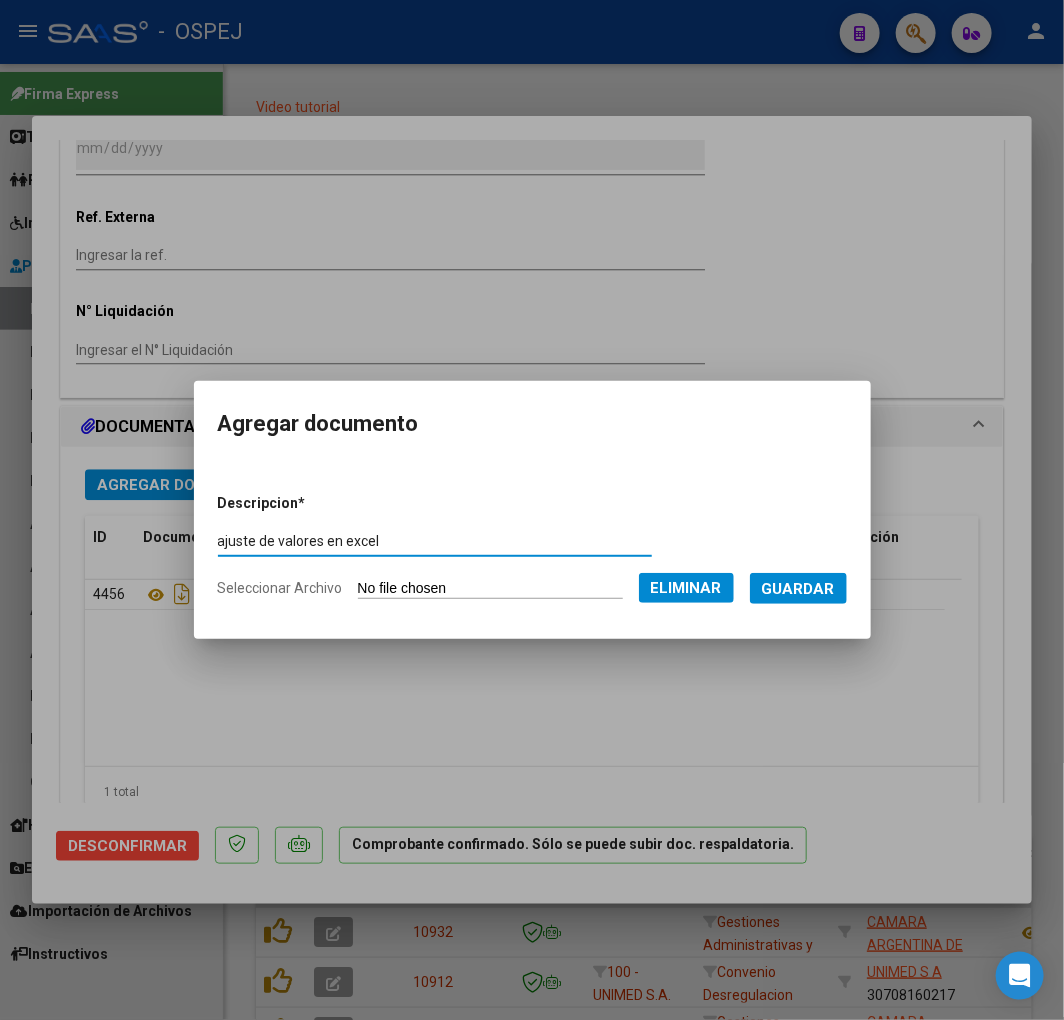 type on "ajuste de valores en excel" 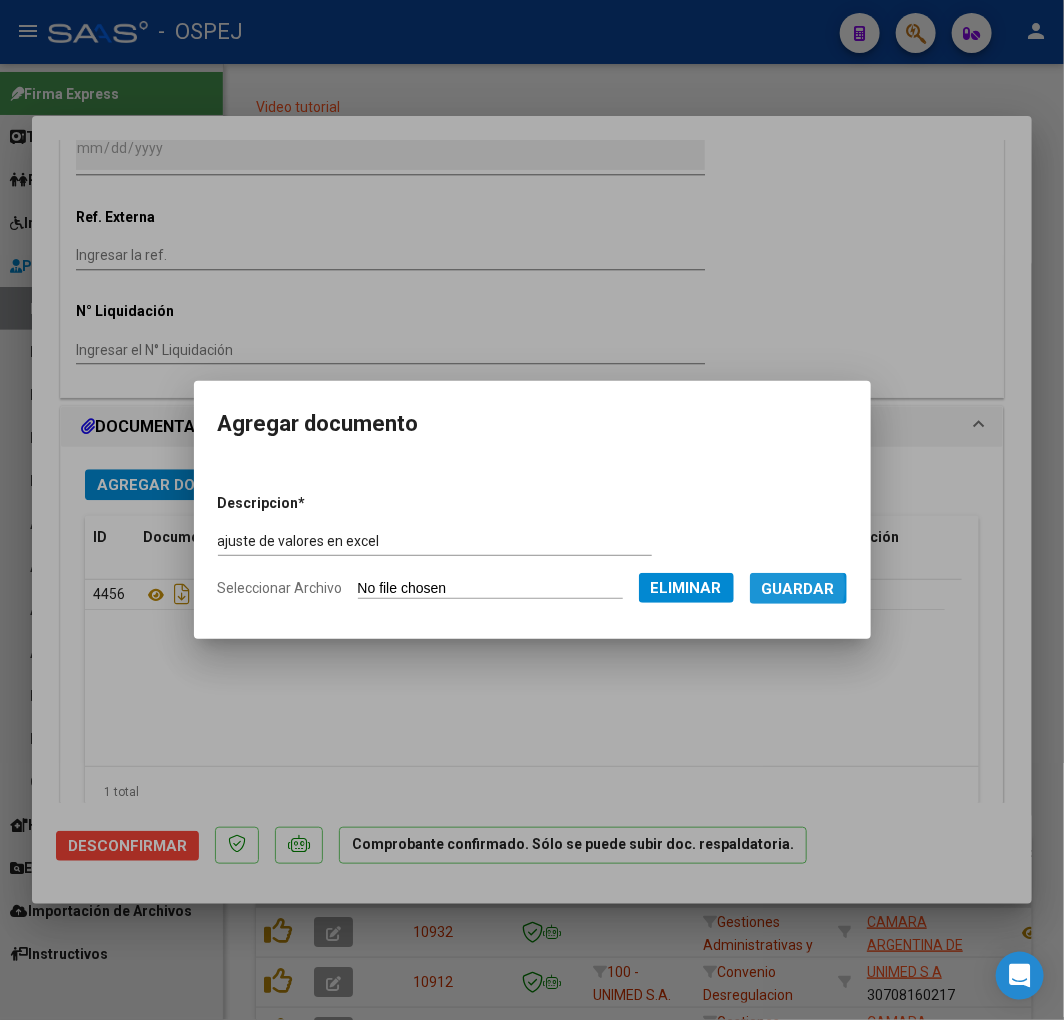 click on "Guardar" at bounding box center (798, 589) 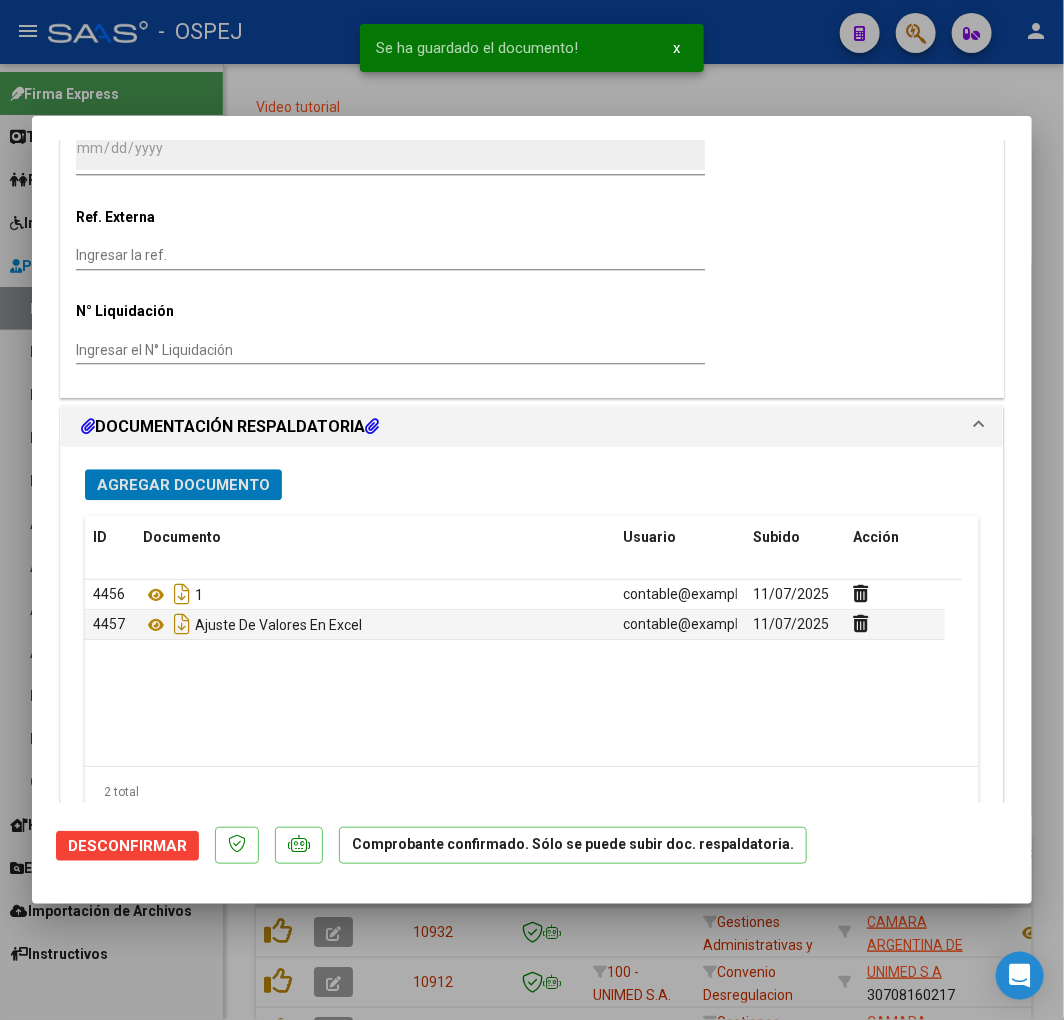 click at bounding box center [532, 510] 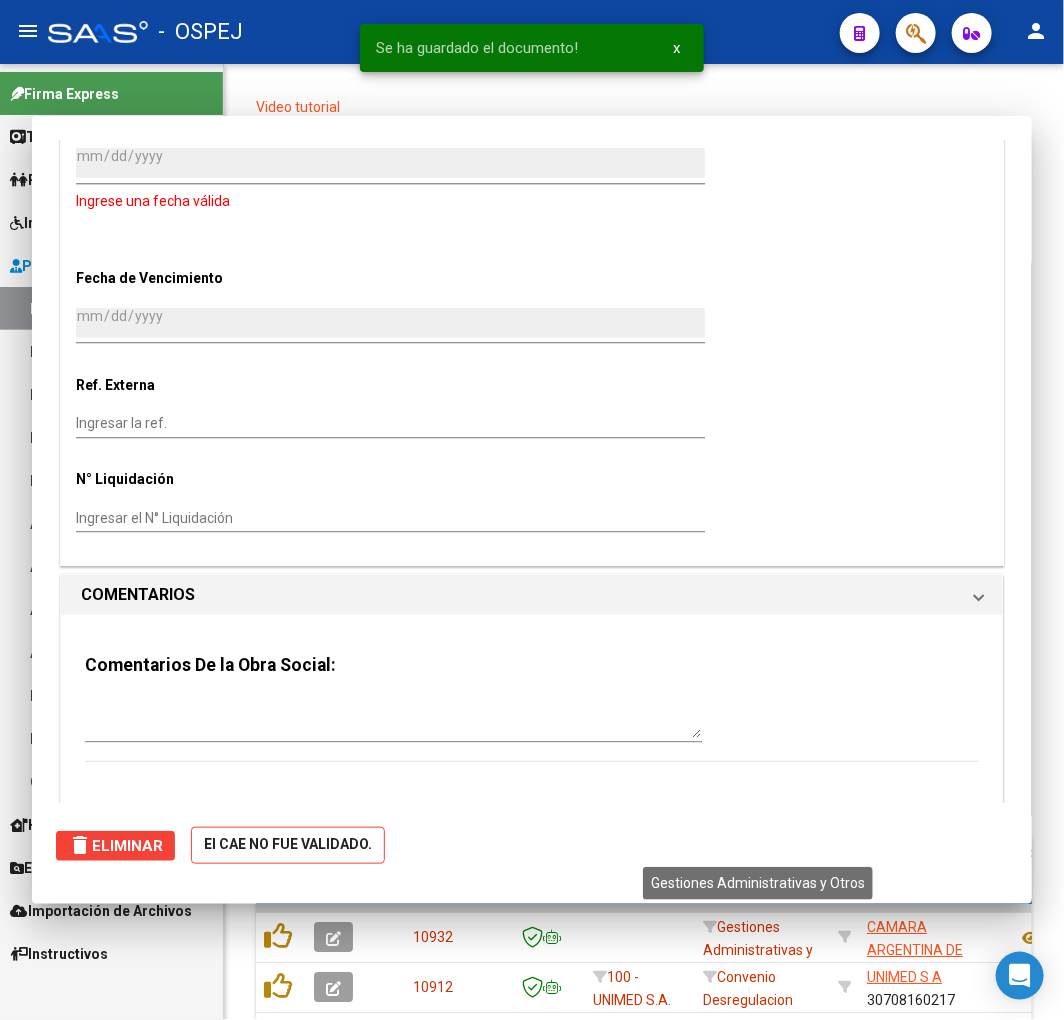 scroll, scrollTop: 0, scrollLeft: 0, axis: both 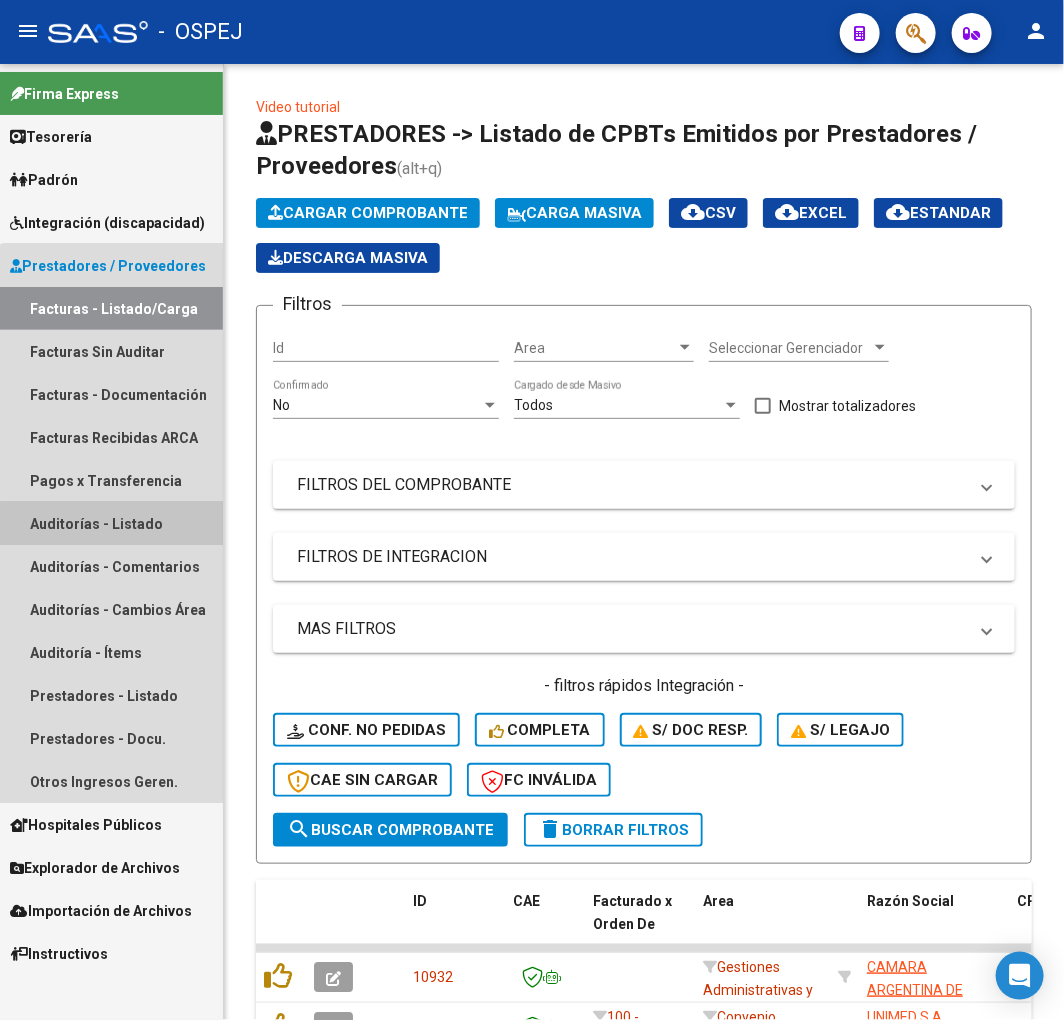 click on "Auditorías - Listado" at bounding box center [111, 523] 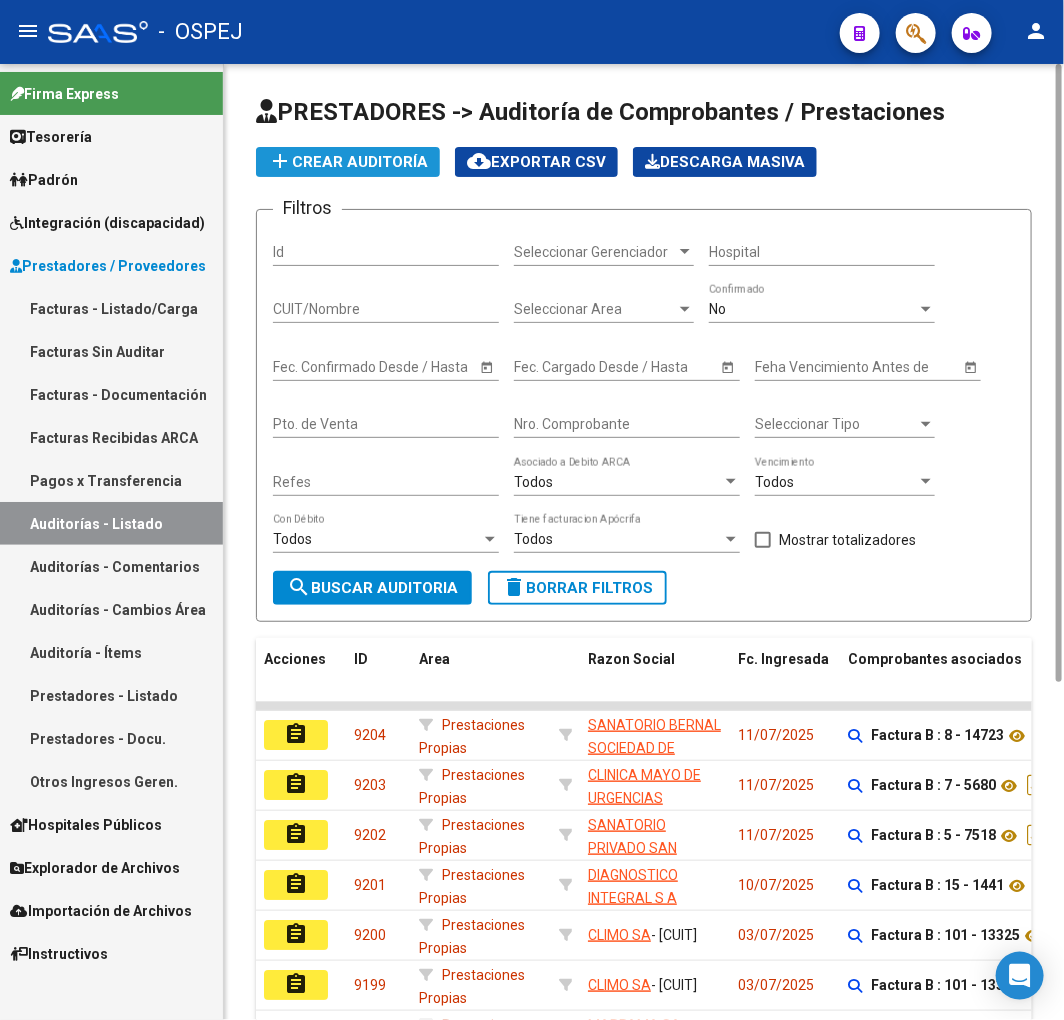 click on "add  Crear Auditoría" 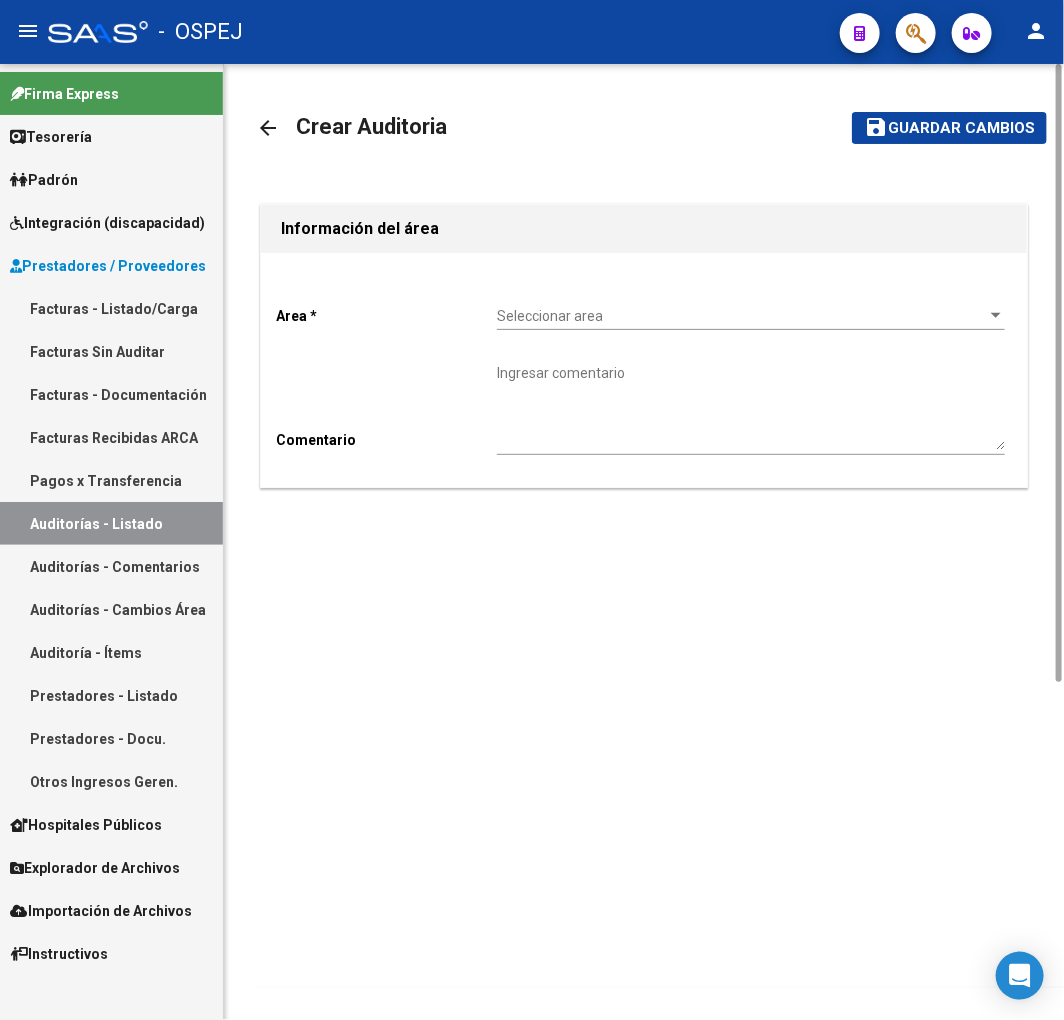 drag, startPoint x: 555, startPoint y: 276, endPoint x: 557, endPoint y: 316, distance: 40.04997 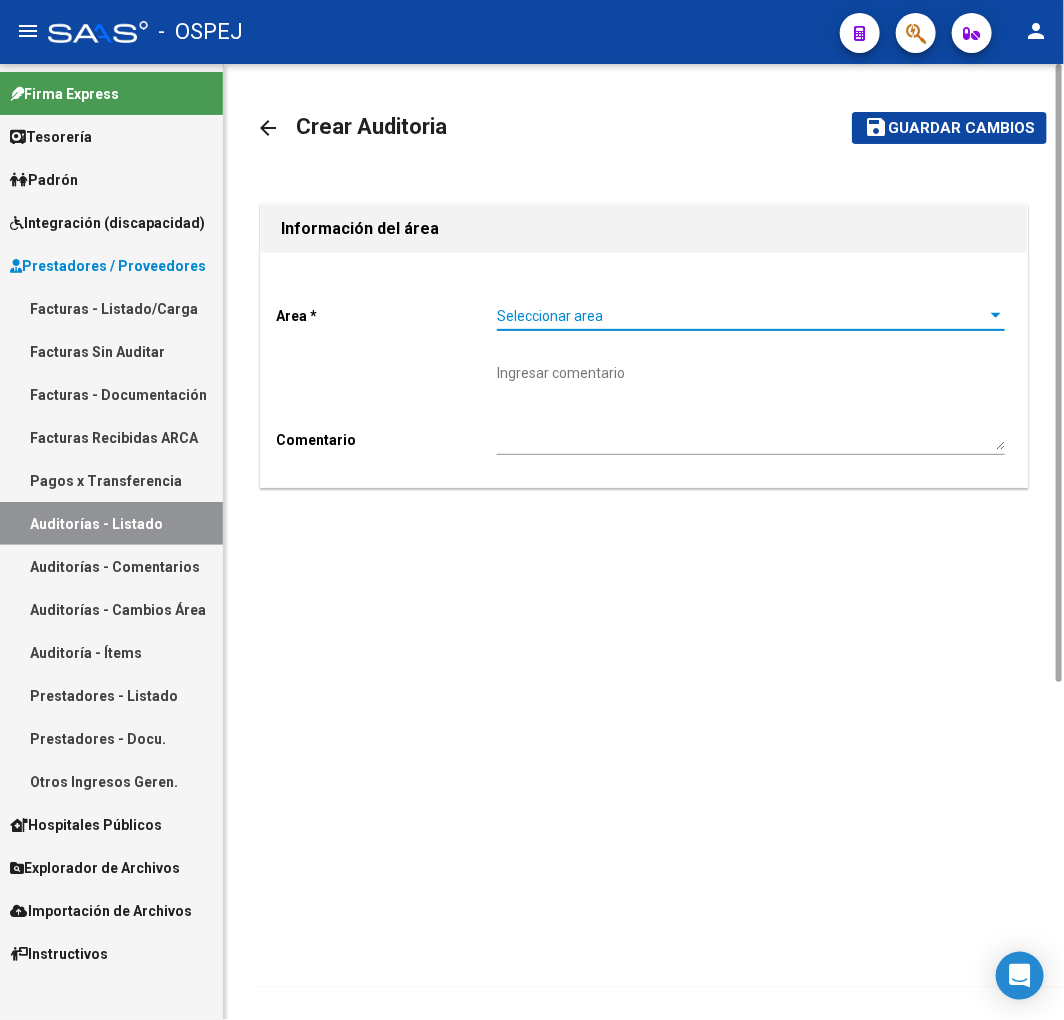 click on "Seleccionar area" at bounding box center [742, 316] 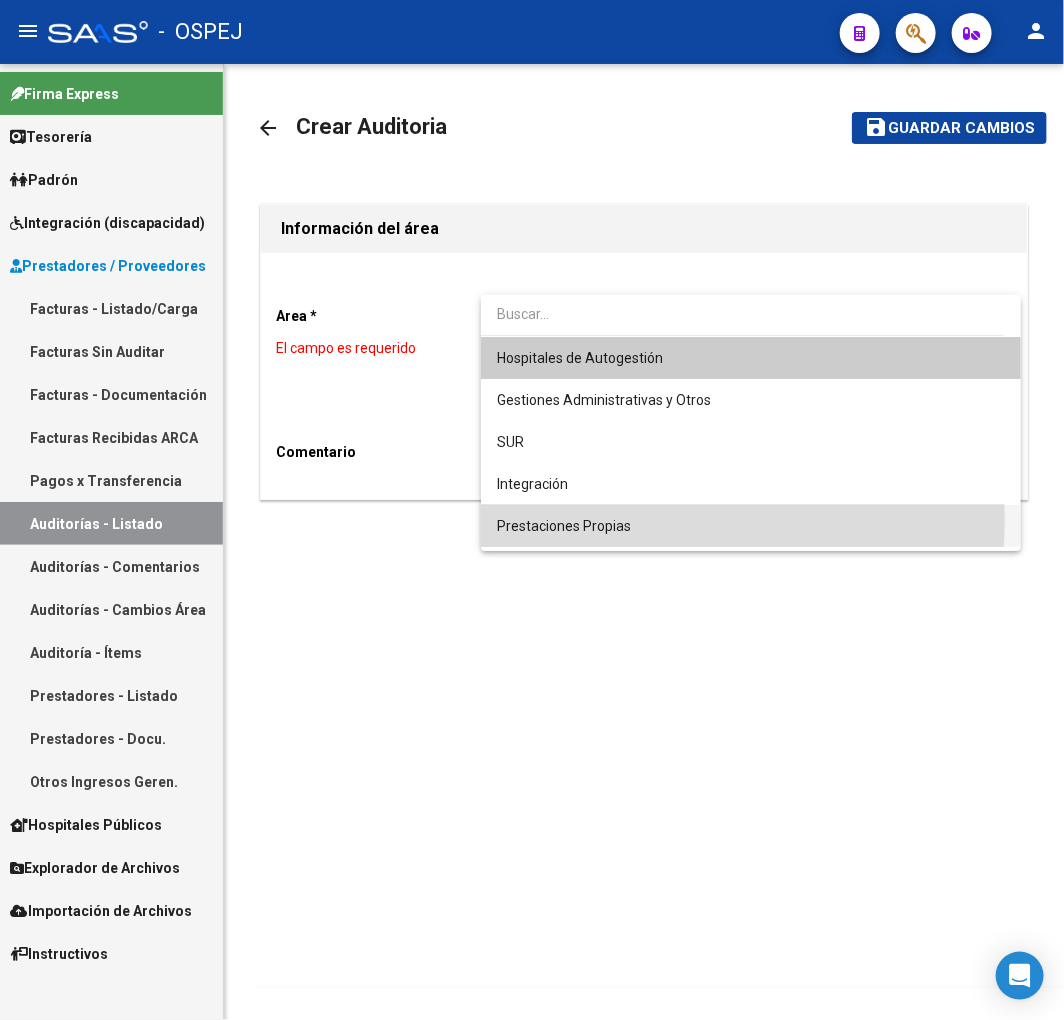click on "Prestaciones Propias" at bounding box center (751, 526) 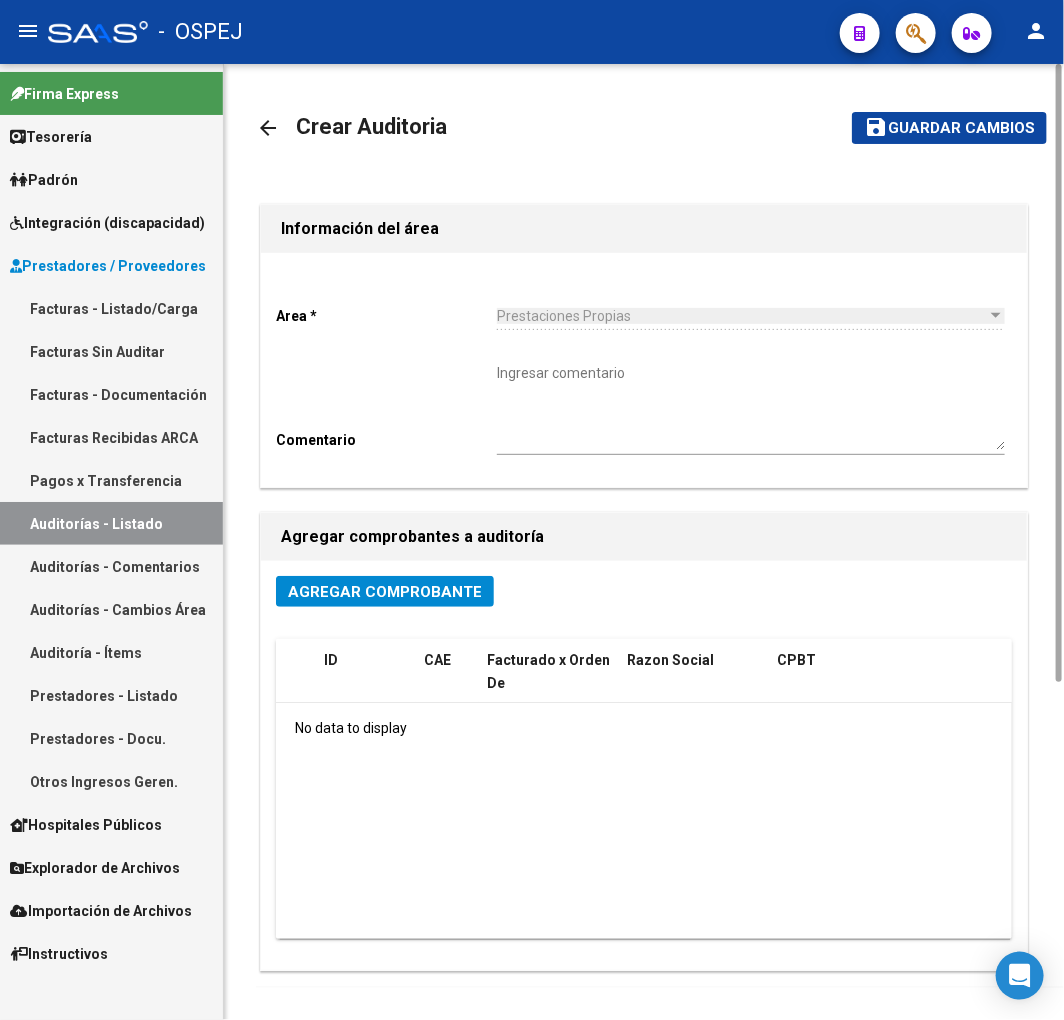 click on "Agregar Comprobante" 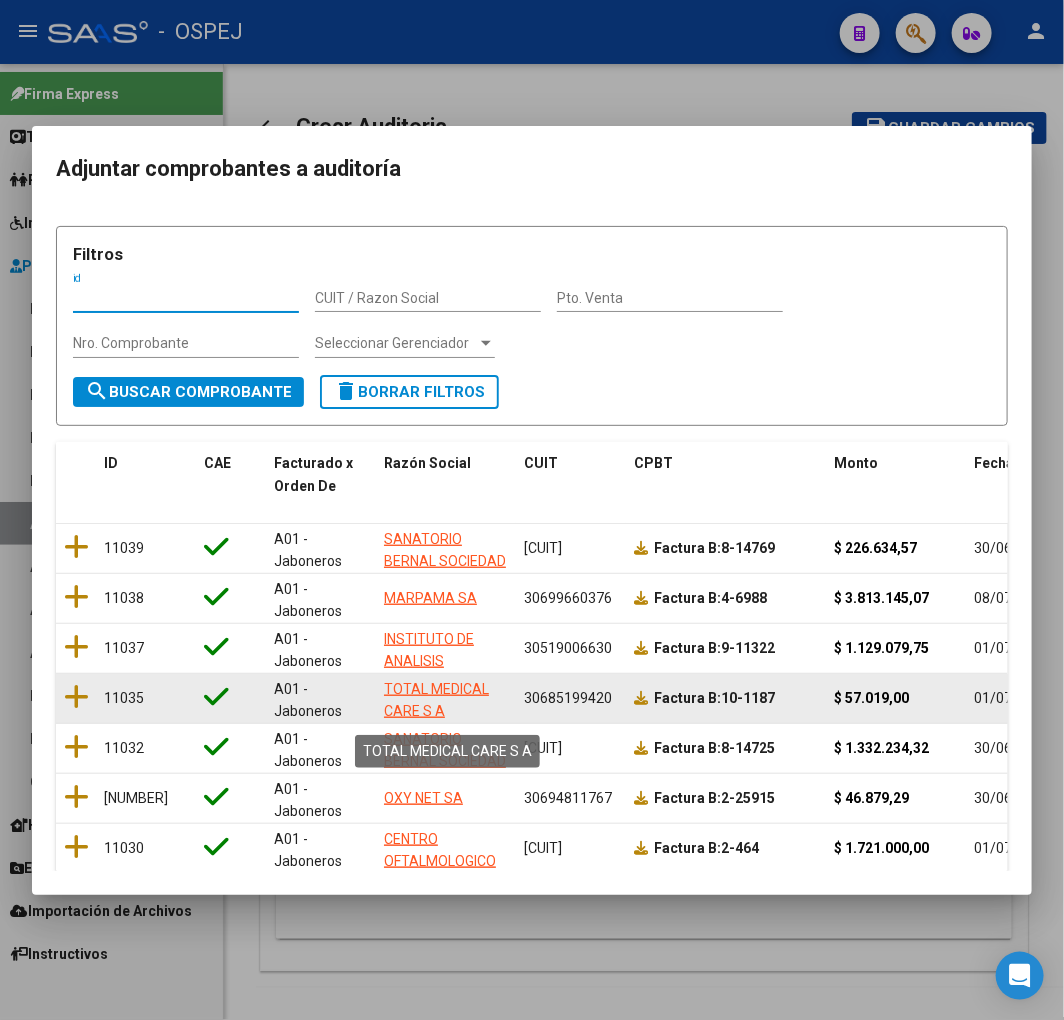 scroll, scrollTop: 3, scrollLeft: 0, axis: vertical 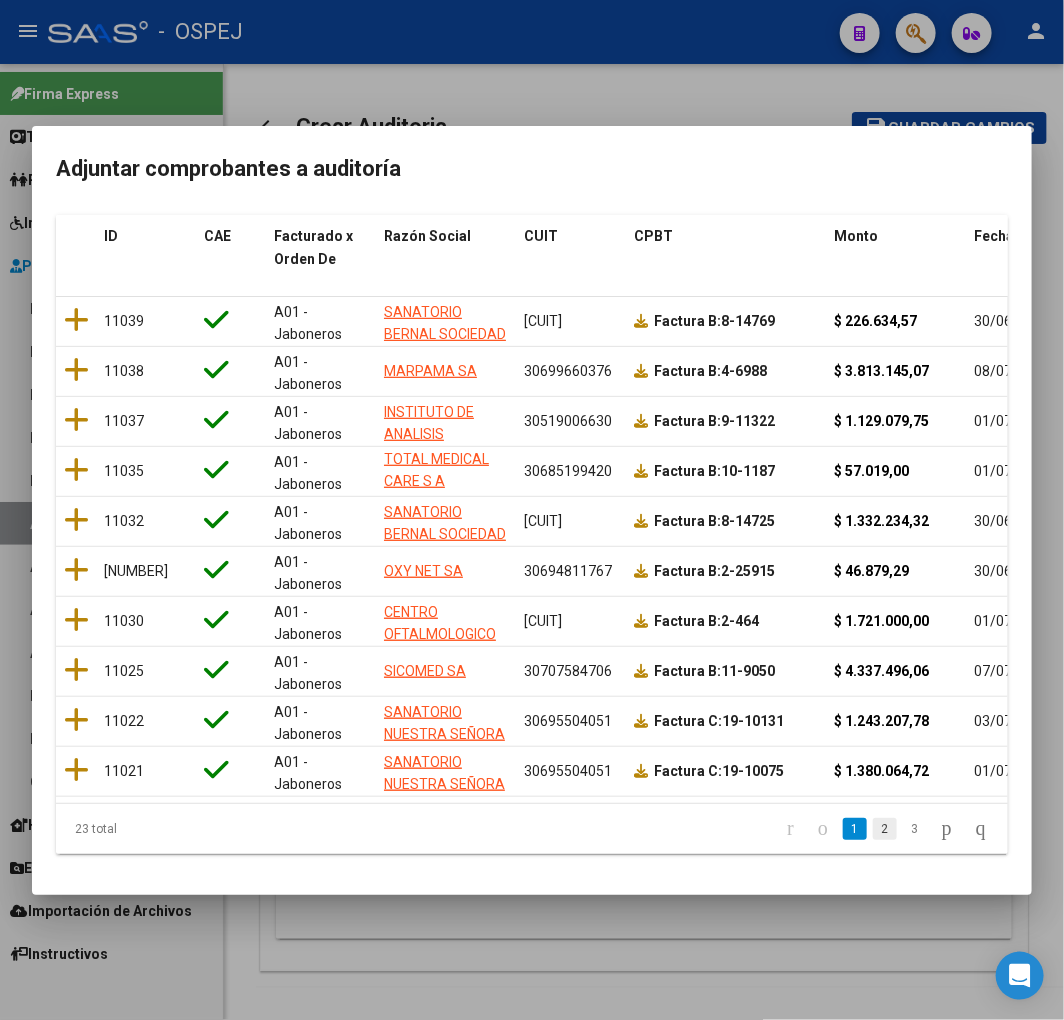 click on "2" 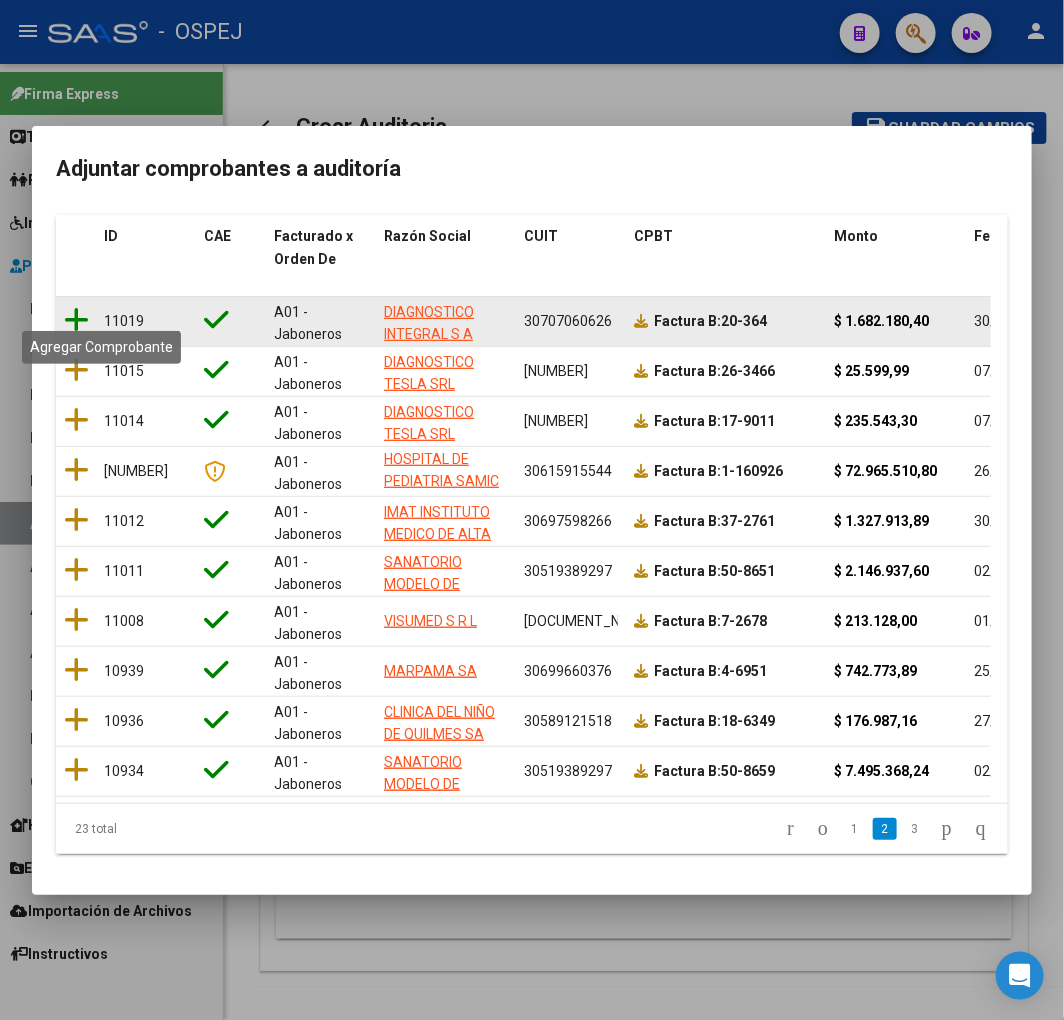 click 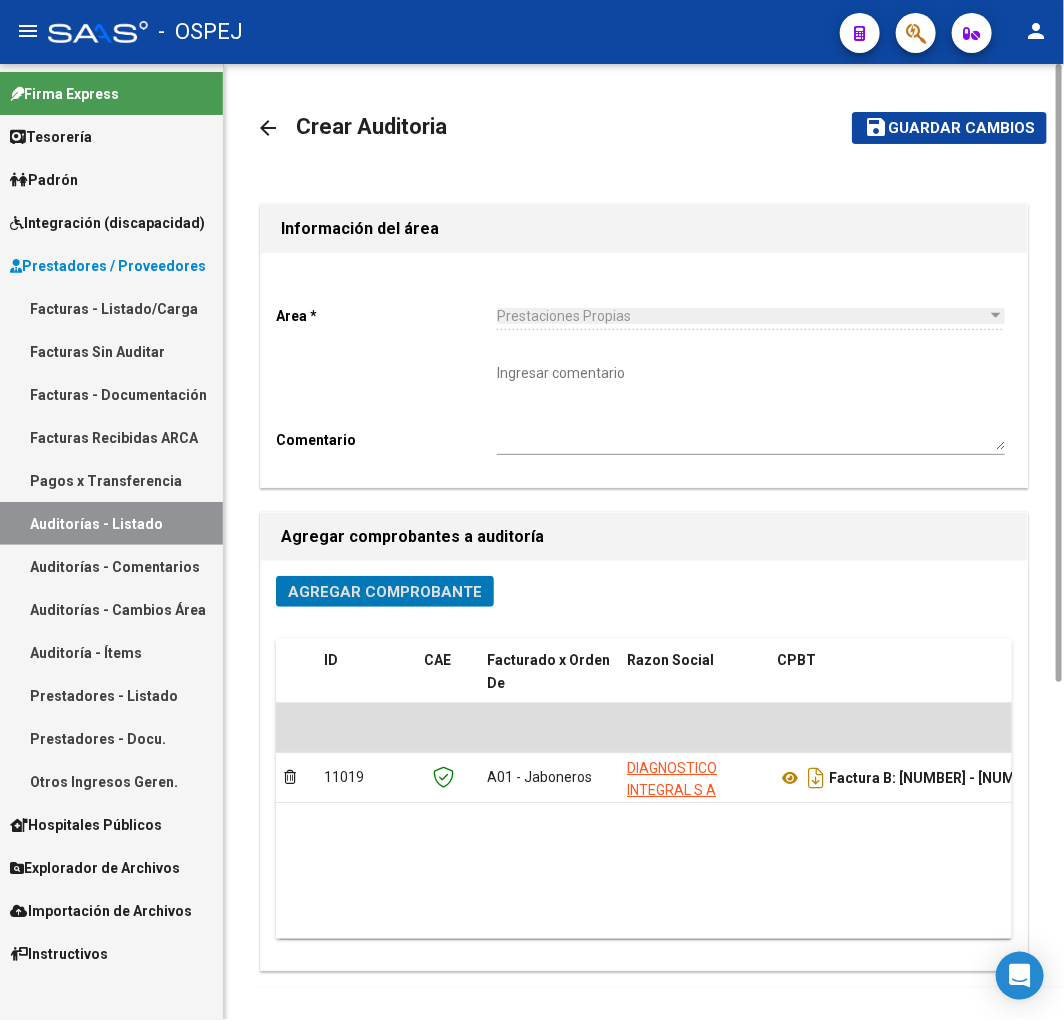 click on "save Guardar cambios" 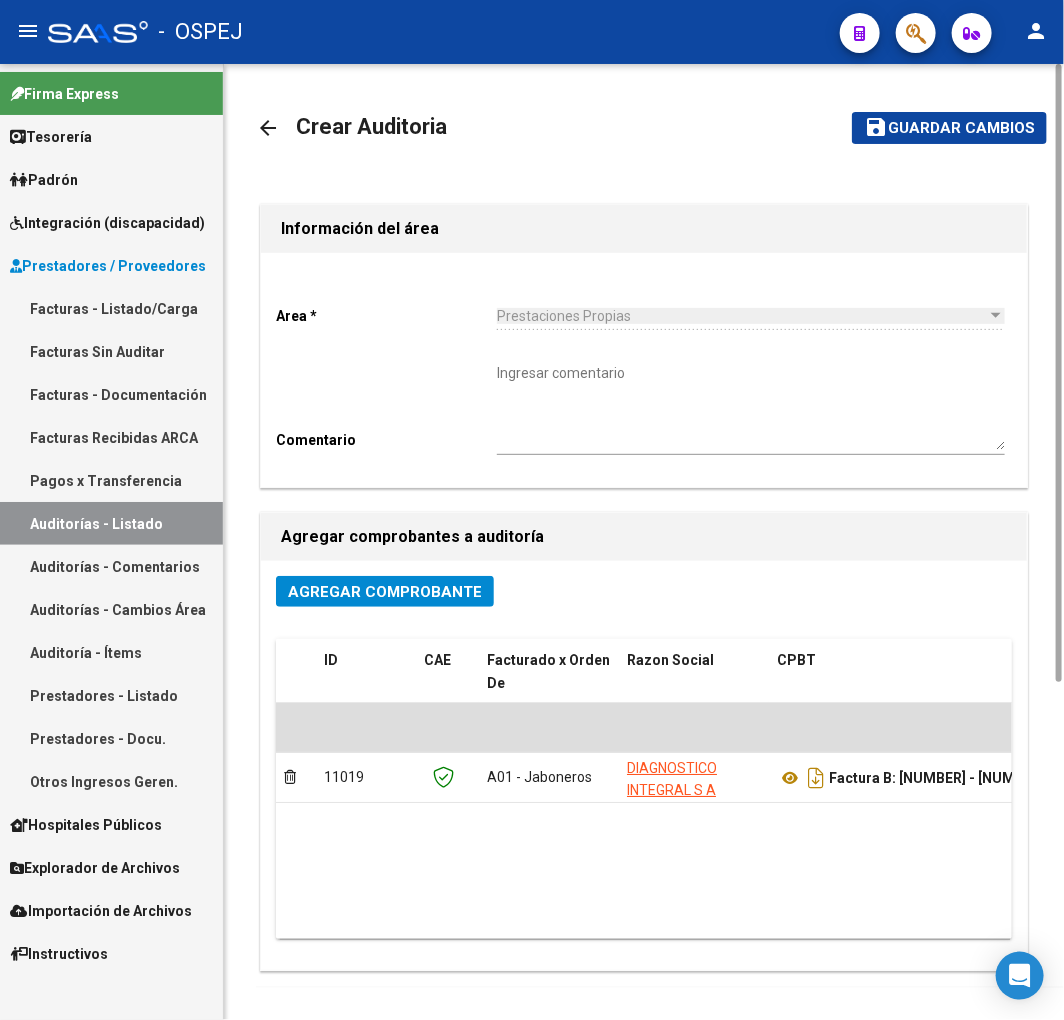 click on "Guardar cambios" 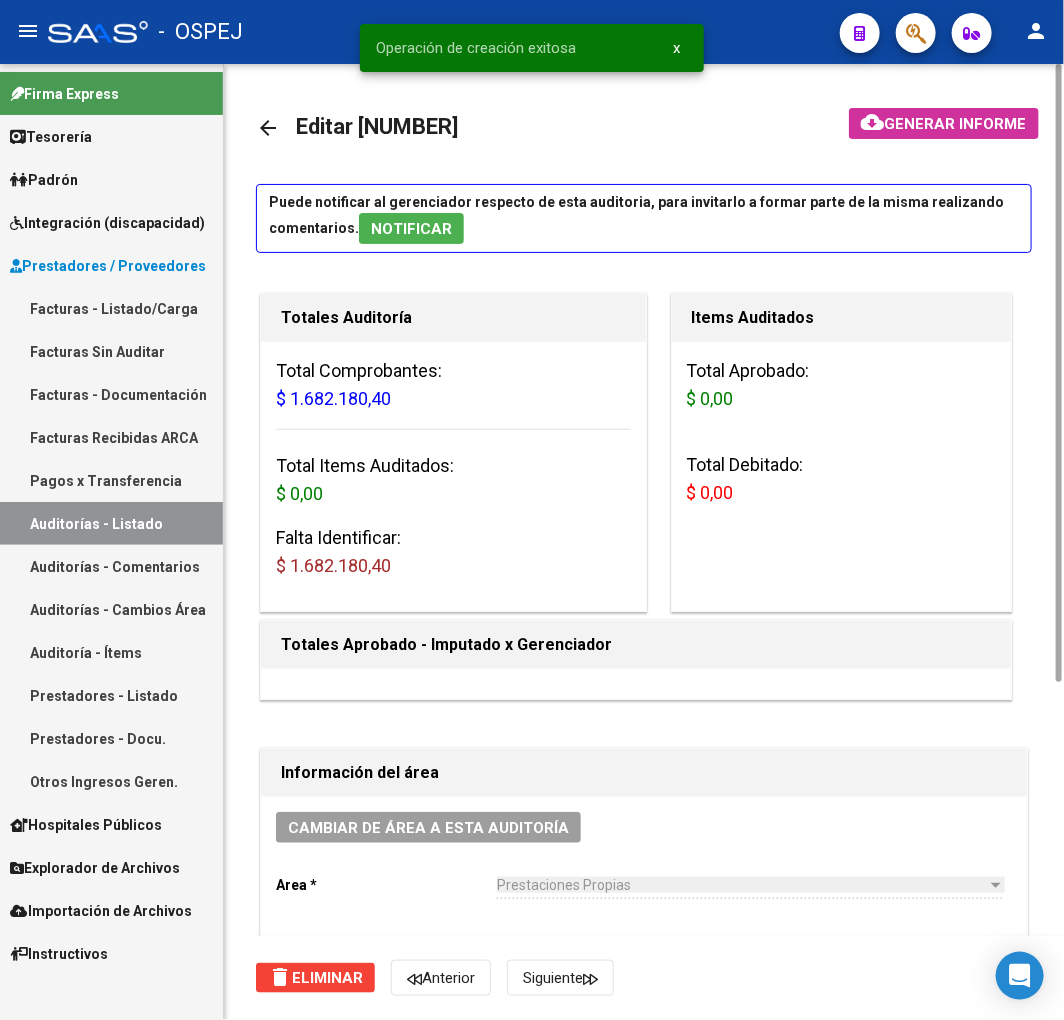 scroll, scrollTop: 1111, scrollLeft: 0, axis: vertical 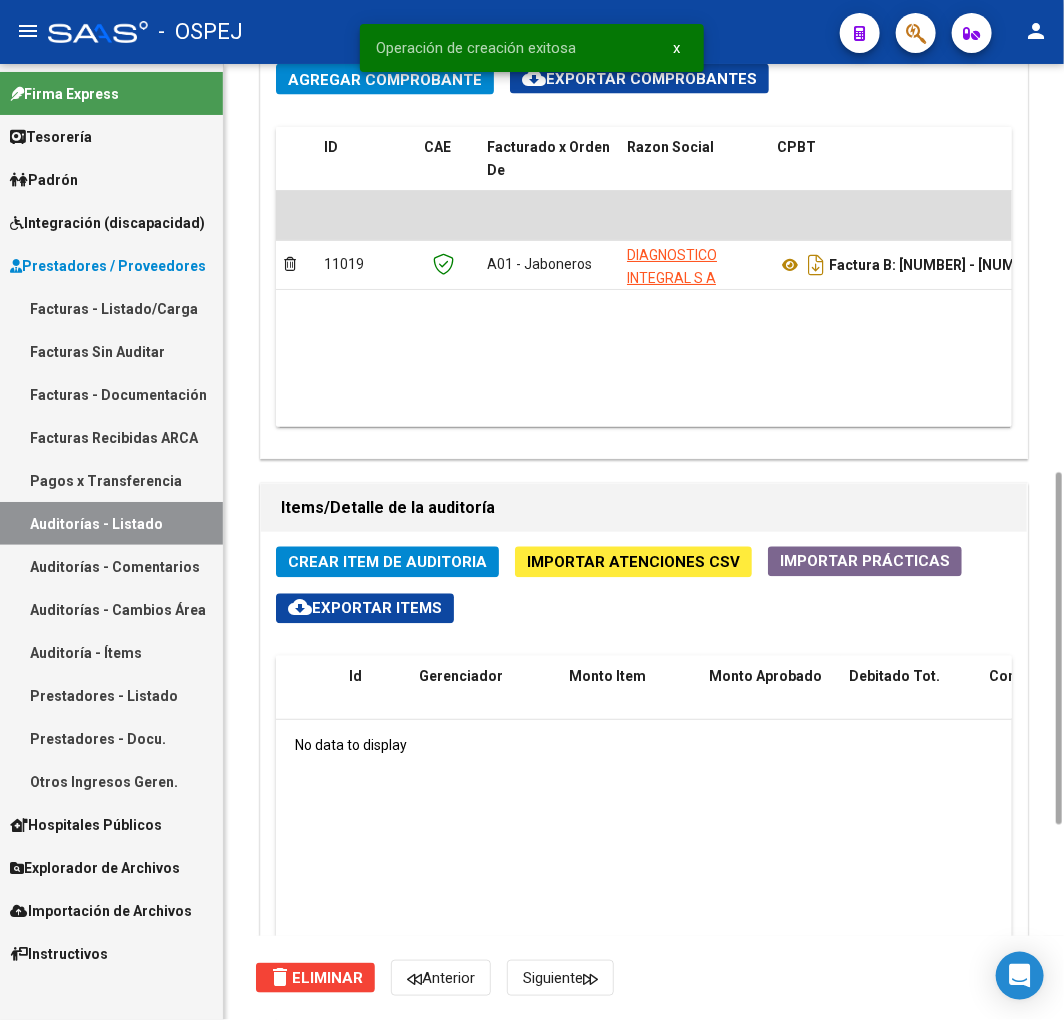 drag, startPoint x: 426, startPoint y: 406, endPoint x: 731, endPoint y: 416, distance: 305.16388 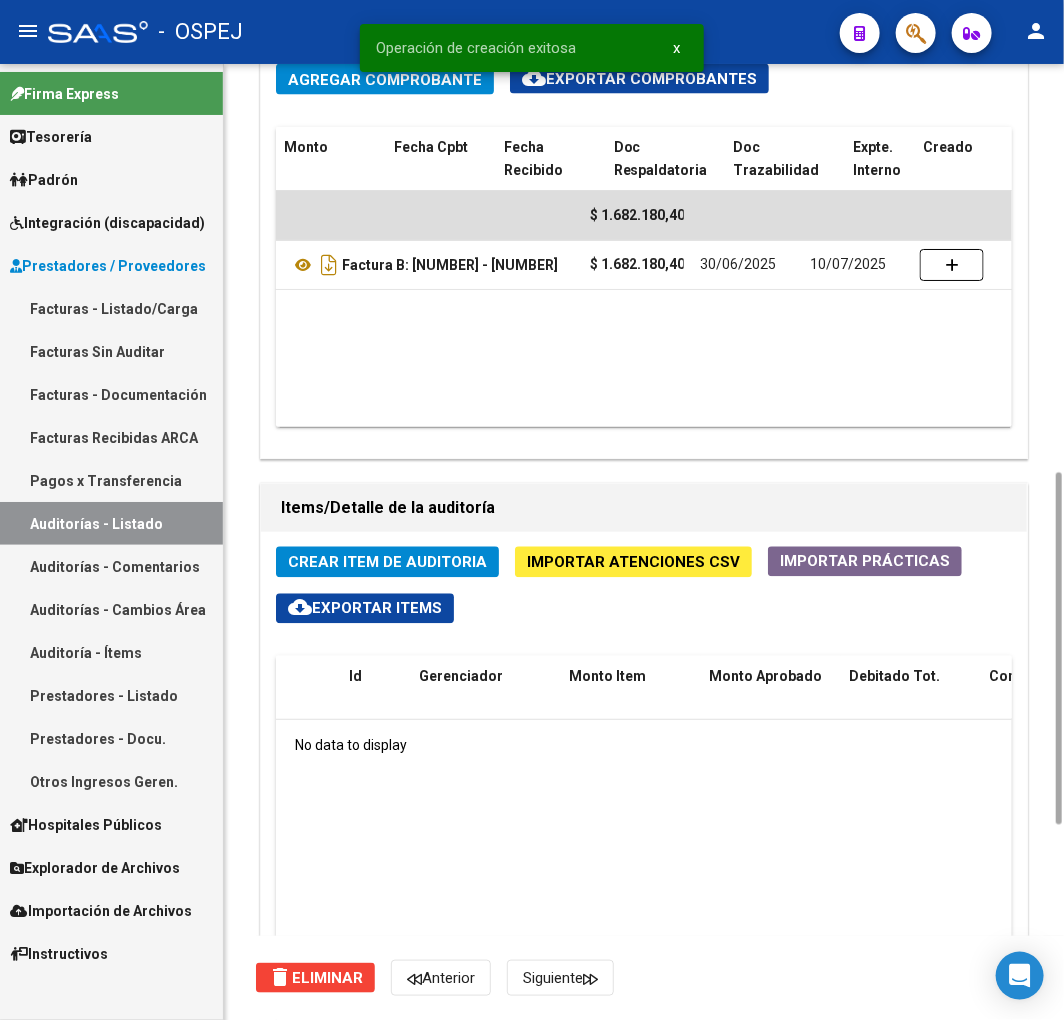 scroll, scrollTop: 0, scrollLeft: 875, axis: horizontal 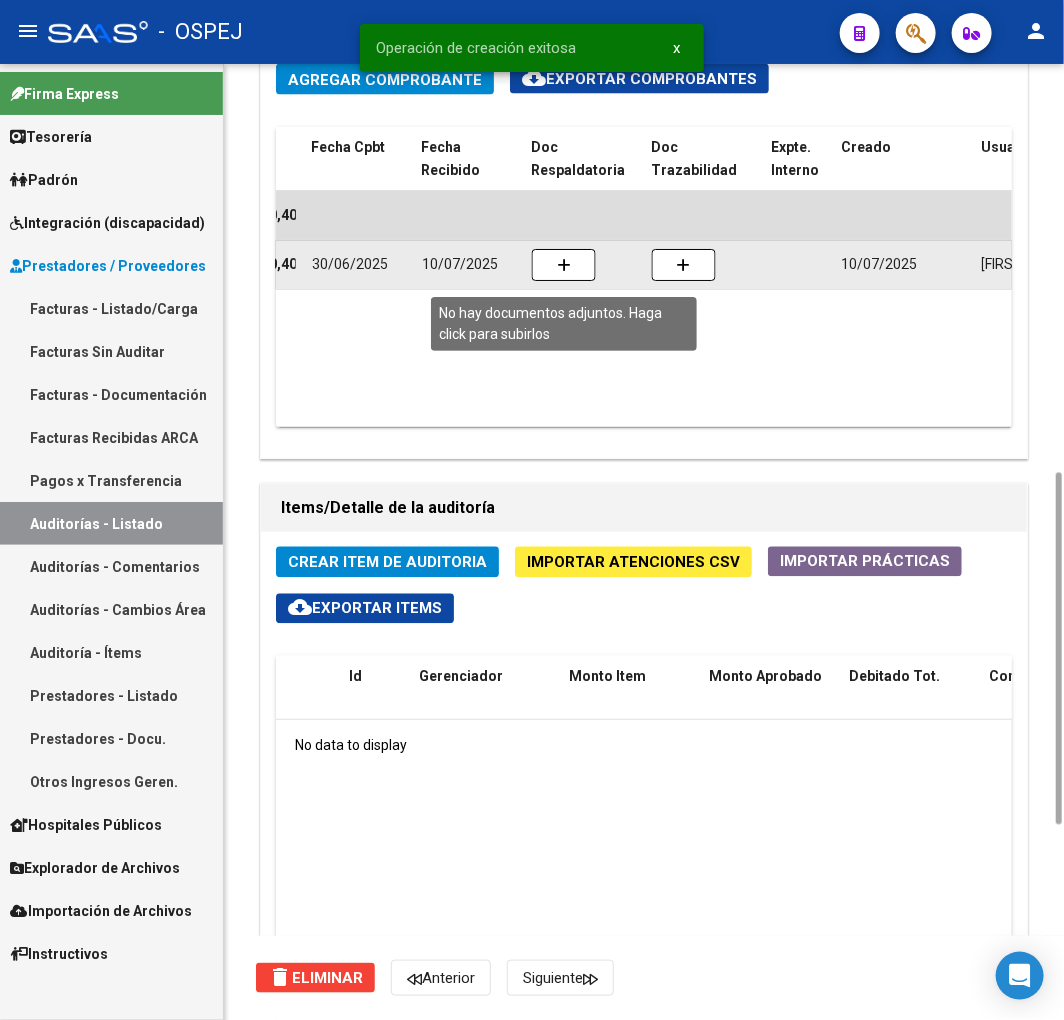 click 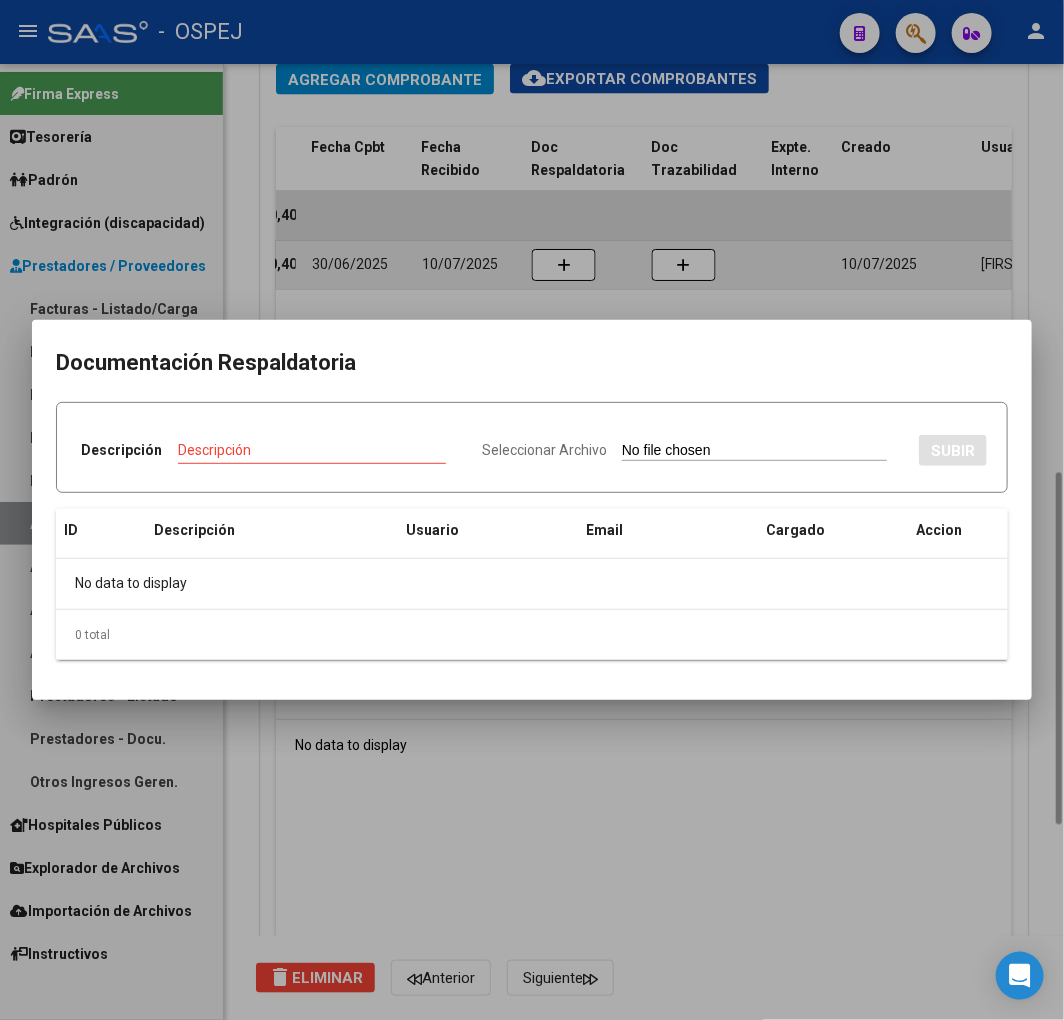 type on "C:\fakepath\Liquidación OB SOC JABONEROS, LABORATORIO JUNIO 2025- Mutual 90 Liquidación Nº 1591.pdf" 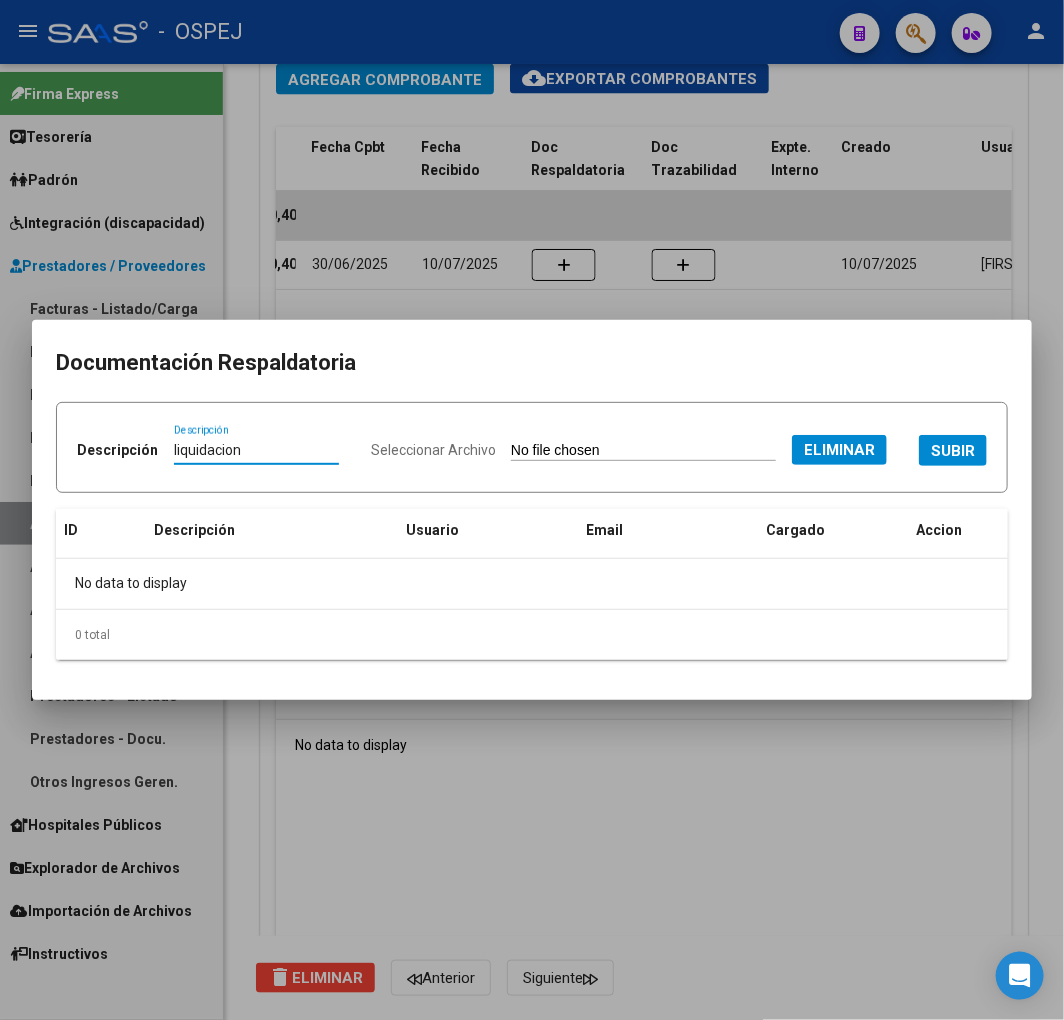type on "liquidacion" 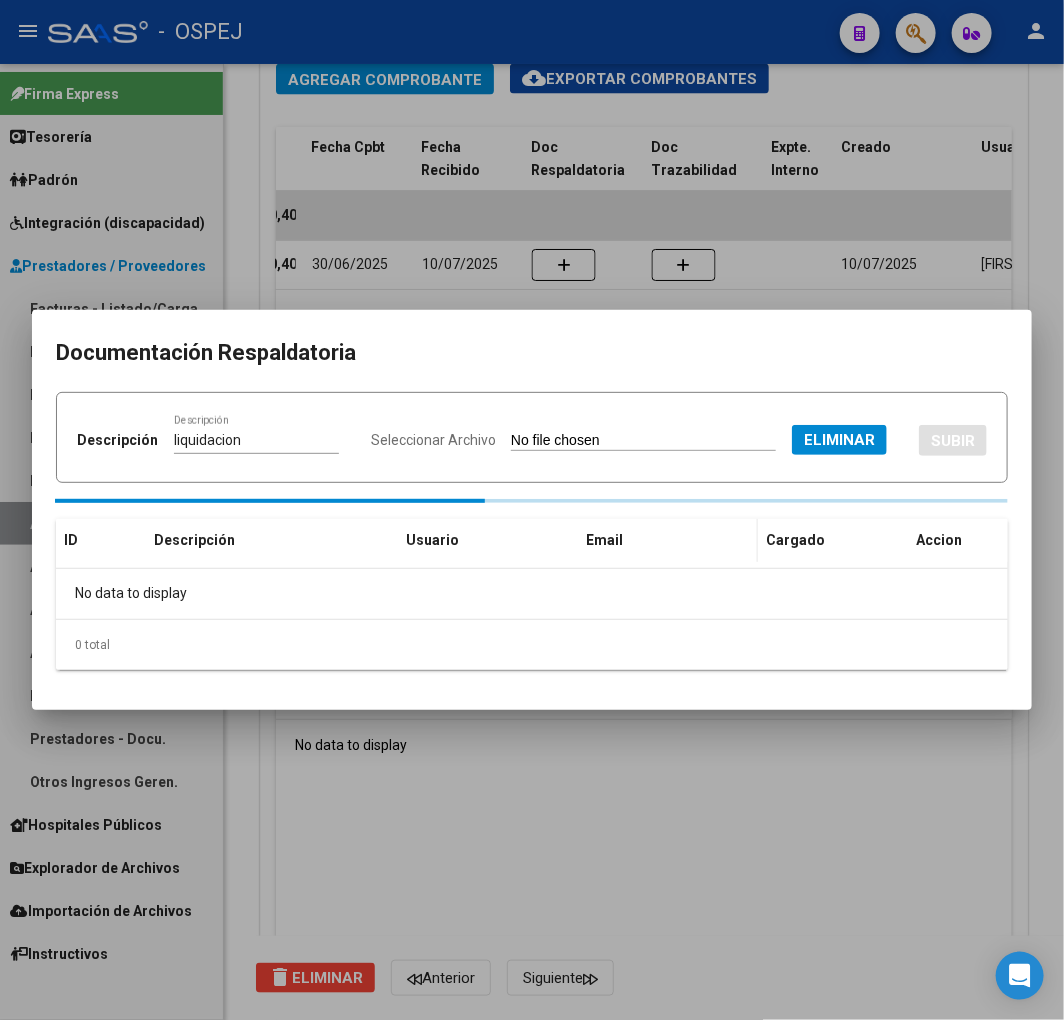 type 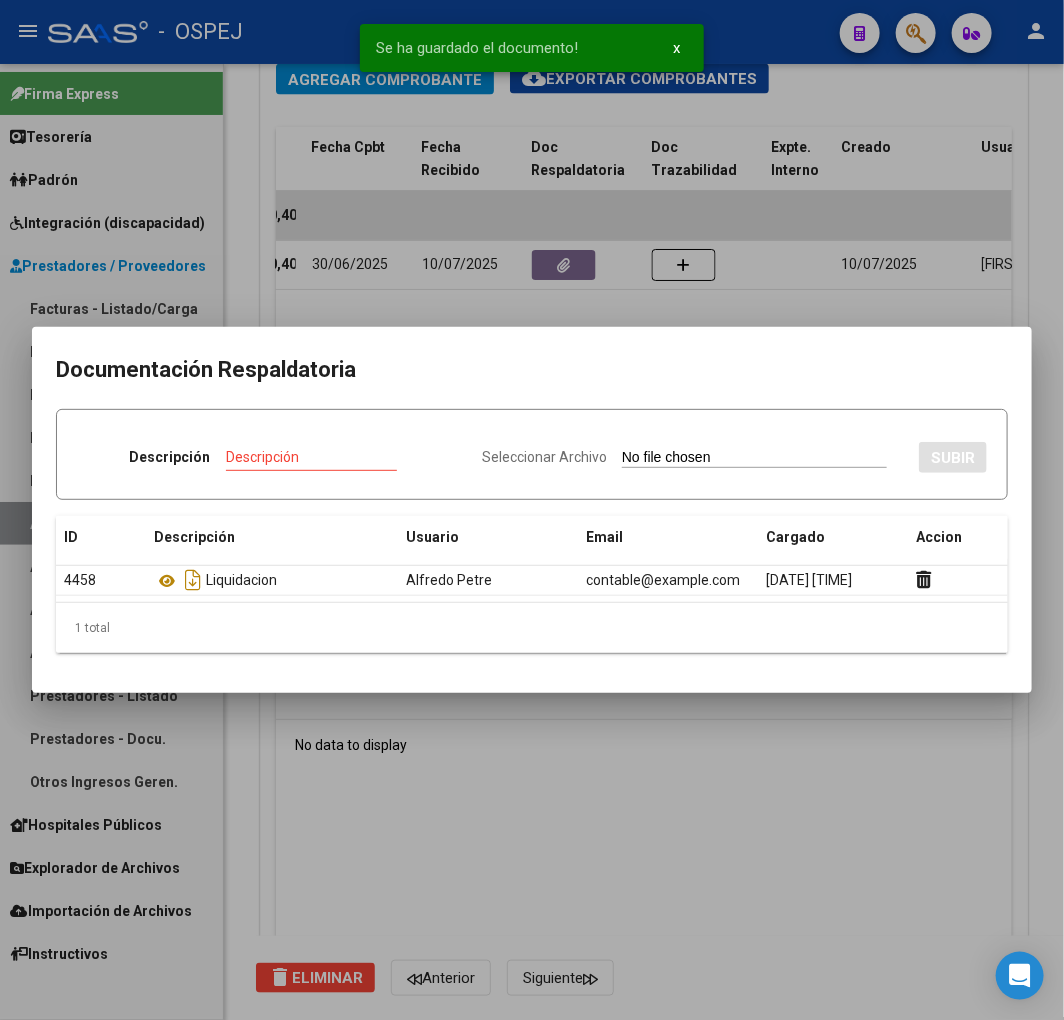 type on "C:\fakepath\informes.zip" 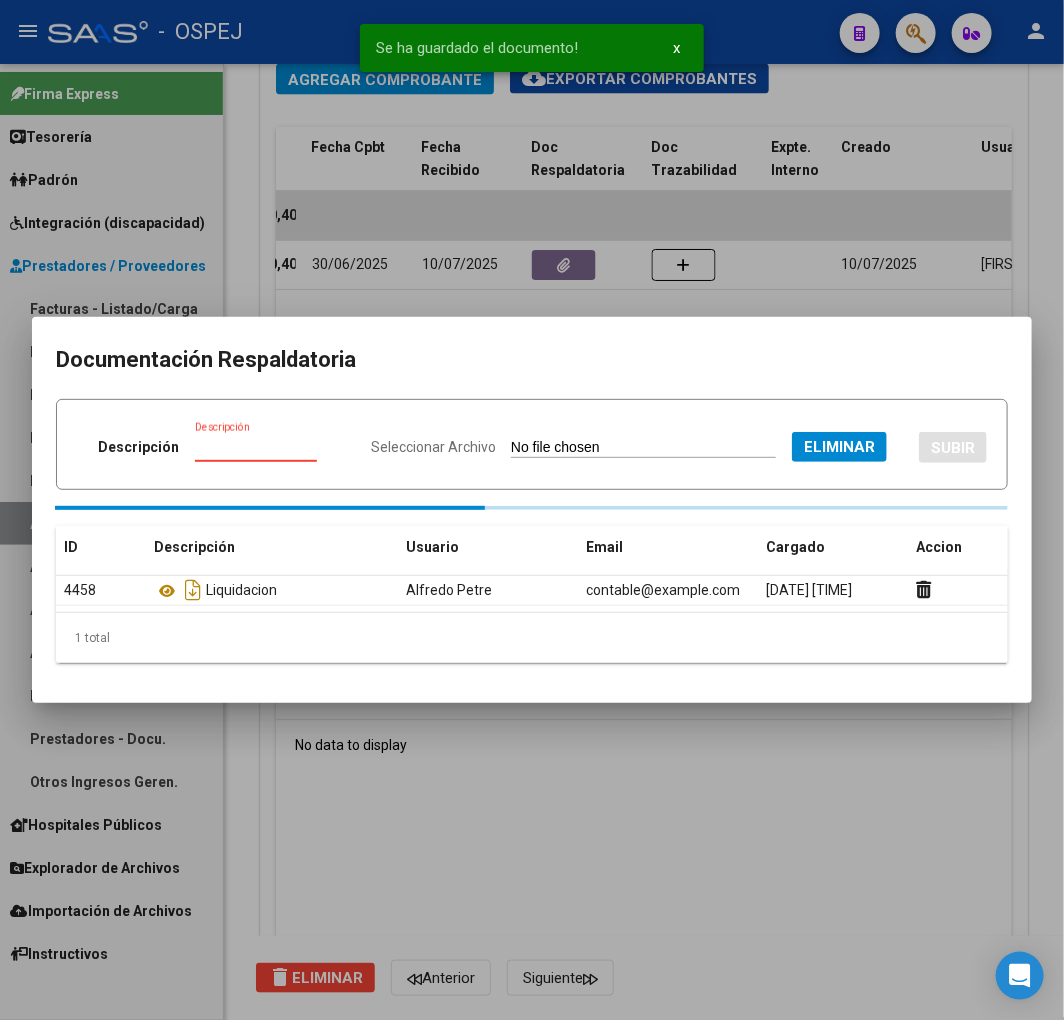 click on "Descripción" at bounding box center (270, 447) 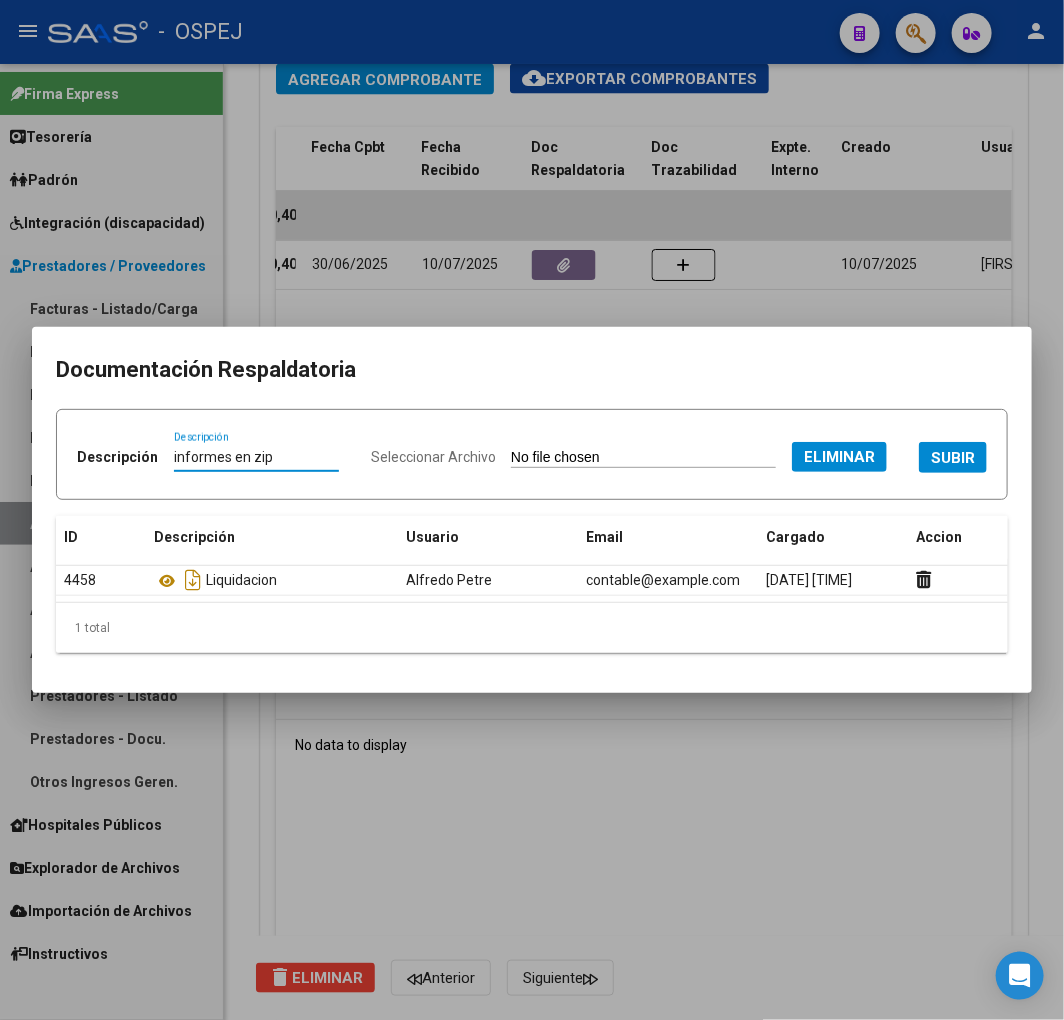 type on "informes en zip" 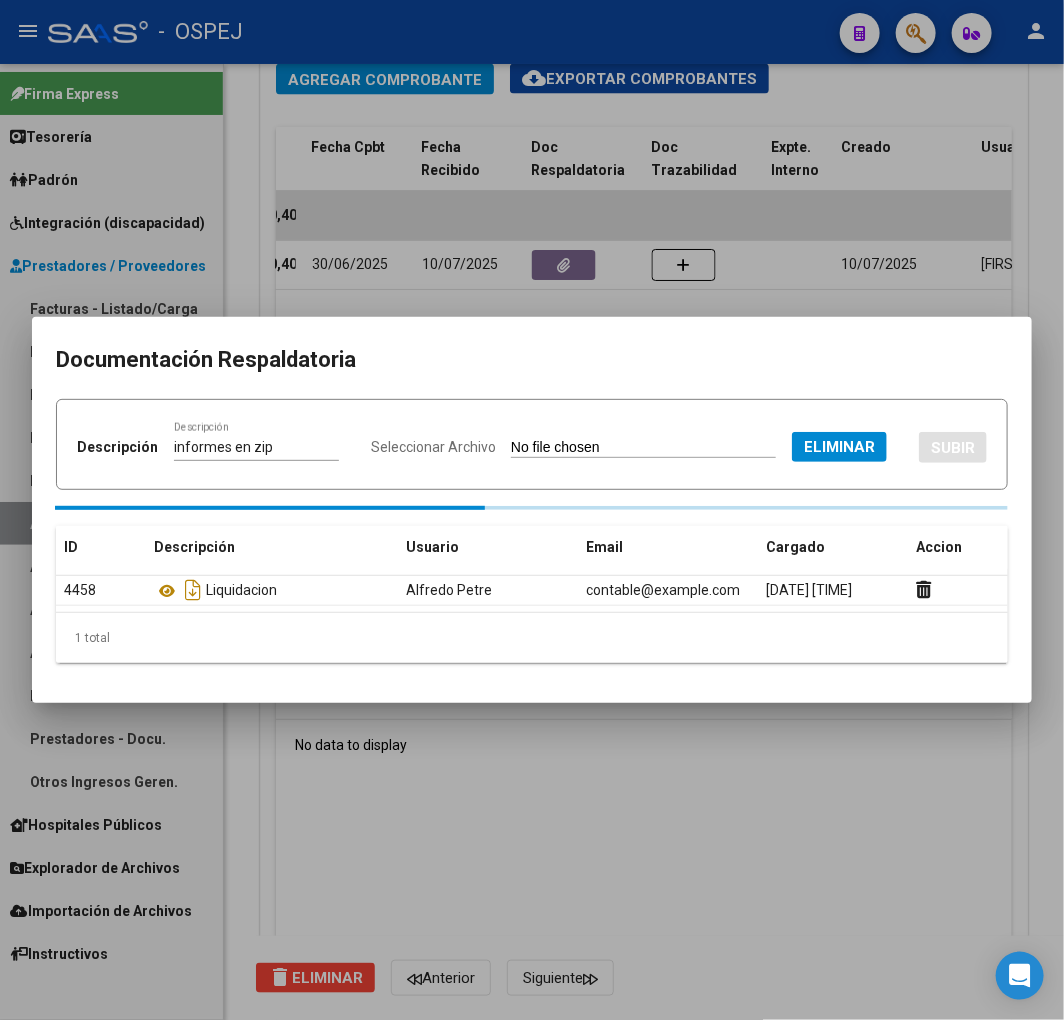 type 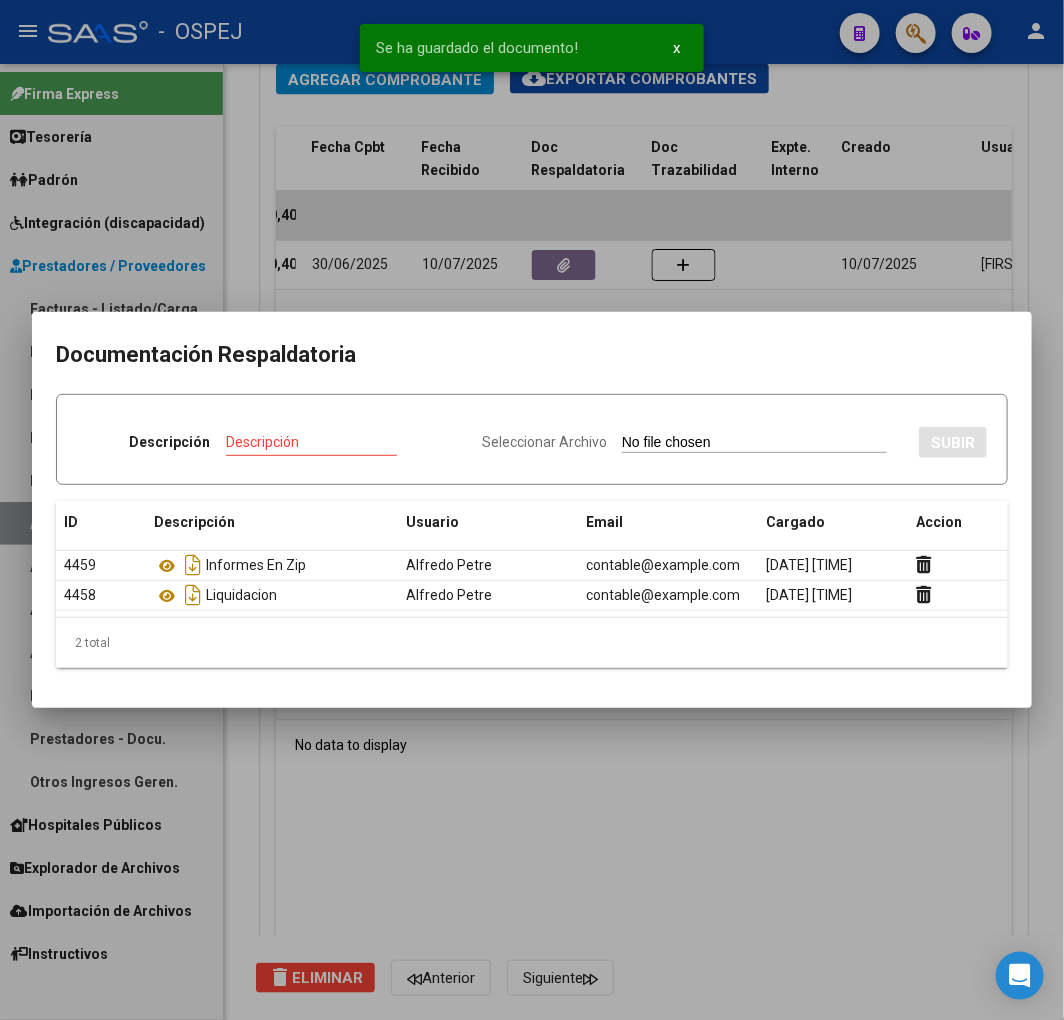 type on "C:\fakepath\SOPORTE.xlsx" 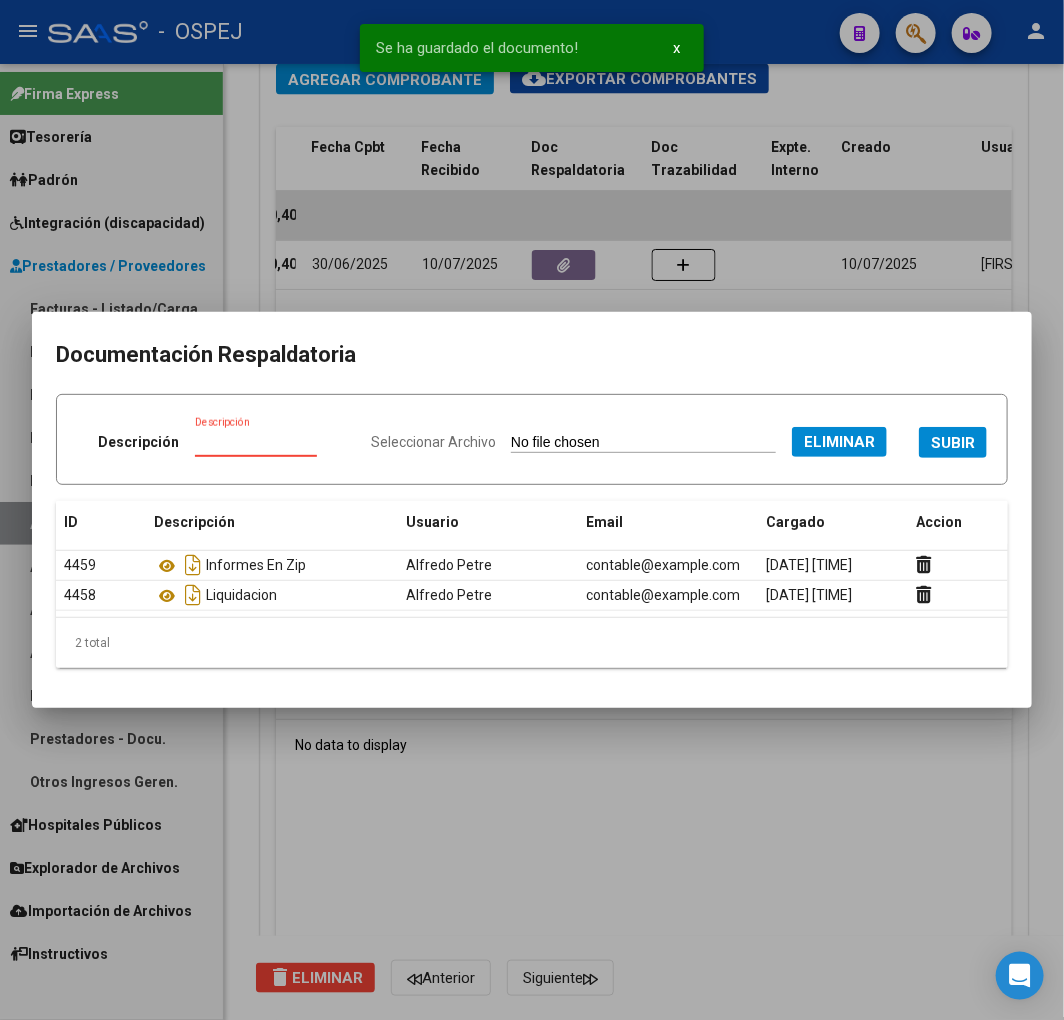click on "Descripción" at bounding box center (270, 442) 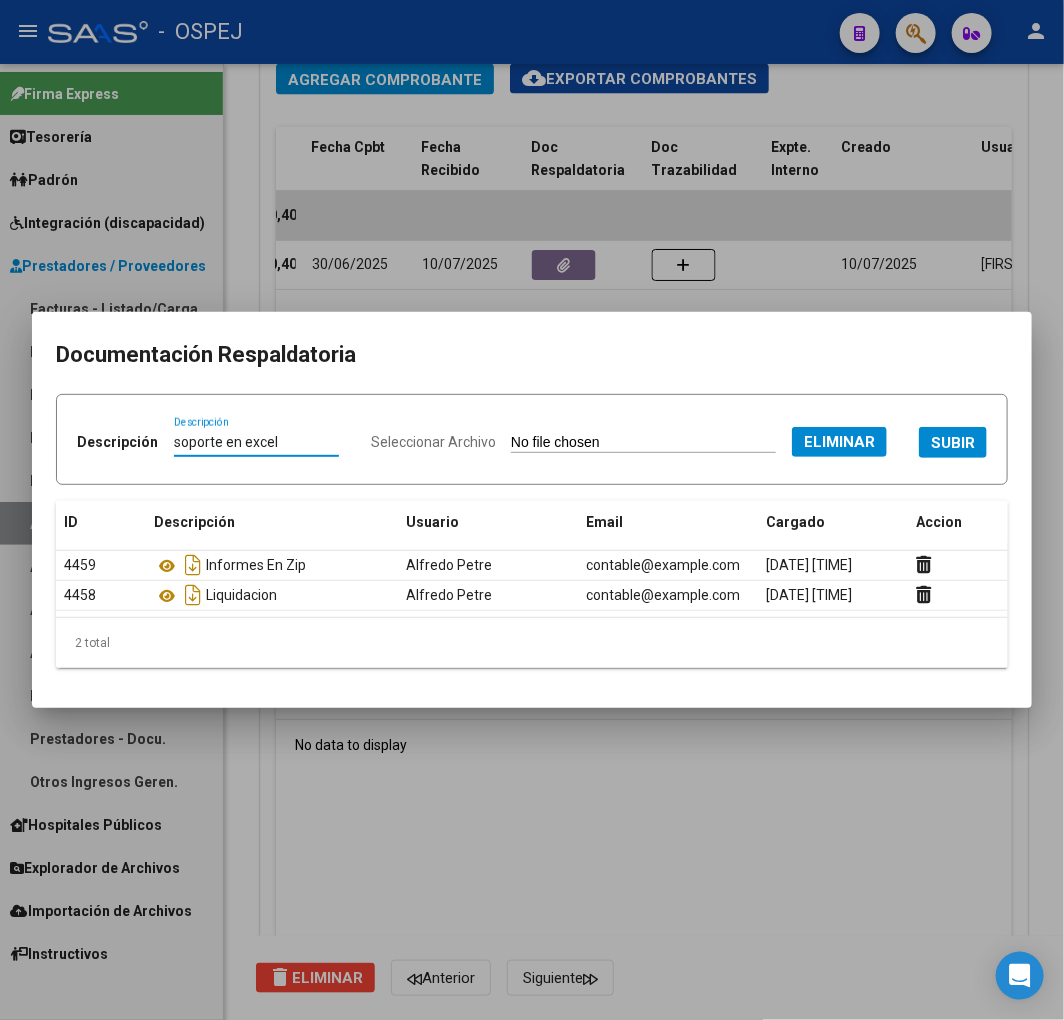type on "soporte en excel" 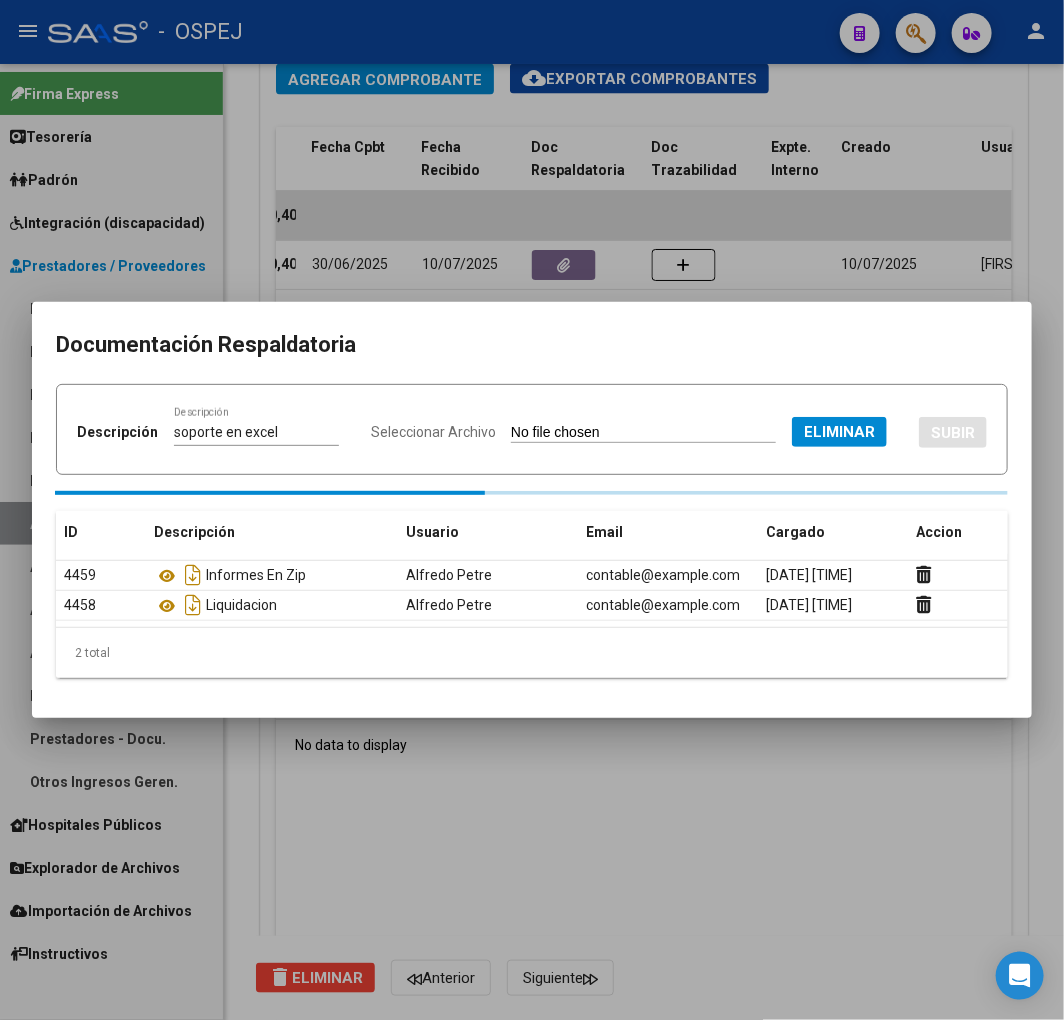 type 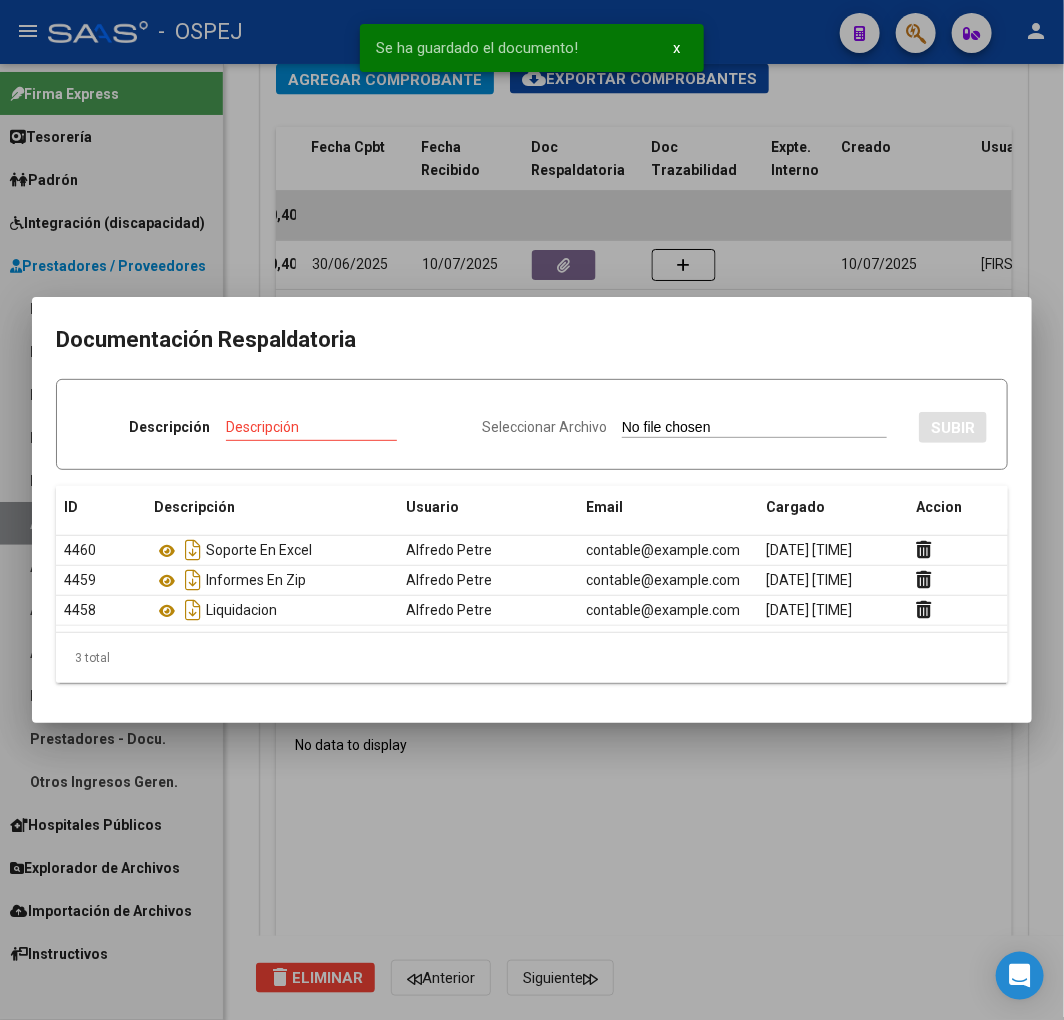 click at bounding box center (532, 510) 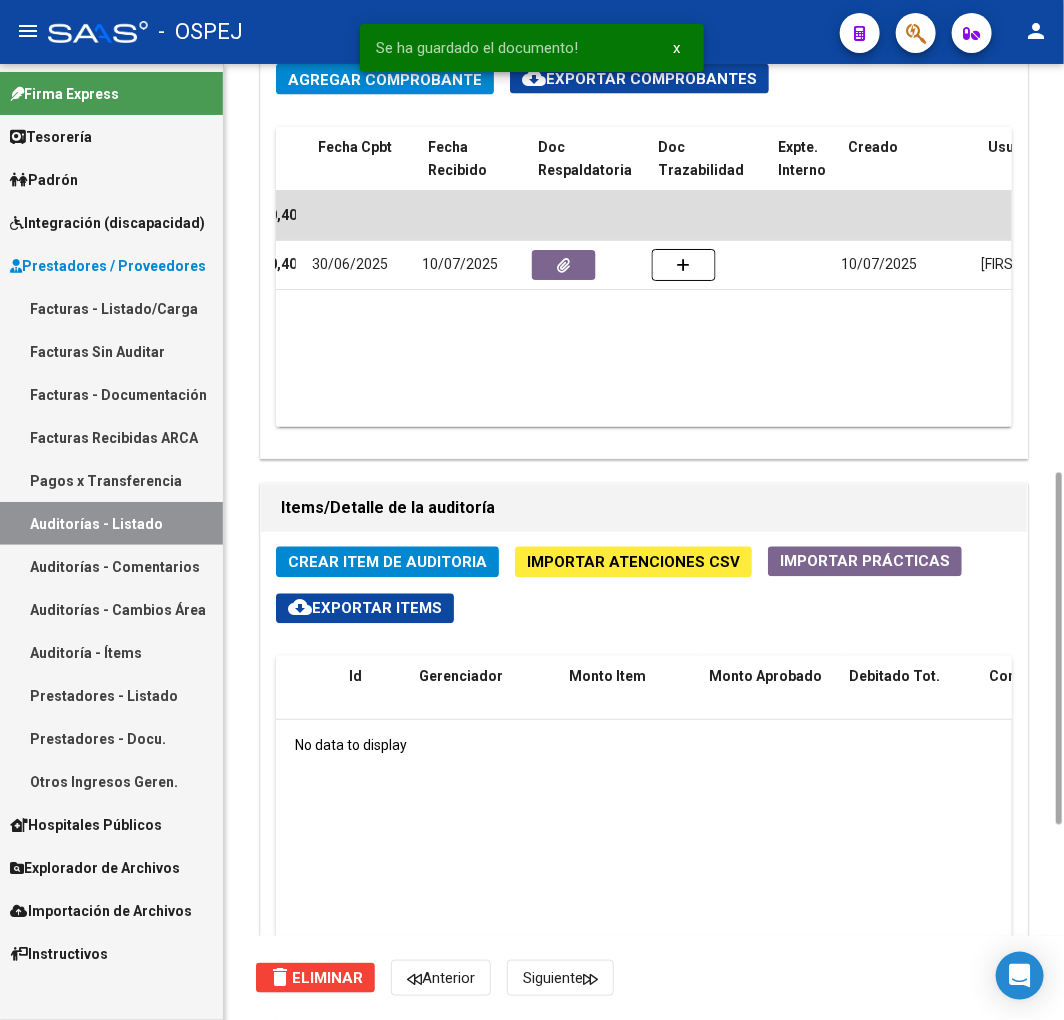 scroll, scrollTop: 0, scrollLeft: 0, axis: both 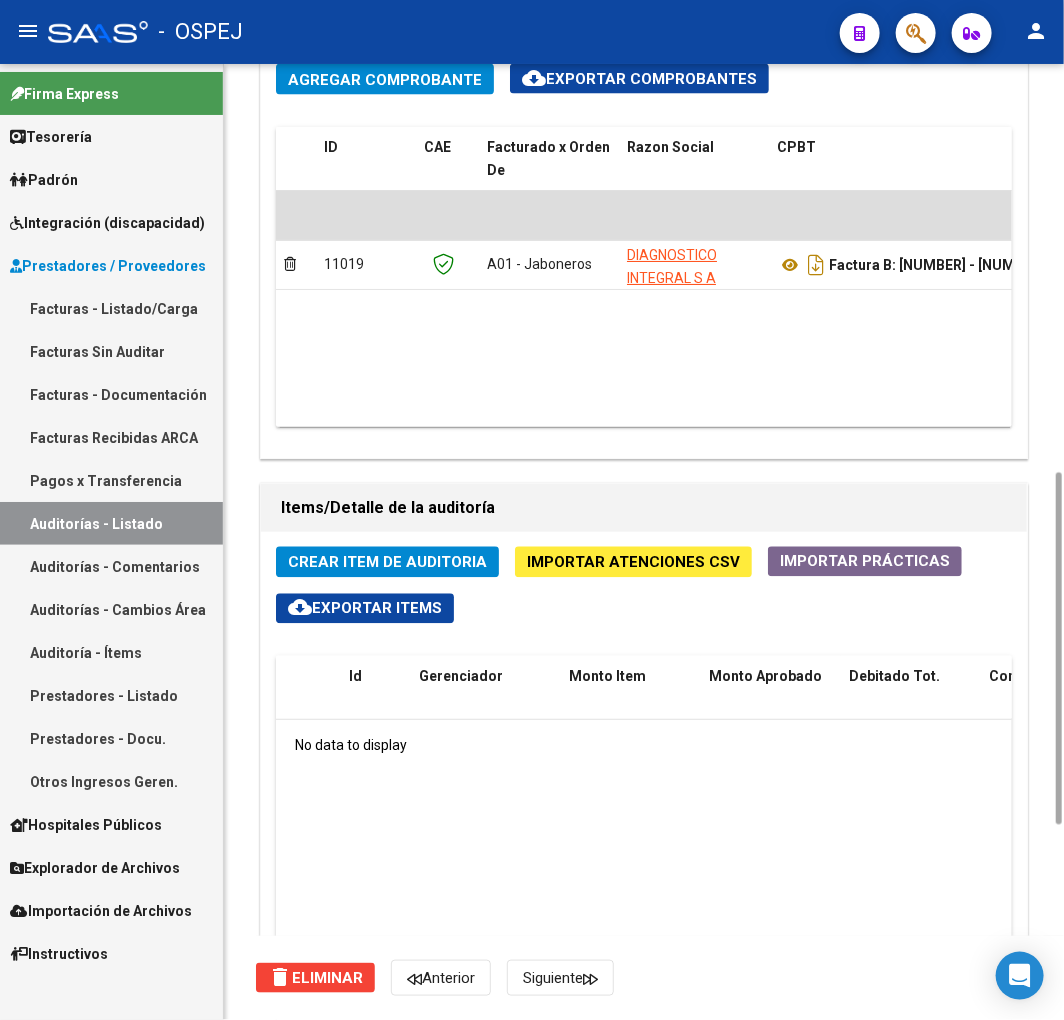 click on "Importar Atenciones CSV" 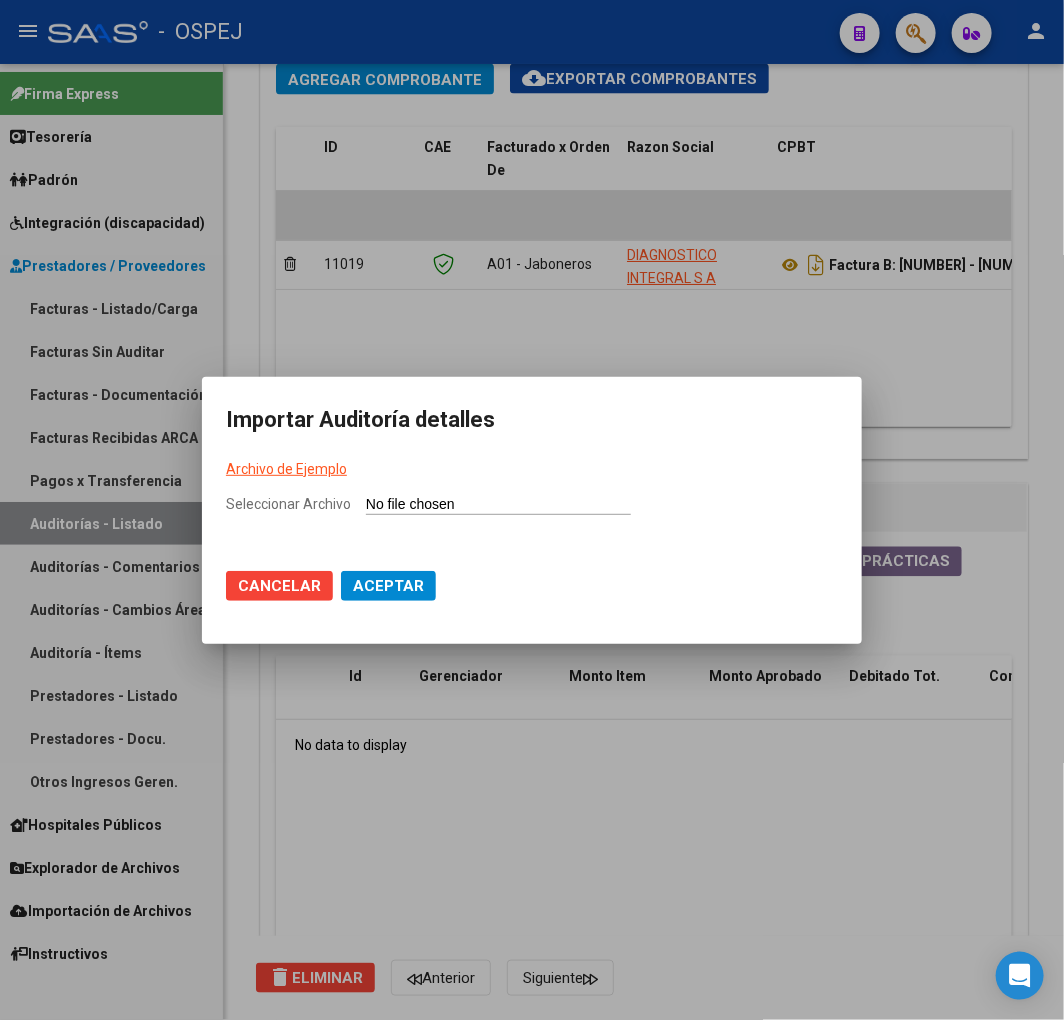click on "Importar Auditoría detalles Archivo de Ejemplo  Seleccionar Archivo Cancelar Aceptar" at bounding box center [532, 510] 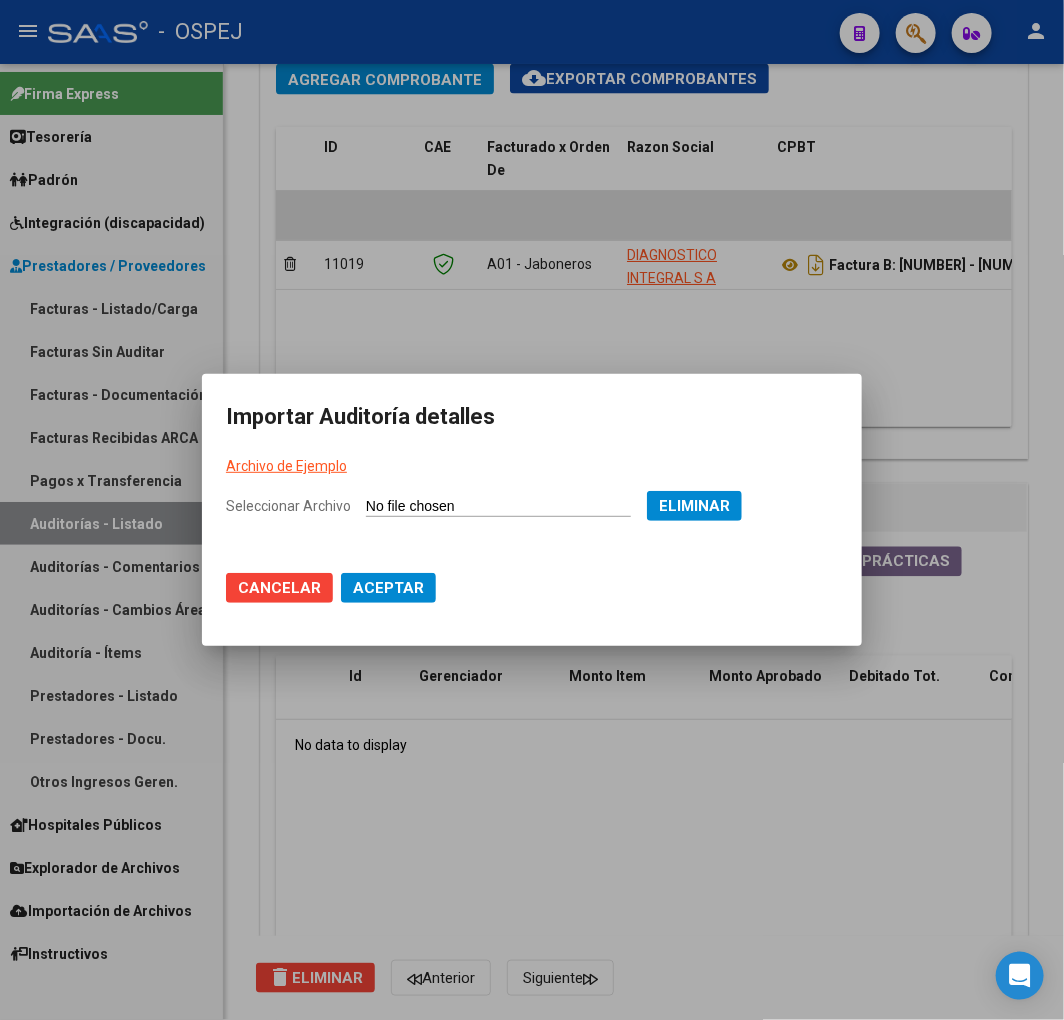 click on "Cancelar Aceptar" 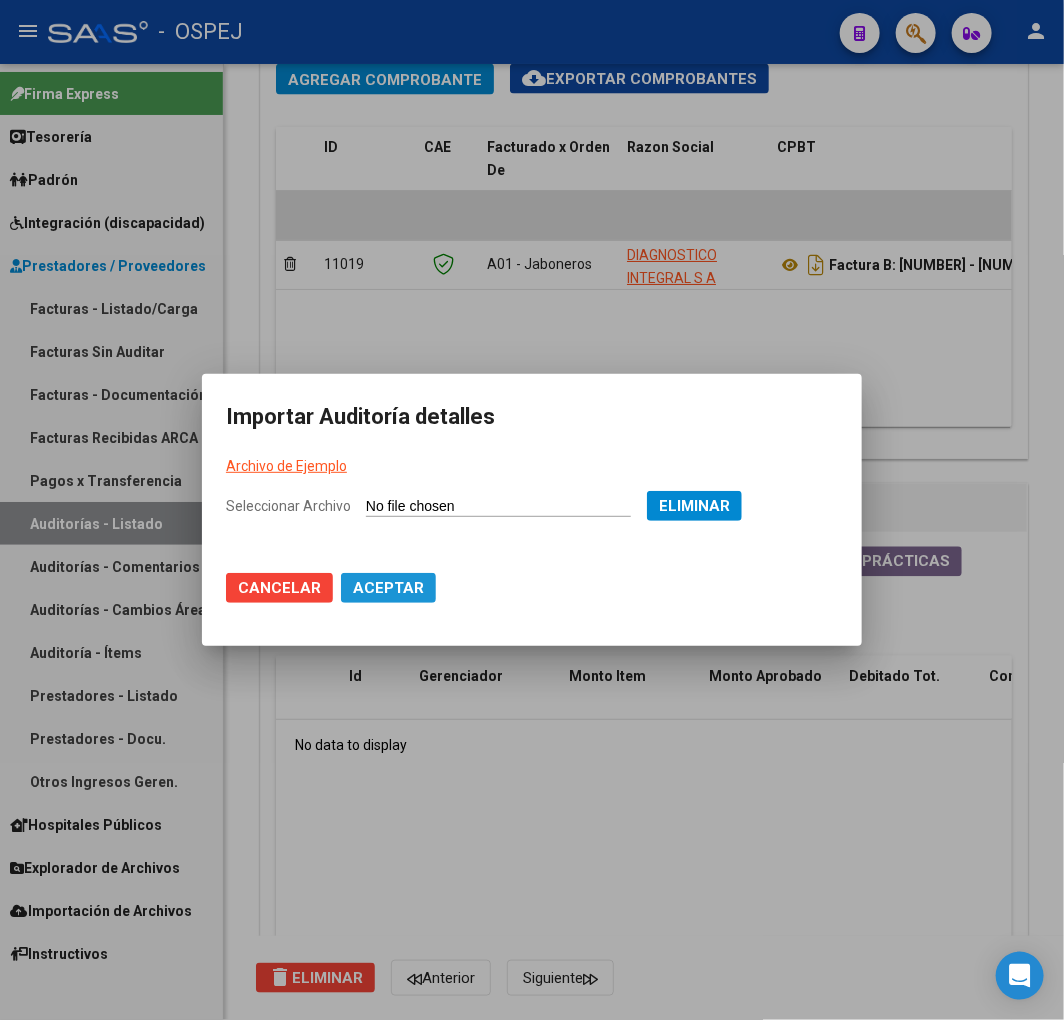 click on "Aceptar" 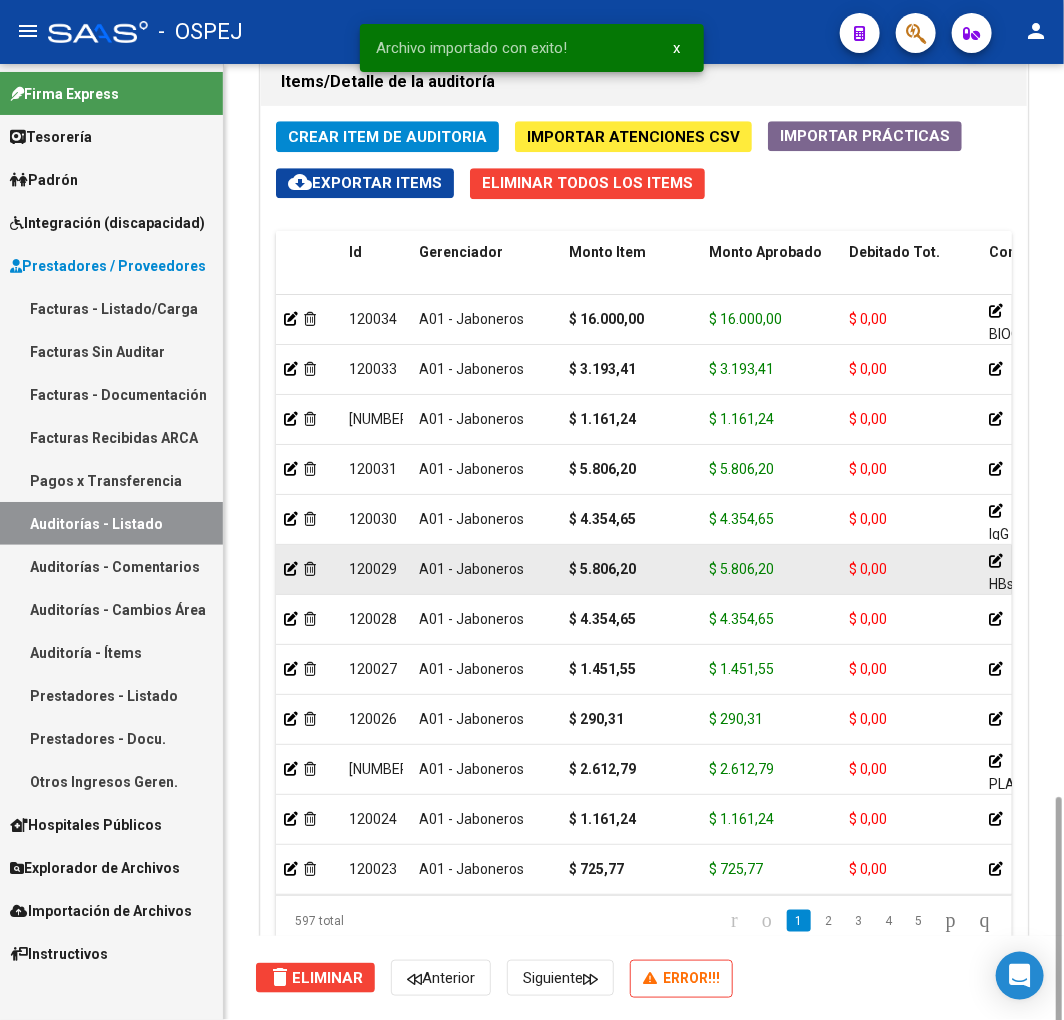 scroll, scrollTop: 1877, scrollLeft: 0, axis: vertical 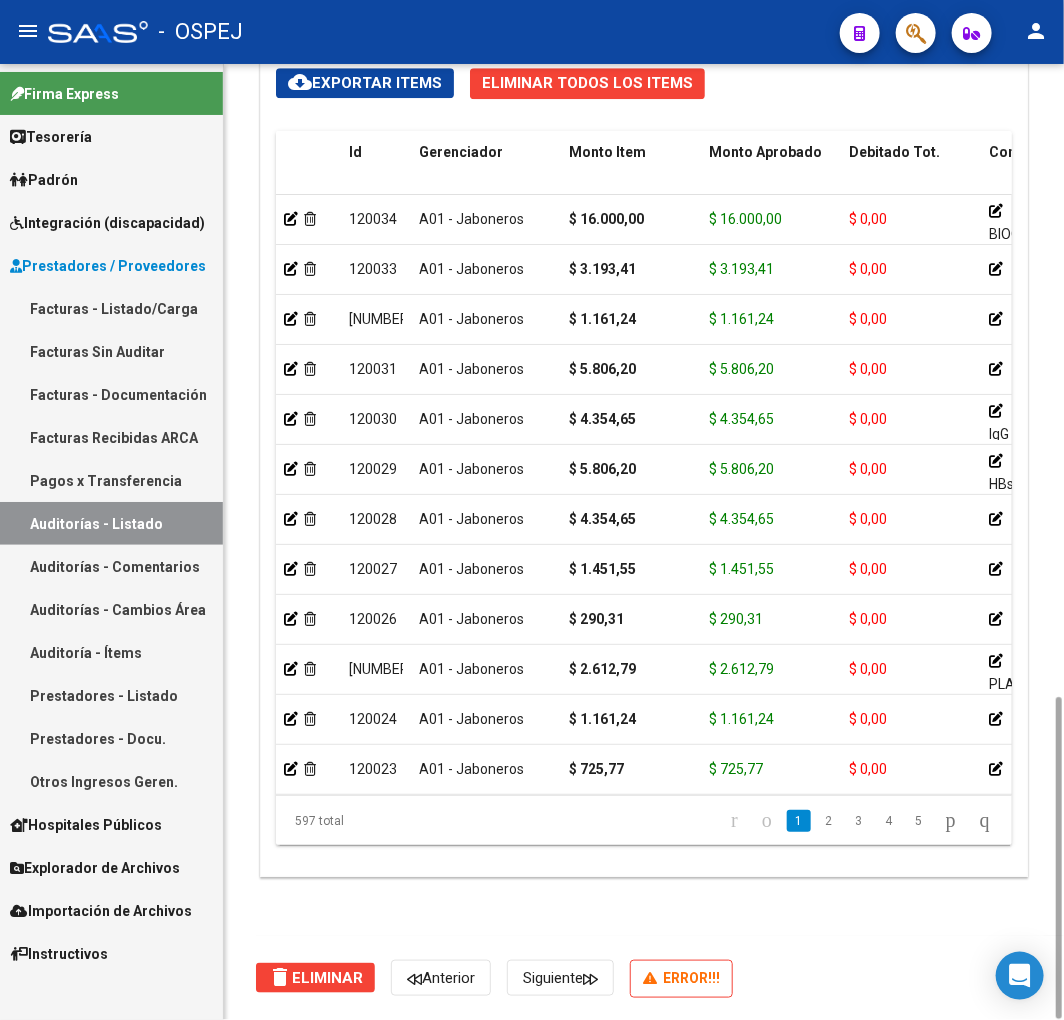 click on "delete  Eliminar" 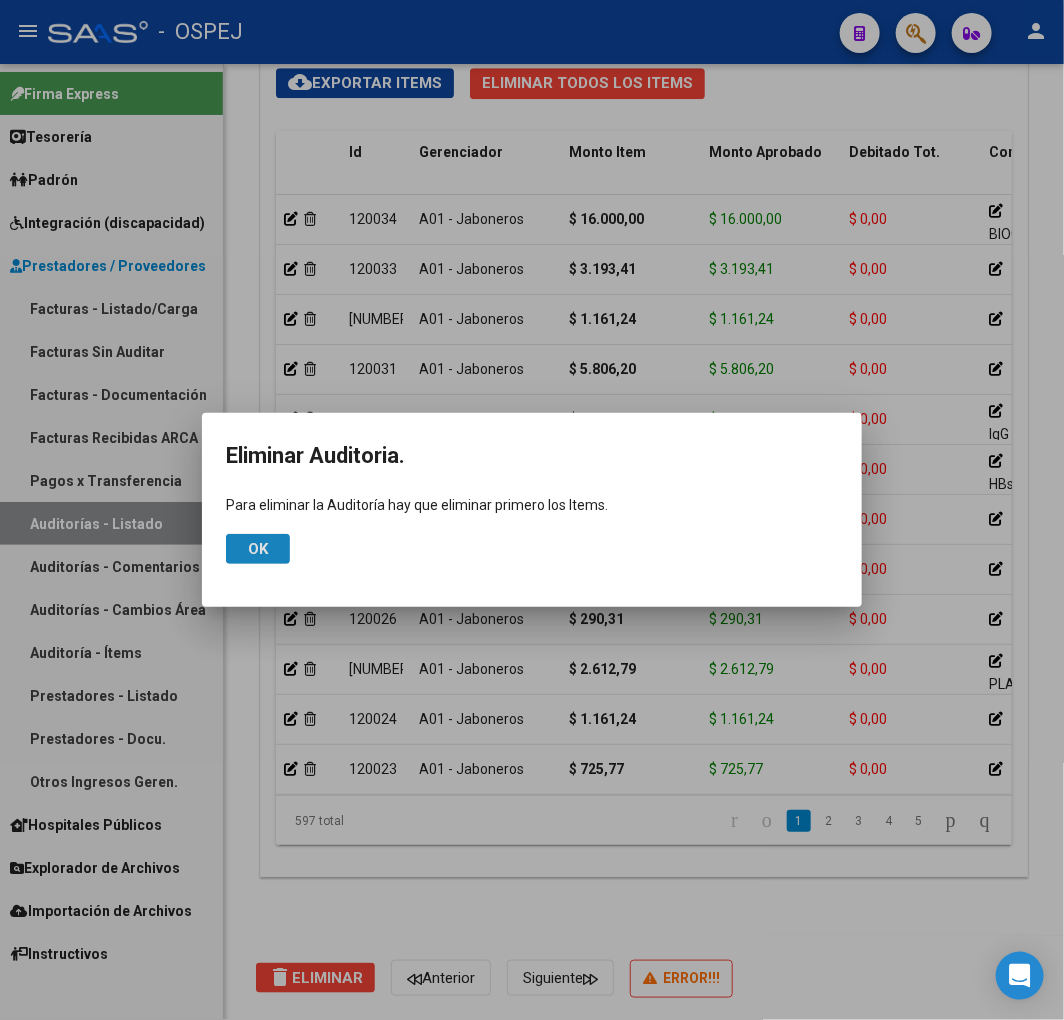 click on "Ok" 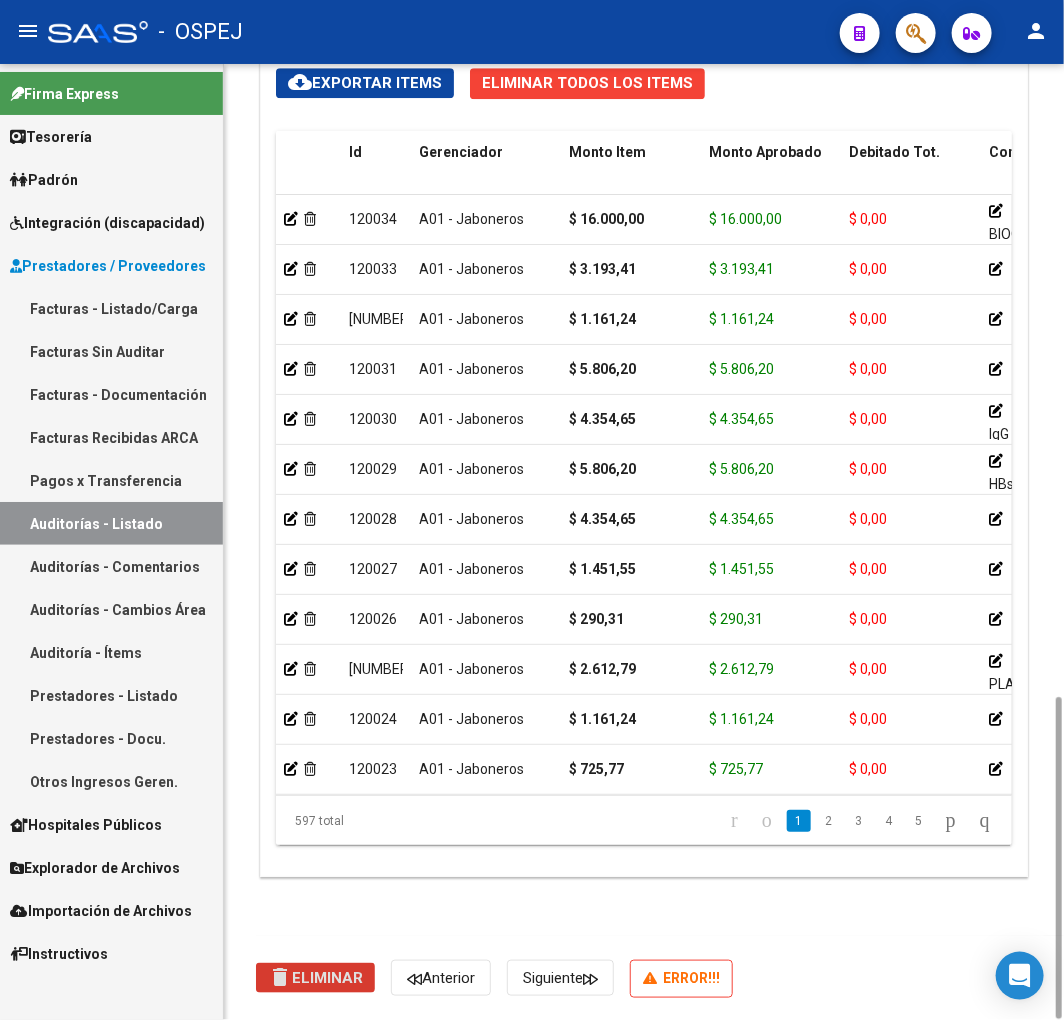 click on "Eliminar Todos los Items" 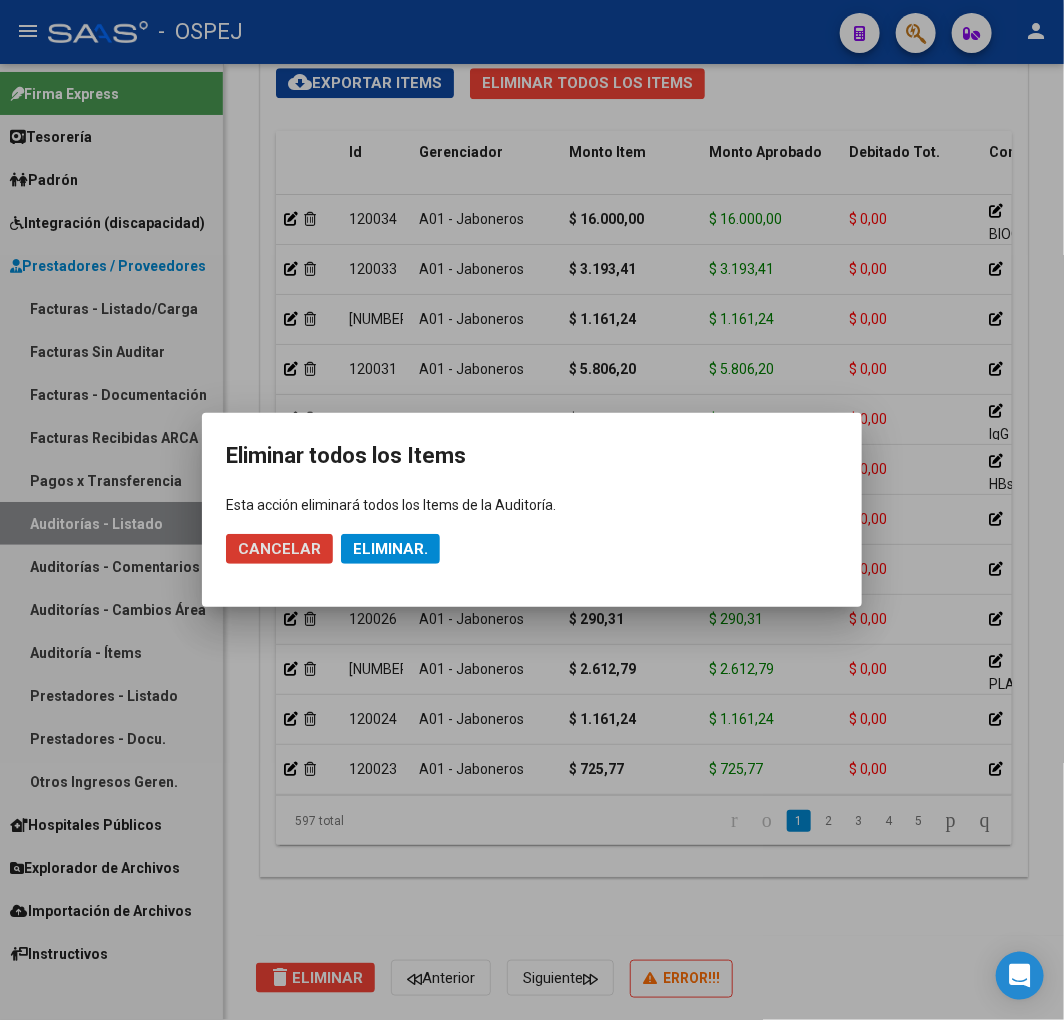 click on "Eliminar." 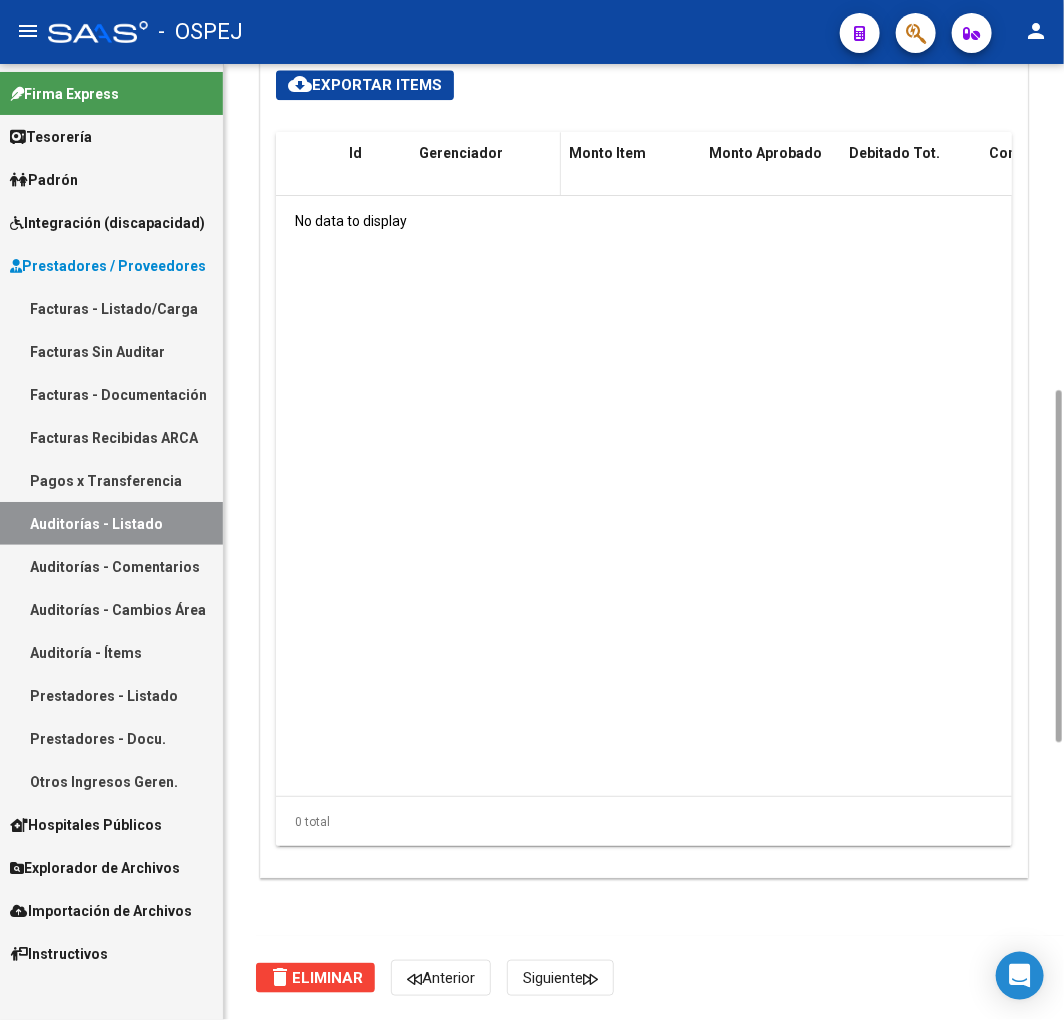 scroll, scrollTop: 1211, scrollLeft: 0, axis: vertical 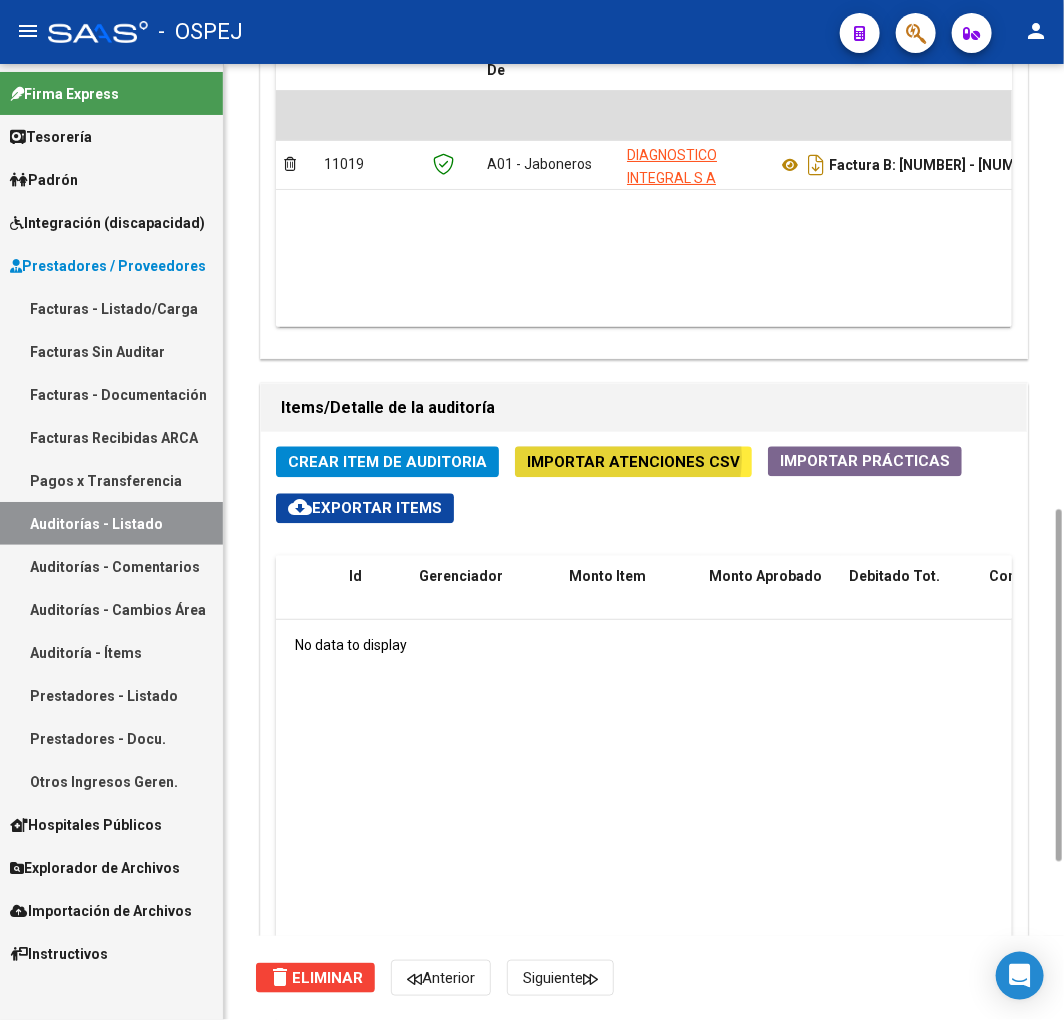 click on "Importar Atenciones CSV" 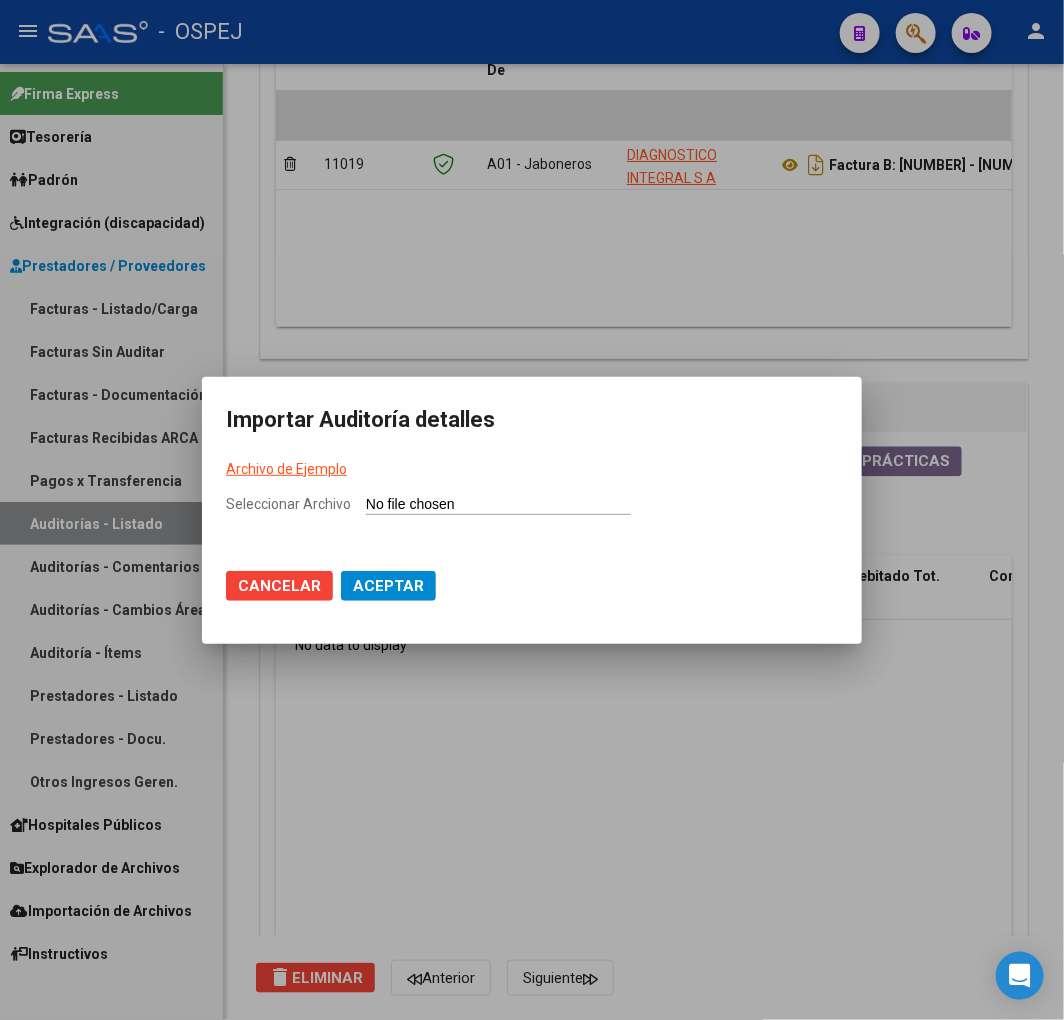 click on "Seleccionar Archivo" at bounding box center [498, 505] 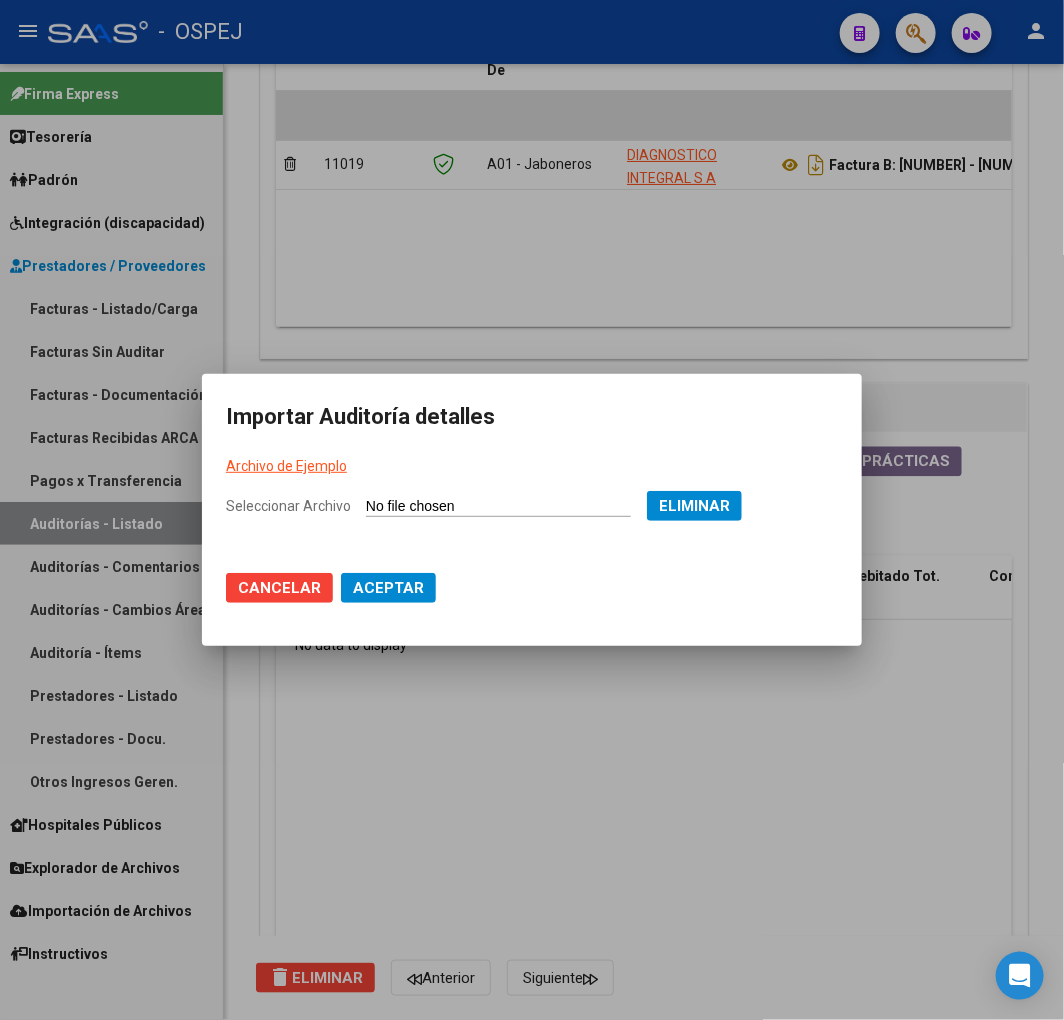 click on "Aceptar" 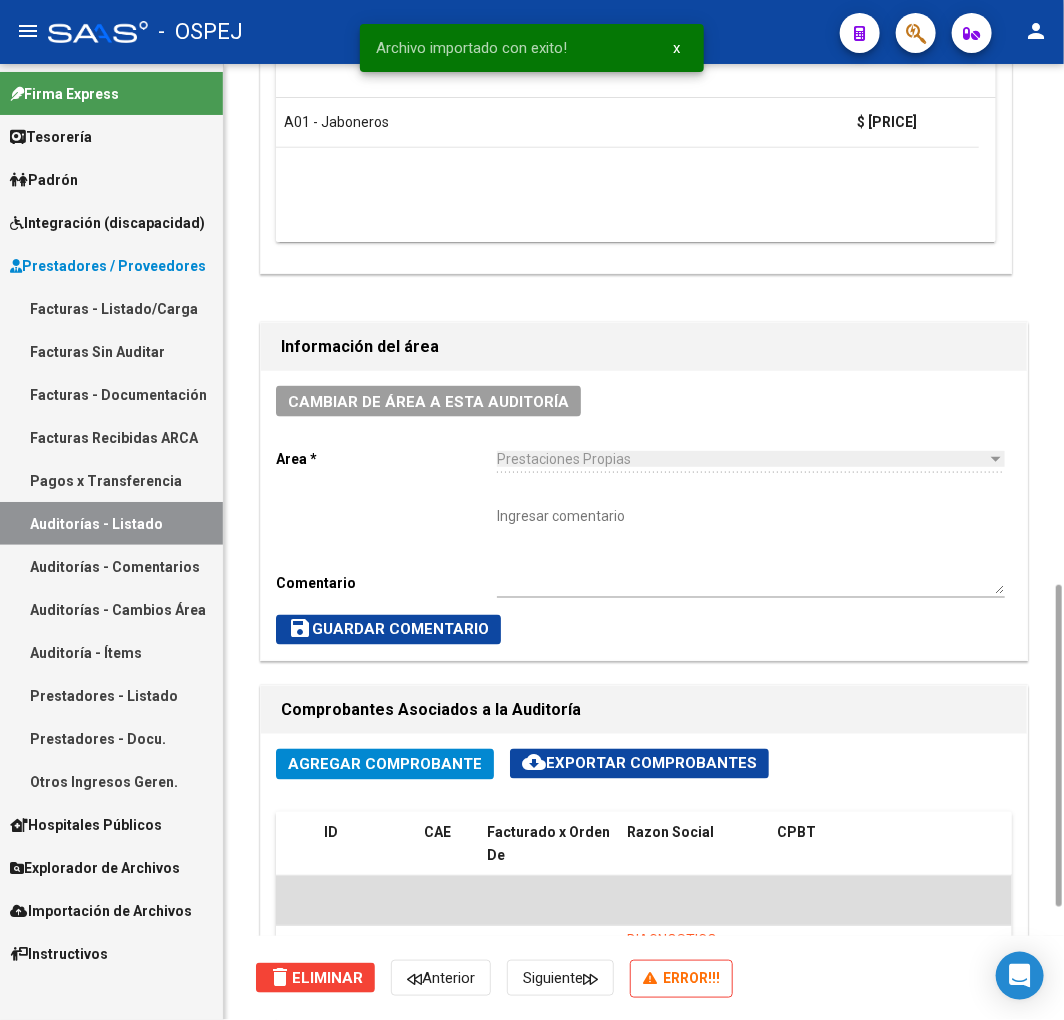 scroll, scrollTop: 1555, scrollLeft: 0, axis: vertical 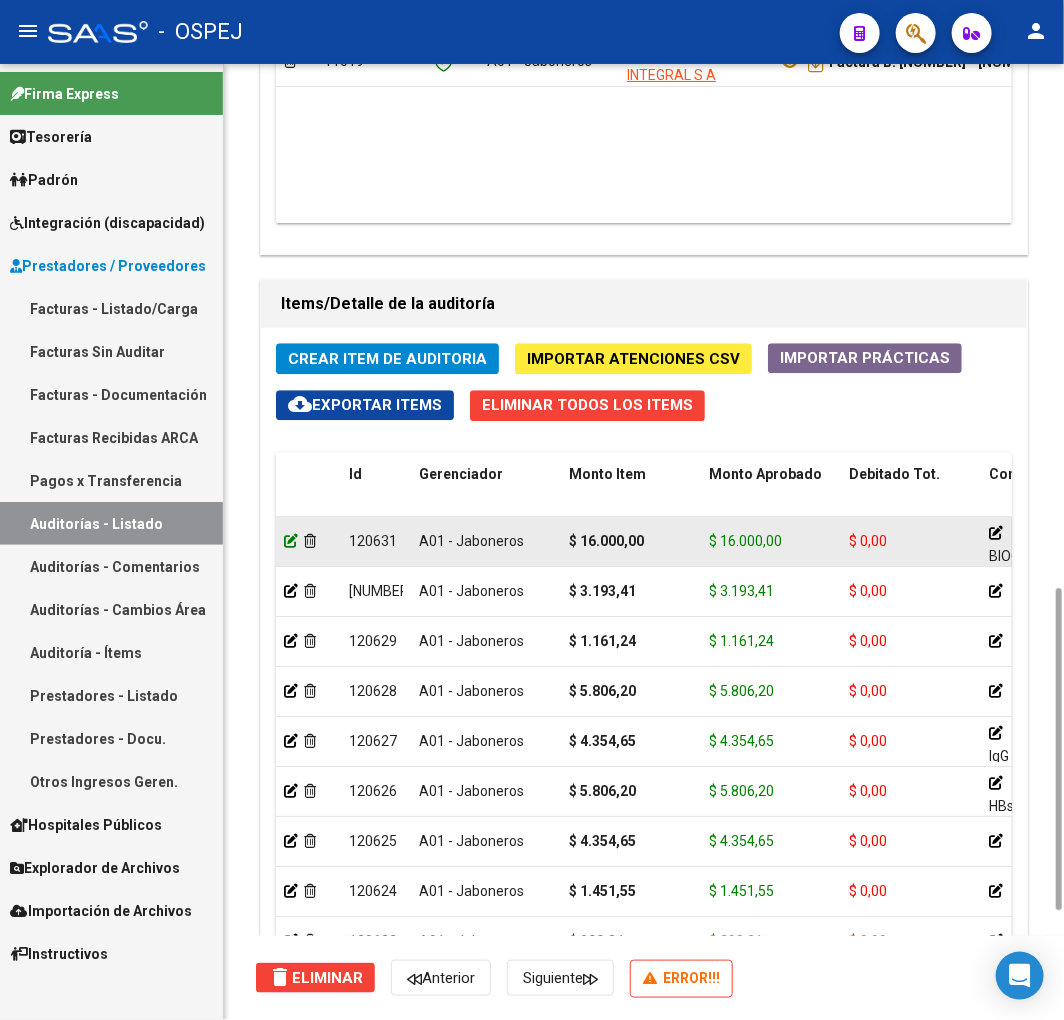 click 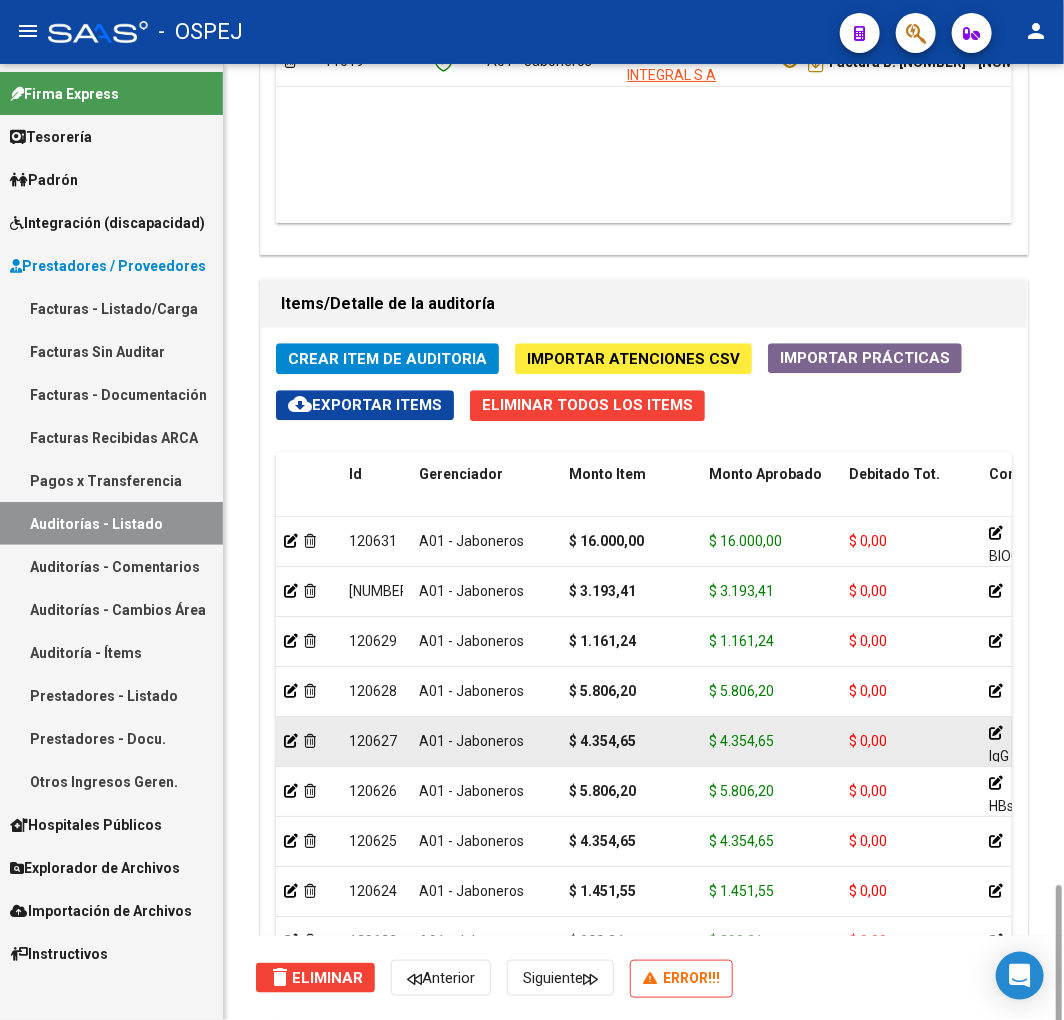 scroll, scrollTop: 1777, scrollLeft: 0, axis: vertical 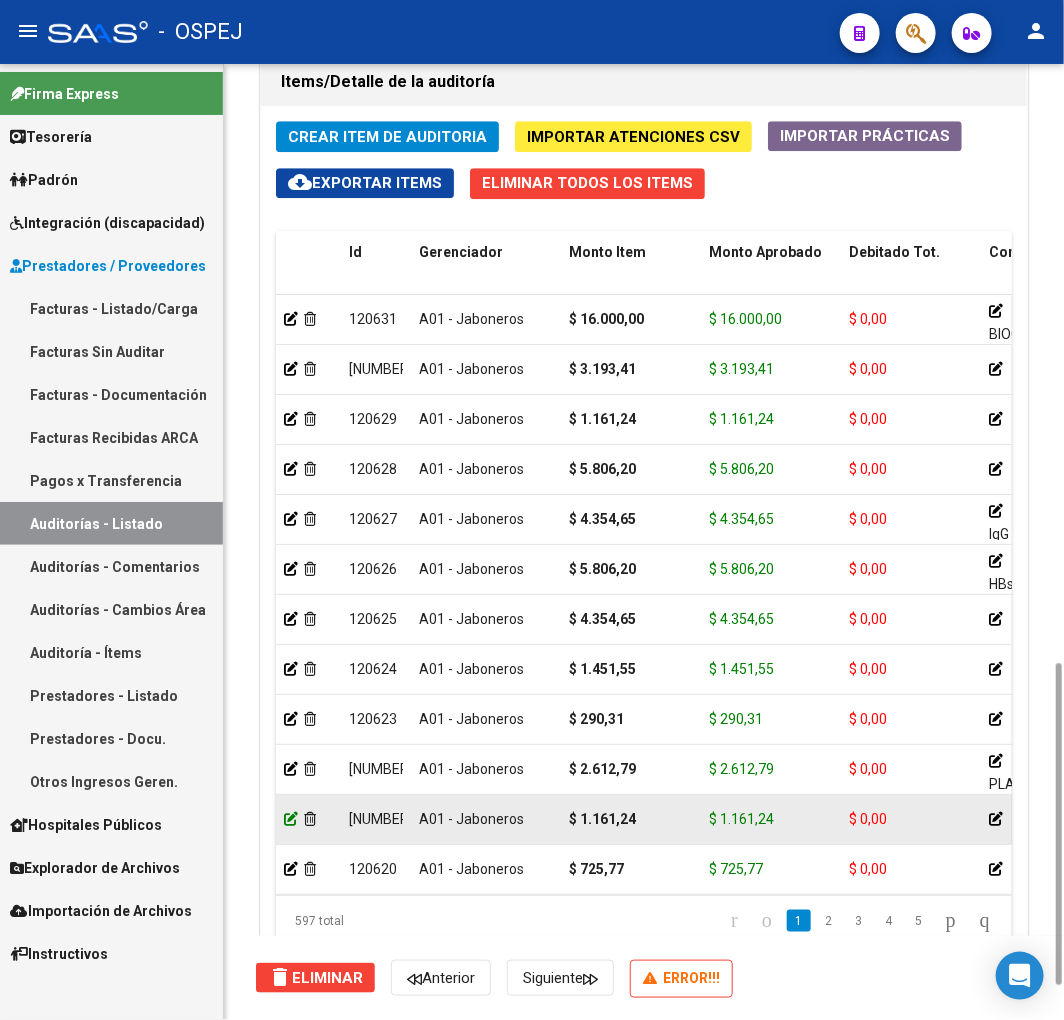 click 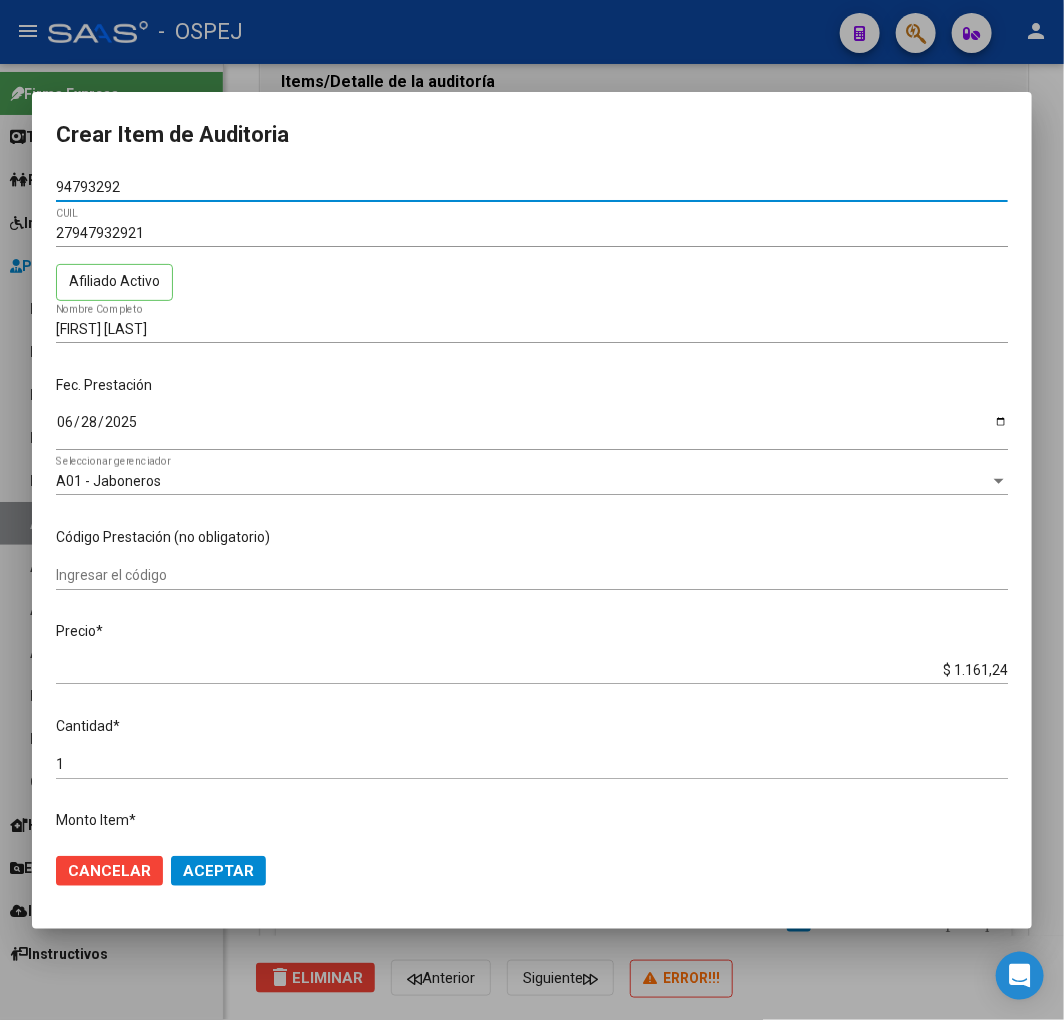 click on "$ 1.161,24" at bounding box center [532, 670] 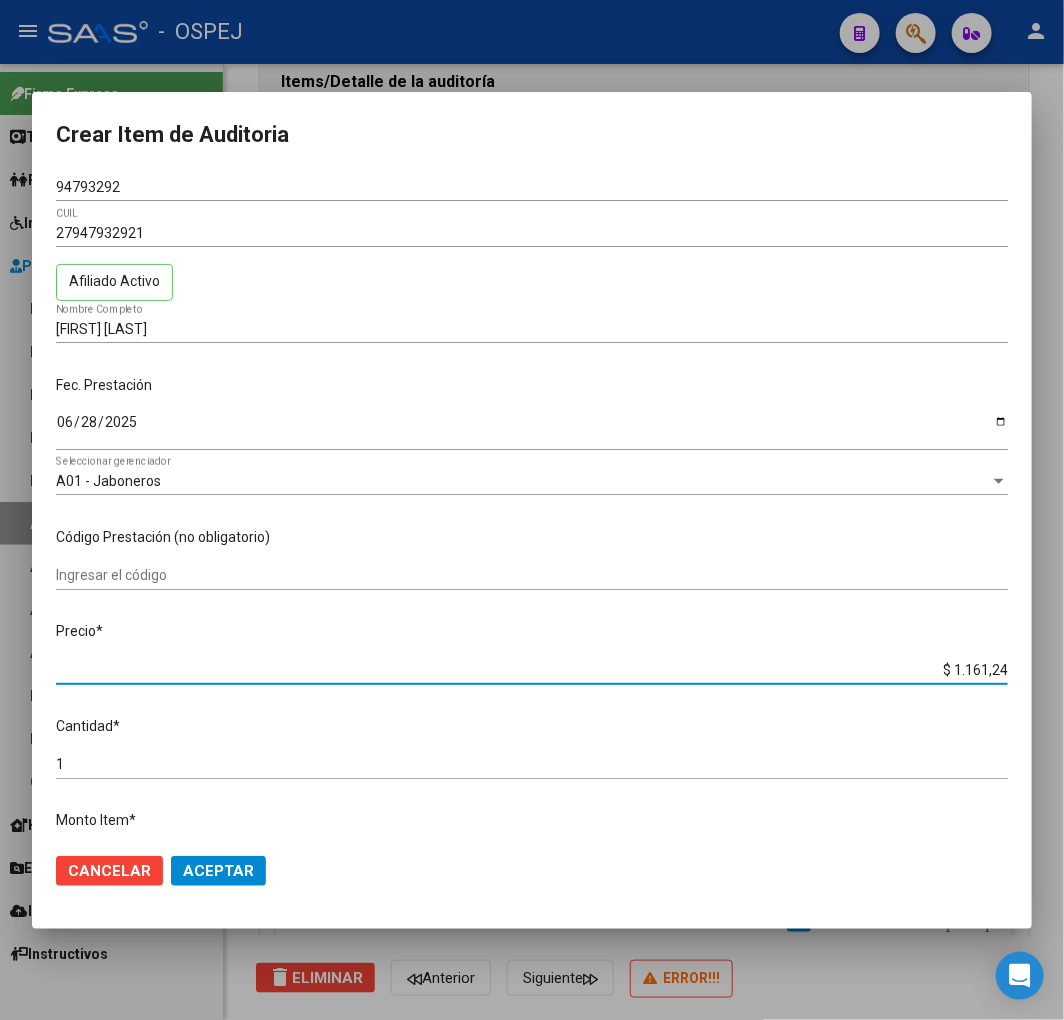 type on "$ 116,12" 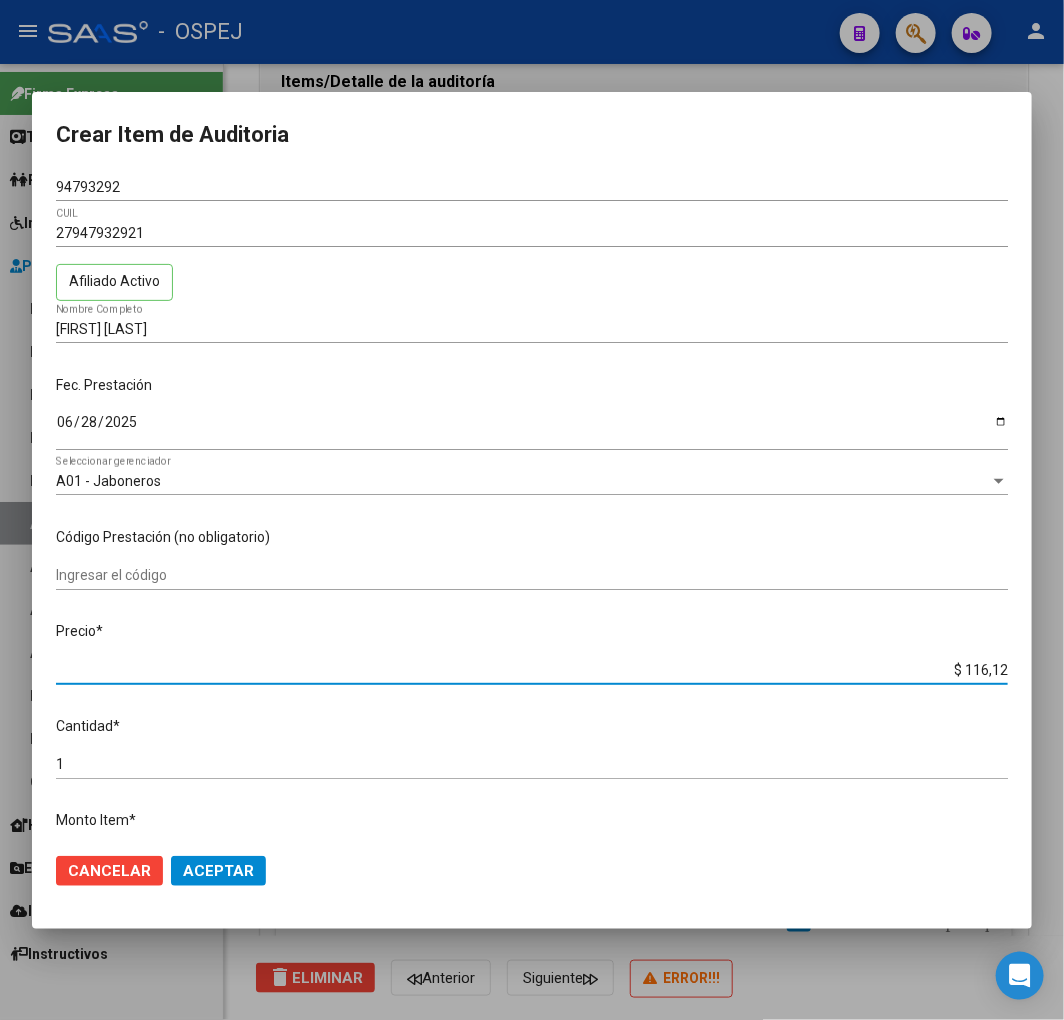 type on "$ 1.161,20" 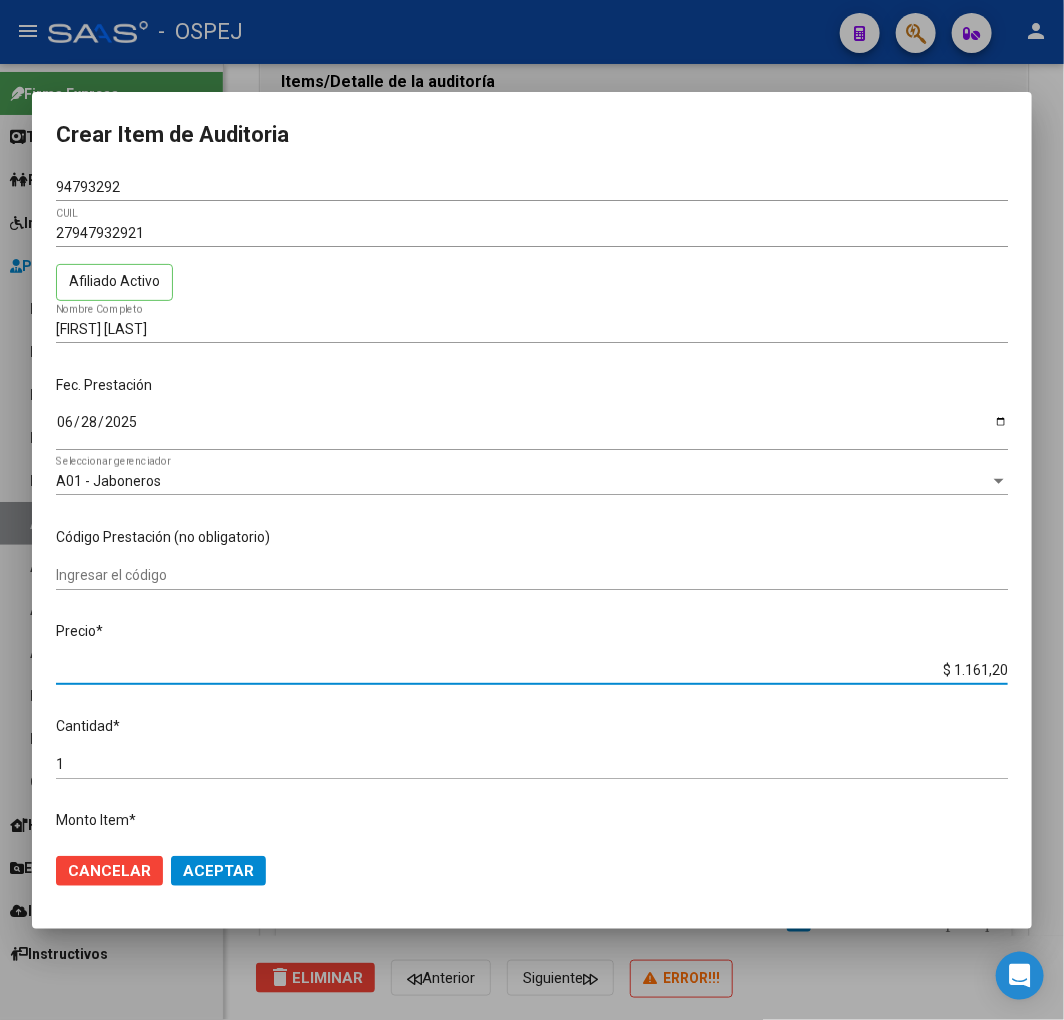 click on "Aceptar" 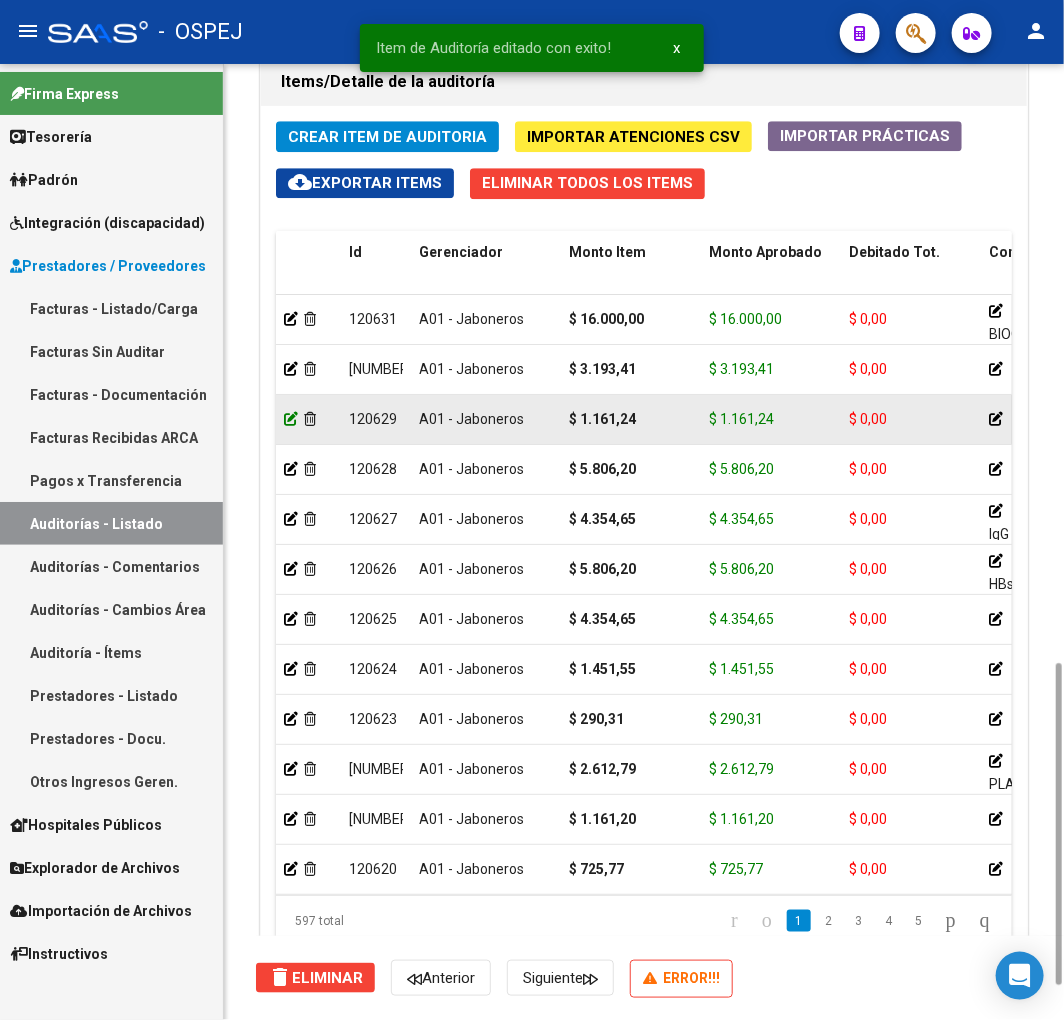 click 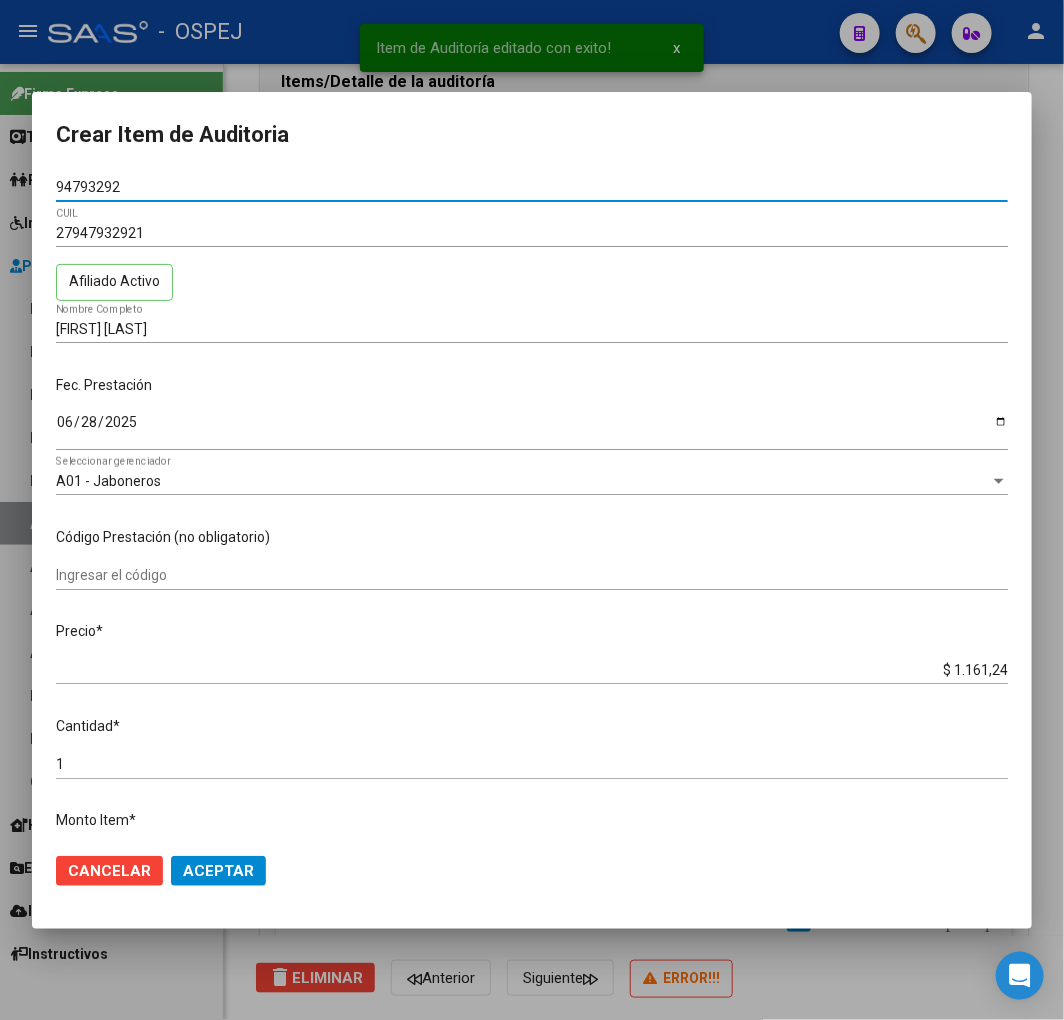 click on "$ 1.161,24" at bounding box center [532, 670] 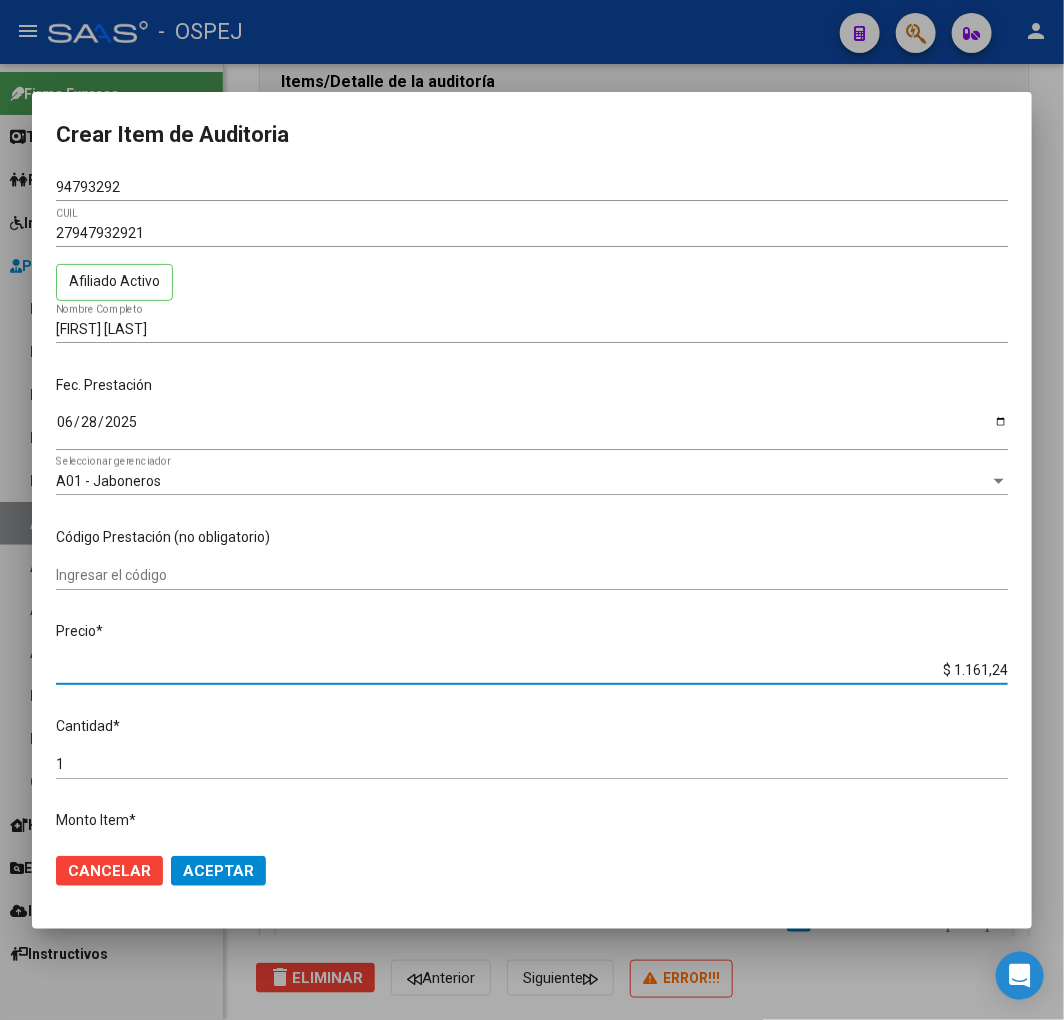 type on "$ 116,12" 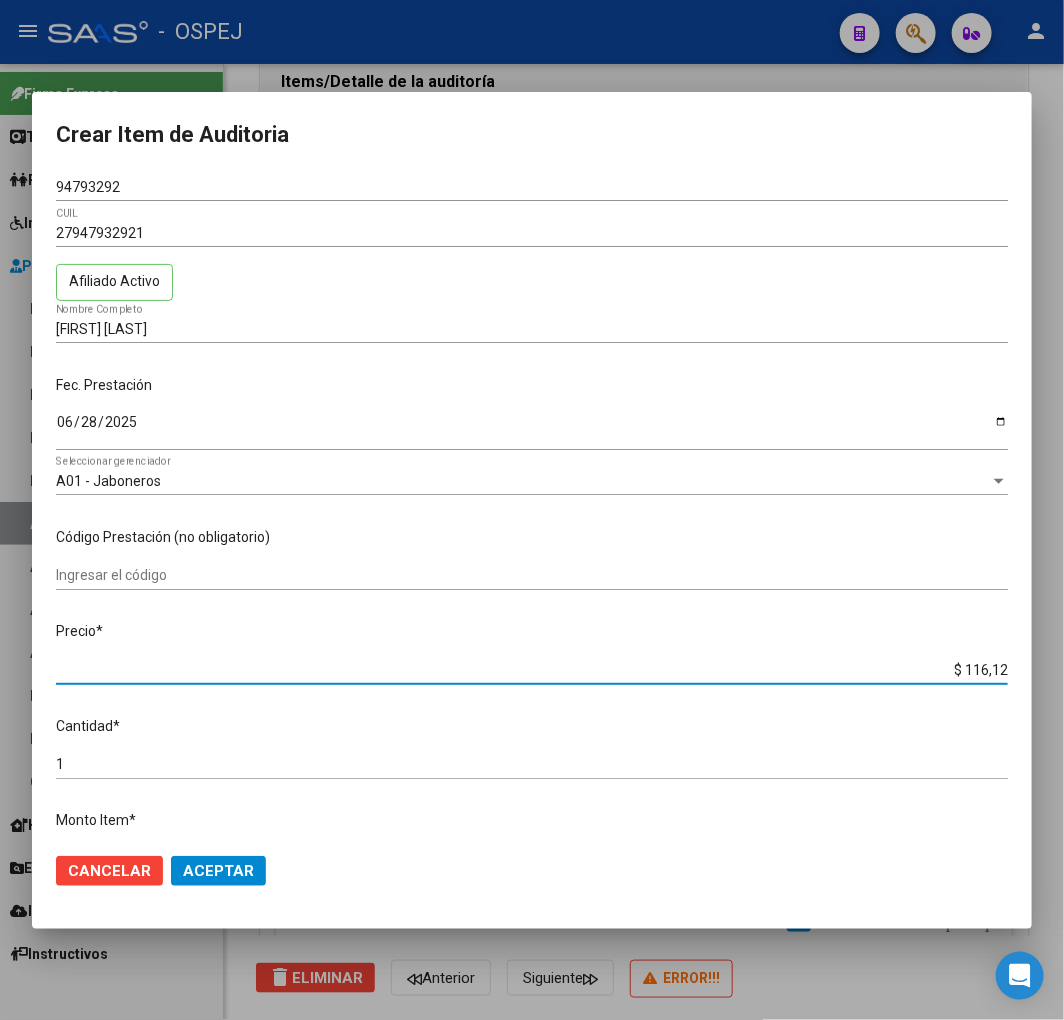 type on "$ 1.161,20" 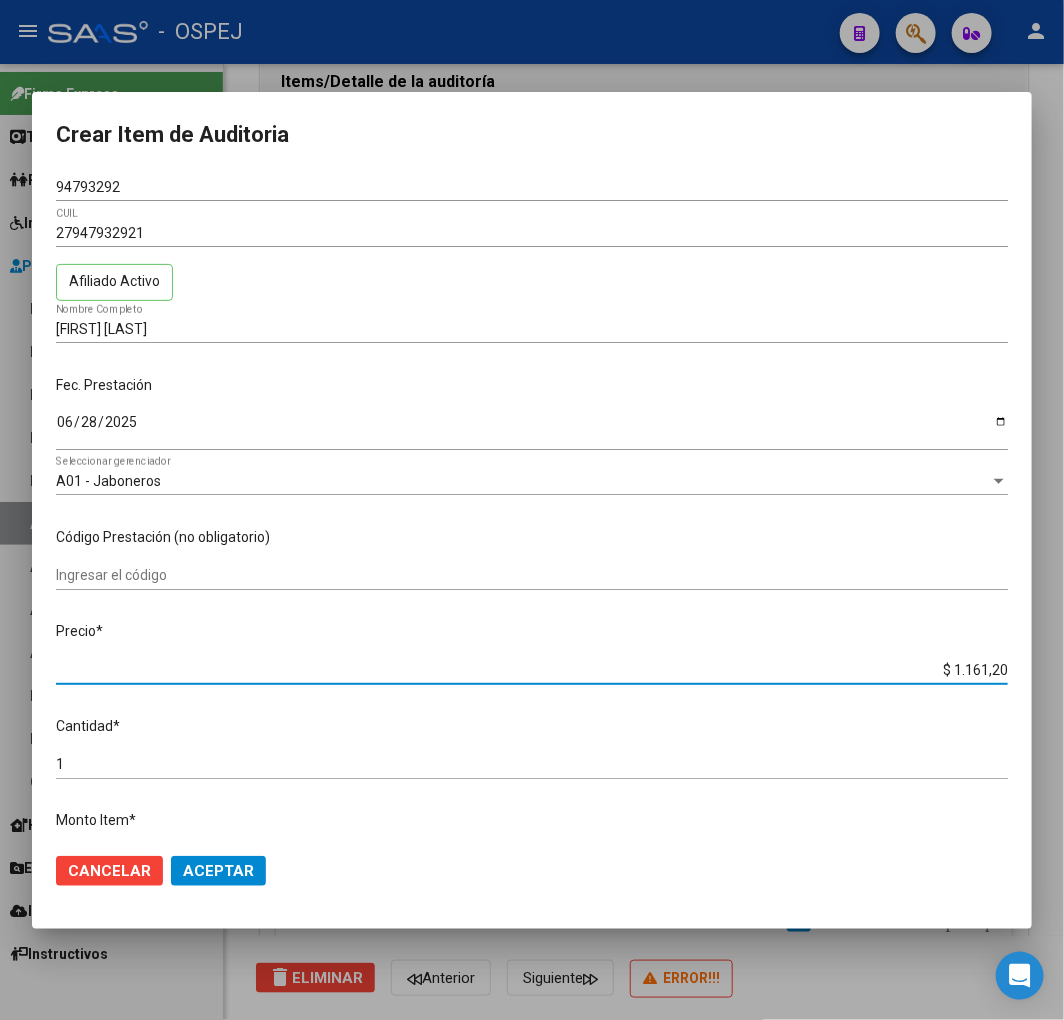 click on "Cancelar Aceptar" 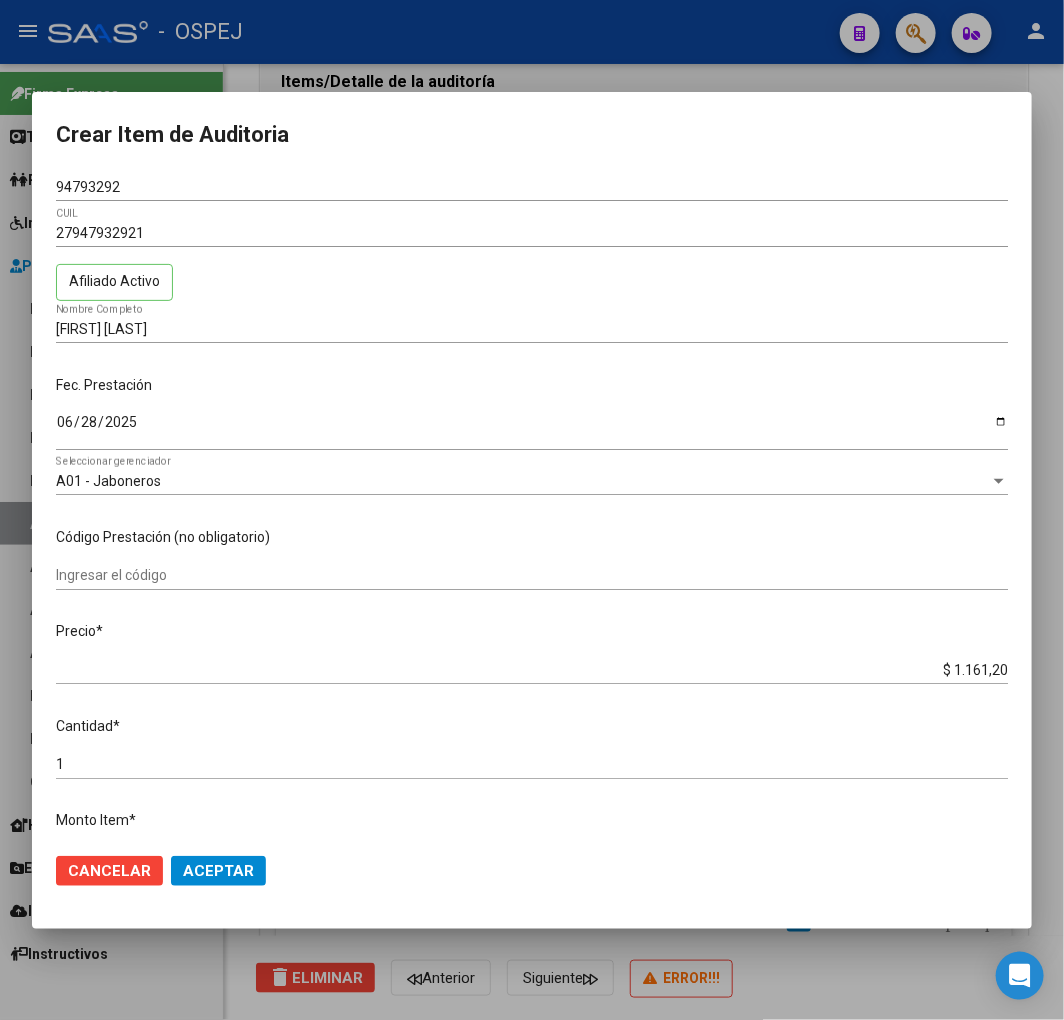 click on "Aceptar" 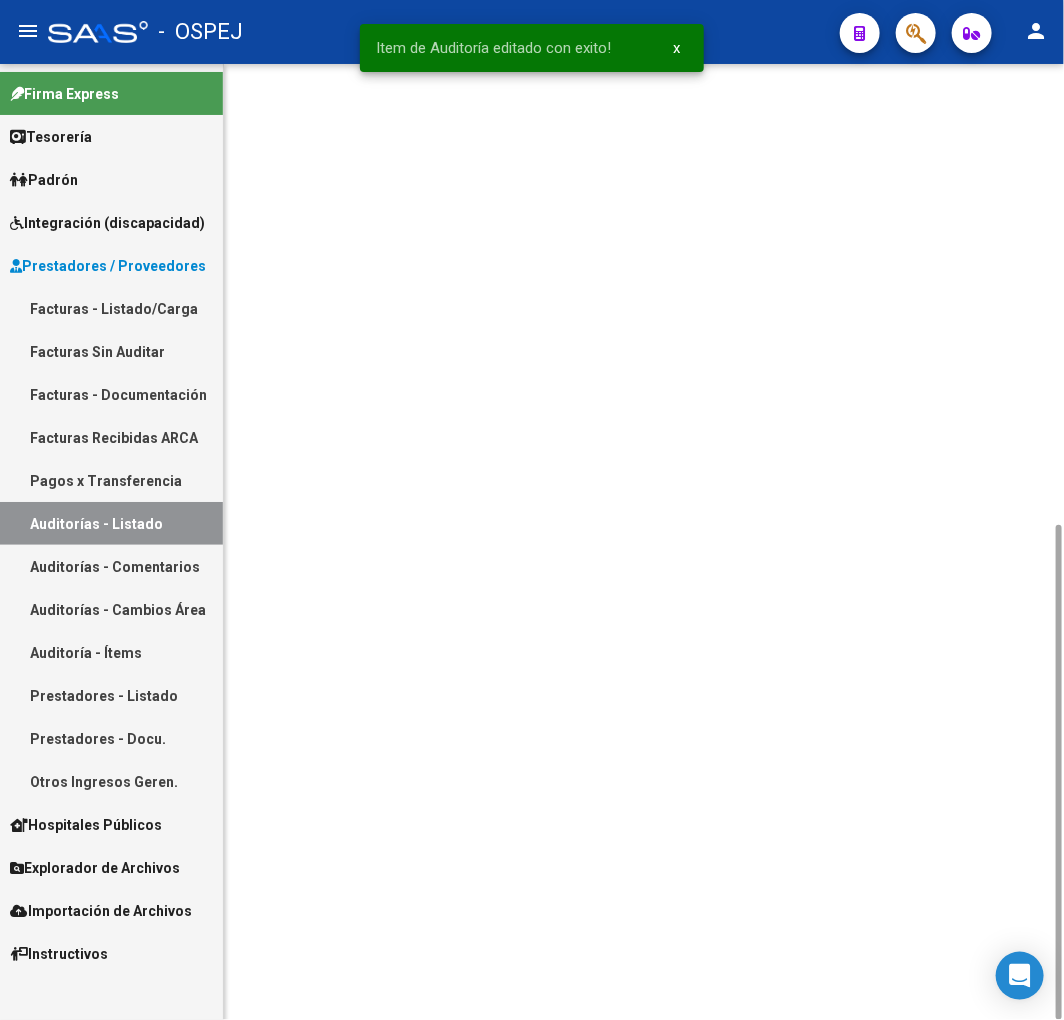 scroll, scrollTop: 0, scrollLeft: 0, axis: both 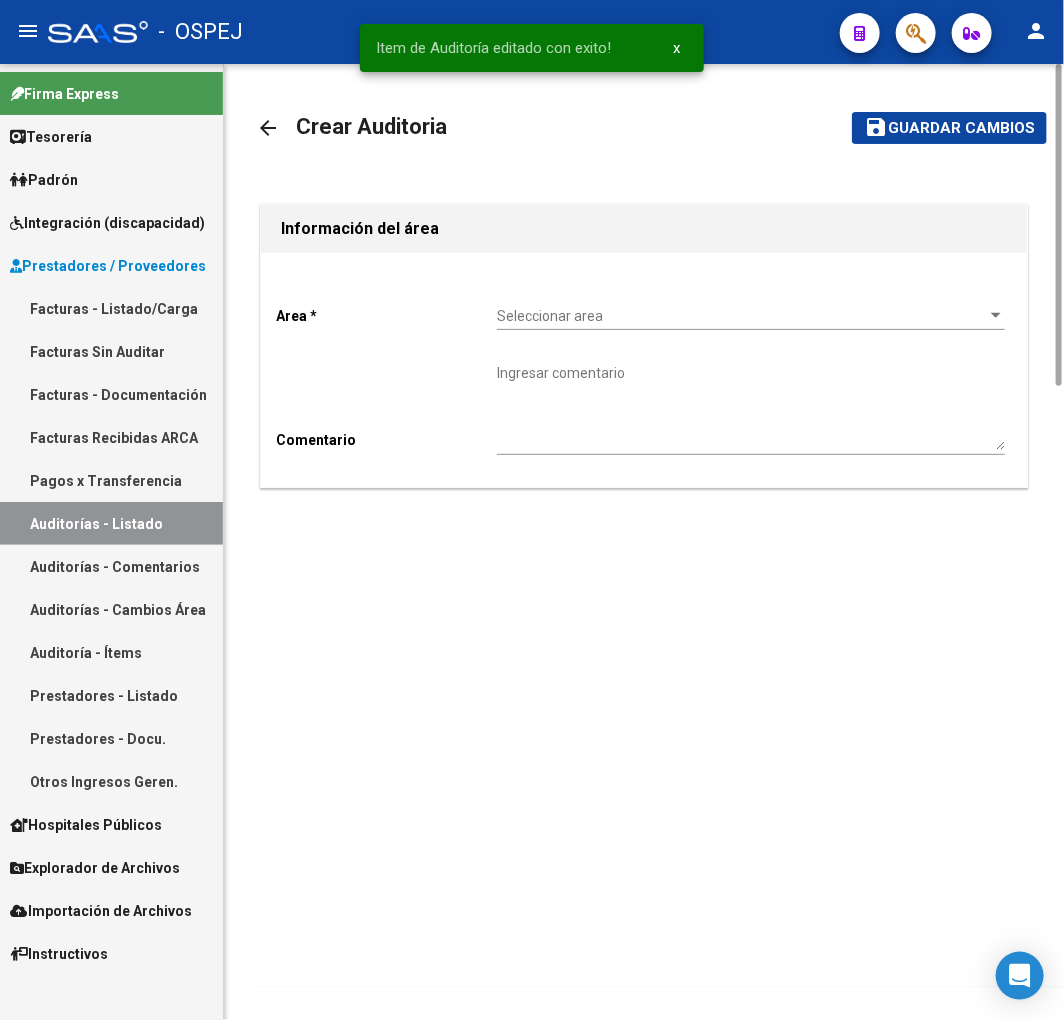 click on "Seleccionar area" at bounding box center (742, 316) 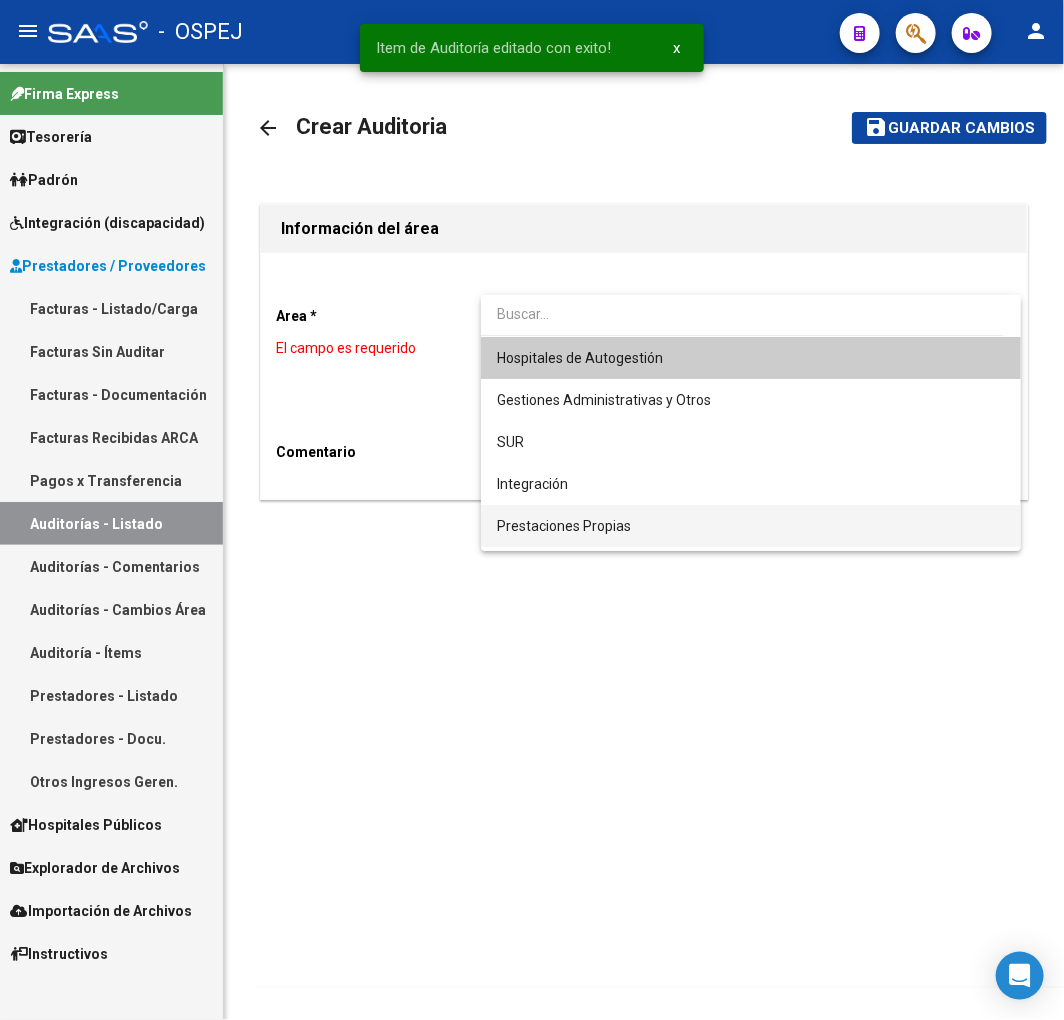 click on "Prestaciones Propias" at bounding box center [751, 526] 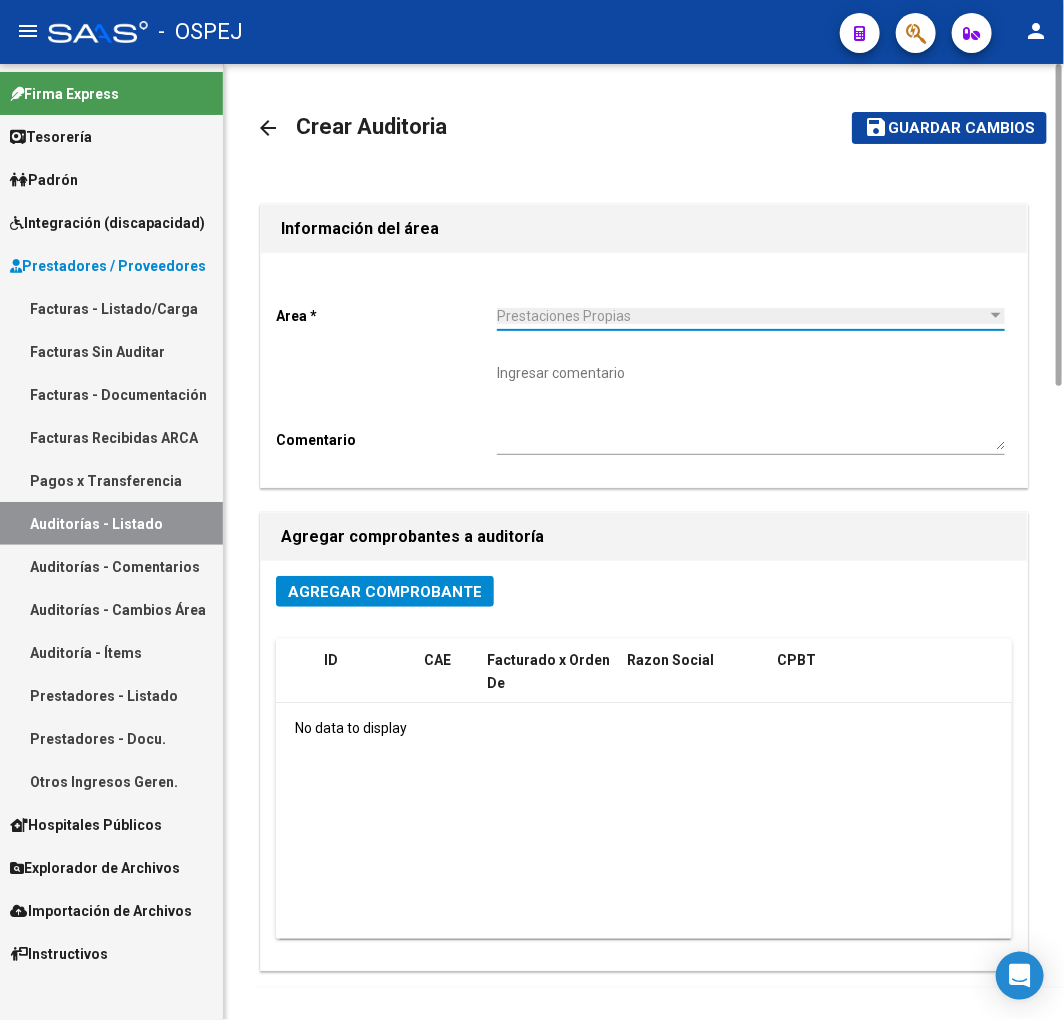 click on "Agregar Comprobante" 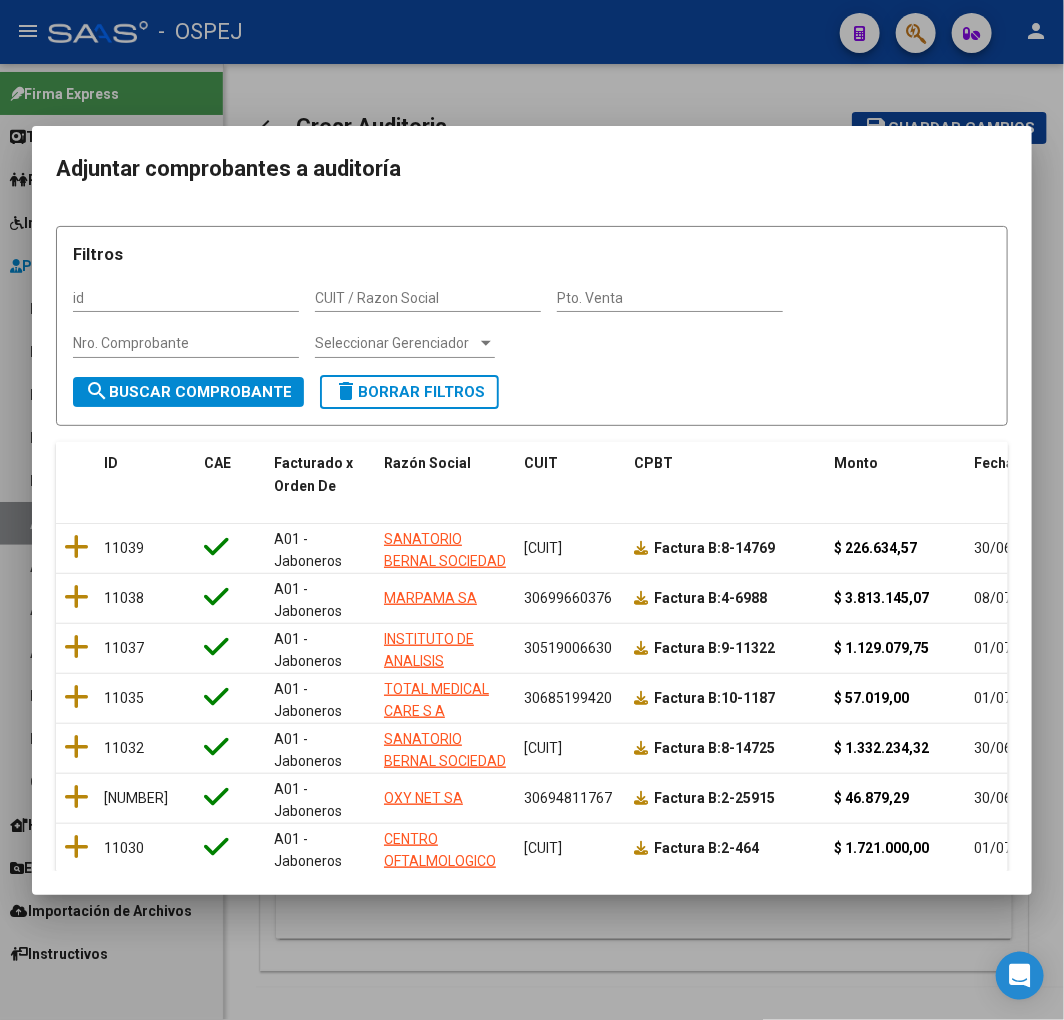click at bounding box center [532, 510] 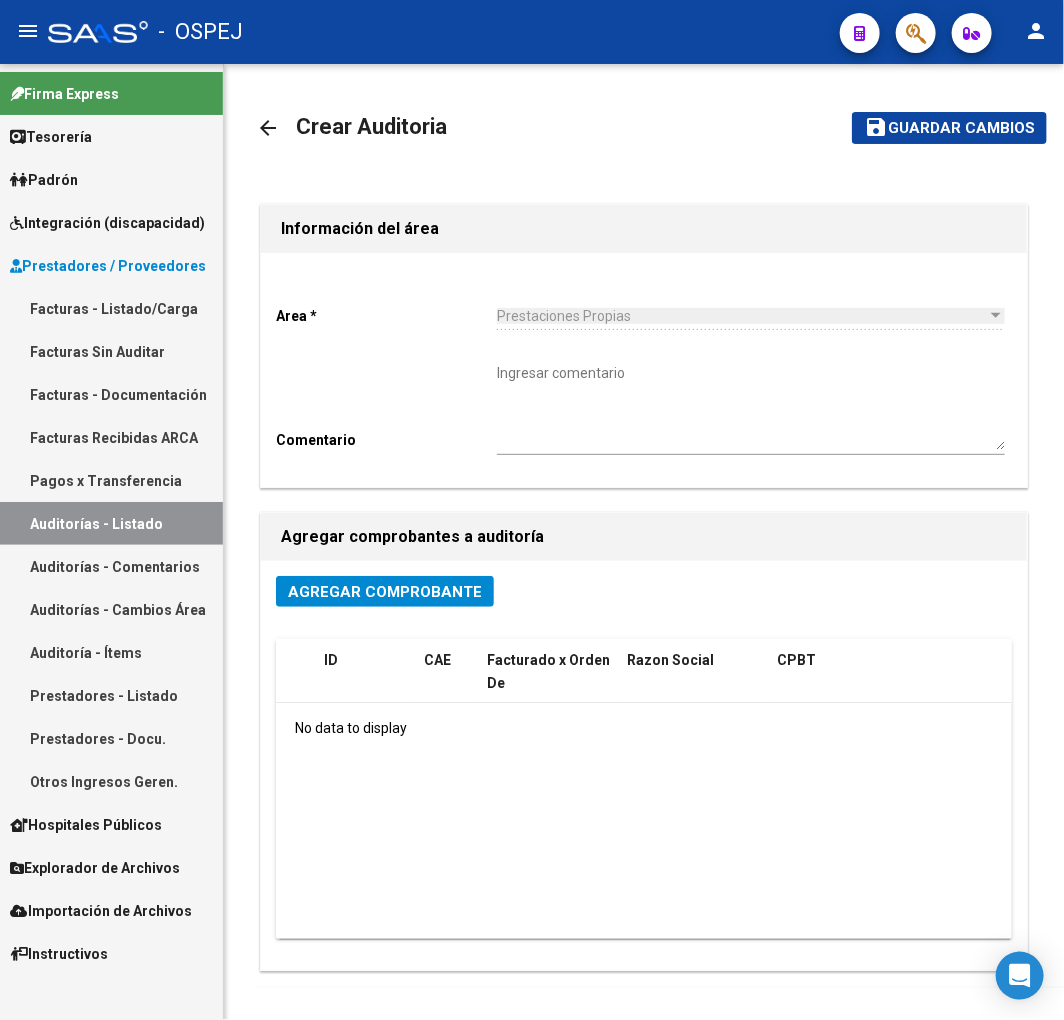 click on "Facturas - Listado/Carga" at bounding box center (111, 308) 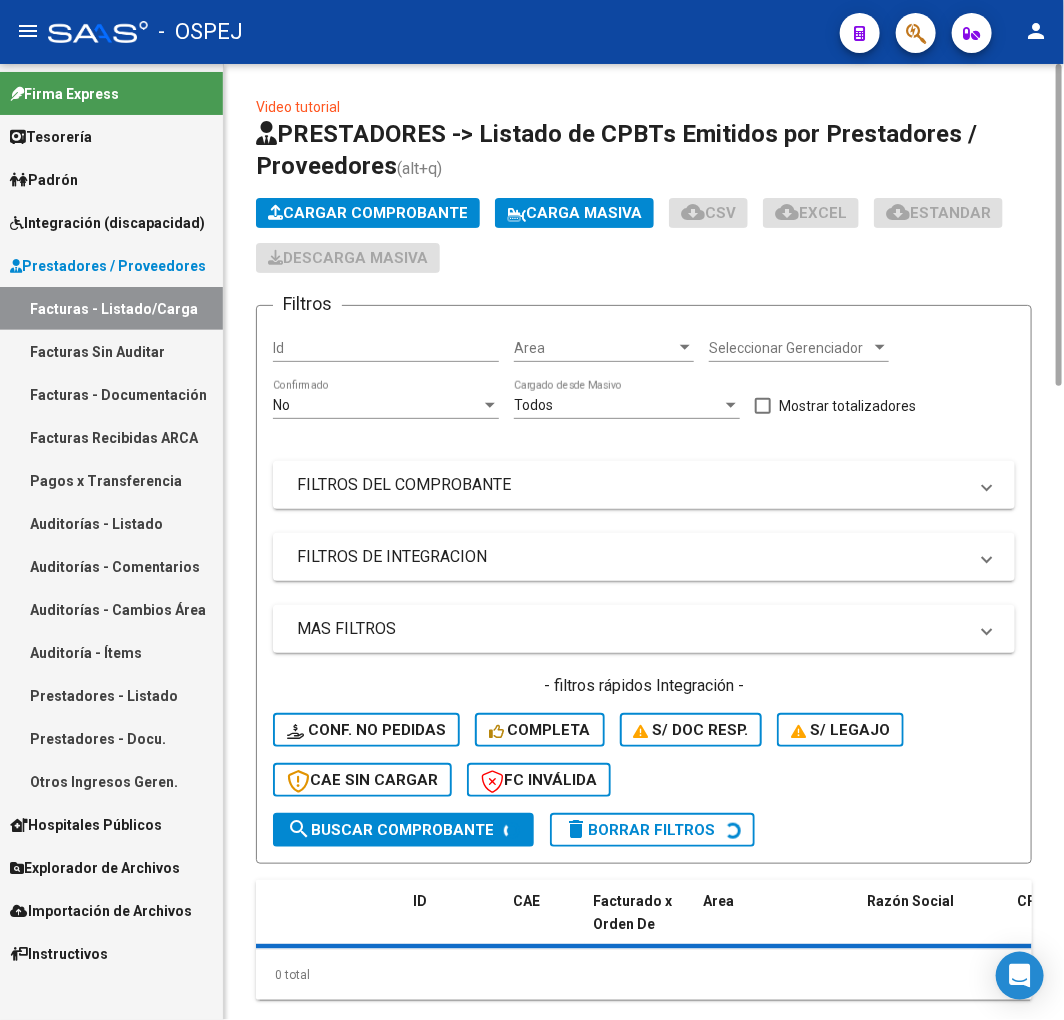 click on "Cargar Comprobante" 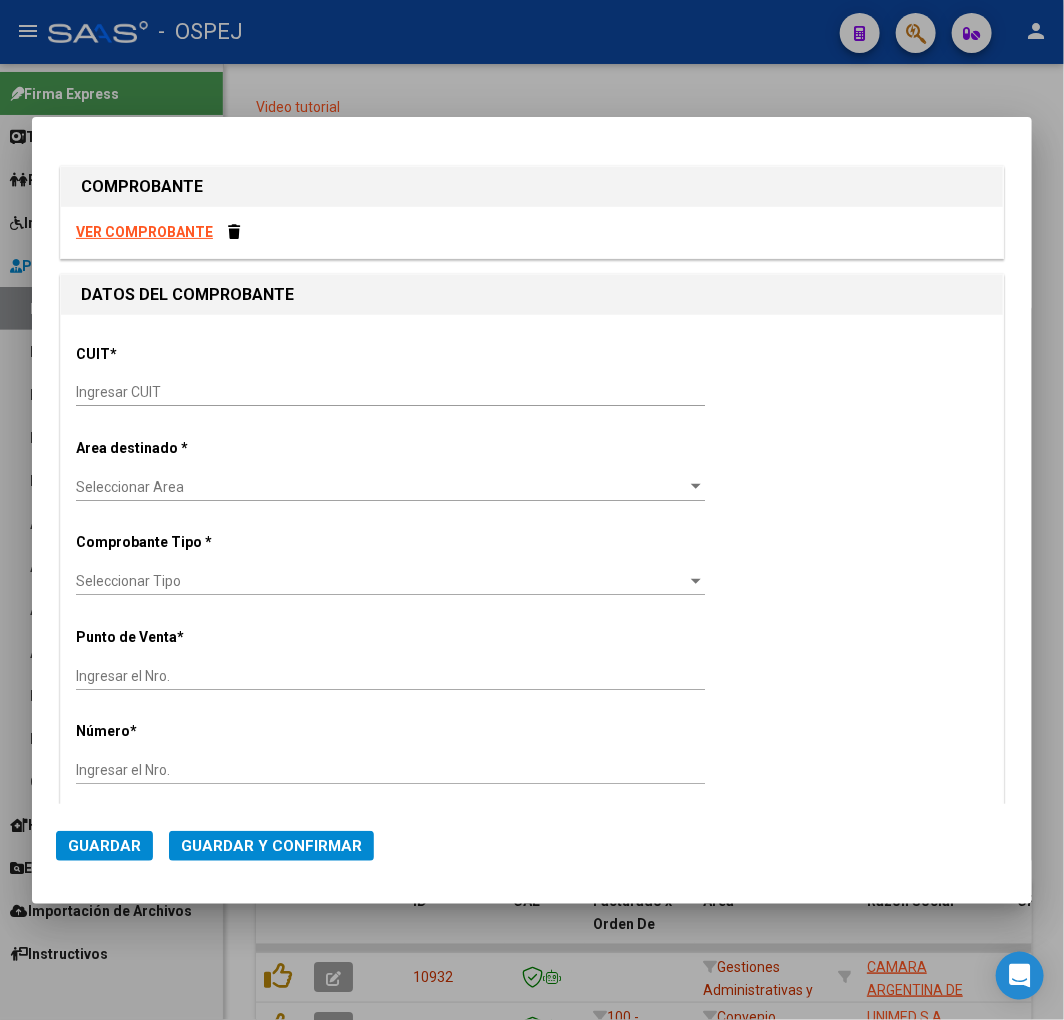 click on "Ingresar CUIT" at bounding box center [390, 393] 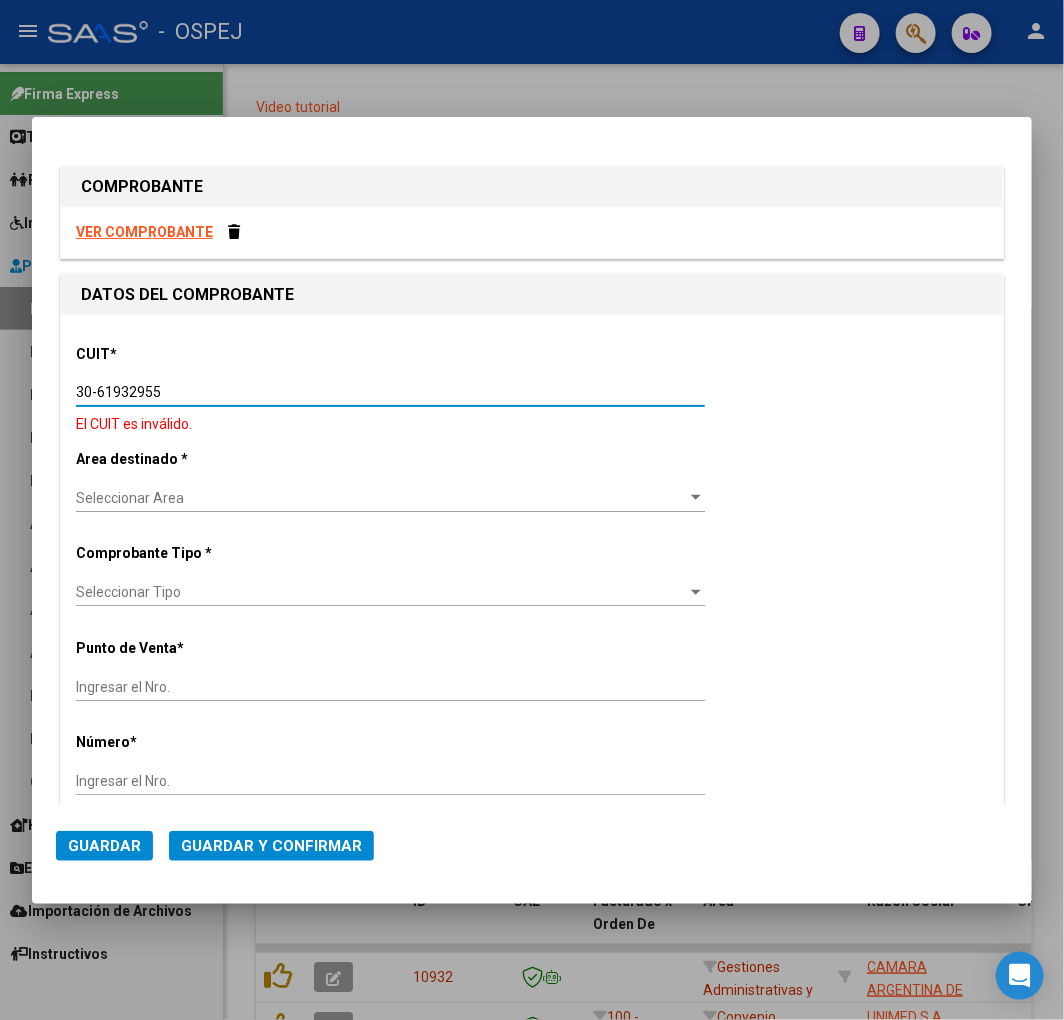 type on "30-61932955-0" 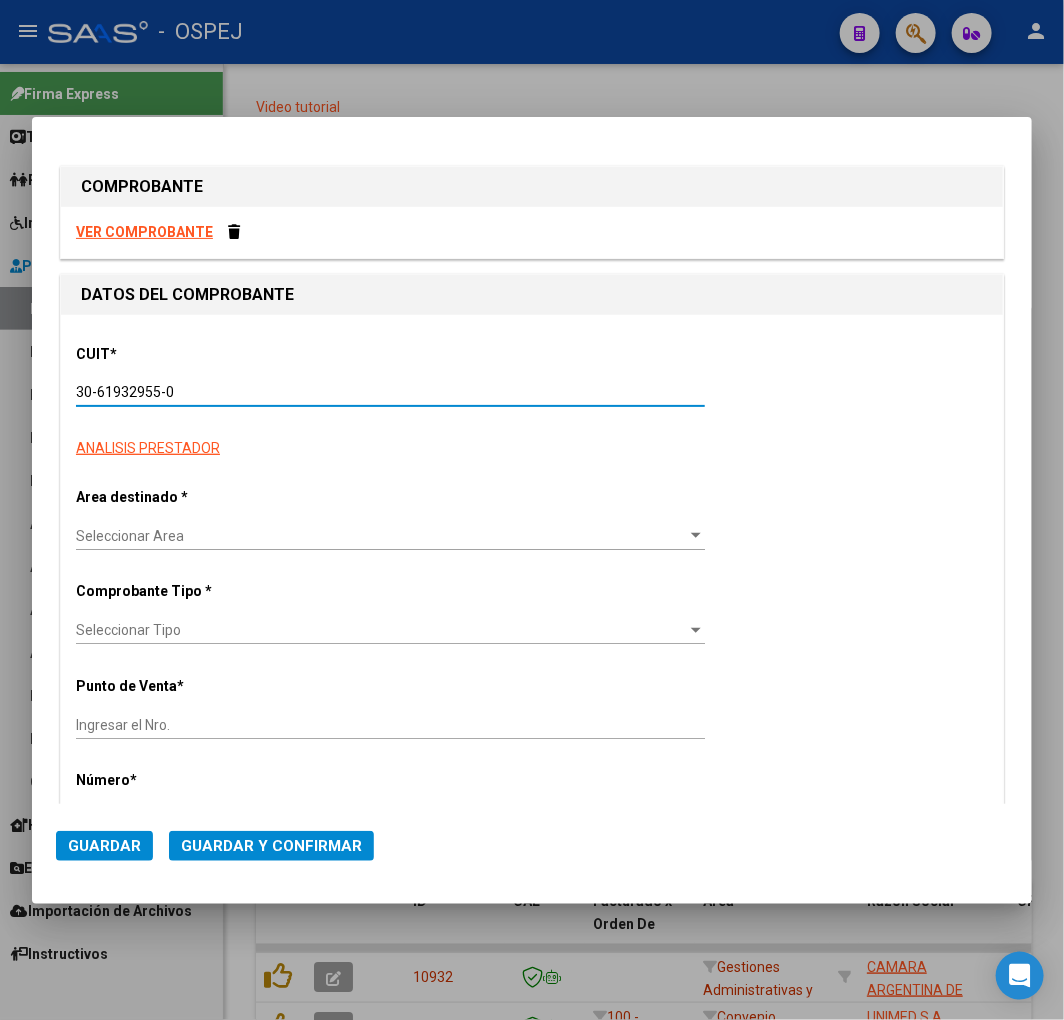 type on "33" 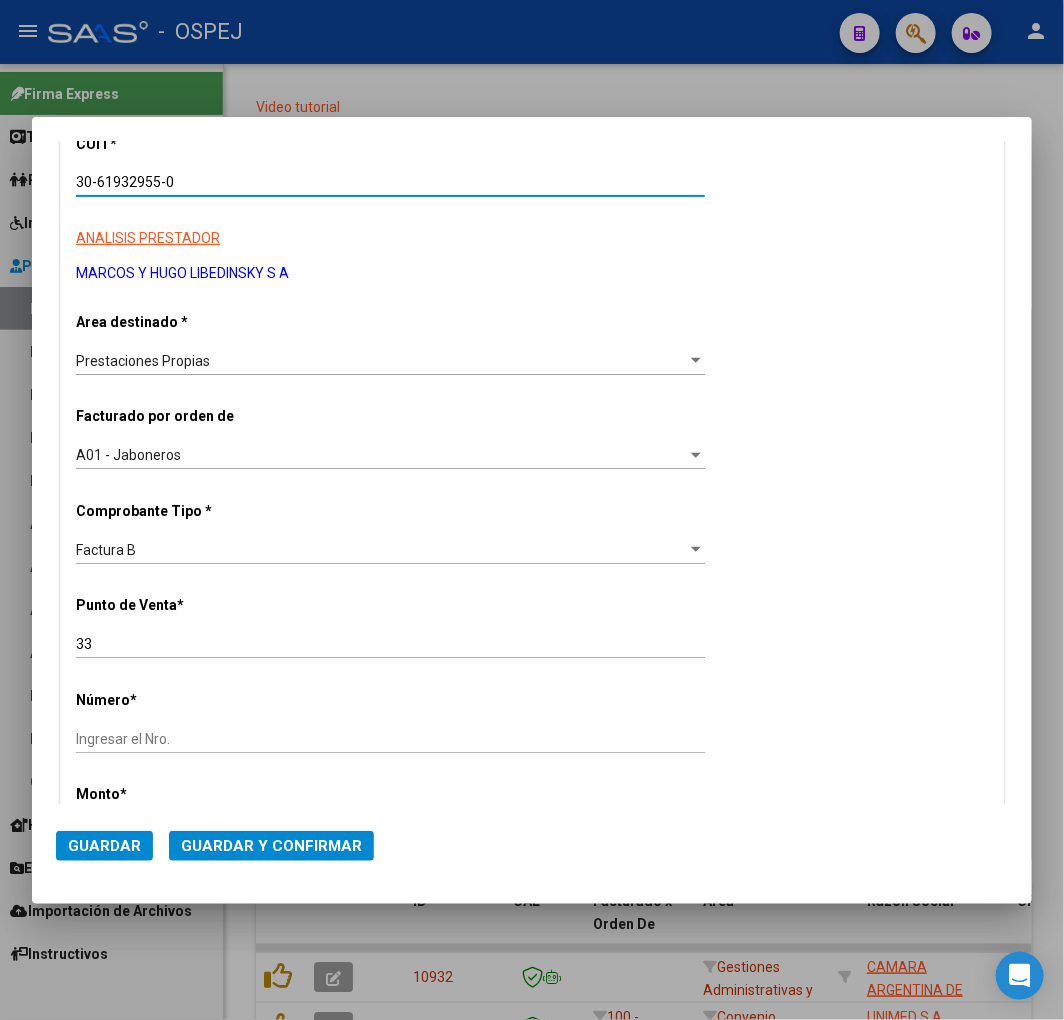 type on "30-61932955-0" 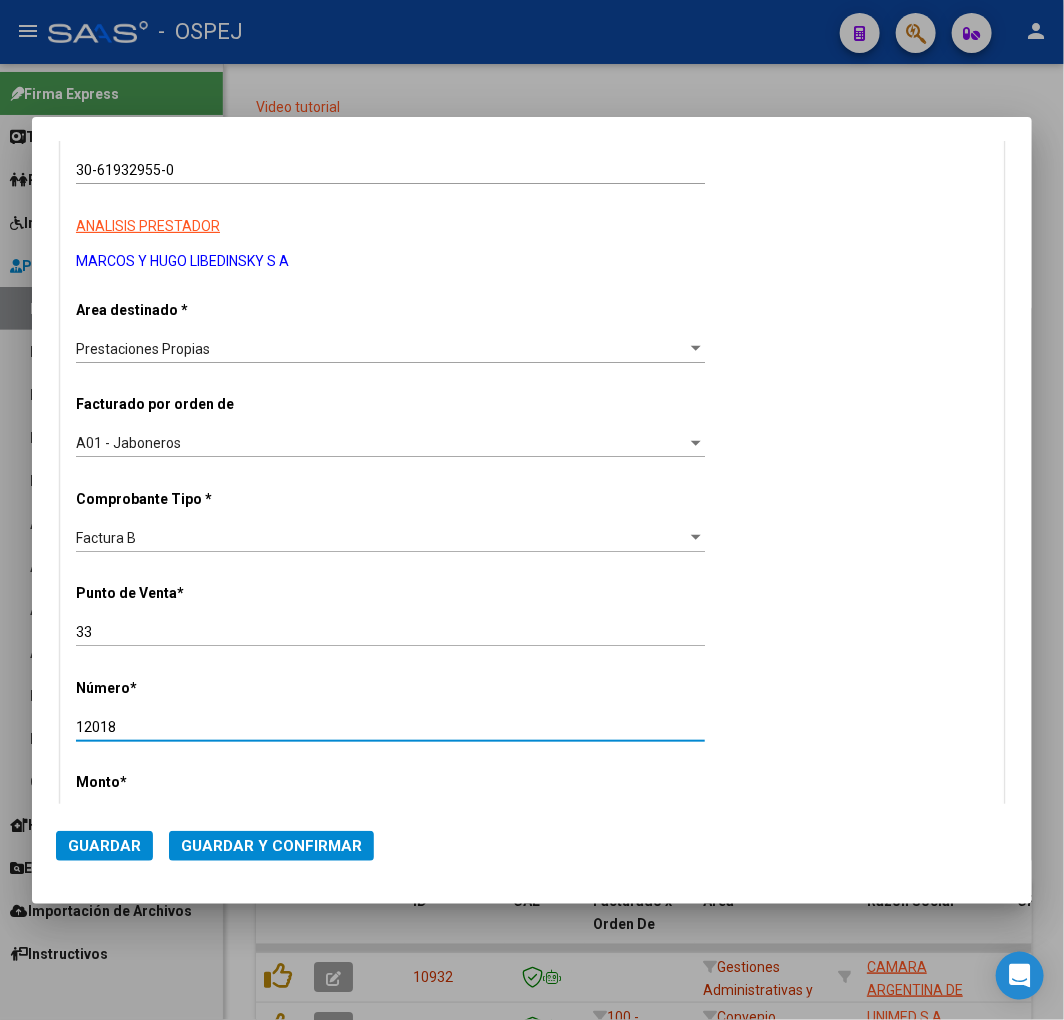 type on "12018" 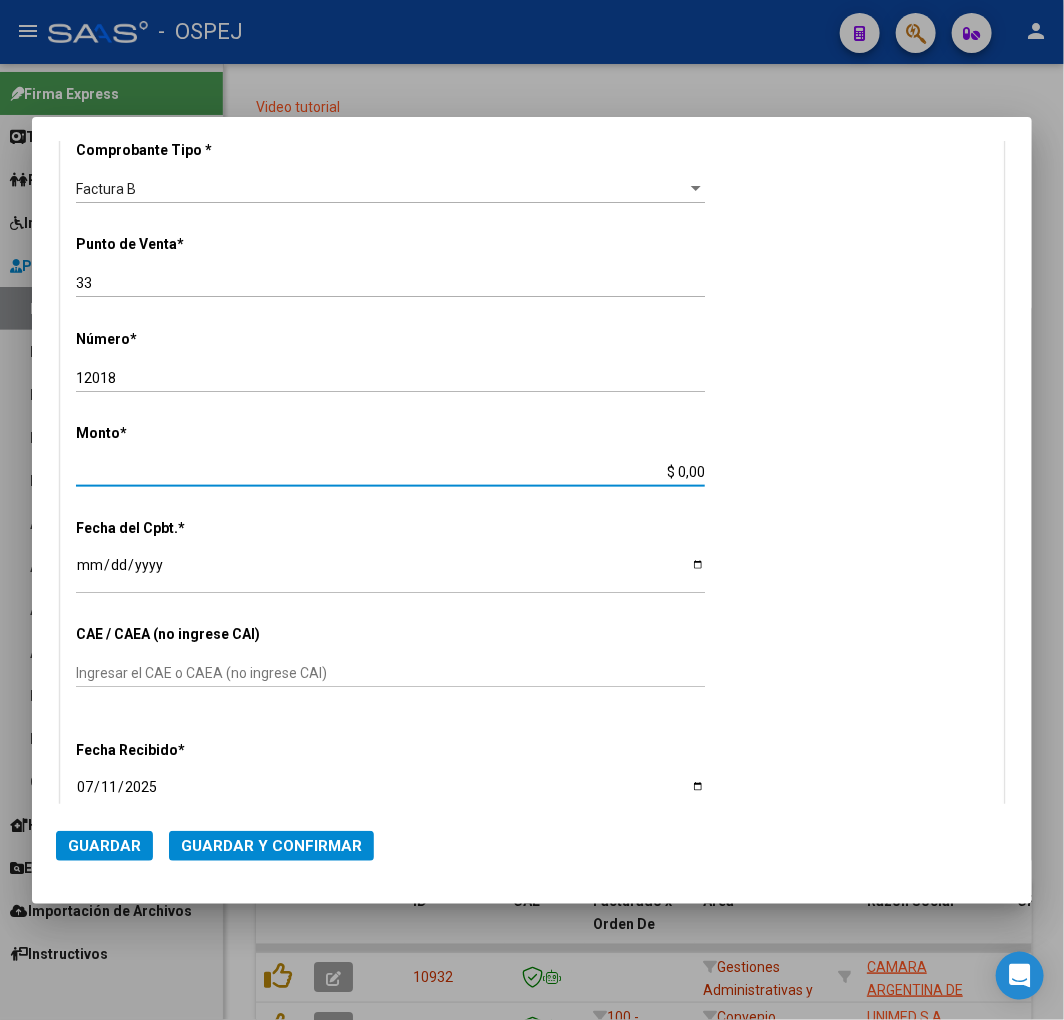 scroll, scrollTop: 562, scrollLeft: 0, axis: vertical 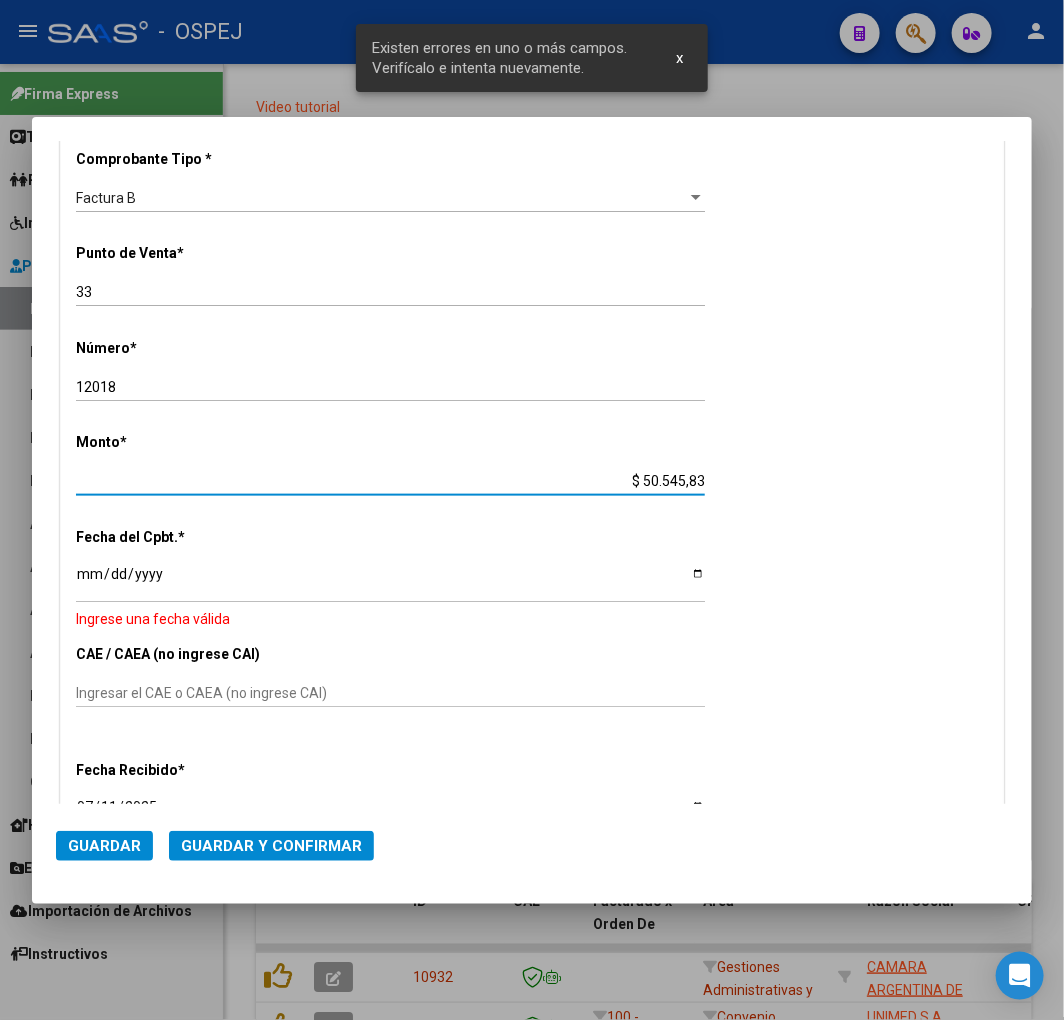 type on "$ 505.458,33" 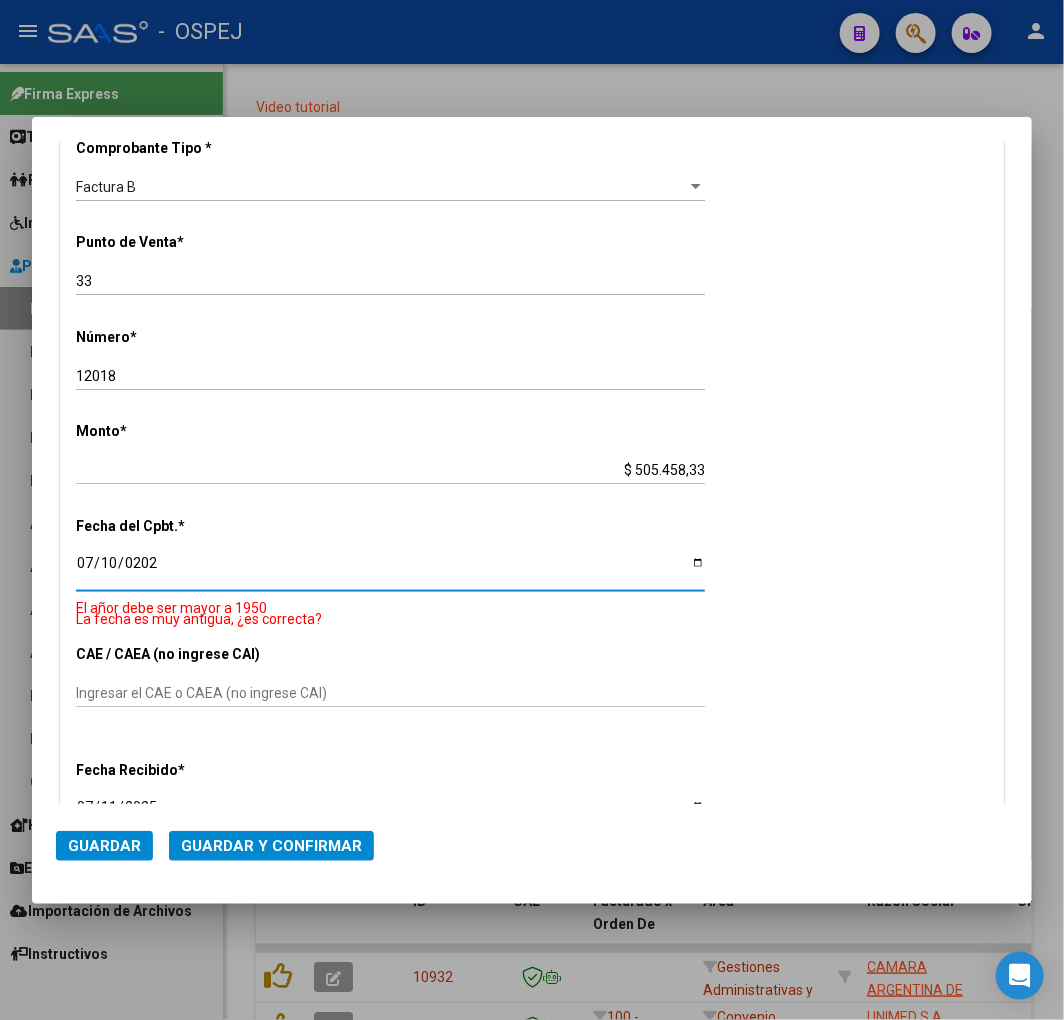 type on "2025-07-10" 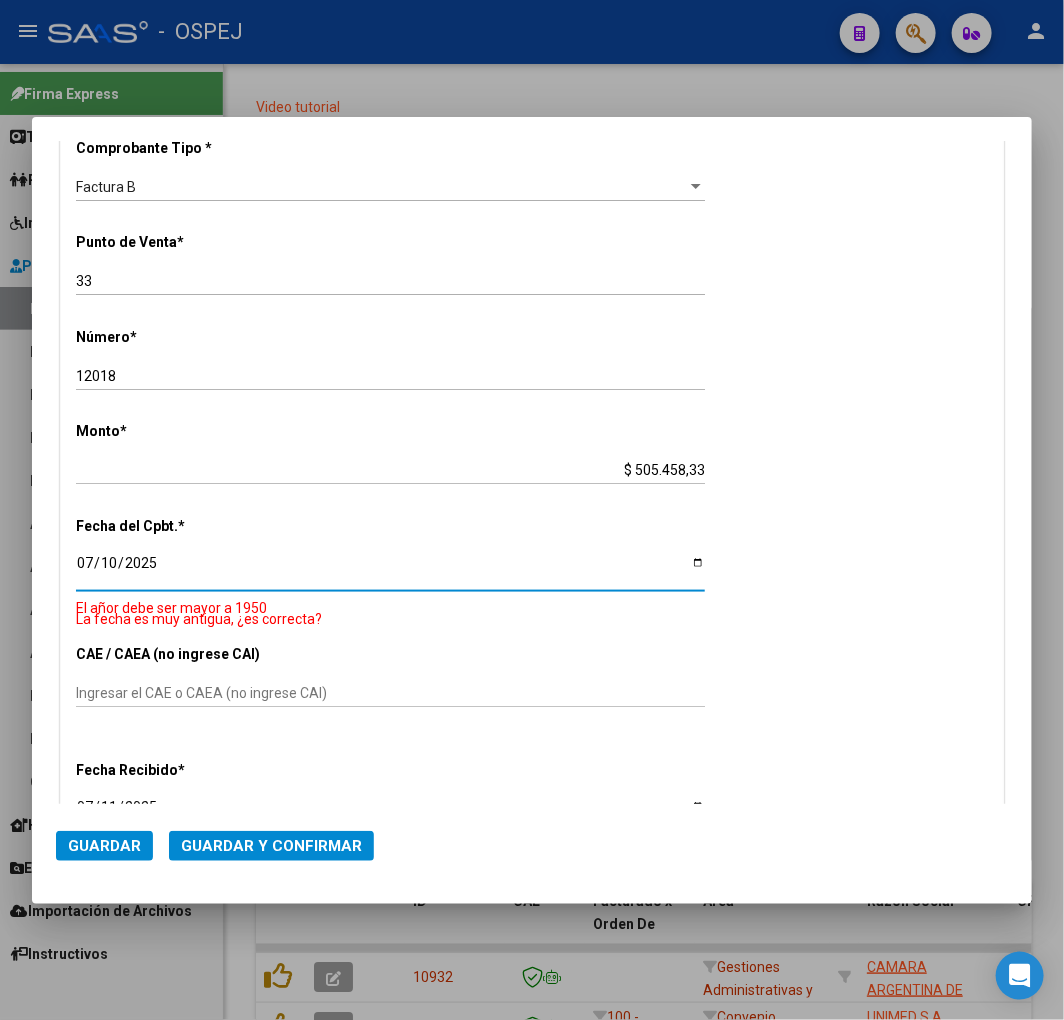 scroll, scrollTop: 551, scrollLeft: 0, axis: vertical 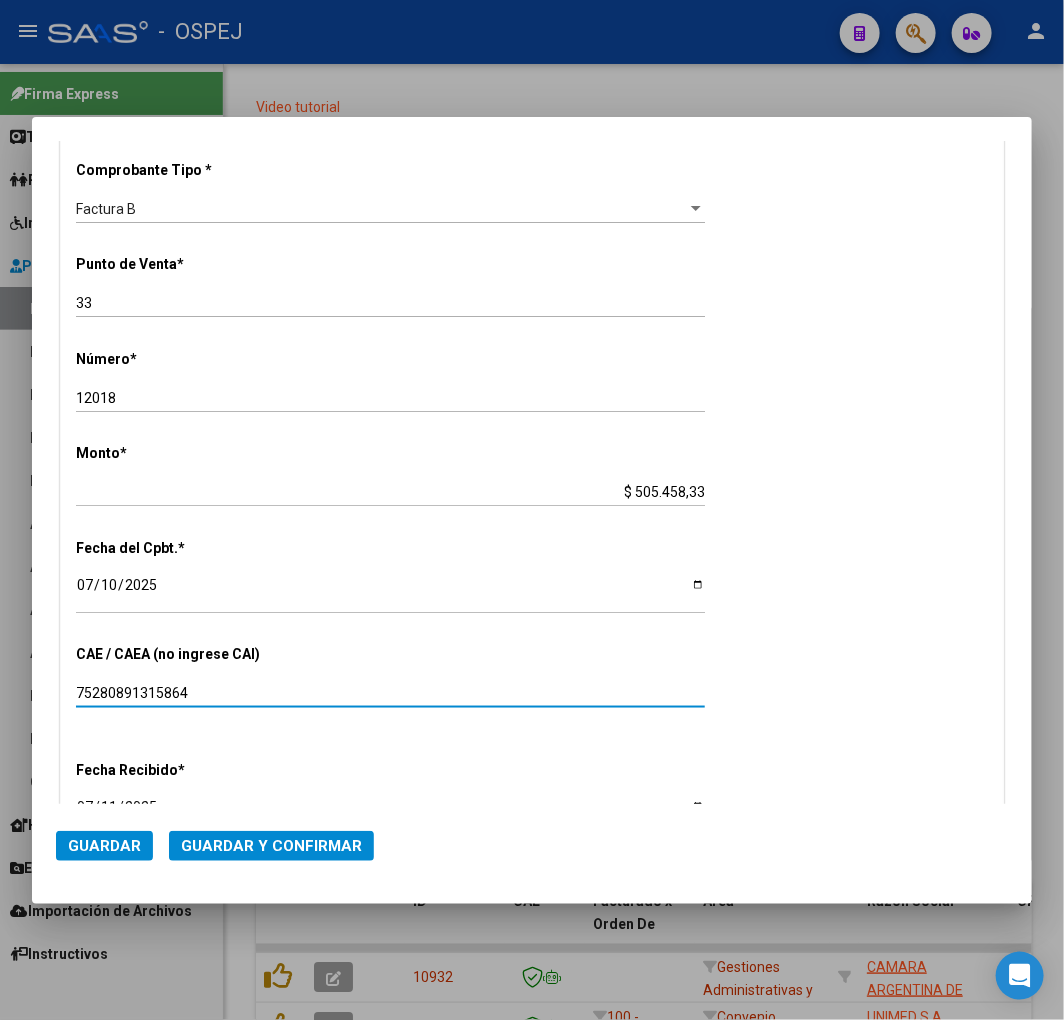 type on "75280891315864" 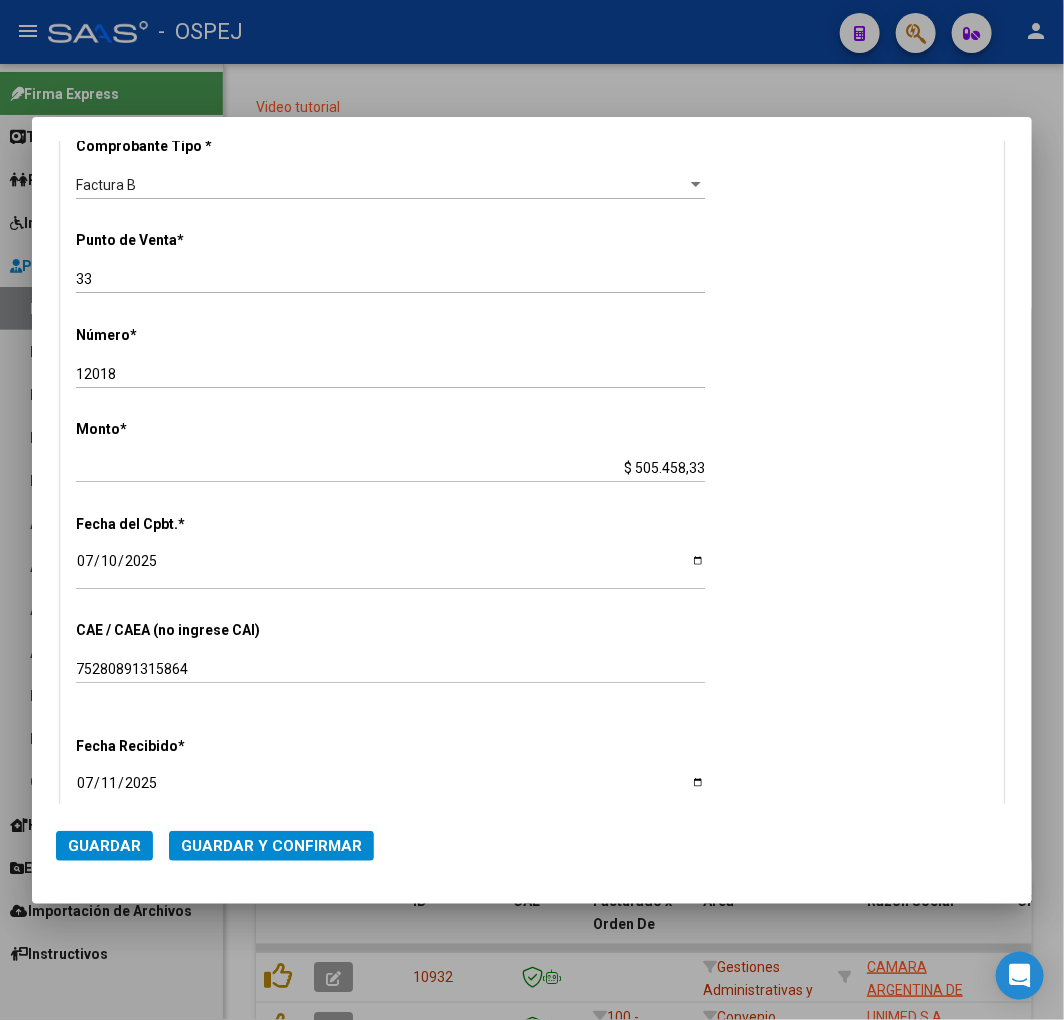 click on "Guardar y Confirmar" 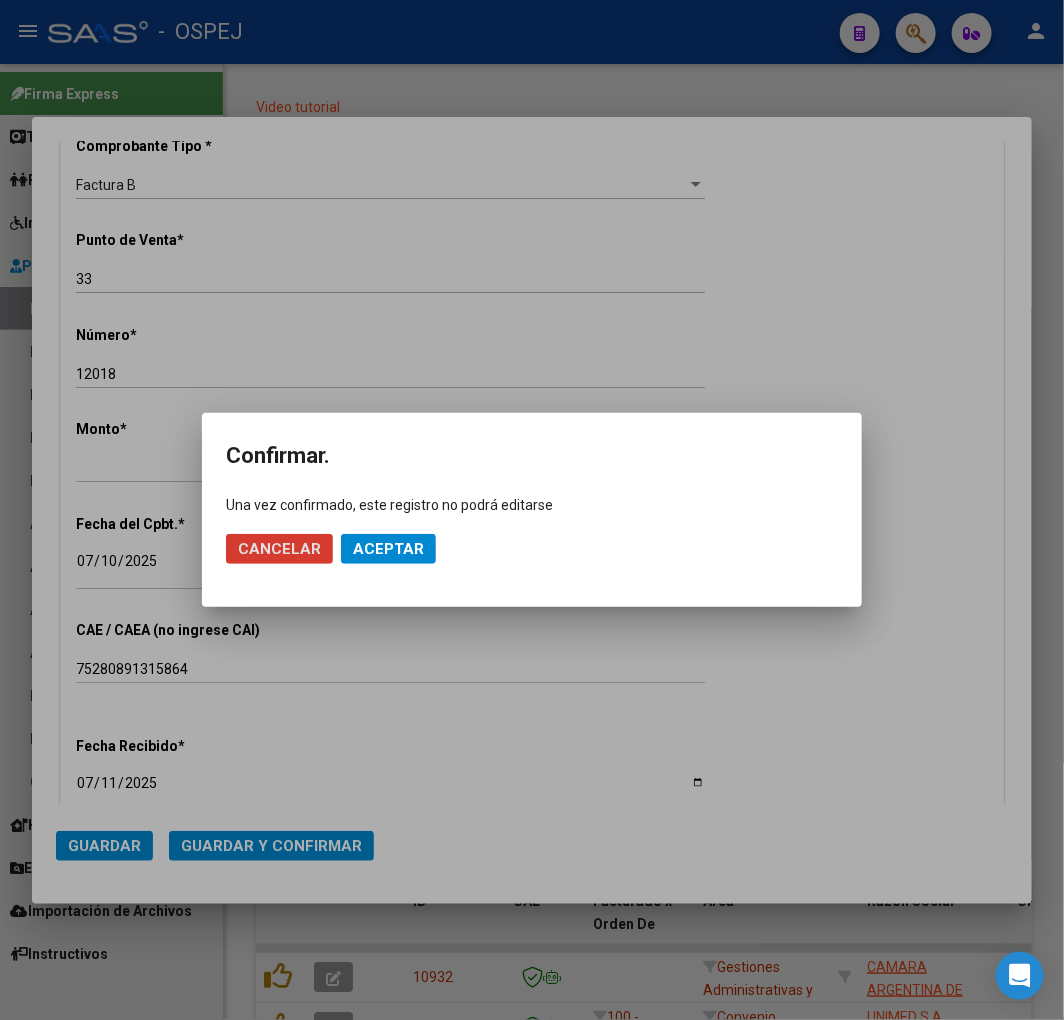 click on "Aceptar" 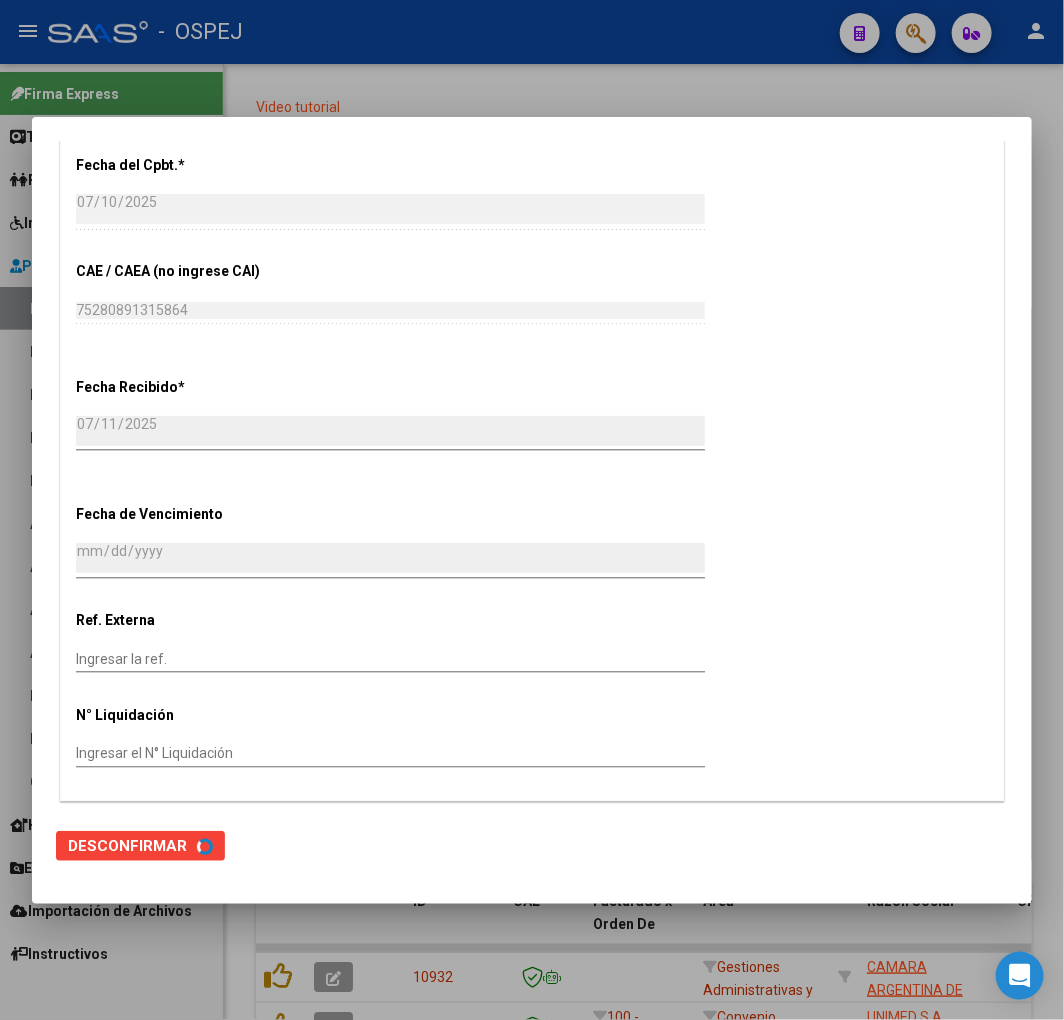 scroll, scrollTop: 0, scrollLeft: 0, axis: both 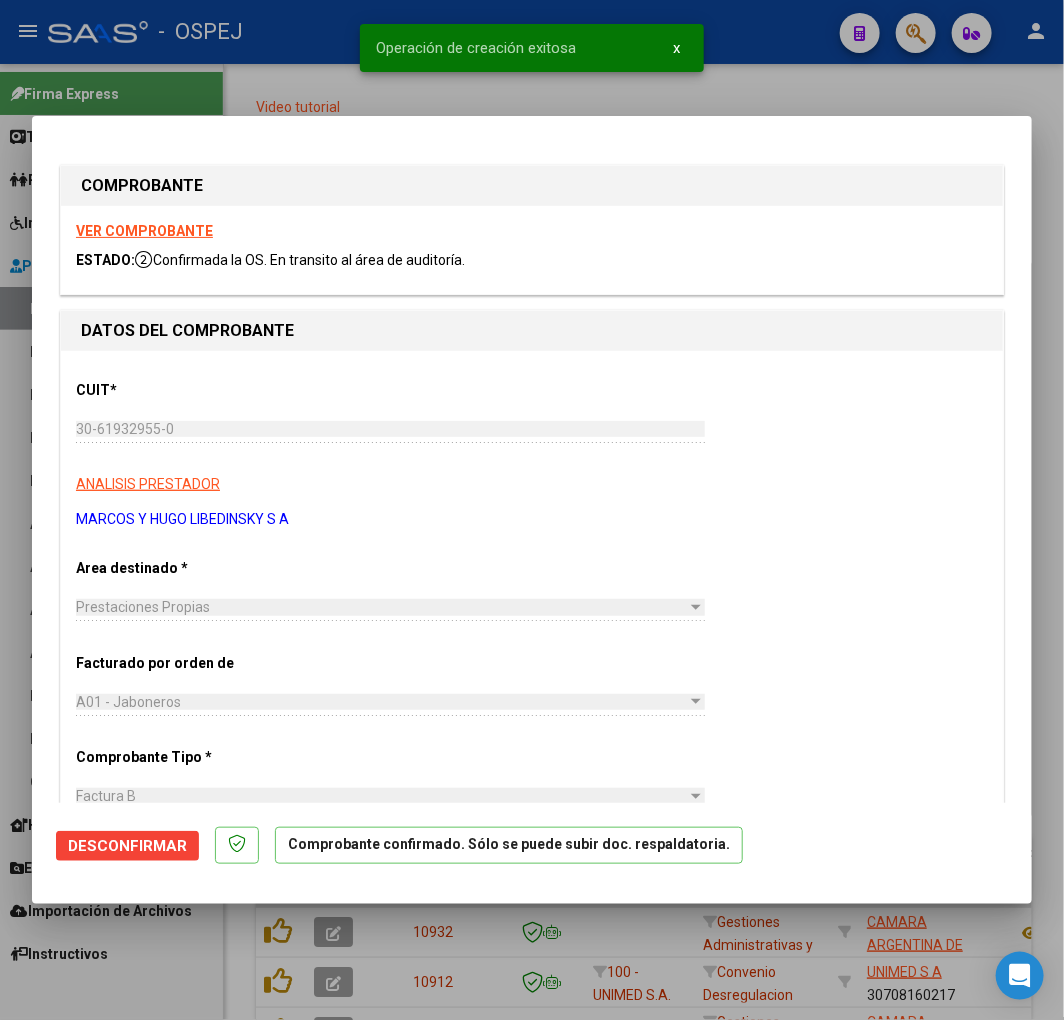 click at bounding box center (532, 510) 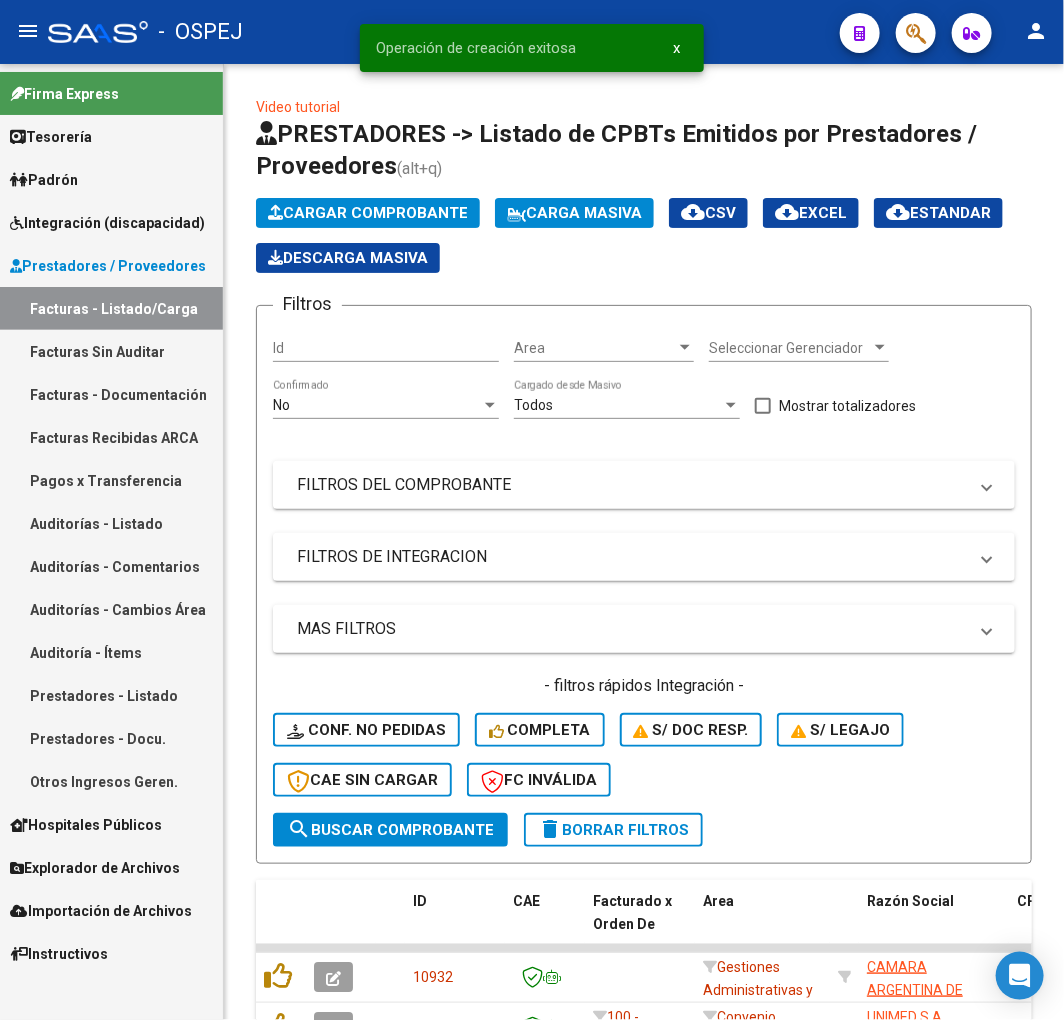 click on "Pagos x Transferencia" at bounding box center (111, 480) 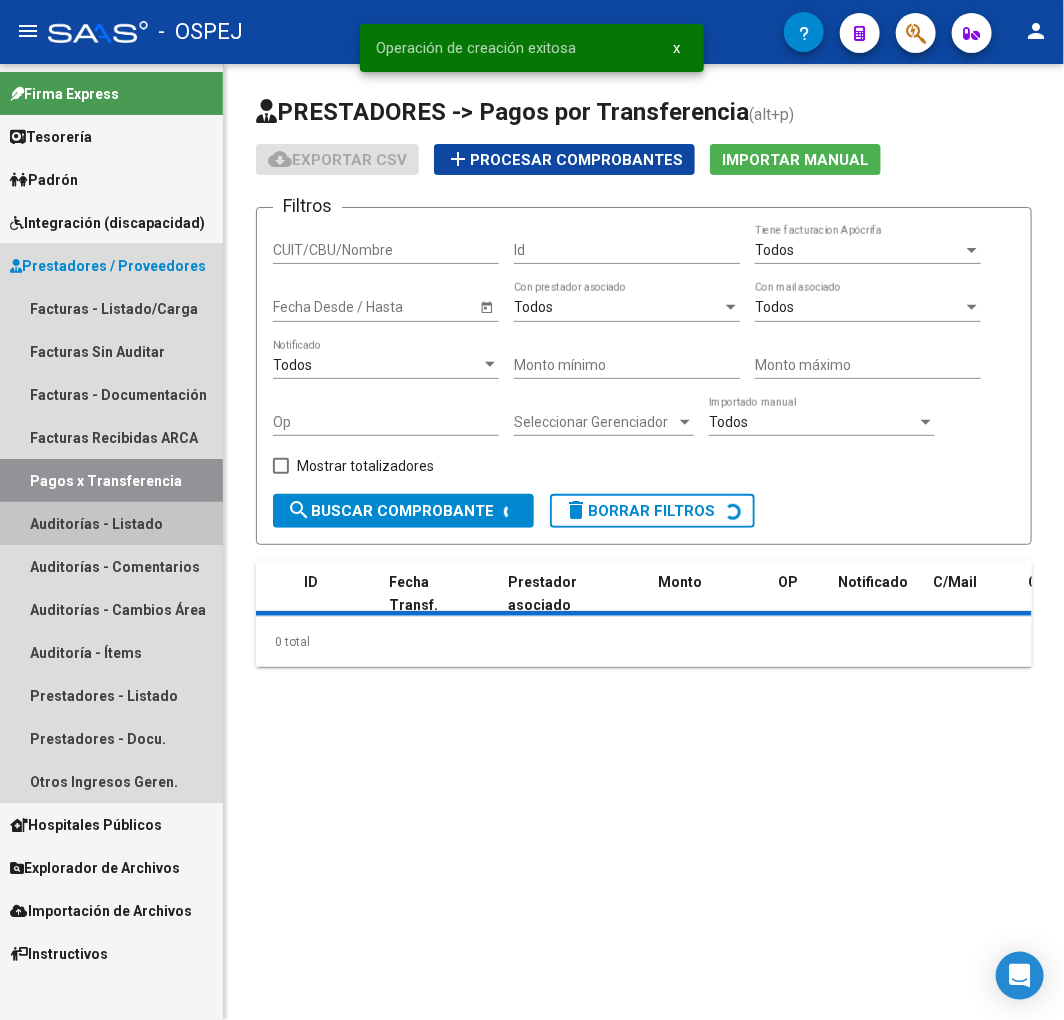 click on "Auditorías - Listado" at bounding box center (111, 523) 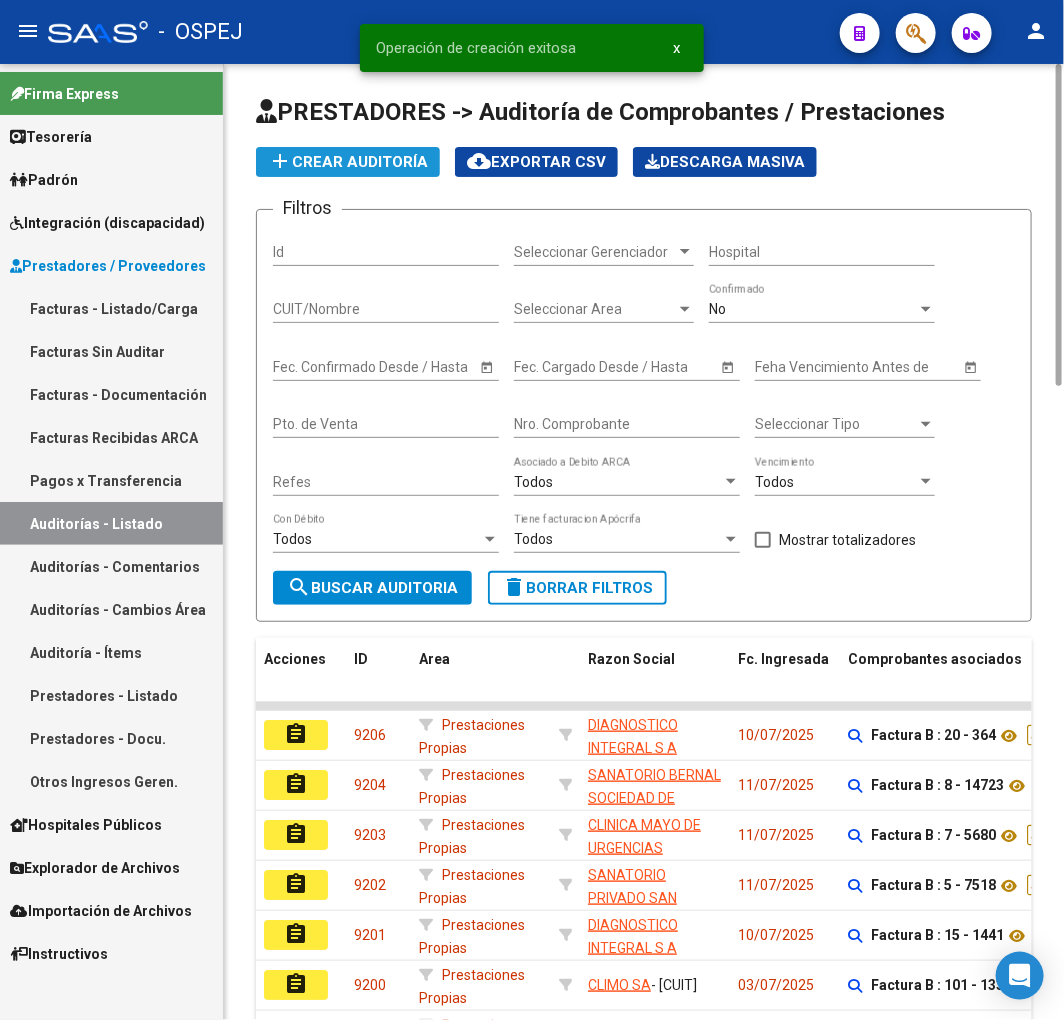 click on "add  Crear Auditoría" 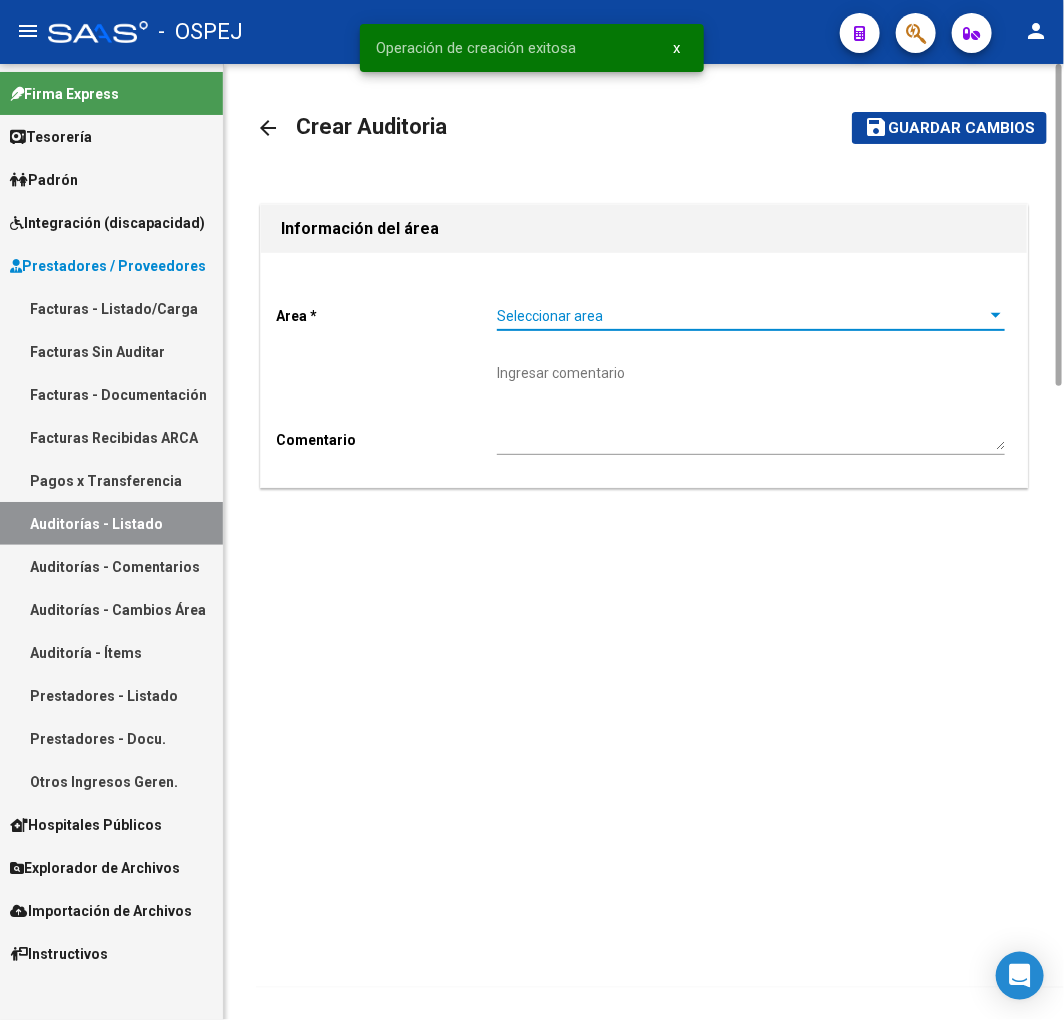 click on "Seleccionar area" at bounding box center [742, 316] 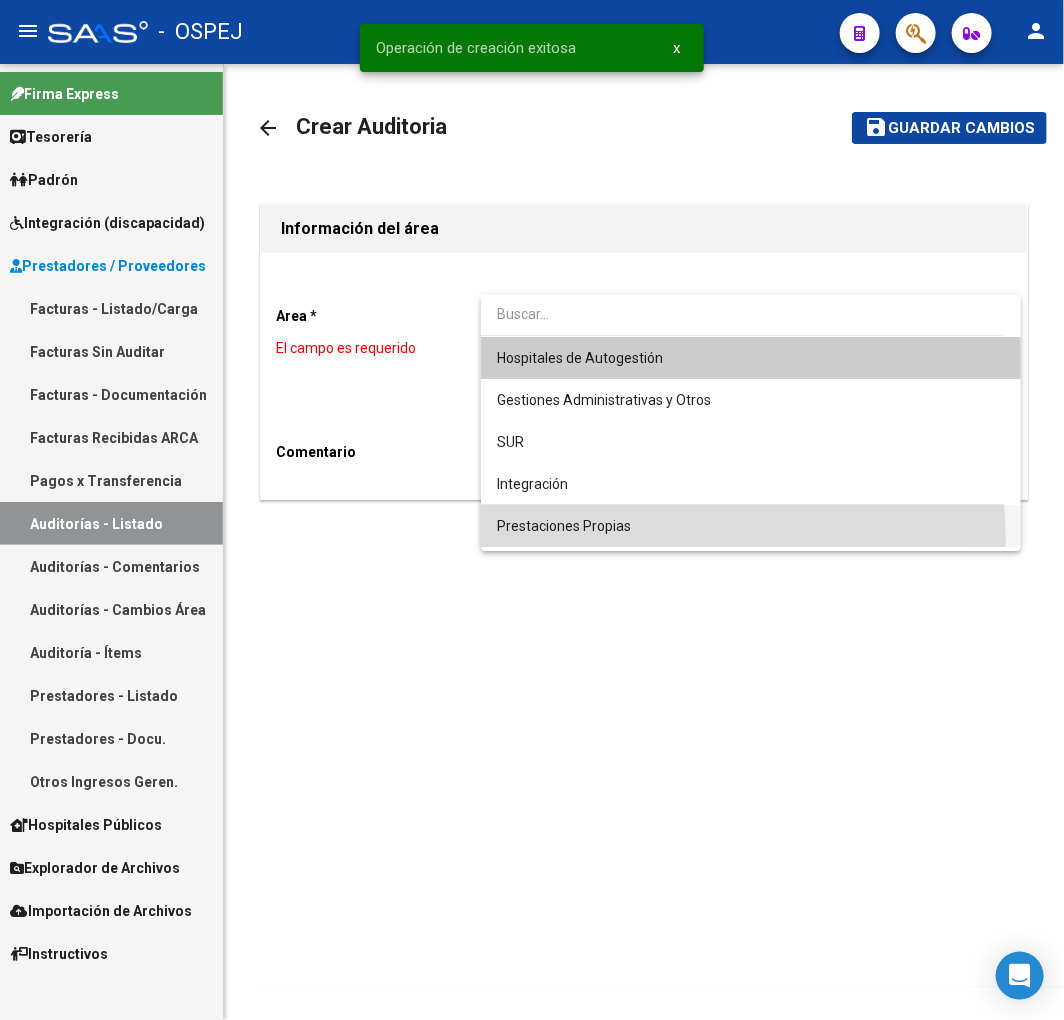 click on "Prestaciones Propias" at bounding box center (751, 526) 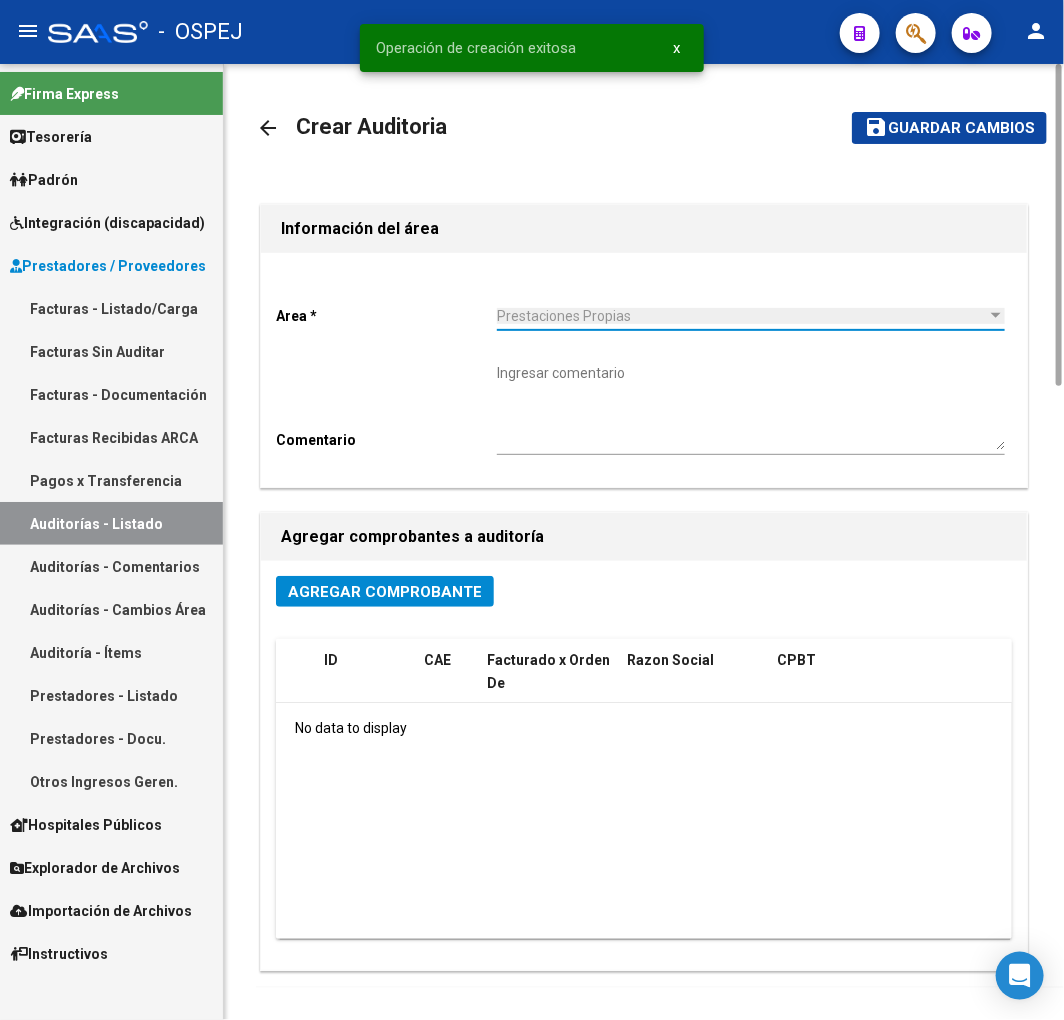 click on "Agregar Comprobante" 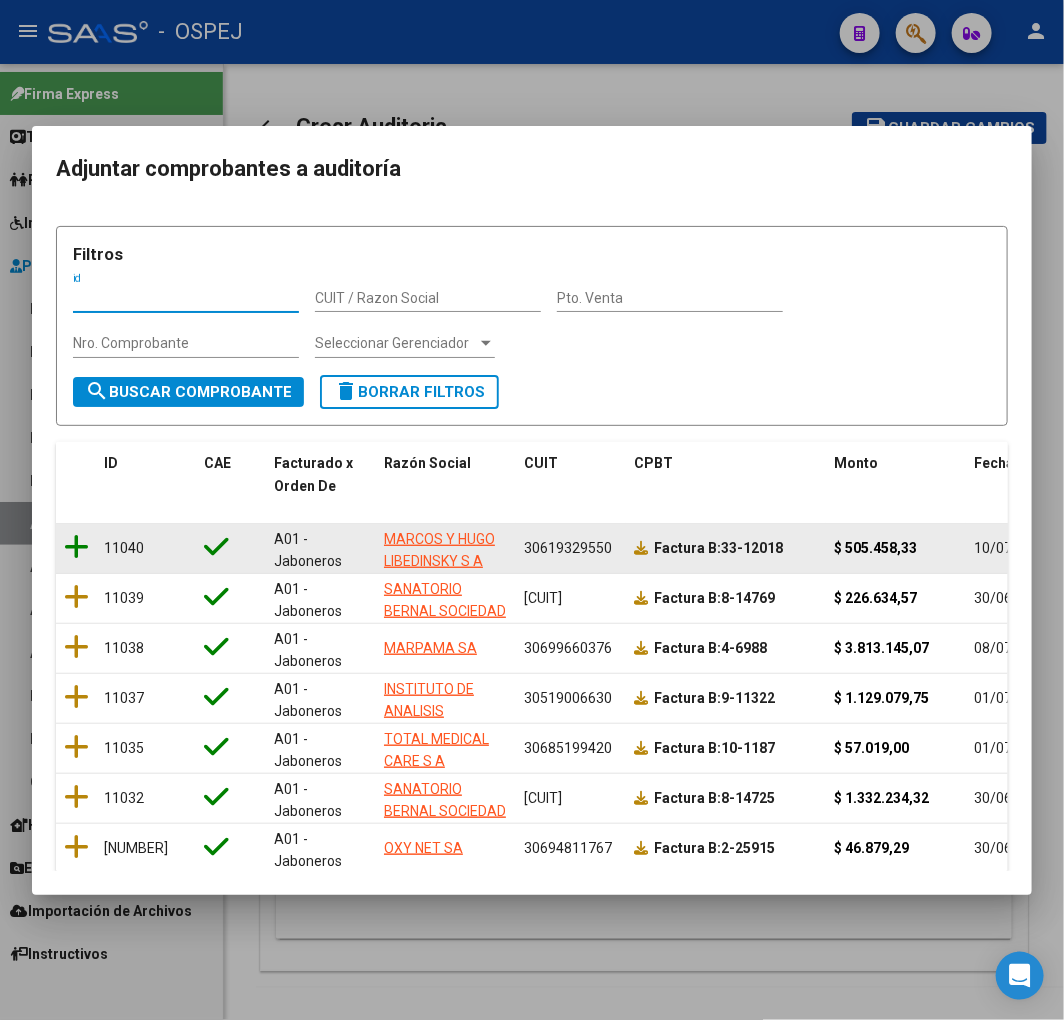 click 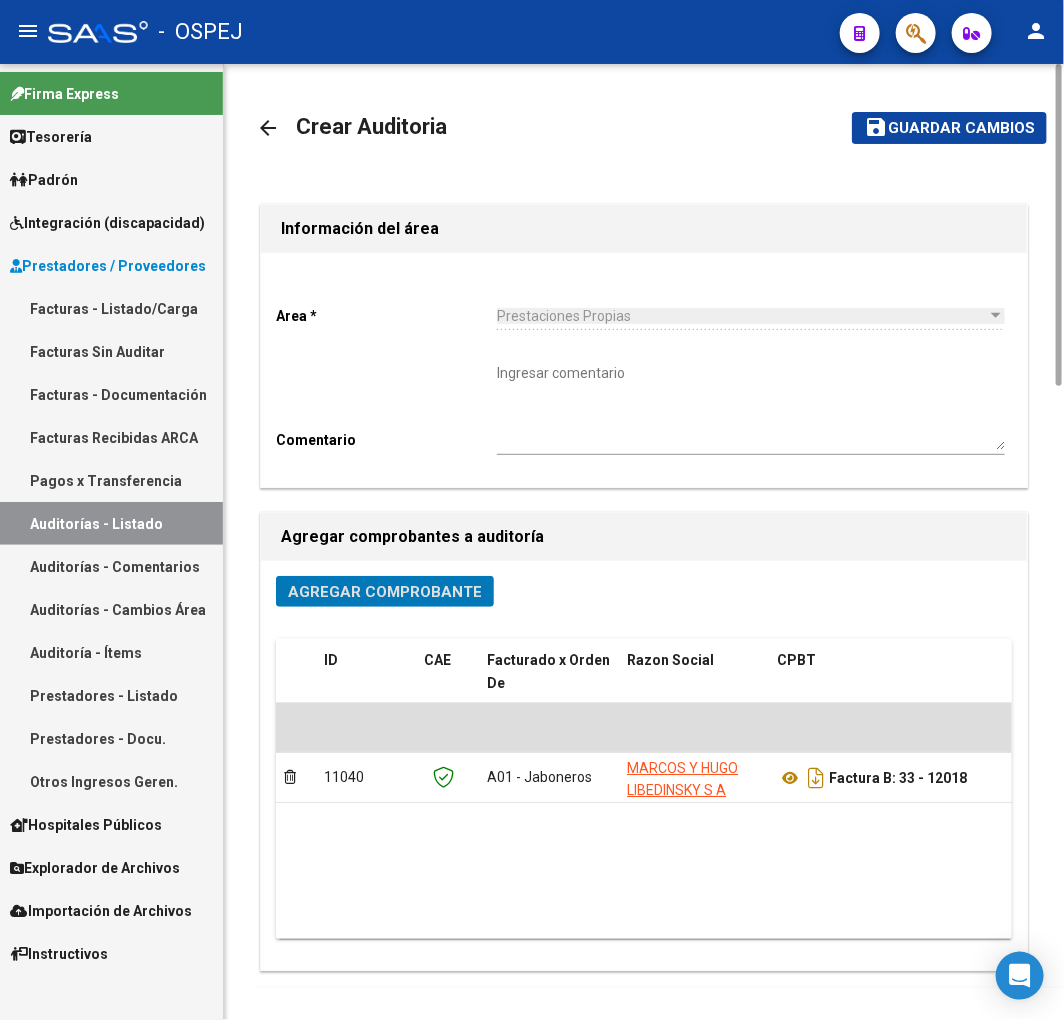 click on "save Guardar cambios" 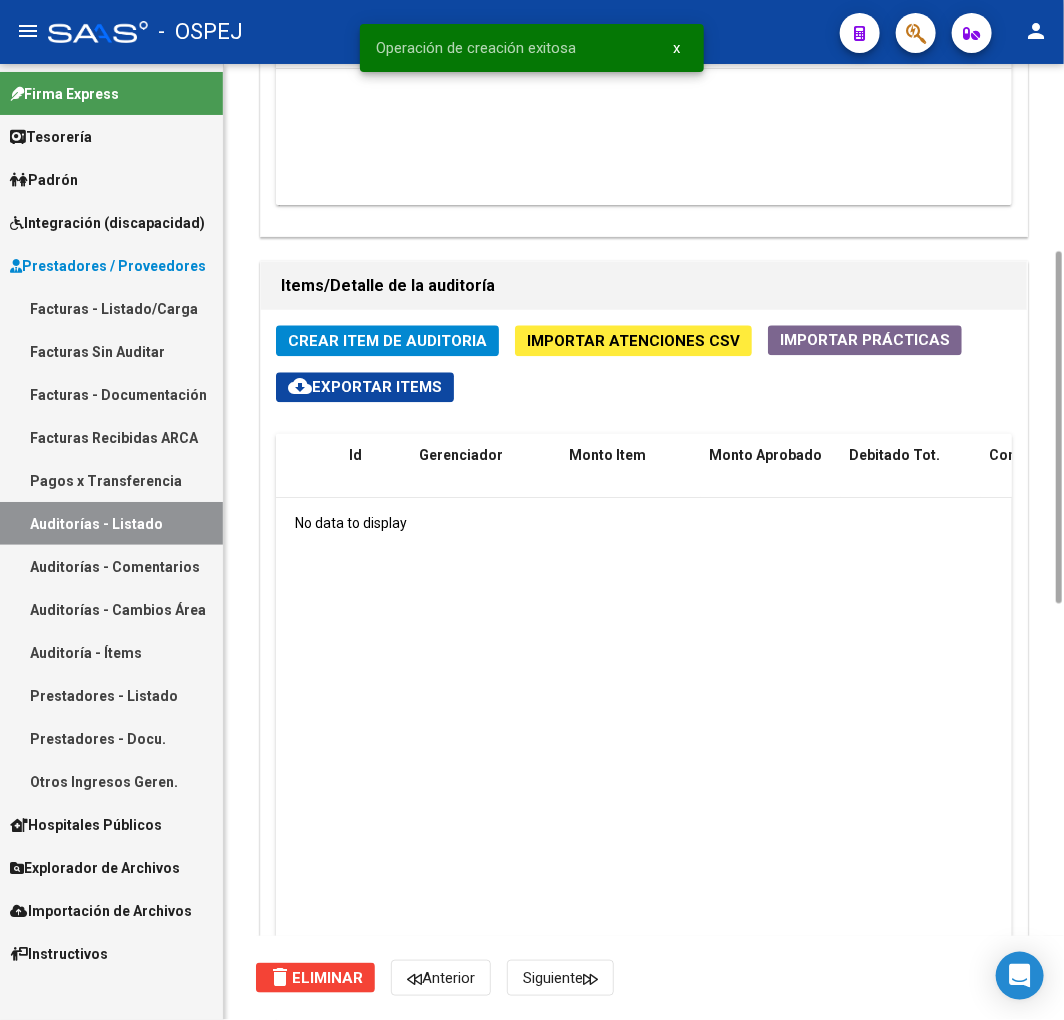 scroll, scrollTop: 1111, scrollLeft: 0, axis: vertical 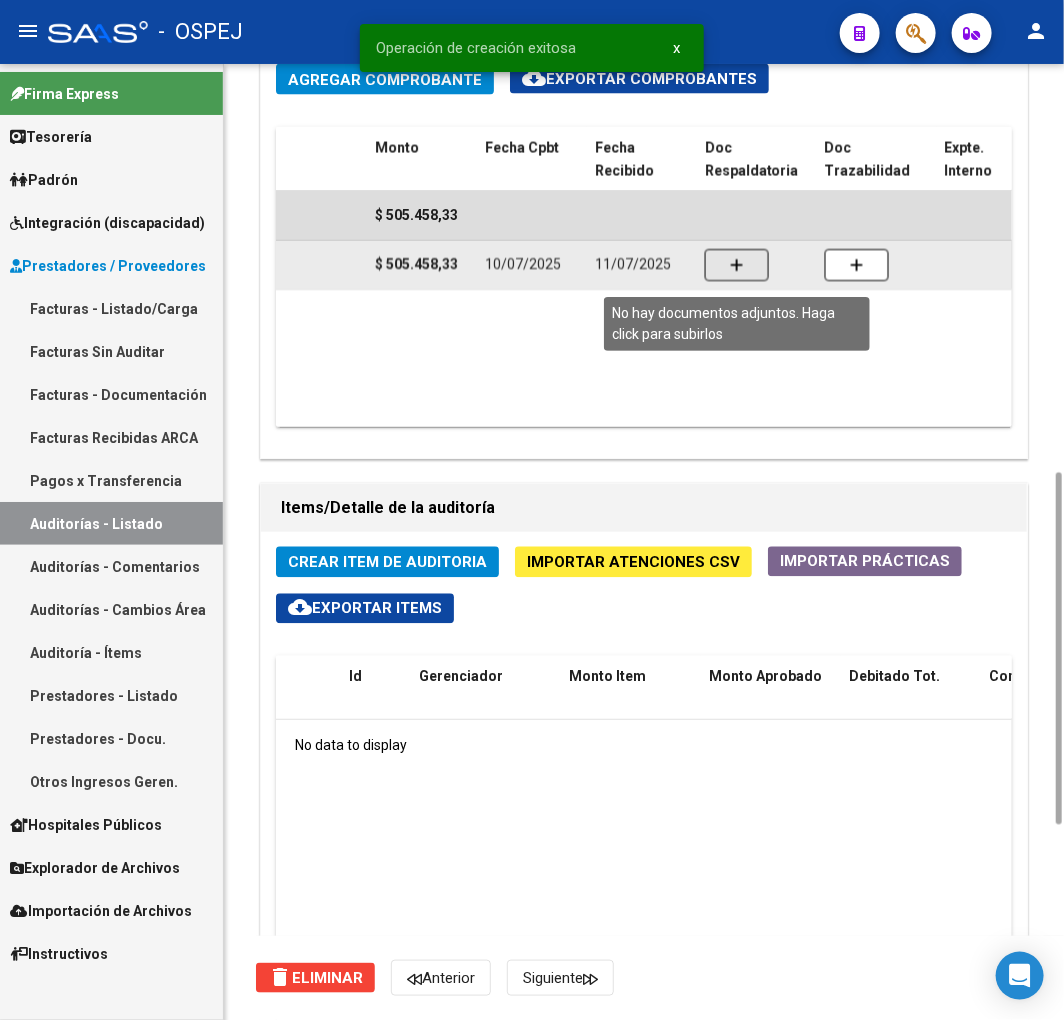 click 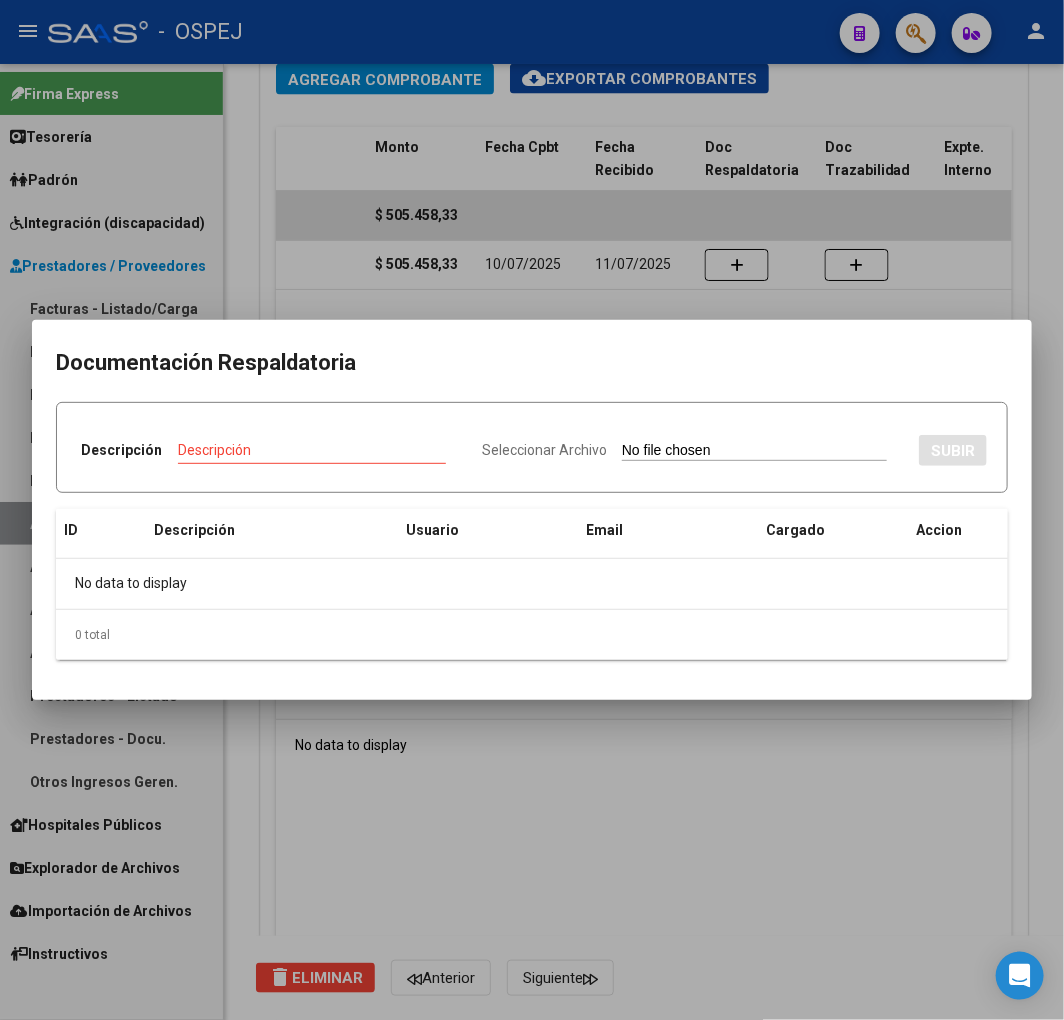 type on "C:\fakepath\FAC B 33 12018 FACTURACION AMBULATORIA 06-25.pdf" 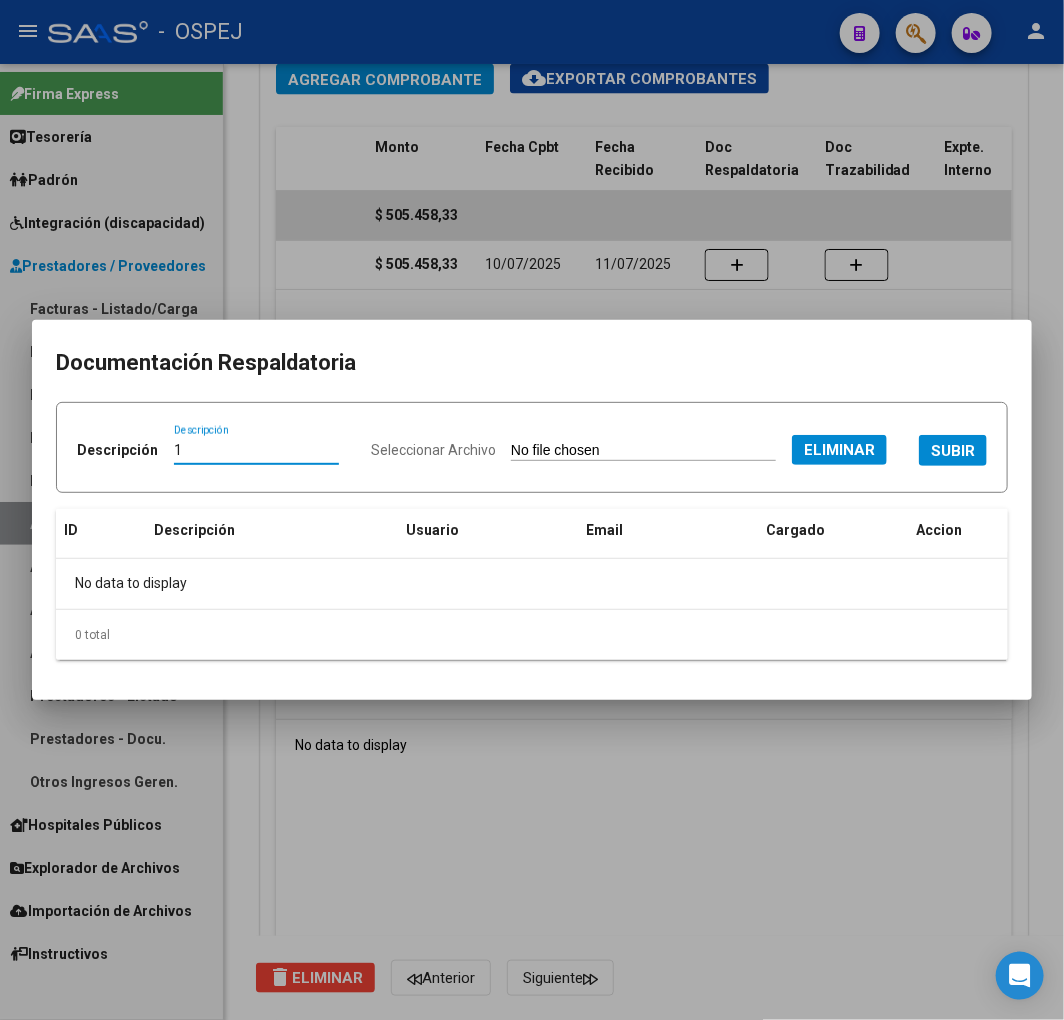 type on "1" 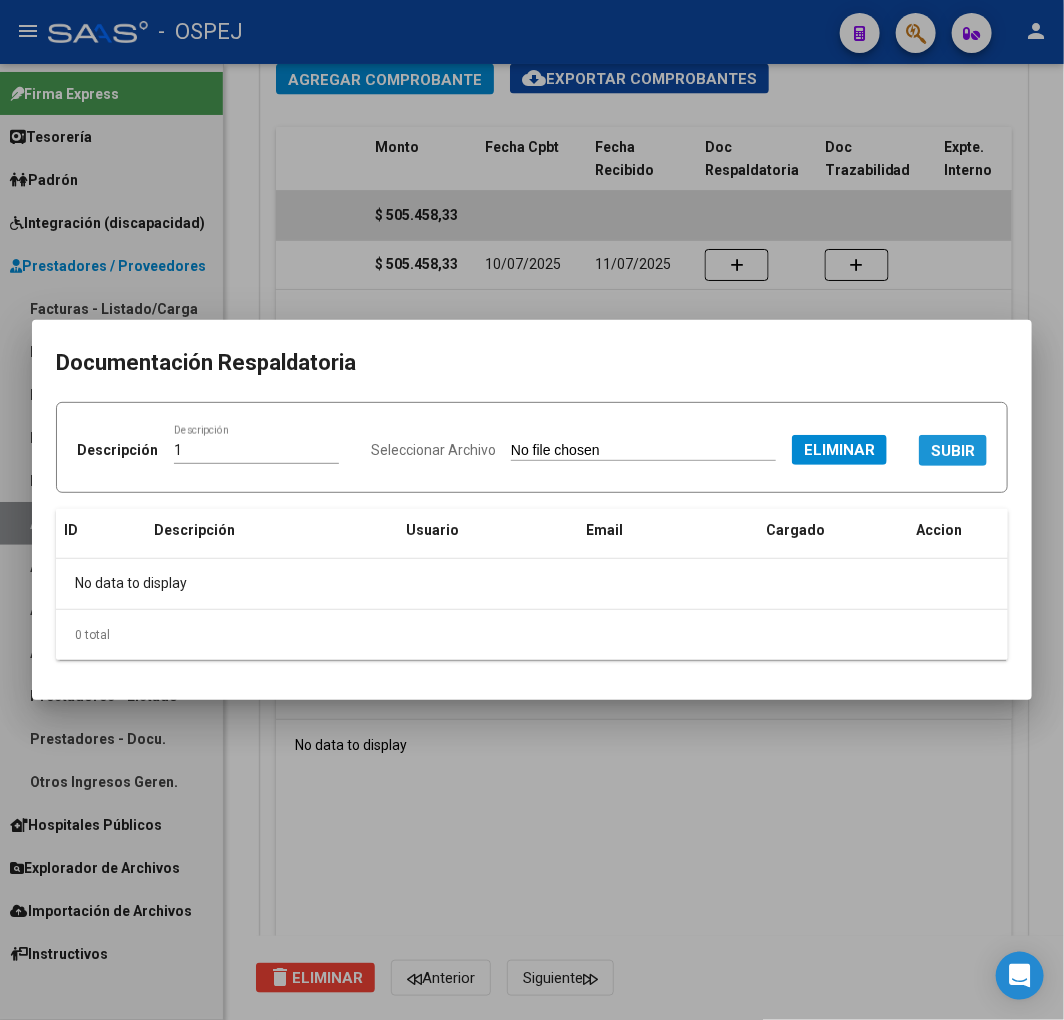 click on "SUBIR" at bounding box center (953, 450) 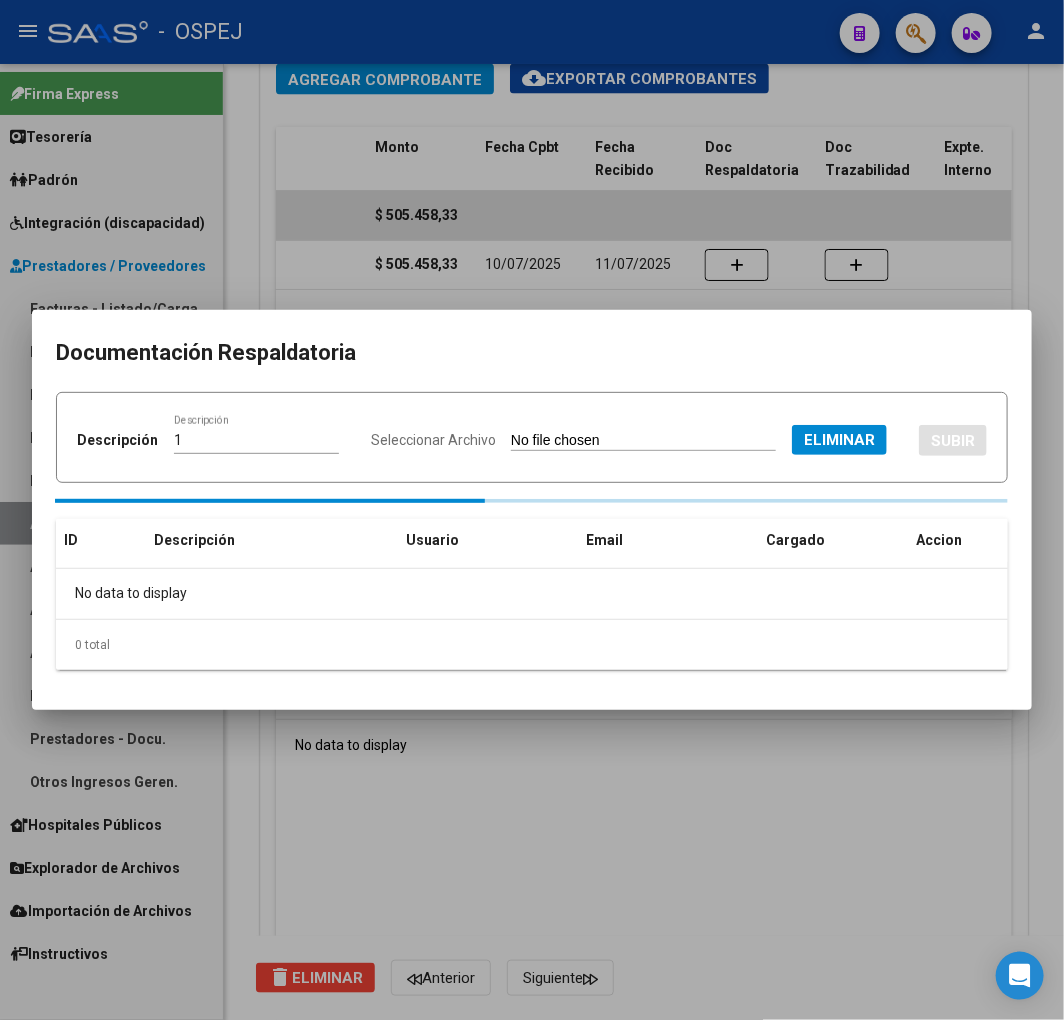 type 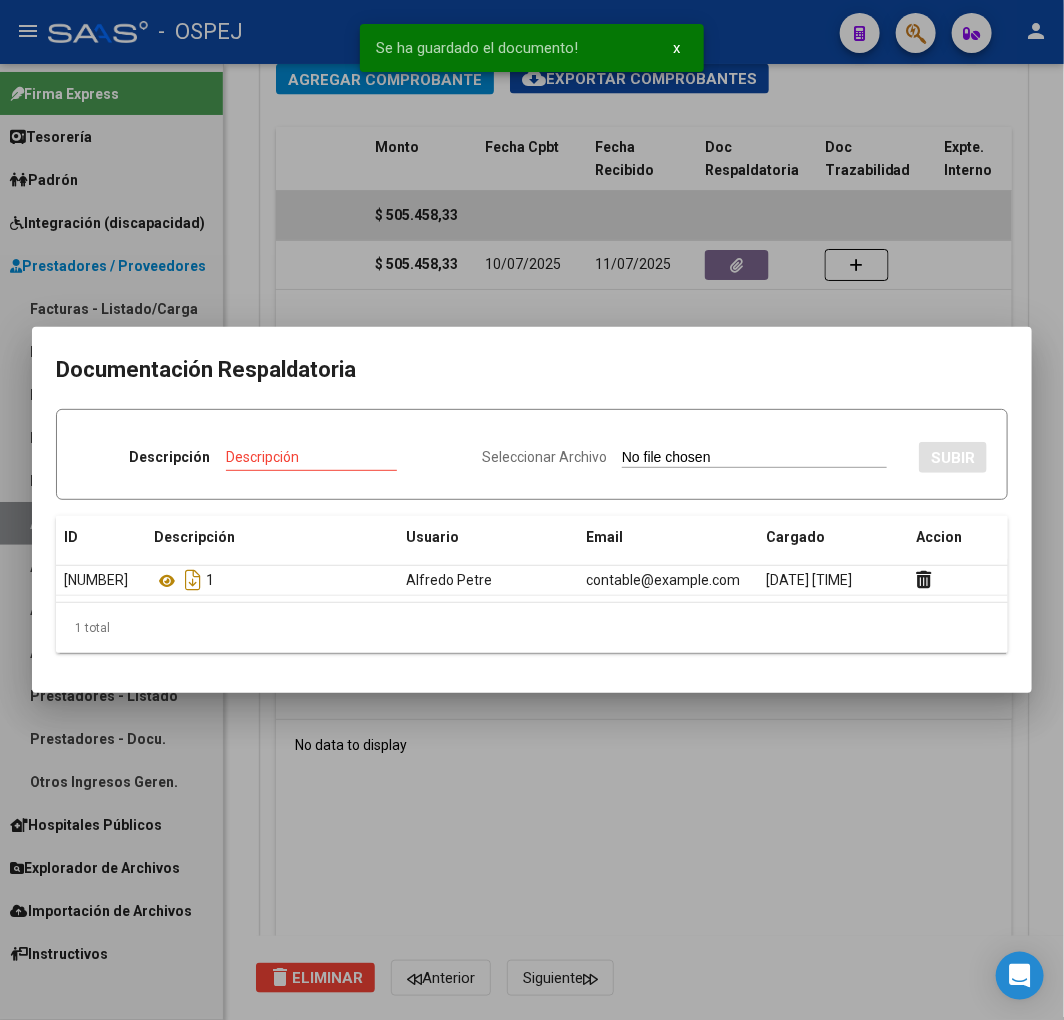 type on "C:\fakepath\DOCUMENTACION RESPALDATORIA JABONEROS 06-25 AMBULATORIO.pdf" 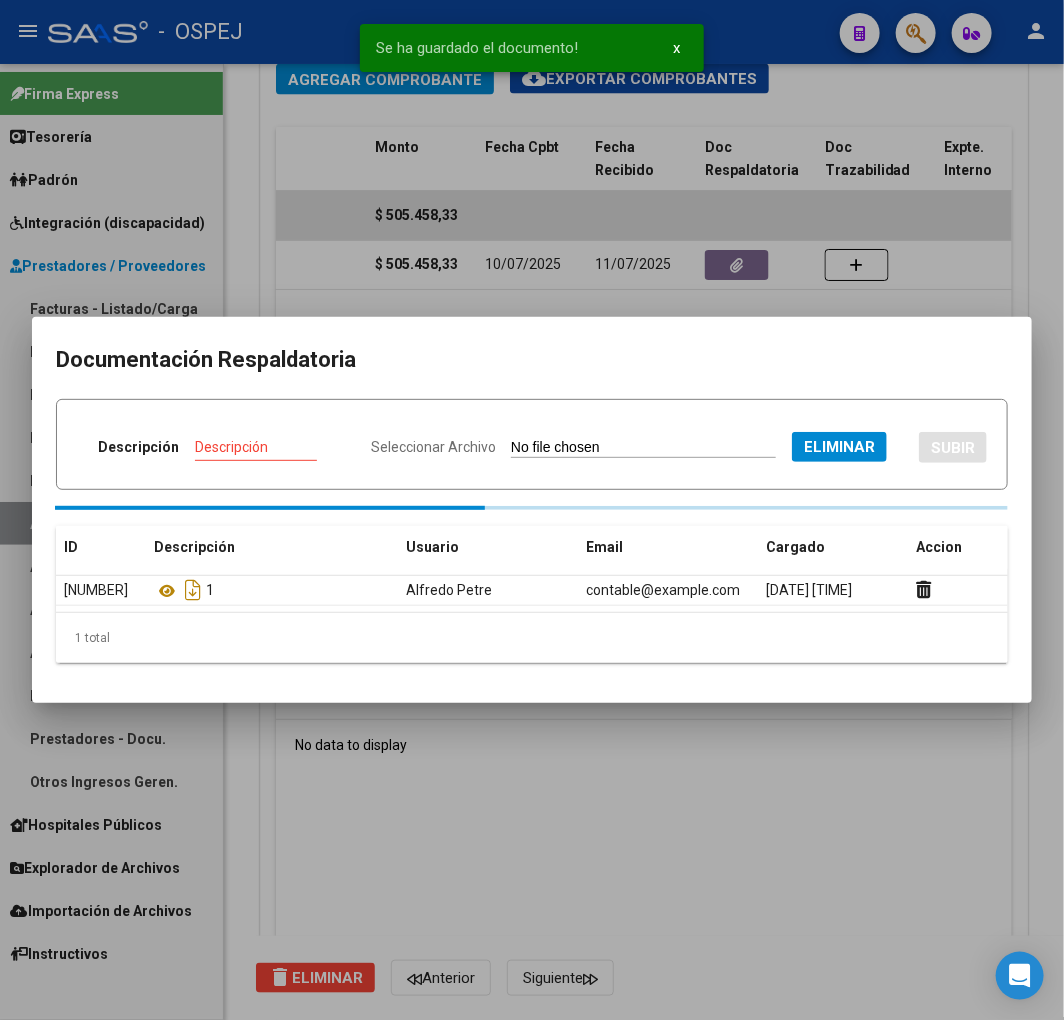 click on "Descripción" at bounding box center (270, 447) 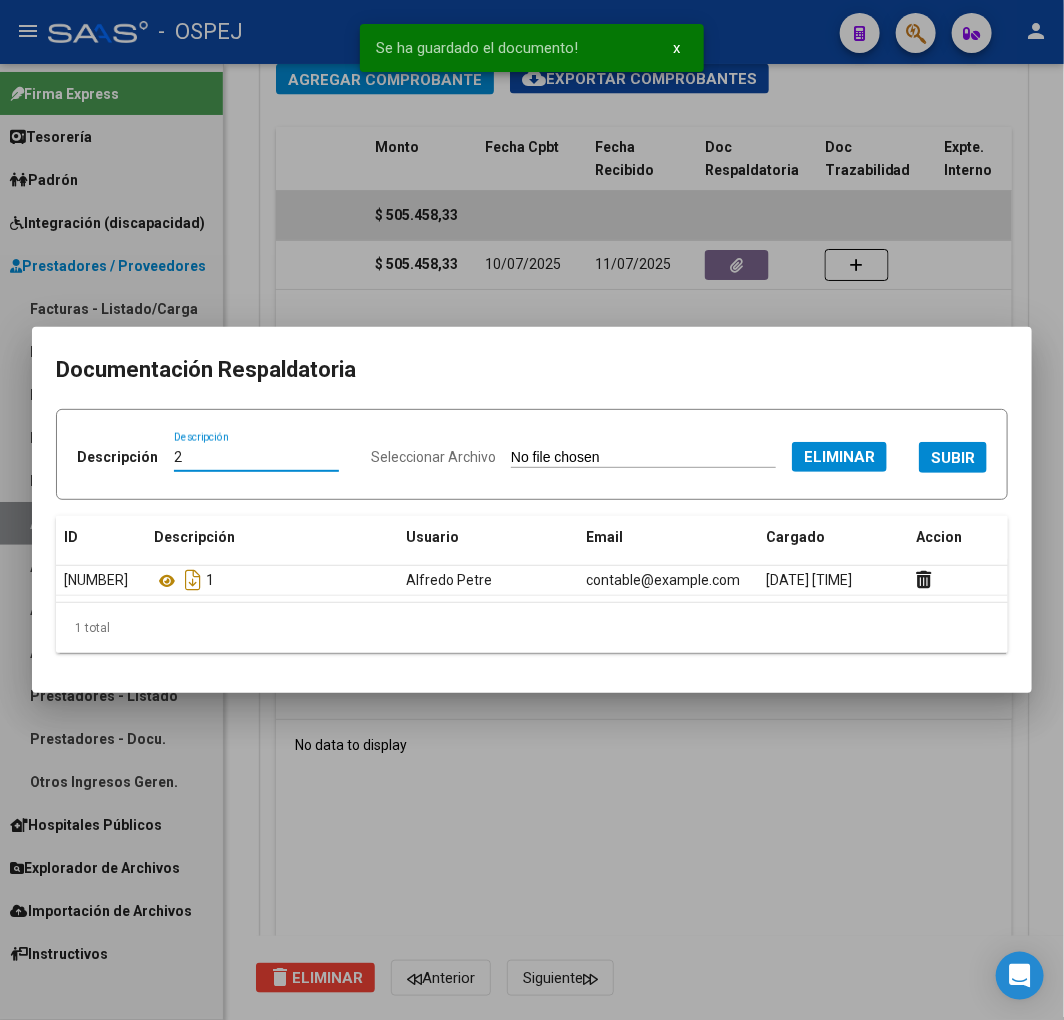 type on "2" 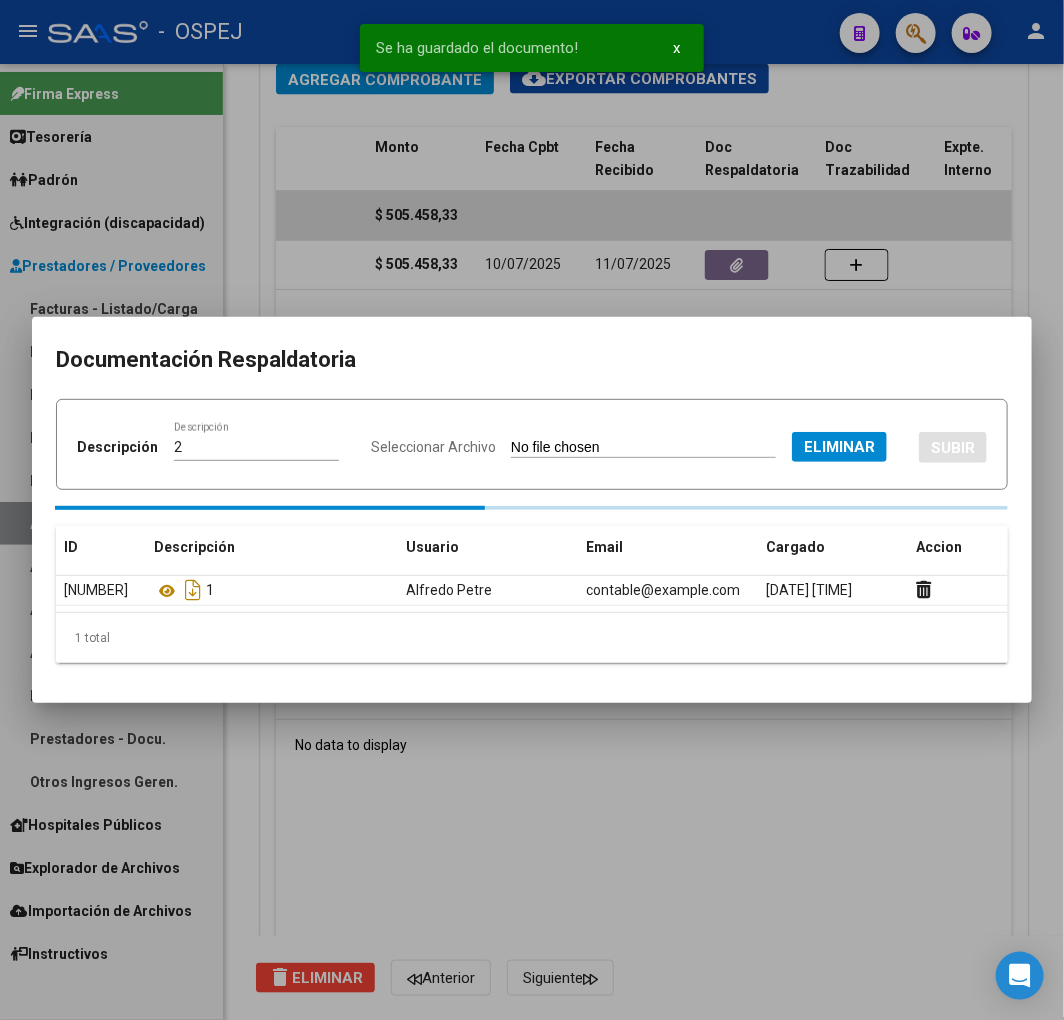 type 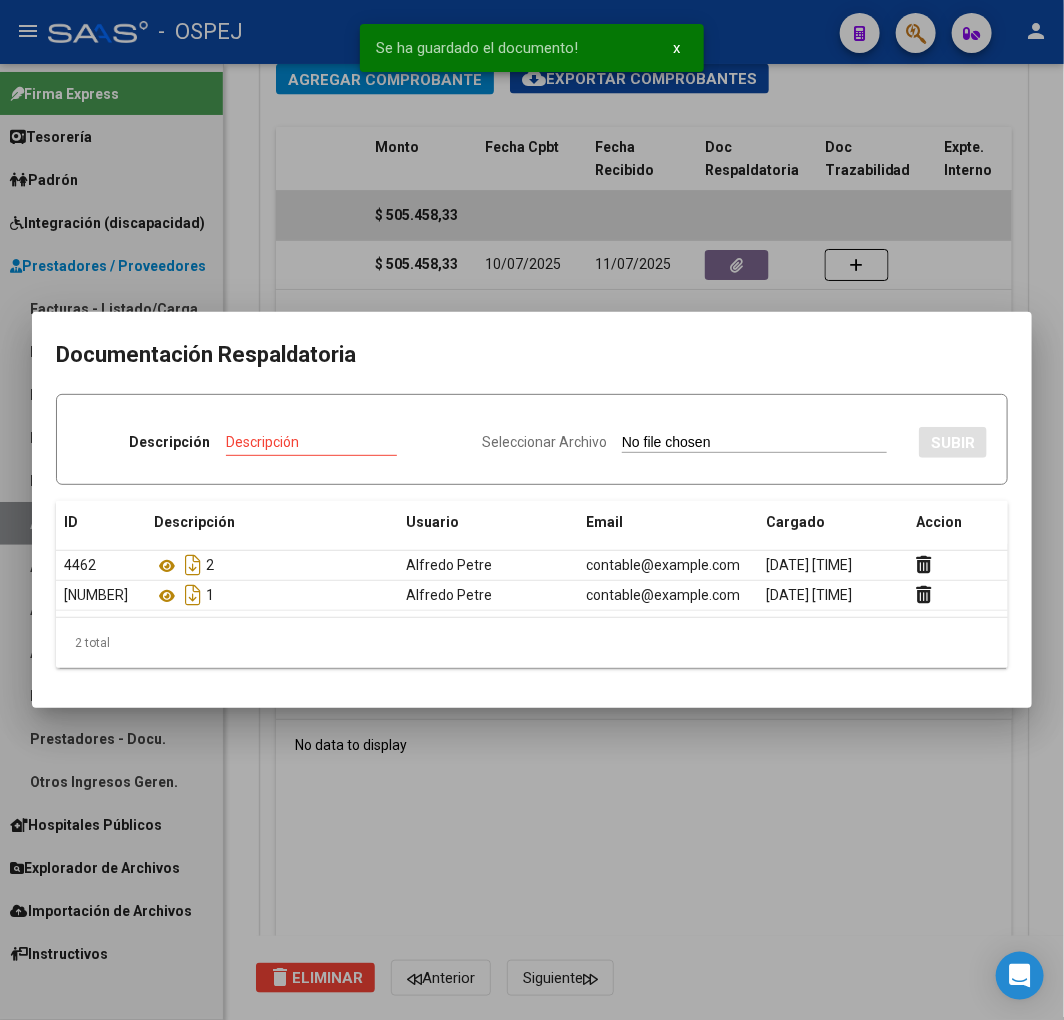 type on "C:\fakepath\INFORMES DE IMAGENES 06-25.pdf" 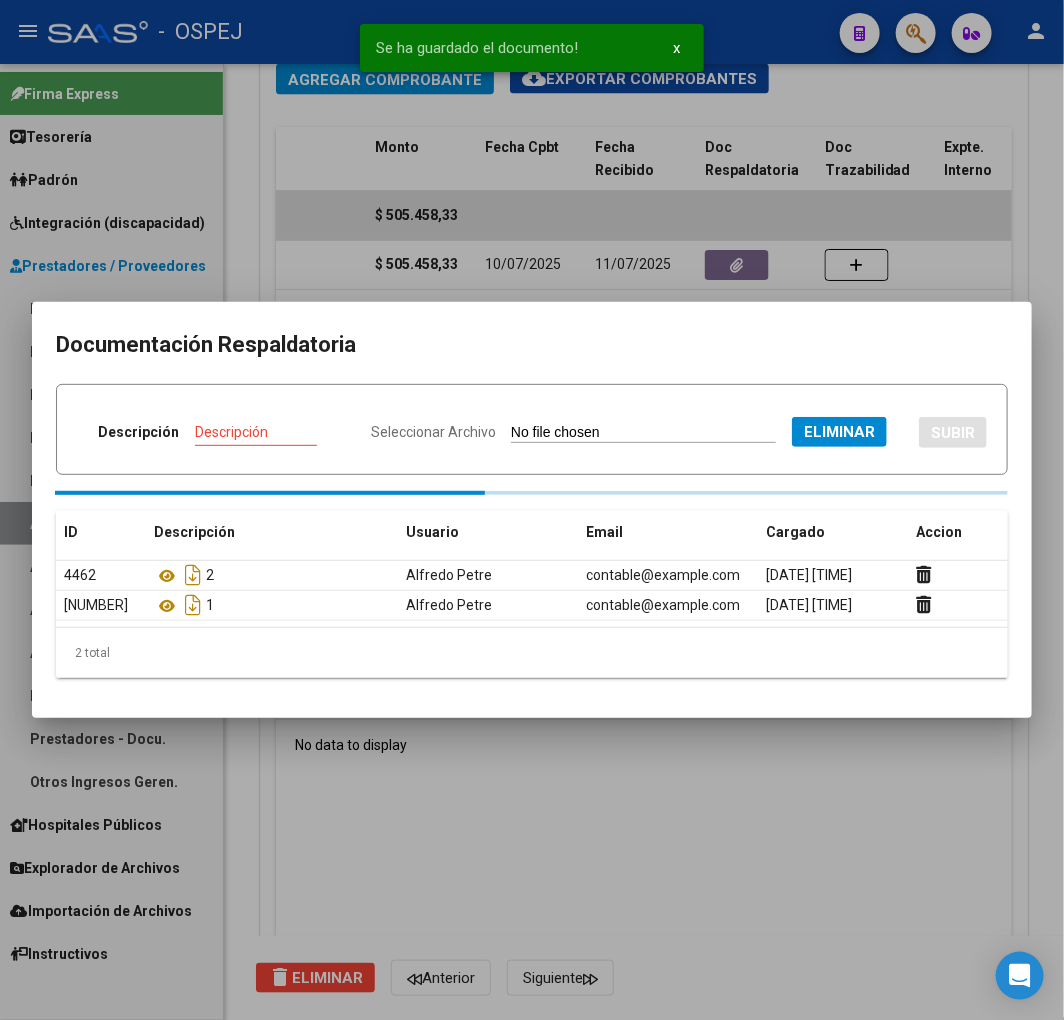 click on "Descripción" at bounding box center [270, 432] 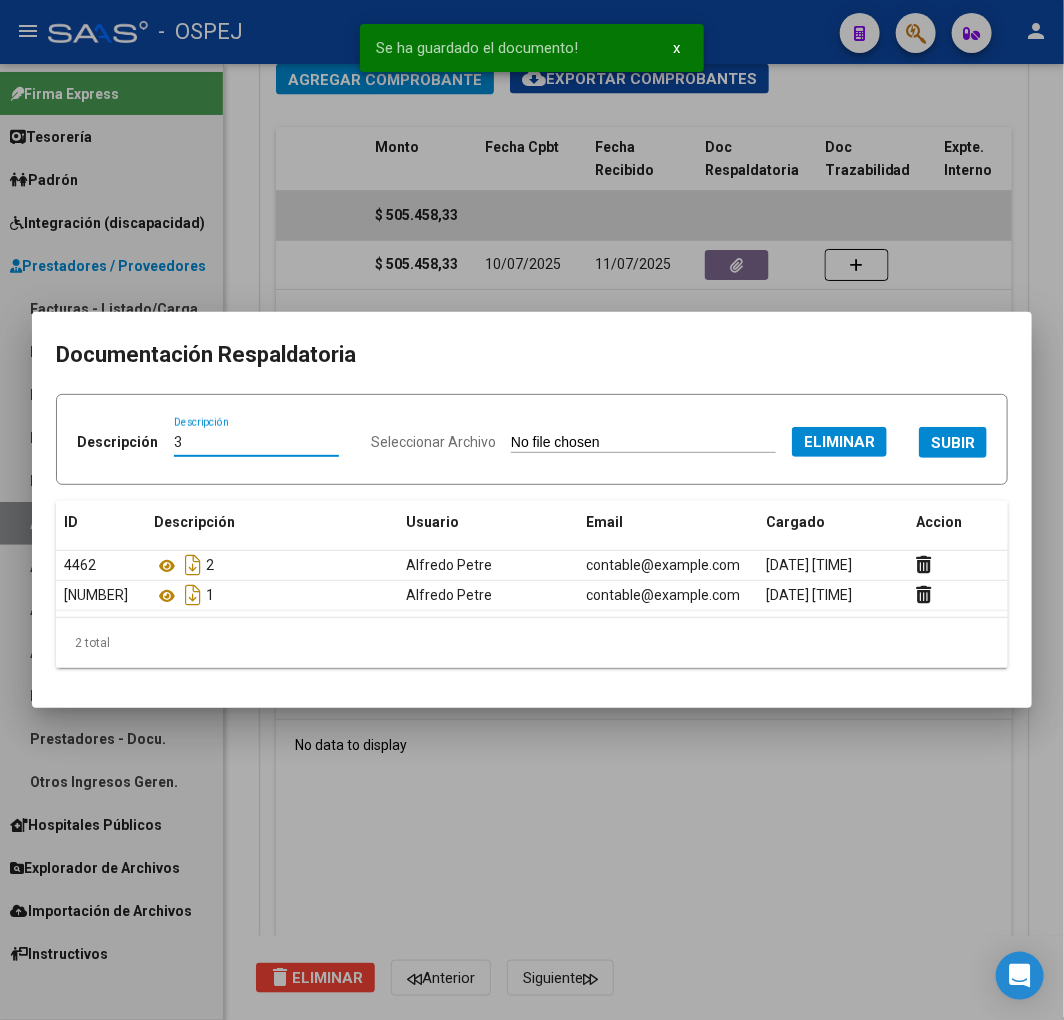 type on "3" 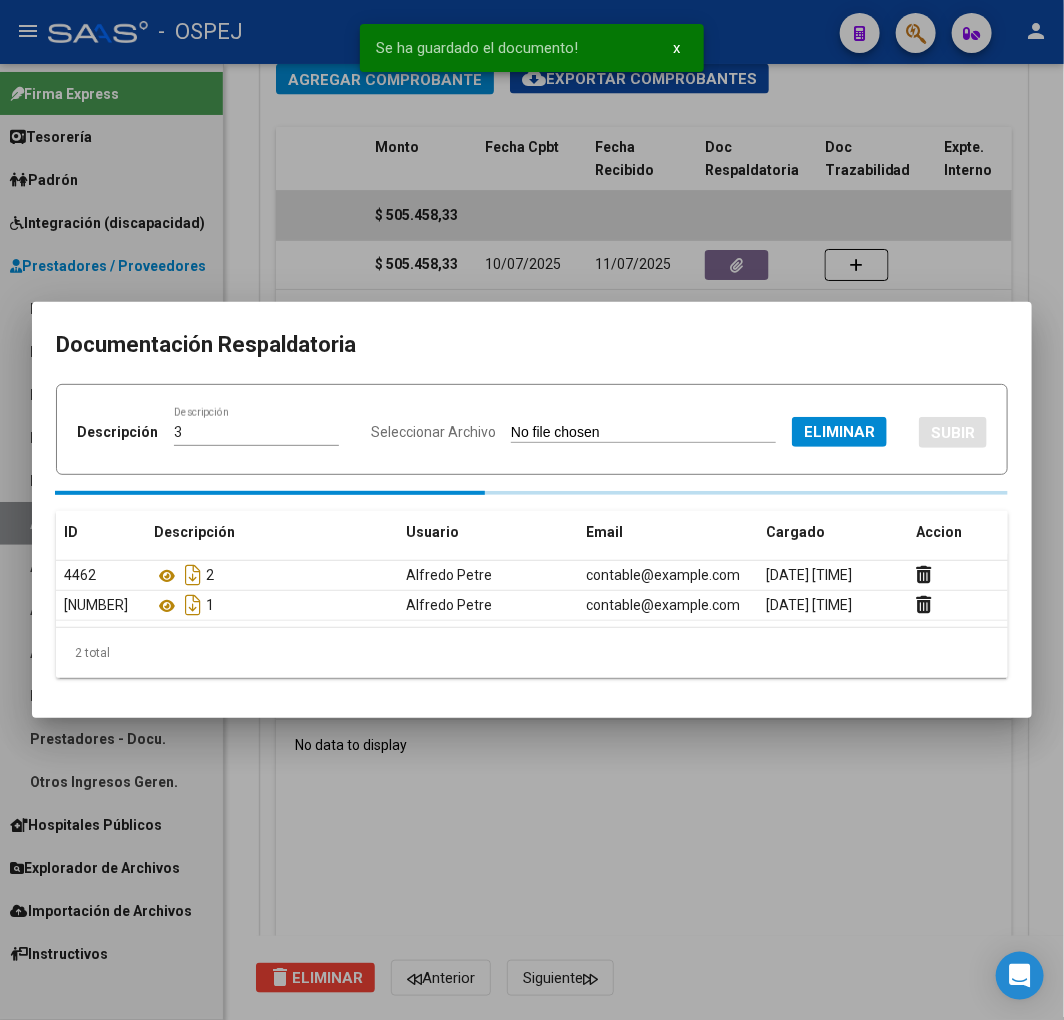 type 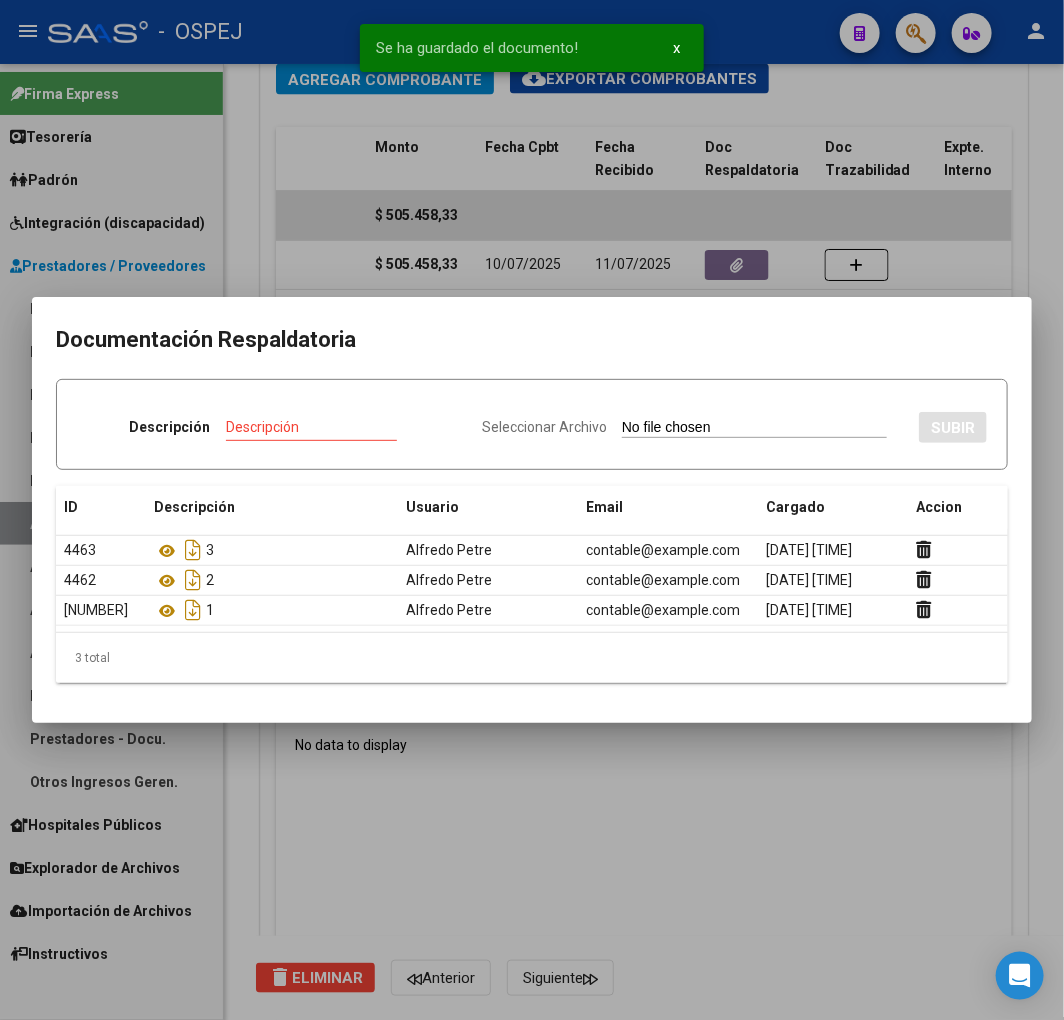 type on "C:\fakepath\INFORMES DE LABORATORIO 06-25.pdf" 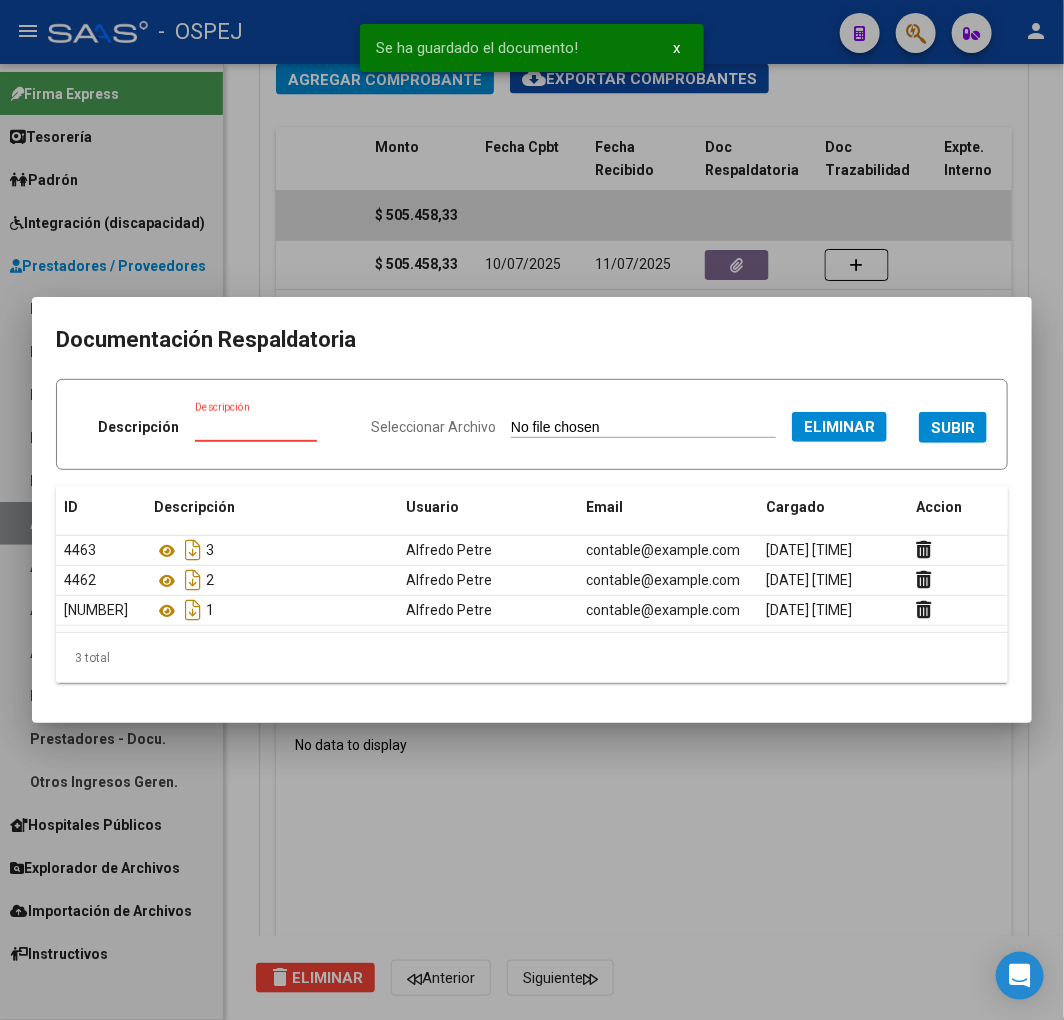 click on "Descripción" at bounding box center (270, 427) 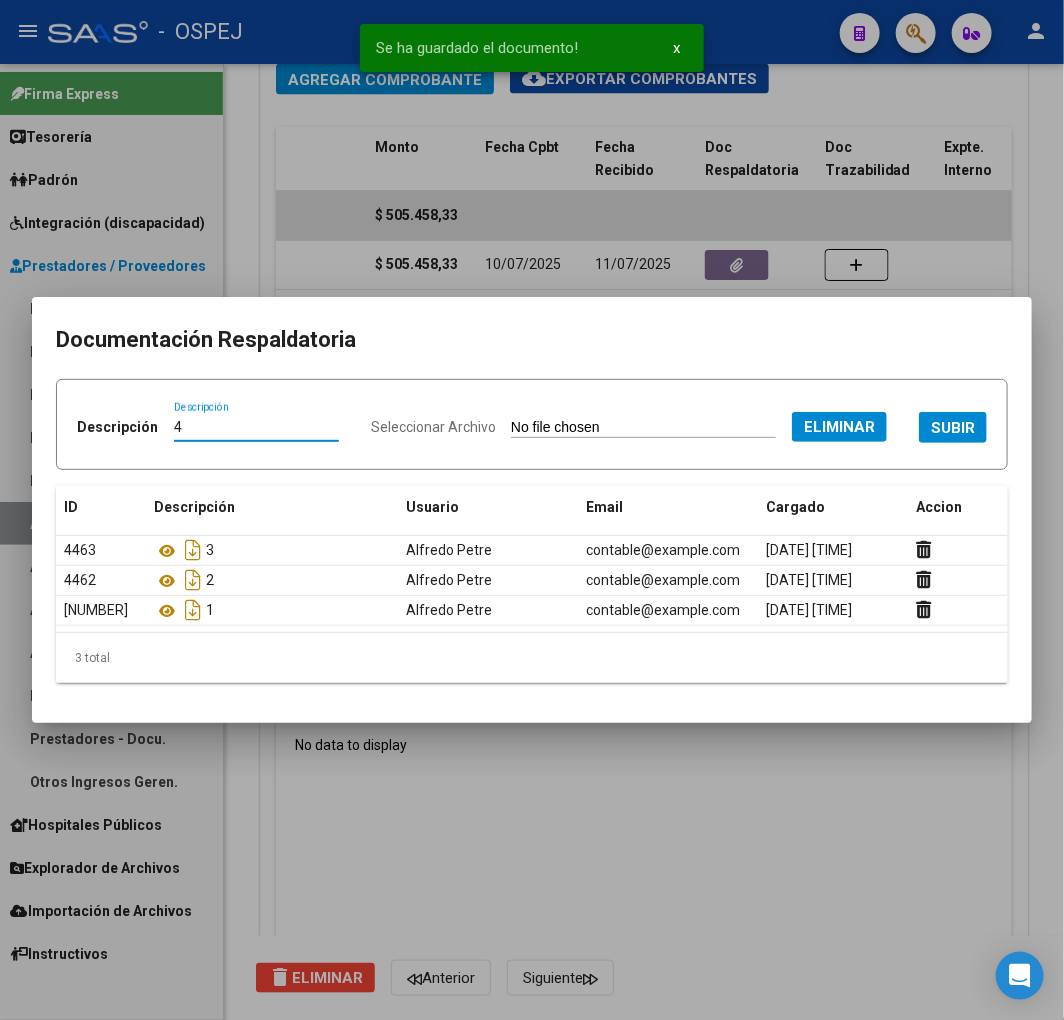 type on "4" 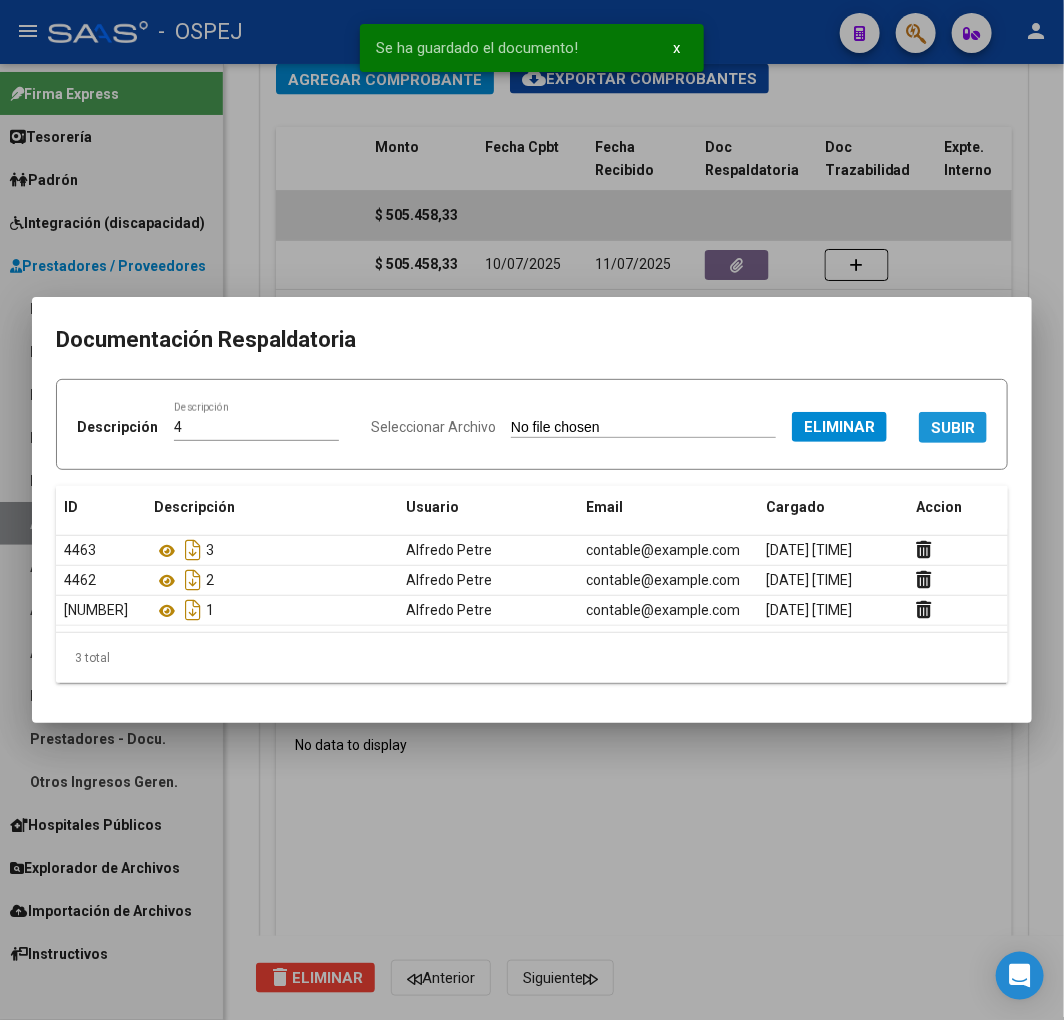 click on "SUBIR" at bounding box center (953, 427) 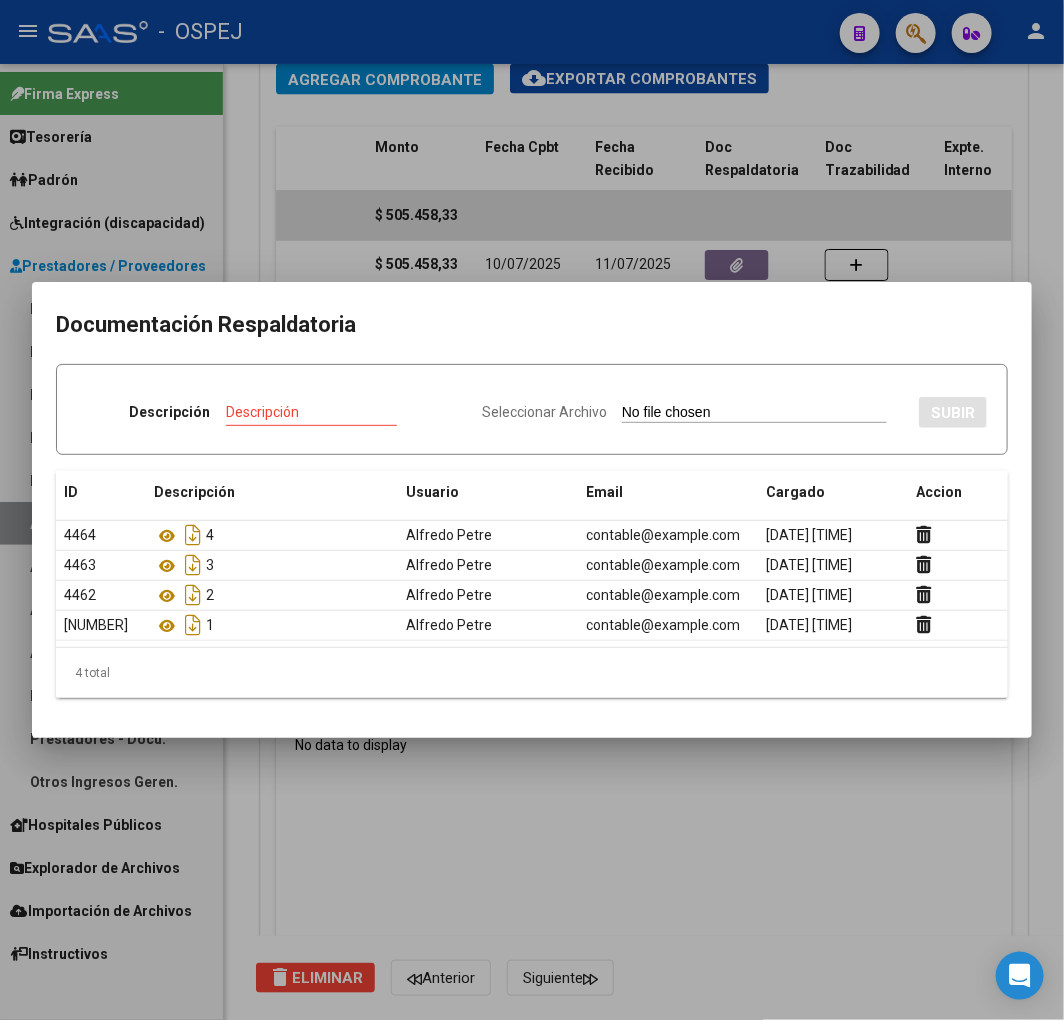 type on "C:\fakepath\JABONEROS 06-25 AMBULATORIO.pdf" 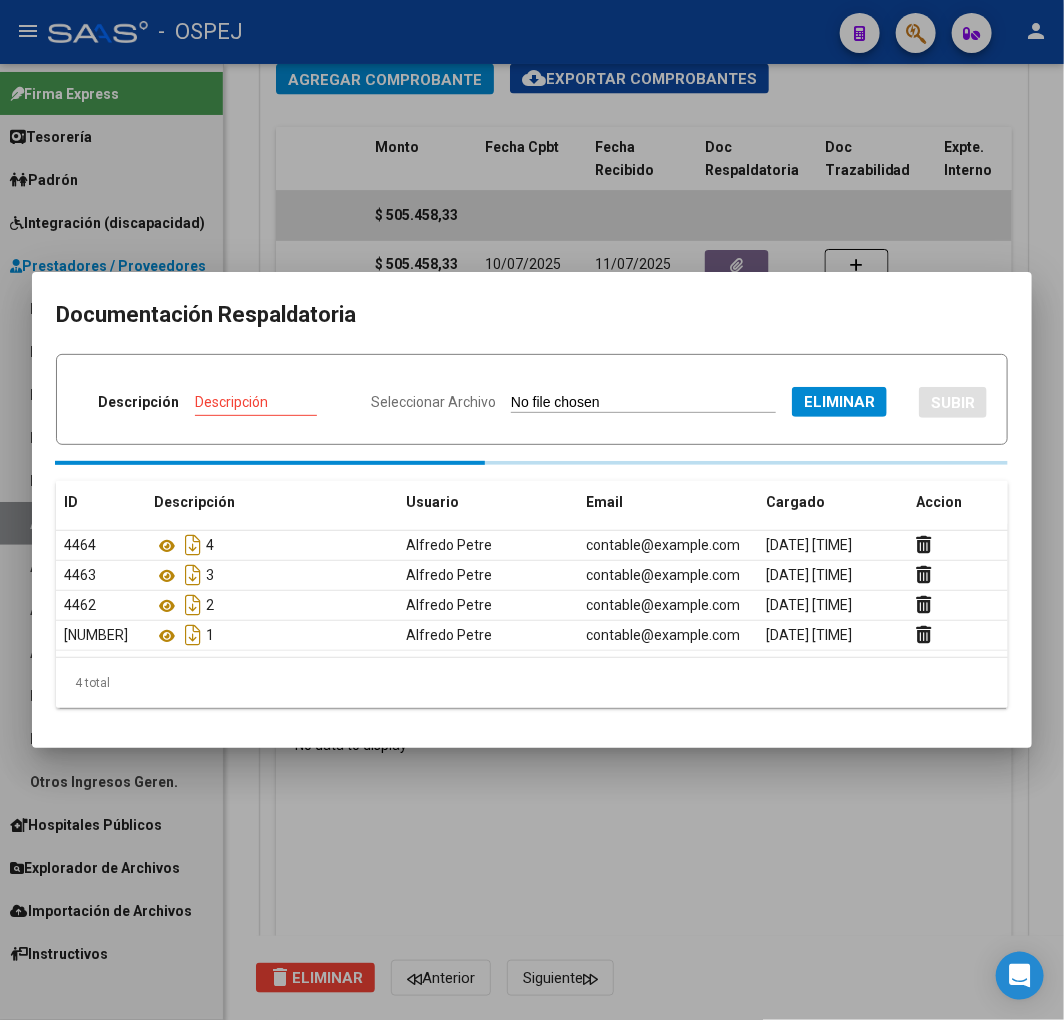 drag, startPoint x: 353, startPoint y: 350, endPoint x: 394, endPoint y: 360, distance: 42.201897 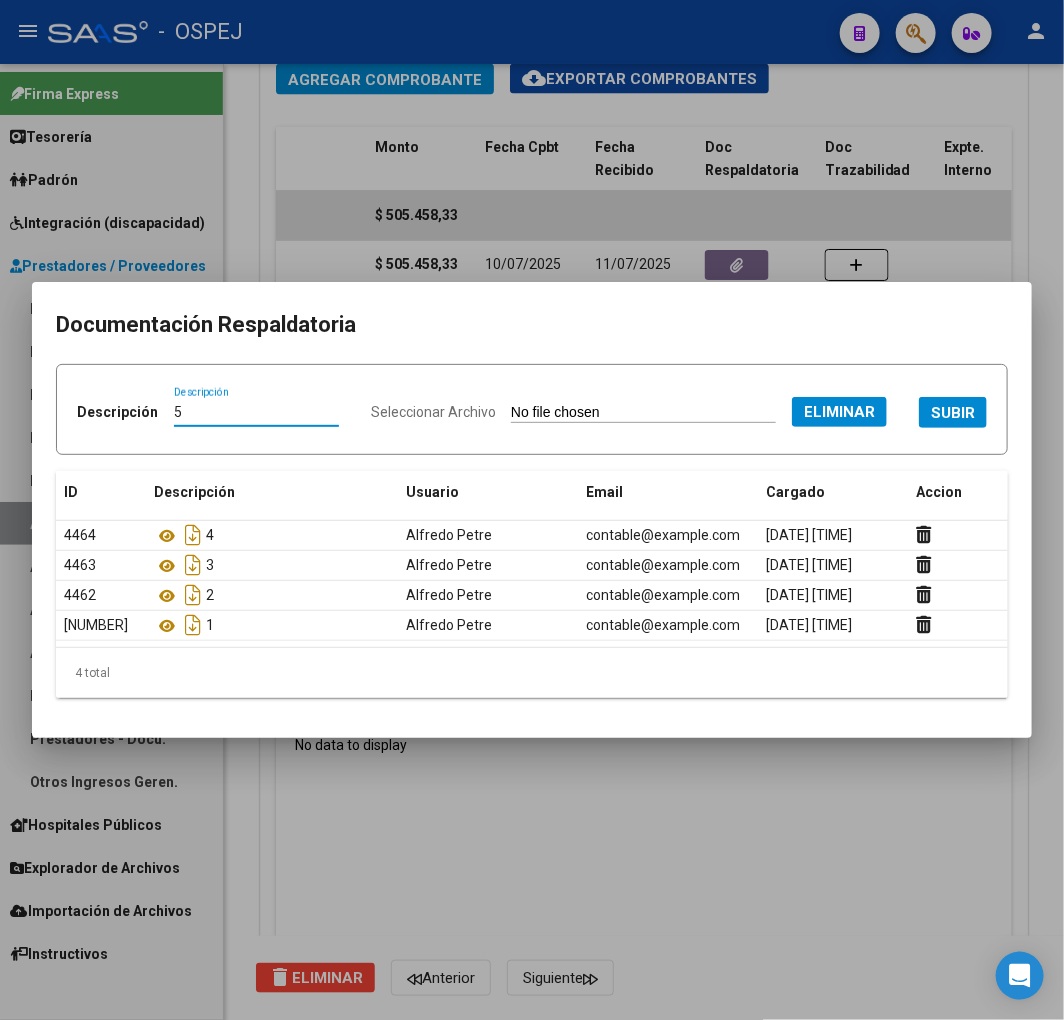 type on "5" 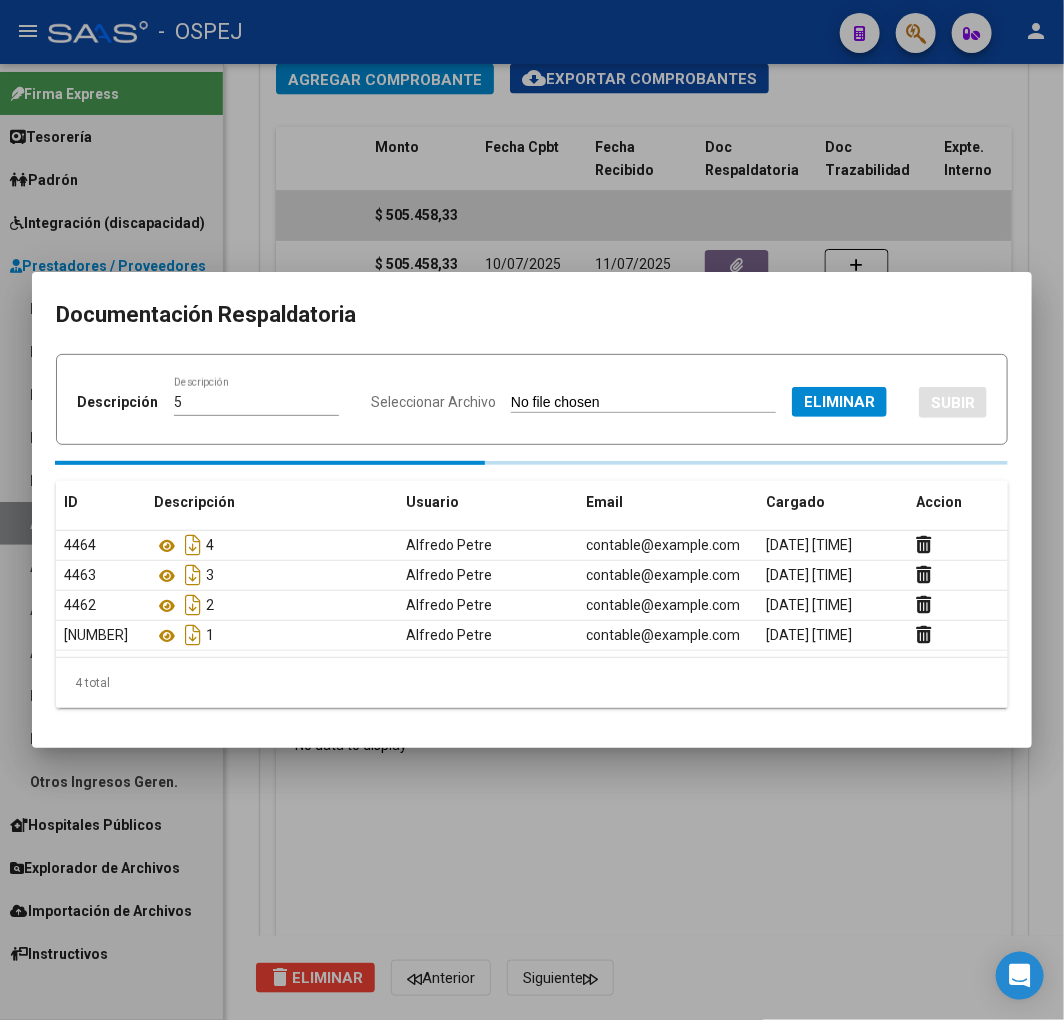 type 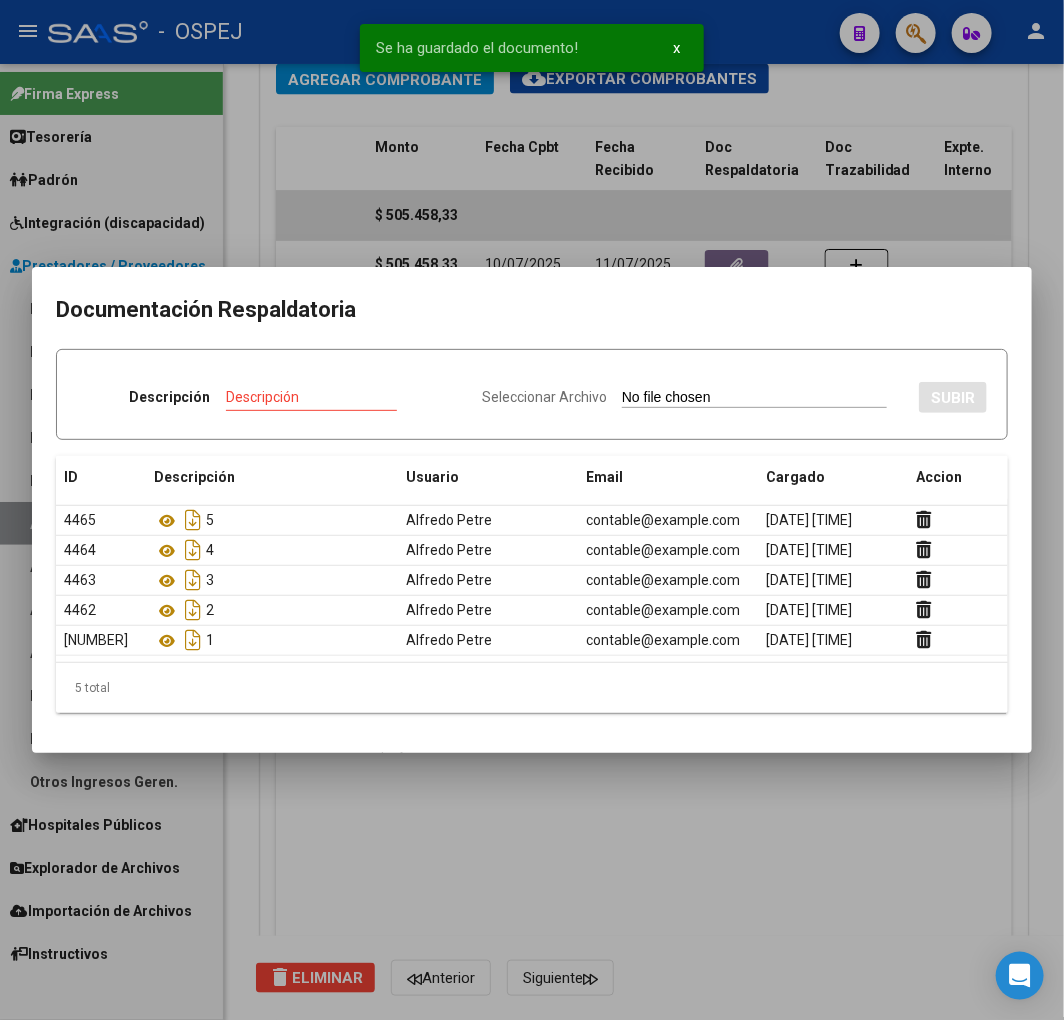 type on "C:\fakepath\[FILENAME].pdf" 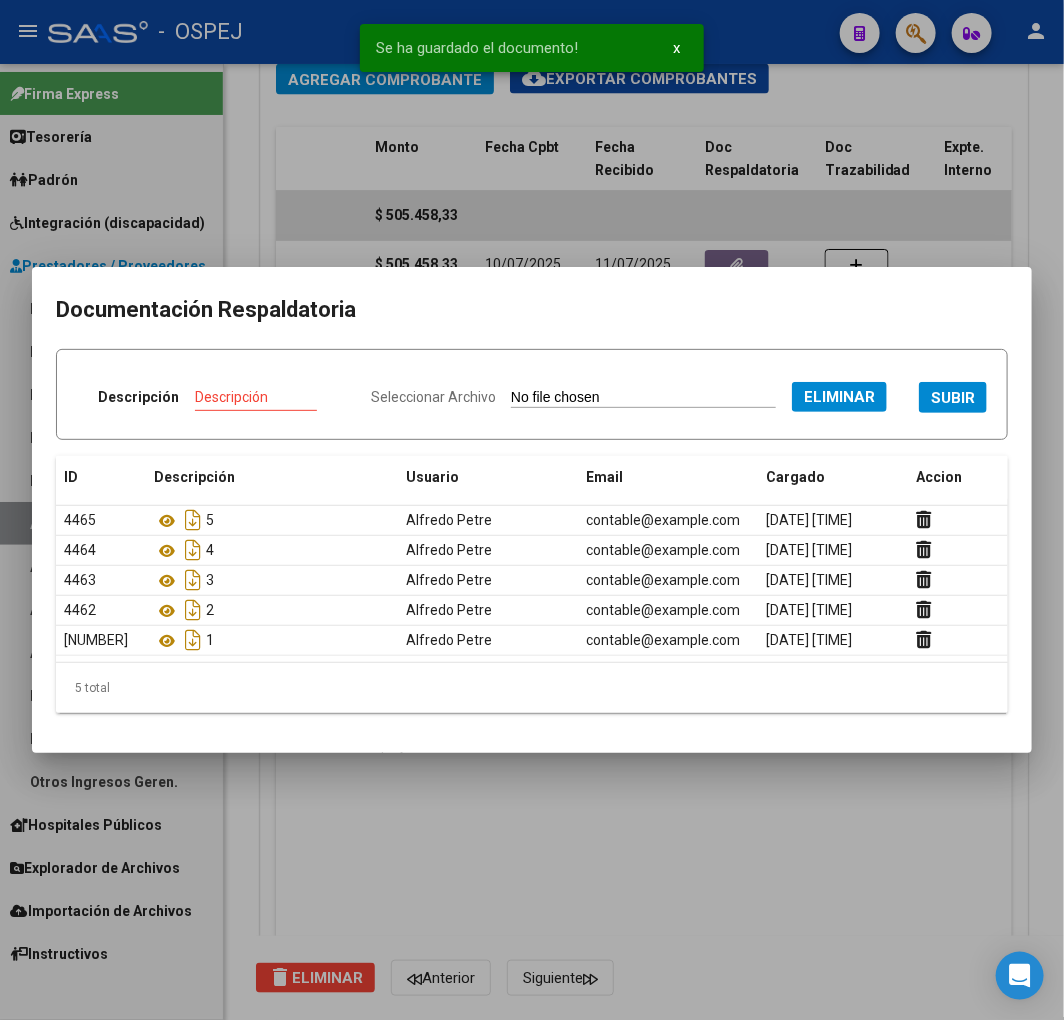 click on "Descripción Descripción" at bounding box center [216, 401] 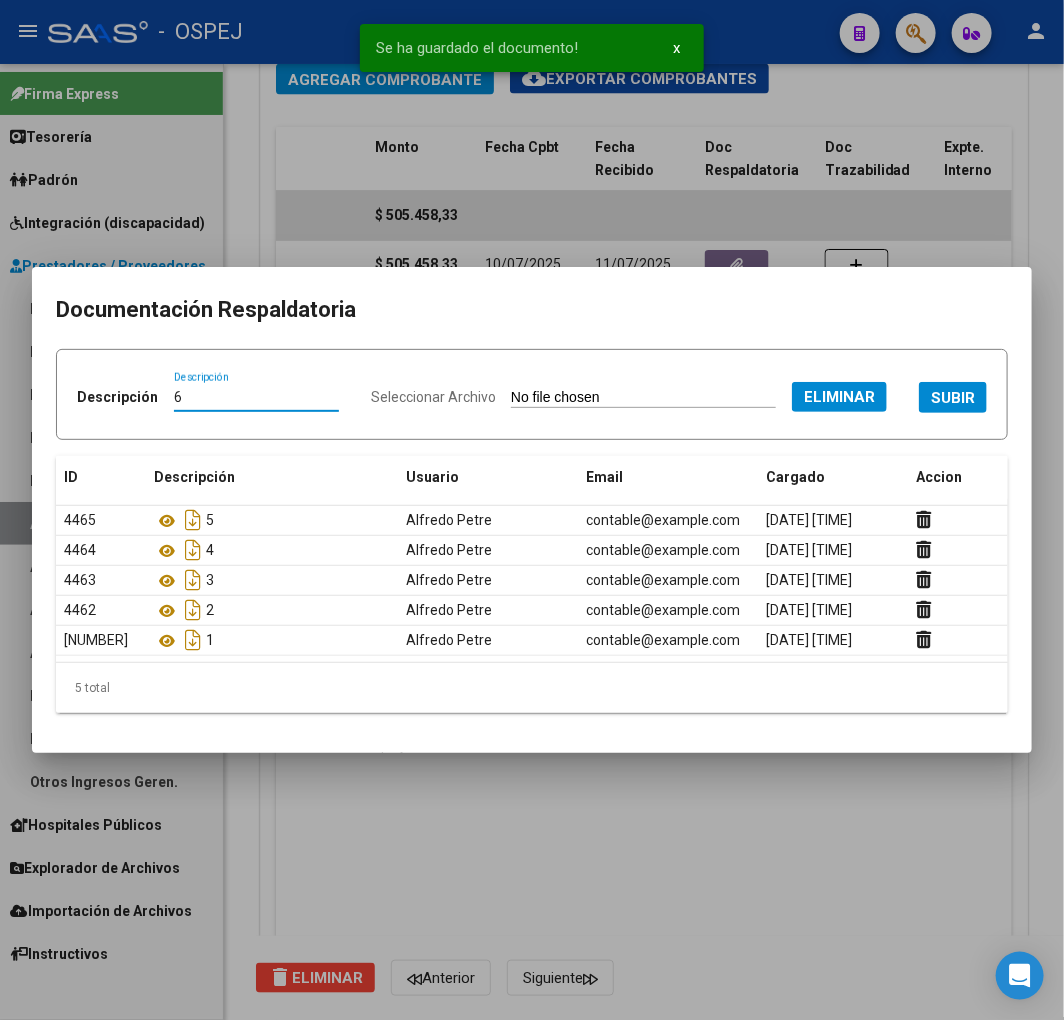 type on "6" 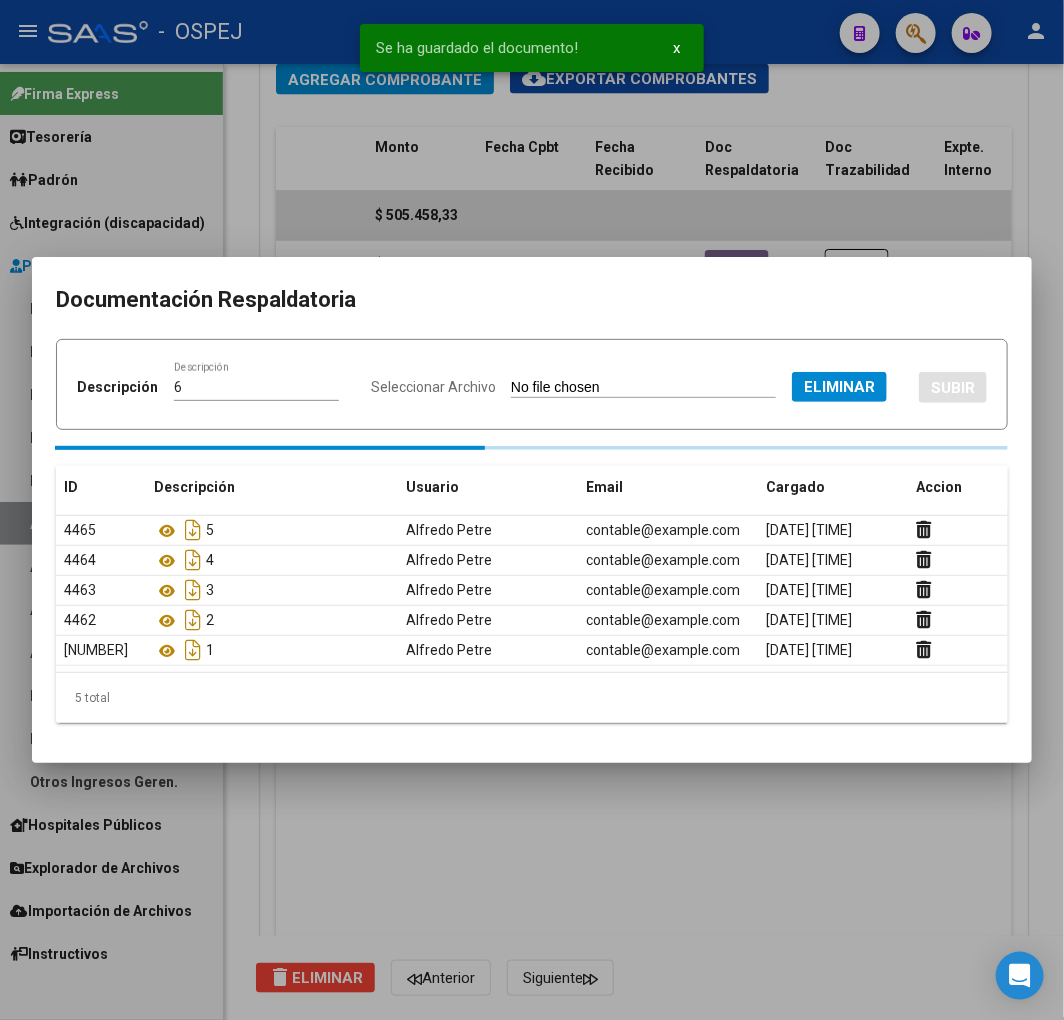 type 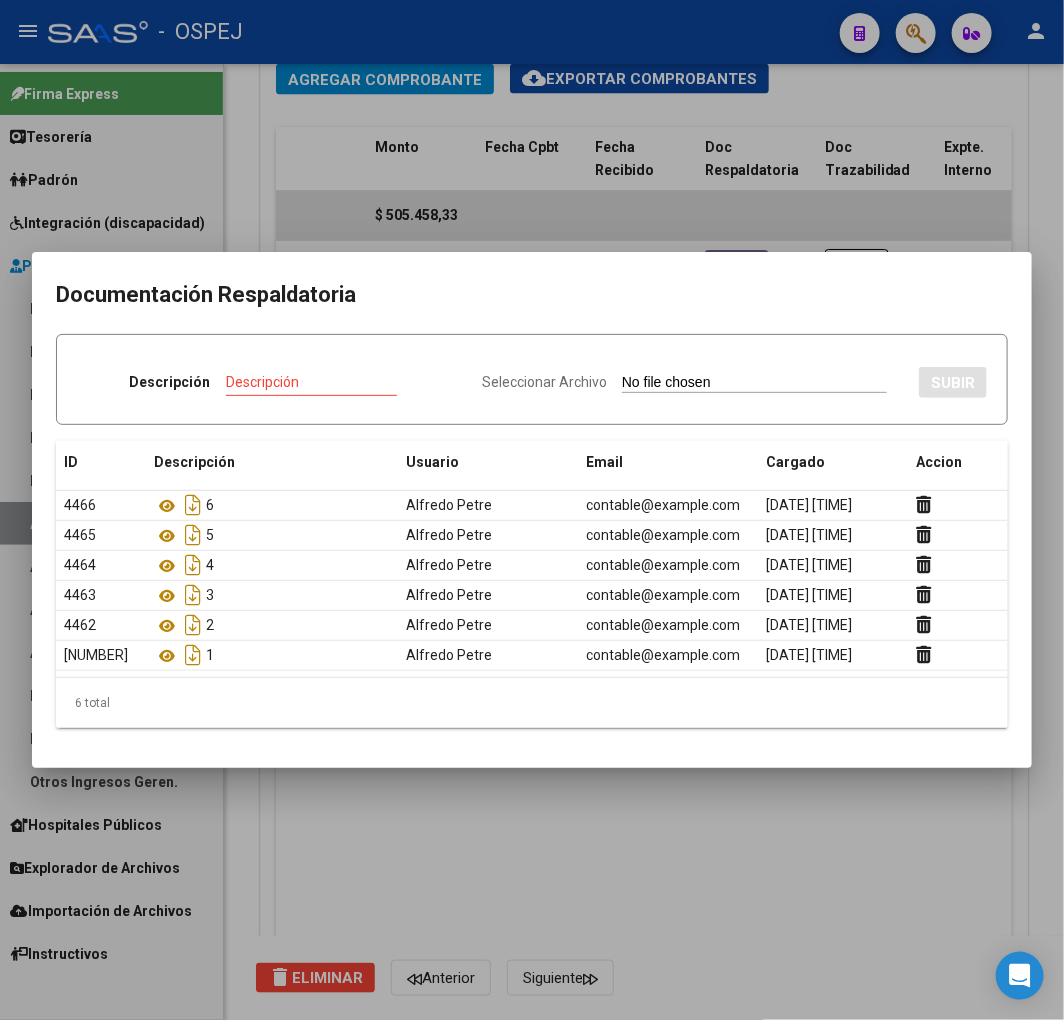 type on "C:\fakepath\jaboneros 06-25 - OS.xls" 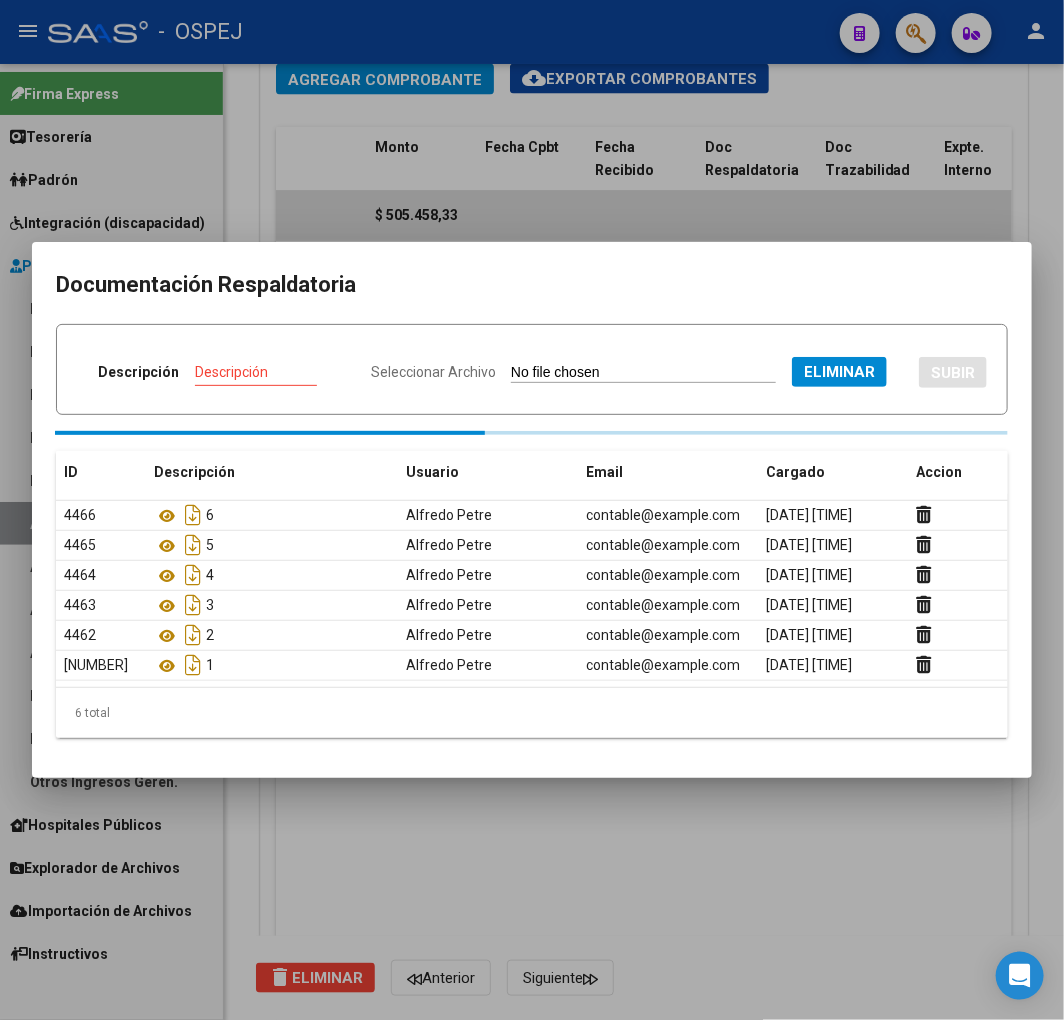 click on "Descripción" at bounding box center [270, 372] 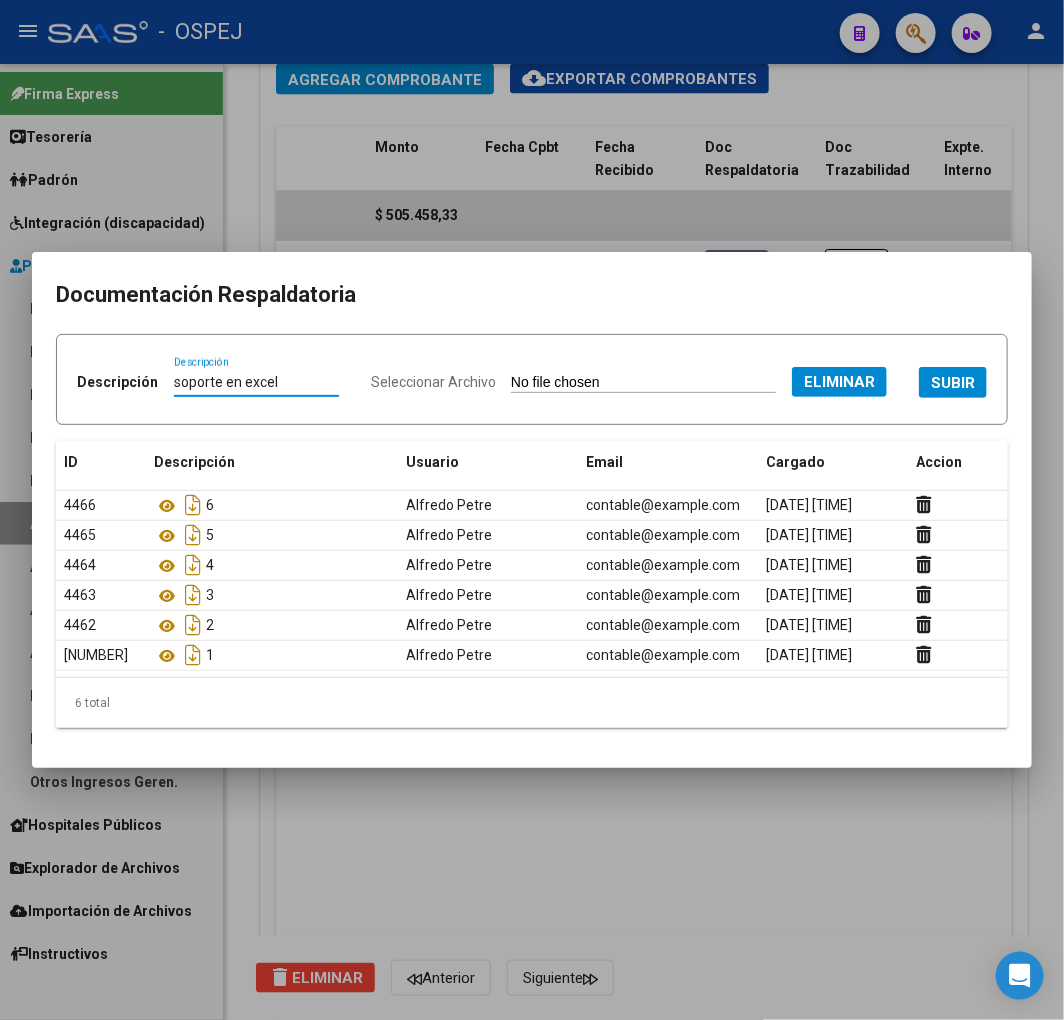 type on "soporte en excel" 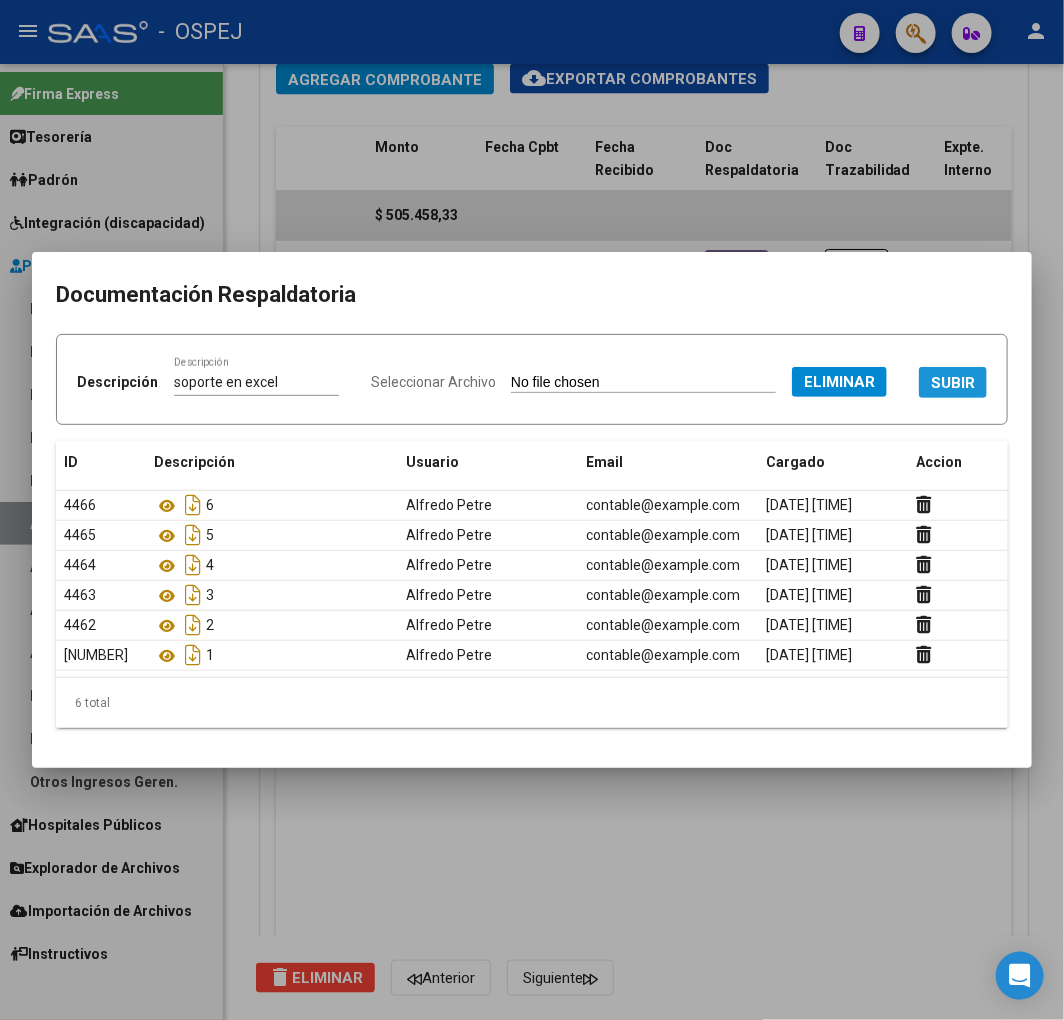 click on "SUBIR" at bounding box center [953, 383] 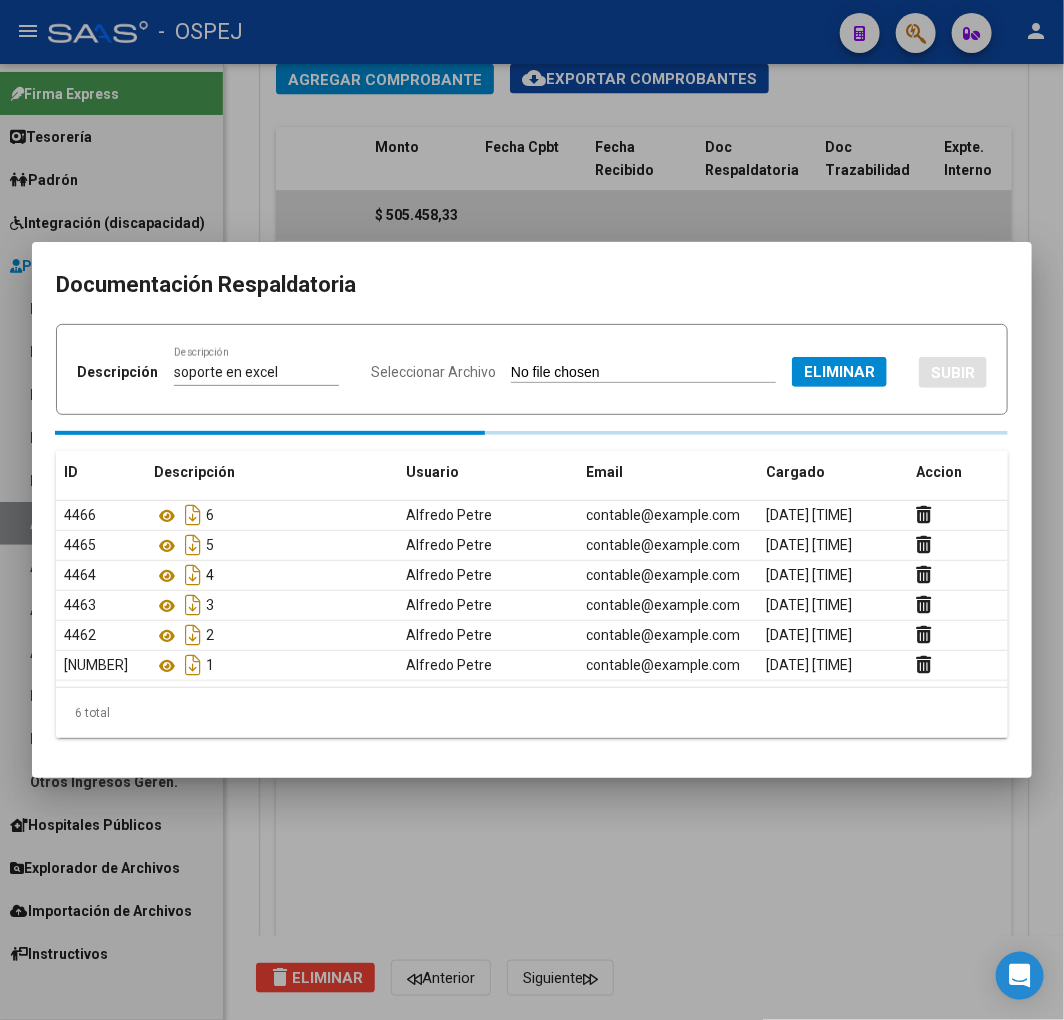 type 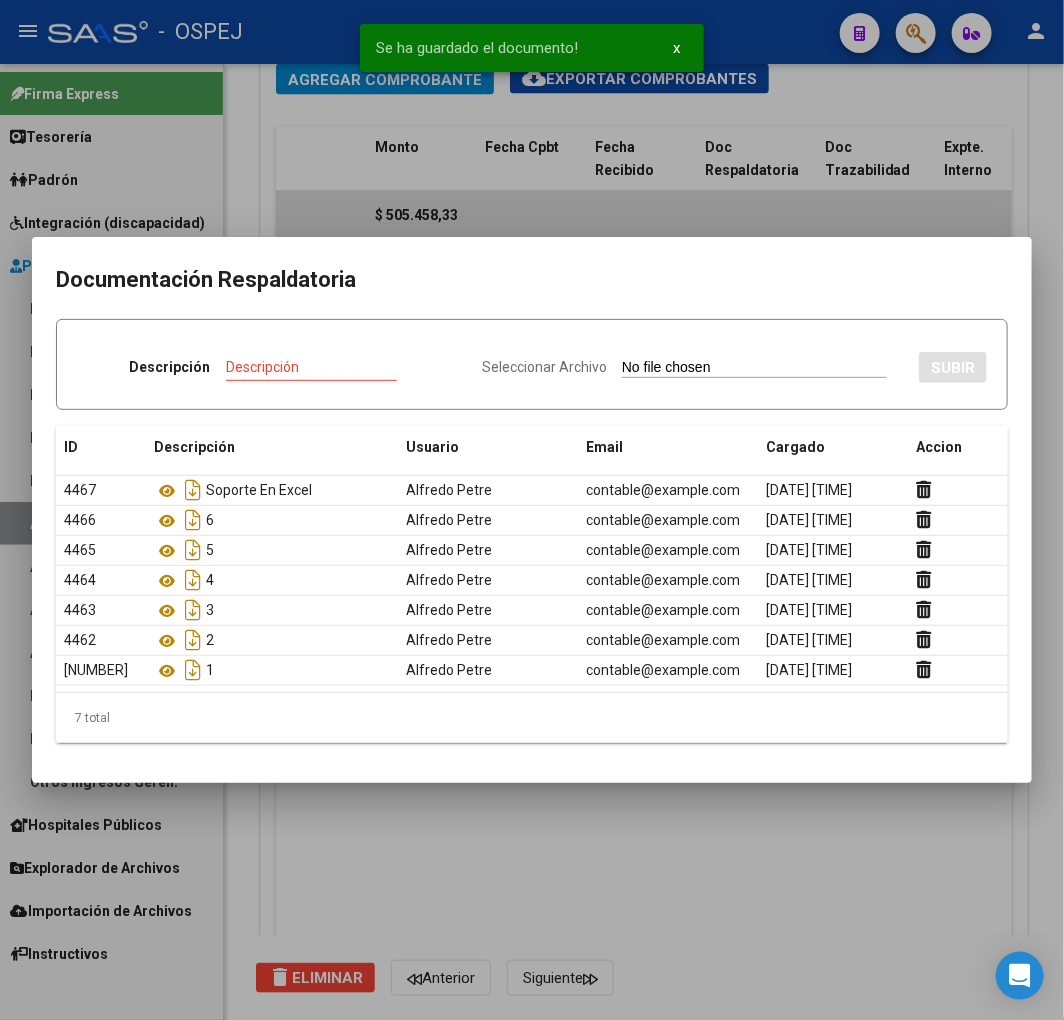 click at bounding box center [532, 510] 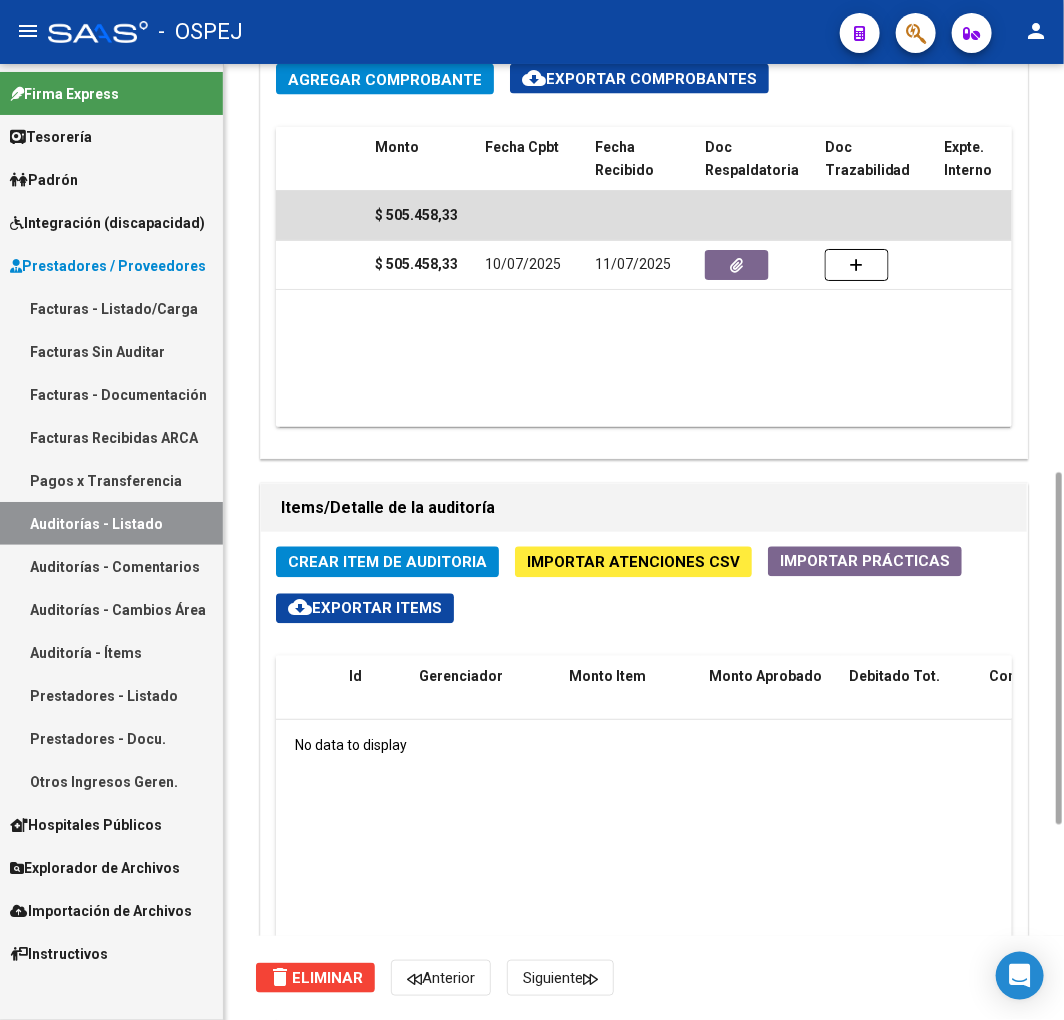 click on "Importar Atenciones CSV" 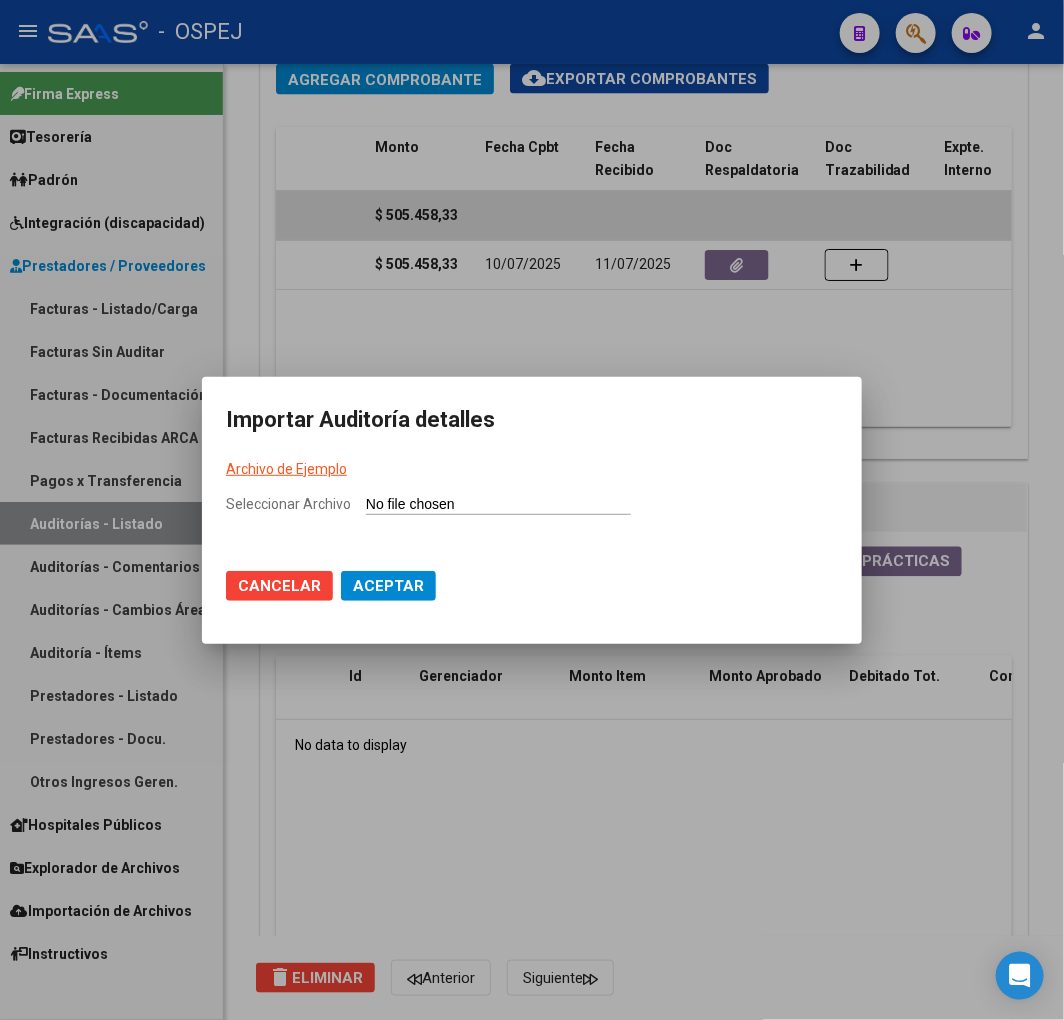 click on "Seleccionar Archivo" at bounding box center [498, 505] 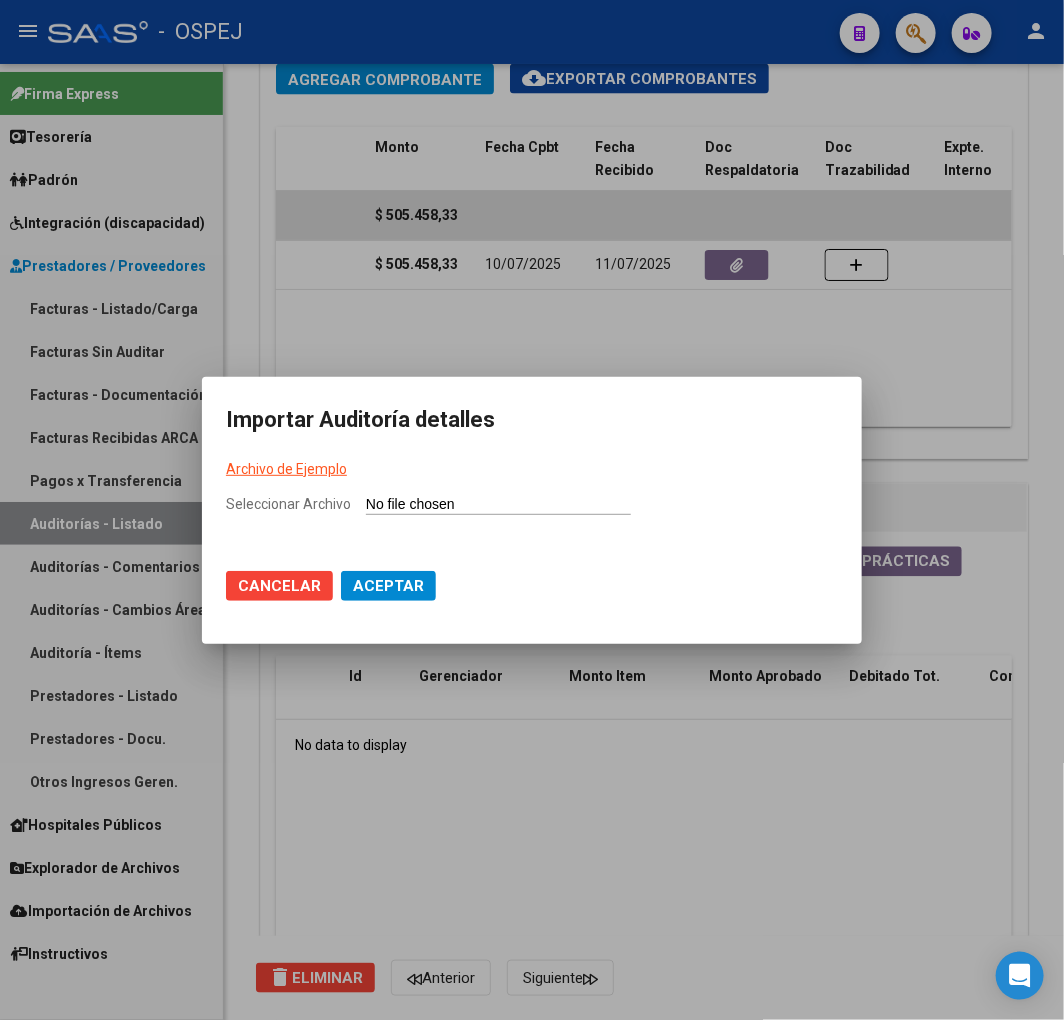 type on "C:\fakepath\Auditoria-demo-saas [TEXT] [NUMBER].csv" 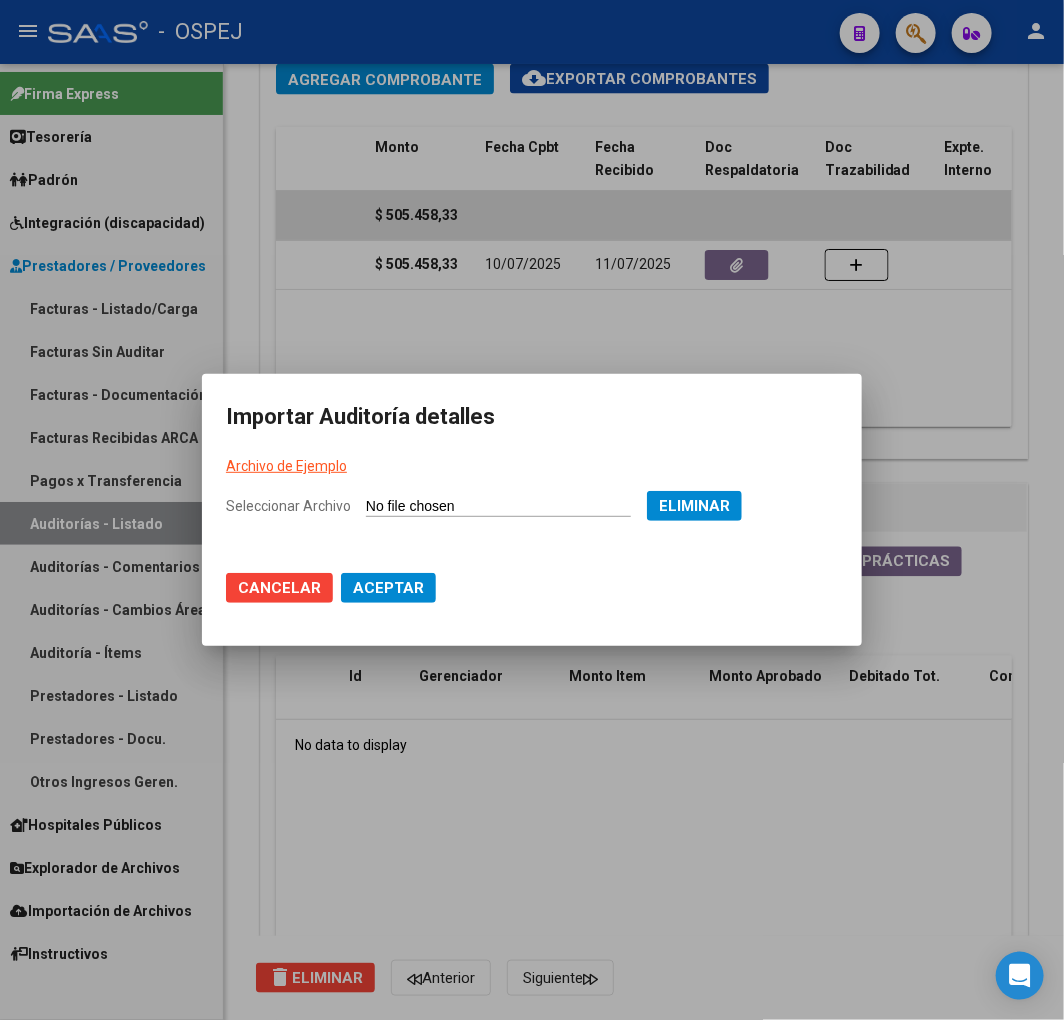 click on "Aceptar" 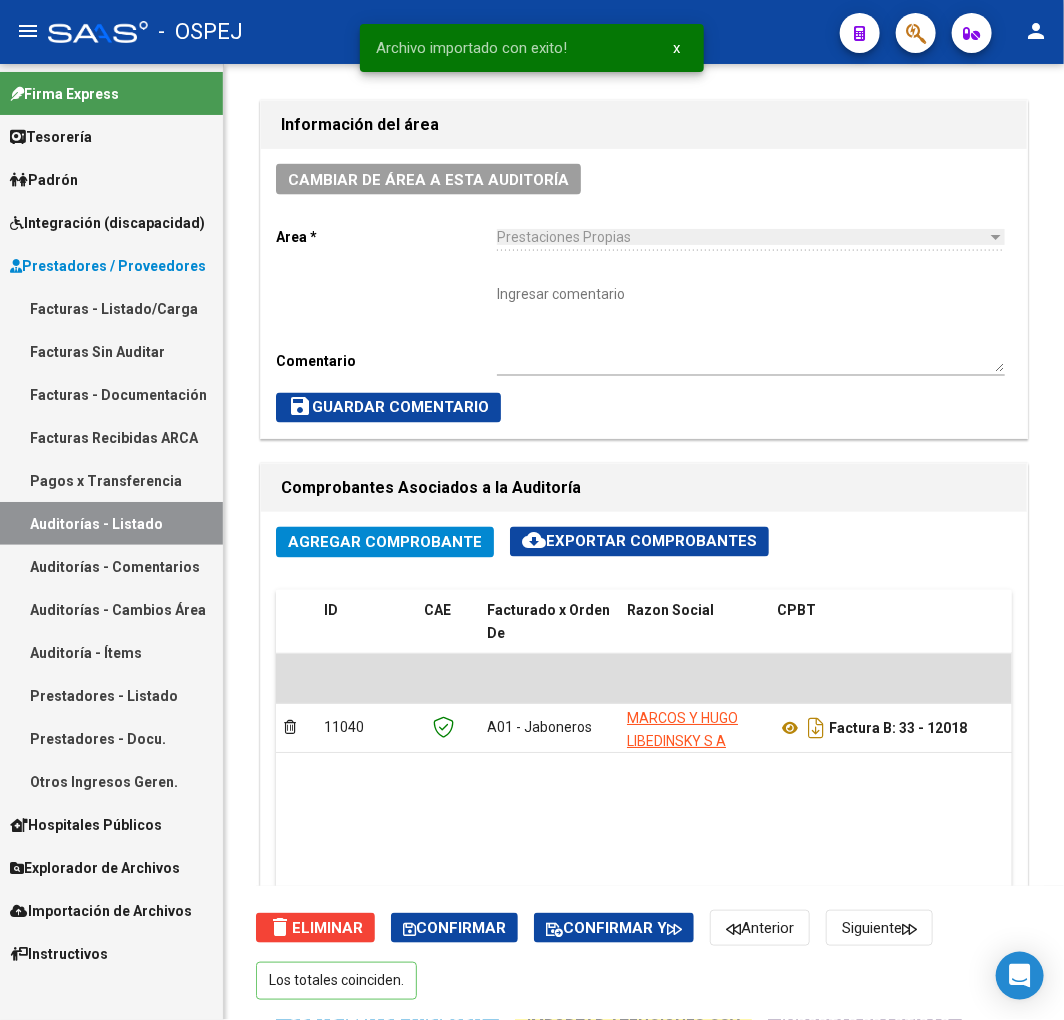 scroll, scrollTop: 1877, scrollLeft: 0, axis: vertical 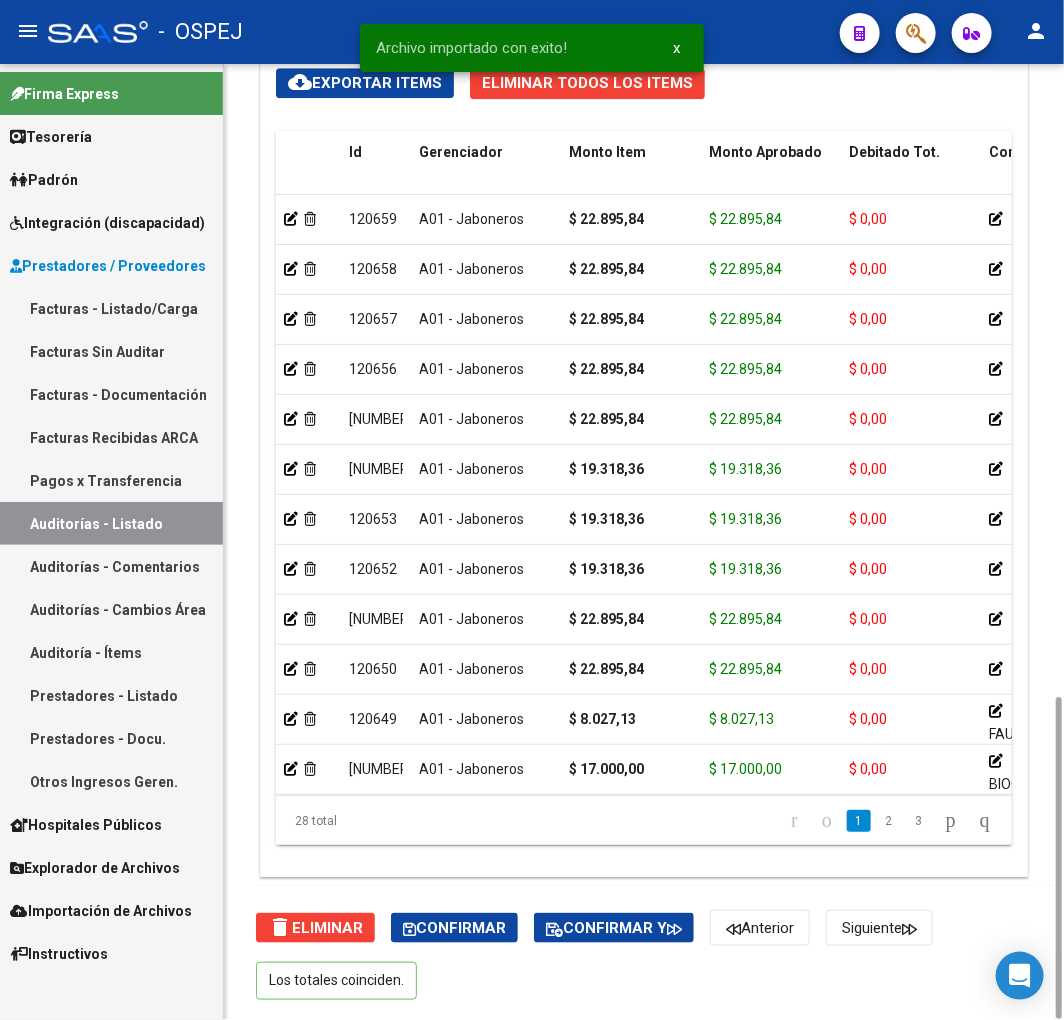 drag, startPoint x: 373, startPoint y: 796, endPoint x: 556, endPoint y: 801, distance: 183.0683 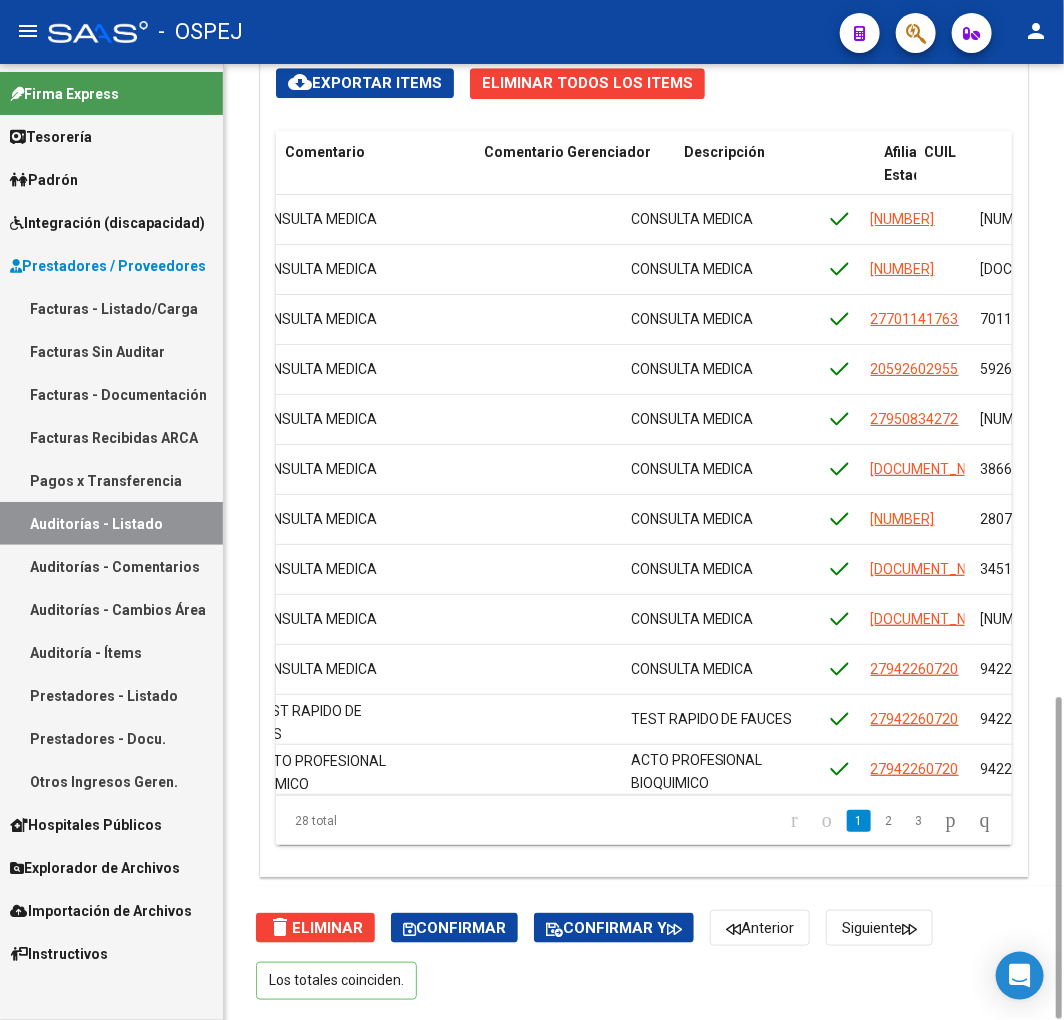 scroll, scrollTop: 0, scrollLeft: 704, axis: horizontal 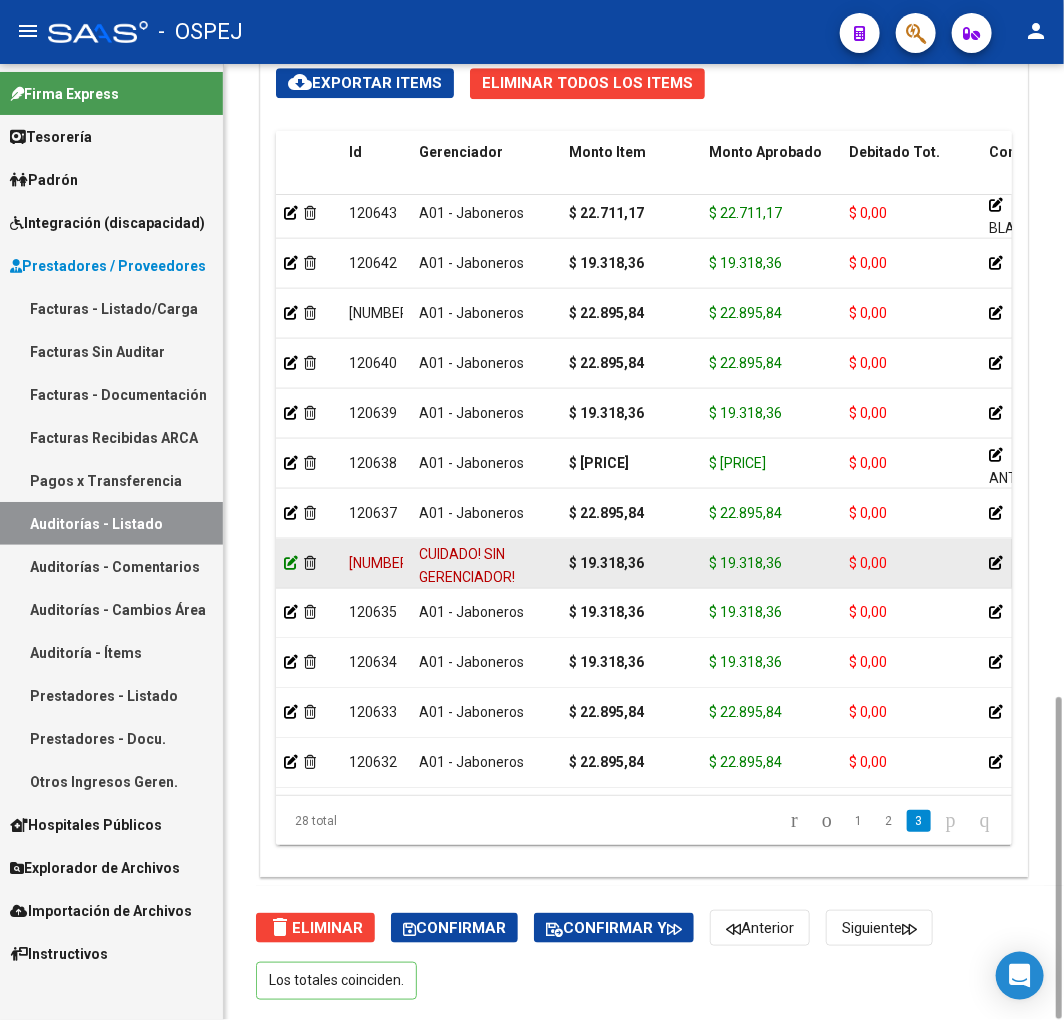 click 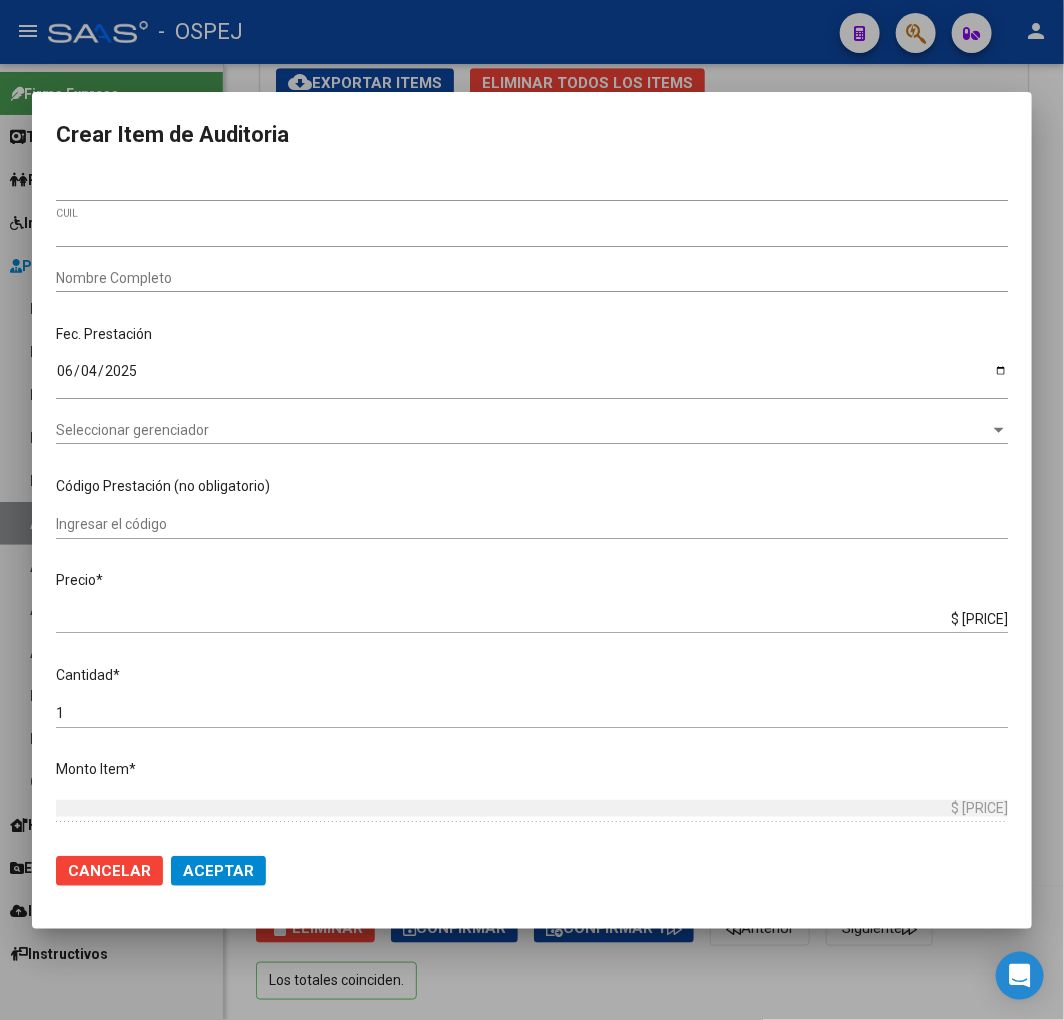 click on "Nombre Completo" at bounding box center (532, 286) 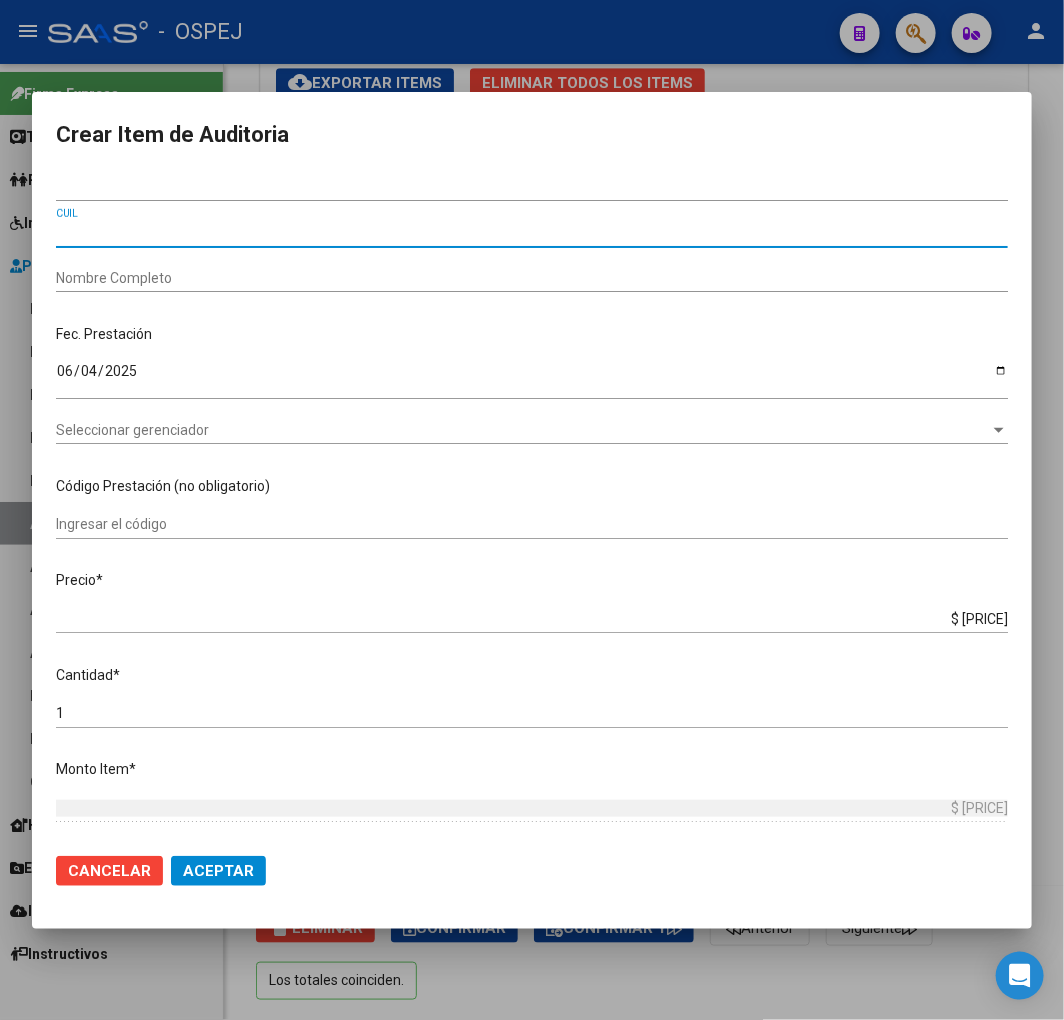 click on "[NUMBER]" at bounding box center (532, 233) 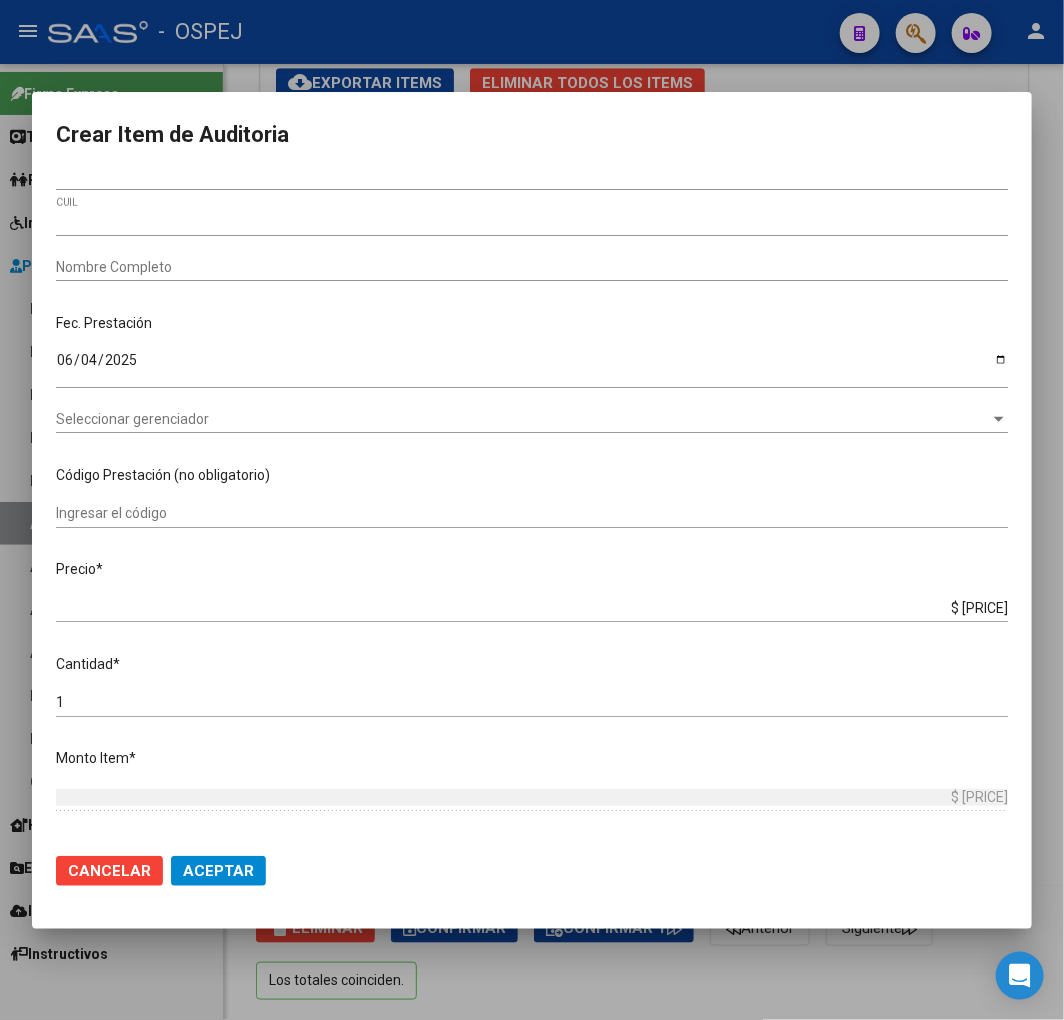 scroll, scrollTop: 0, scrollLeft: 0, axis: both 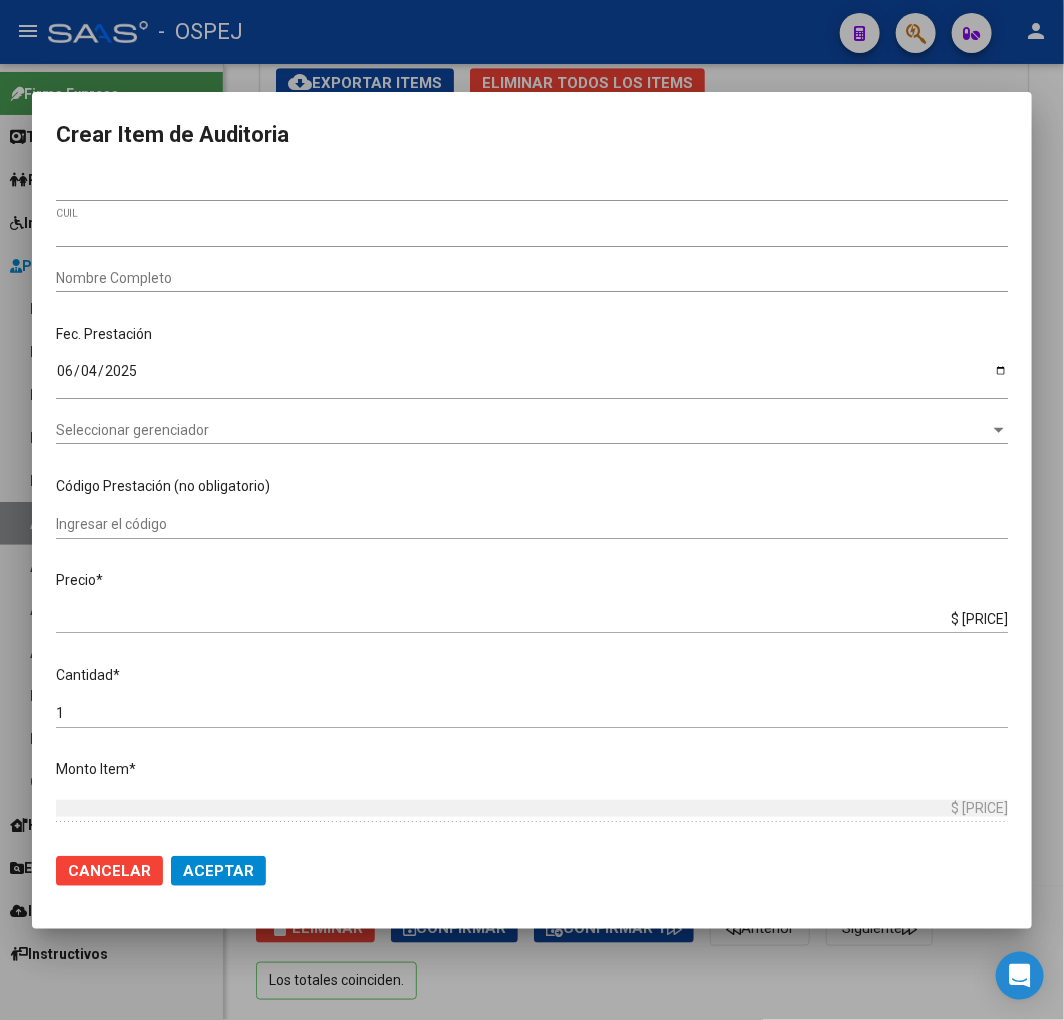 click on "Nombre Completo" at bounding box center (532, 278) 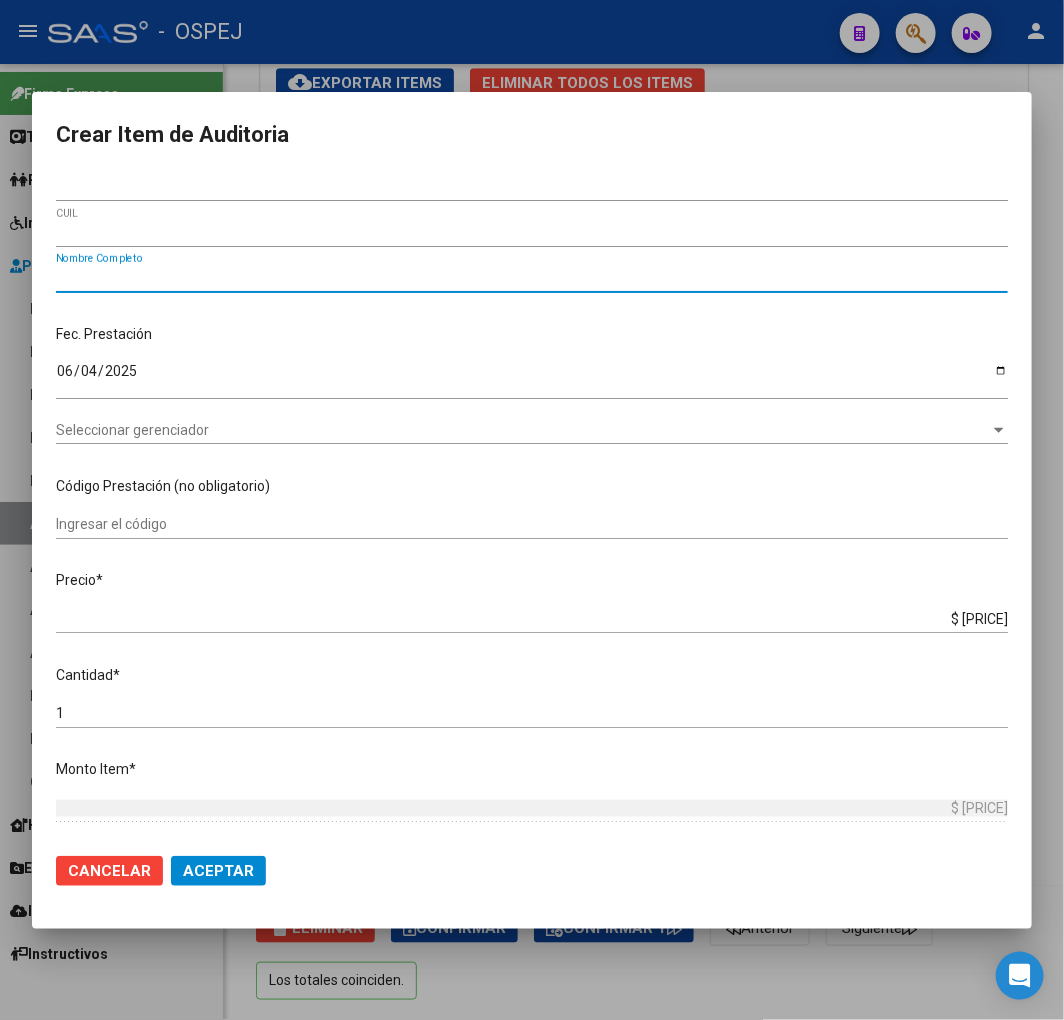 paste on "CAGGIANO" 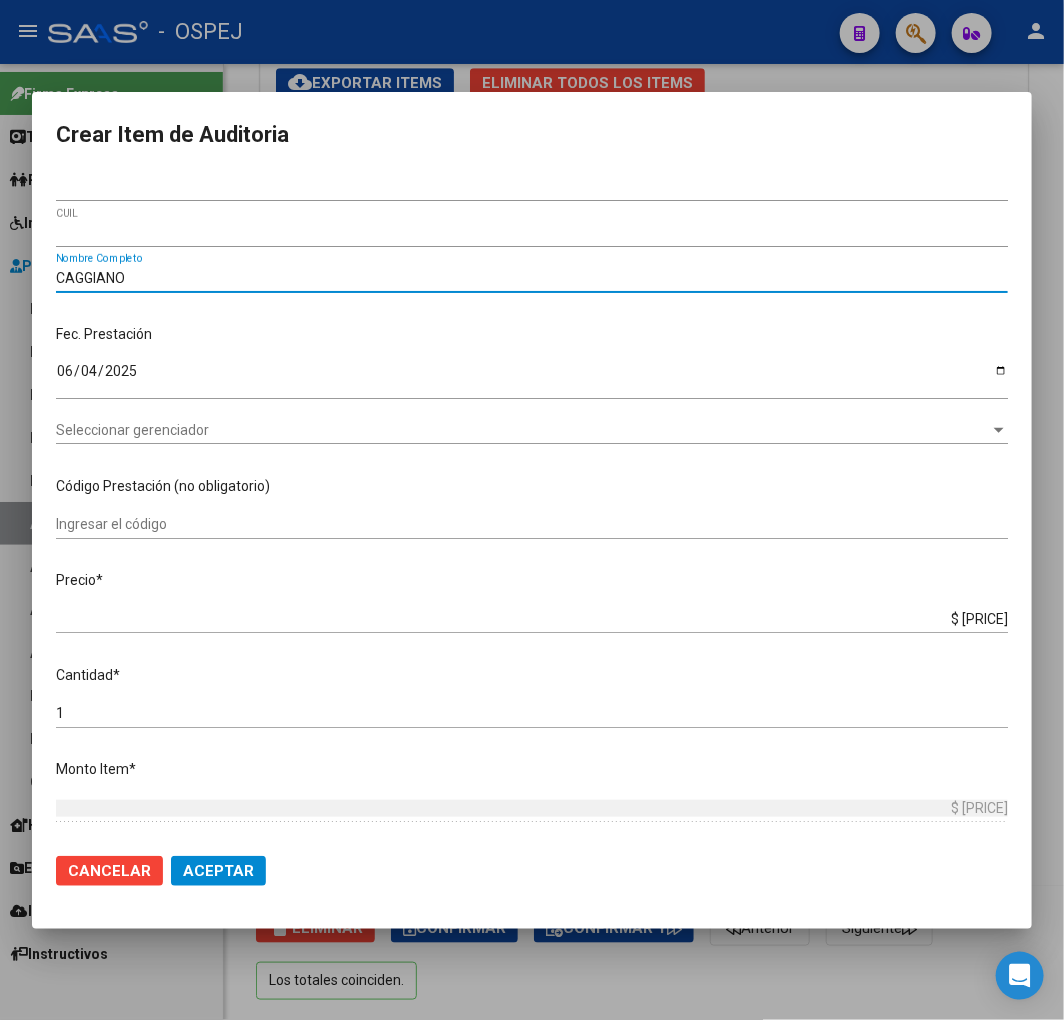 click on "CAGGIANO" at bounding box center (532, 278) 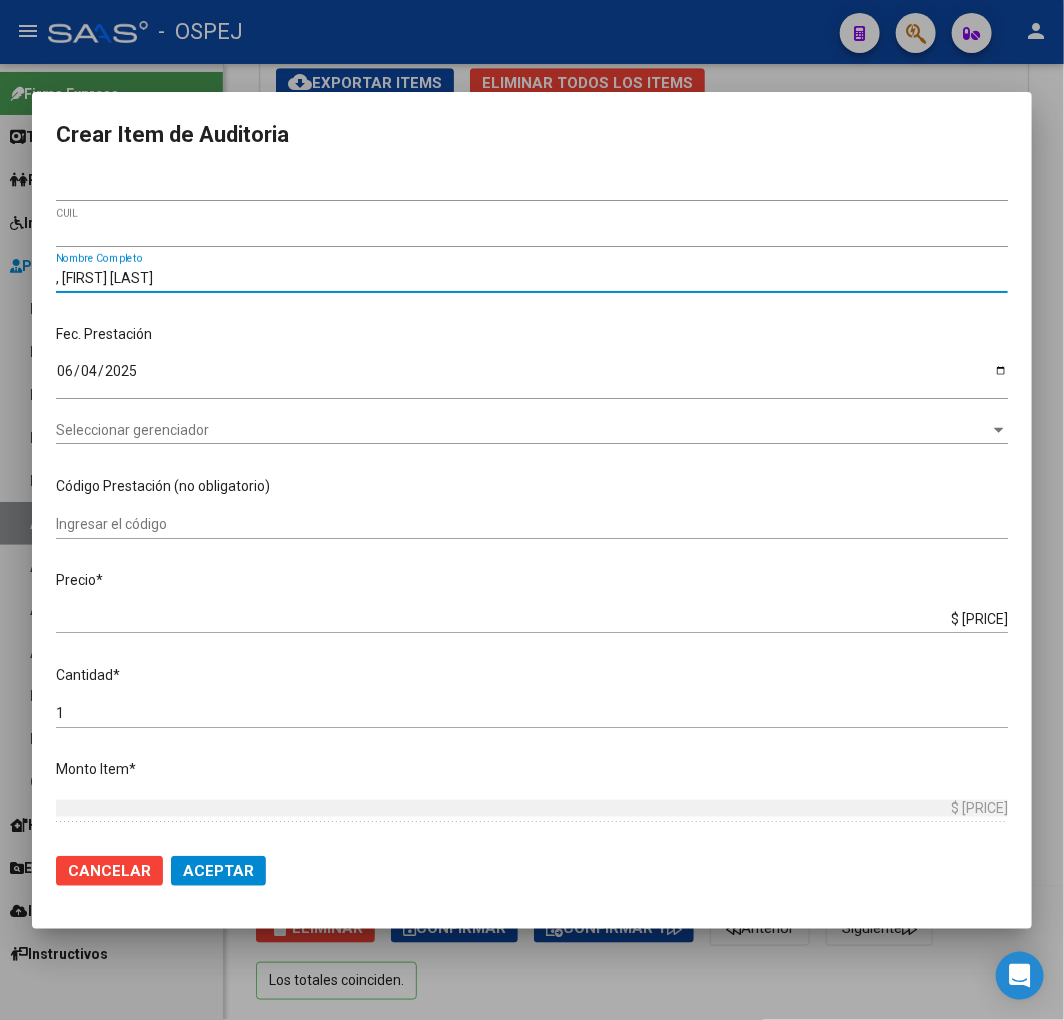 type on ", [FIRST] [LAST]" 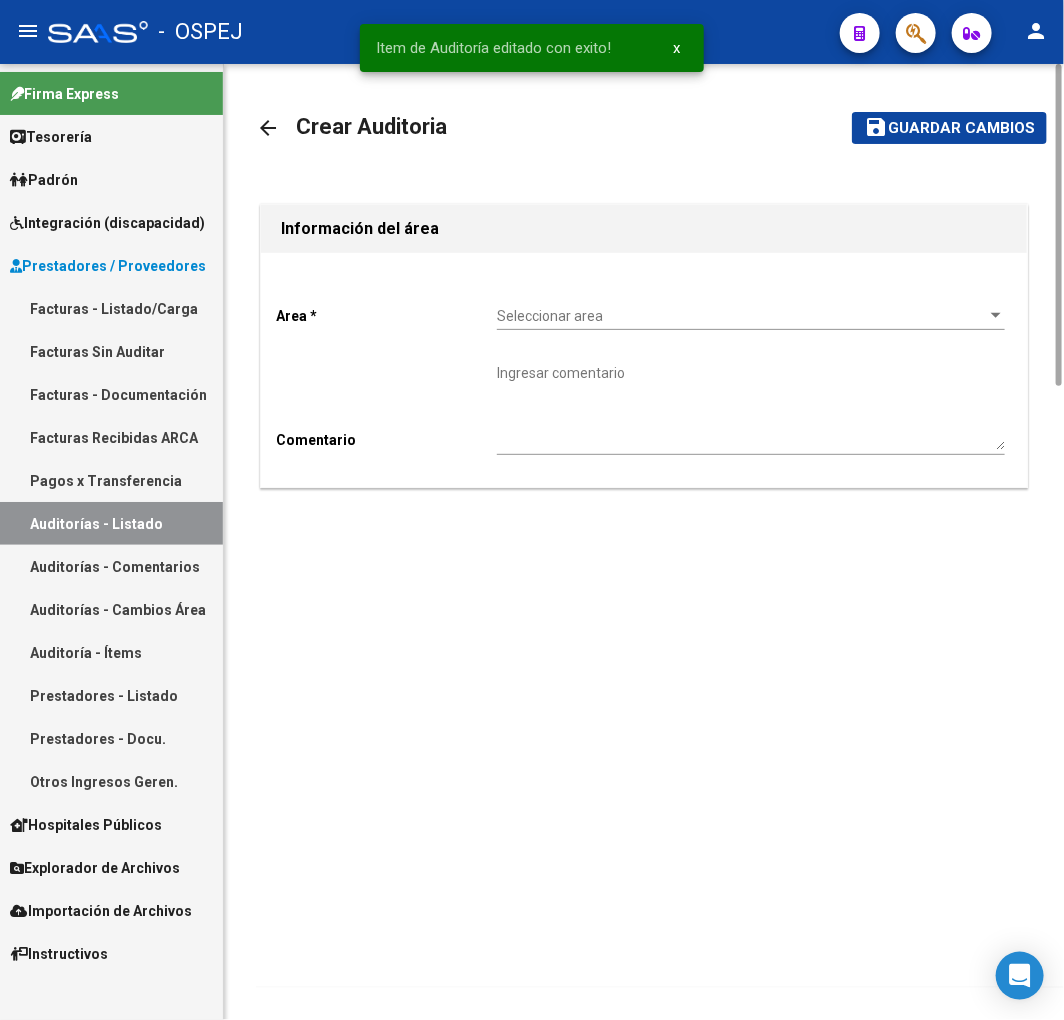 scroll, scrollTop: 0, scrollLeft: 0, axis: both 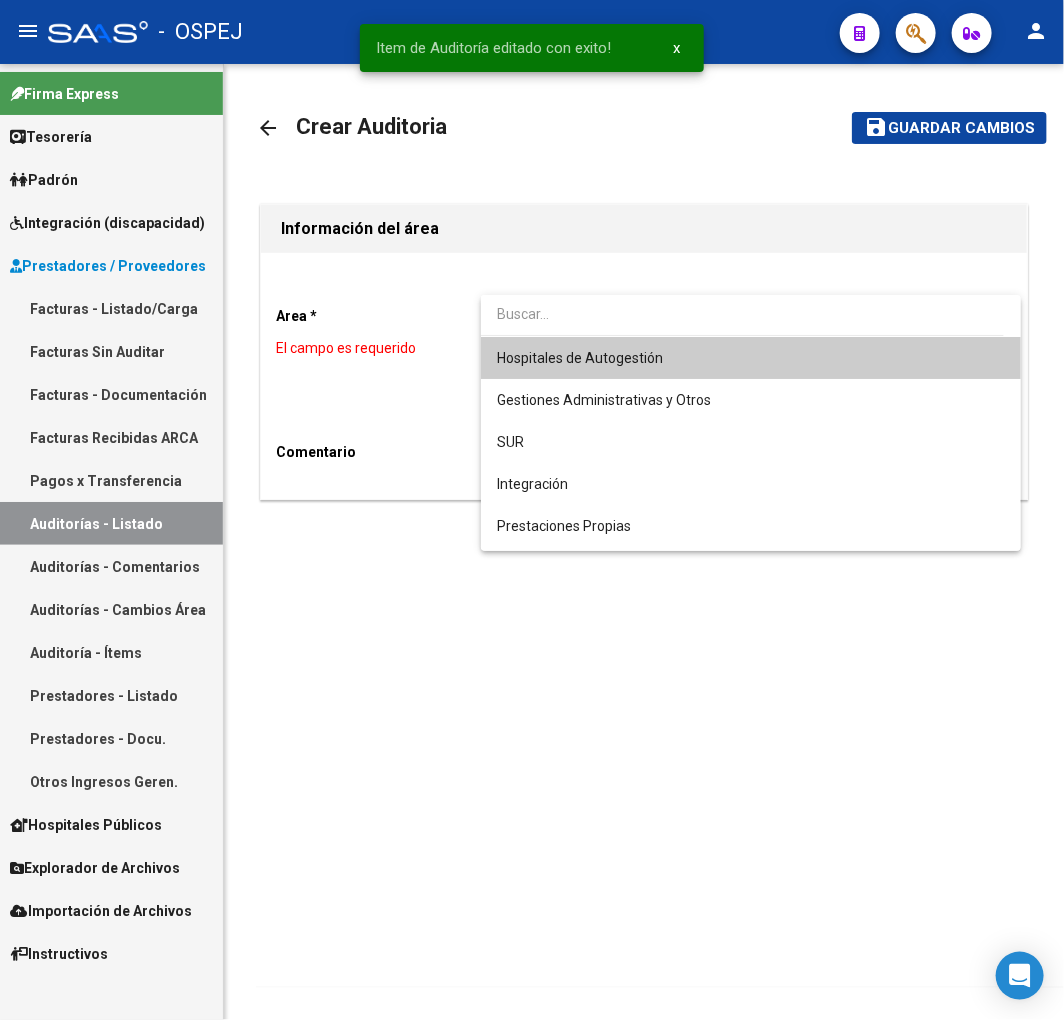 click at bounding box center (532, 510) 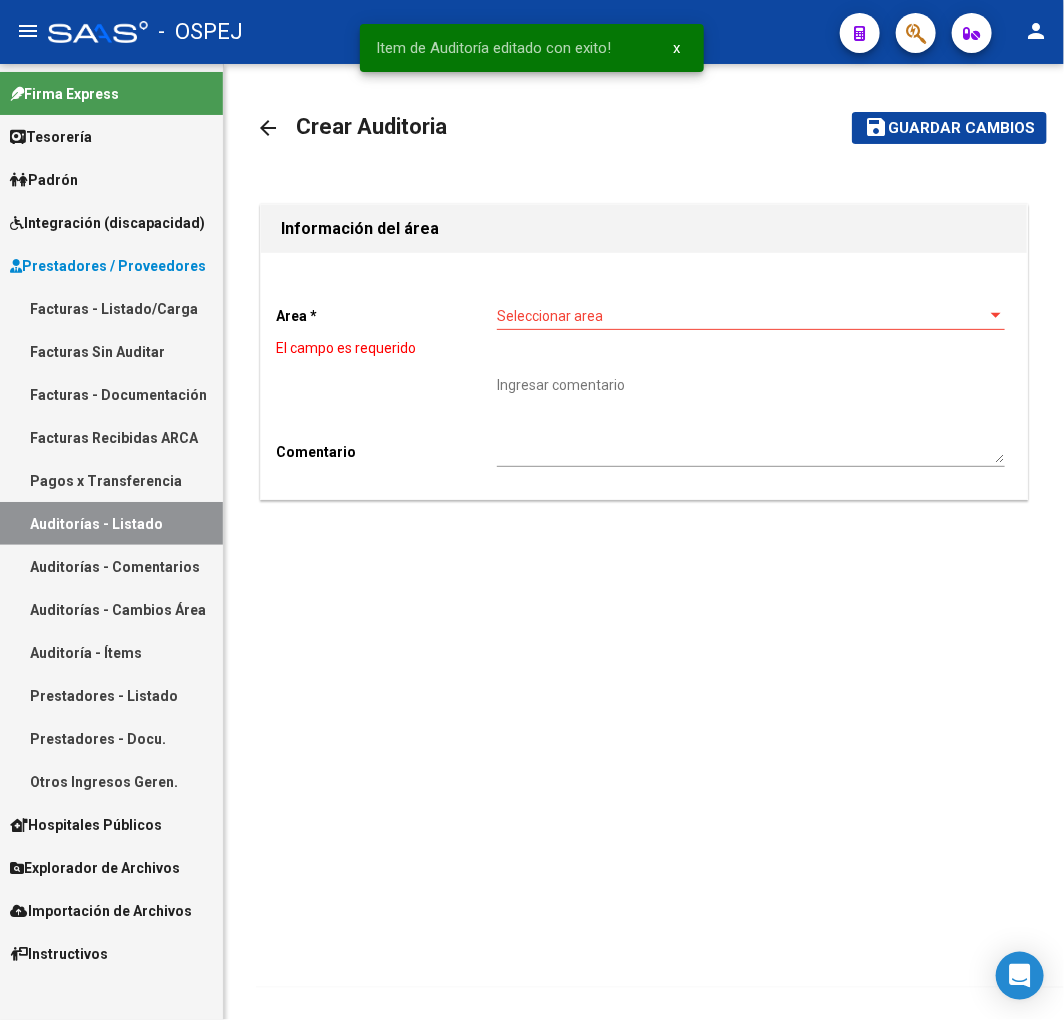 click on "Auditorías - Listado" at bounding box center (111, 523) 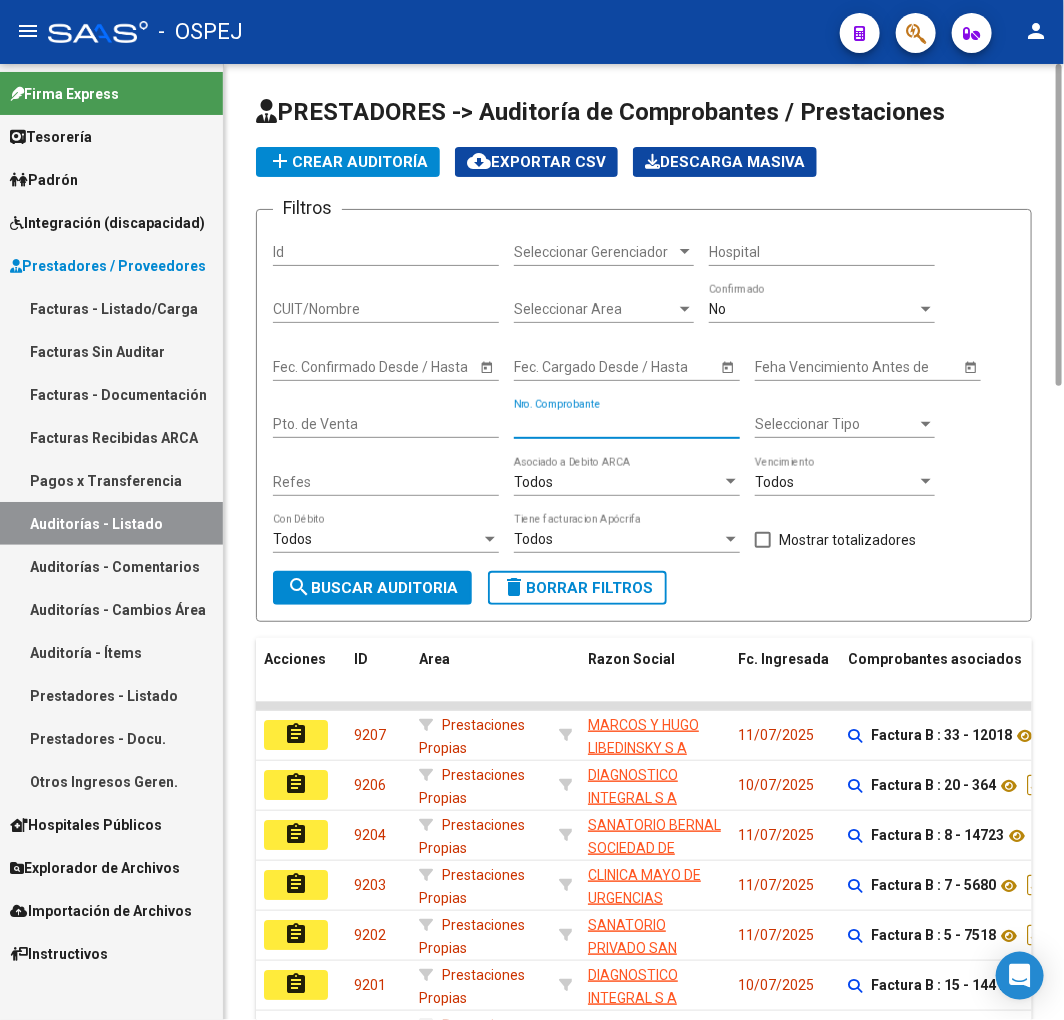 click on "Nro. Comprobante" at bounding box center [627, 424] 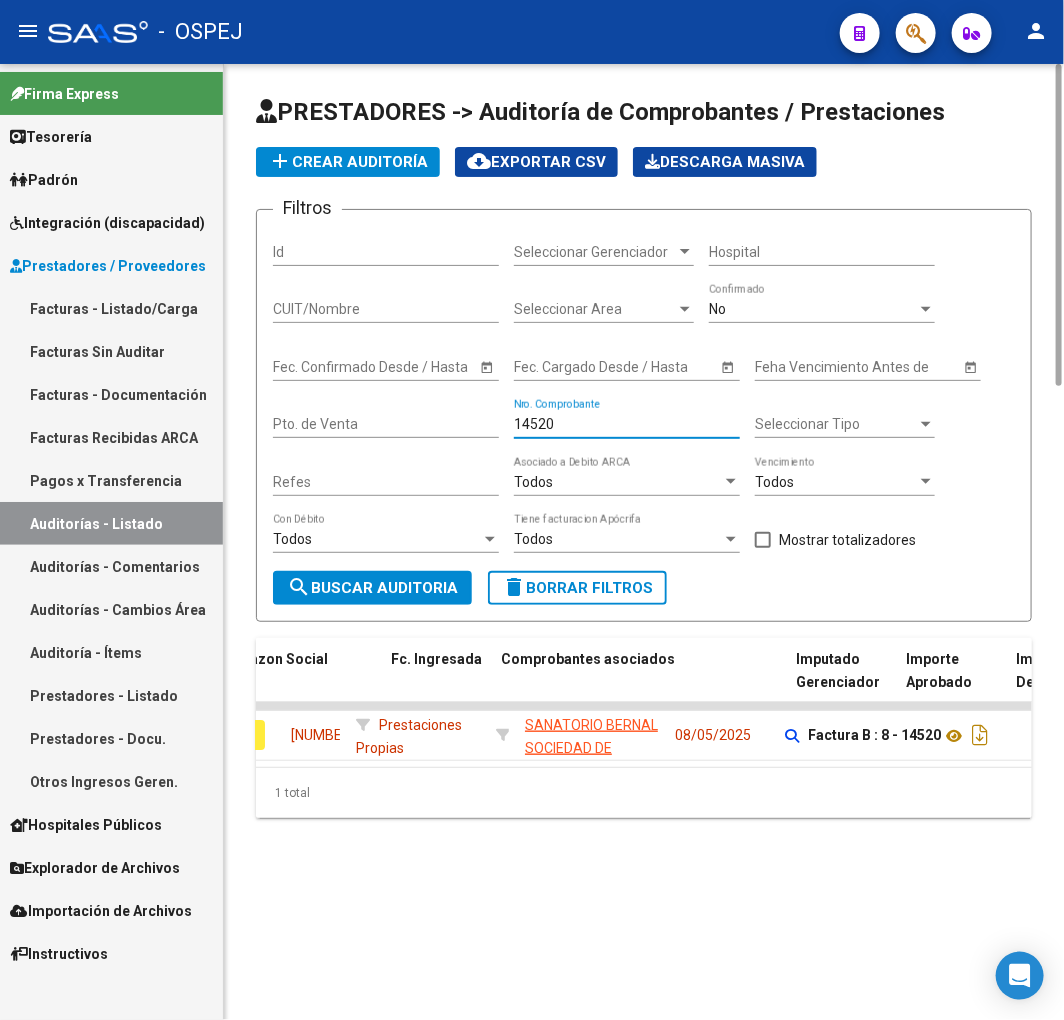 scroll, scrollTop: 0, scrollLeft: 0, axis: both 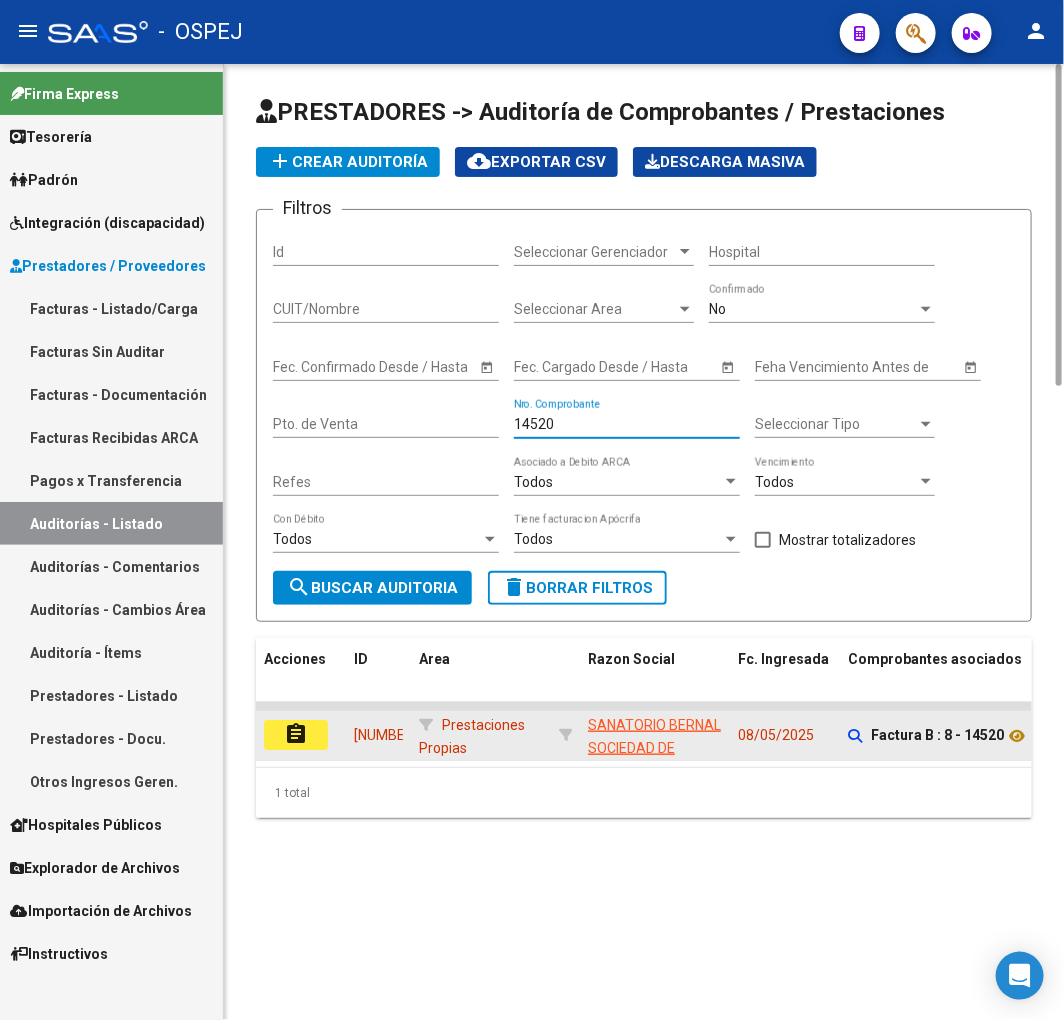 type on "14520" 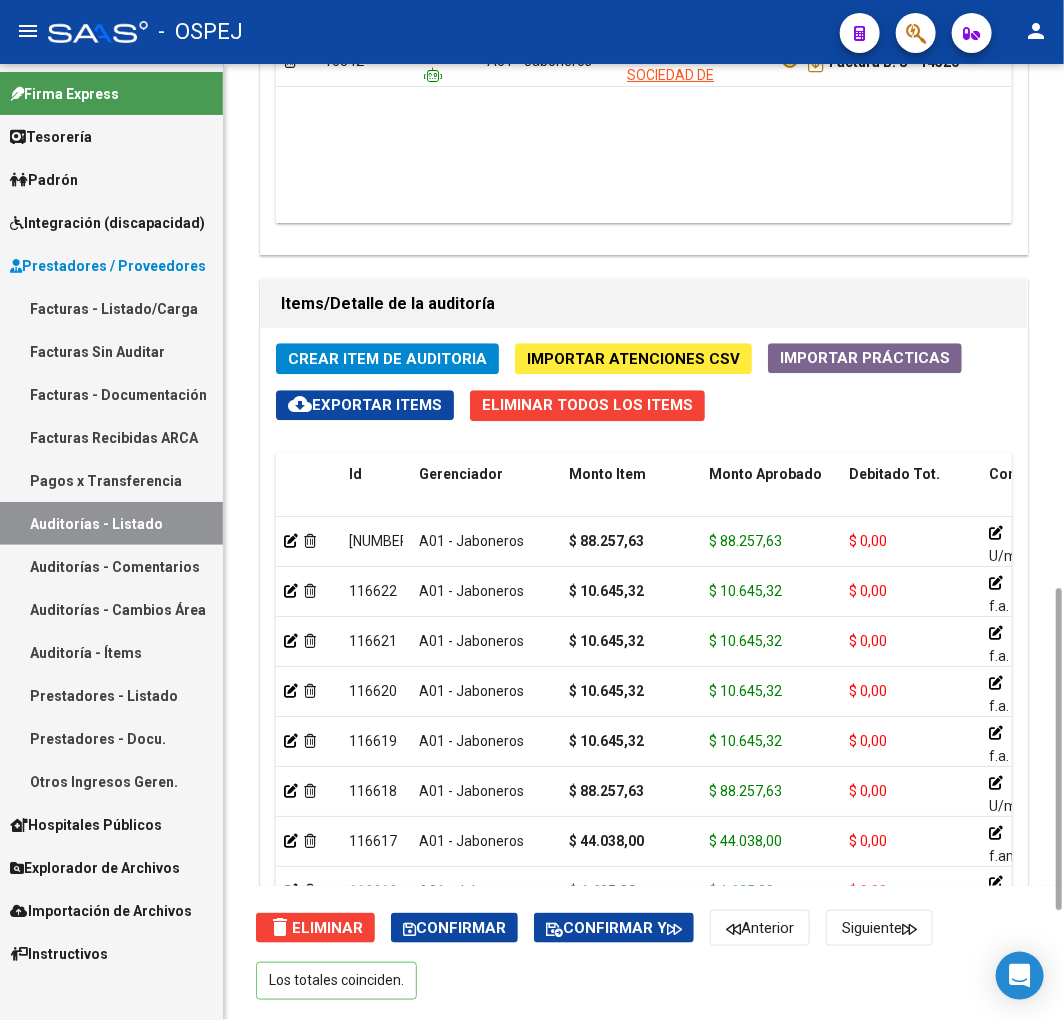 scroll, scrollTop: 1333, scrollLeft: 0, axis: vertical 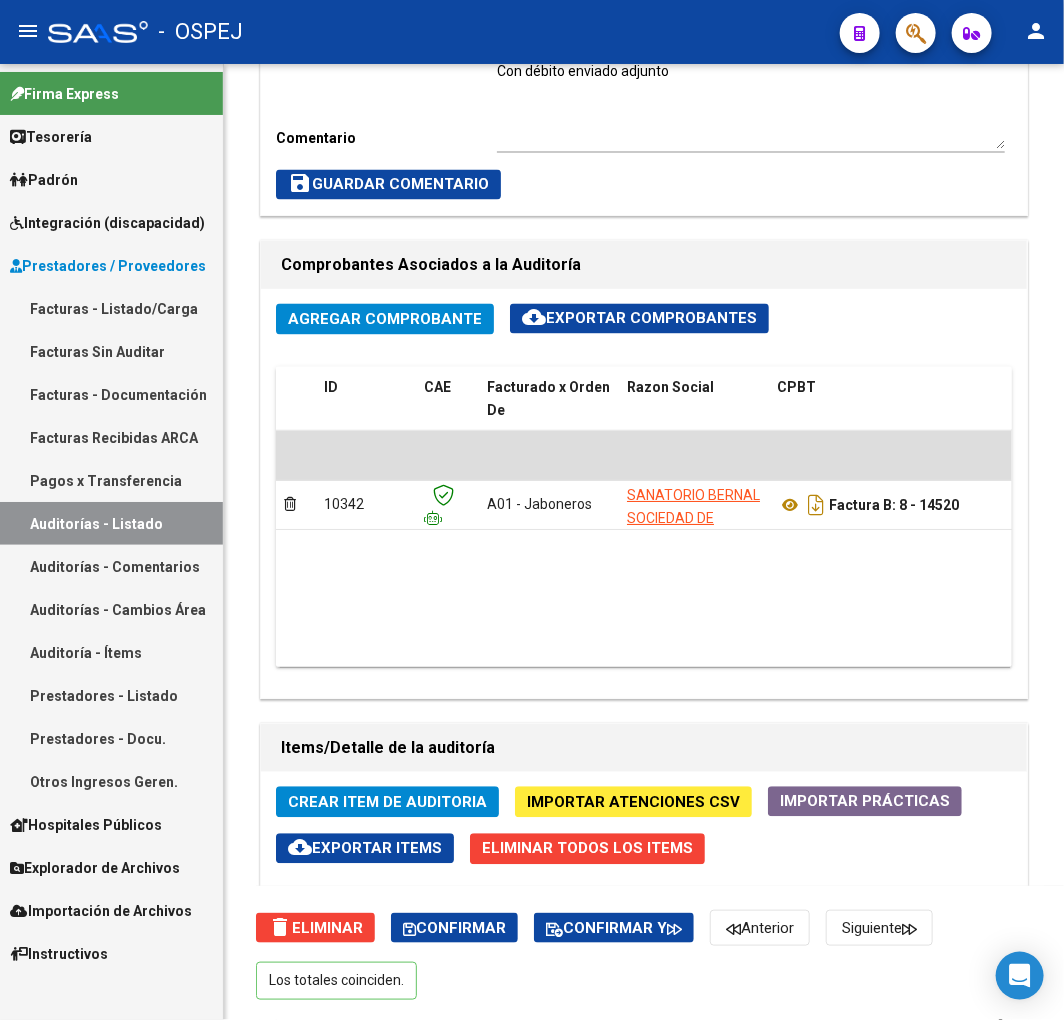 click on "Facturas - Listado/Carga" at bounding box center (111, 308) 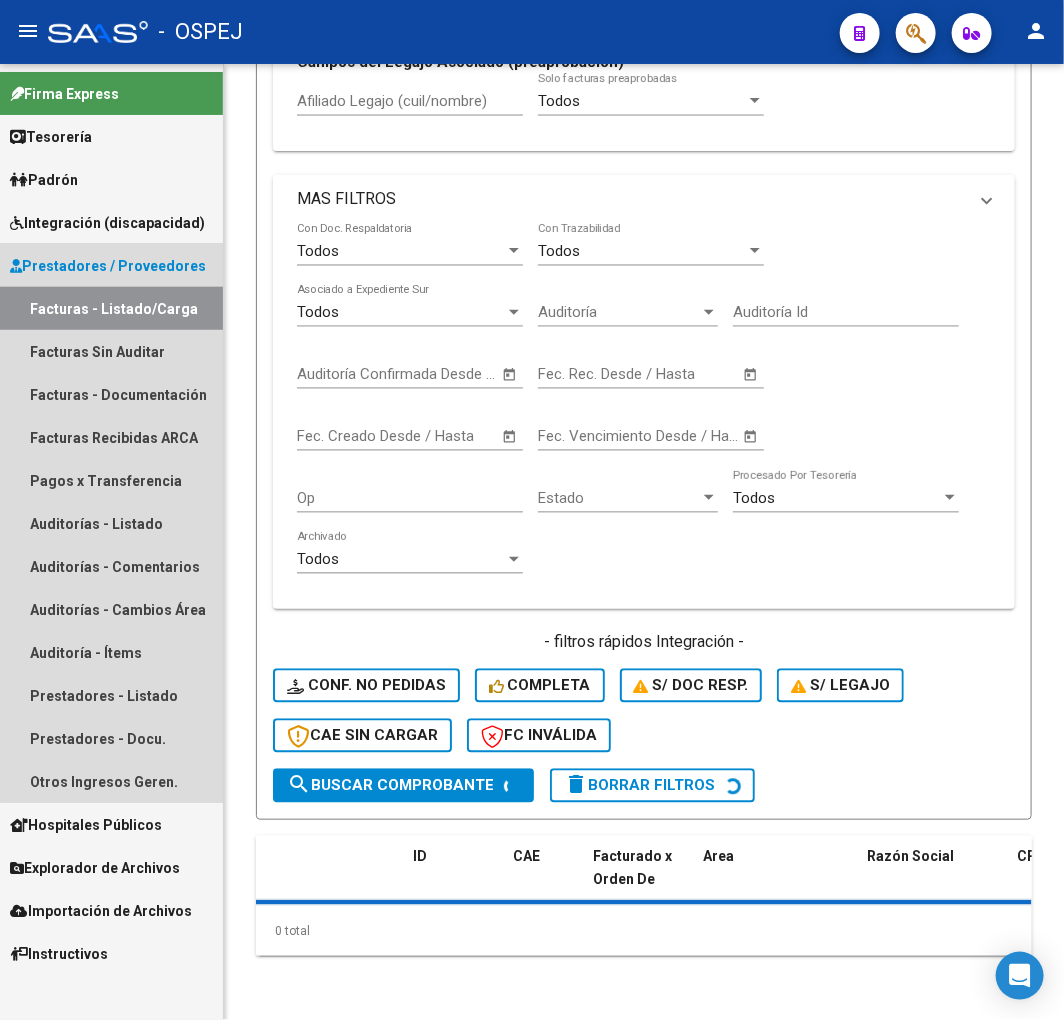scroll, scrollTop: 0, scrollLeft: 0, axis: both 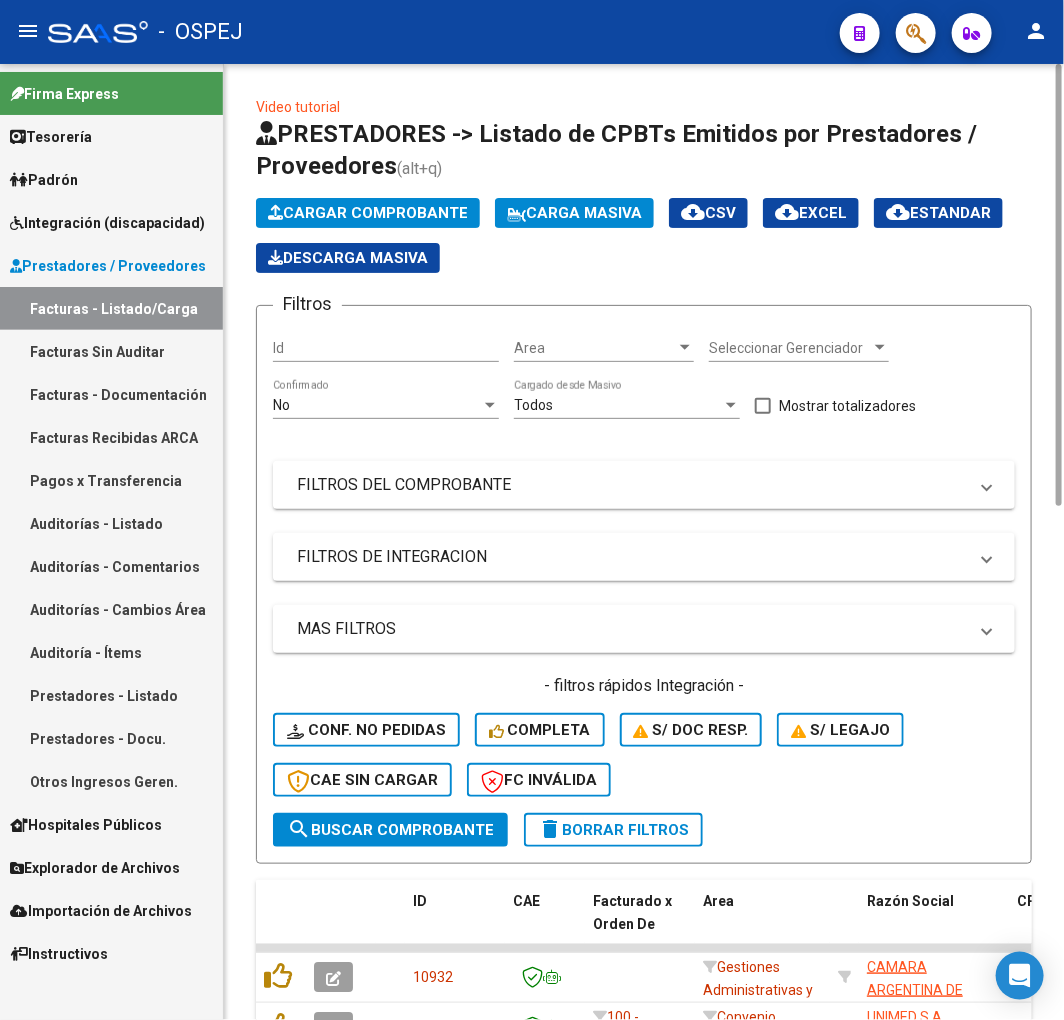click on "Cargar Comprobante" 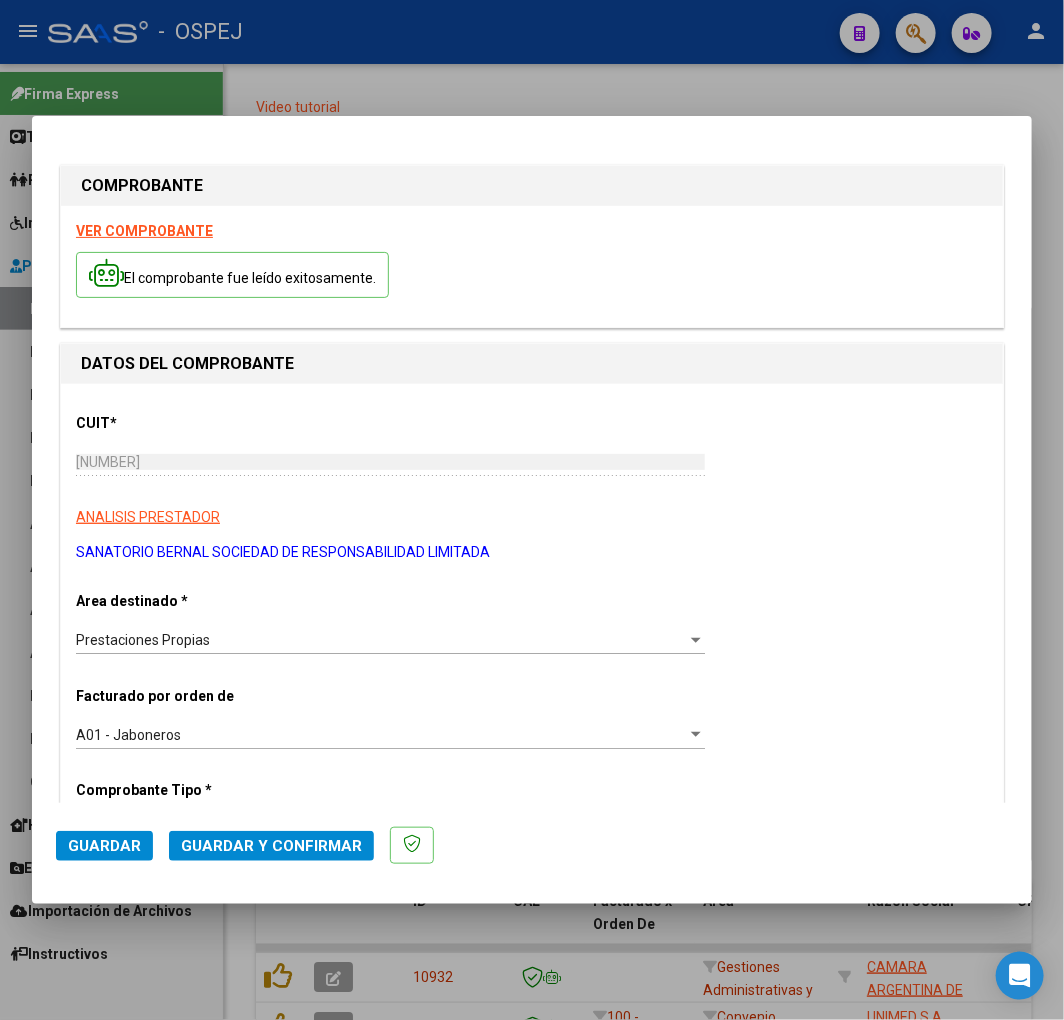 click on "Guardar y Confirmar" 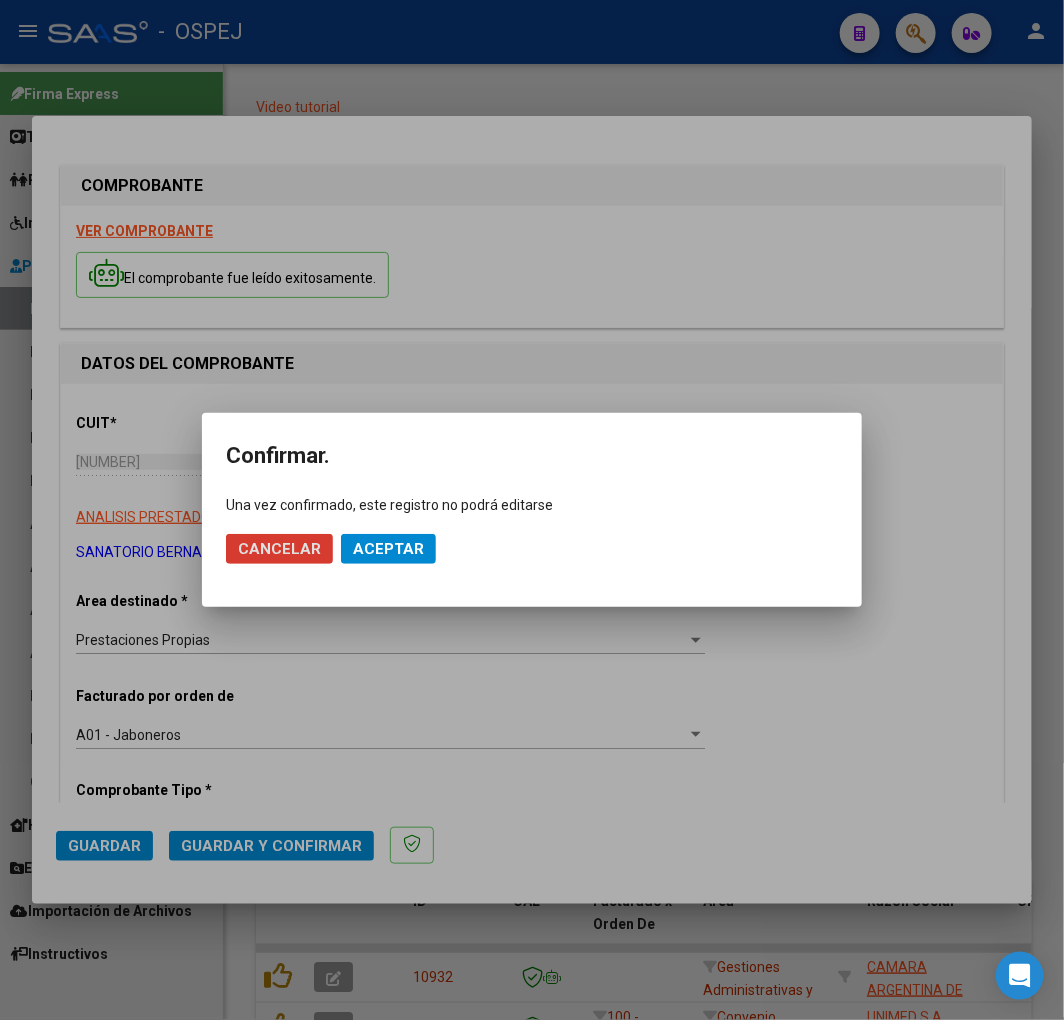click on "Aceptar" 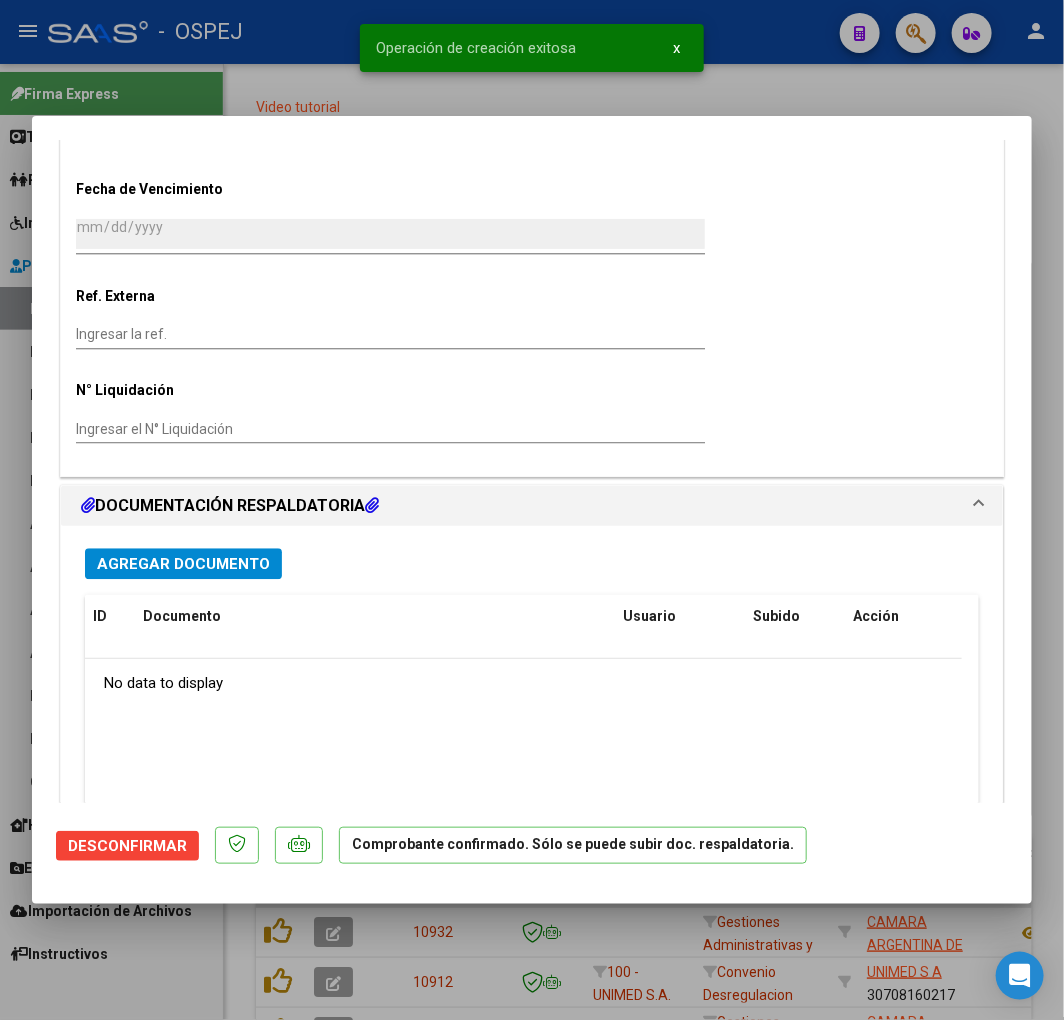 scroll, scrollTop: 1555, scrollLeft: 0, axis: vertical 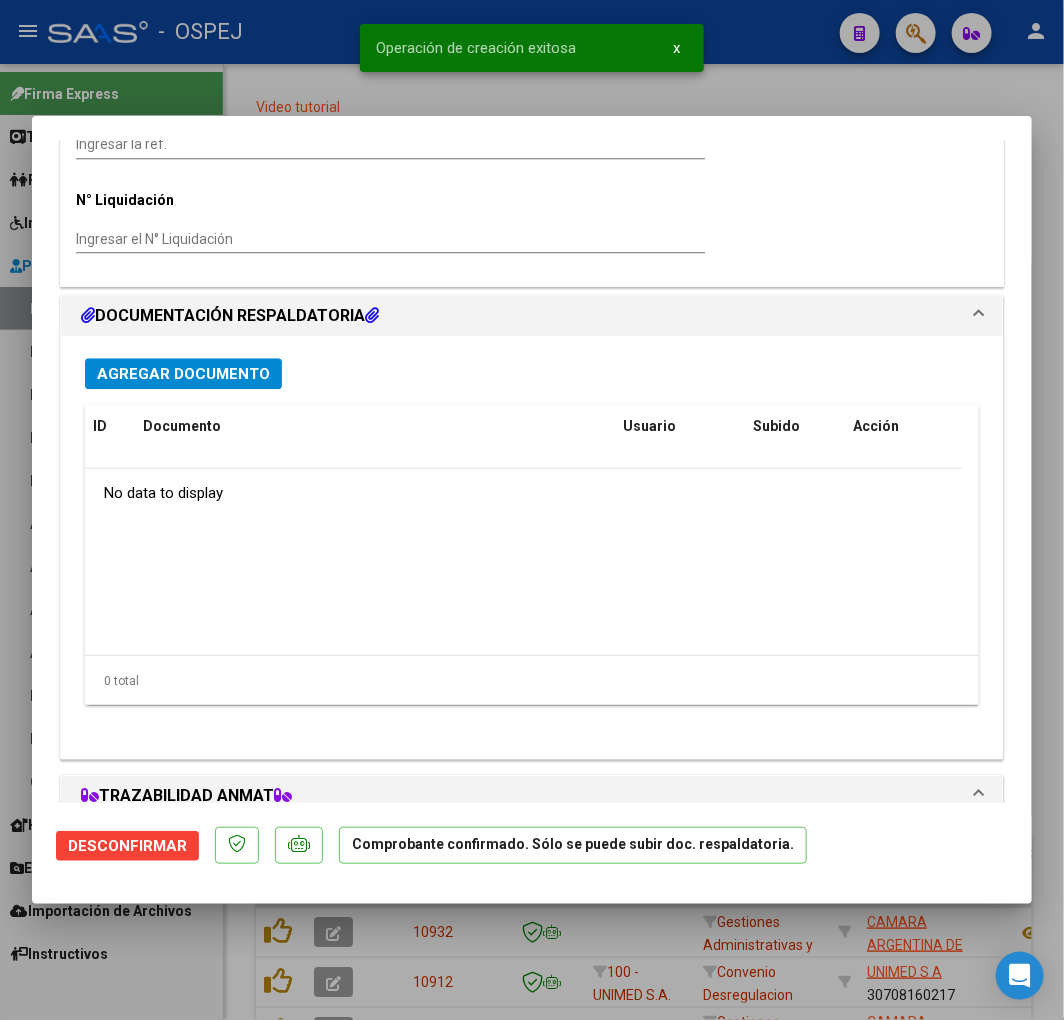 click on "Agregar Documento" at bounding box center [183, 374] 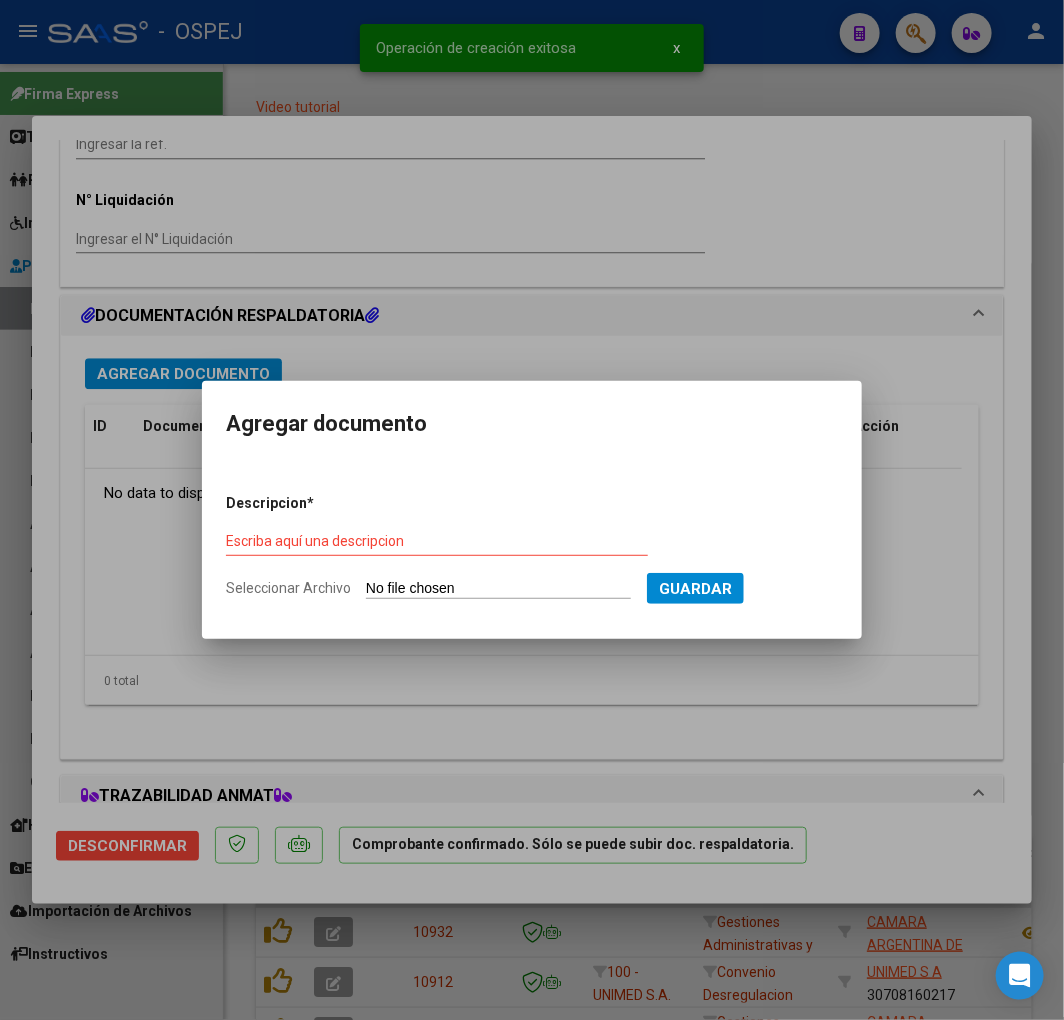 type on "C:\fakepath\PROFORMA FC. B -14780.pdf" 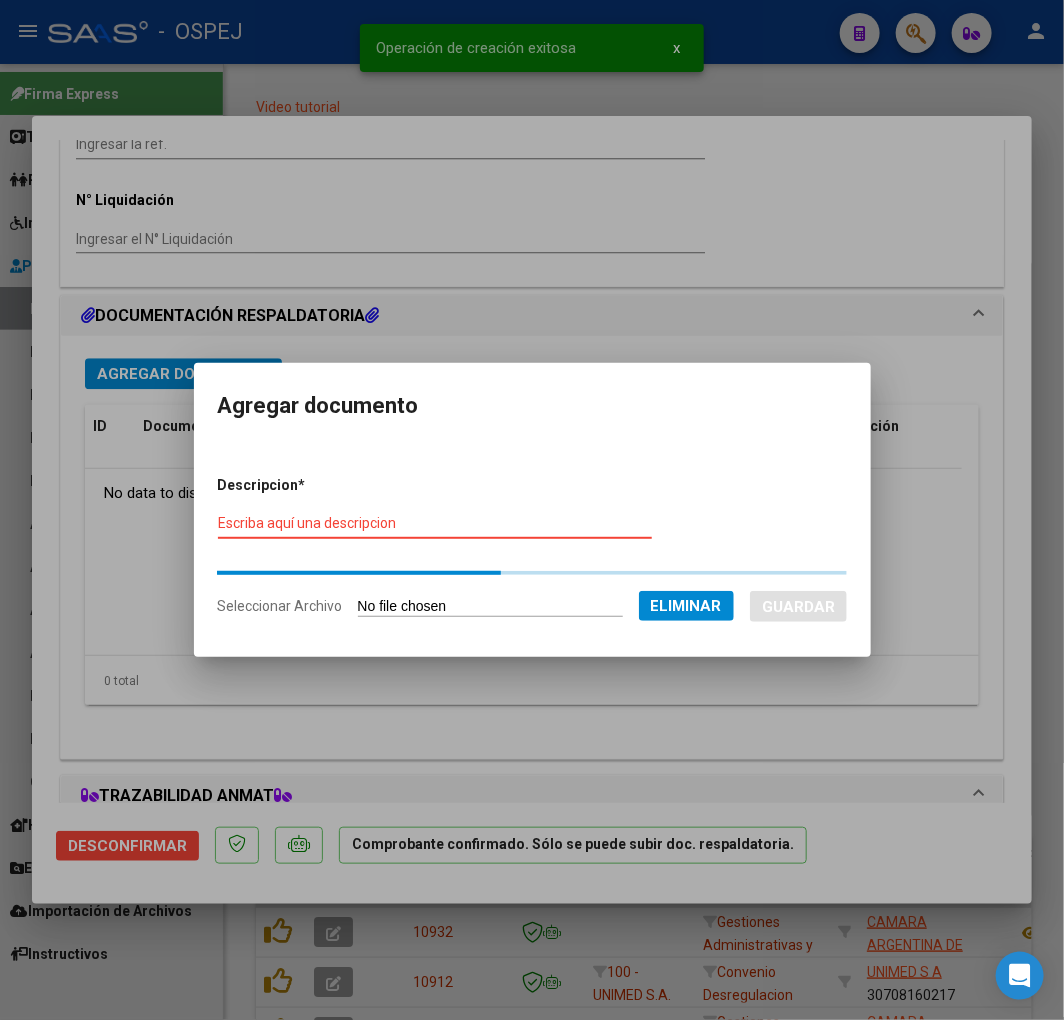 click on "Escriba aquí una descripcion" at bounding box center (435, 523) 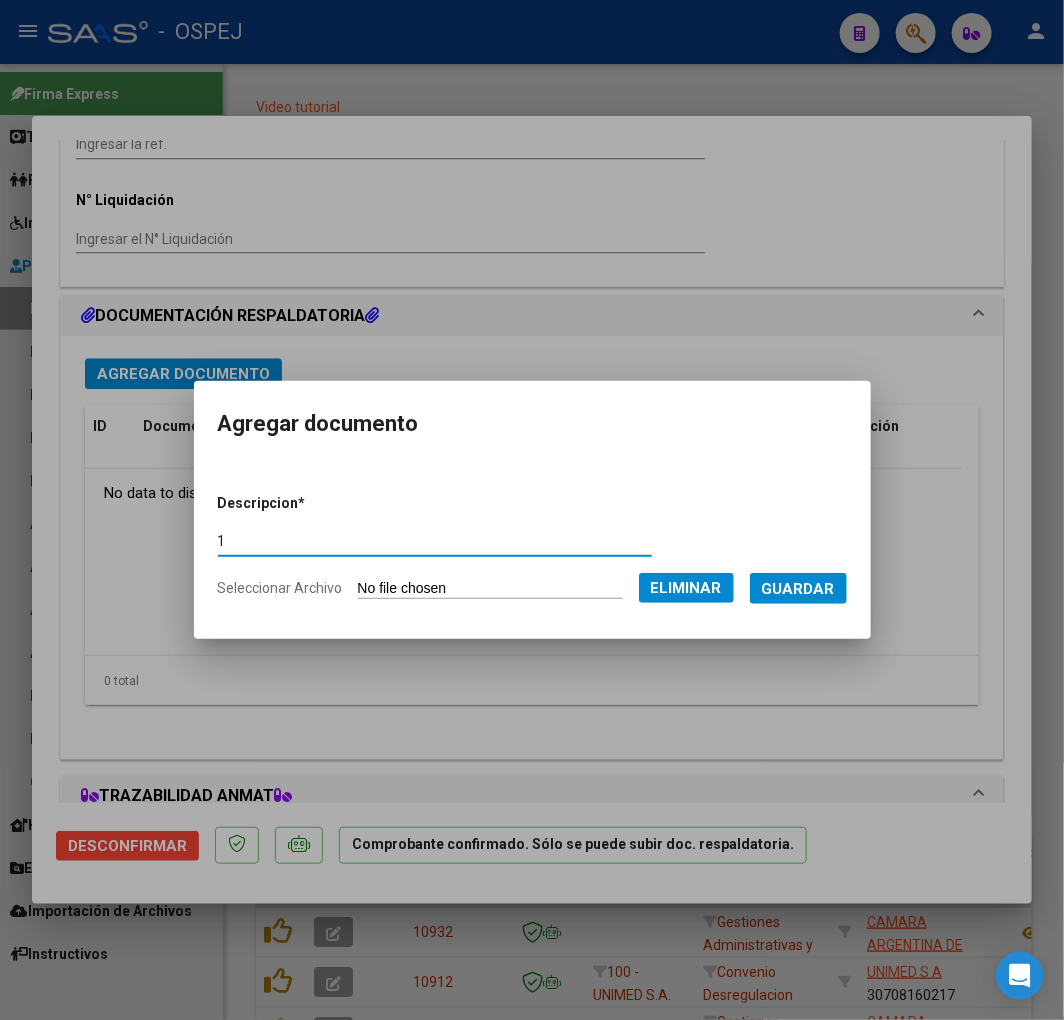 type on "1" 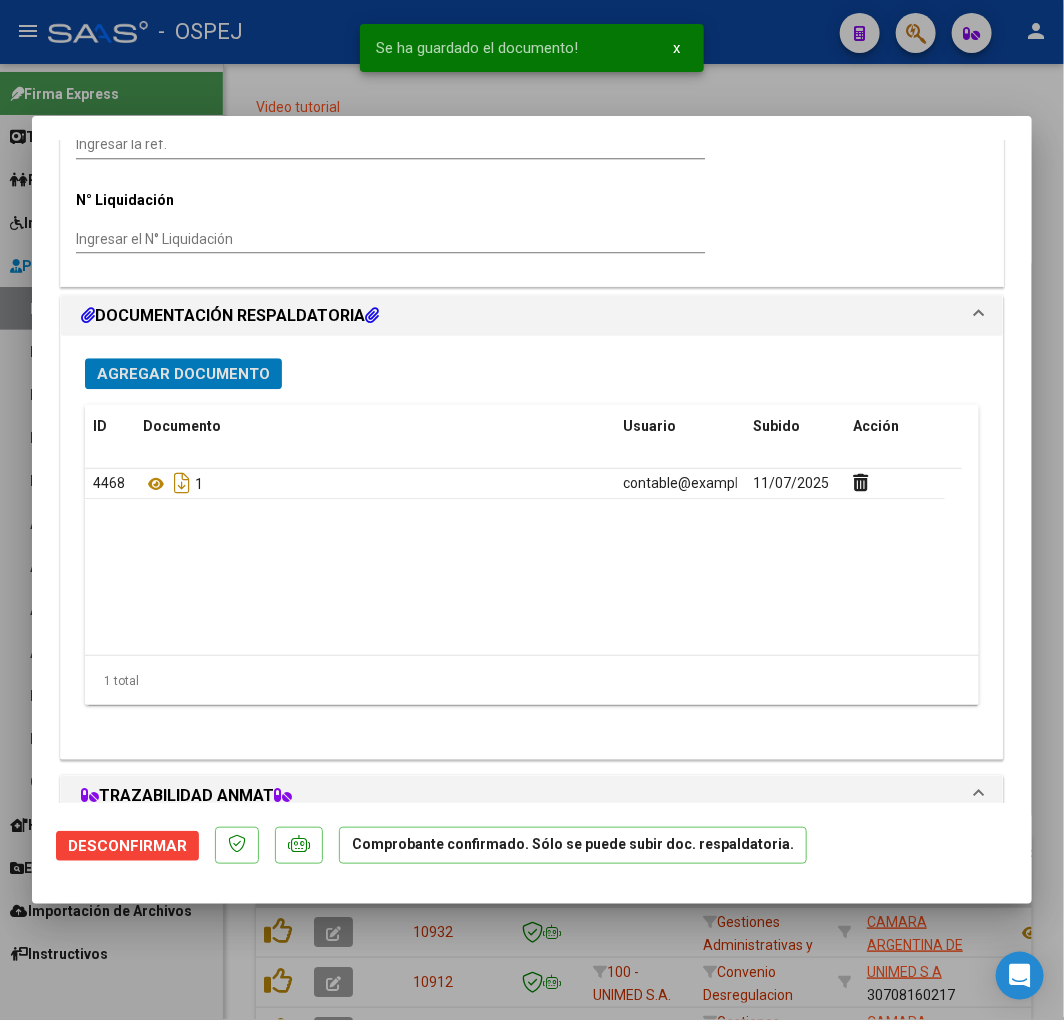 click on "Agregar Documento" at bounding box center (183, 374) 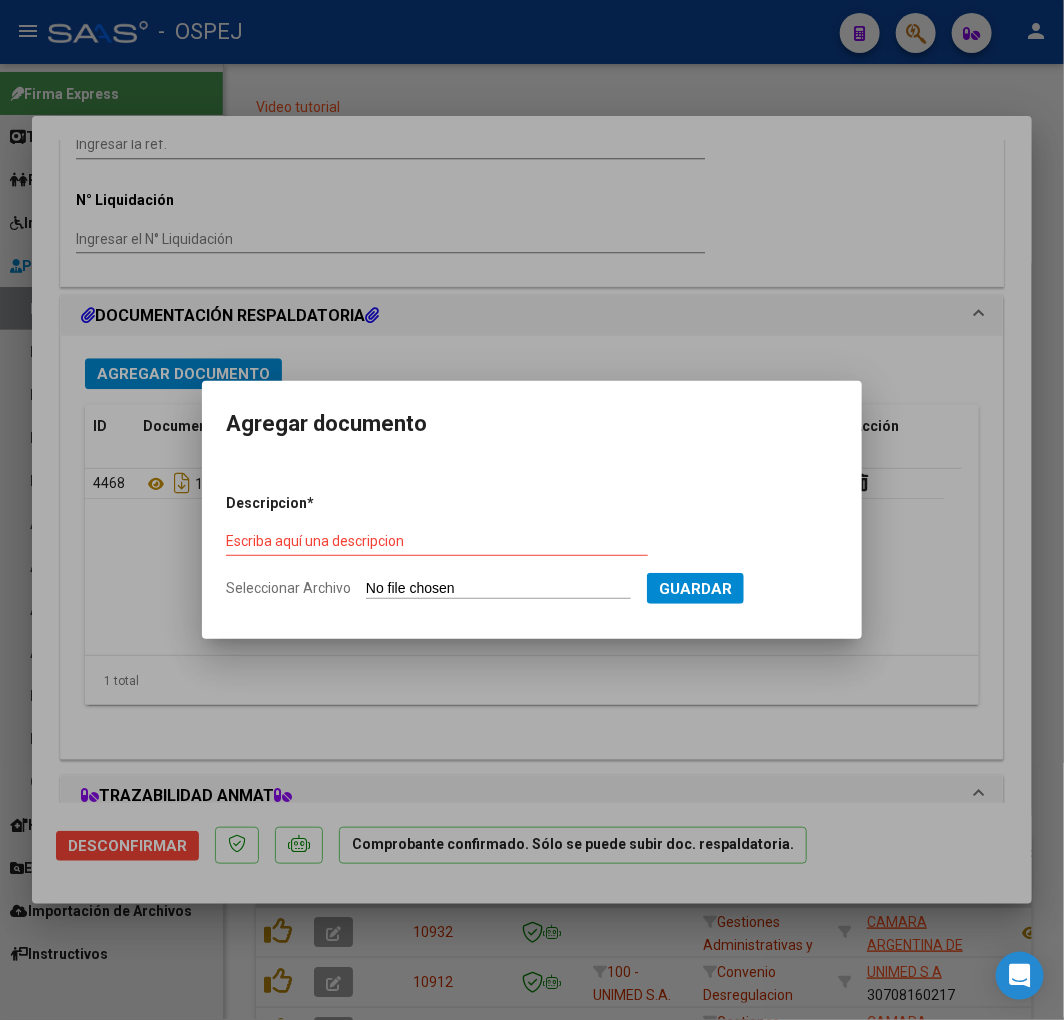 type on "C:\fakepath\DEBITO.pdf" 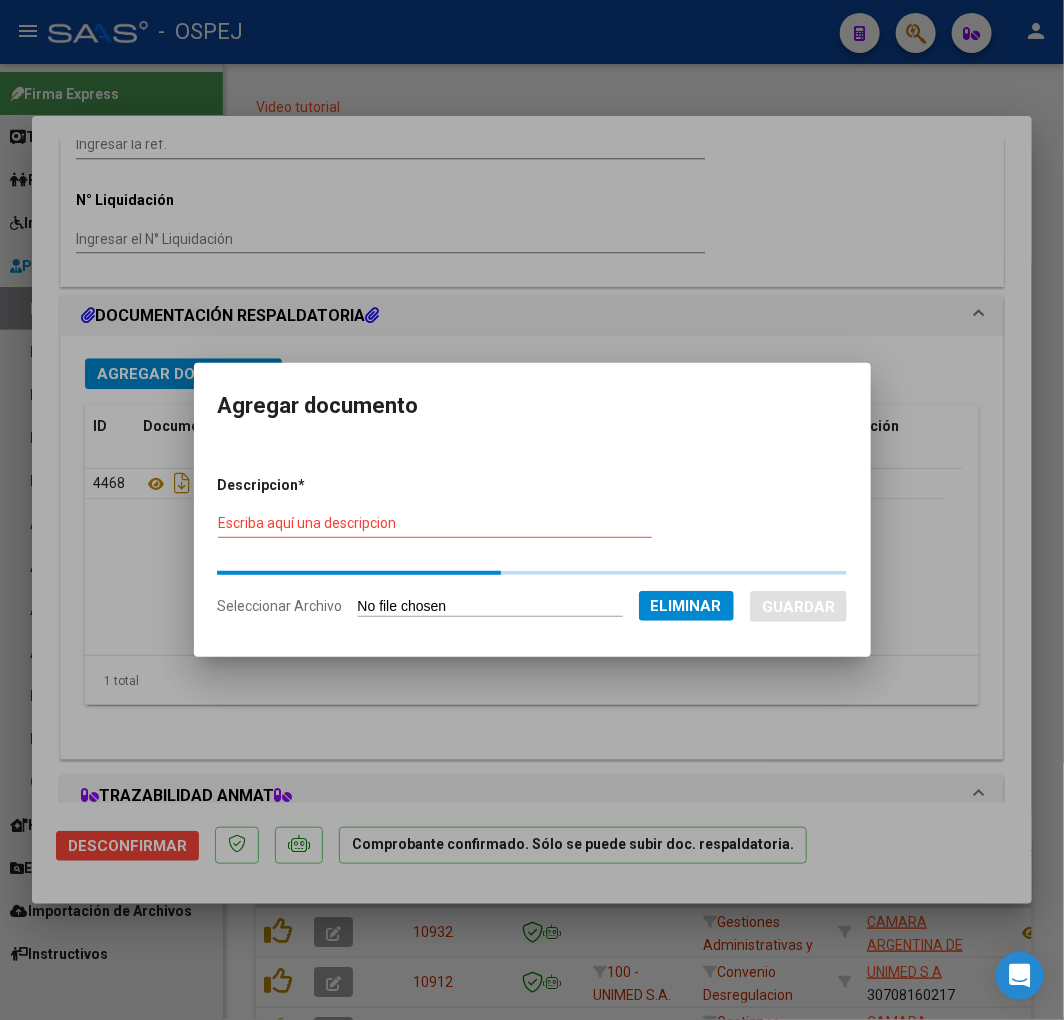 click on "Escriba aquí una descripcion" at bounding box center [435, 523] 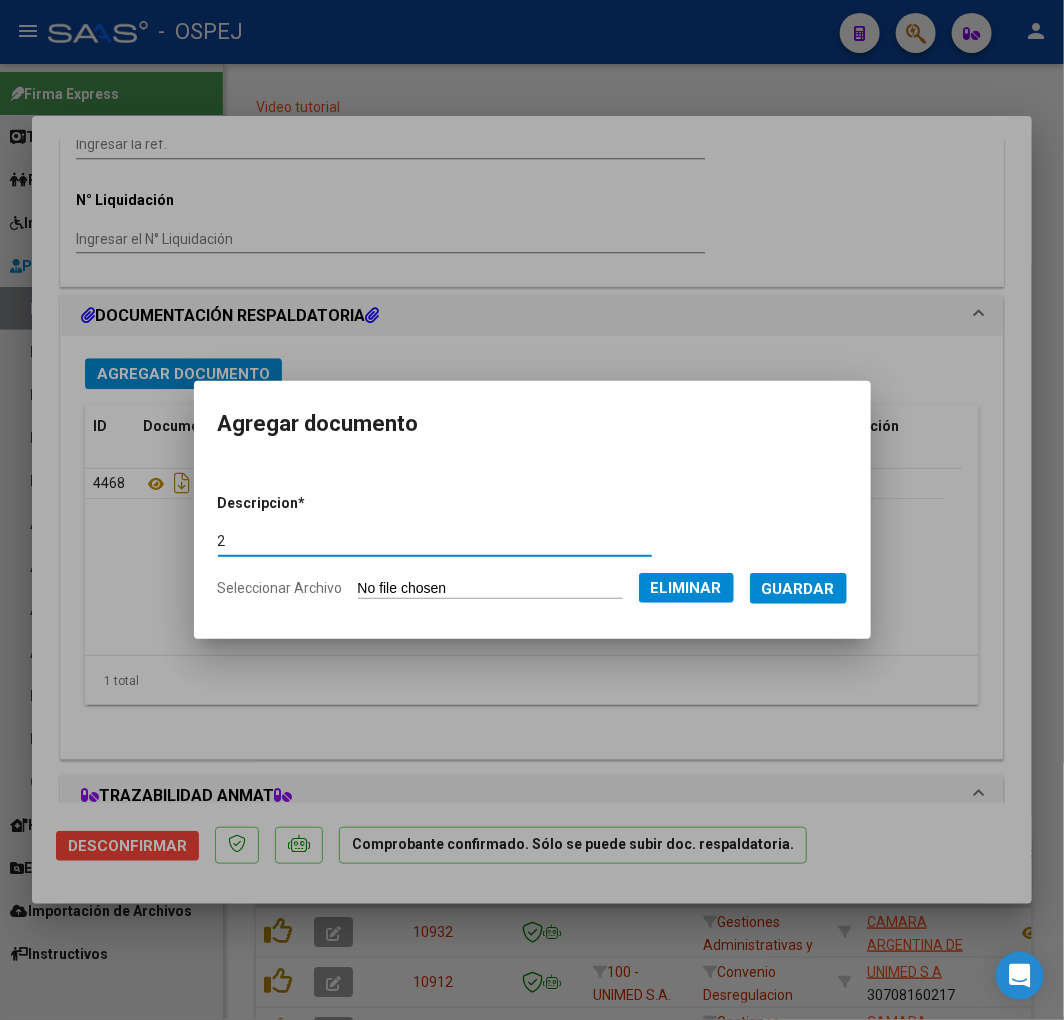 type on "2" 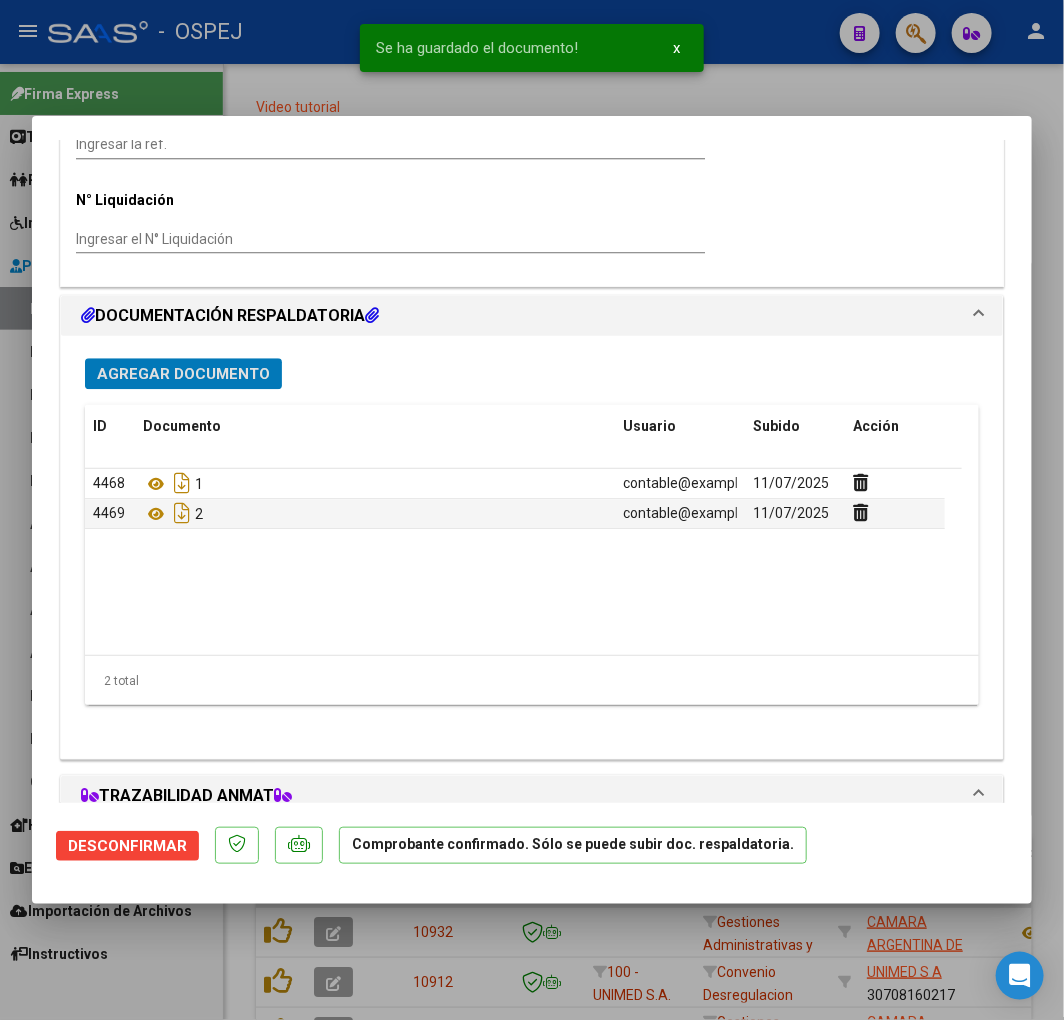 click on "Agregar Documento" at bounding box center (183, 374) 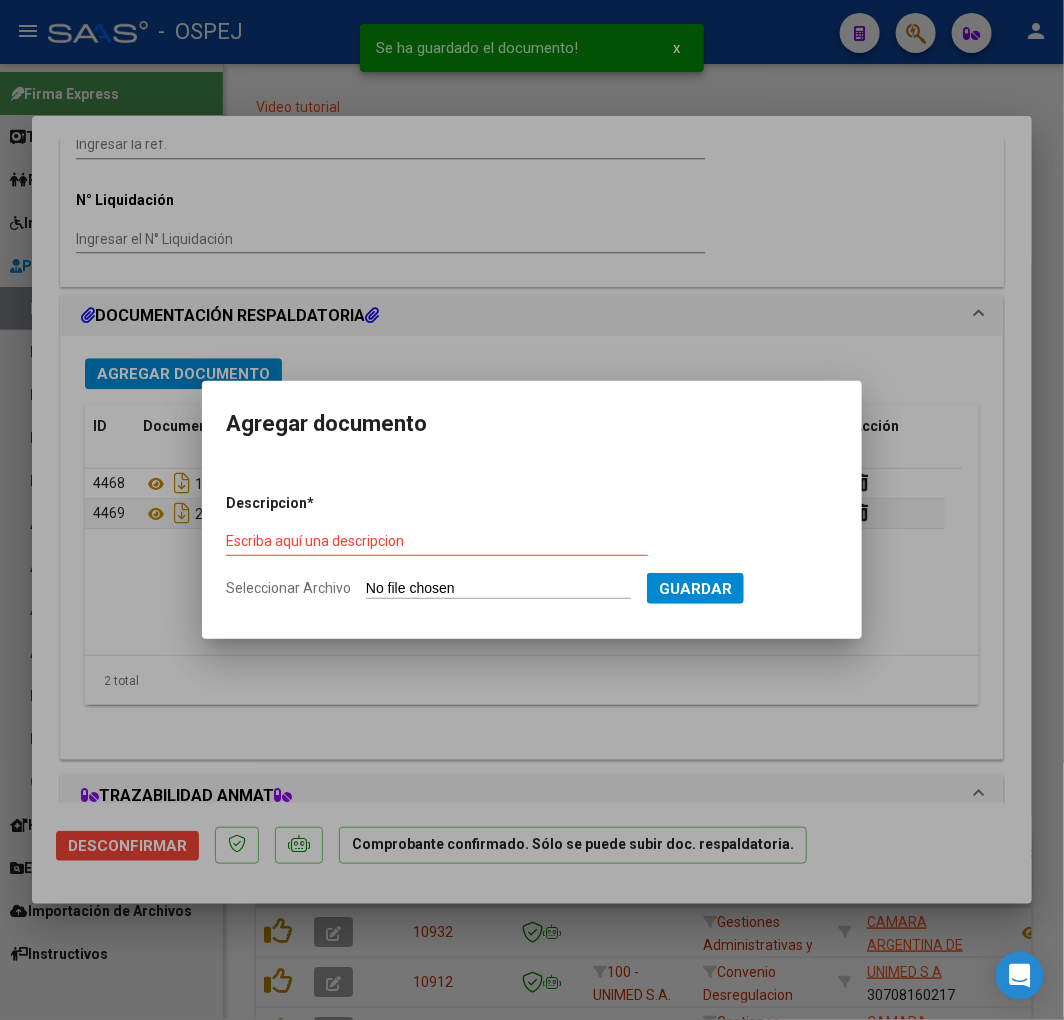 type on "C:\fakepath\SOPORTE FC. B -14780.xls" 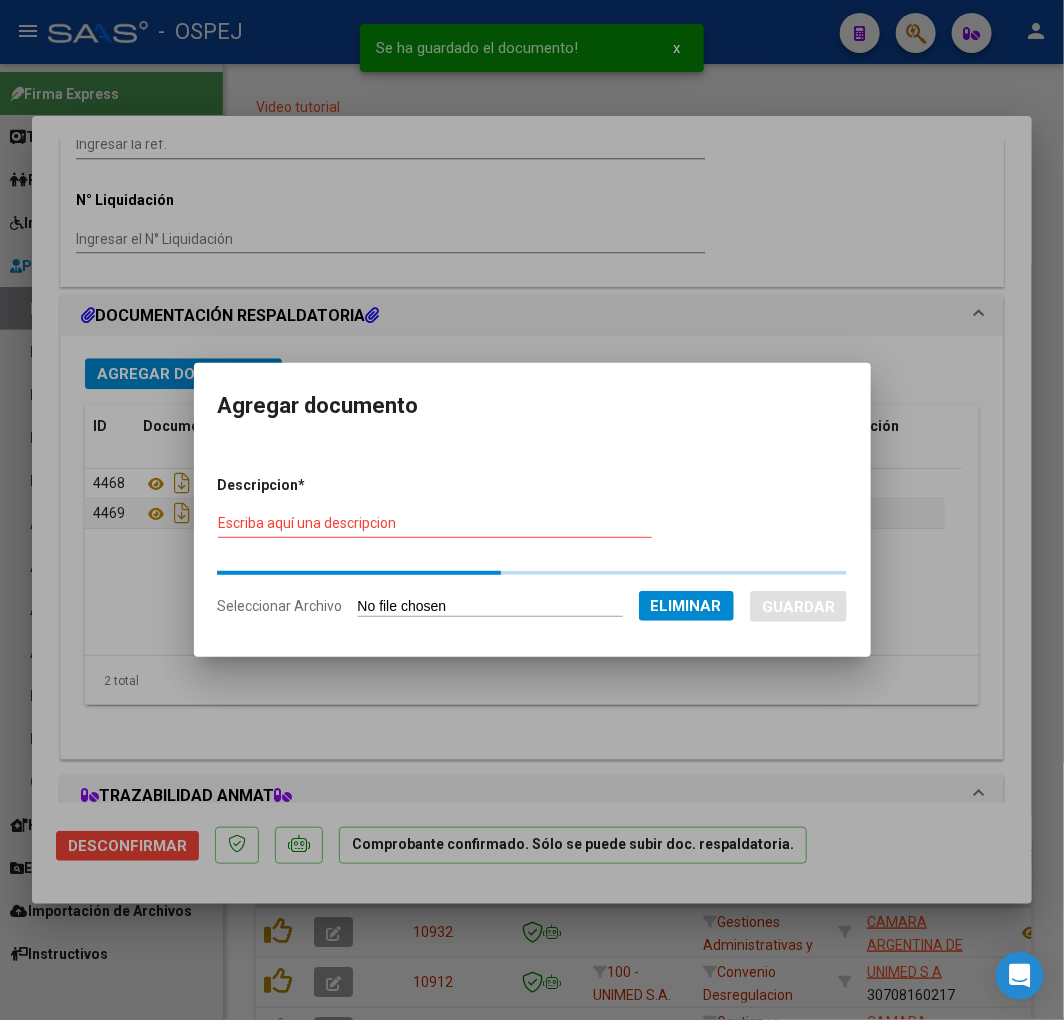 click on "Descripcion  *   Escriba aquí una descripcion  Seleccionar Archivo Eliminar Guardar" at bounding box center [532, 547] 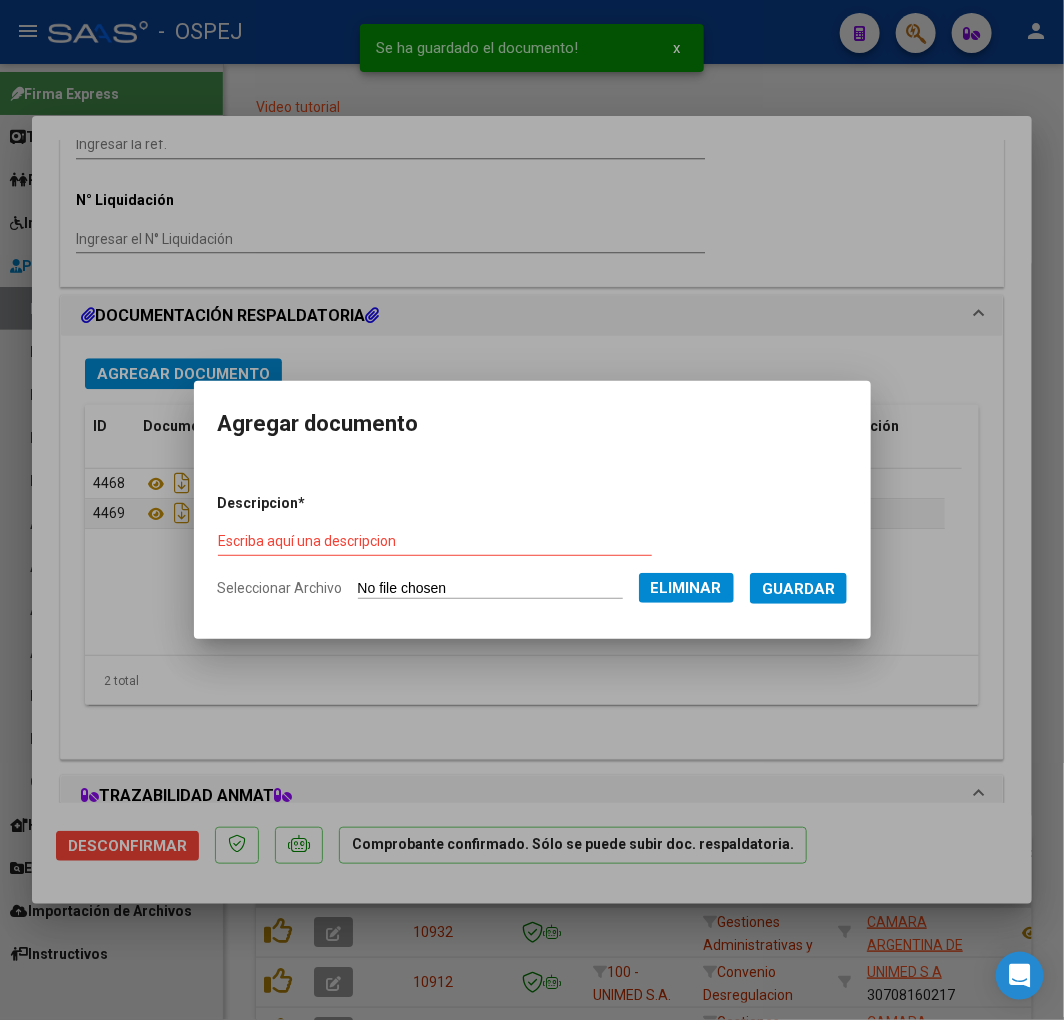 click on "Escriba aquí una descripcion" at bounding box center (435, 541) 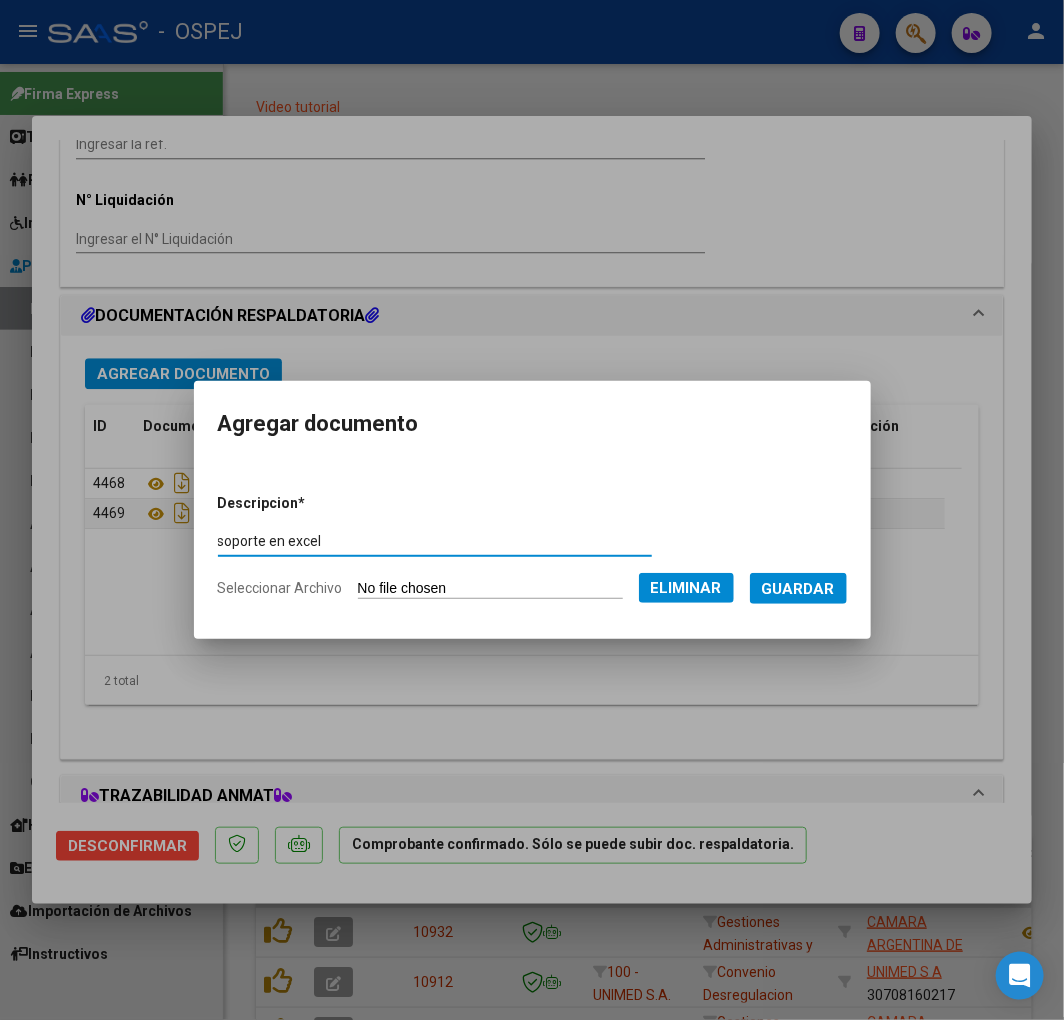 type on "soporte en excel" 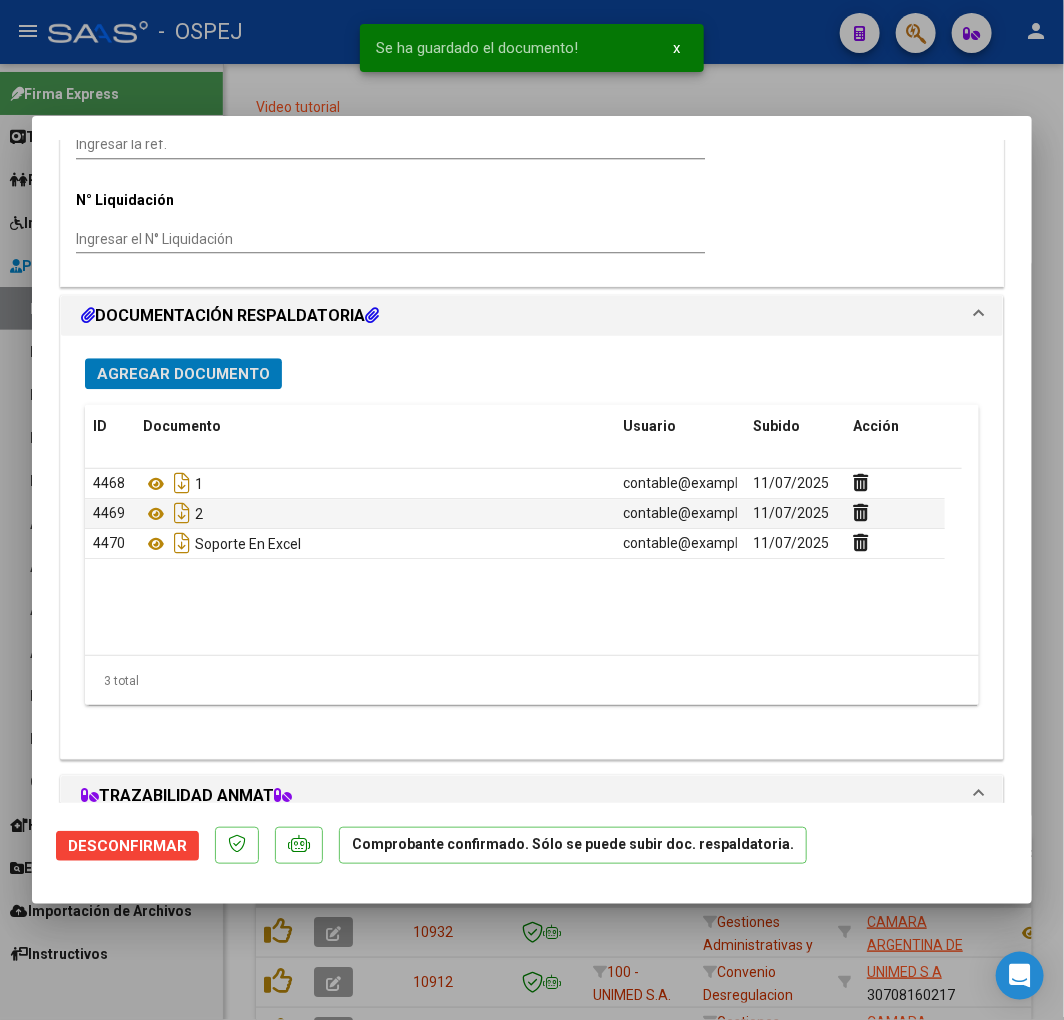 click at bounding box center [532, 510] 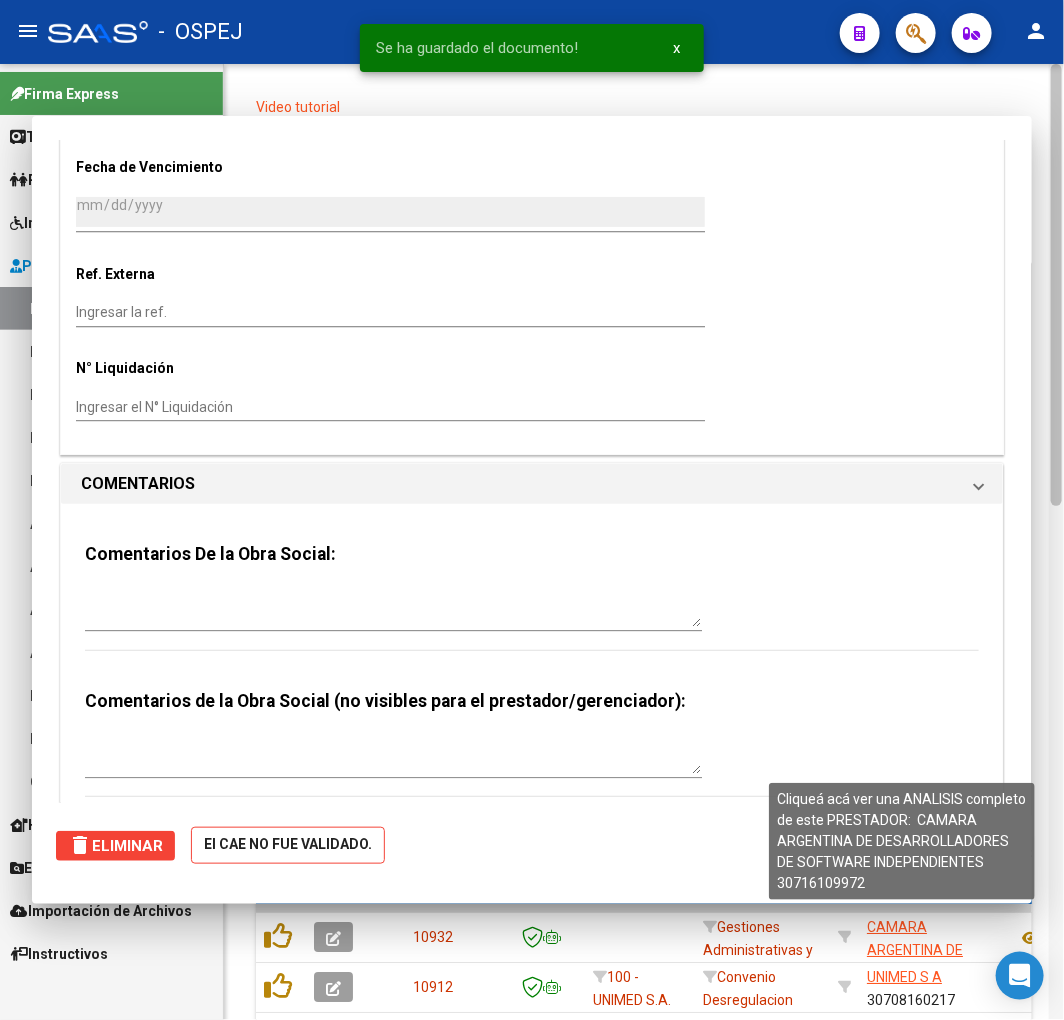 scroll, scrollTop: 0, scrollLeft: 0, axis: both 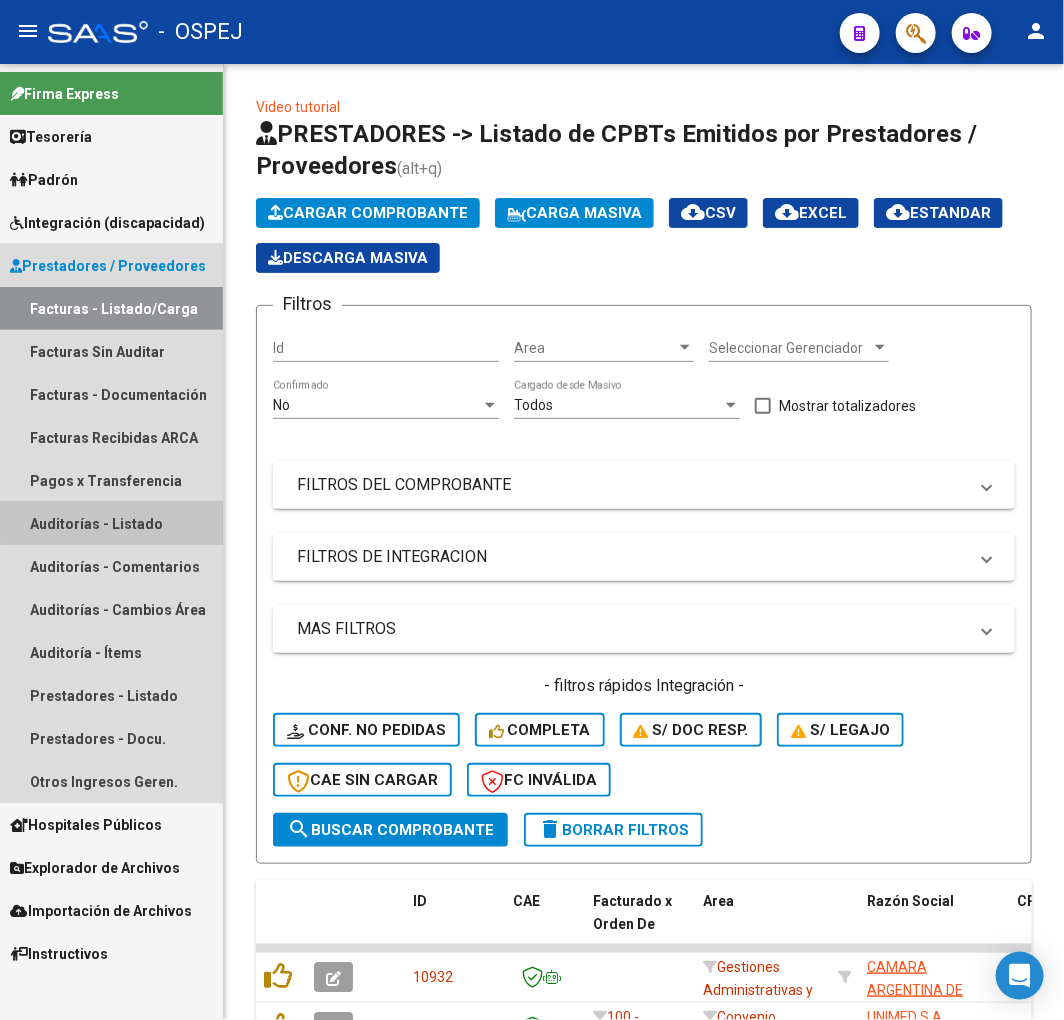 click on "Auditorías - Listado" at bounding box center (111, 523) 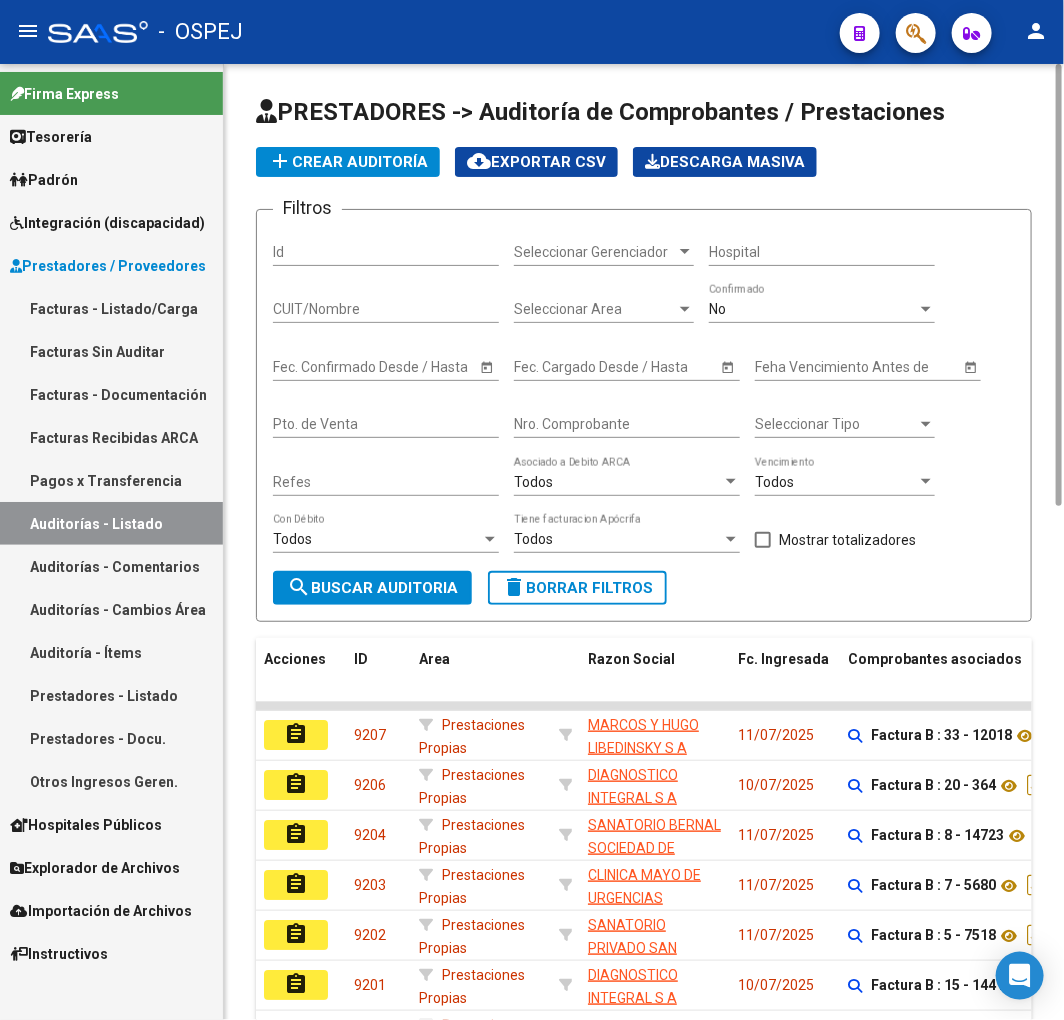 click on "add  Crear Auditoría" 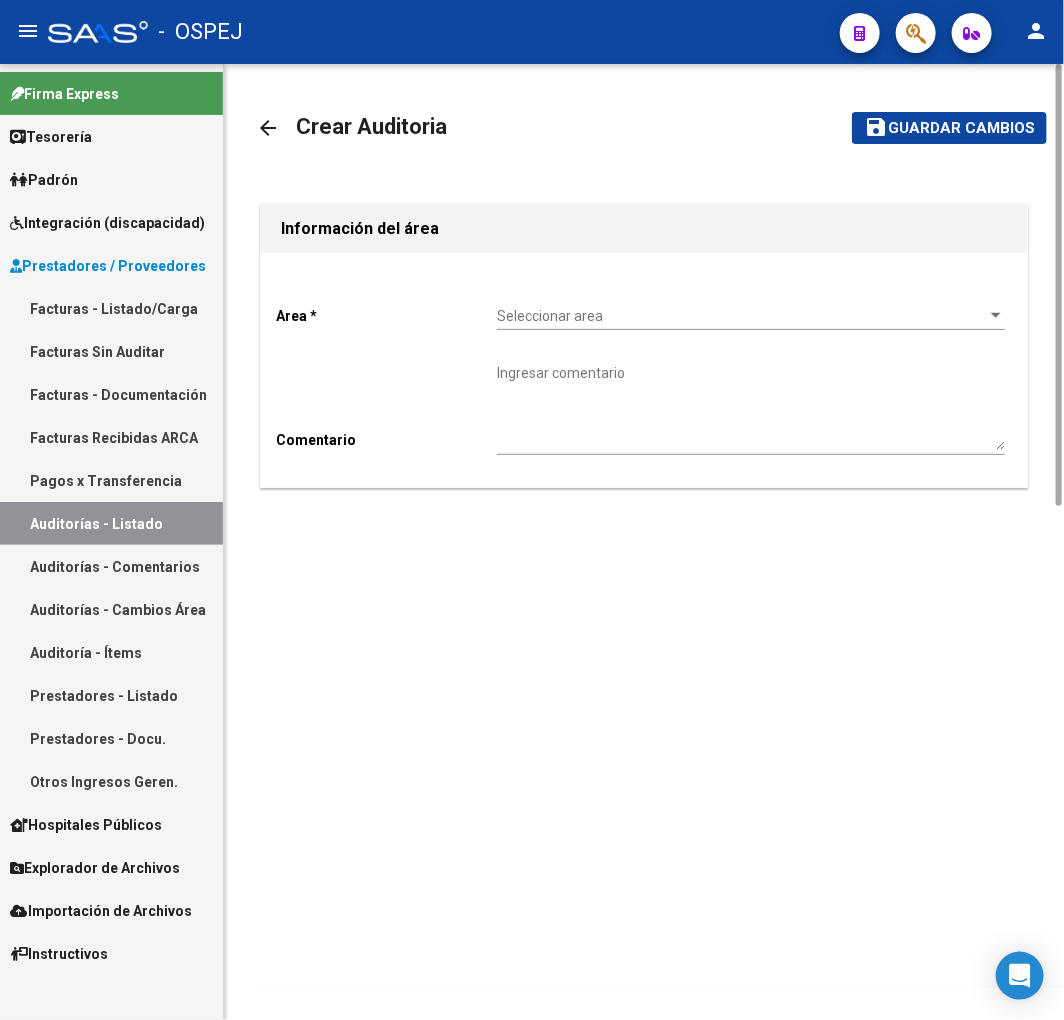 click on "Seleccionar area Seleccionar area" 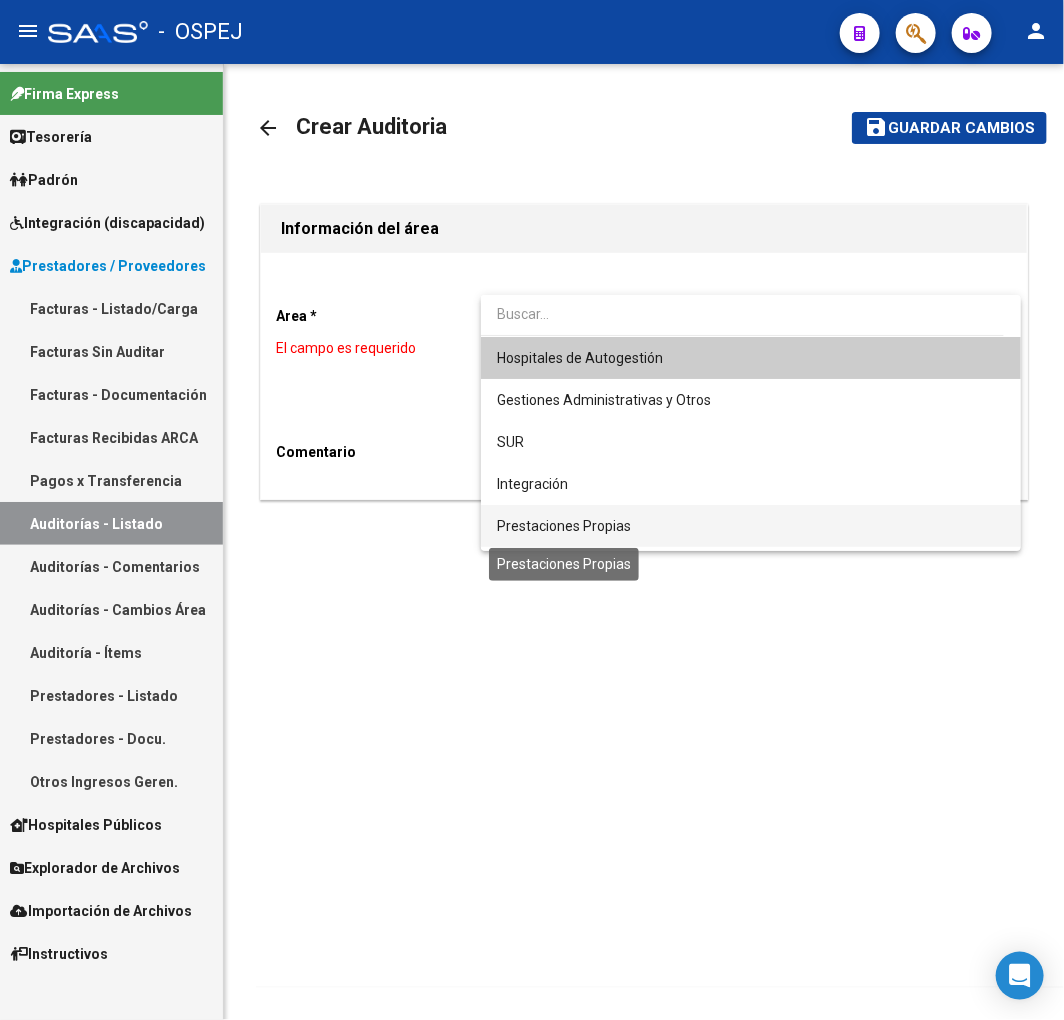 click on "Prestaciones Propias" at bounding box center (564, 526) 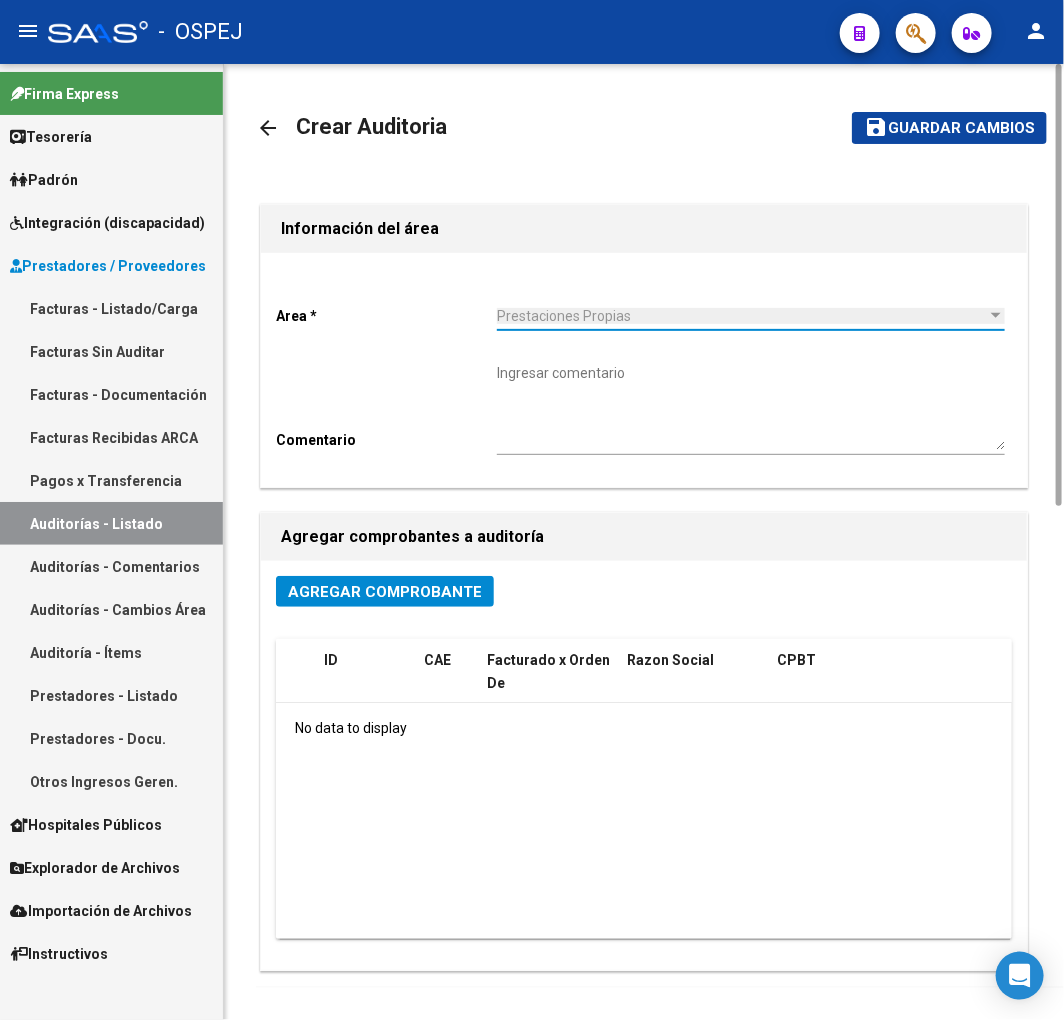 click on "Agregar Comprobante" 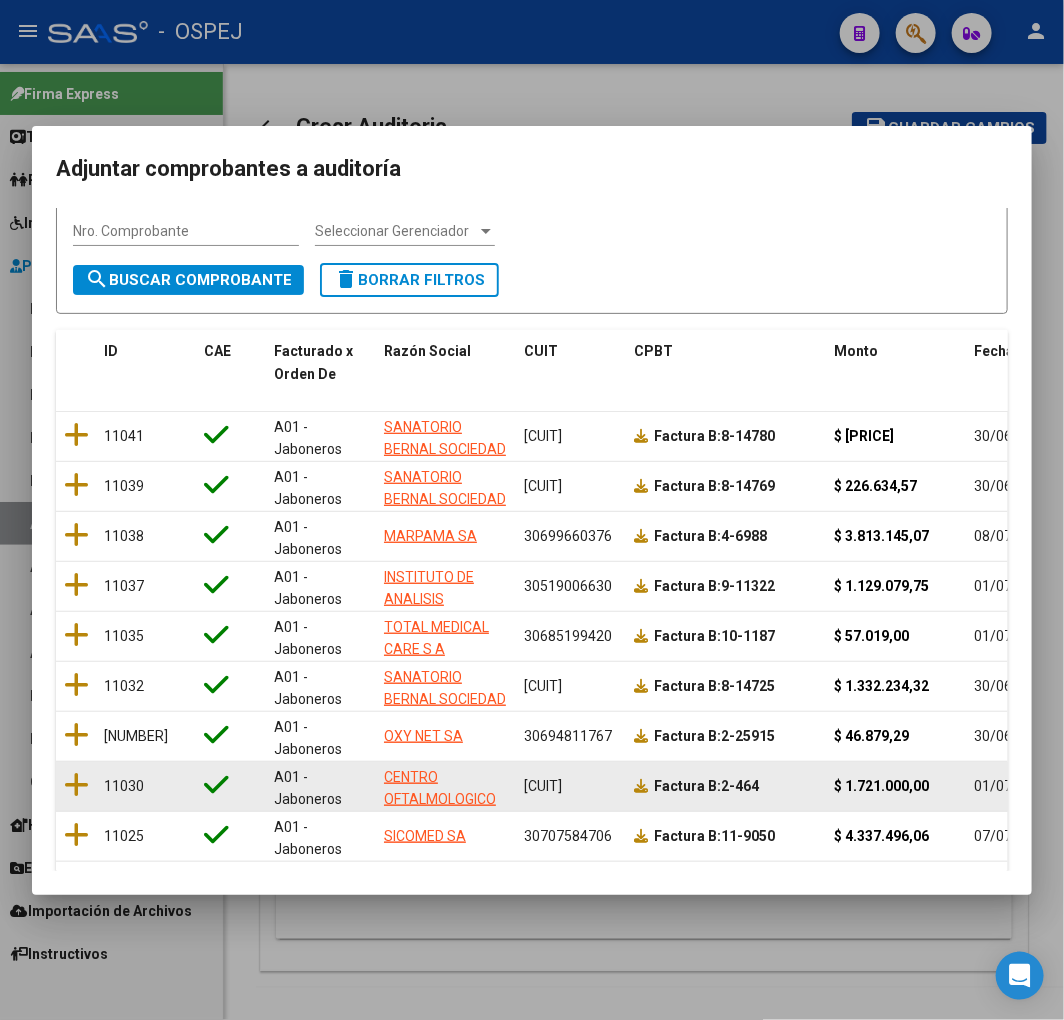 scroll, scrollTop: 242, scrollLeft: 0, axis: vertical 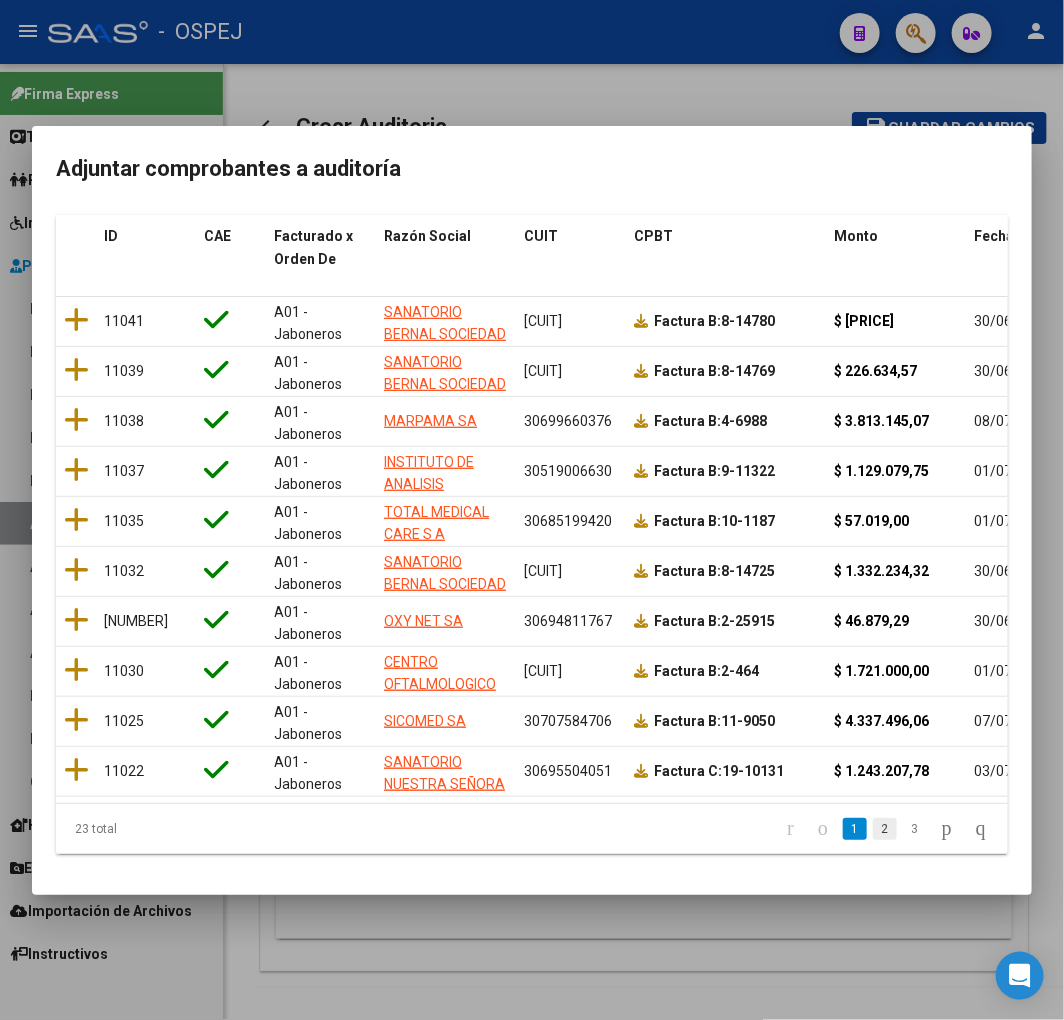 click on "2" 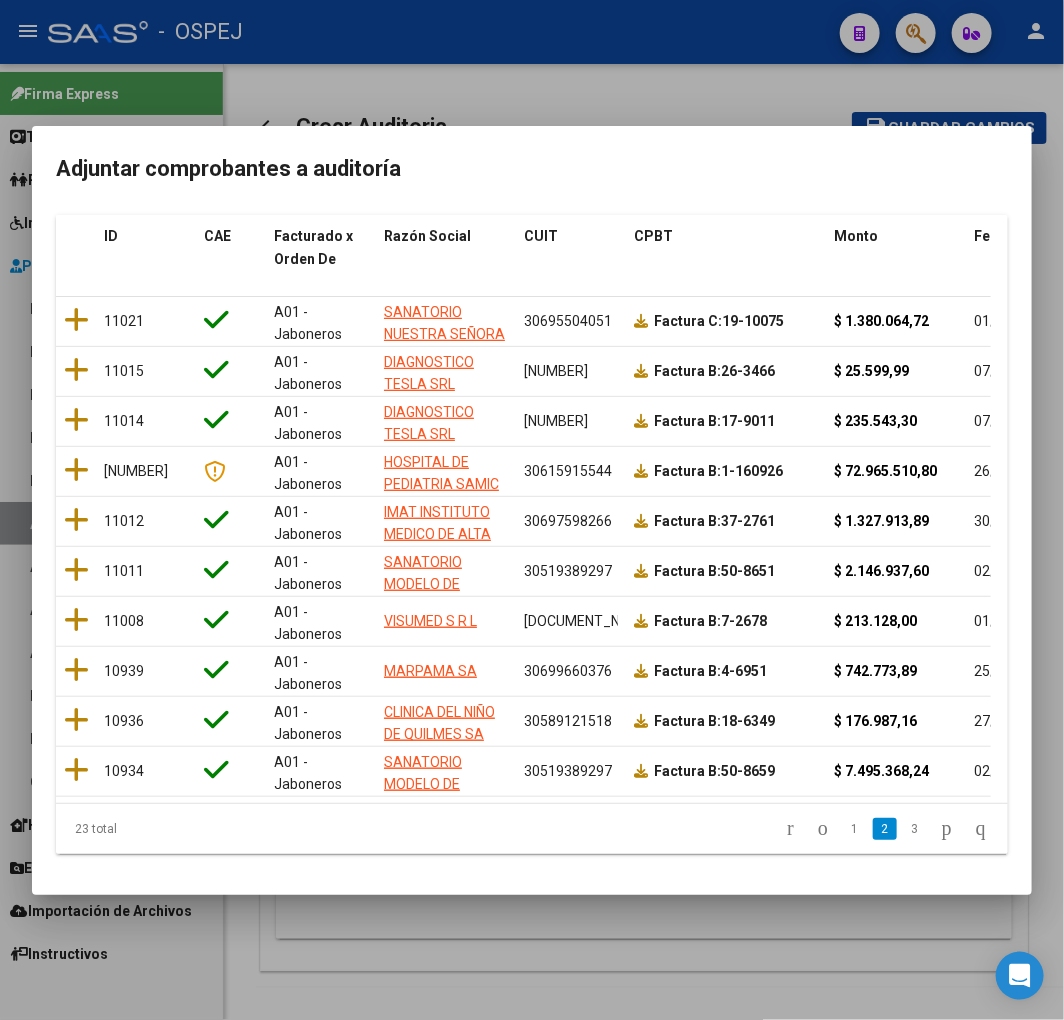 click at bounding box center (532, 510) 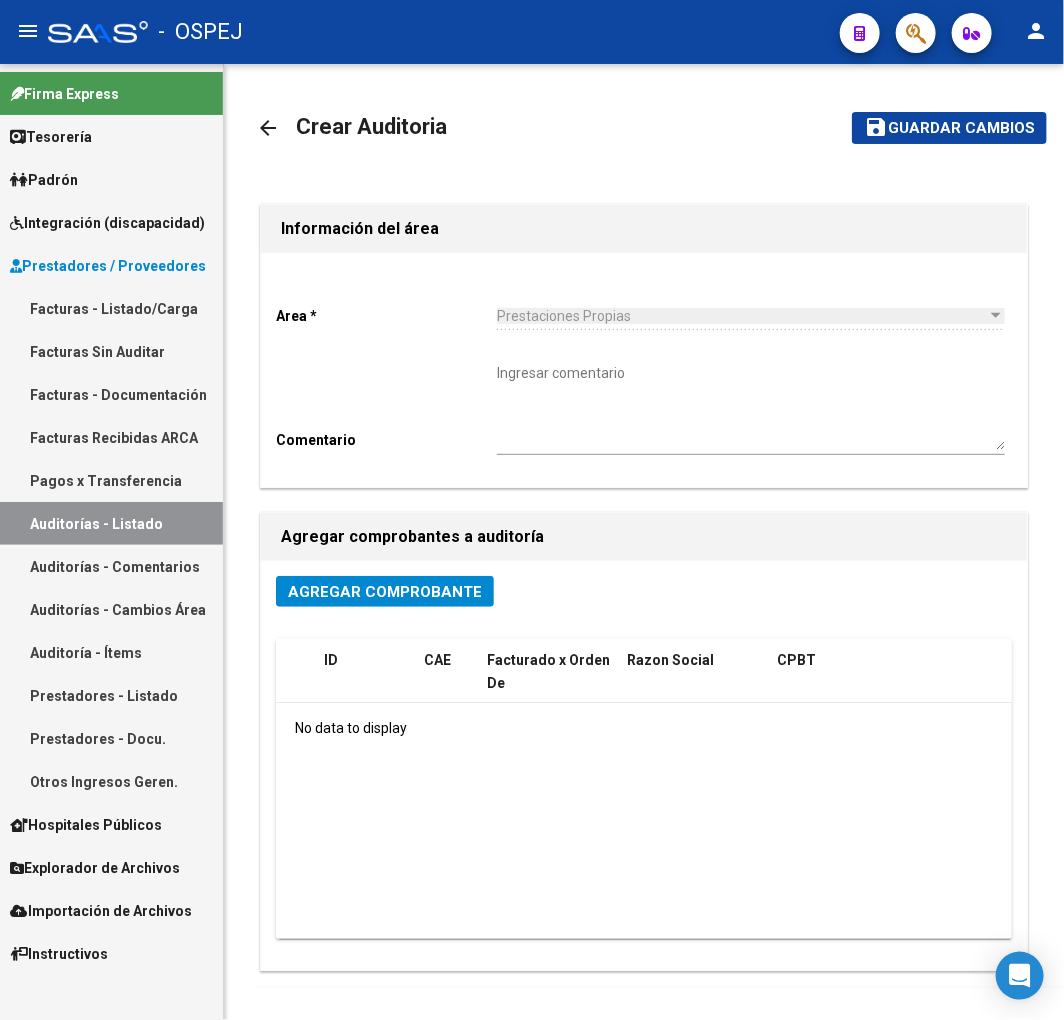 click on "Facturas - Listado/Carga" at bounding box center [111, 308] 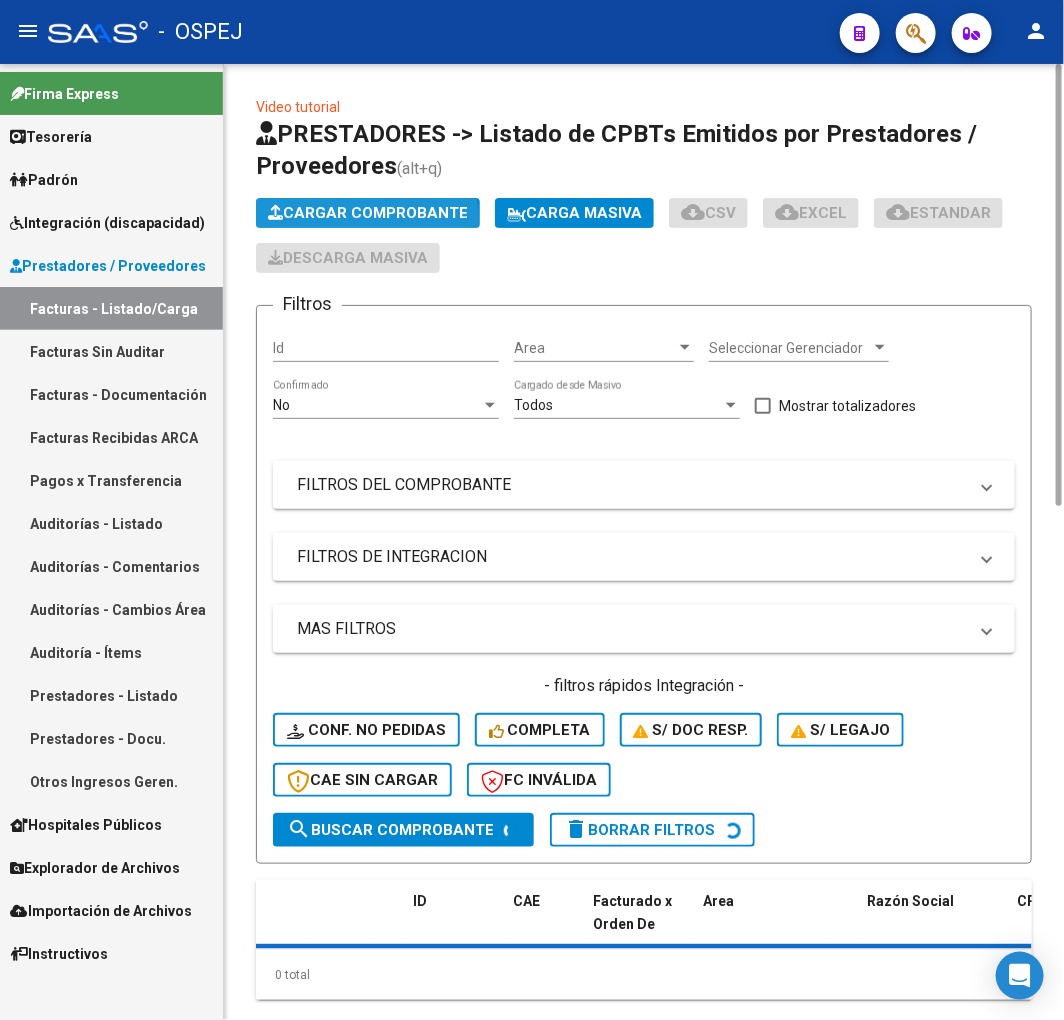 click on "Cargar Comprobante" 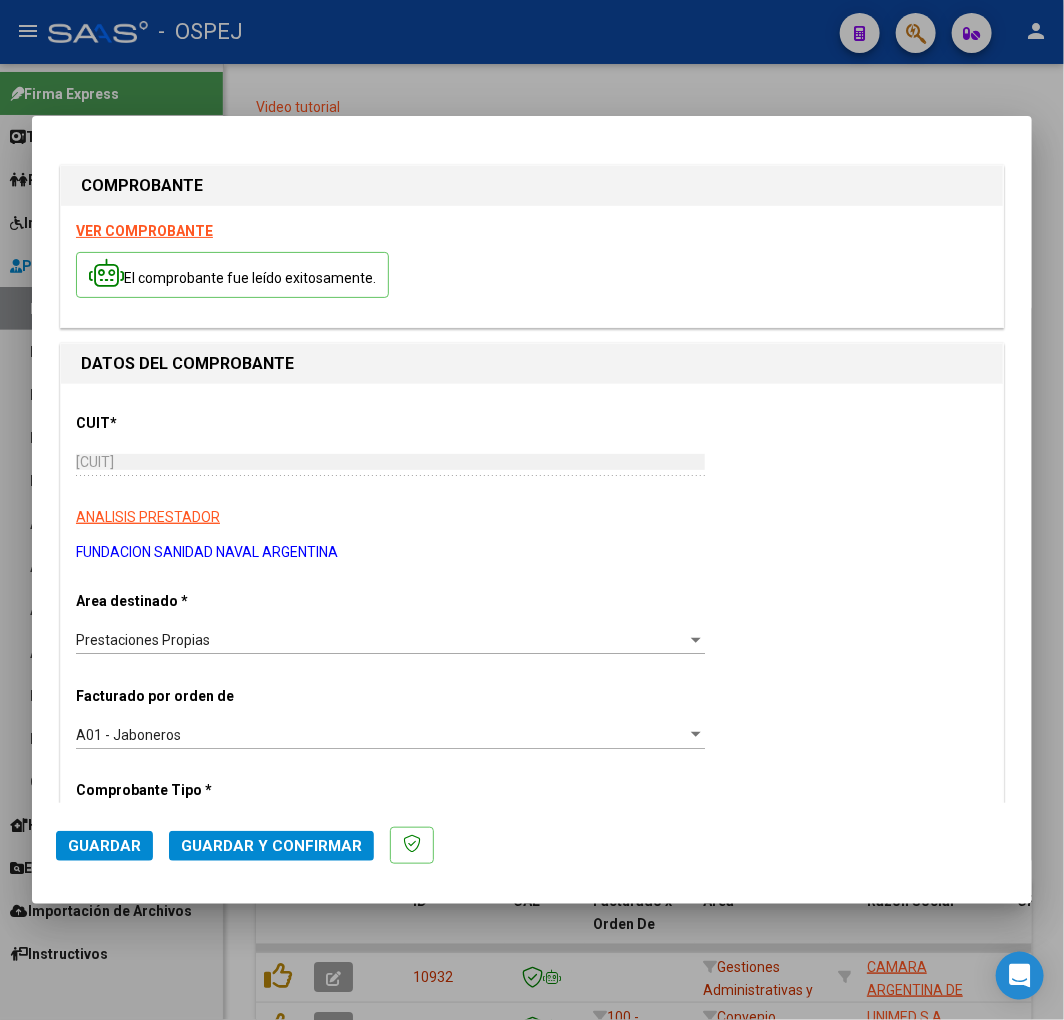 click on "Guardar y Confirmar" 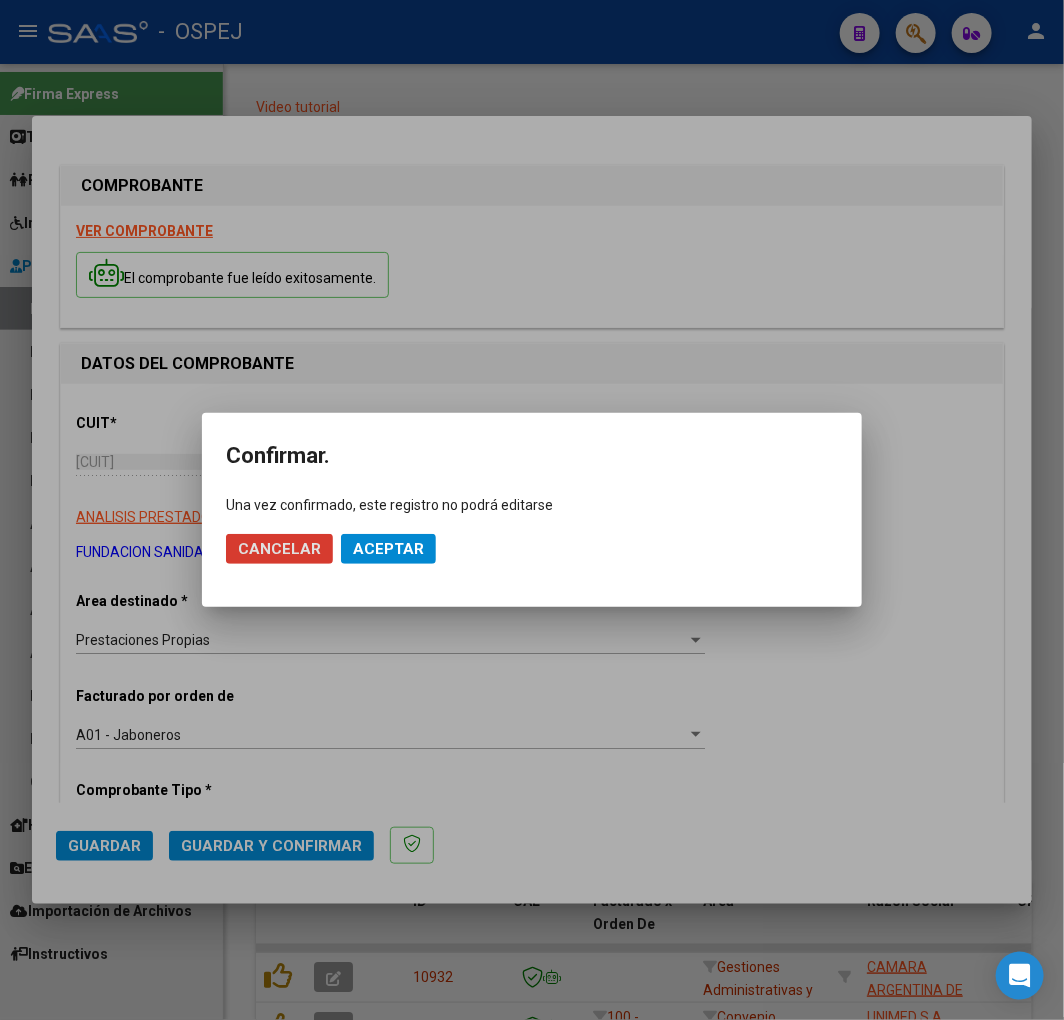click on "Aceptar" 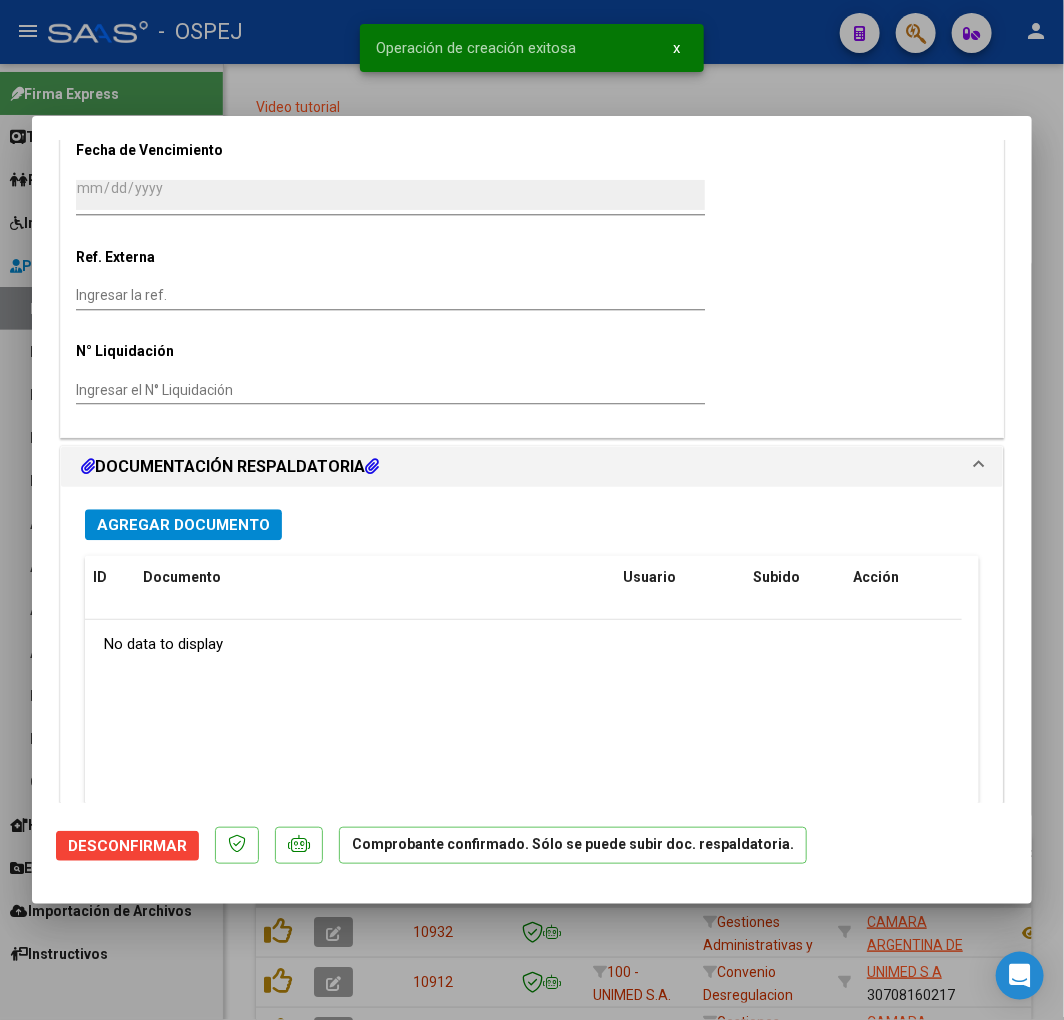 scroll, scrollTop: 1555, scrollLeft: 0, axis: vertical 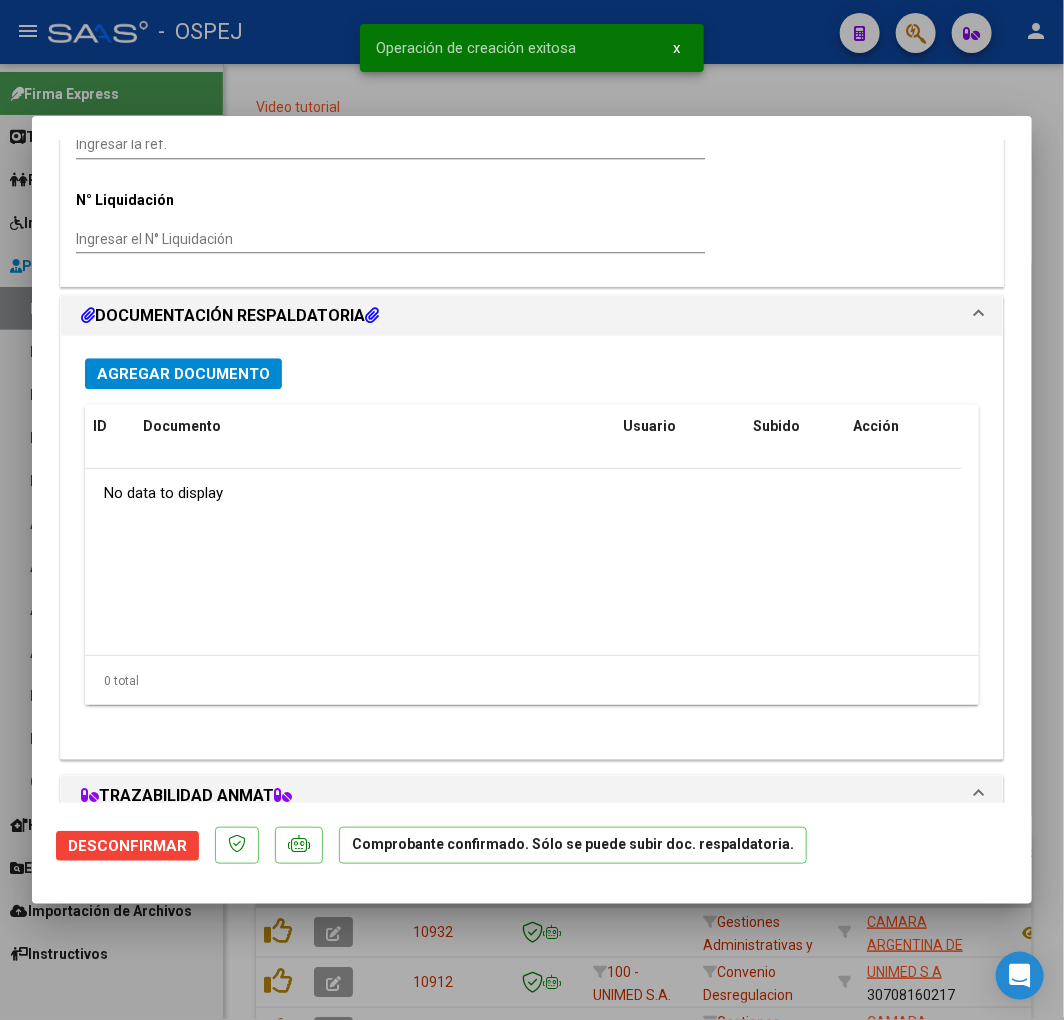 click on "Agregar Documento" at bounding box center [183, 374] 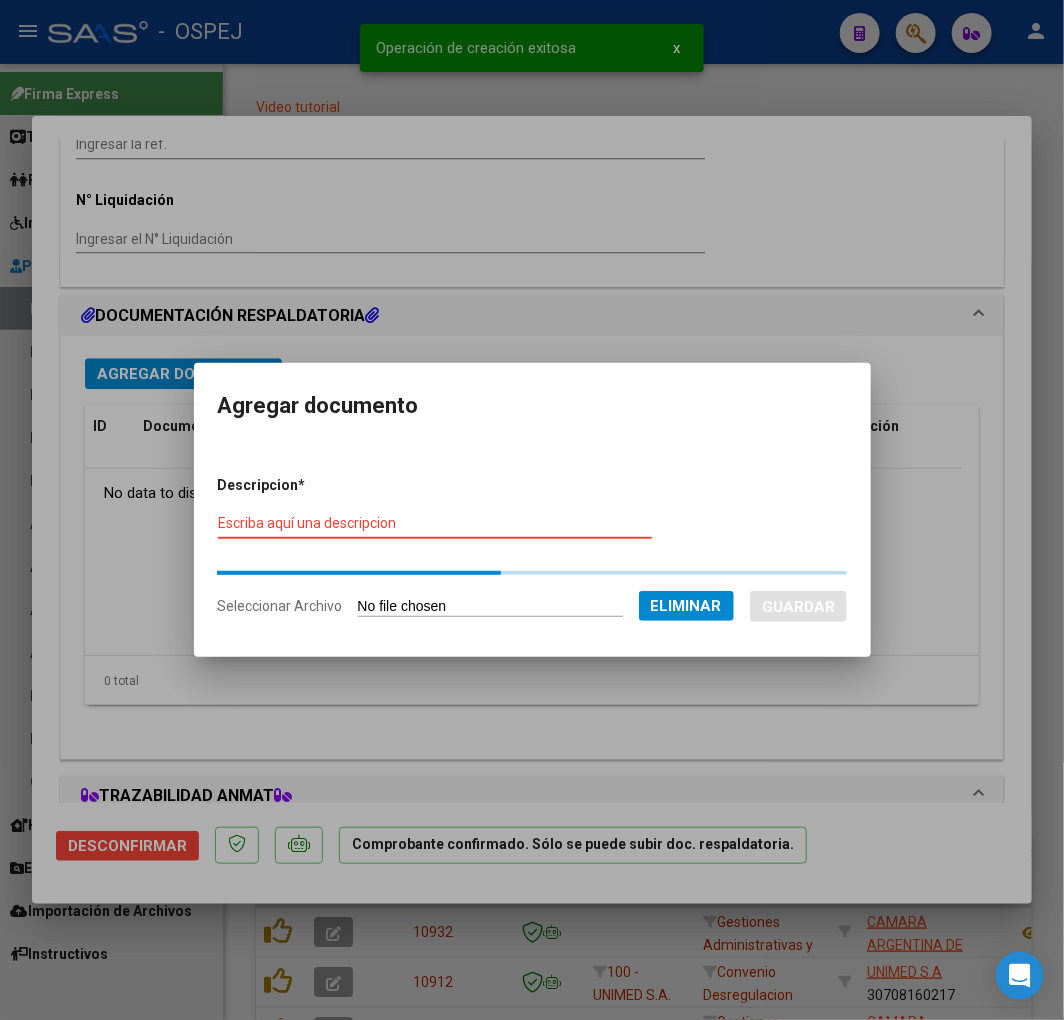 click on "Escriba aquí una descripcion" at bounding box center [435, 523] 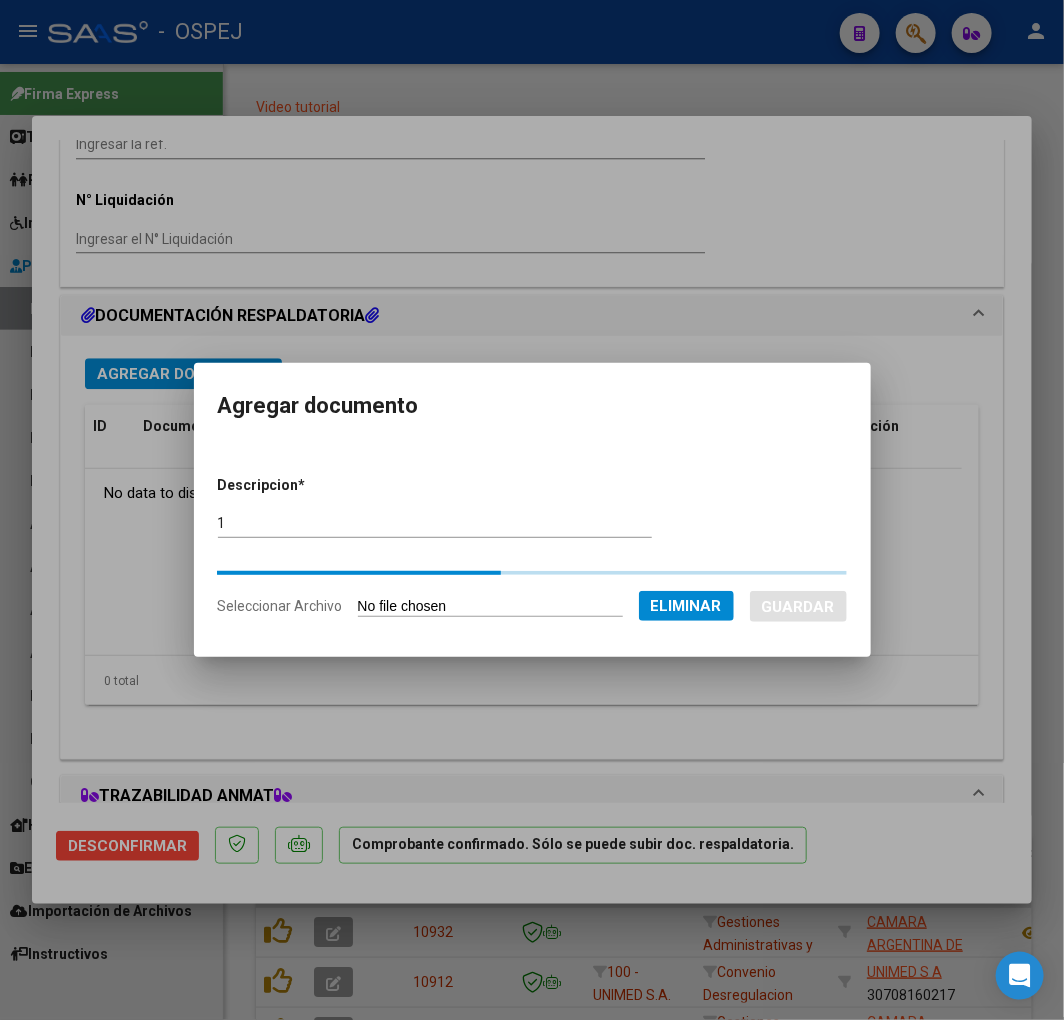 click on "Descripcion  *   1 Escriba aquí una descripcion  Seleccionar Archivo Eliminar Guardar" at bounding box center (532, 547) 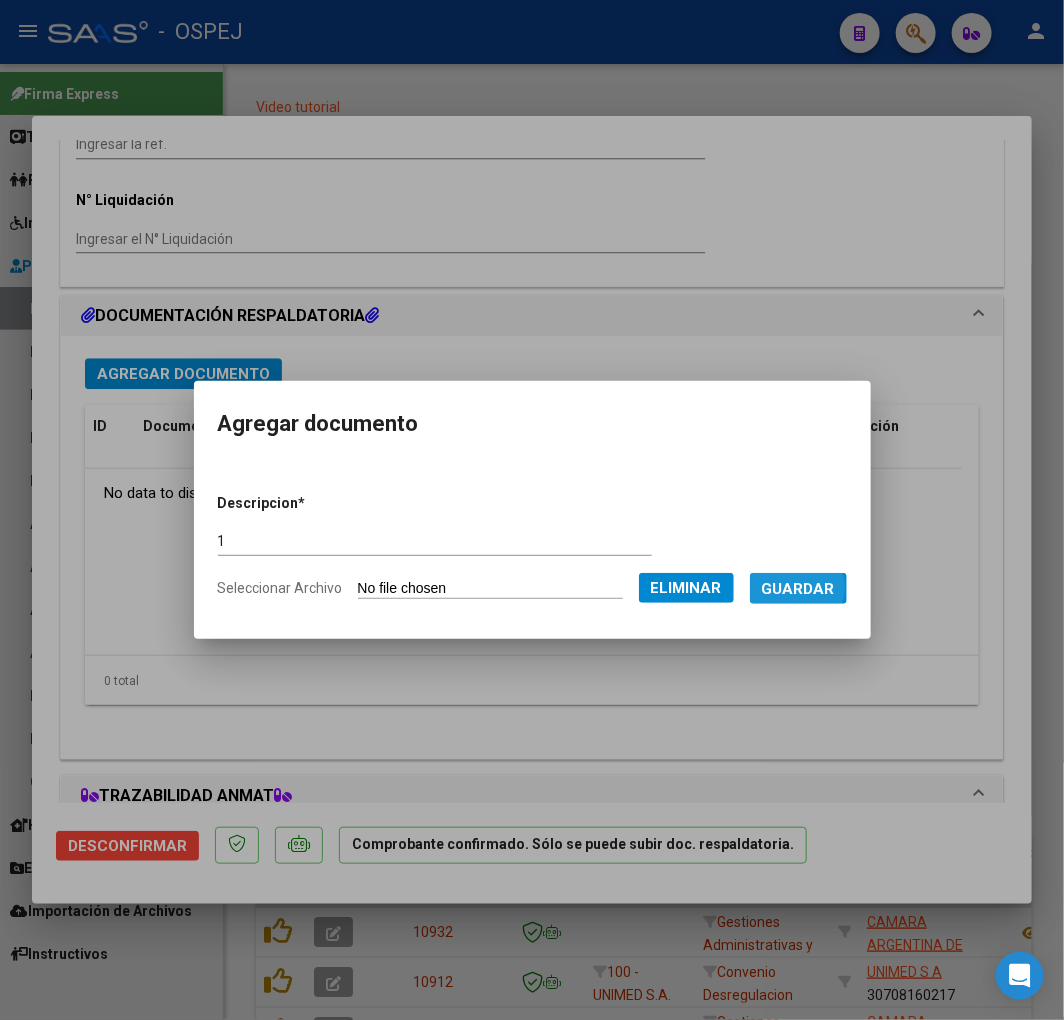 click on "Guardar" at bounding box center (798, 589) 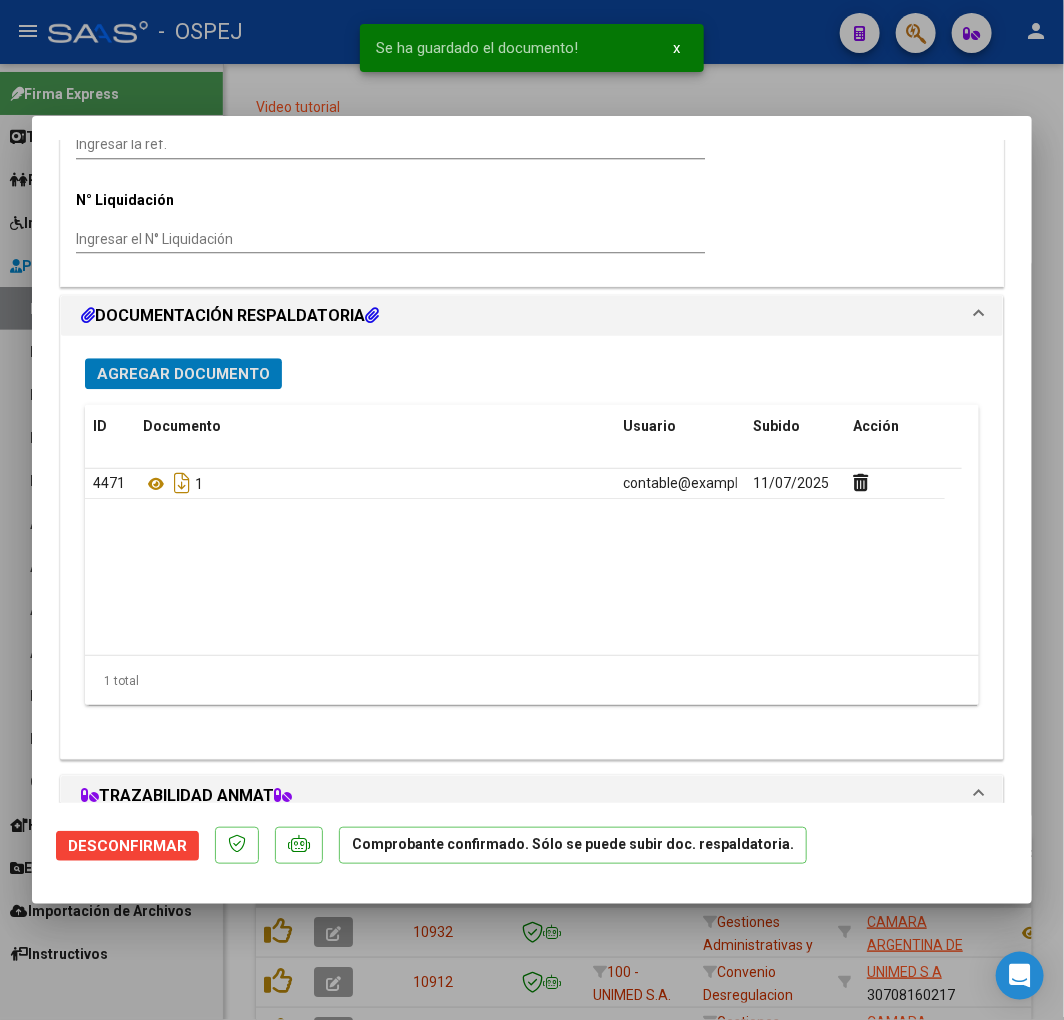 click on "Agregar Documento" at bounding box center (183, 374) 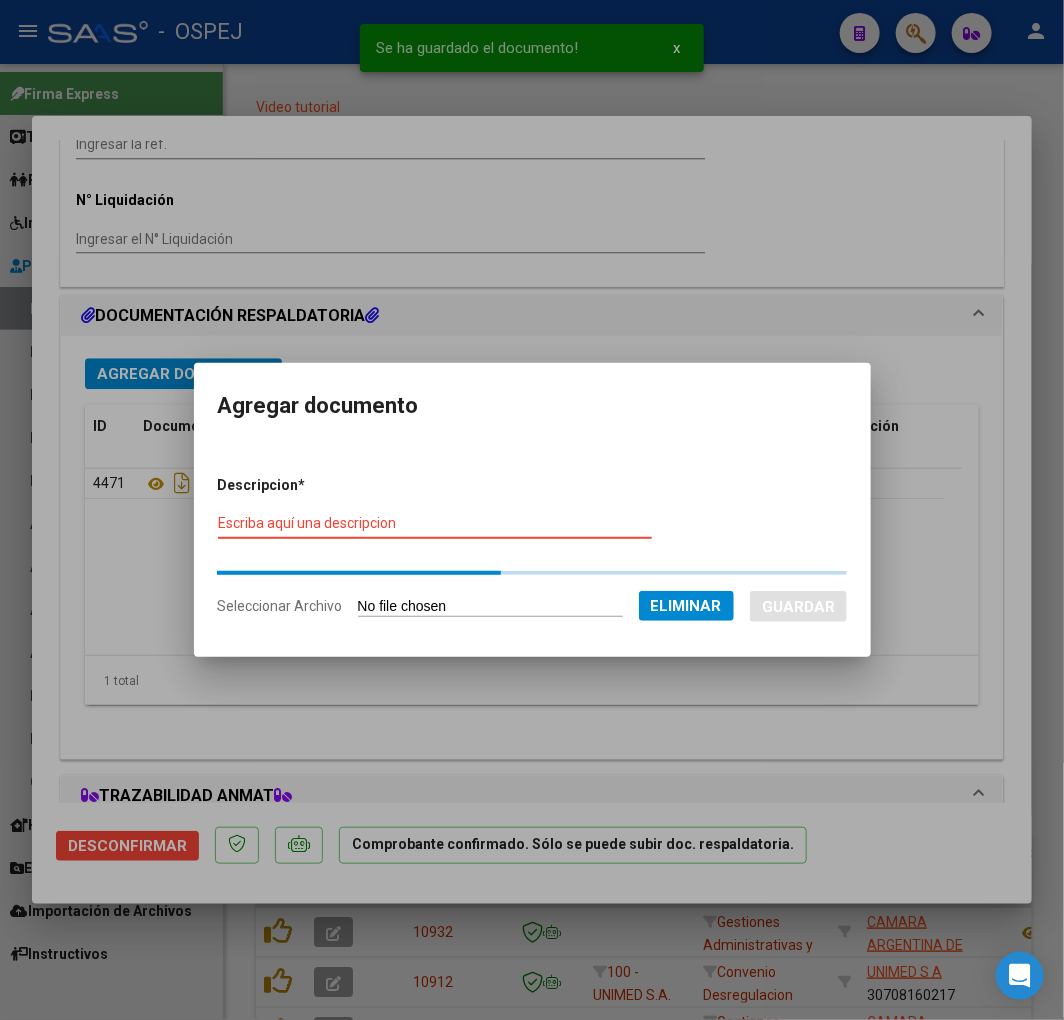 click on "Escriba aquí una descripcion" at bounding box center [435, 524] 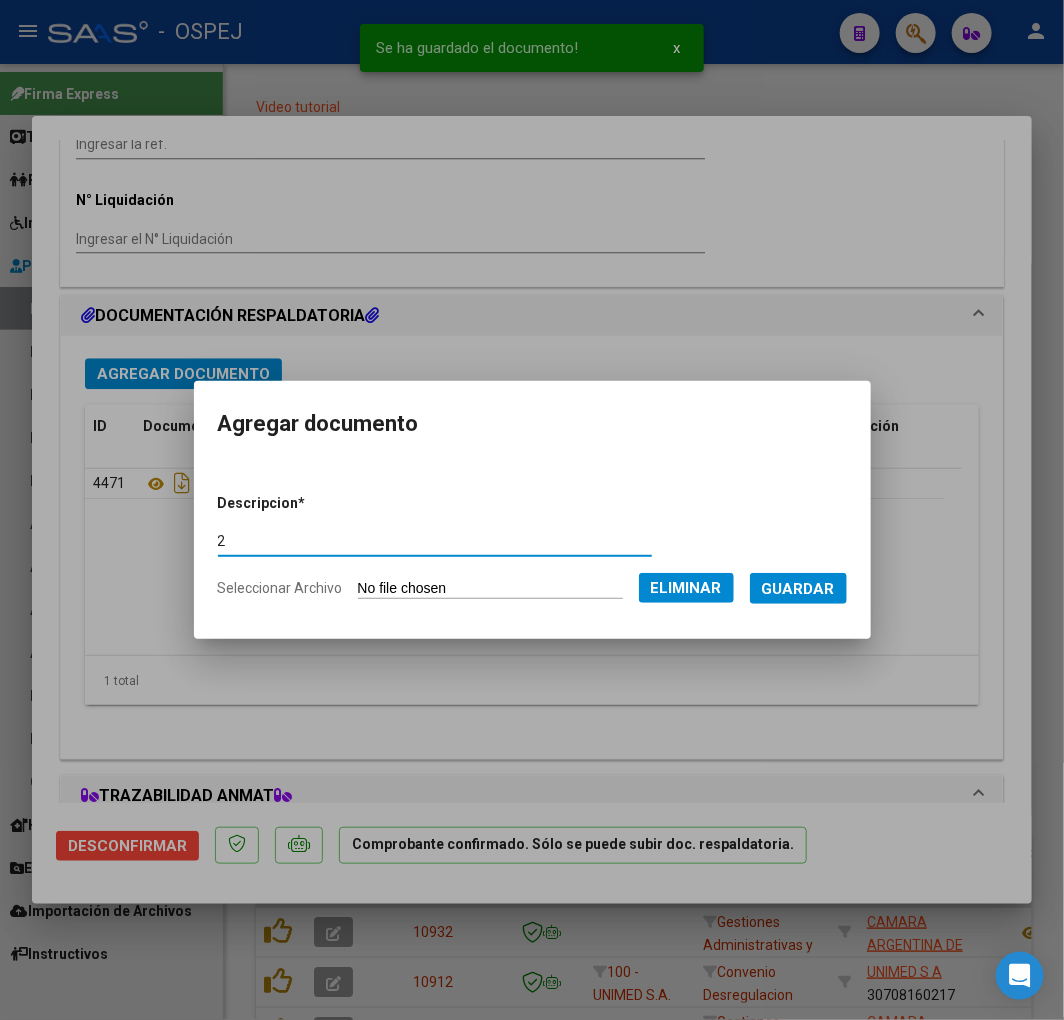 click on "Guardar" at bounding box center (798, 589) 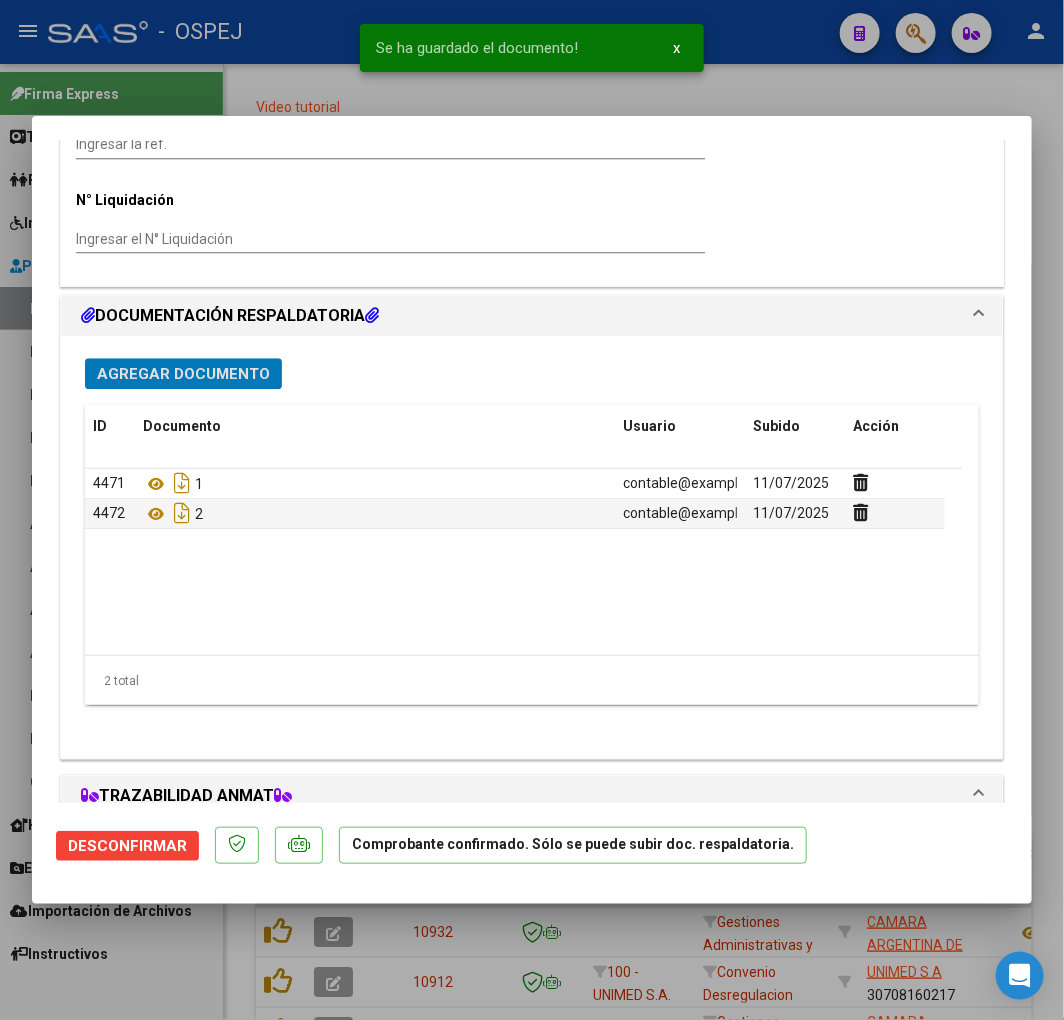 click at bounding box center (532, 510) 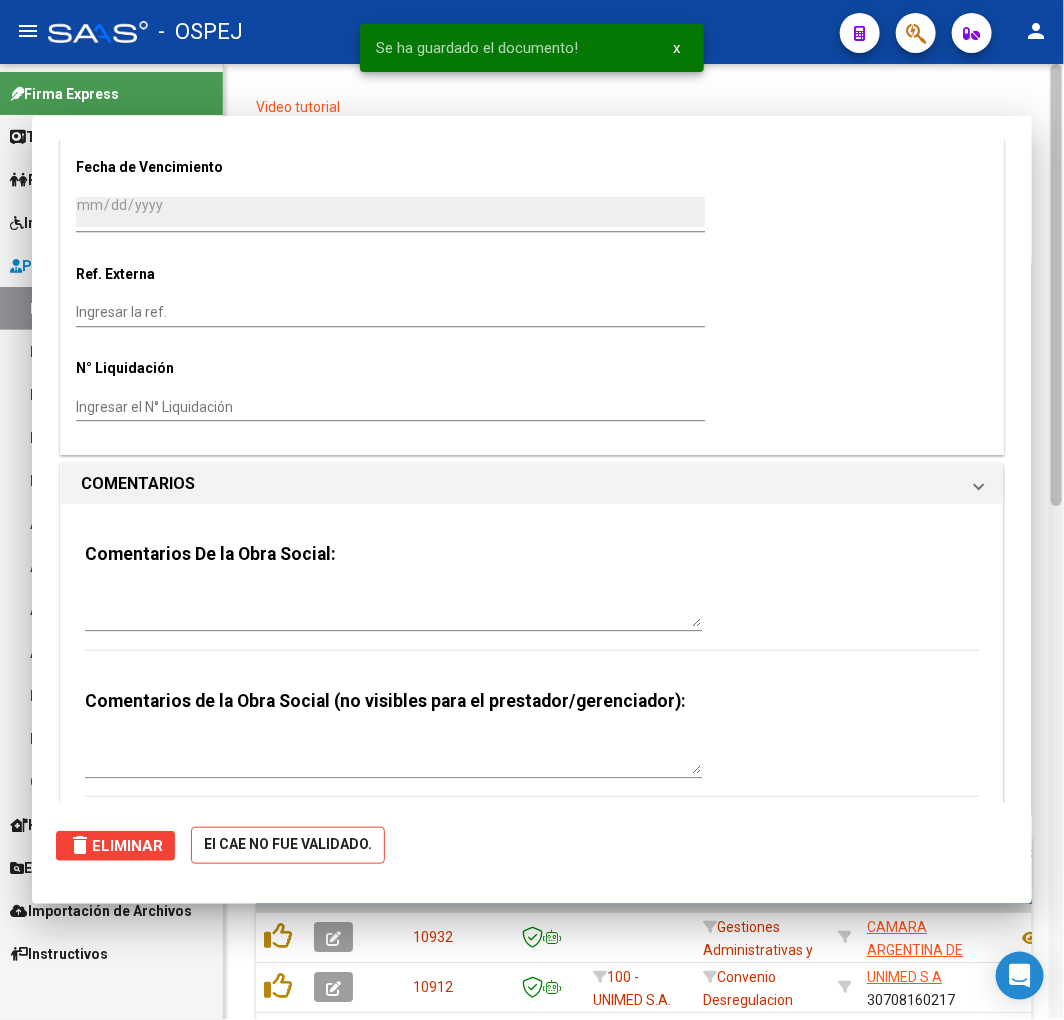 scroll, scrollTop: 0, scrollLeft: 0, axis: both 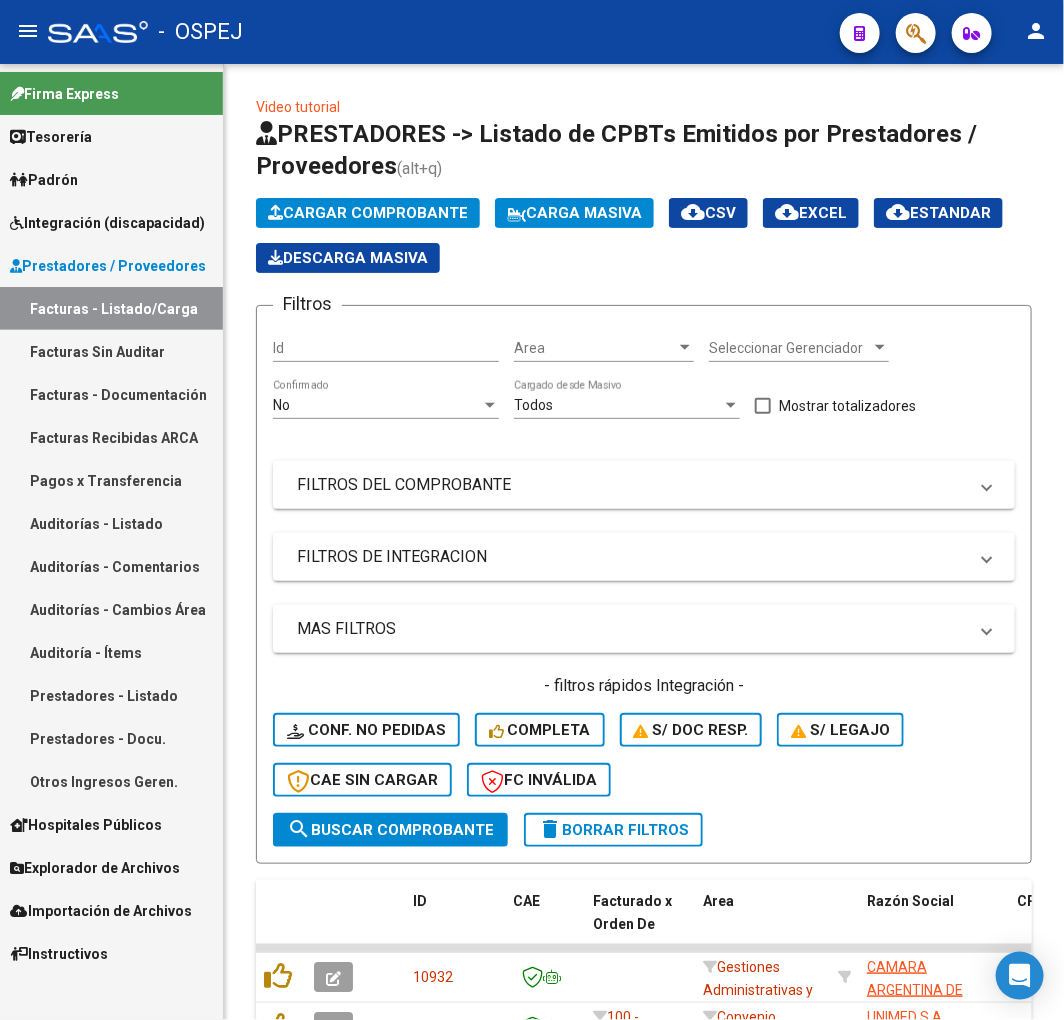 click on "Auditorías - Listado" at bounding box center (111, 523) 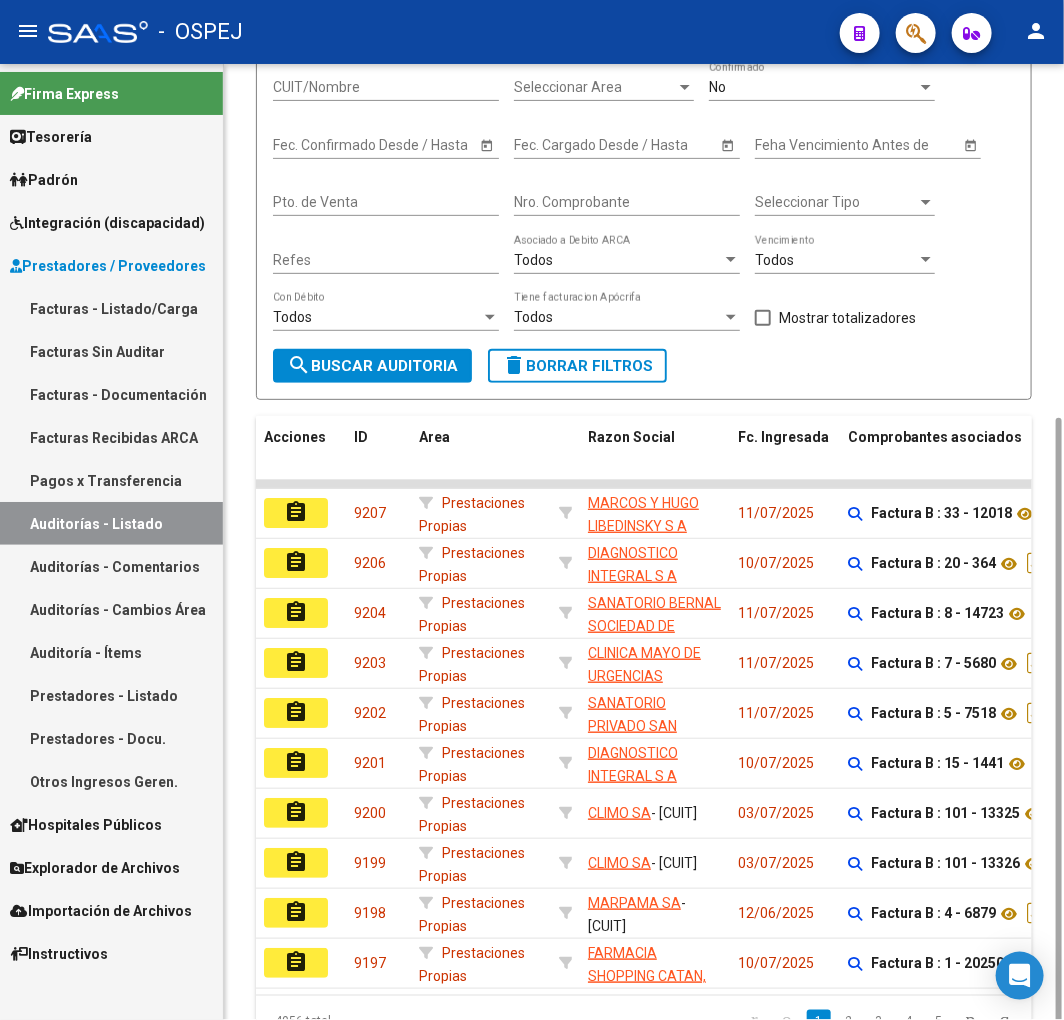 scroll, scrollTop: 330, scrollLeft: 0, axis: vertical 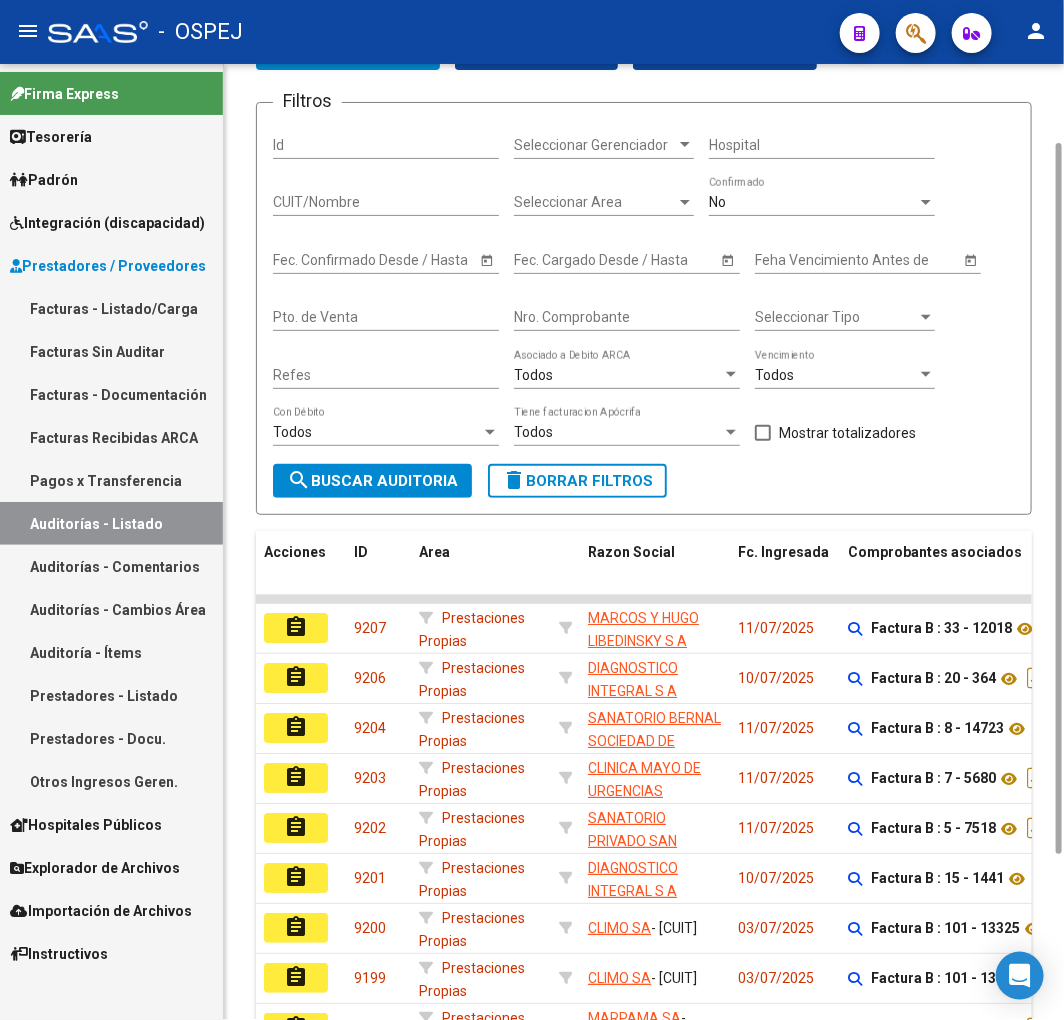 click on "No  Confirmado" 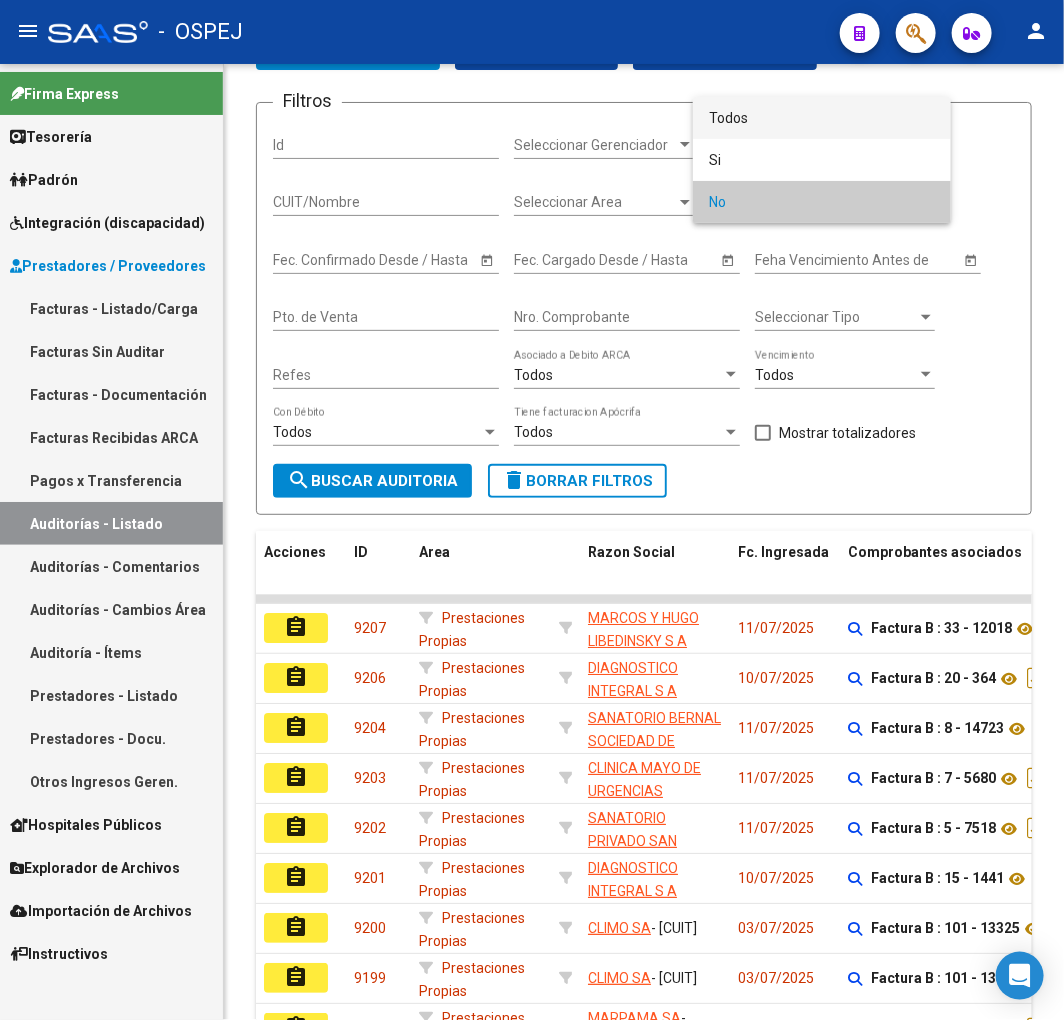 click on "Todos" at bounding box center (822, 118) 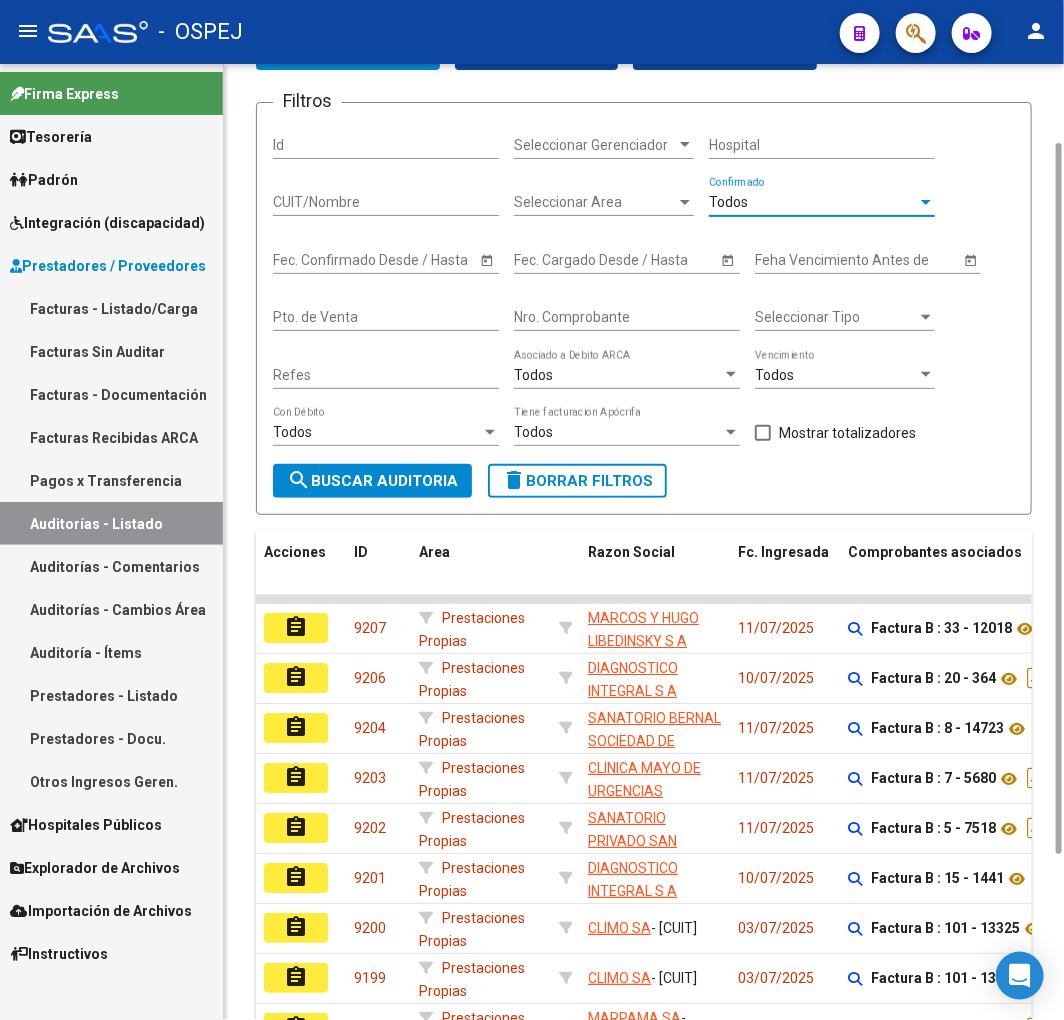click on "Nro. Comprobante" at bounding box center (627, 317) 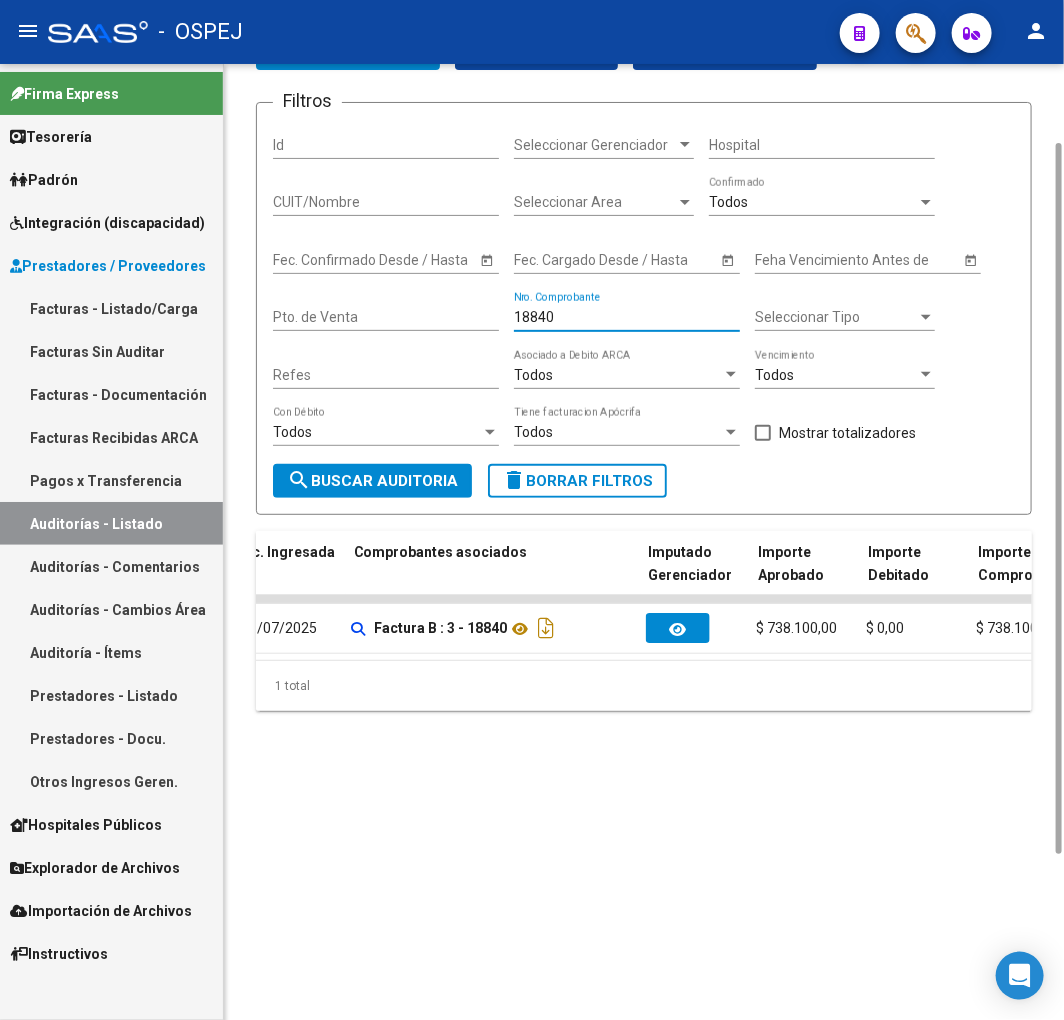 scroll, scrollTop: 0, scrollLeft: 502, axis: horizontal 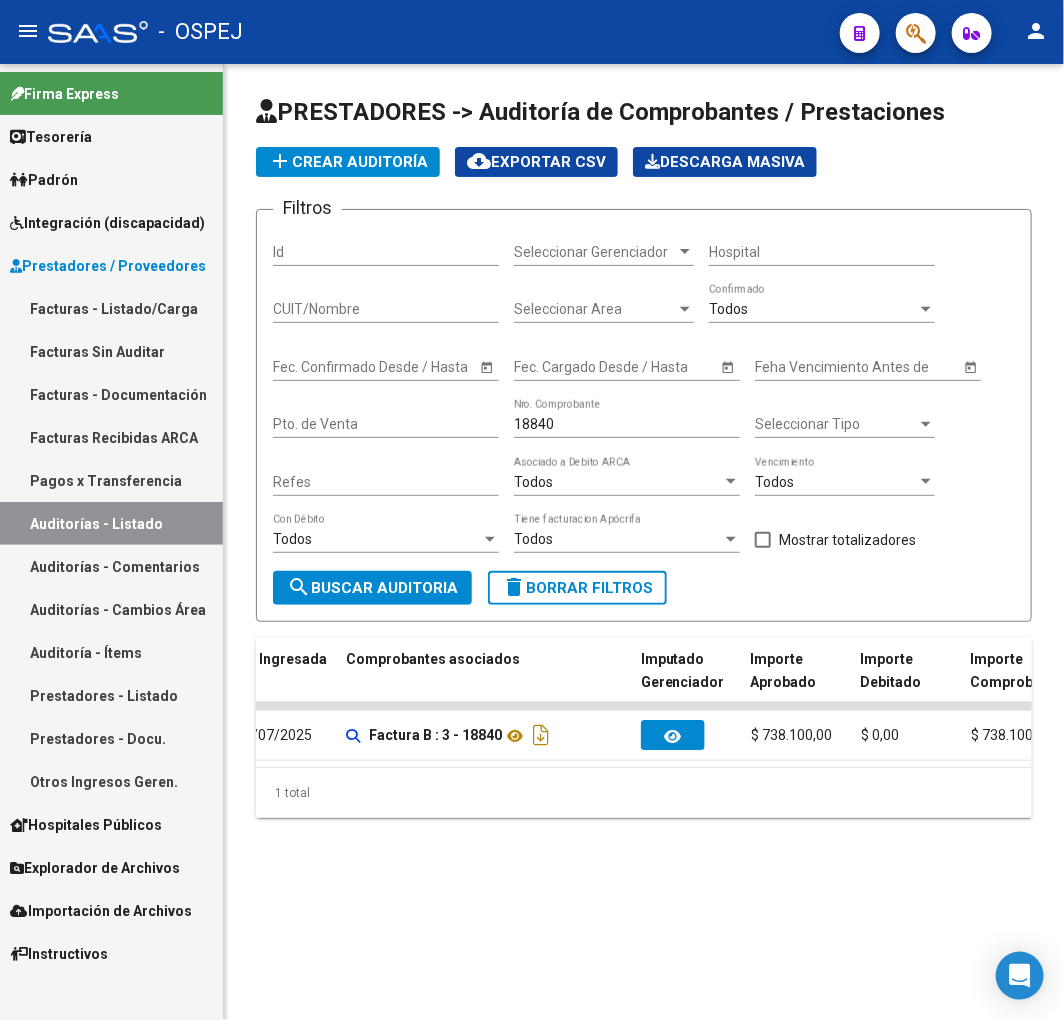 click on "Facturas - Listado/Carga" at bounding box center [111, 308] 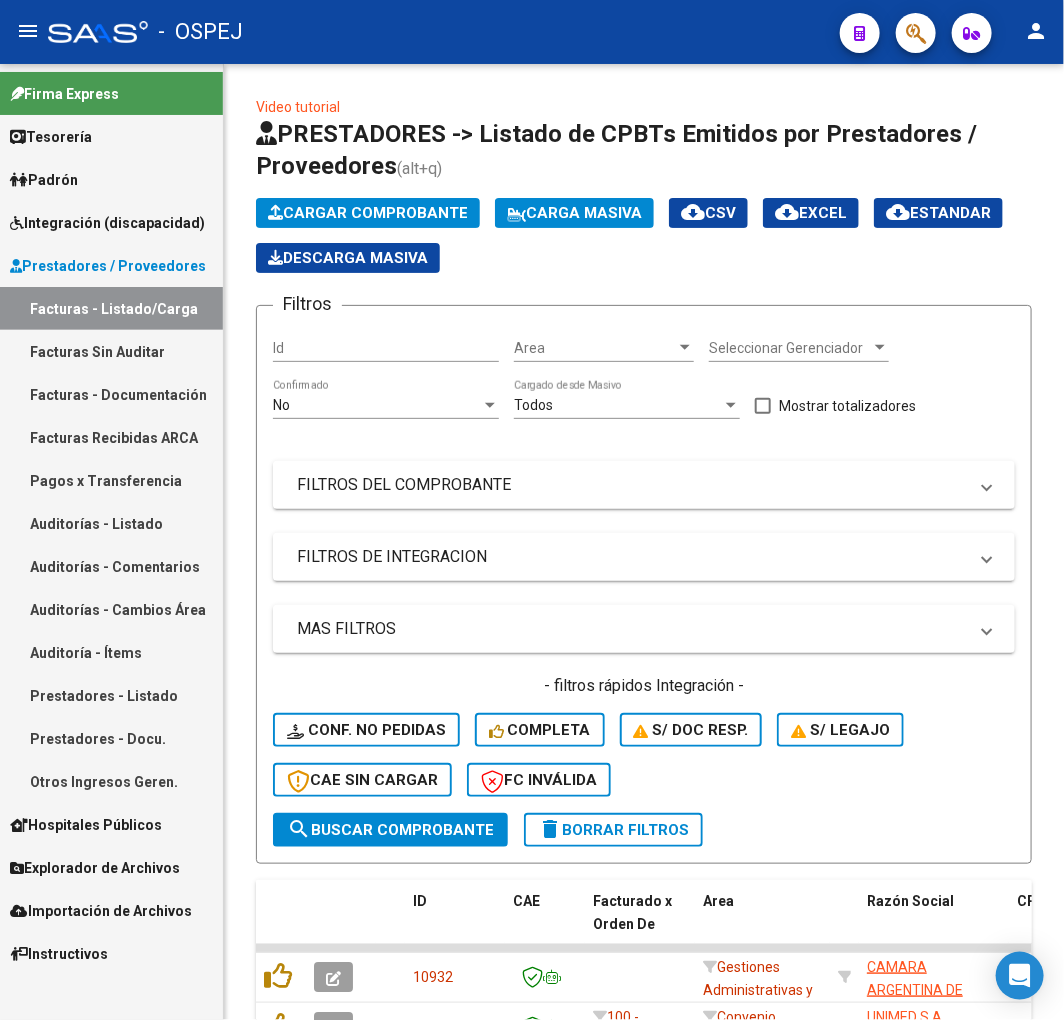 click on "Video tutorial   PRESTADORES -> Listado de CPBTs Emitidos por Prestadores / Proveedores (alt+q)   Cargar Comprobante
Carga Masiva  cloud_download  CSV  cloud_download  EXCEL  cloud_download  Estandar   Descarga Masiva
Filtros Id Area Area Seleccionar Gerenciador Seleccionar Gerenciador No  Confirmado Todos  Cargado desde Masivo   Mostrar totalizadores   FILTROS DEL COMPROBANTE  Comprobante Tipo Comprobante Tipo Start date – Fec. Comprobante Desde / Hasta Días Emisión Desde(cant. días) Días Emisión Hasta(cant. días) CUIT / Razón Social Pto. Venta Nro. Comprobante Código SSS CAE Válido CAE Válido Todos  Cargado Módulo Hosp. Todos  Tiene facturacion Apócrifa Hospital Refes  FILTROS DE INTEGRACION  Todos  Cargado en Para Enviar SSS Período De Prestación Campos del Archivo de Rendición Devuelto x SSS (dr_envio) Todos  Rendido x SSS (dr_envio) Tipo de Registro Tipo de Registro Período Presentación Período Presentación Campos del Legajo Asociado (preaprobación) Todos   MAS FILTROS  –" 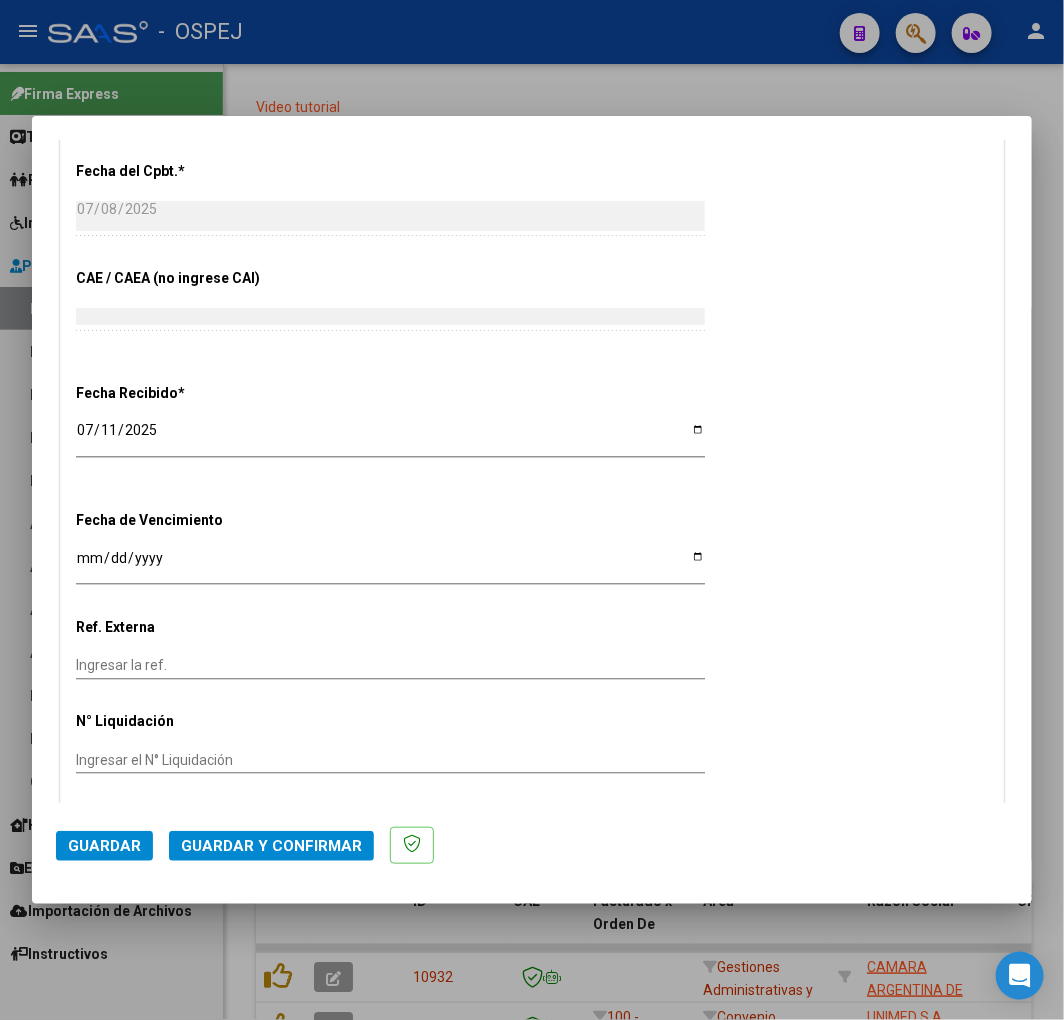scroll, scrollTop: 1066, scrollLeft: 0, axis: vertical 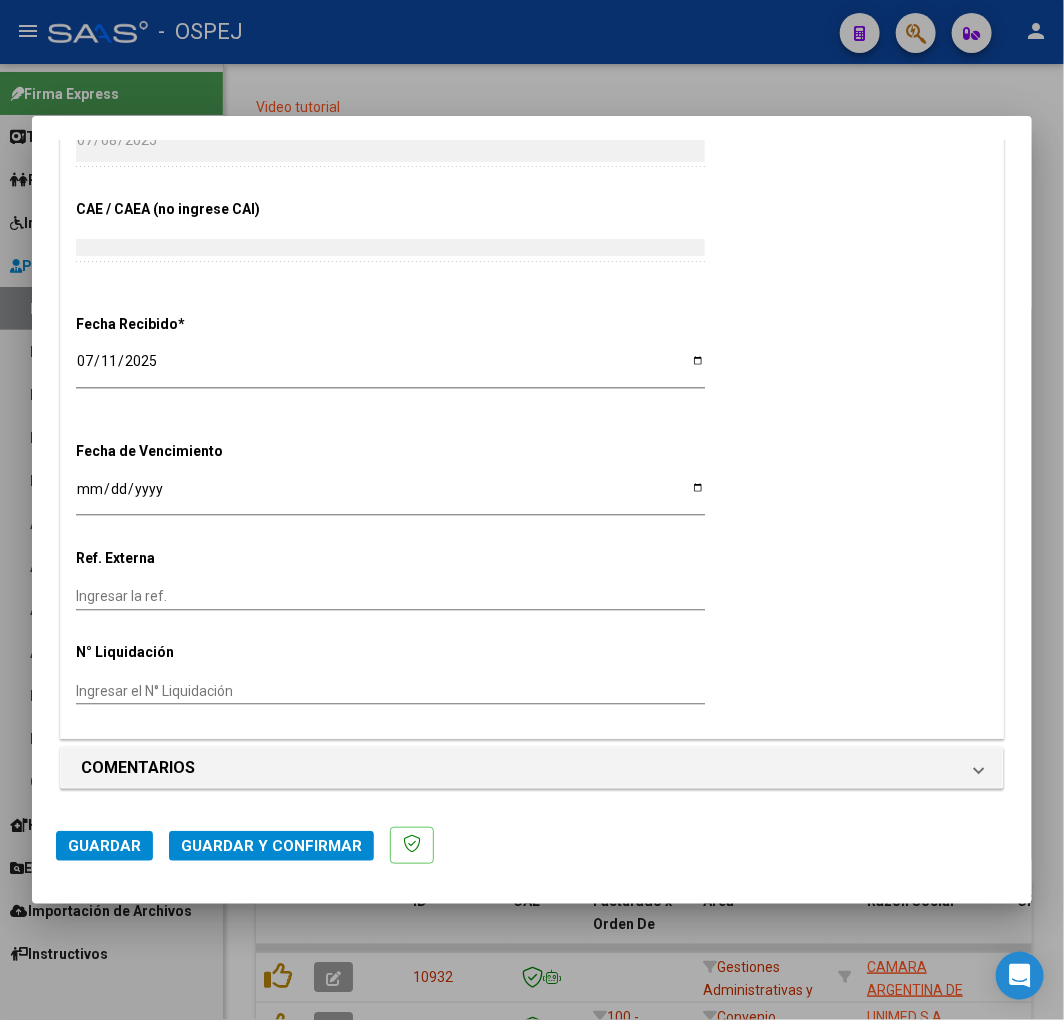click on "Guardar y Confirmar" 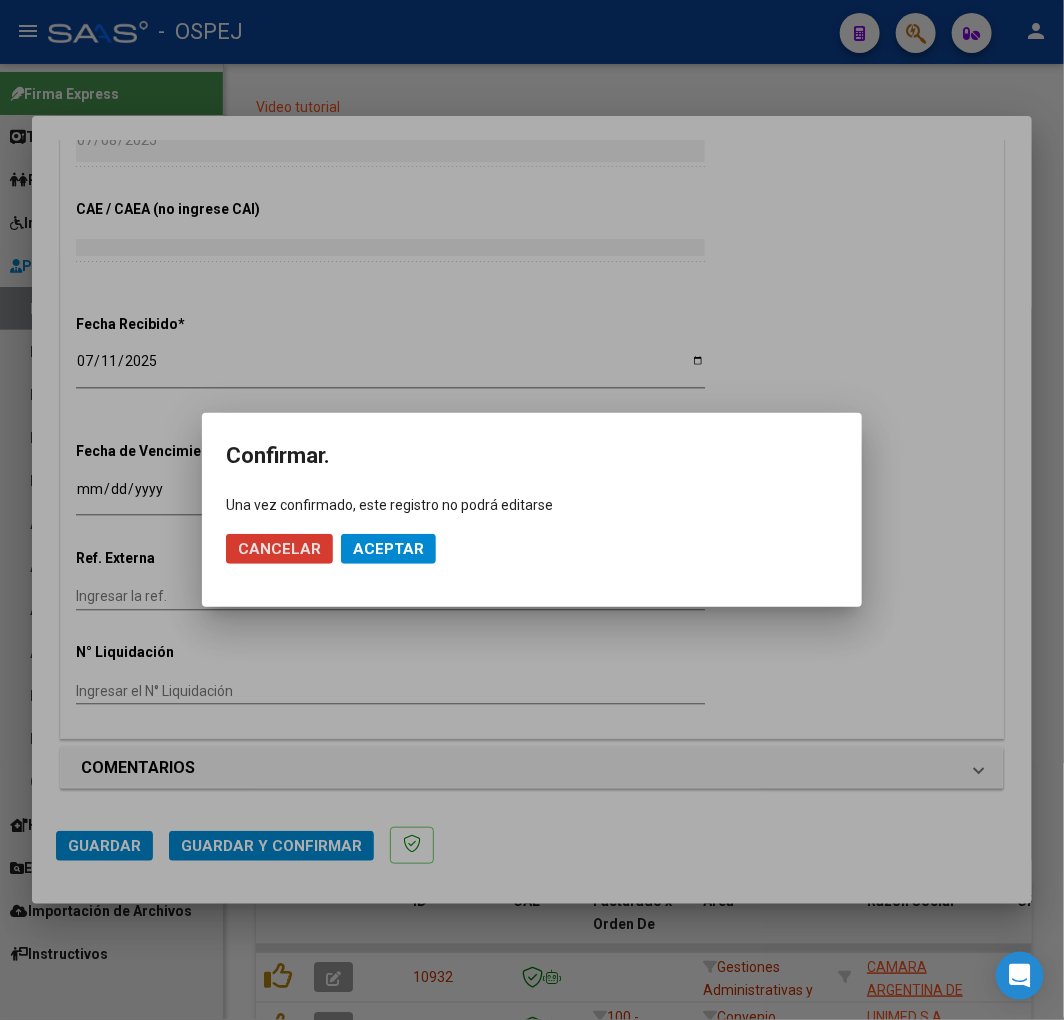 click on "Aceptar" 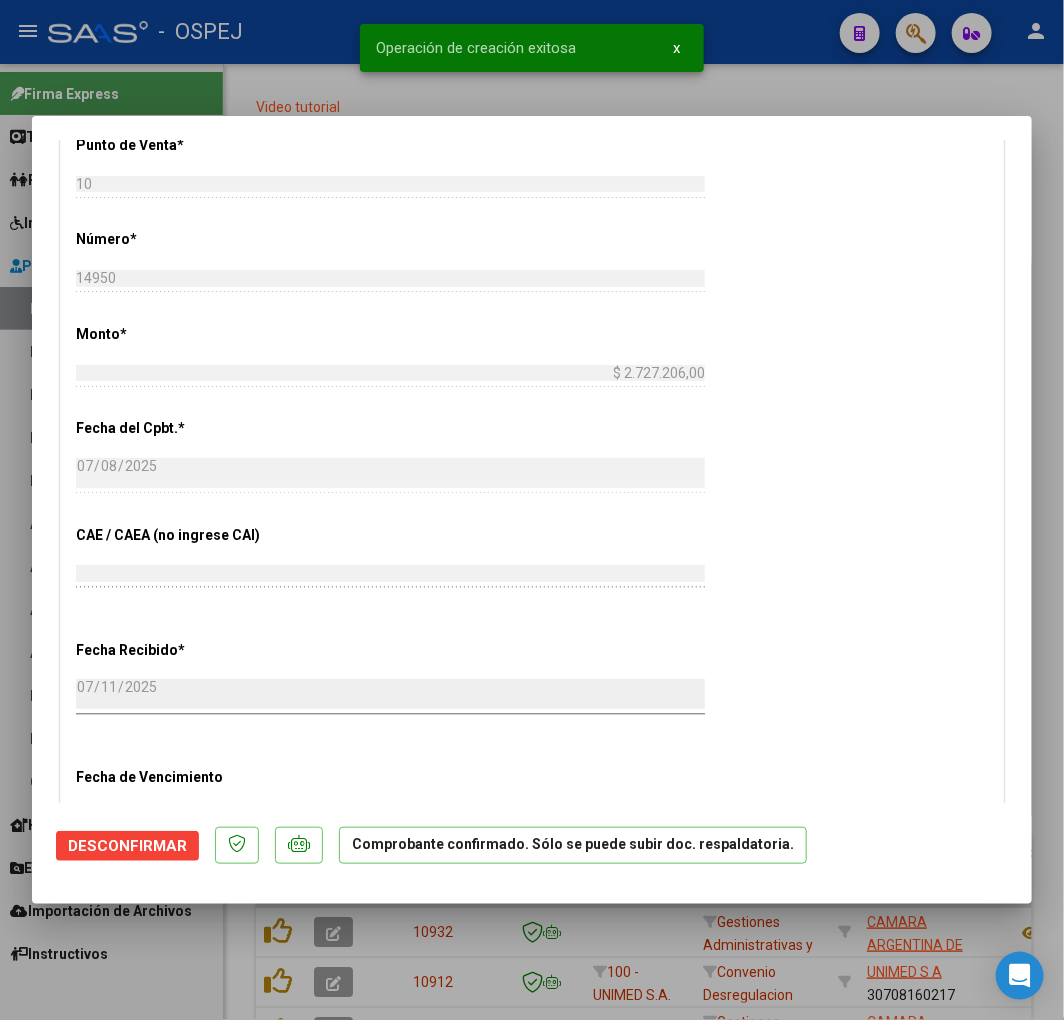 scroll, scrollTop: 1555, scrollLeft: 0, axis: vertical 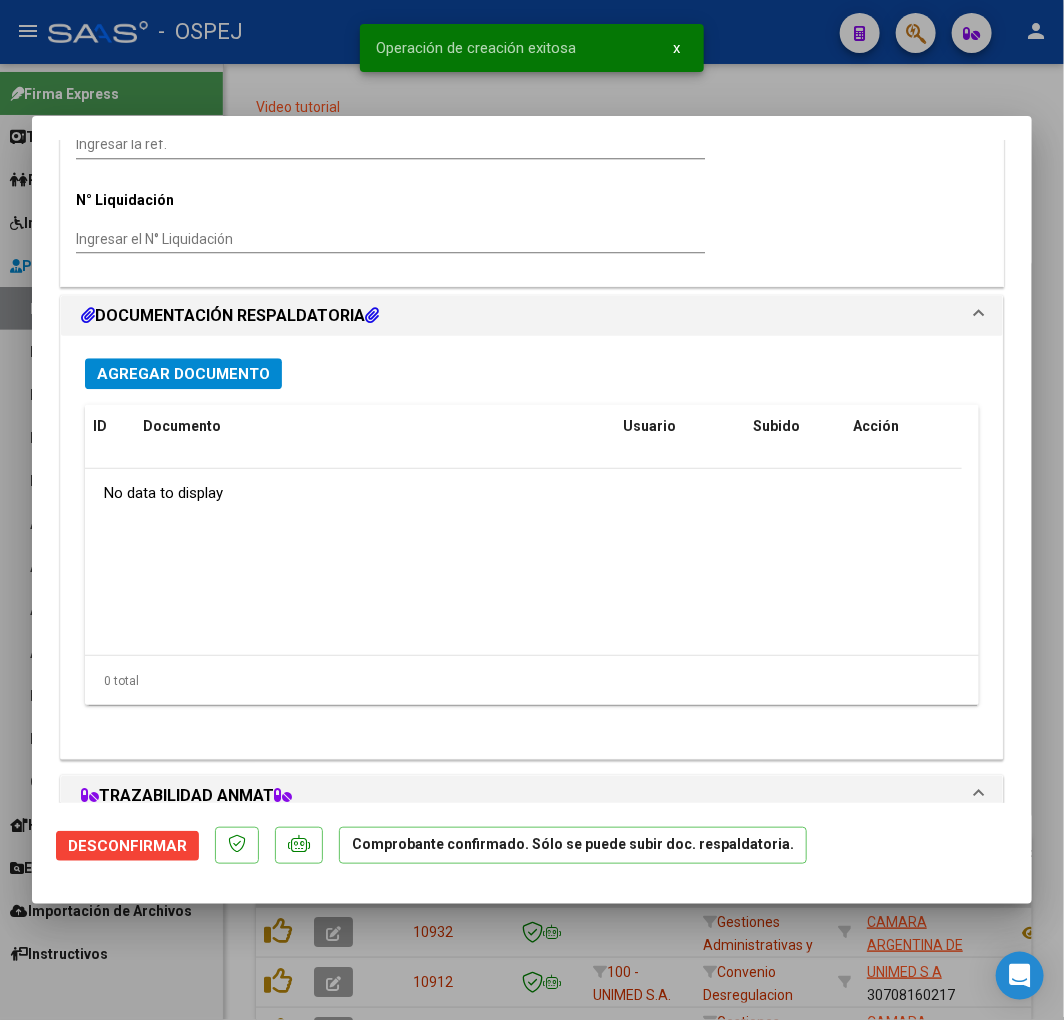 click on "Agregar Documento" at bounding box center (183, 373) 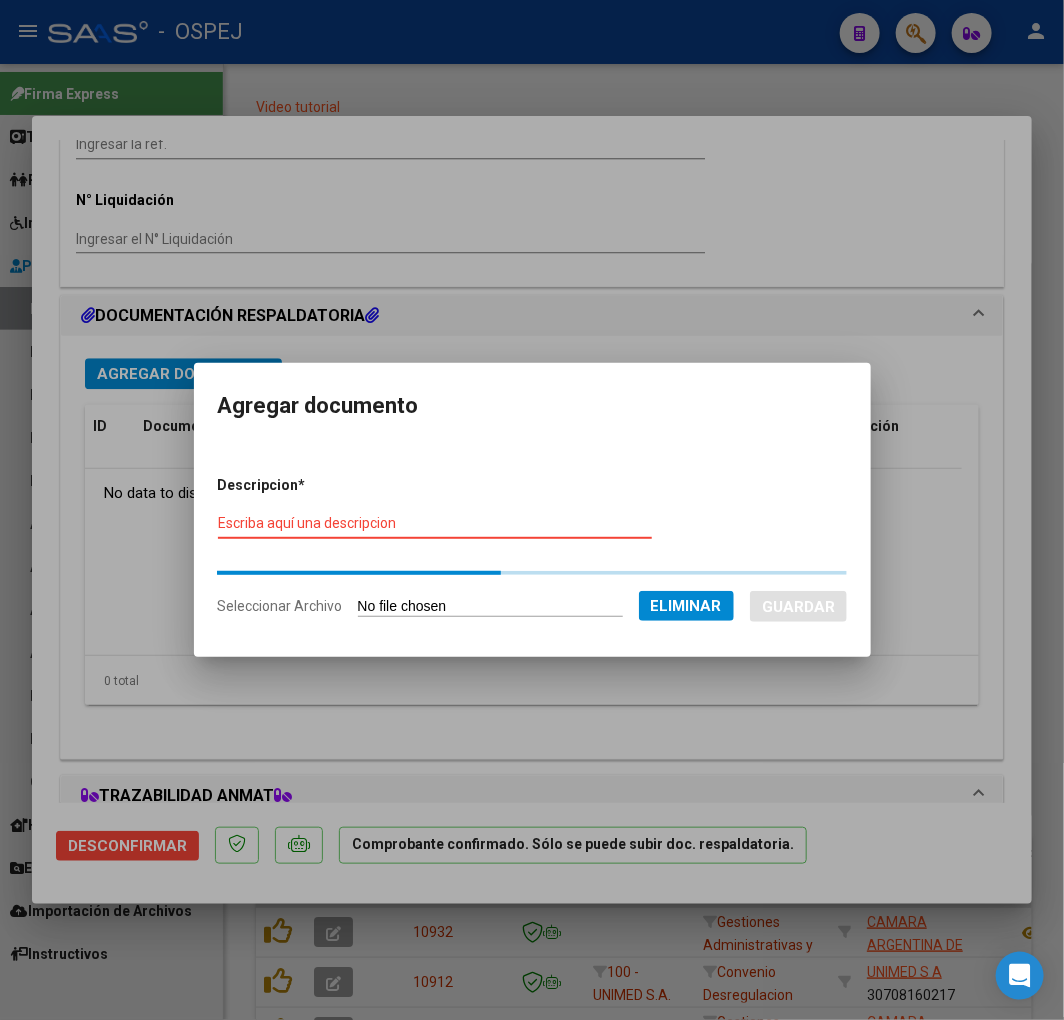 click on "Escriba aquí una descripcion" at bounding box center [435, 523] 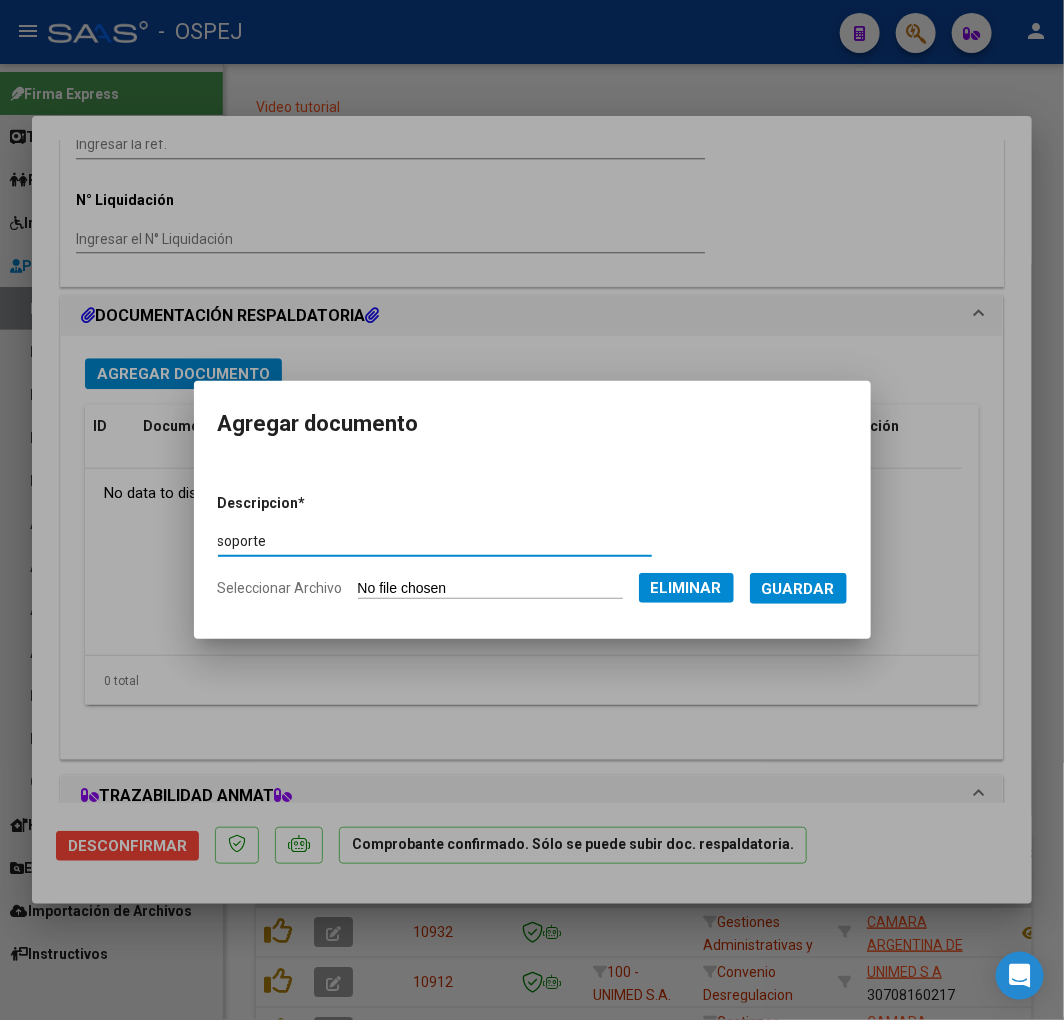 click on "Guardar" at bounding box center (798, 588) 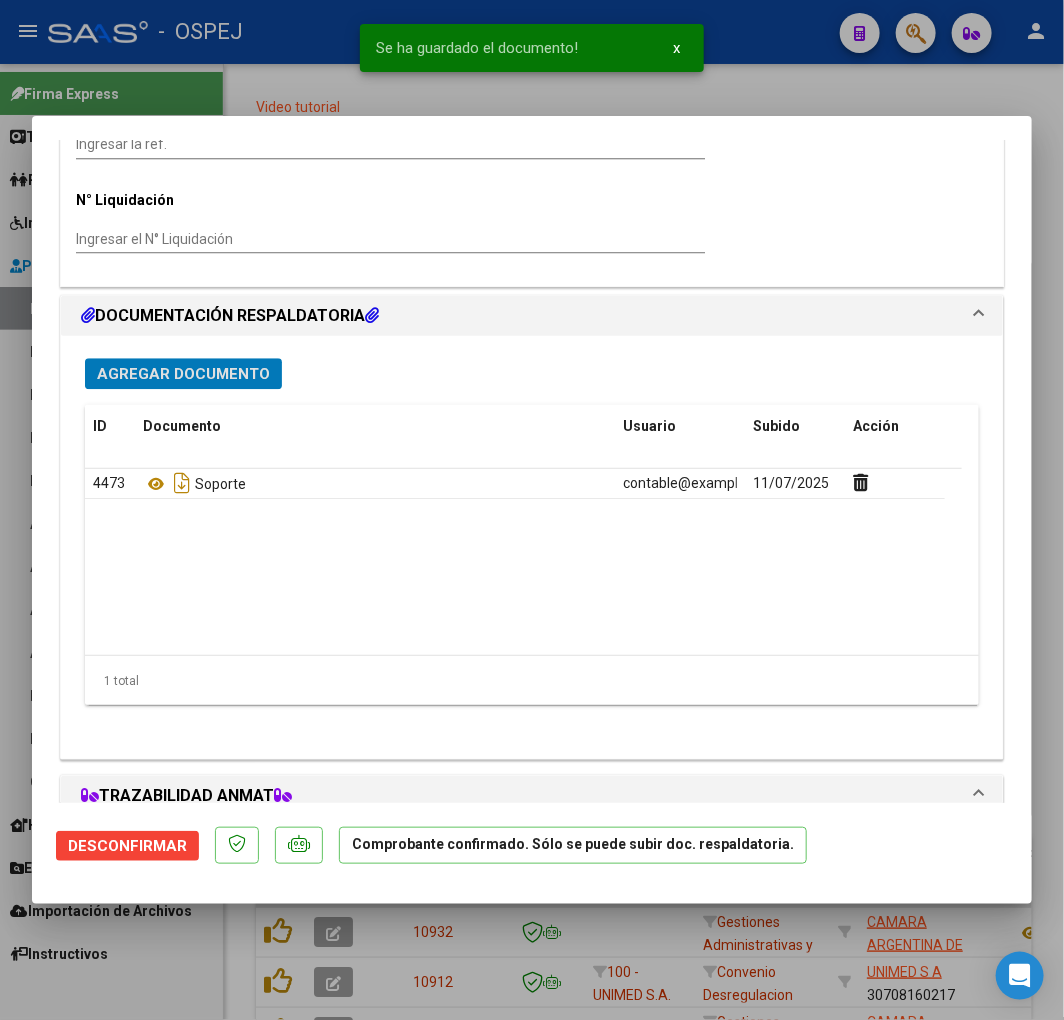 click on "Agregar Documento" at bounding box center [183, 374] 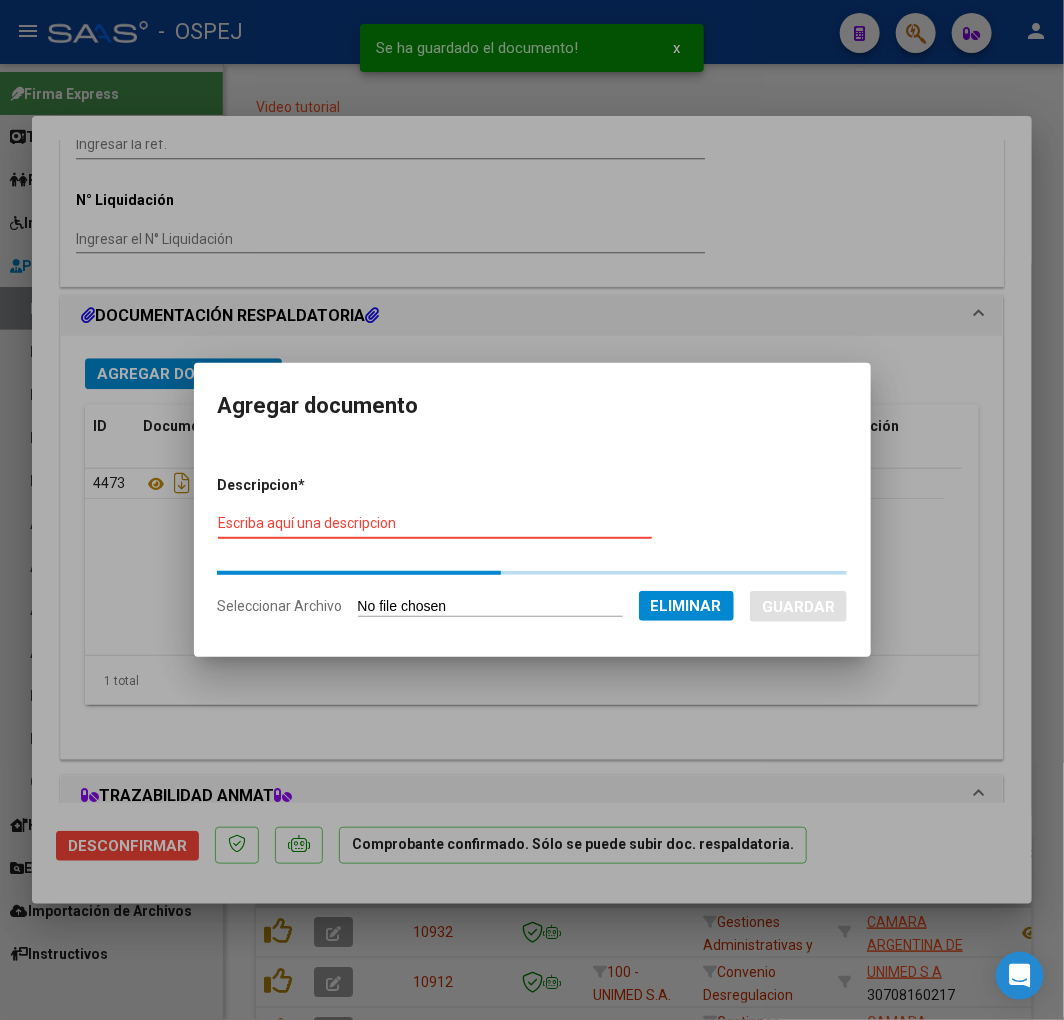 click on "Descripcion  *   Escriba aquí una descripcion  Seleccionar Archivo Eliminar Guardar" at bounding box center [532, 547] 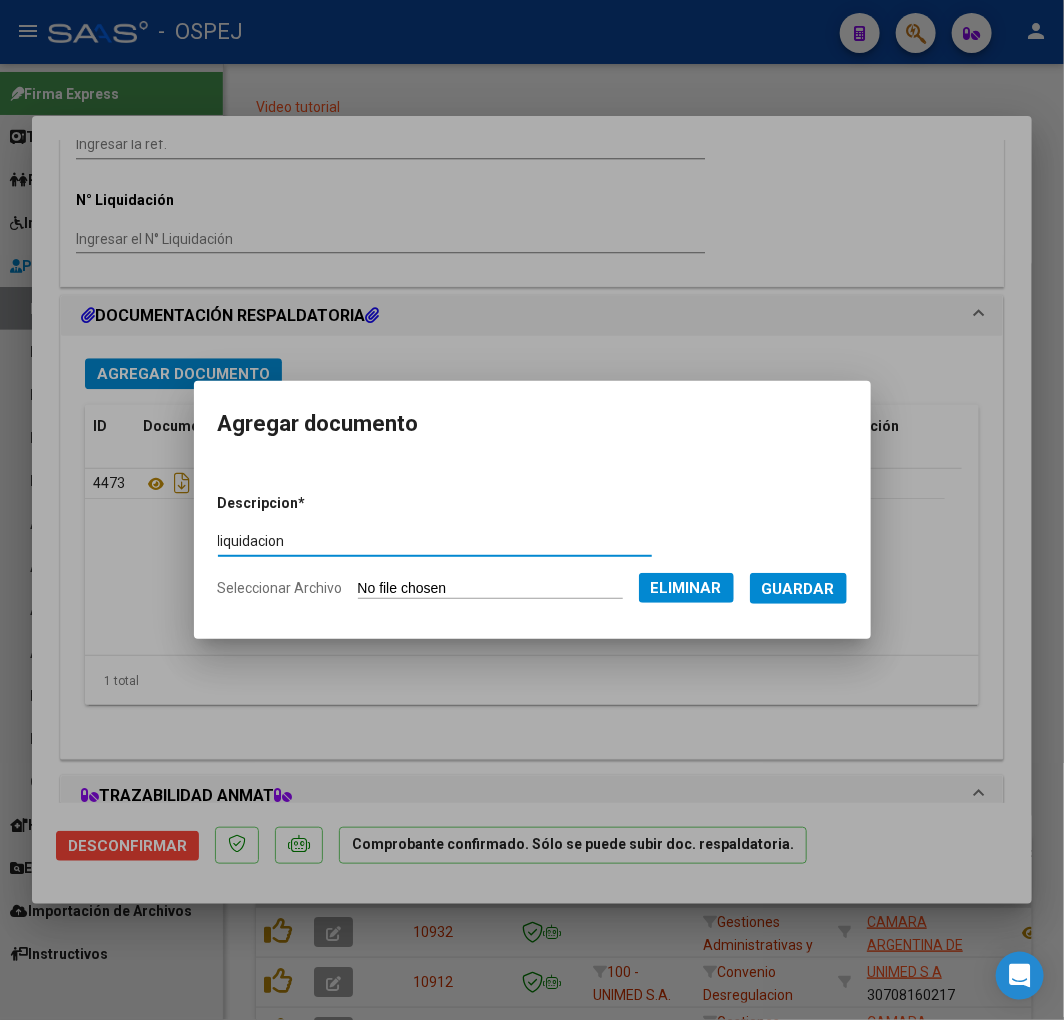 drag, startPoint x: 805, startPoint y: 583, endPoint x: 761, endPoint y: 570, distance: 45.88028 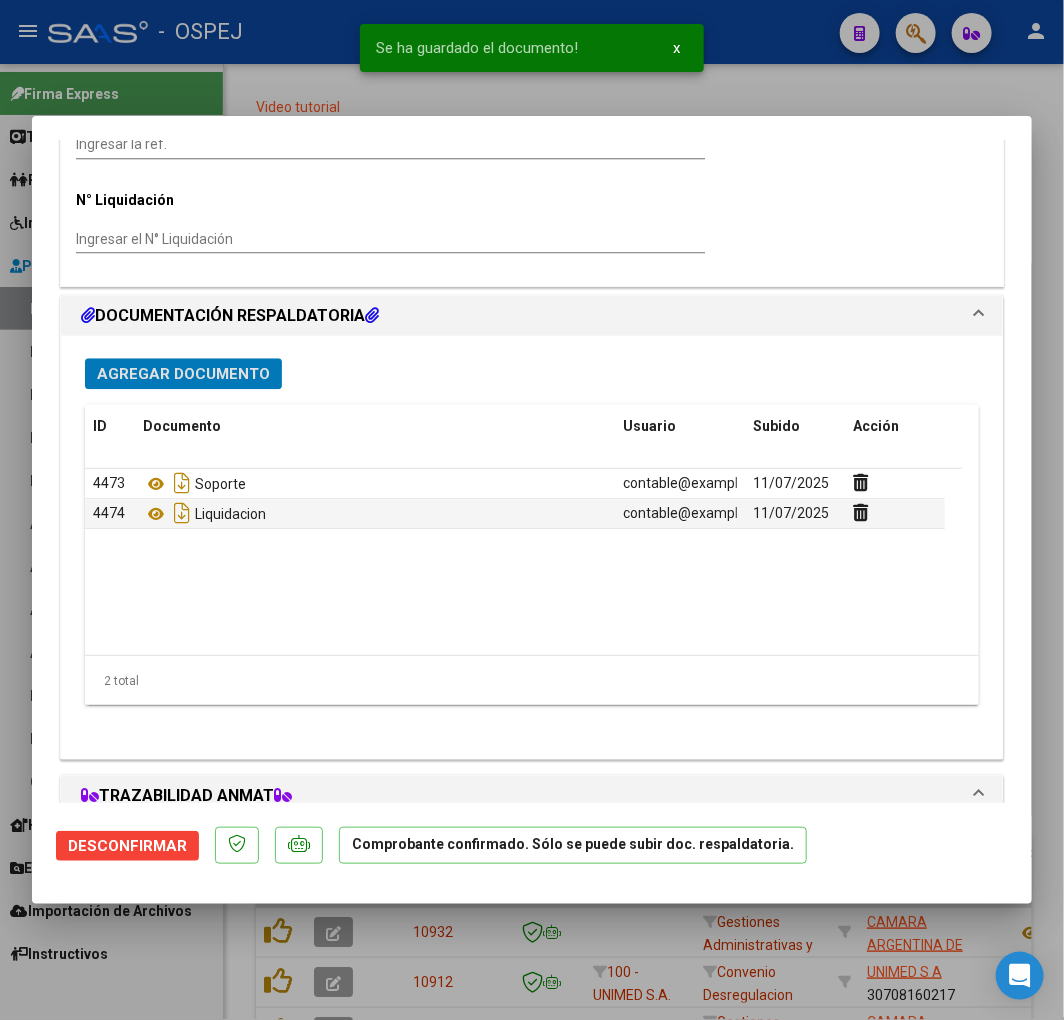 click on "Agregar Documento" at bounding box center (183, 374) 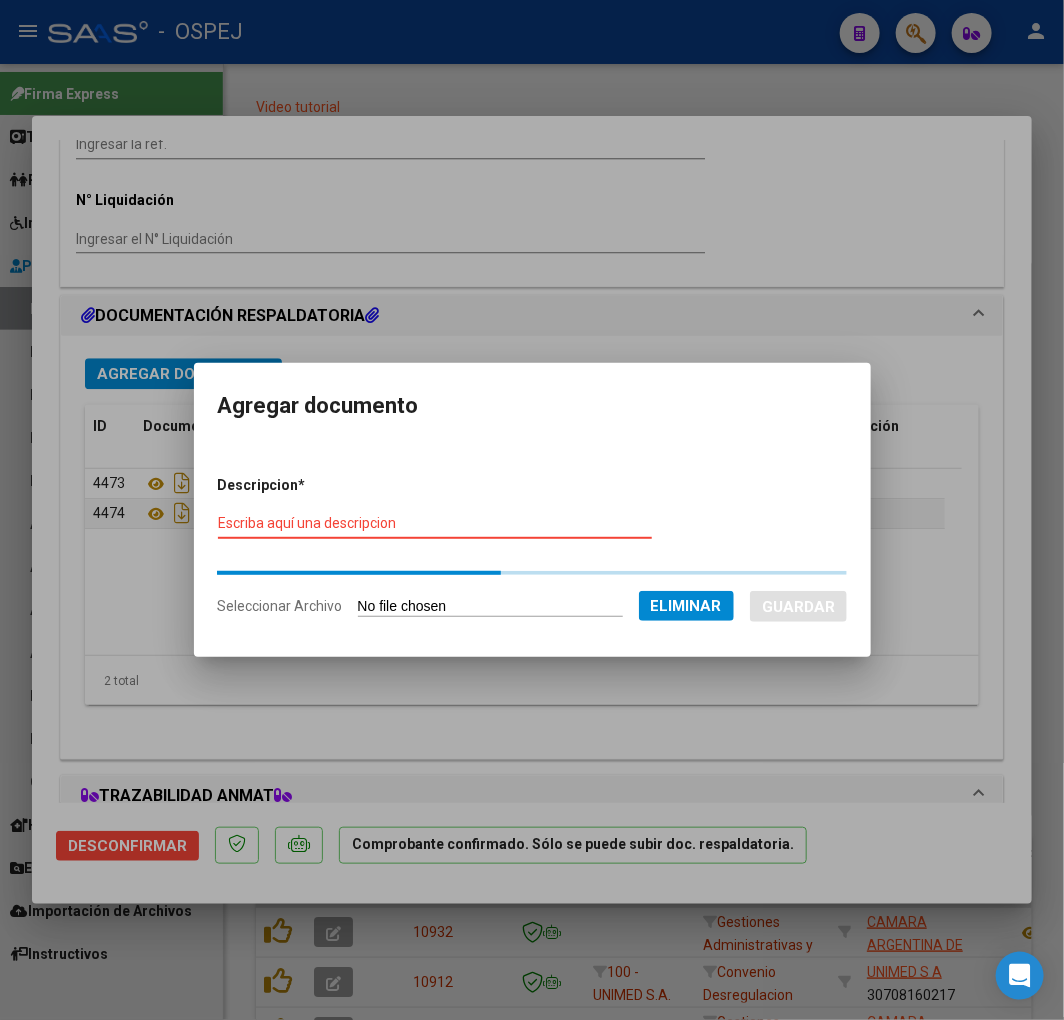 click on "Escriba aquí una descripcion" at bounding box center (435, 524) 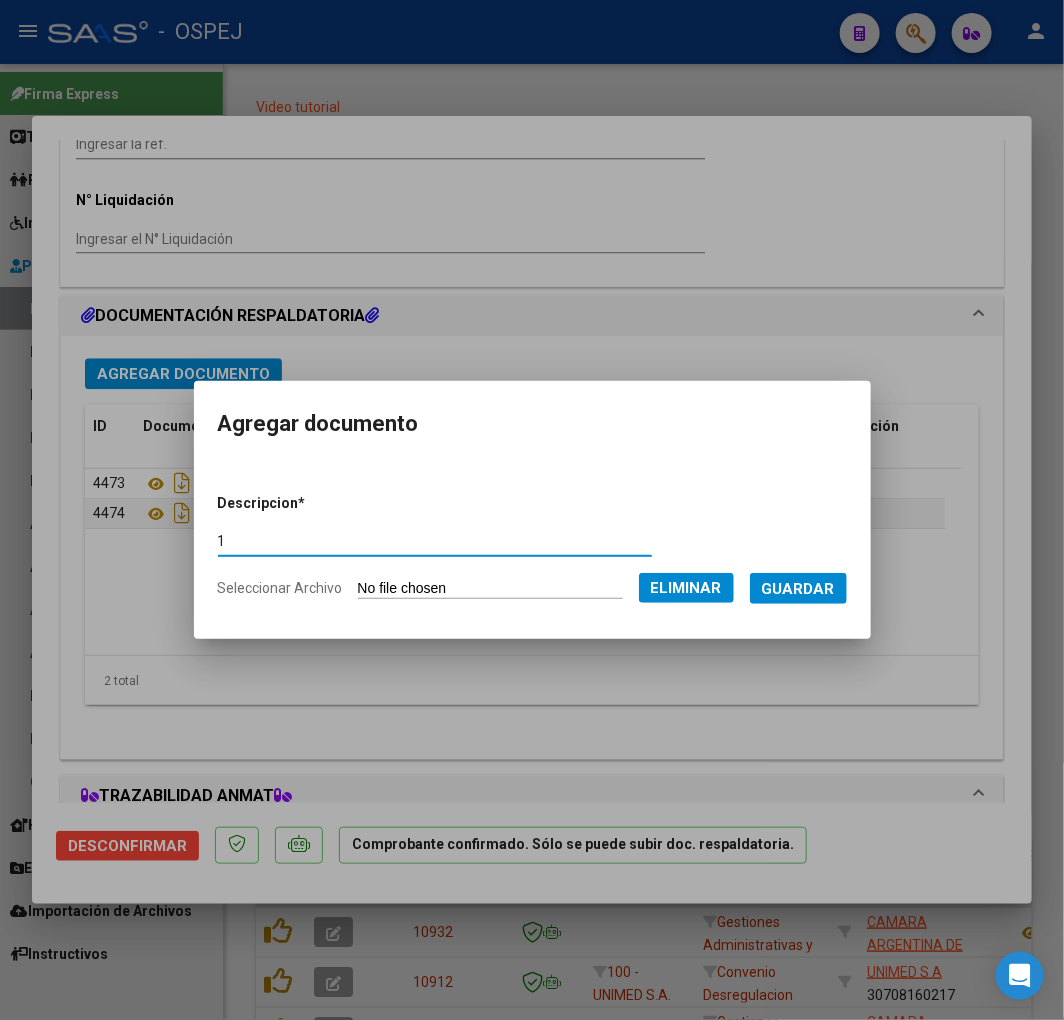 click on "Guardar" at bounding box center [798, 589] 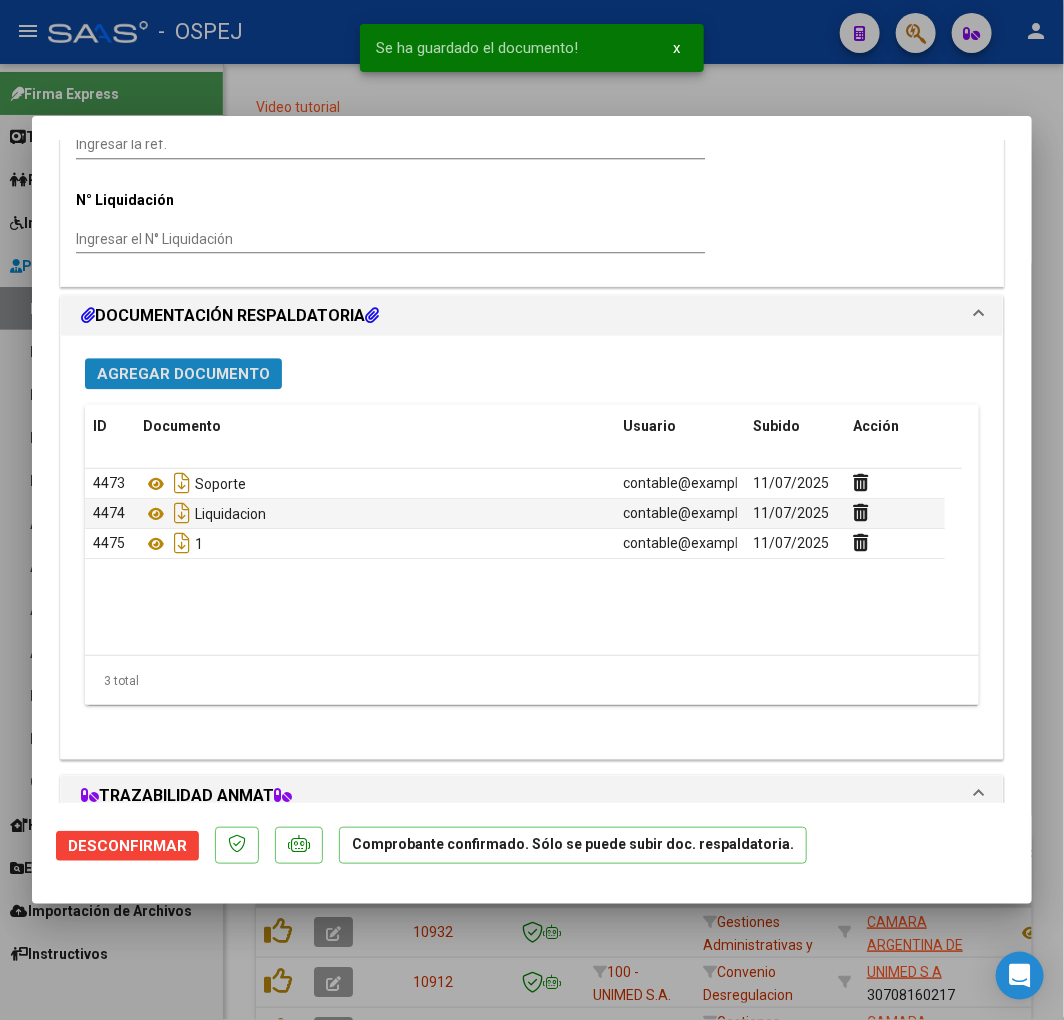 click on "Agregar Documento" at bounding box center [183, 374] 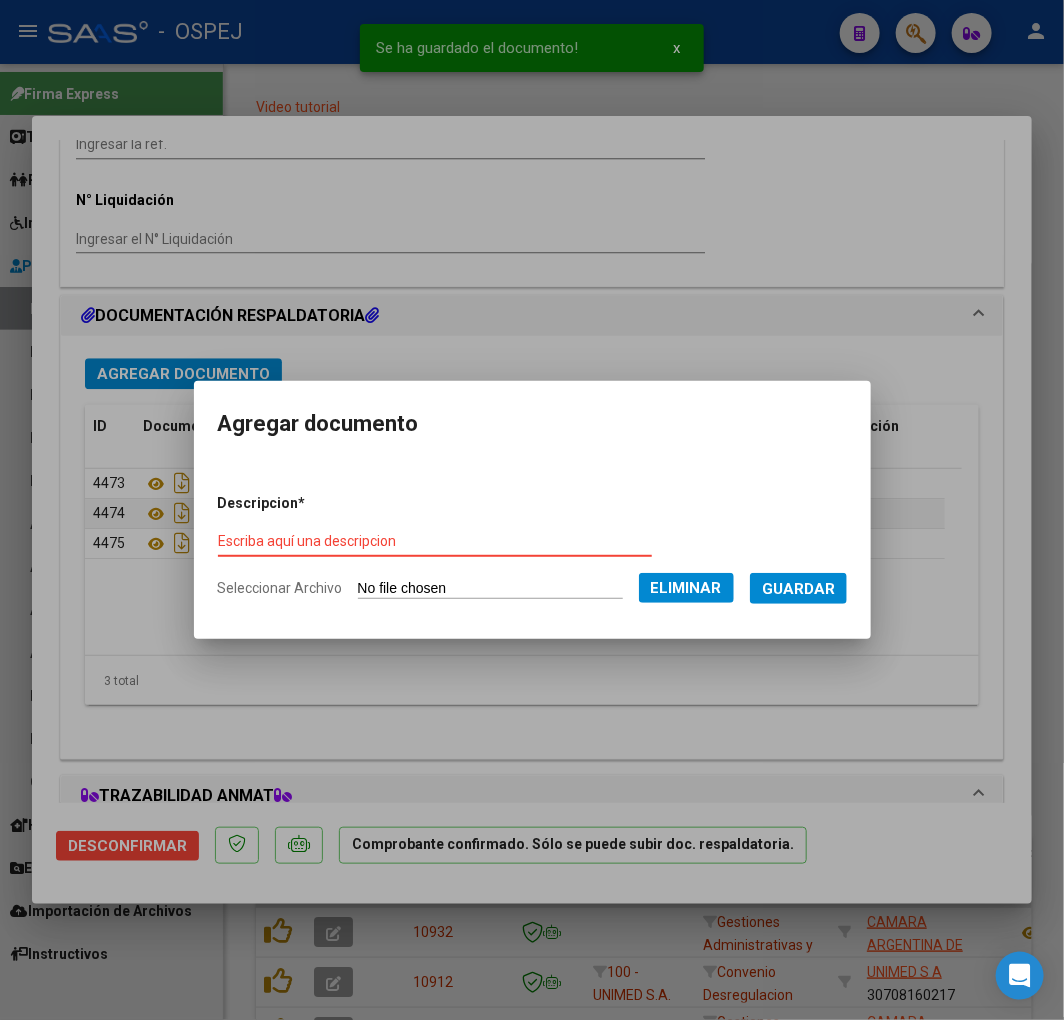click on "Escriba aquí una descripcion" at bounding box center (435, 542) 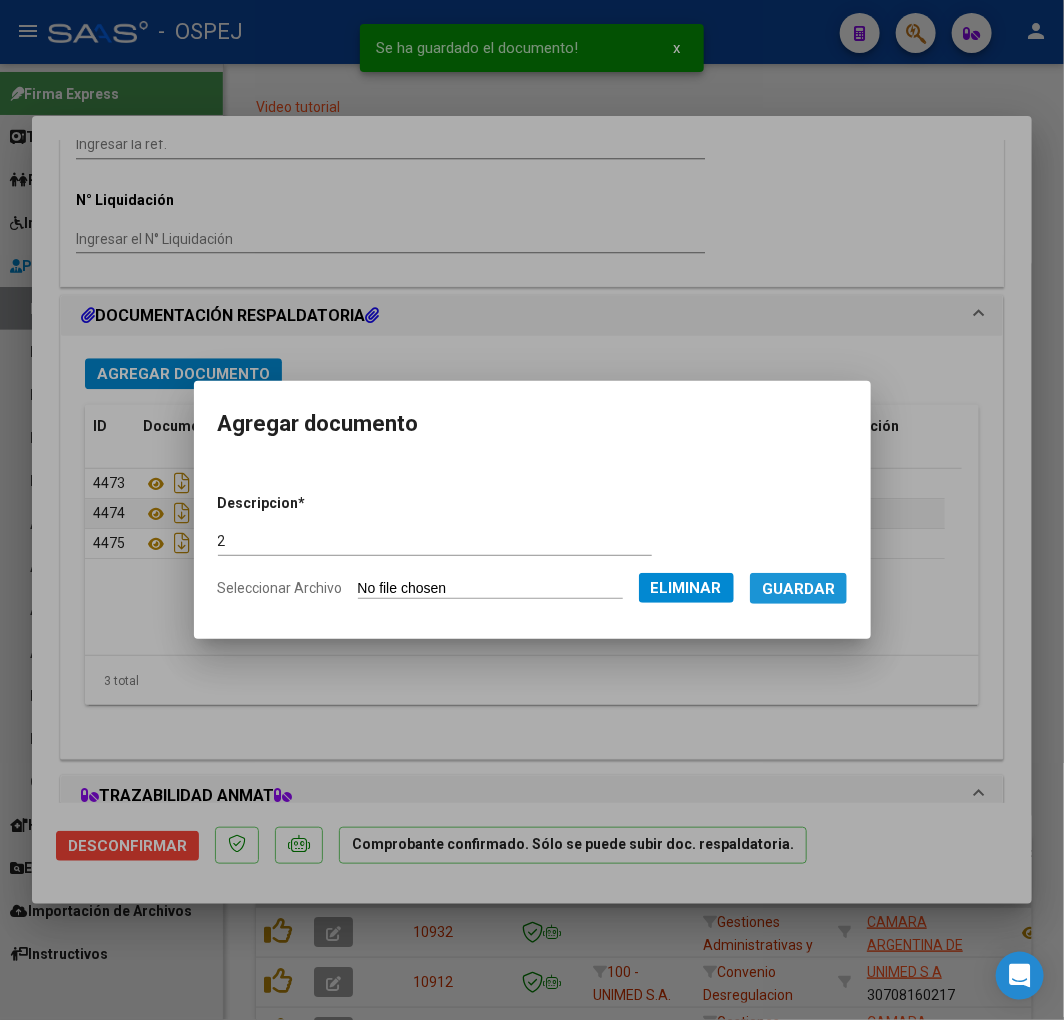 click on "Guardar" at bounding box center [798, 589] 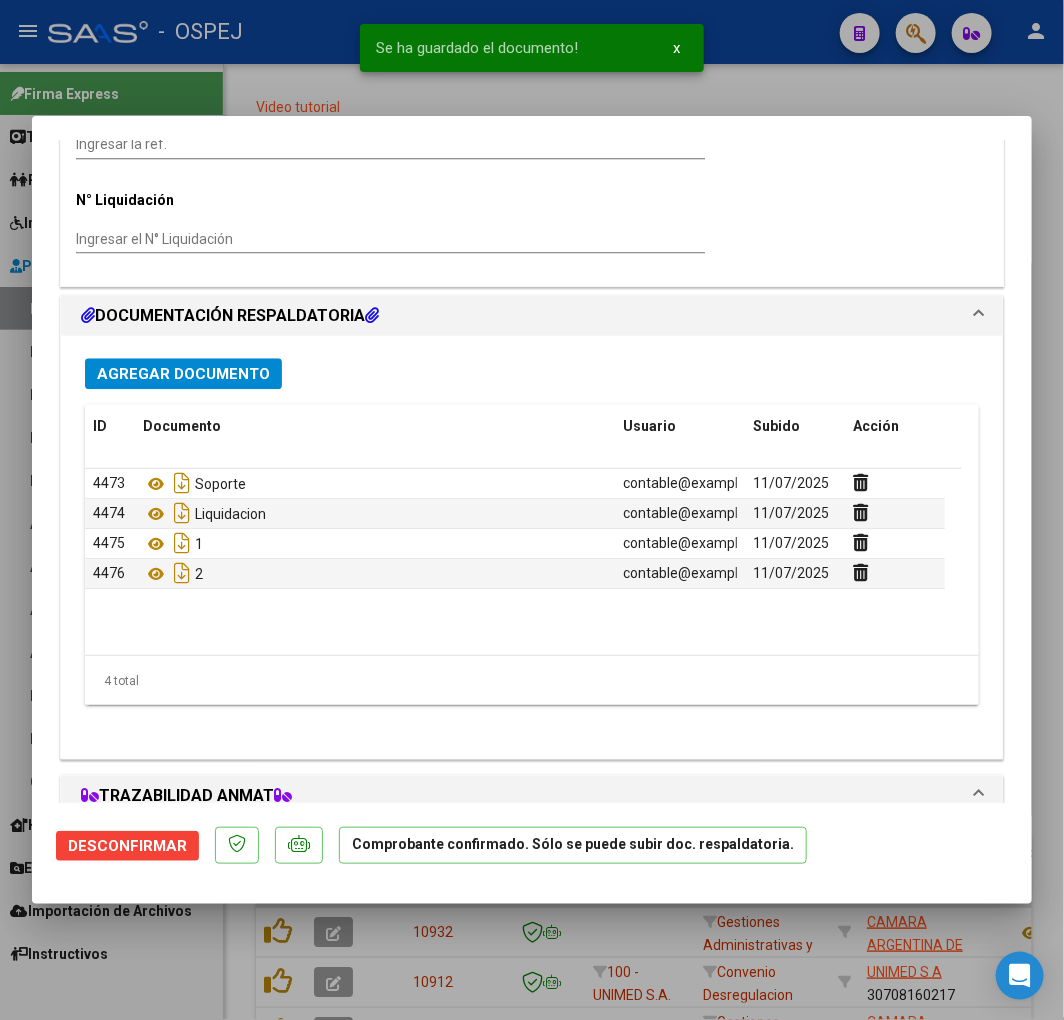 drag, startPoint x: 215, startPoint y: 390, endPoint x: 218, endPoint y: 377, distance: 13.341664 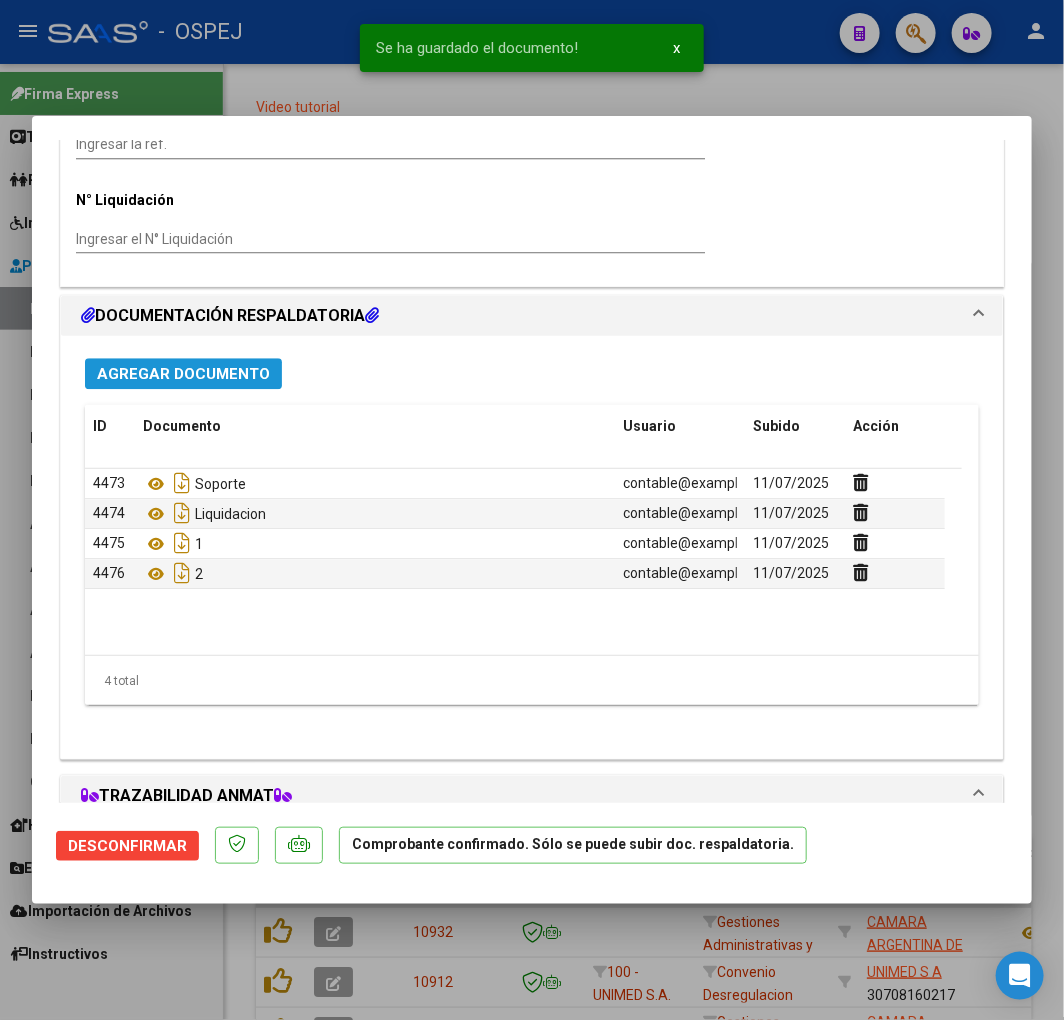 click on "Agregar Documento" at bounding box center [183, 374] 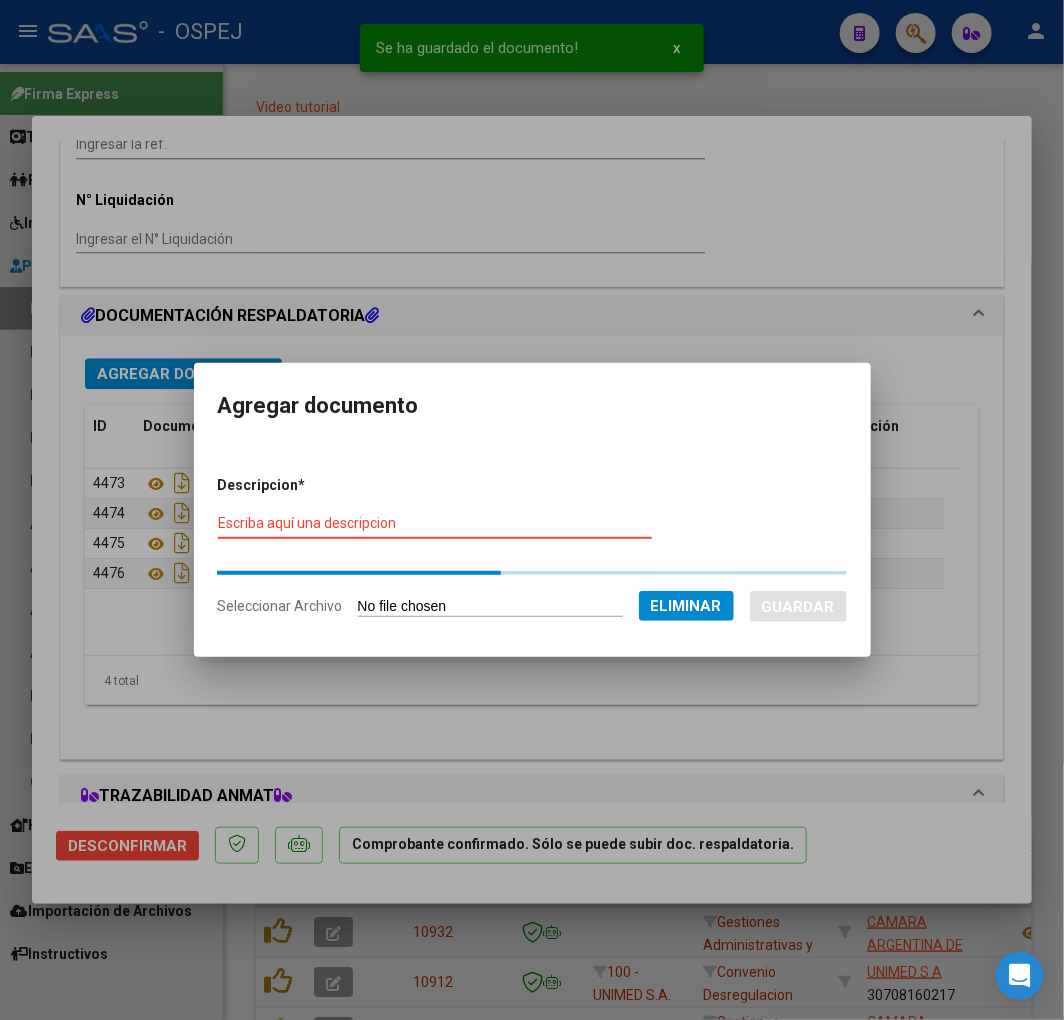 click on "Escriba aquí una descripcion" at bounding box center [435, 523] 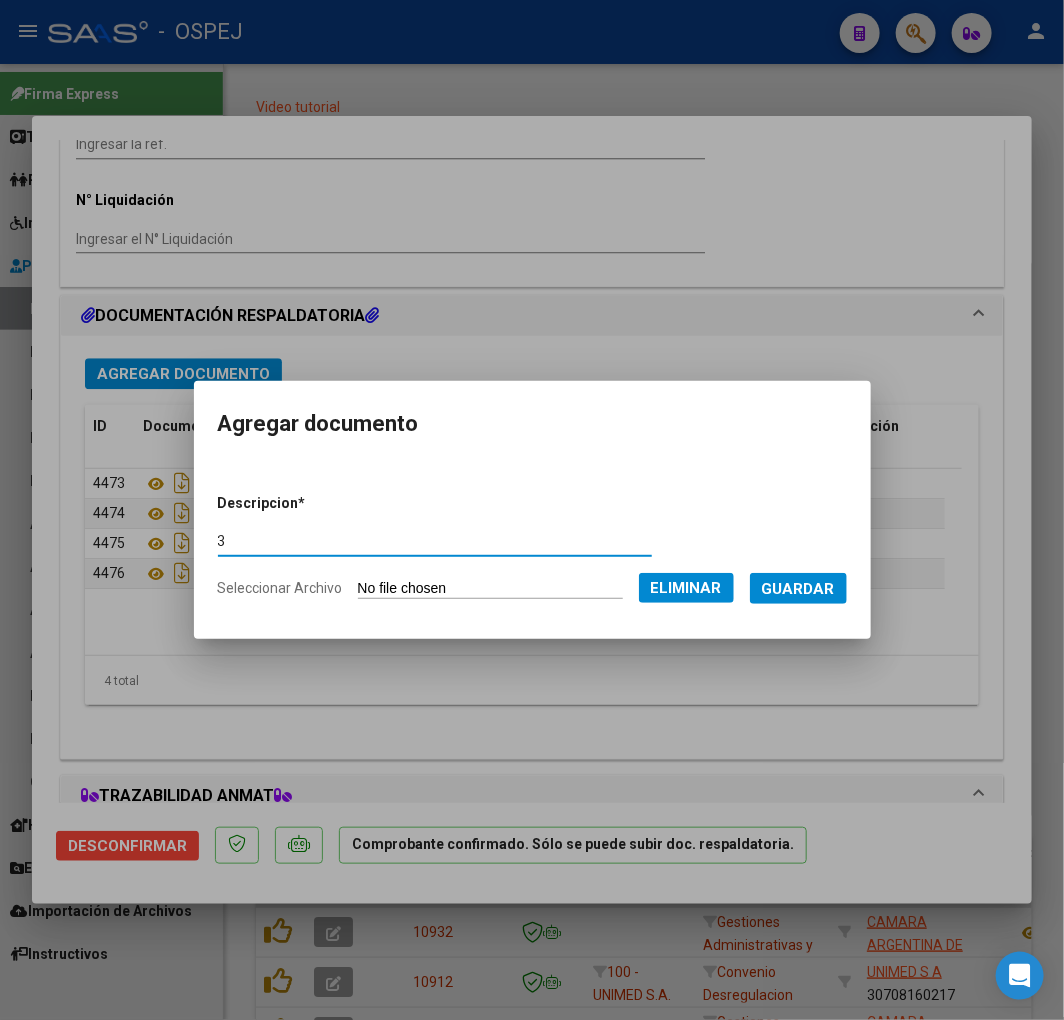click on "Guardar" at bounding box center (798, 589) 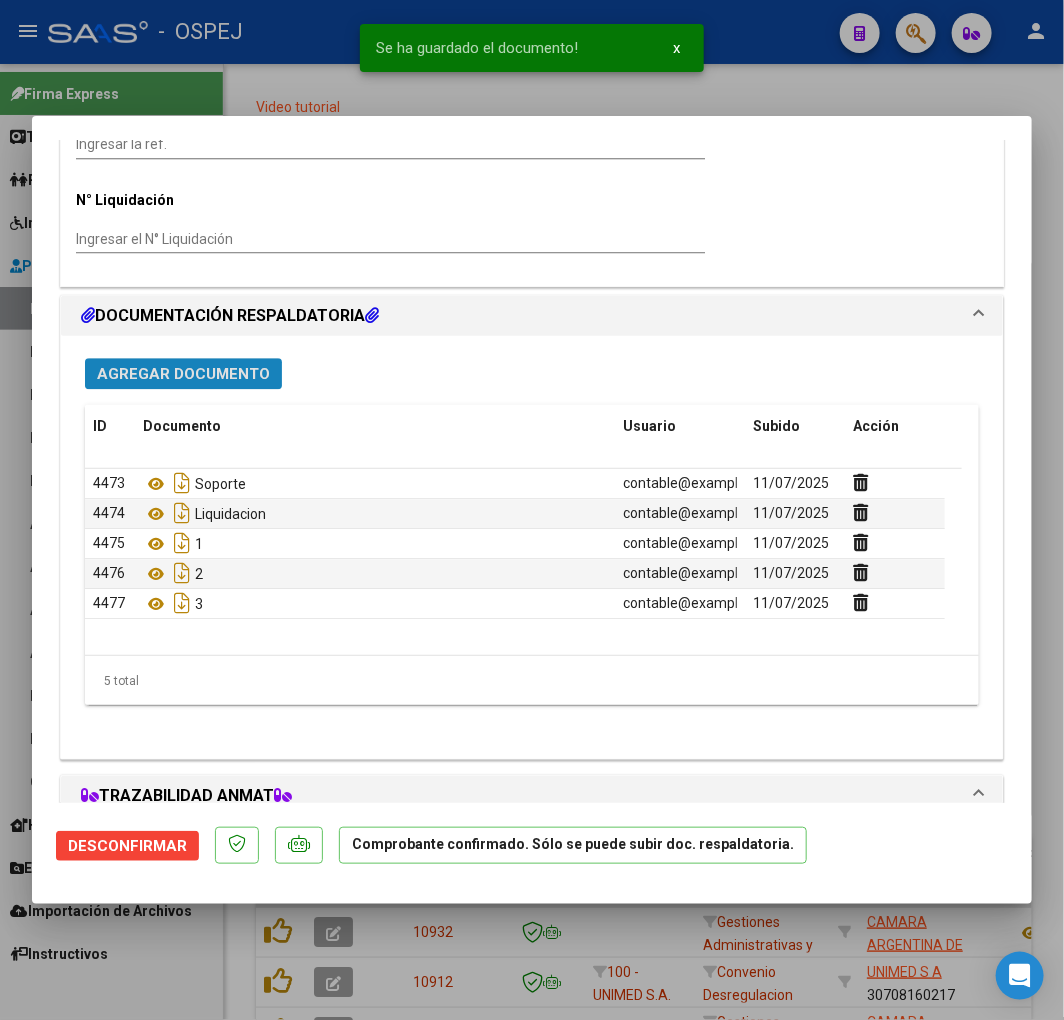 click on "Agregar Documento" at bounding box center (183, 373) 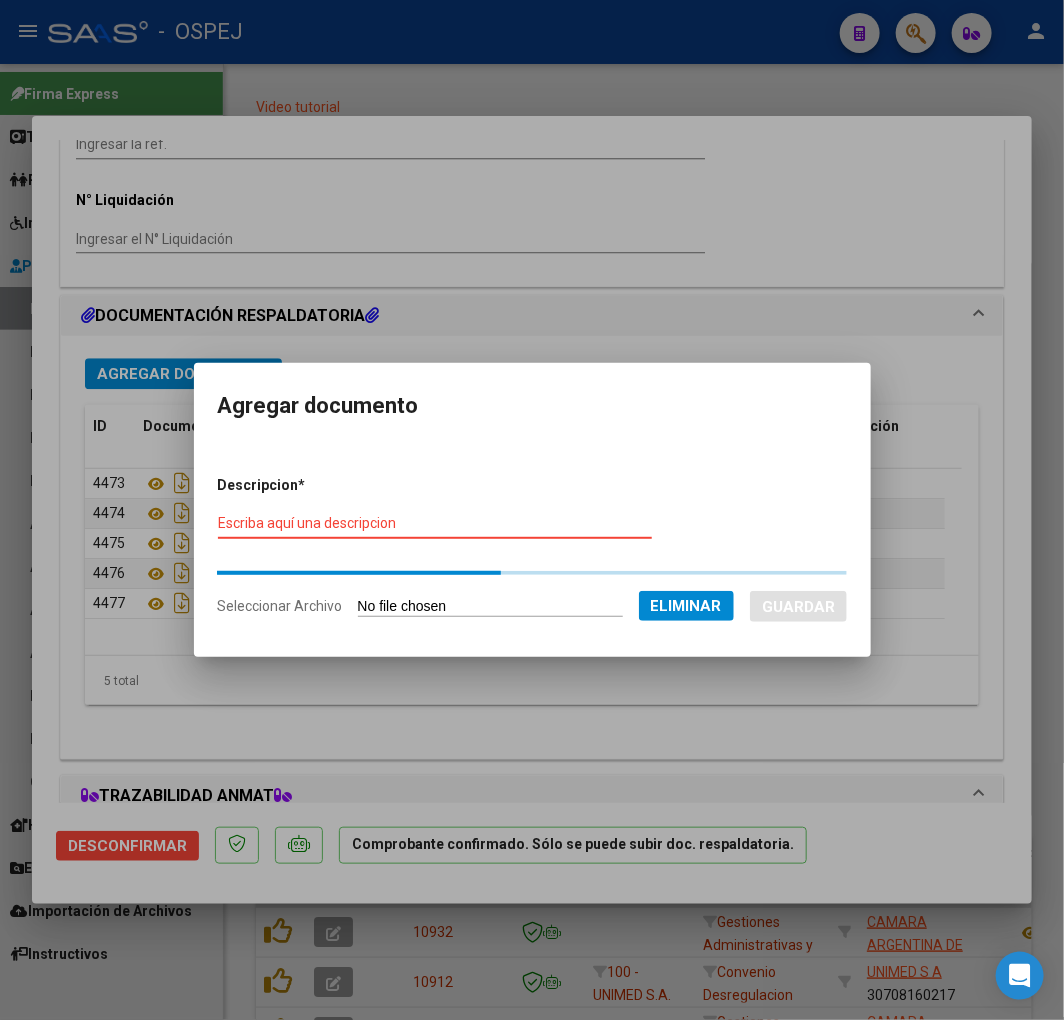 click on "Escriba aquí una descripcion" at bounding box center (435, 523) 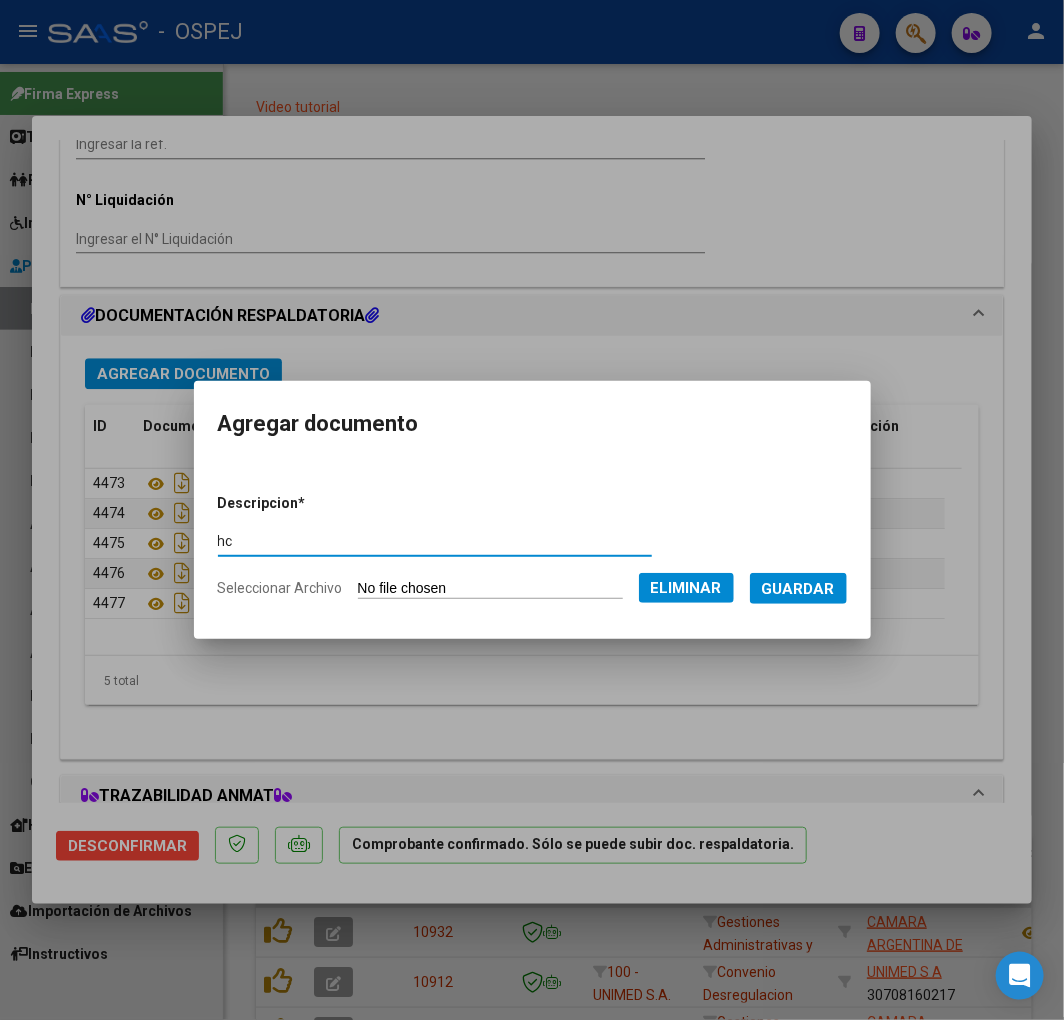 click on "Guardar" at bounding box center [798, 589] 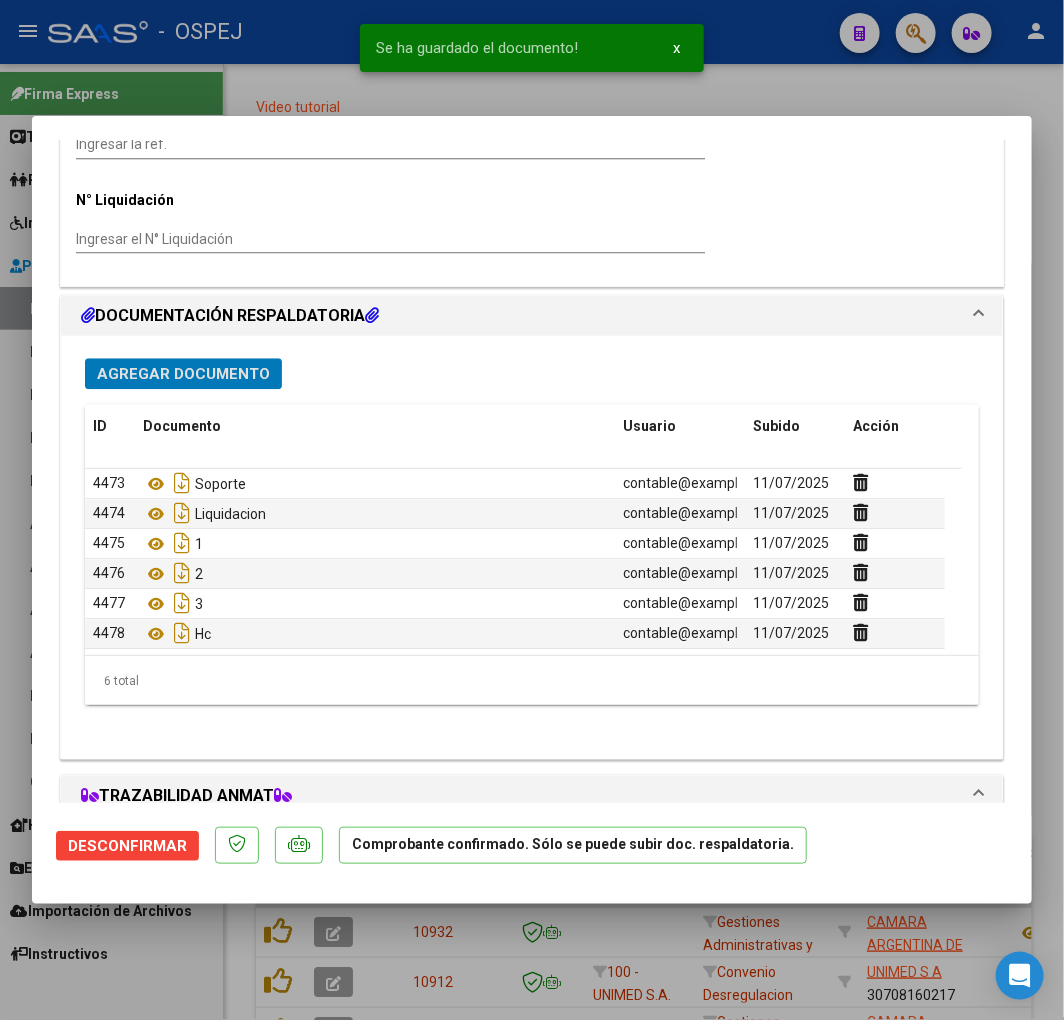 click on "Agregar Documento" at bounding box center (183, 374) 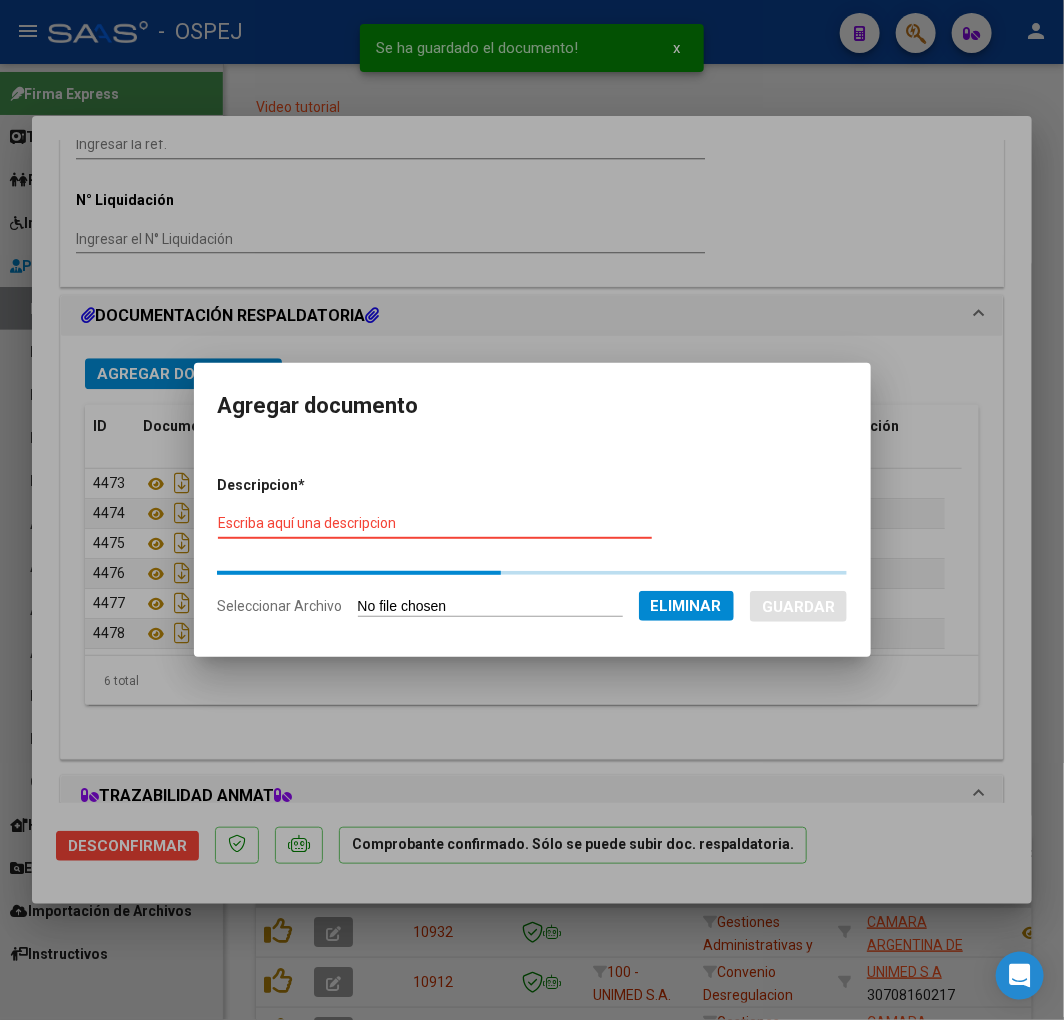 click on "Escriba aquí una descripcion" at bounding box center [435, 523] 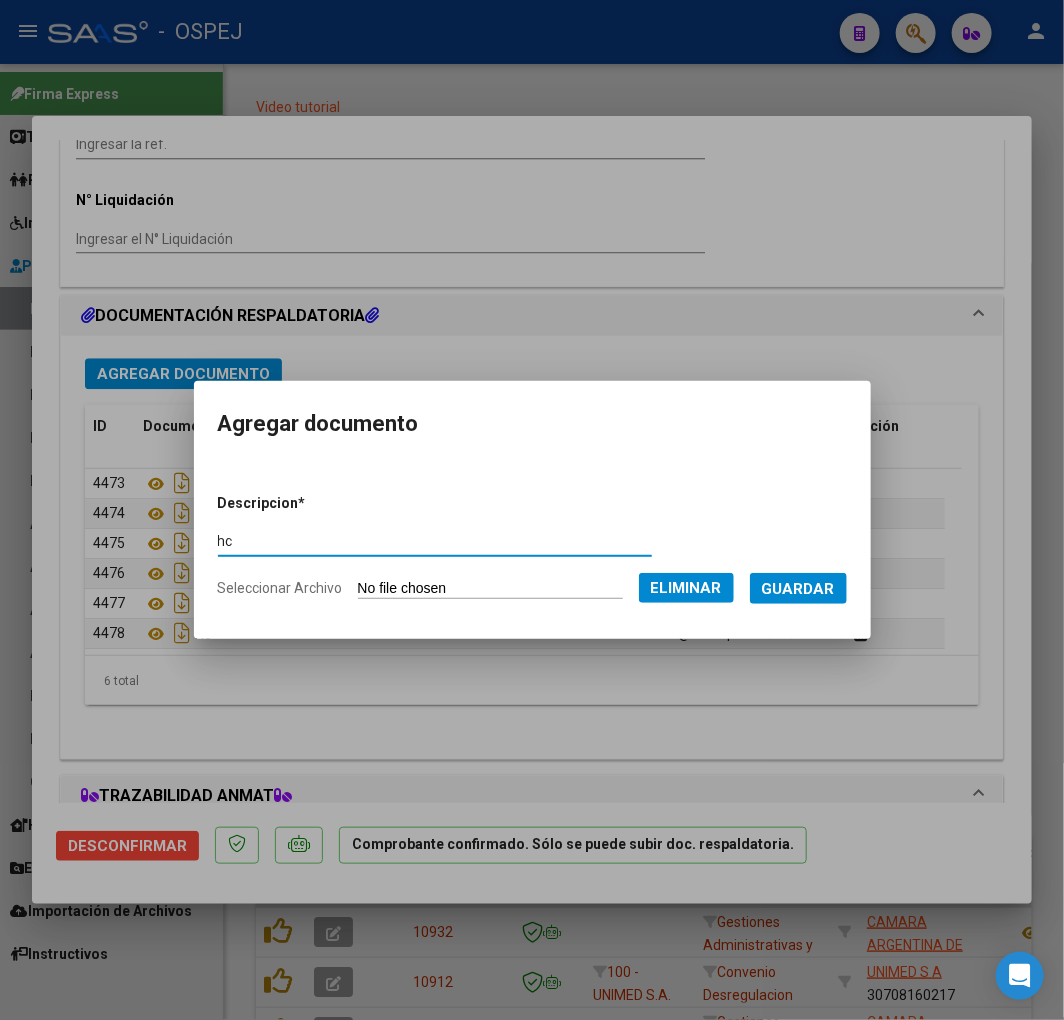 click on "Guardar" at bounding box center [798, 588] 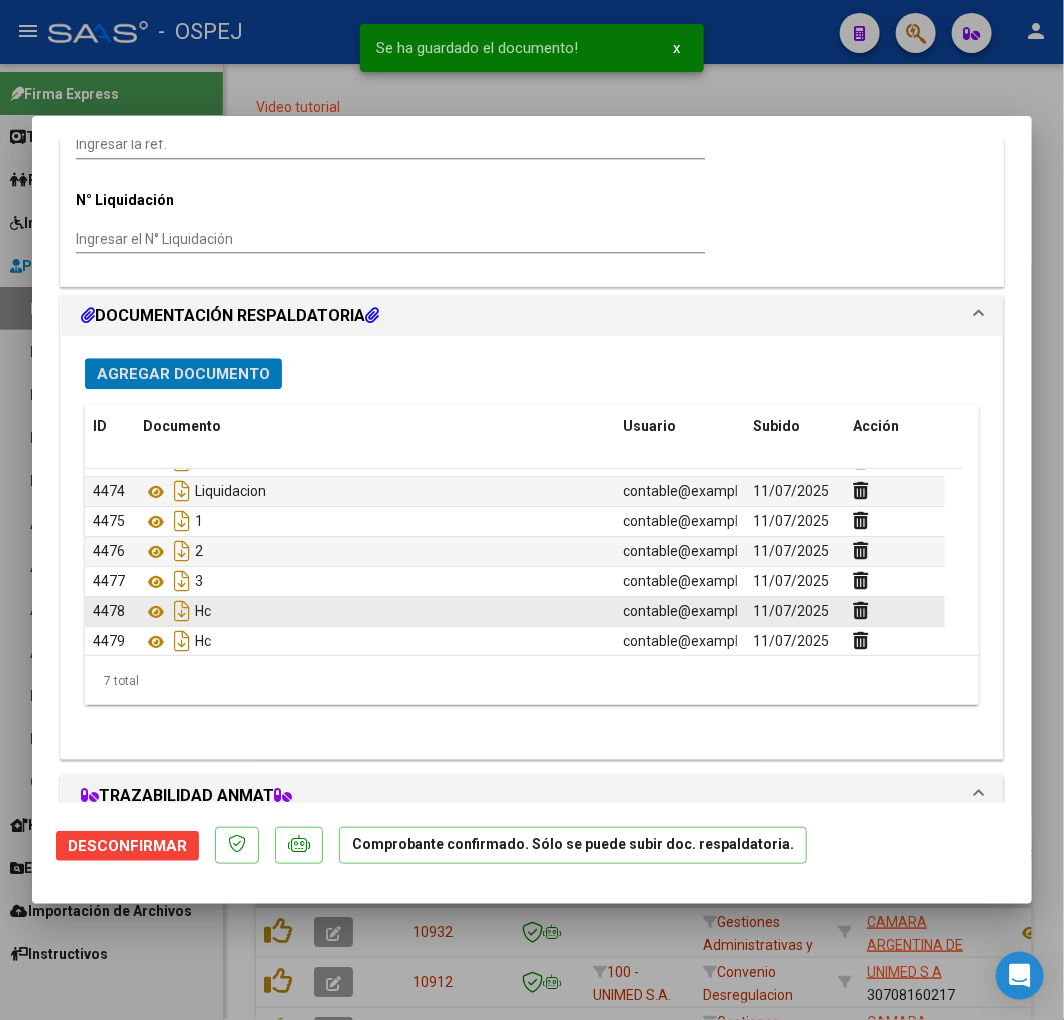 scroll, scrollTop: 31, scrollLeft: 0, axis: vertical 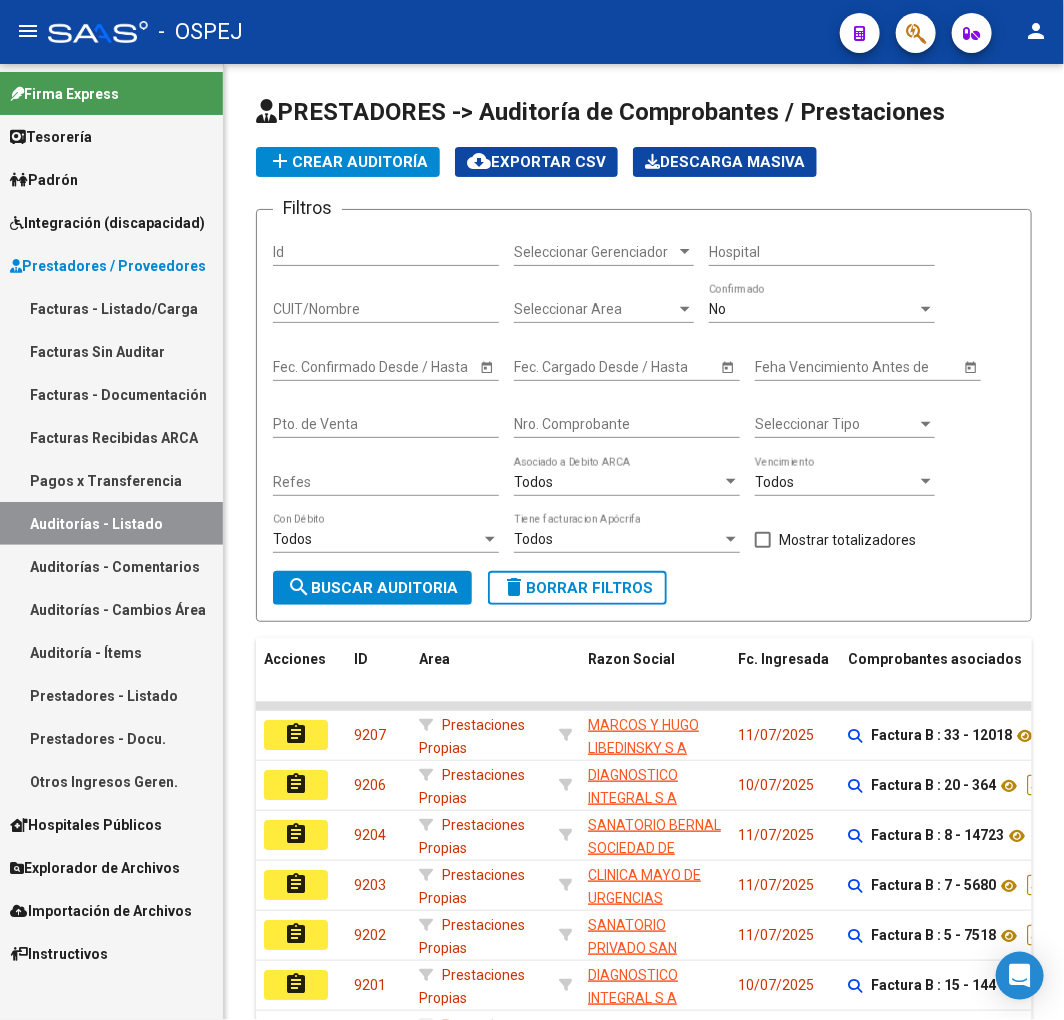 click on "add  Crear Auditoría" 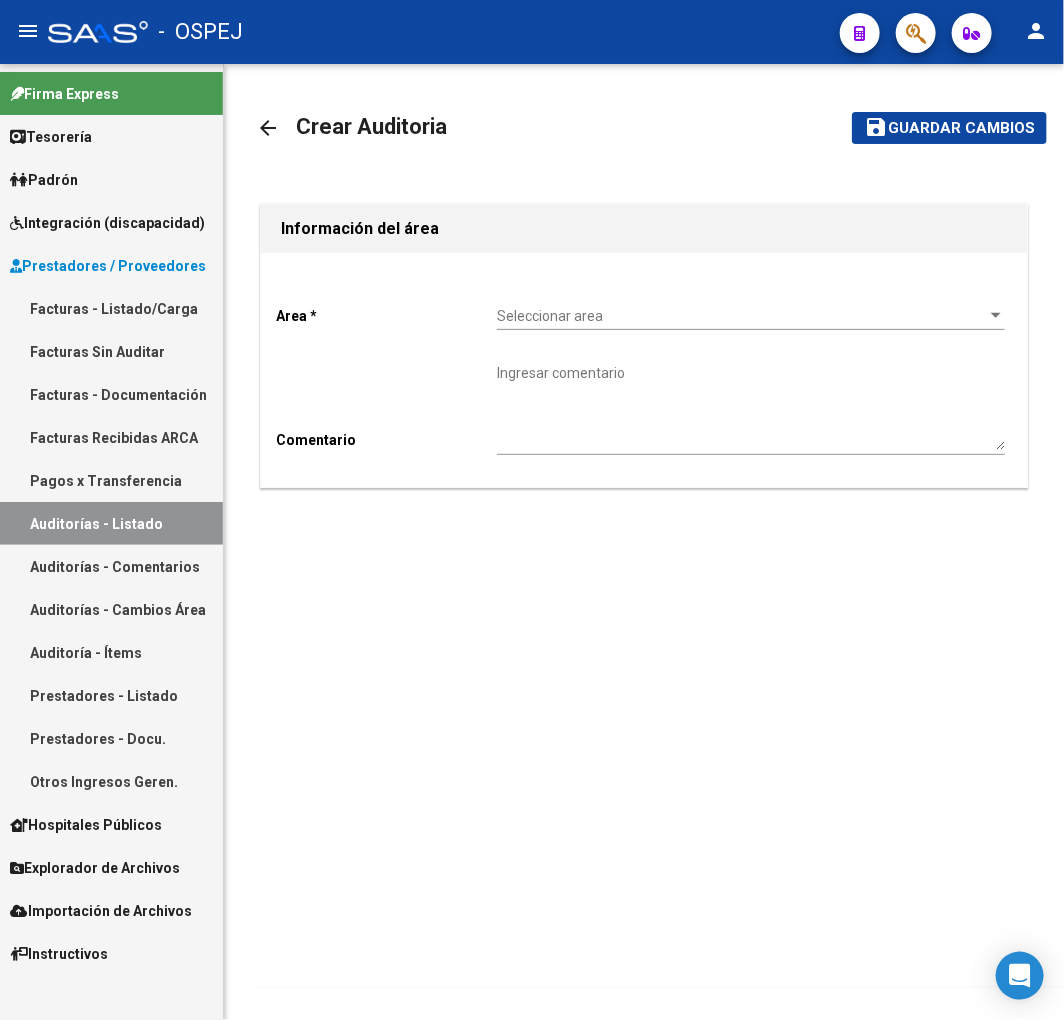 click on "Seleccionar area Seleccionar area" 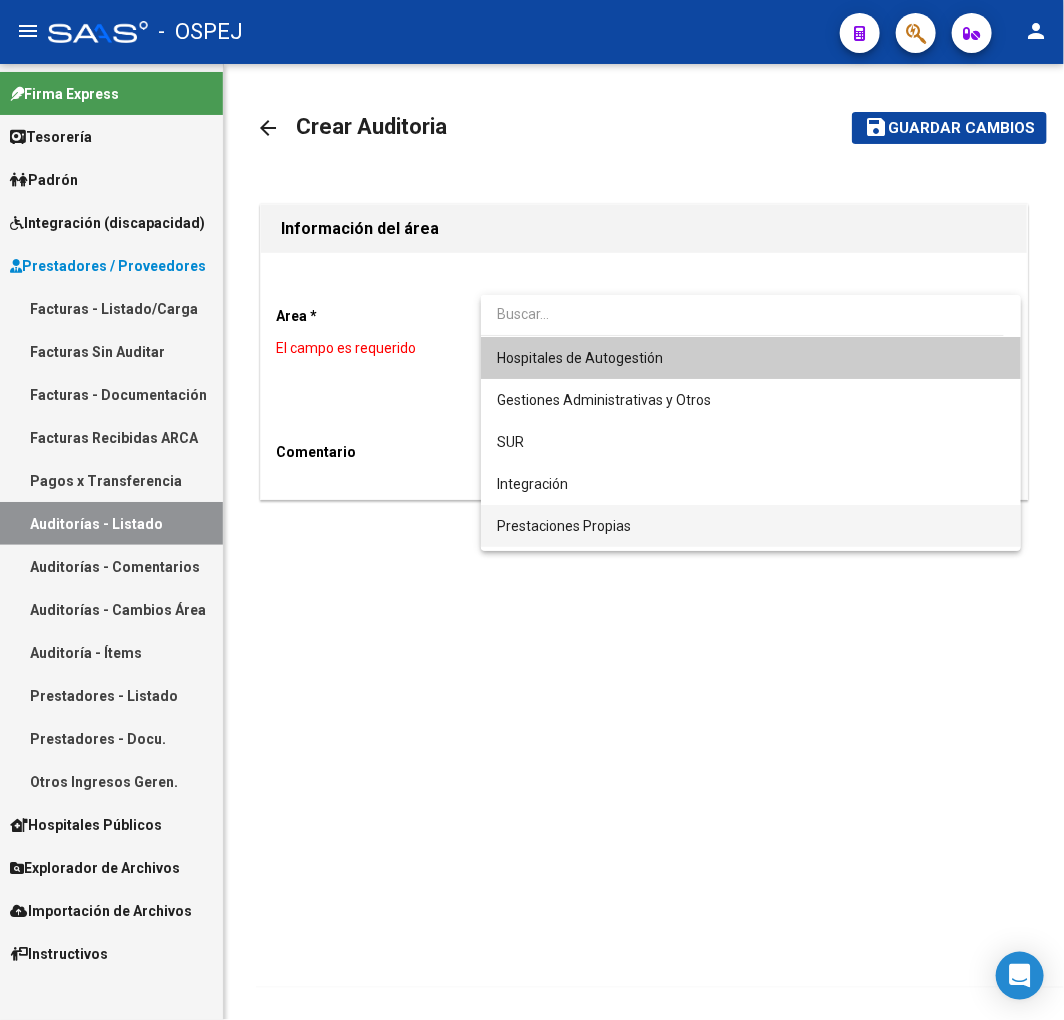 click on "Prestaciones Propias" at bounding box center [564, 526] 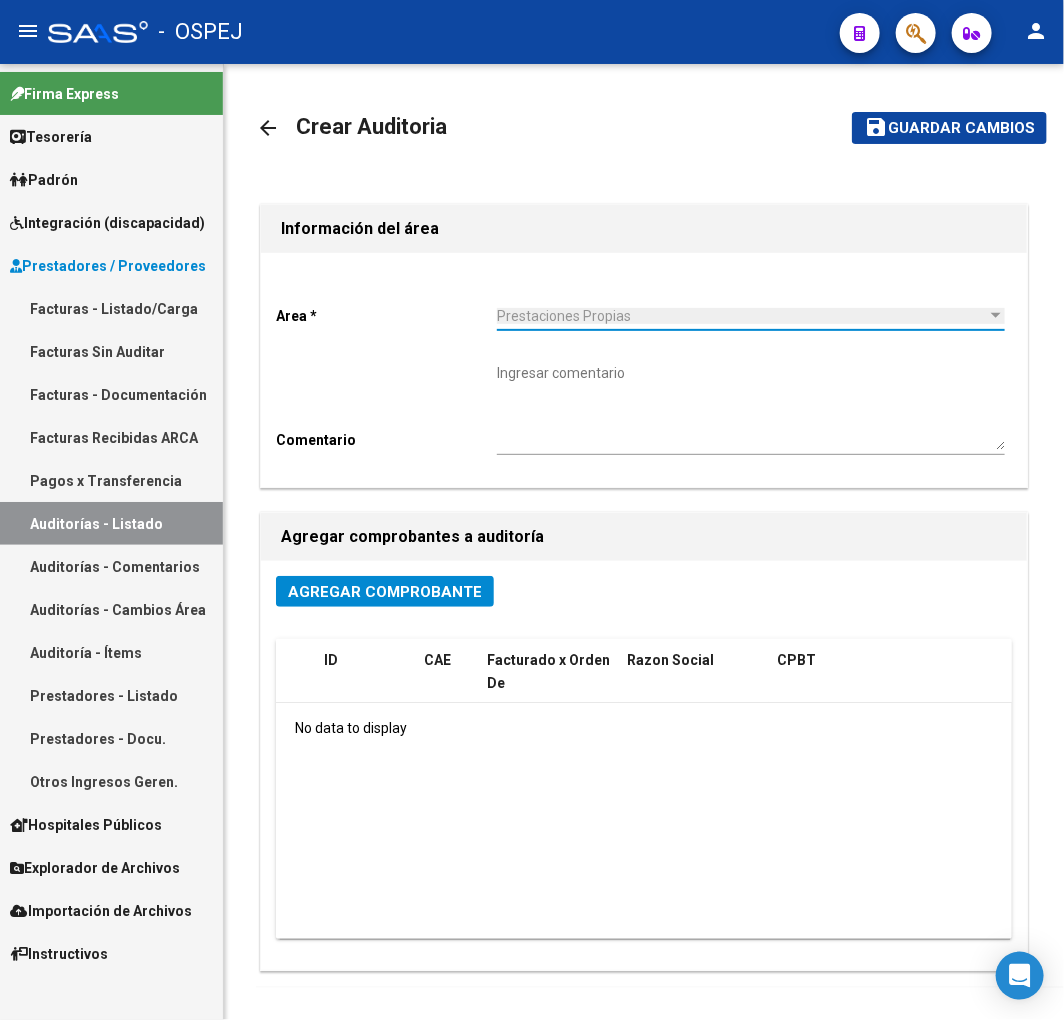 click on "Agregar Comprobante ID CAE Facturado x Orden De Razon Social CPBT Monto Fecha Cpbt Fecha Recibido Doc Respaldatoria Doc Trazabilidad Expte. Interno Creado Usuario No data to display" 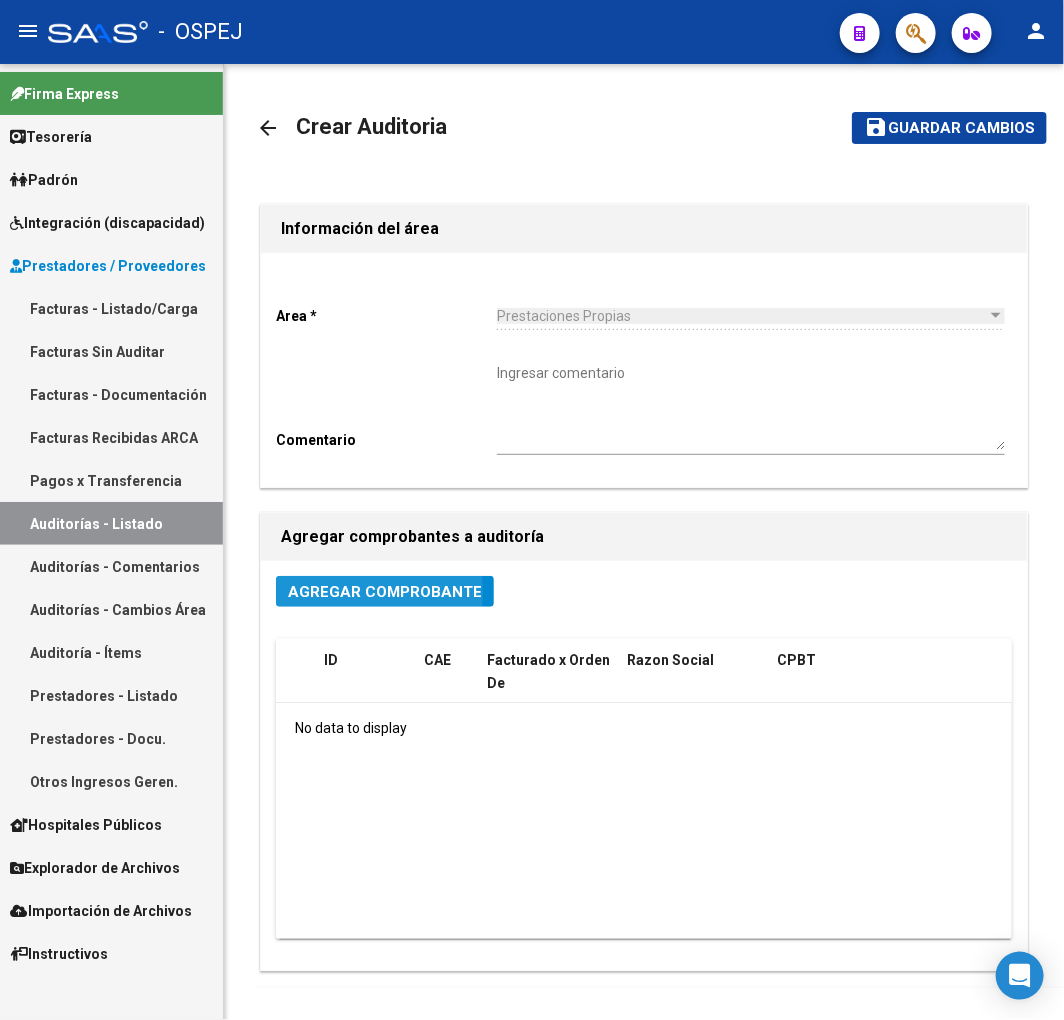 click on "Agregar Comprobante" 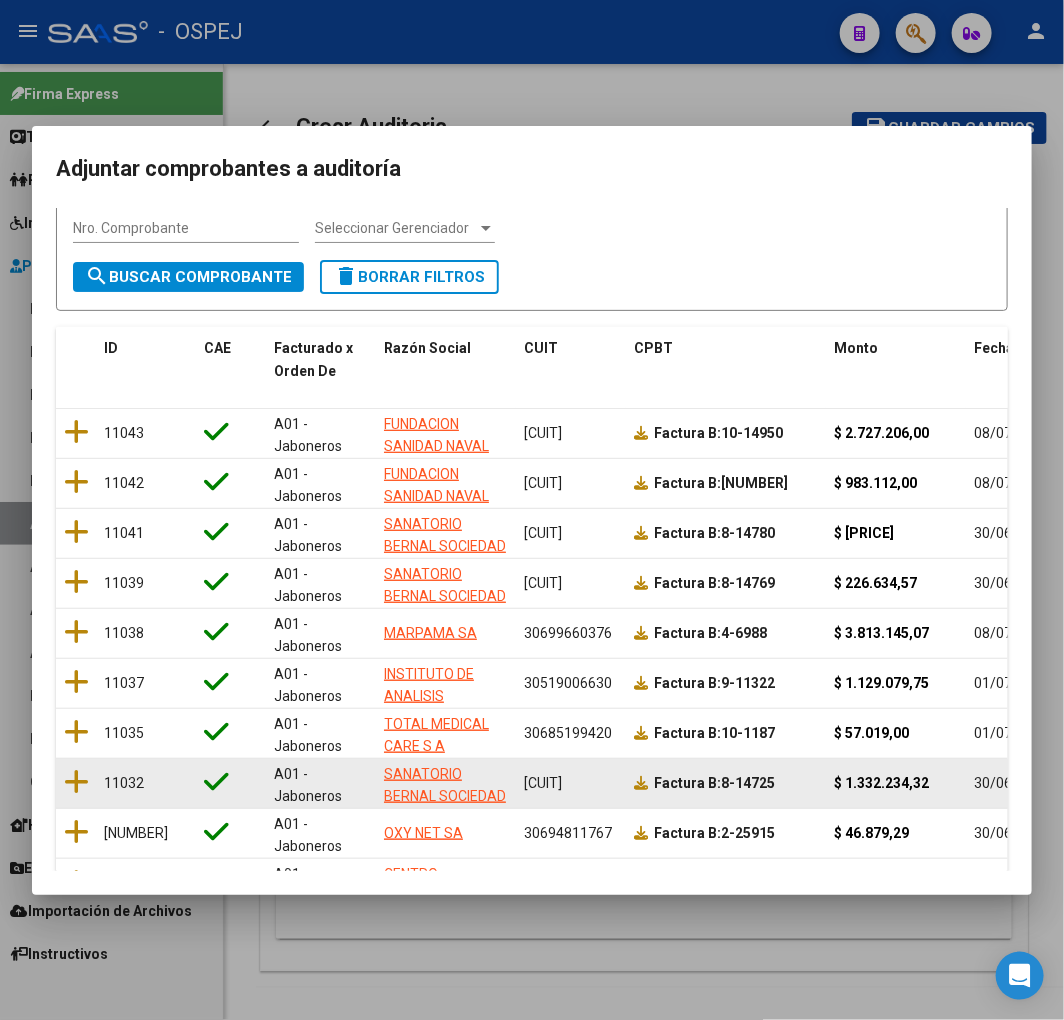 scroll, scrollTop: 242, scrollLeft: 0, axis: vertical 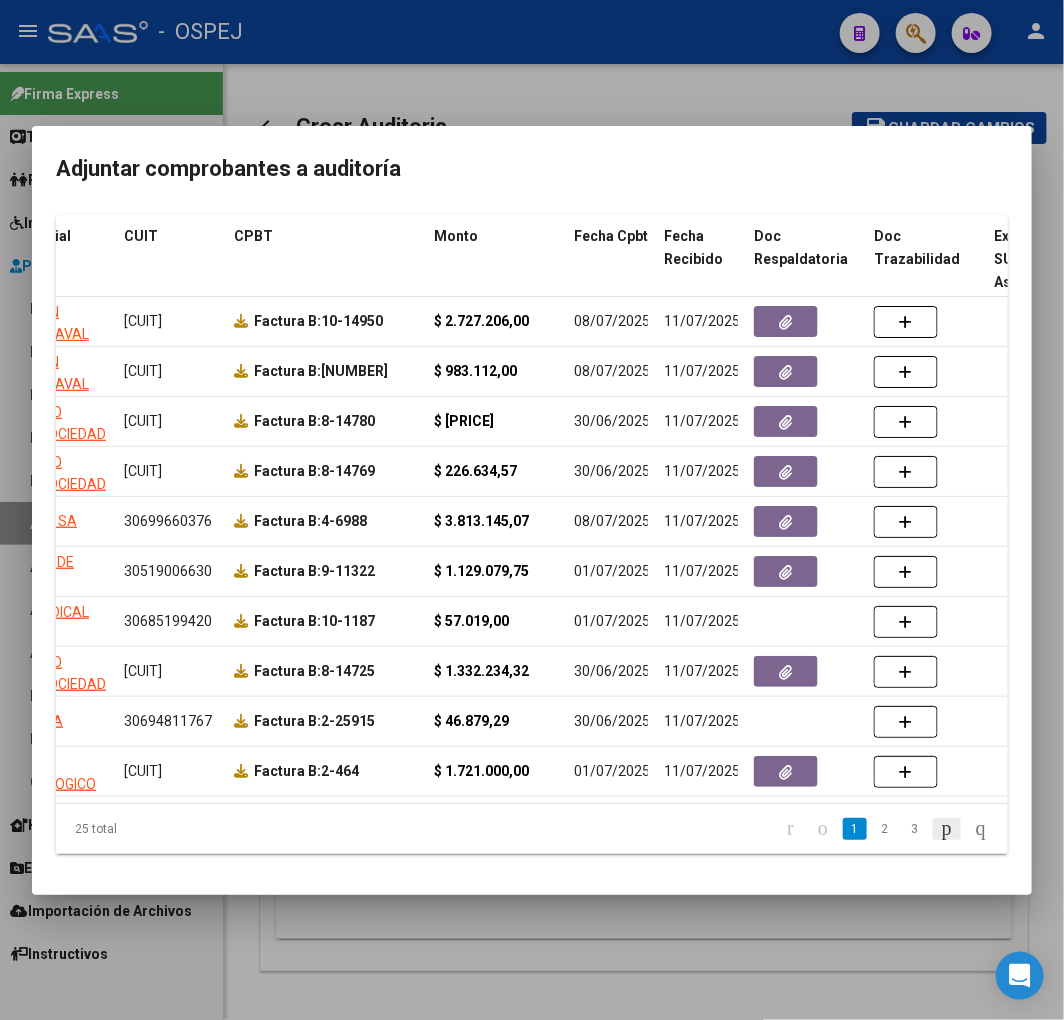 click 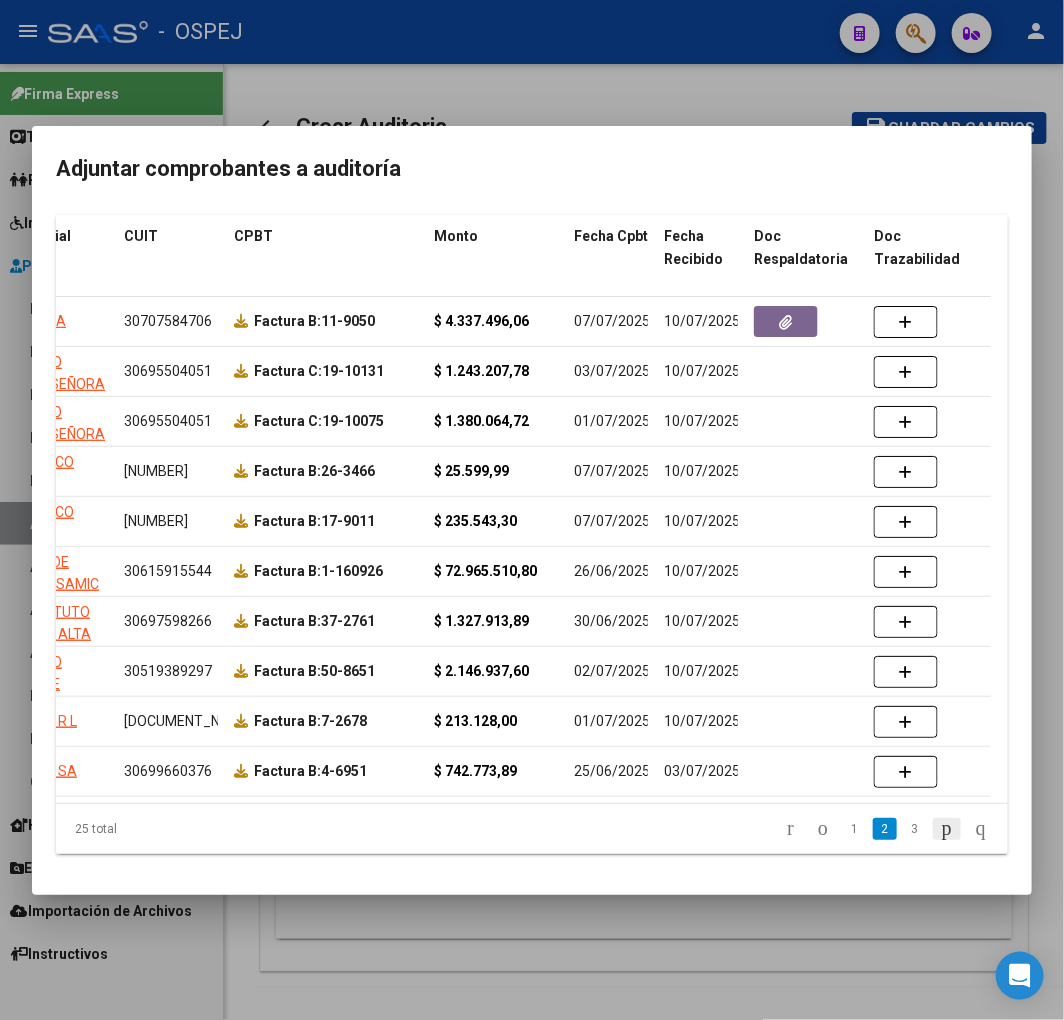click 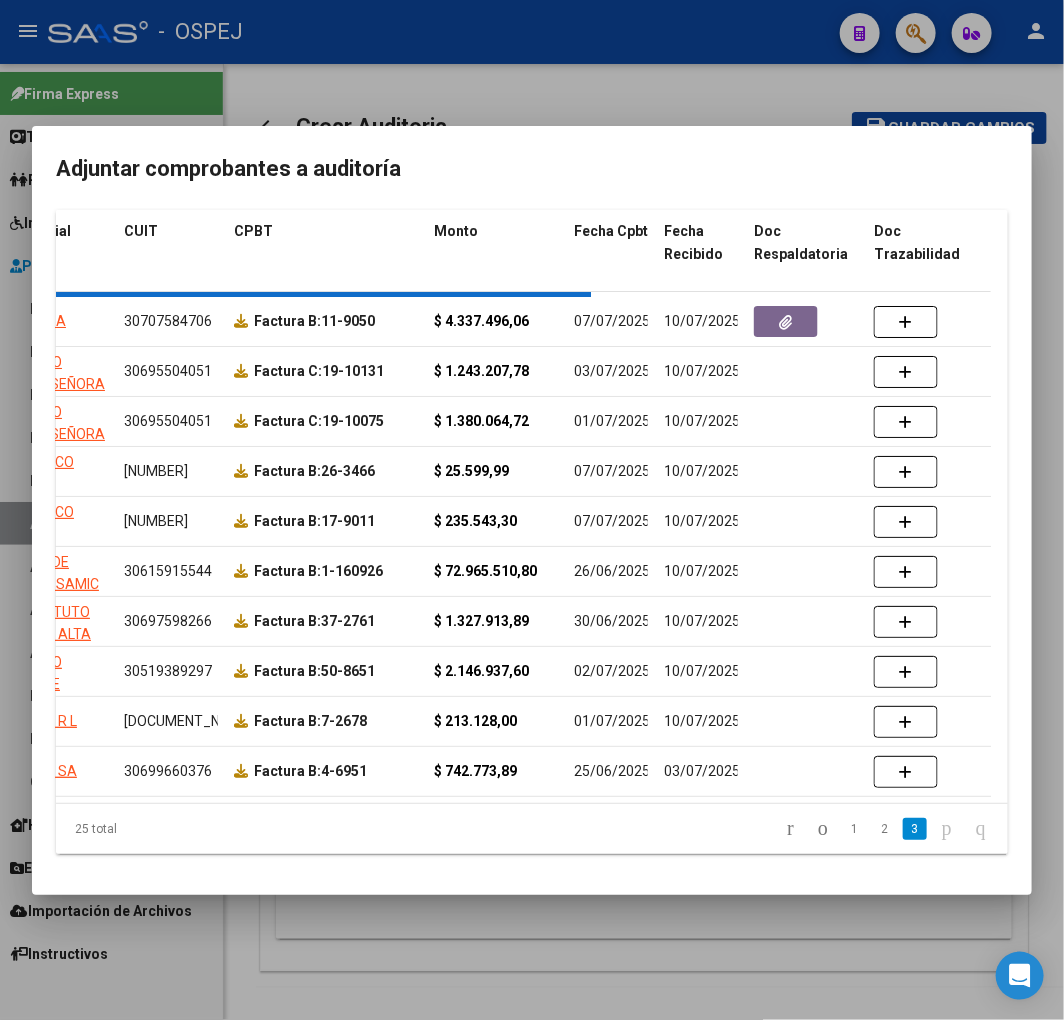 scroll, scrollTop: 0, scrollLeft: 0, axis: both 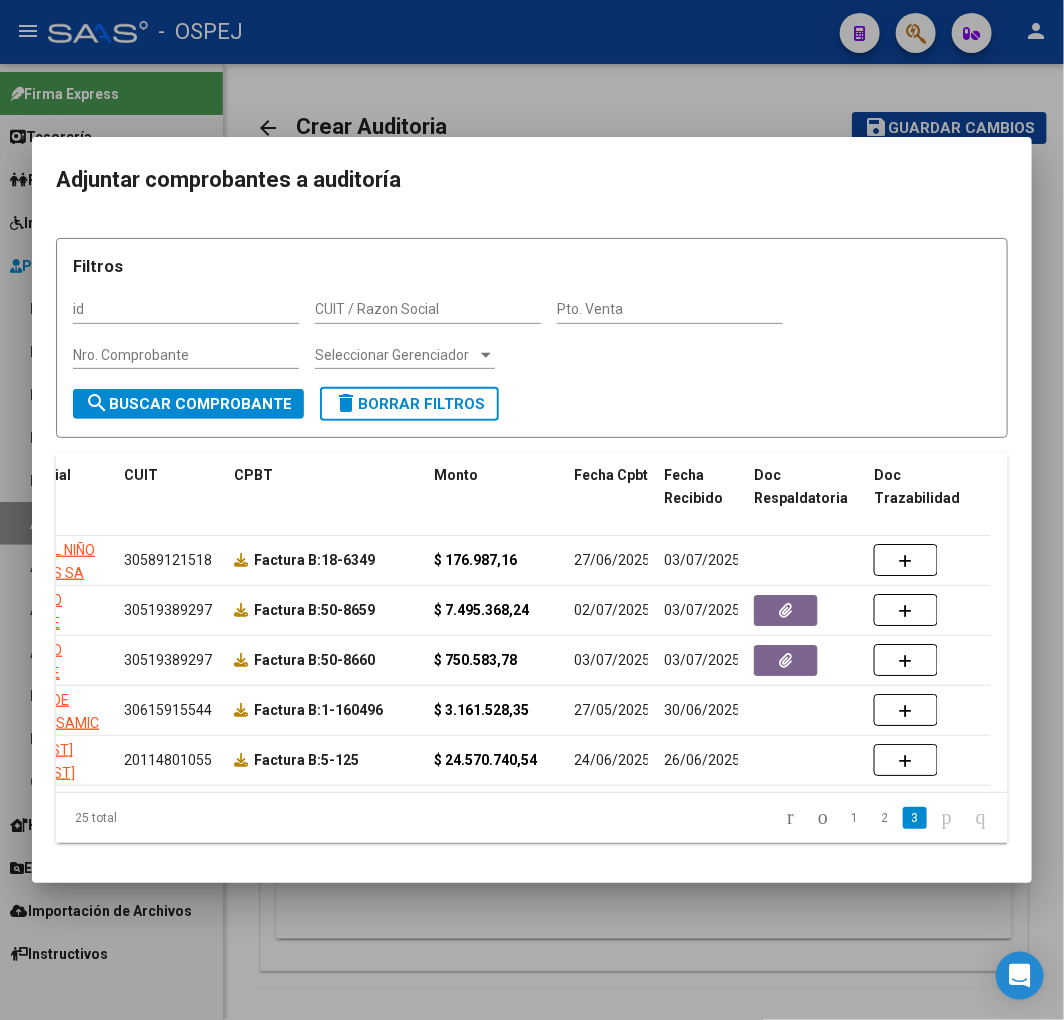 drag, startPoint x: 600, startPoint y: 802, endPoint x: 347, endPoint y: 830, distance: 254.5447 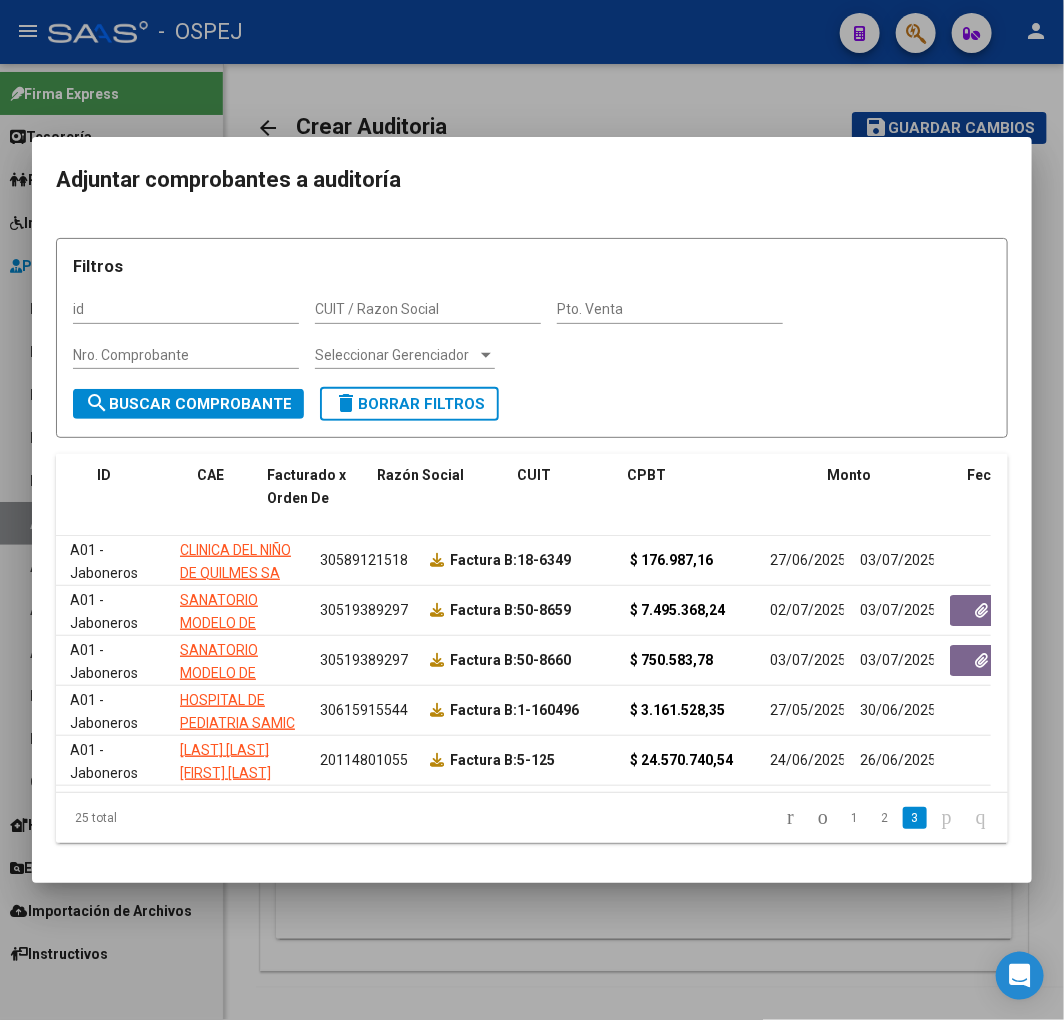 scroll, scrollTop: 0, scrollLeft: 0, axis: both 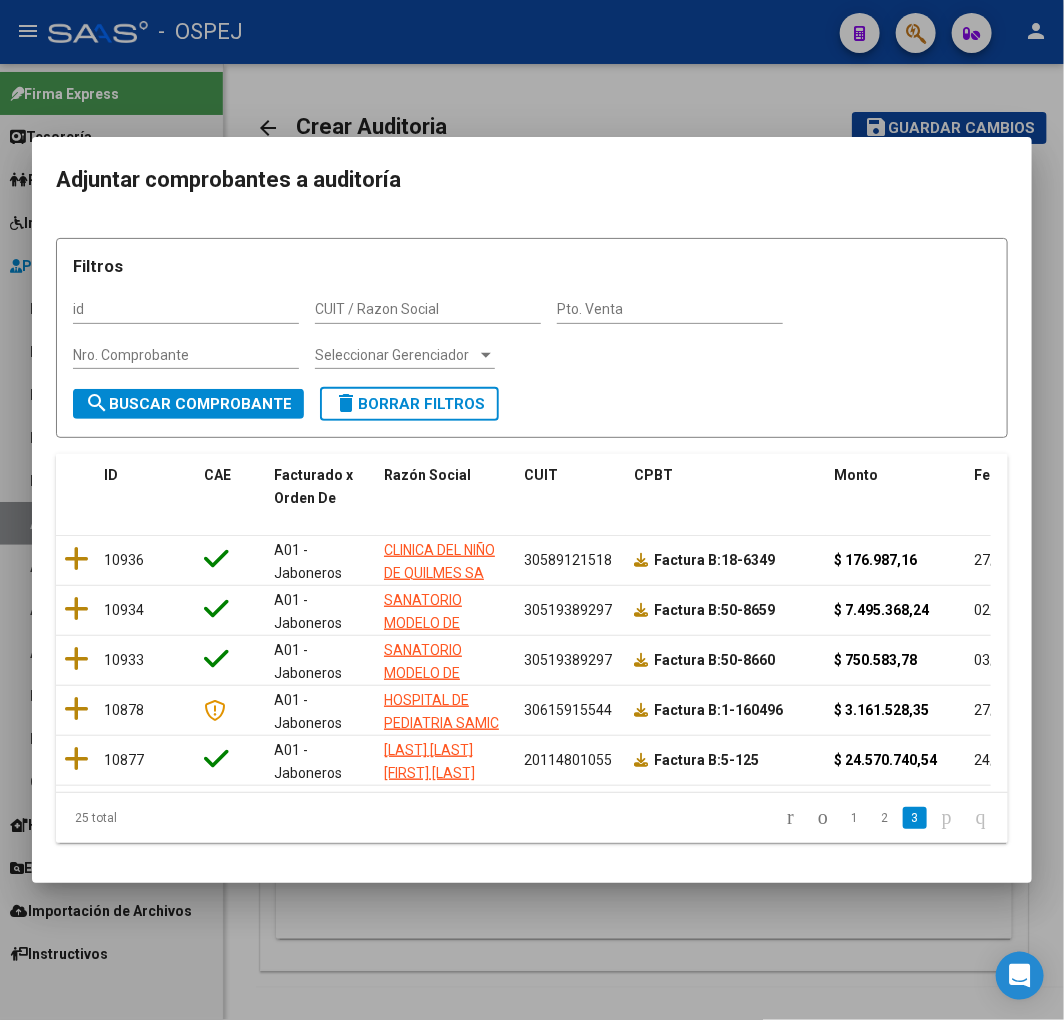 click at bounding box center [532, 510] 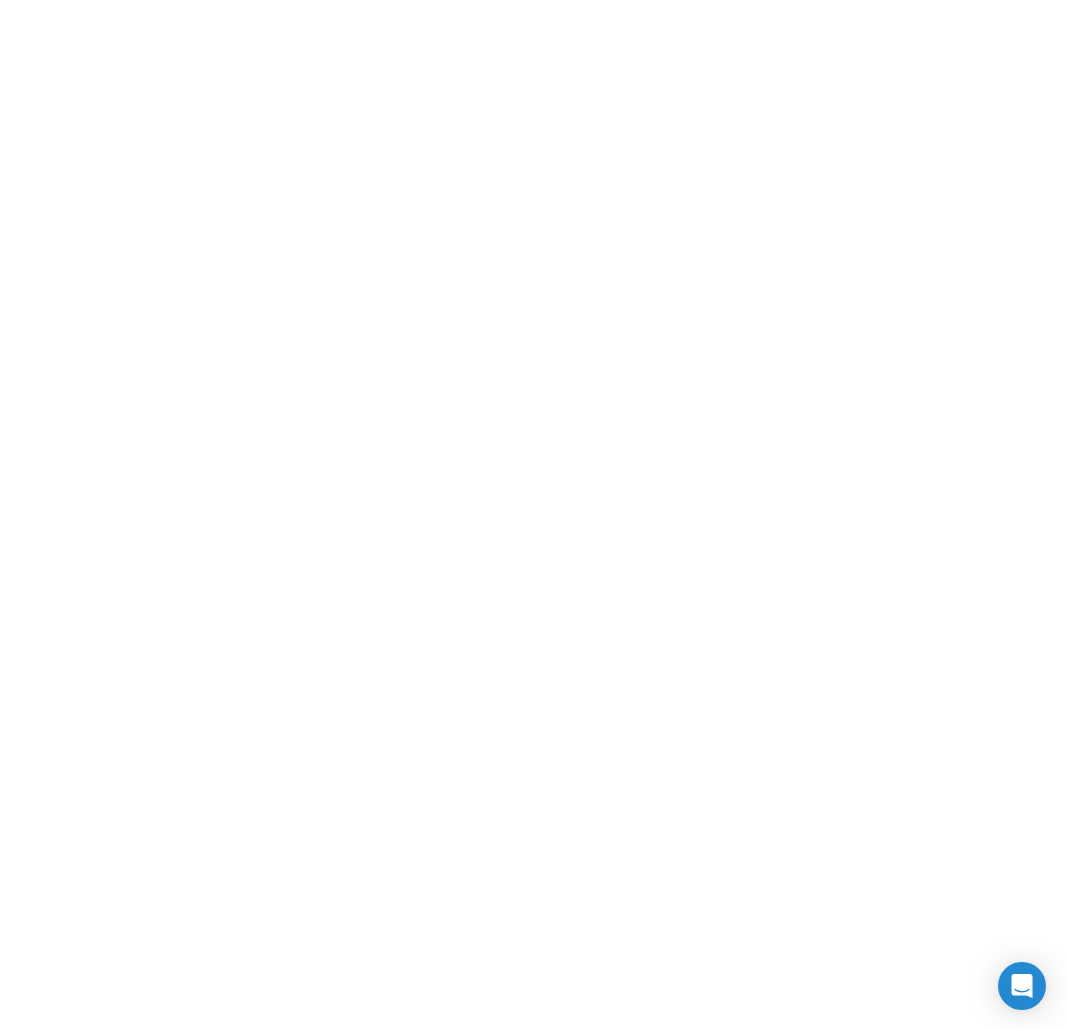 scroll, scrollTop: 0, scrollLeft: 0, axis: both 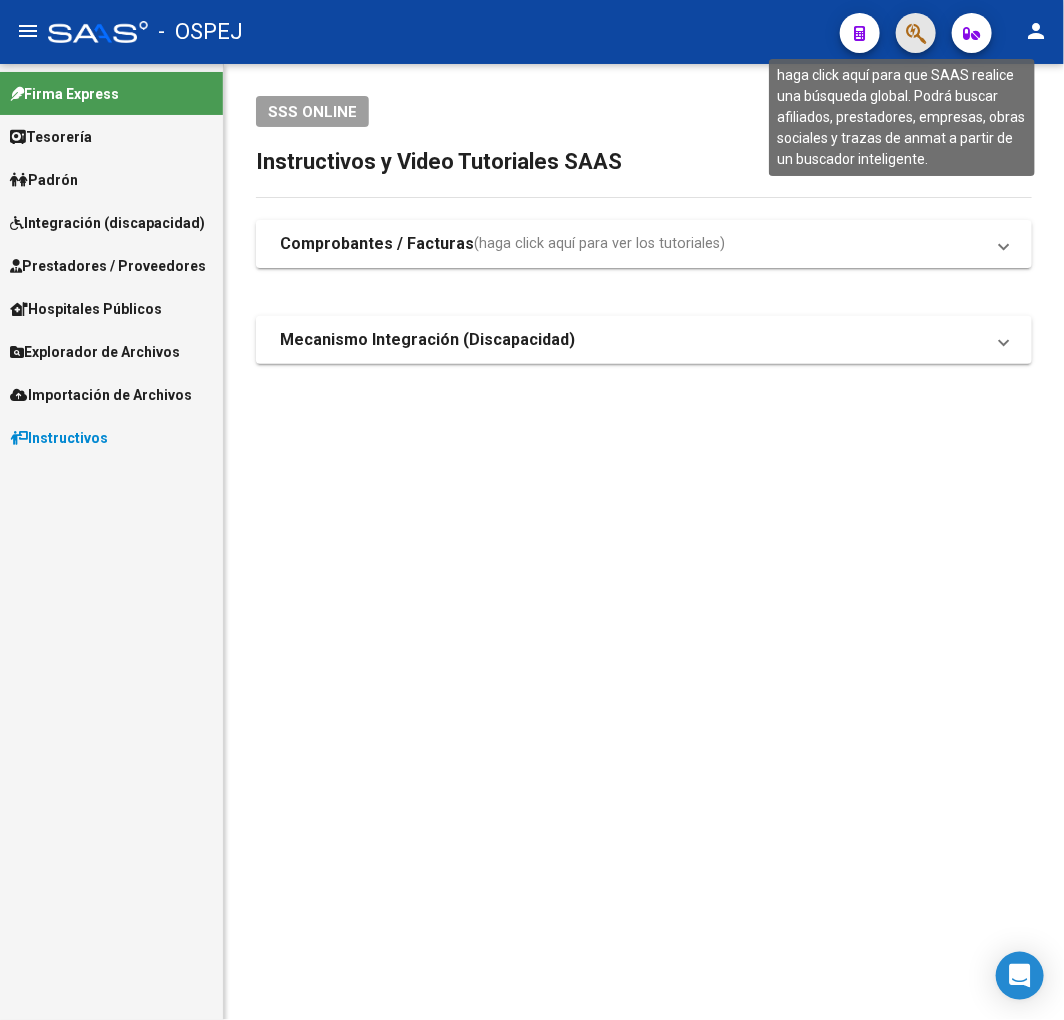 click 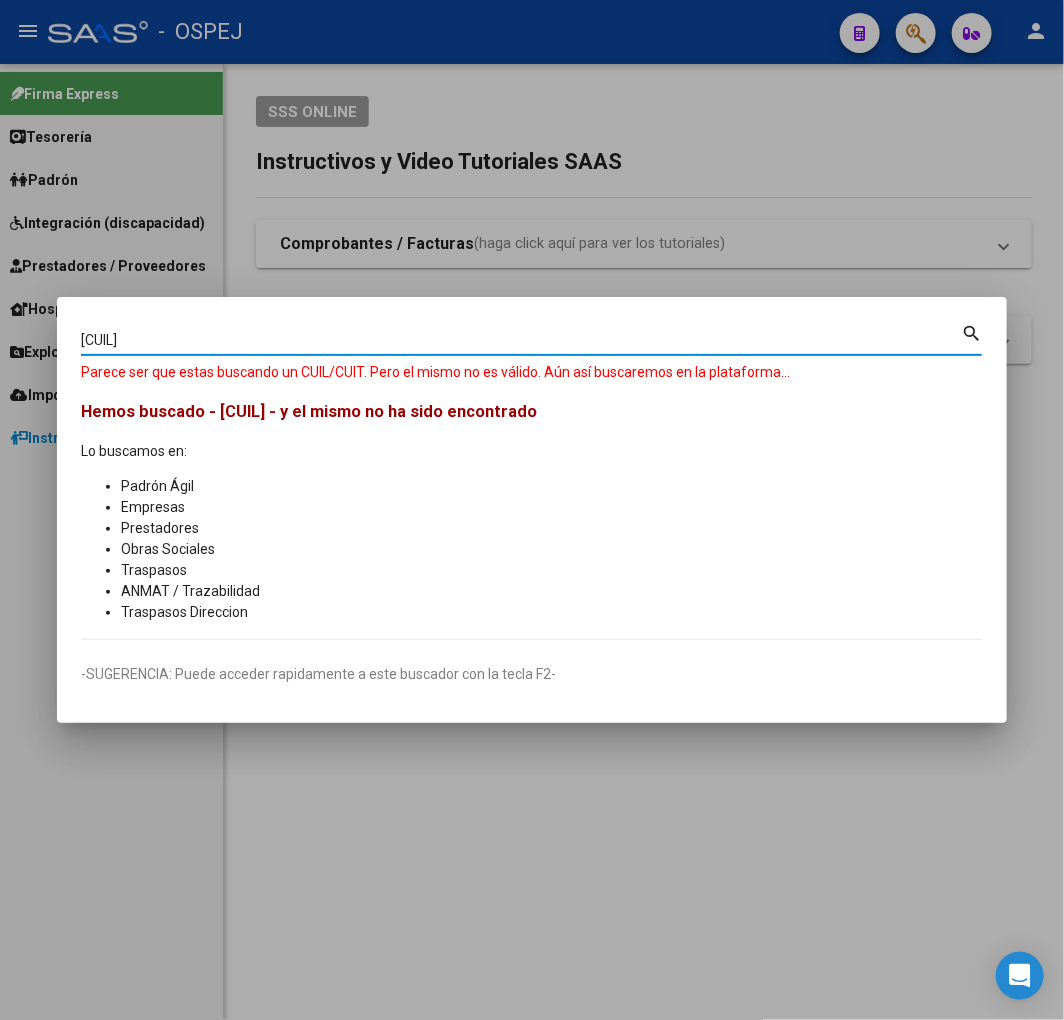 click on "[CUIL]" at bounding box center (521, 340) 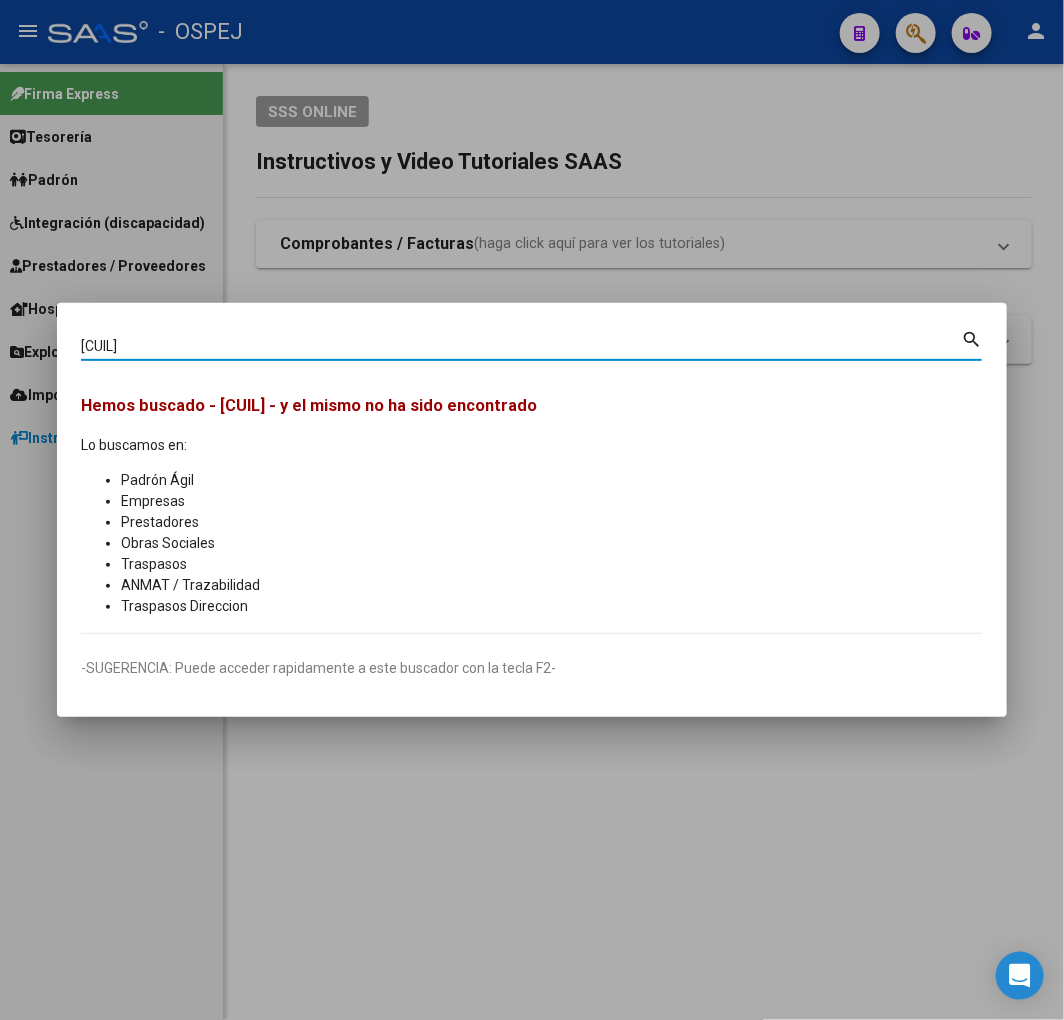 click on "7016184184" at bounding box center (521, 346) 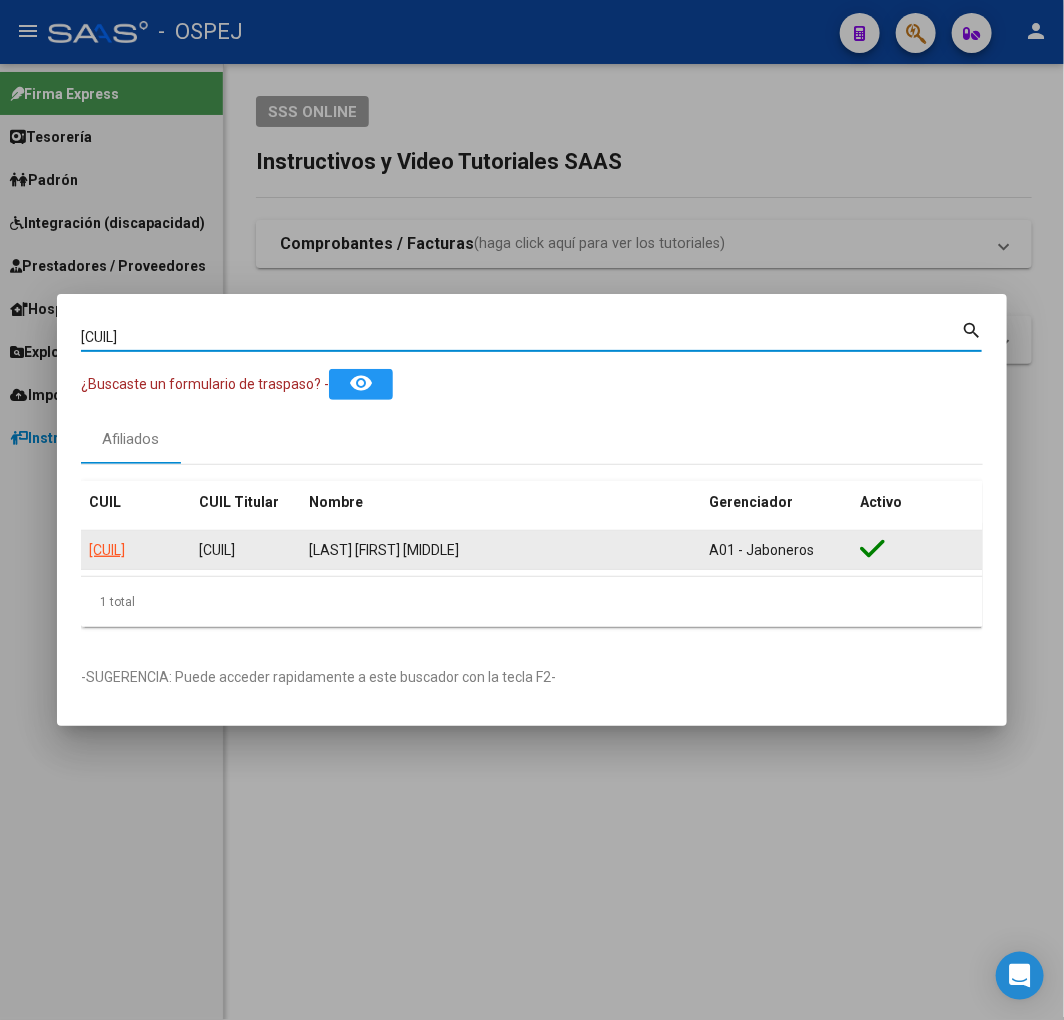 click on "20701161840" 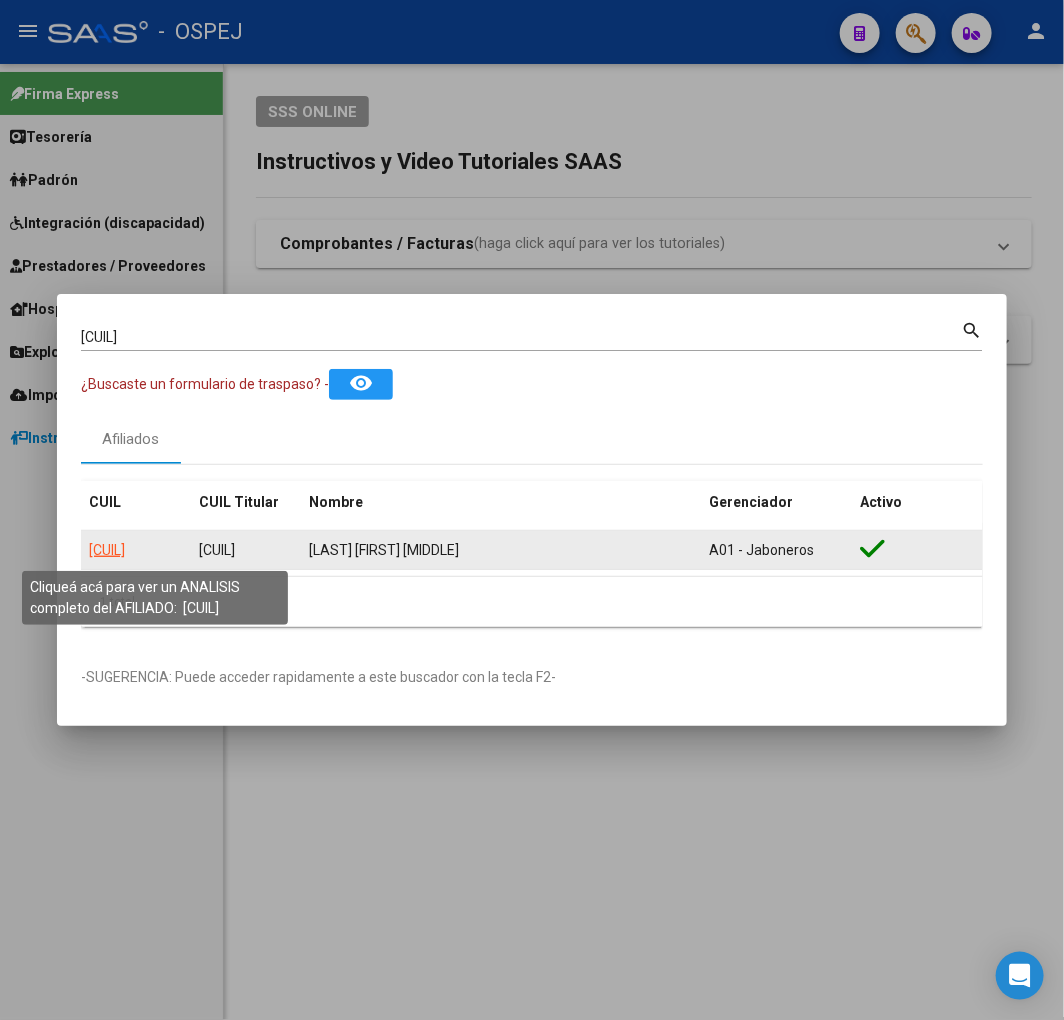 click on "20701161840" 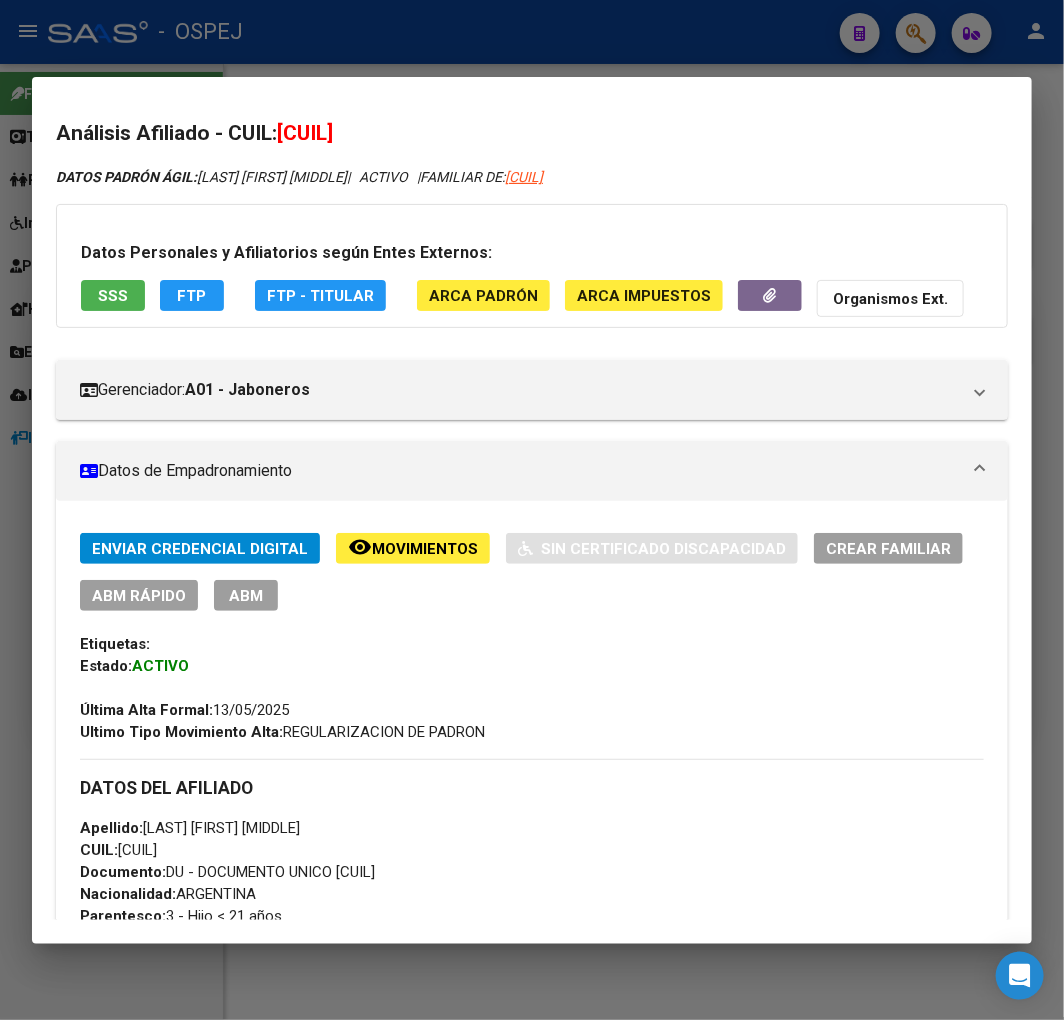click at bounding box center (532, 510) 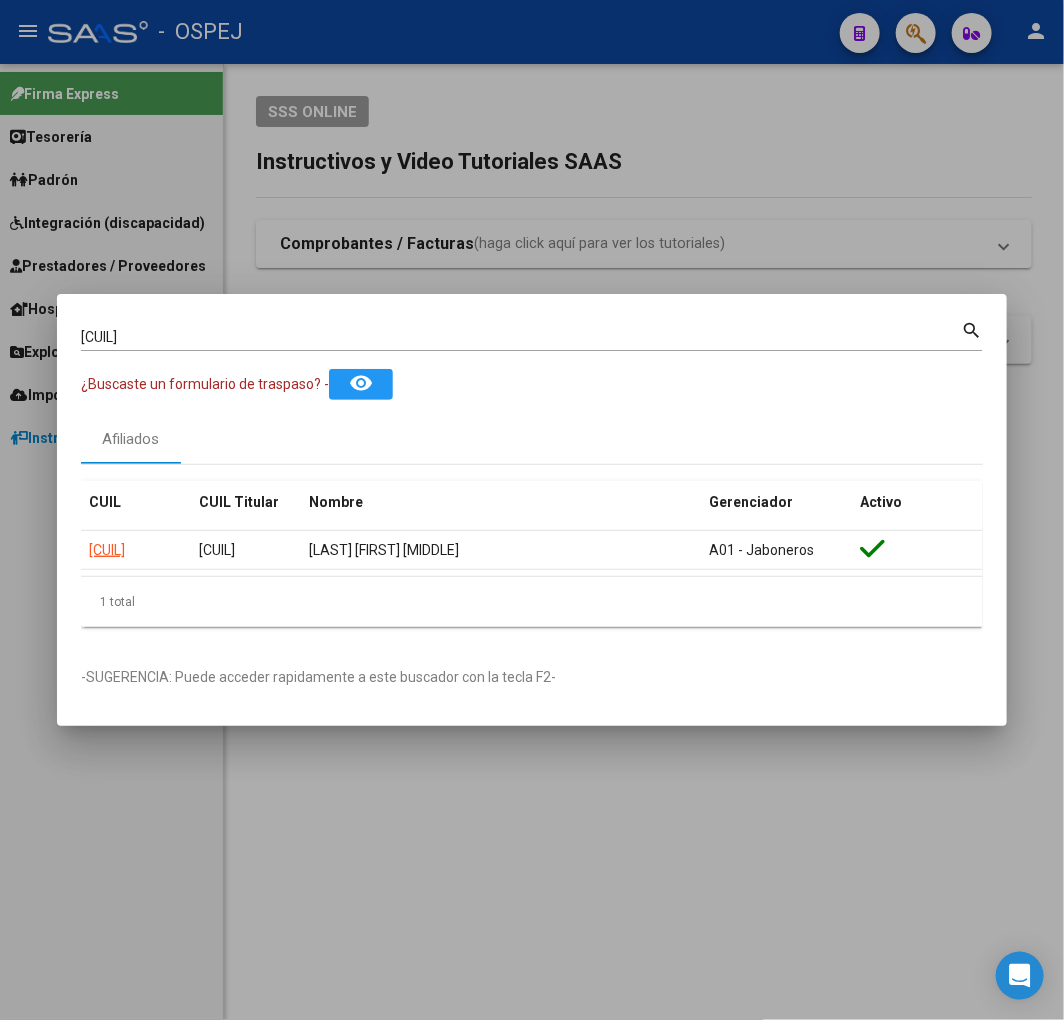 click at bounding box center (532, 510) 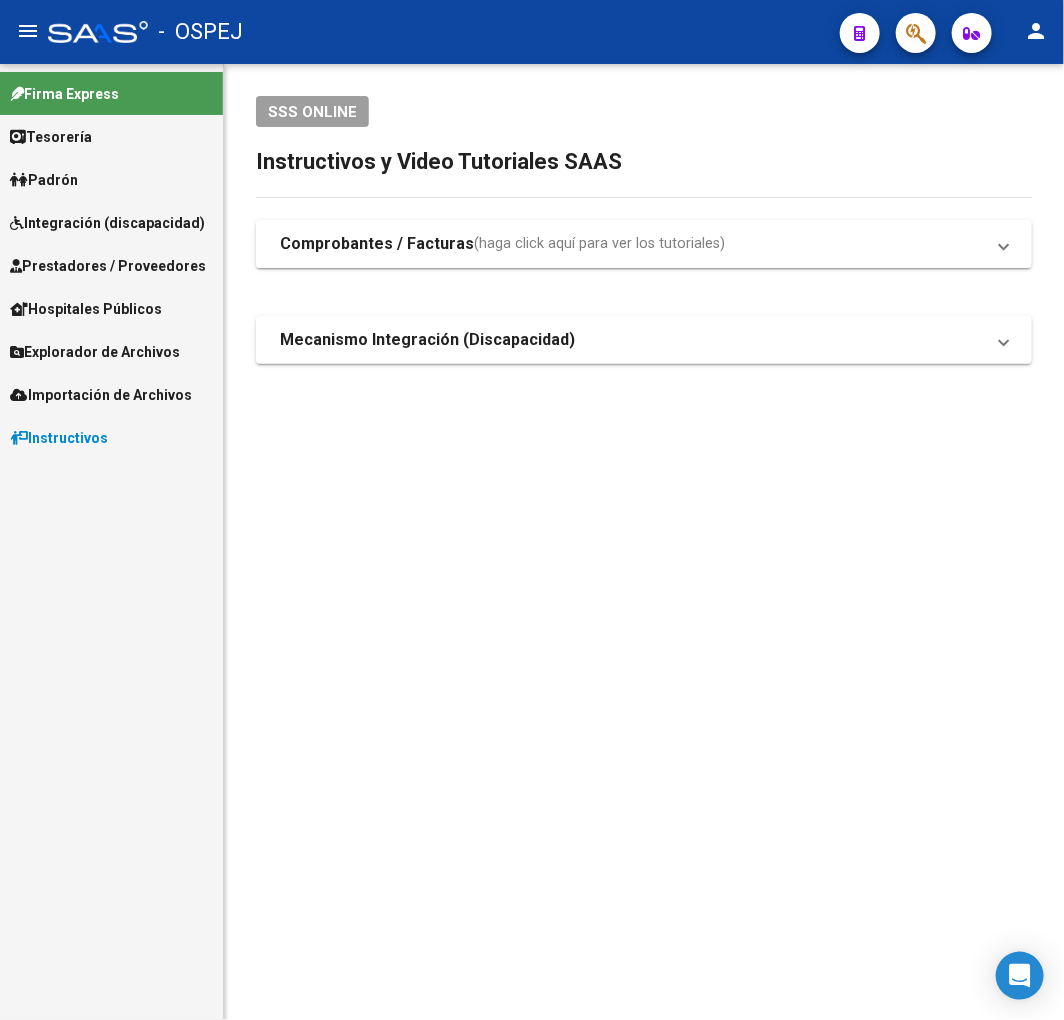 click on "Prestadores / Proveedores" at bounding box center [108, 266] 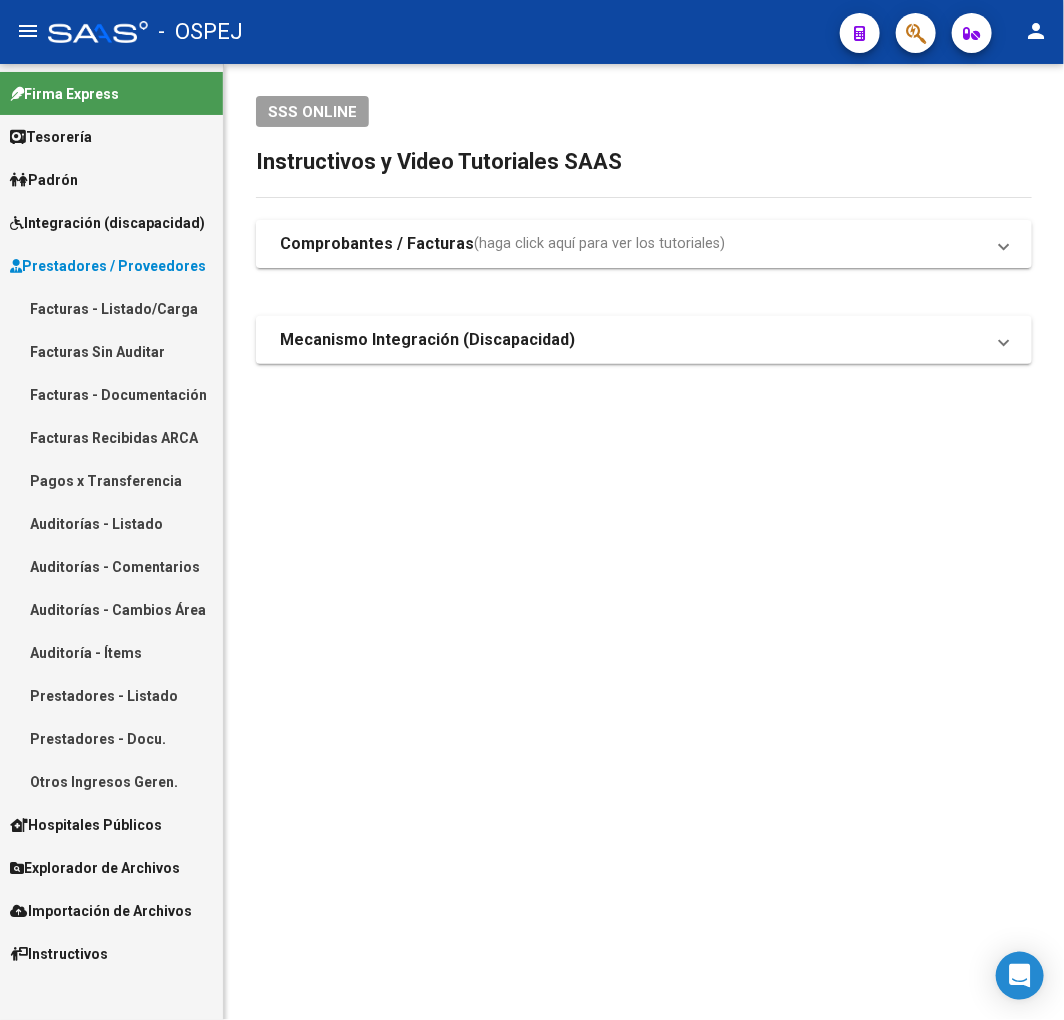 click on "Auditorías - Listado" at bounding box center (111, 523) 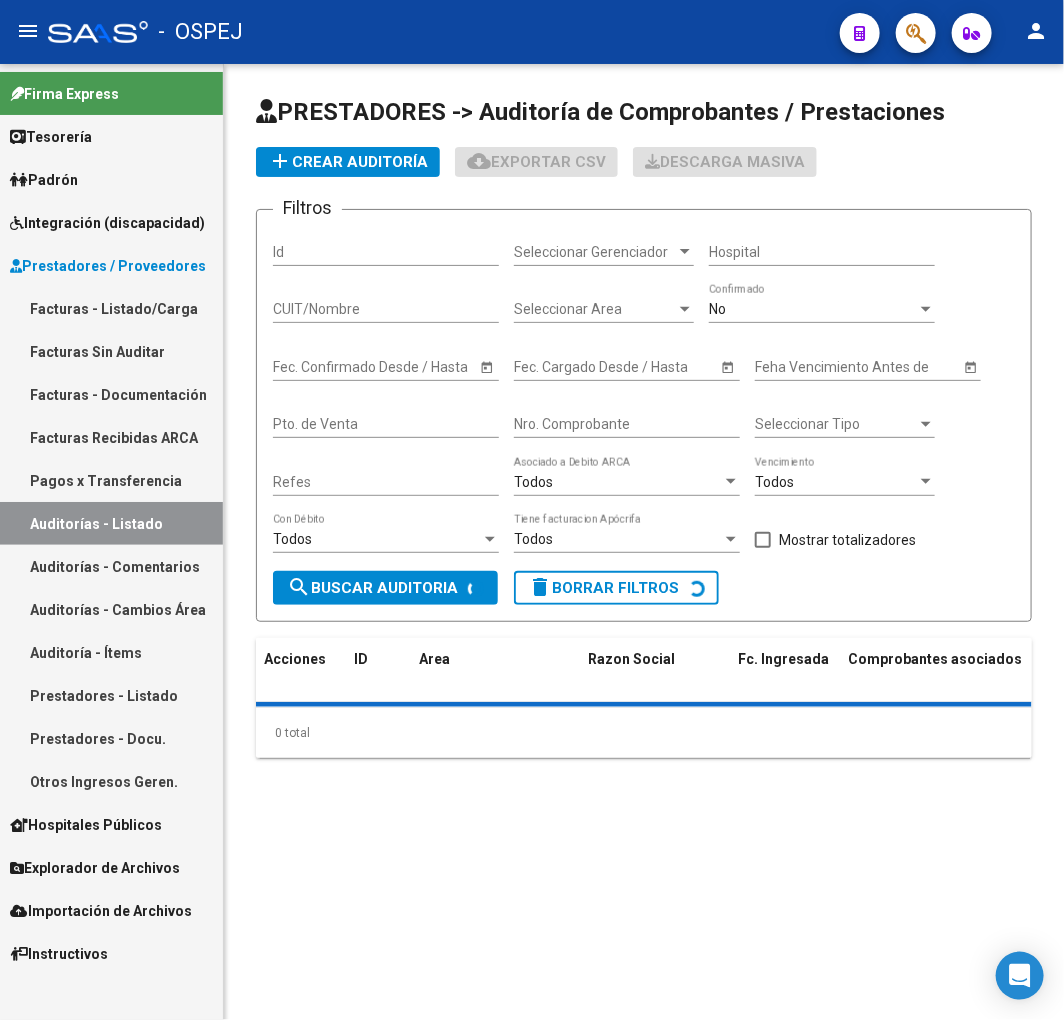 click on "No" at bounding box center (813, 309) 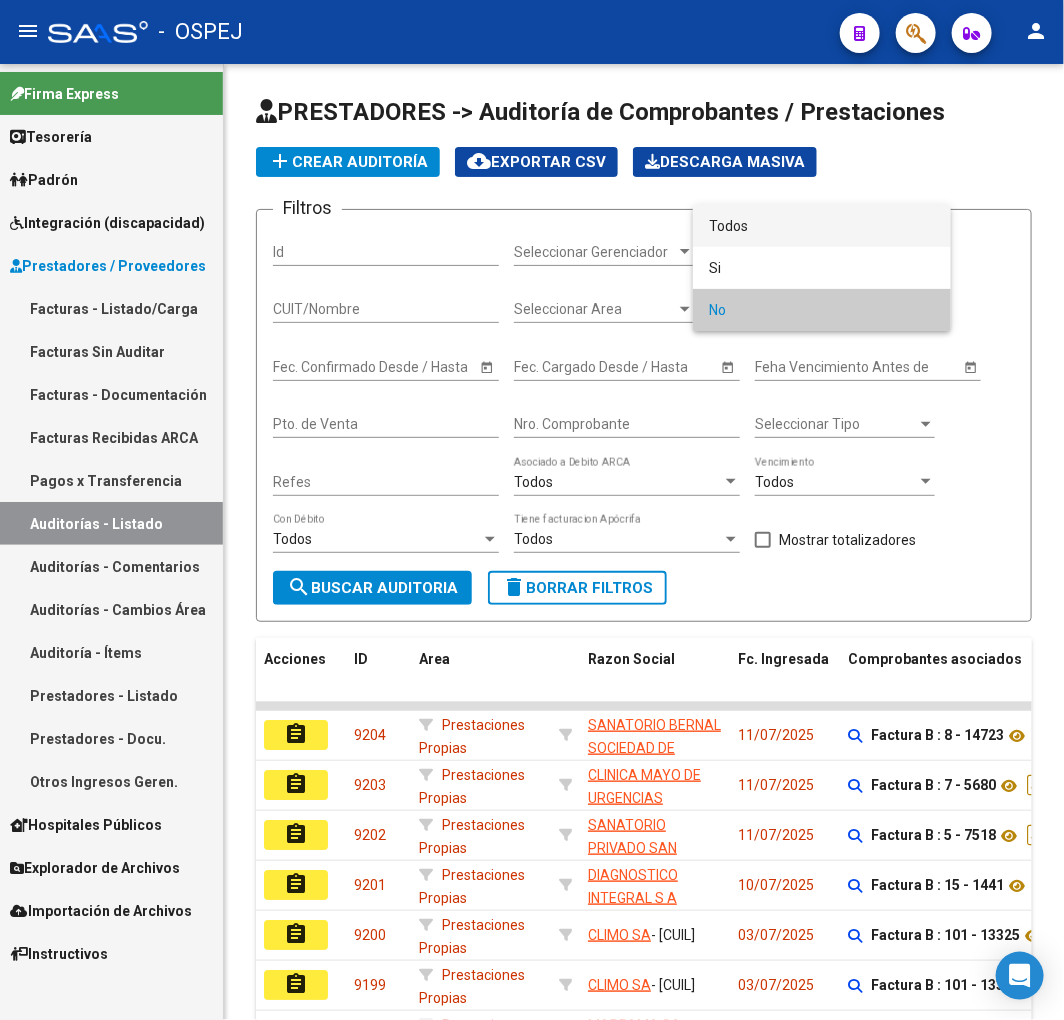 click on "Todos" at bounding box center (822, 226) 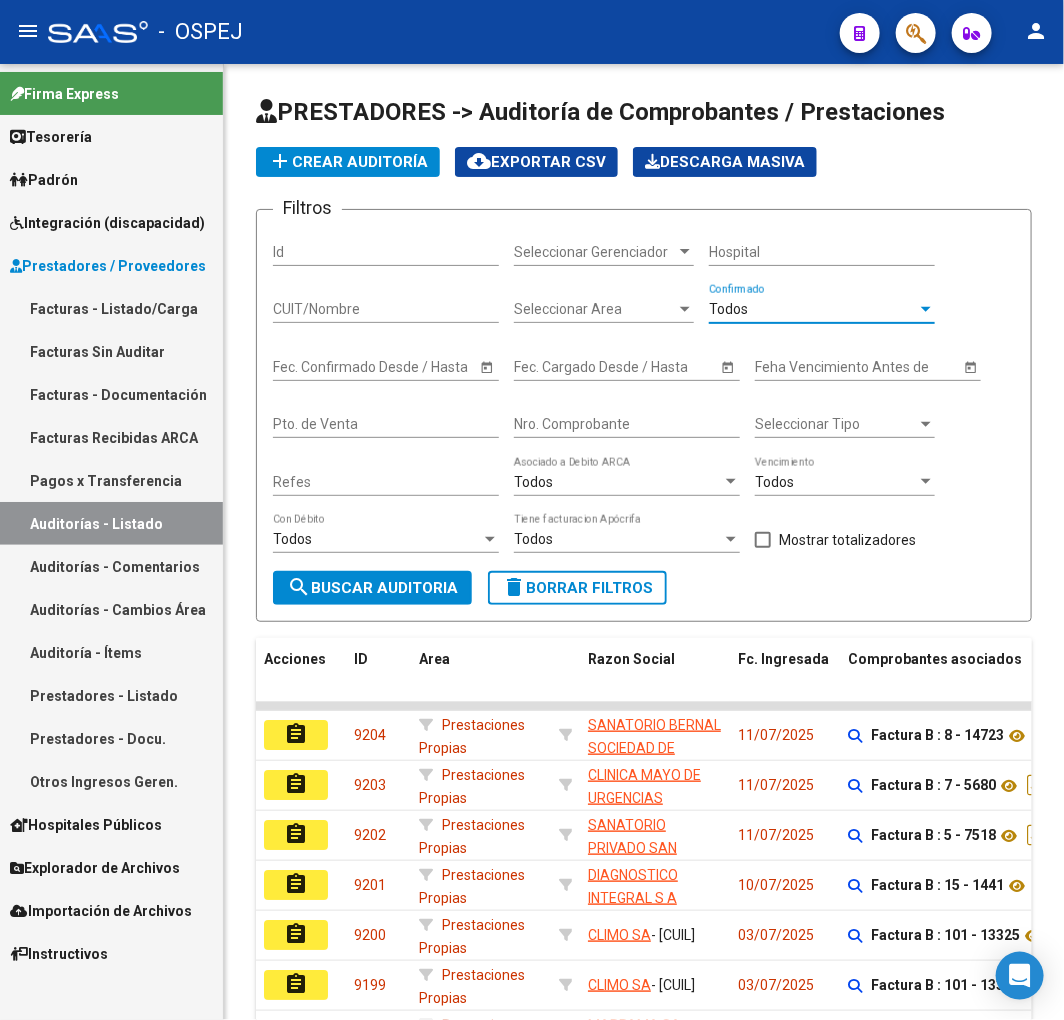 click on "Nro. Comprobante" at bounding box center (627, 424) 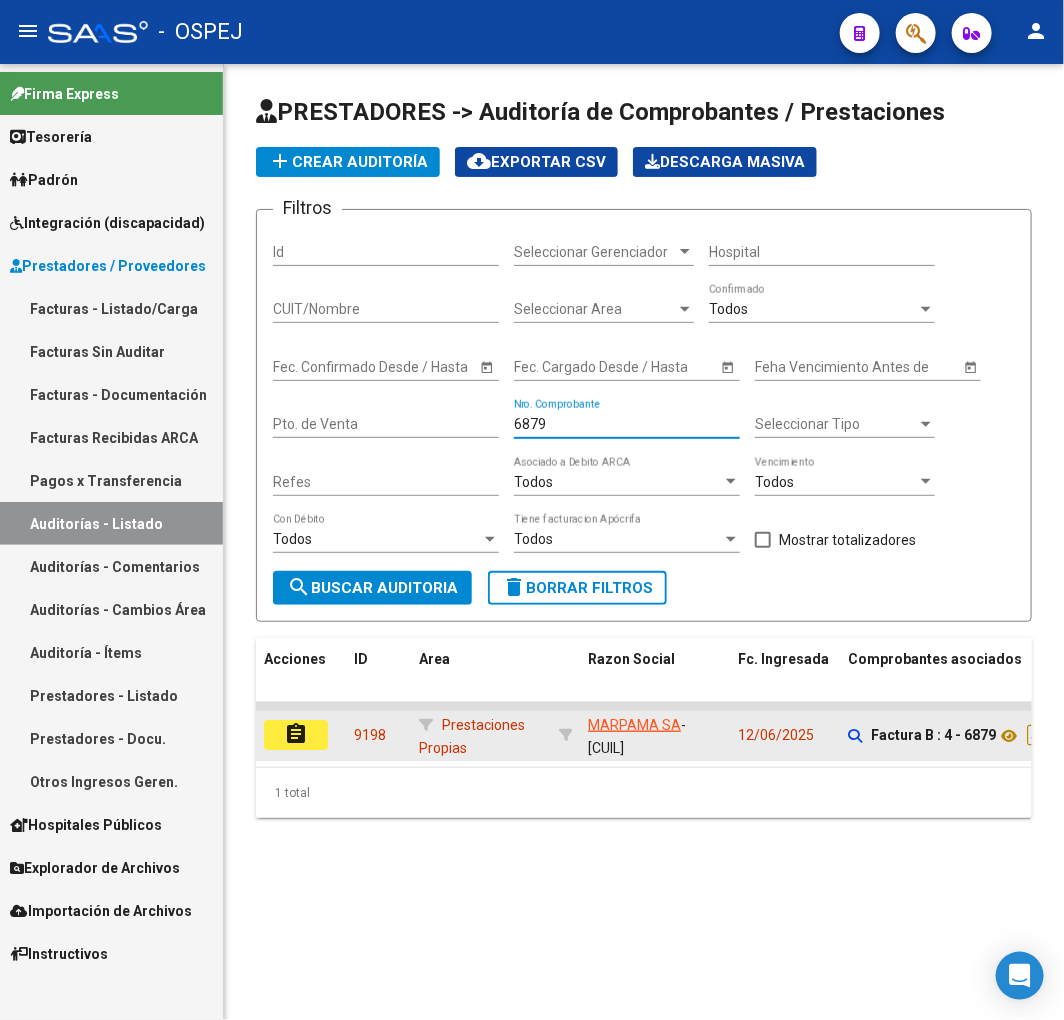 type on "6879" 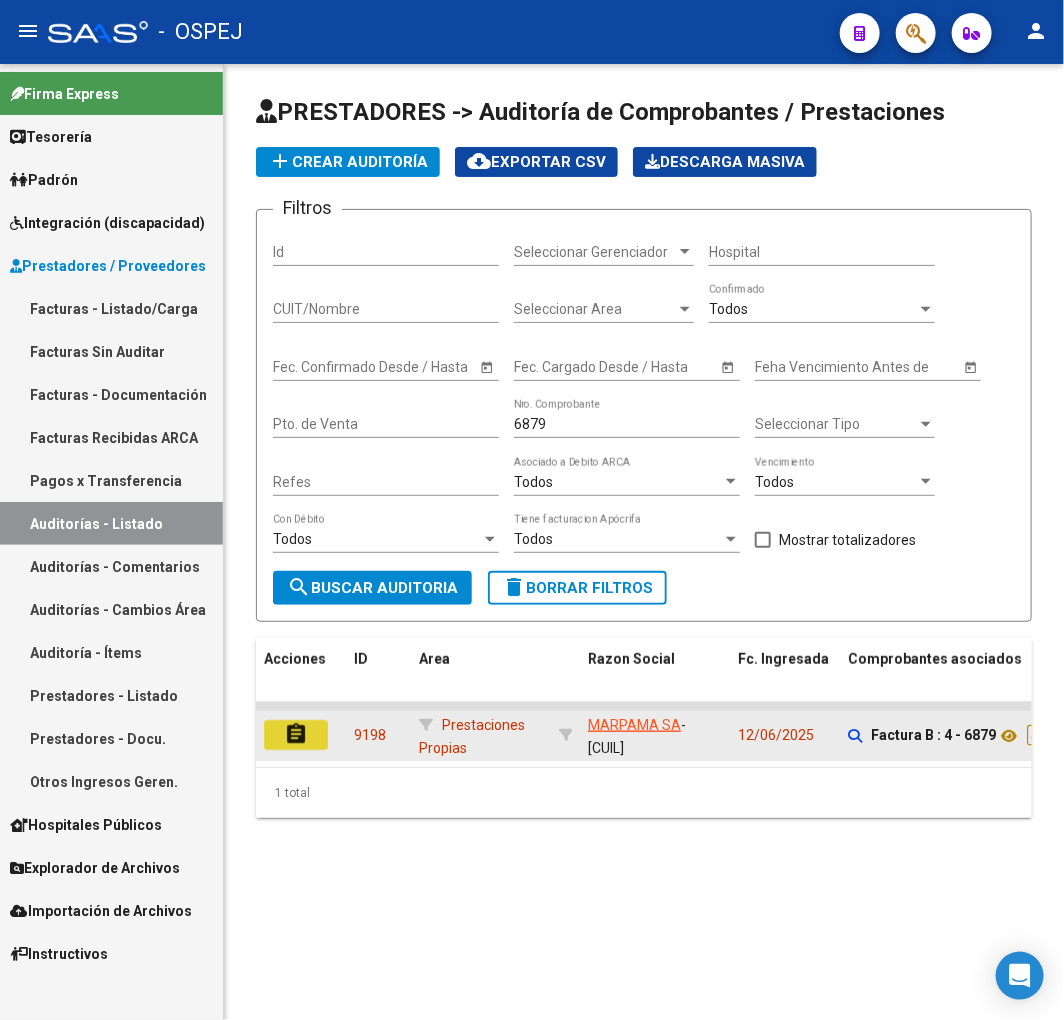 click on "assignment" 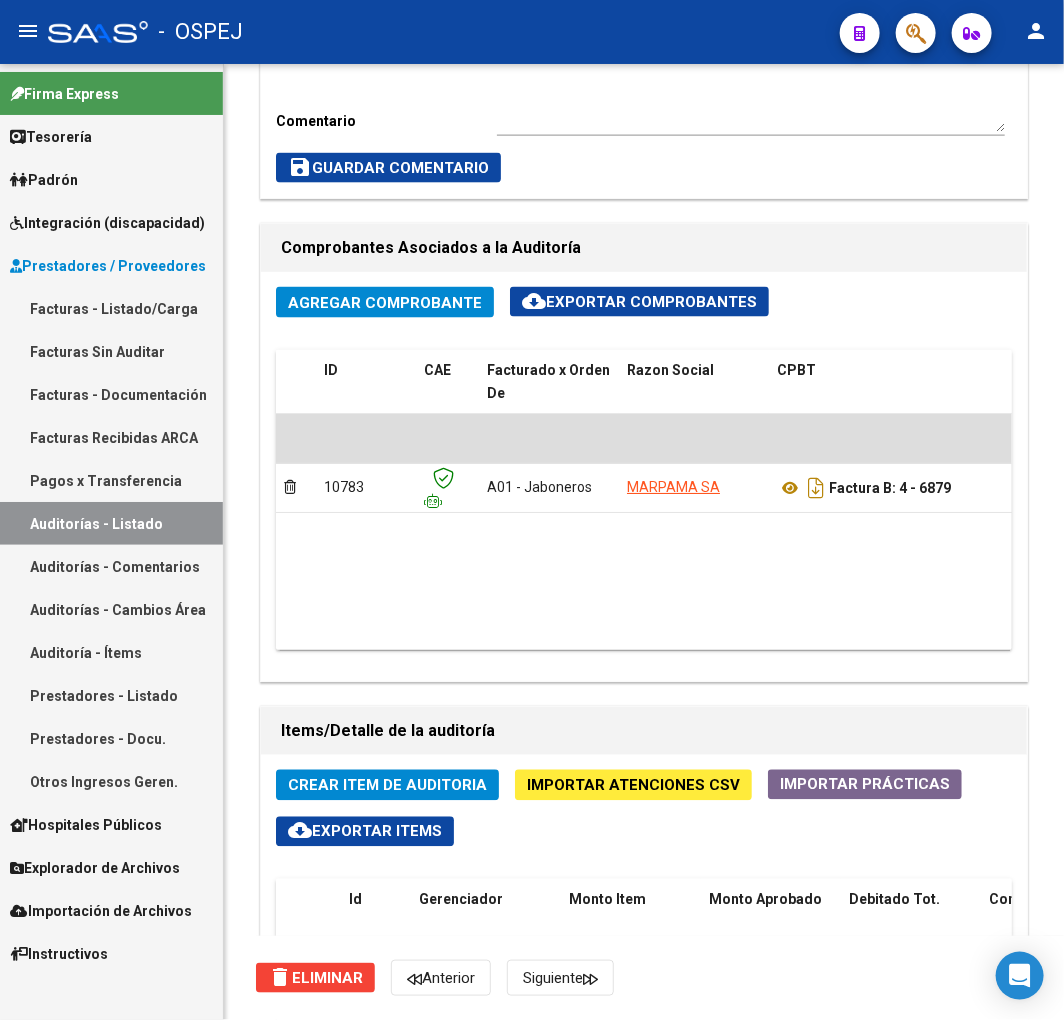scroll, scrollTop: 1111, scrollLeft: 0, axis: vertical 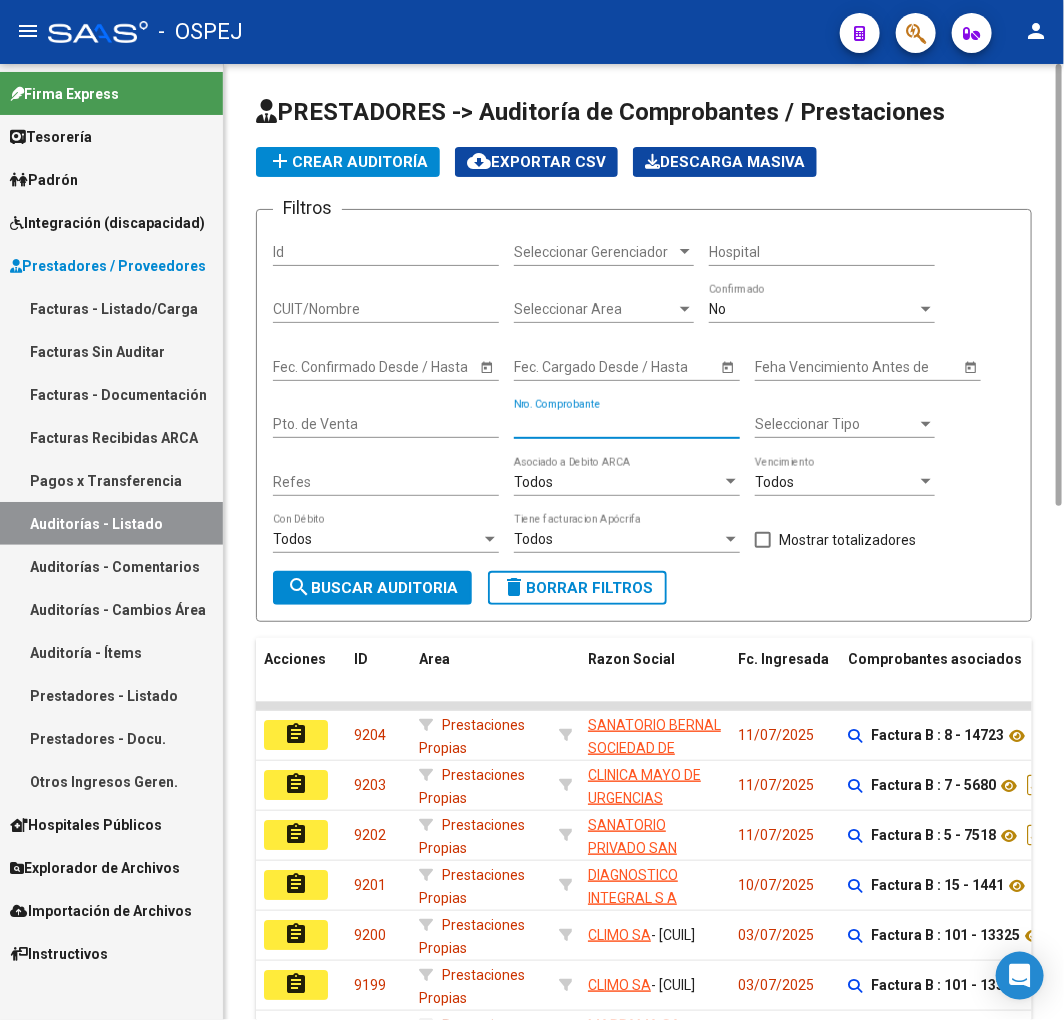click on "Nro. Comprobante" at bounding box center (627, 424) 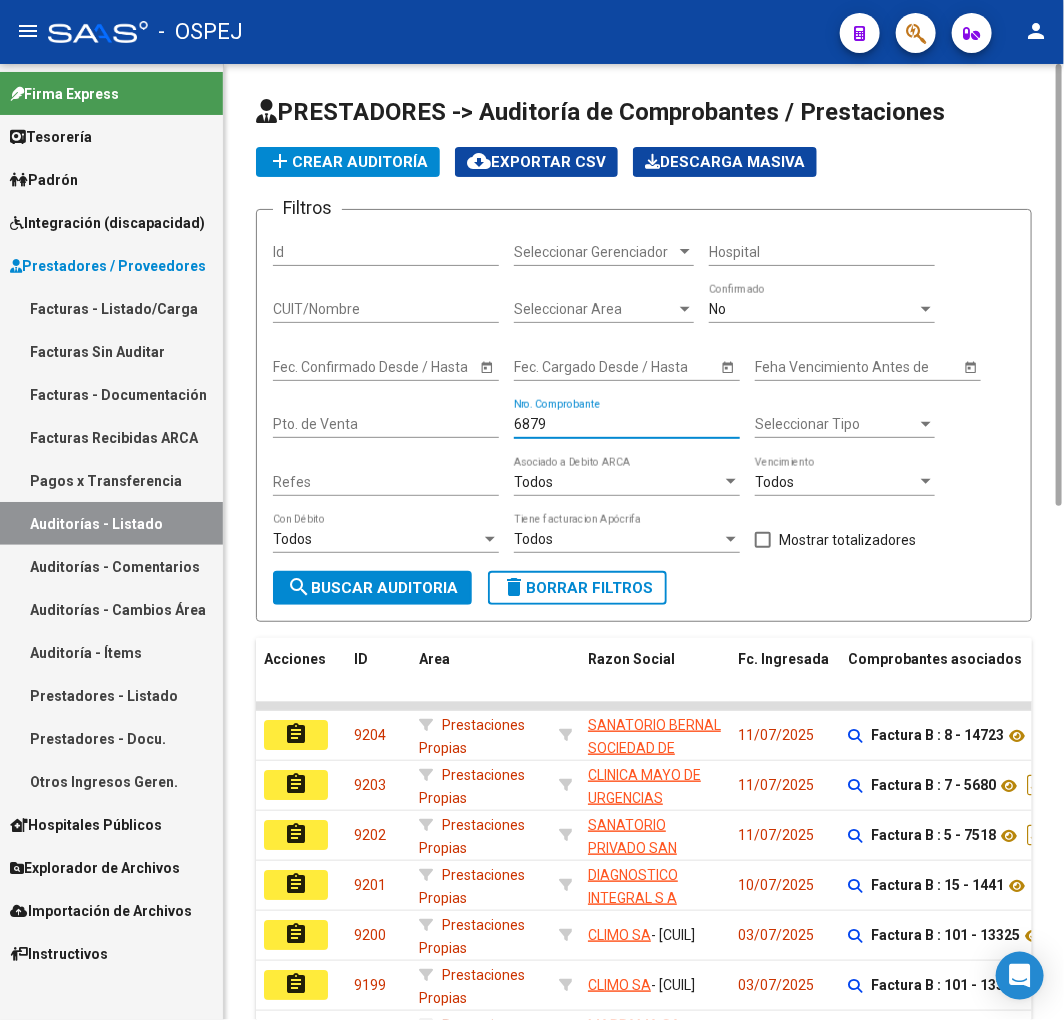 type on "6879" 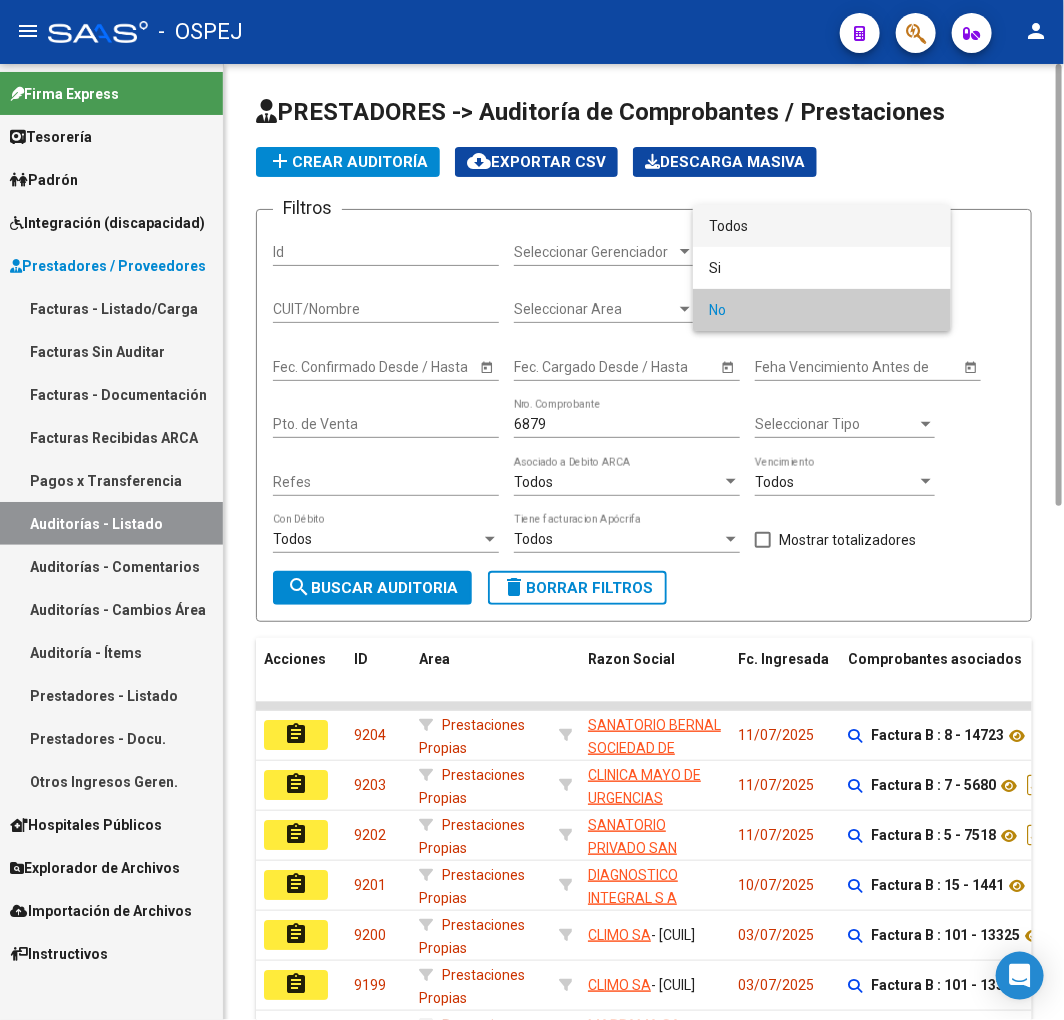 click on "Todos" at bounding box center [822, 226] 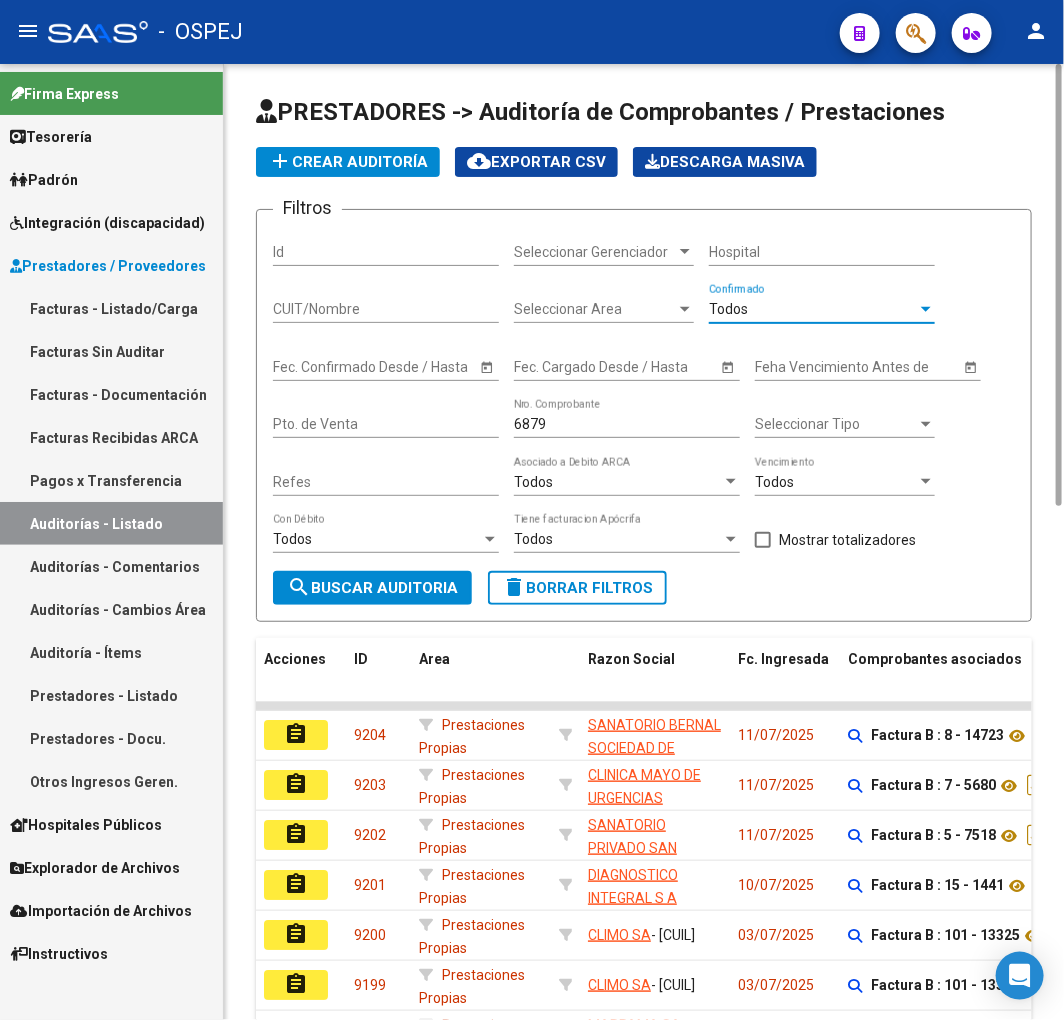 click on "search  Buscar Auditoria" 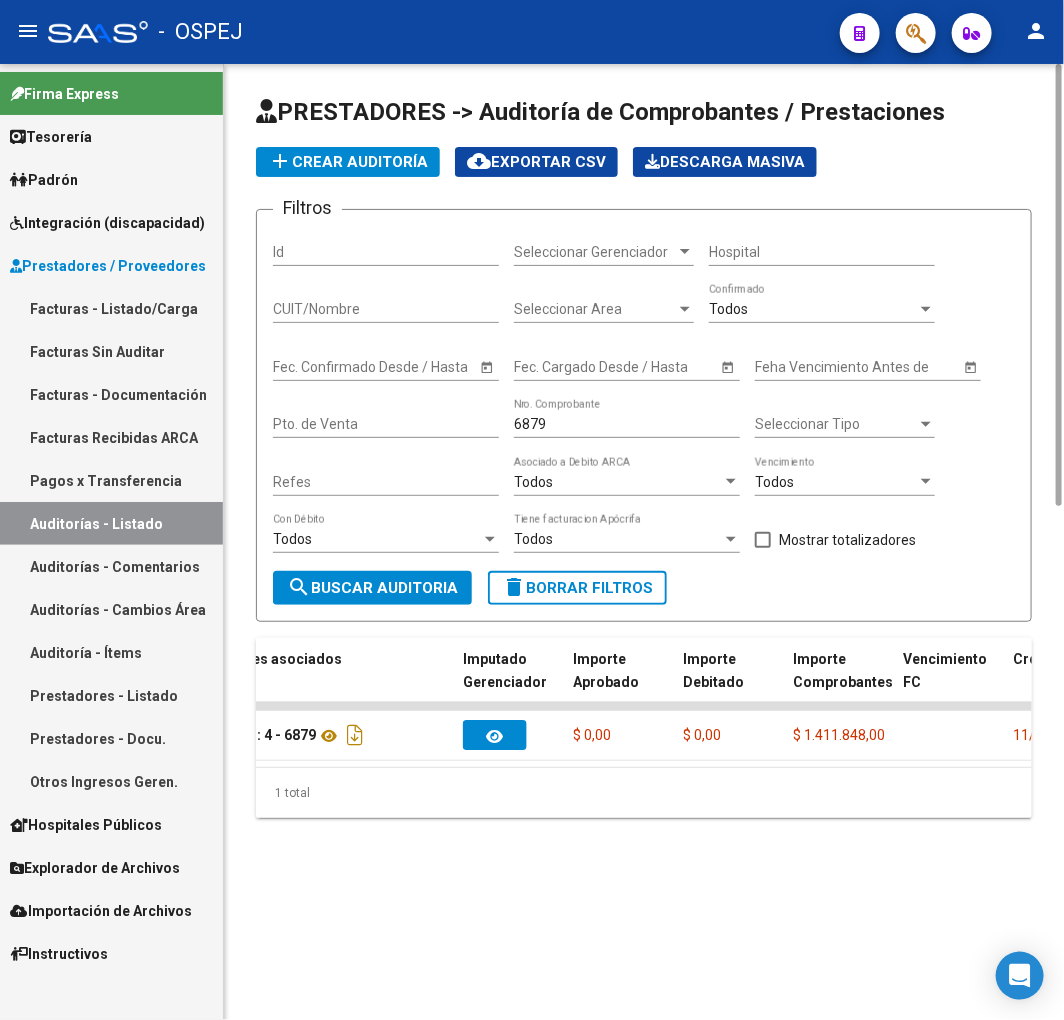 scroll, scrollTop: 0, scrollLeft: 0, axis: both 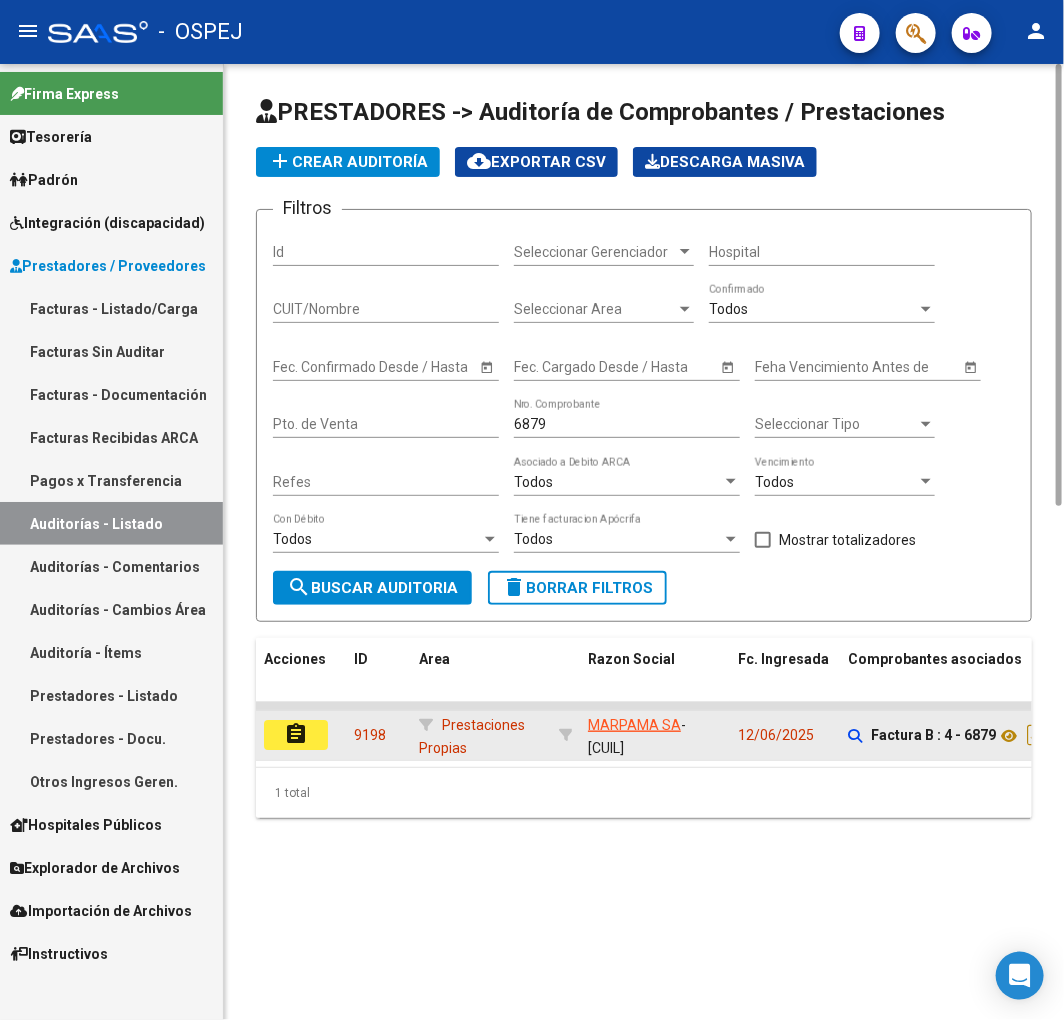 click on "assignment" 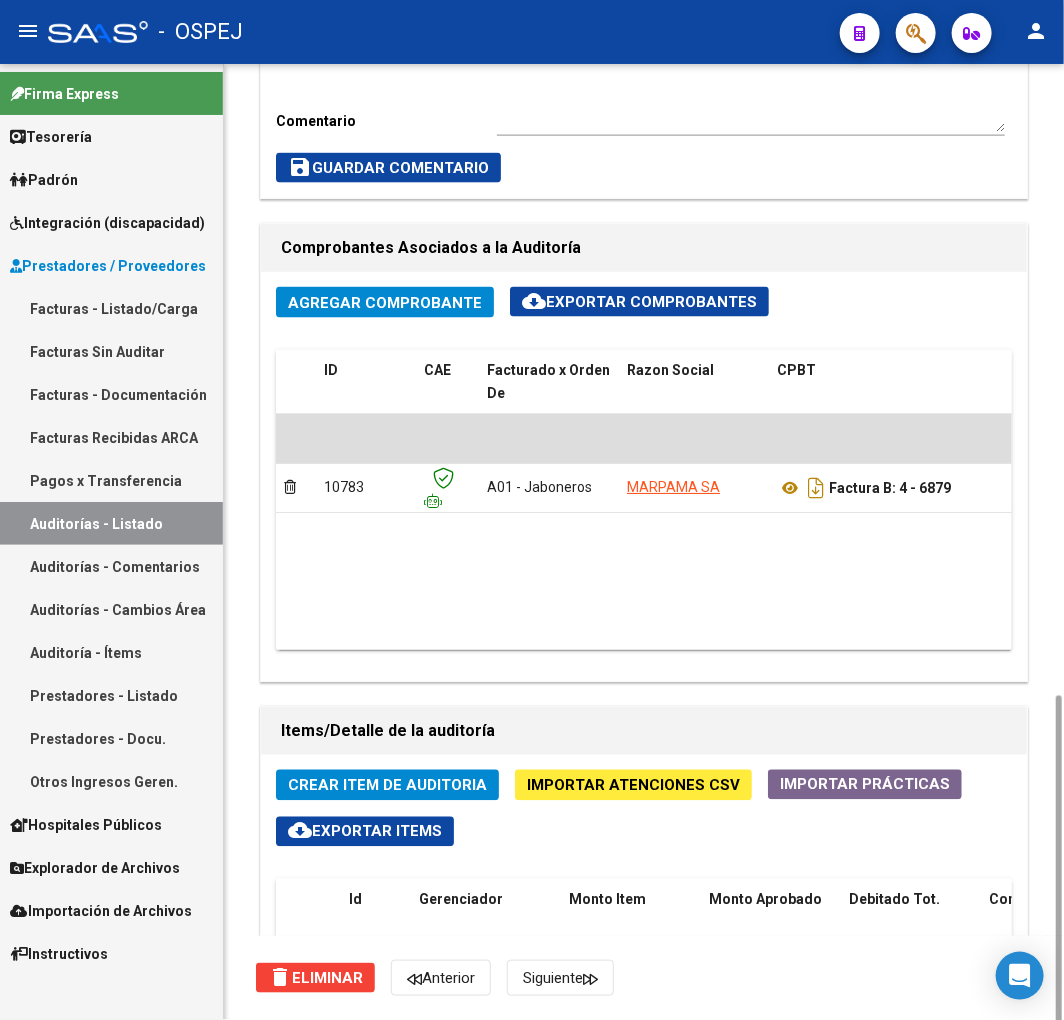 scroll, scrollTop: 1111, scrollLeft: 0, axis: vertical 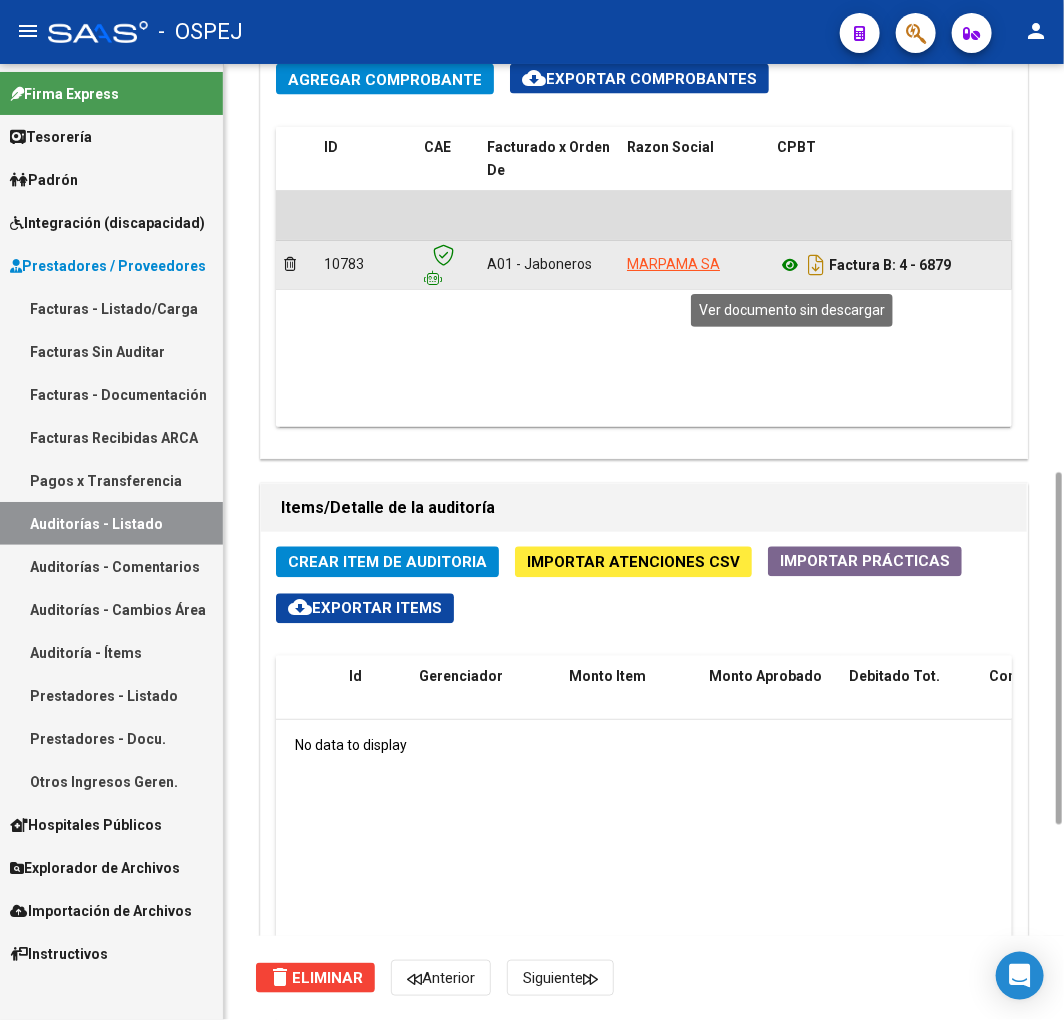 click 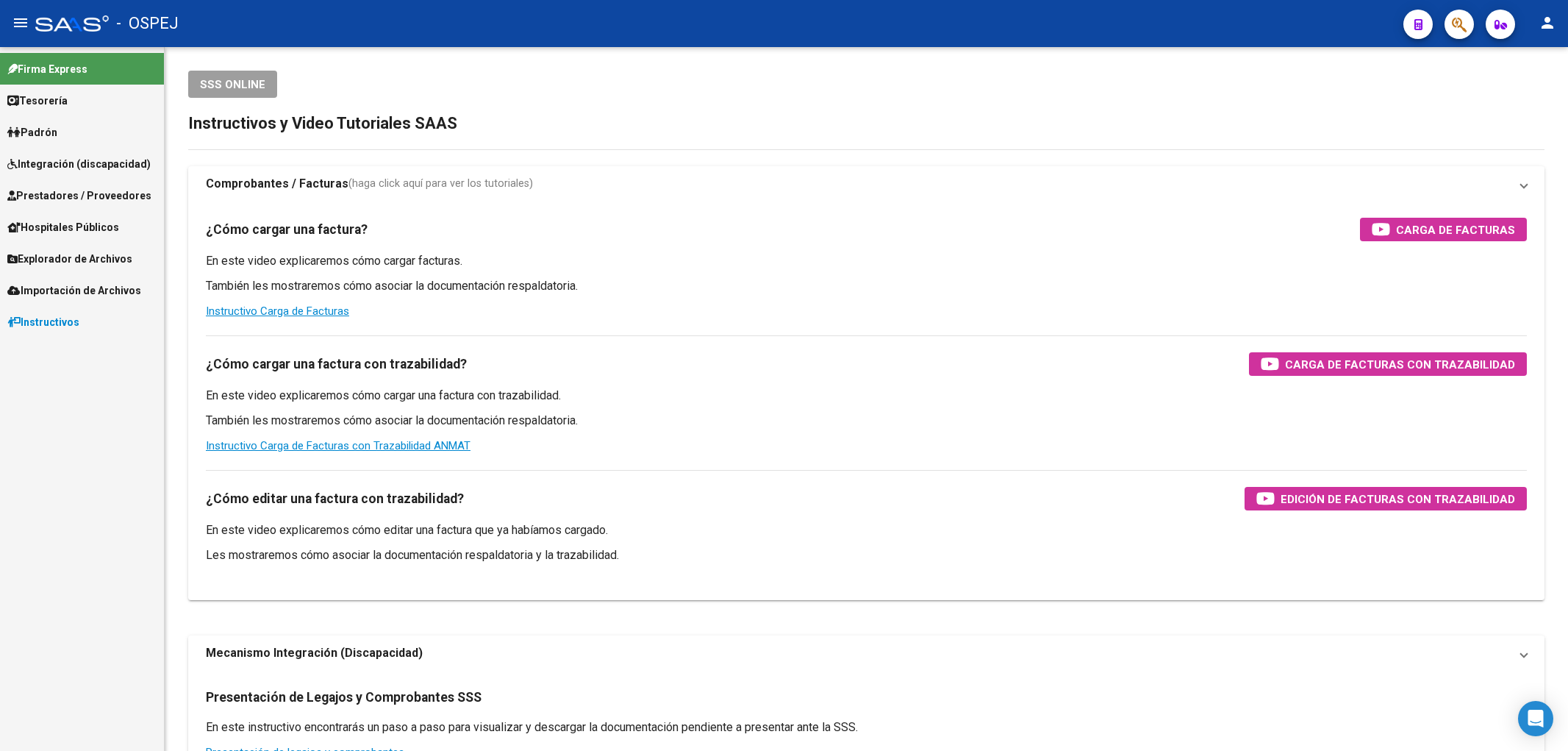scroll, scrollTop: 0, scrollLeft: 0, axis: both 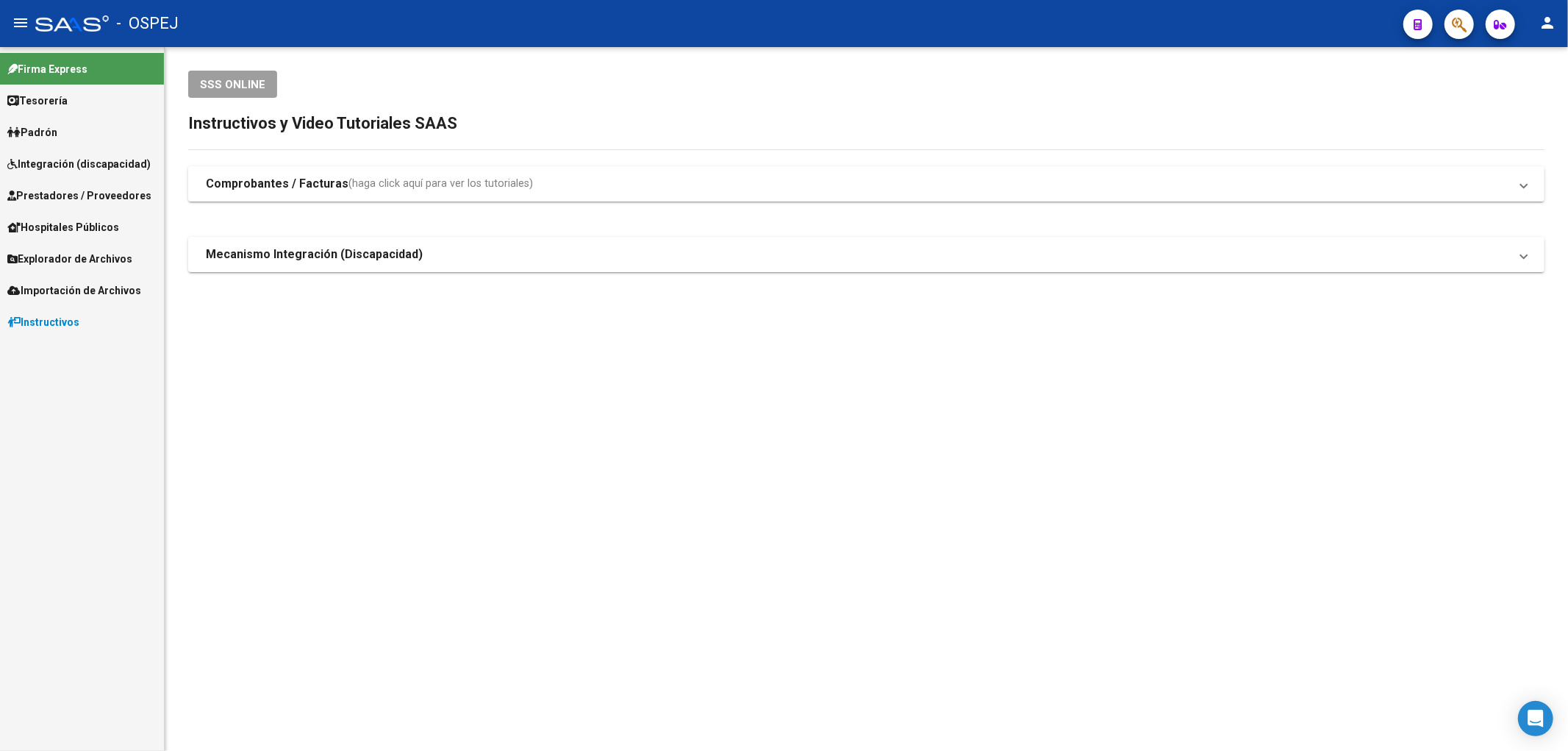 click on "Prestadores / Proveedores" at bounding box center (79, 196) 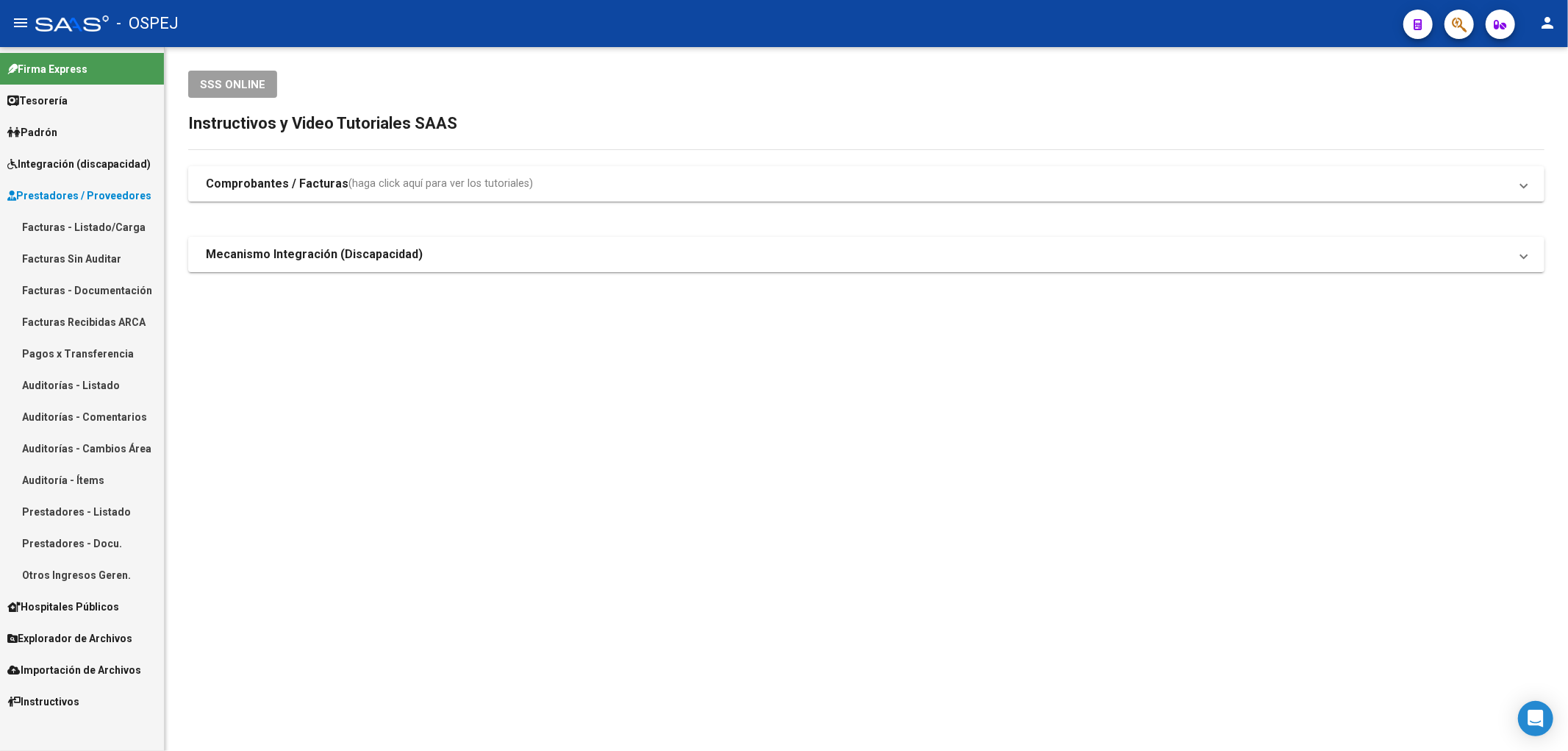 click on "Auditorías - Listado" at bounding box center [82, 385] 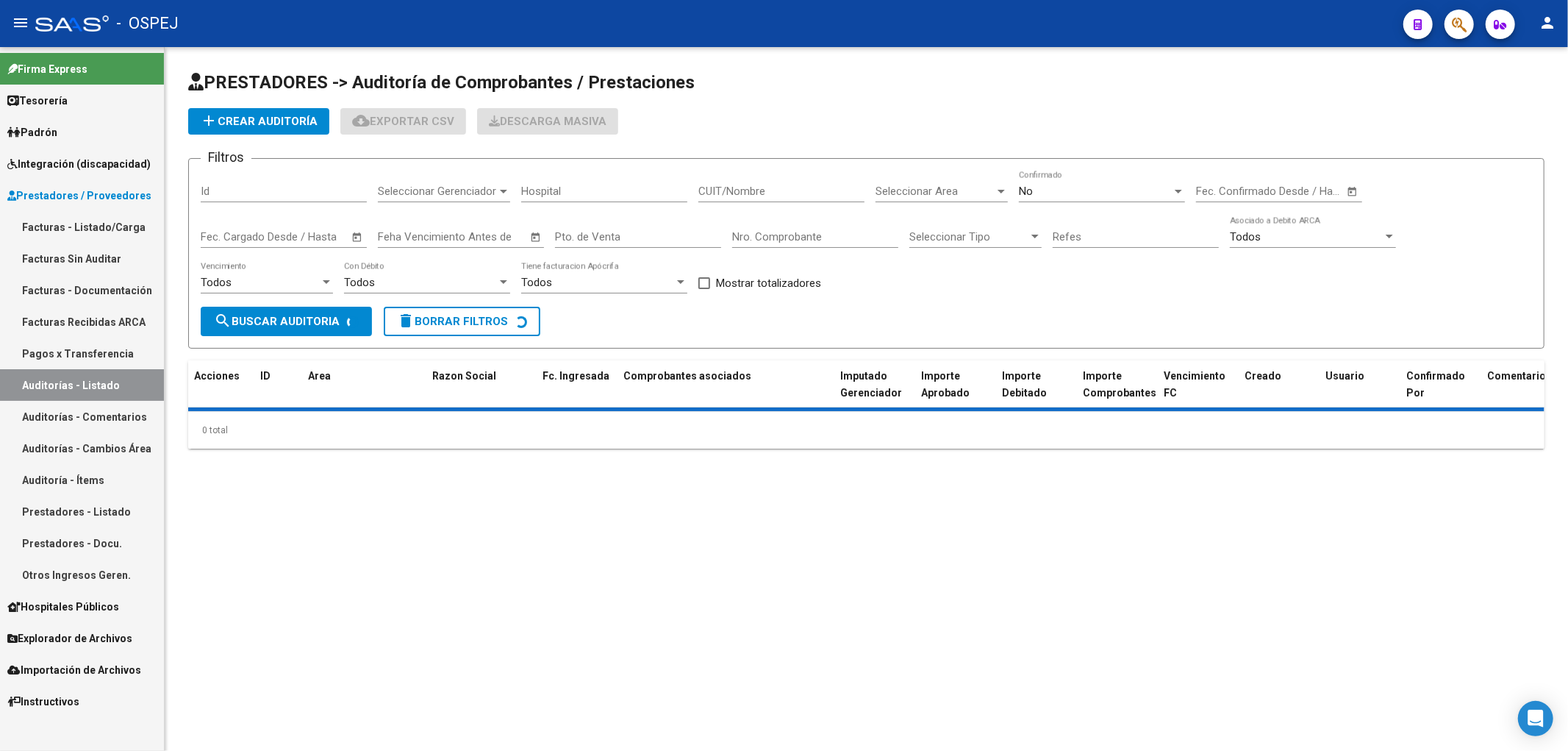 click on "add  Crear Auditoría" 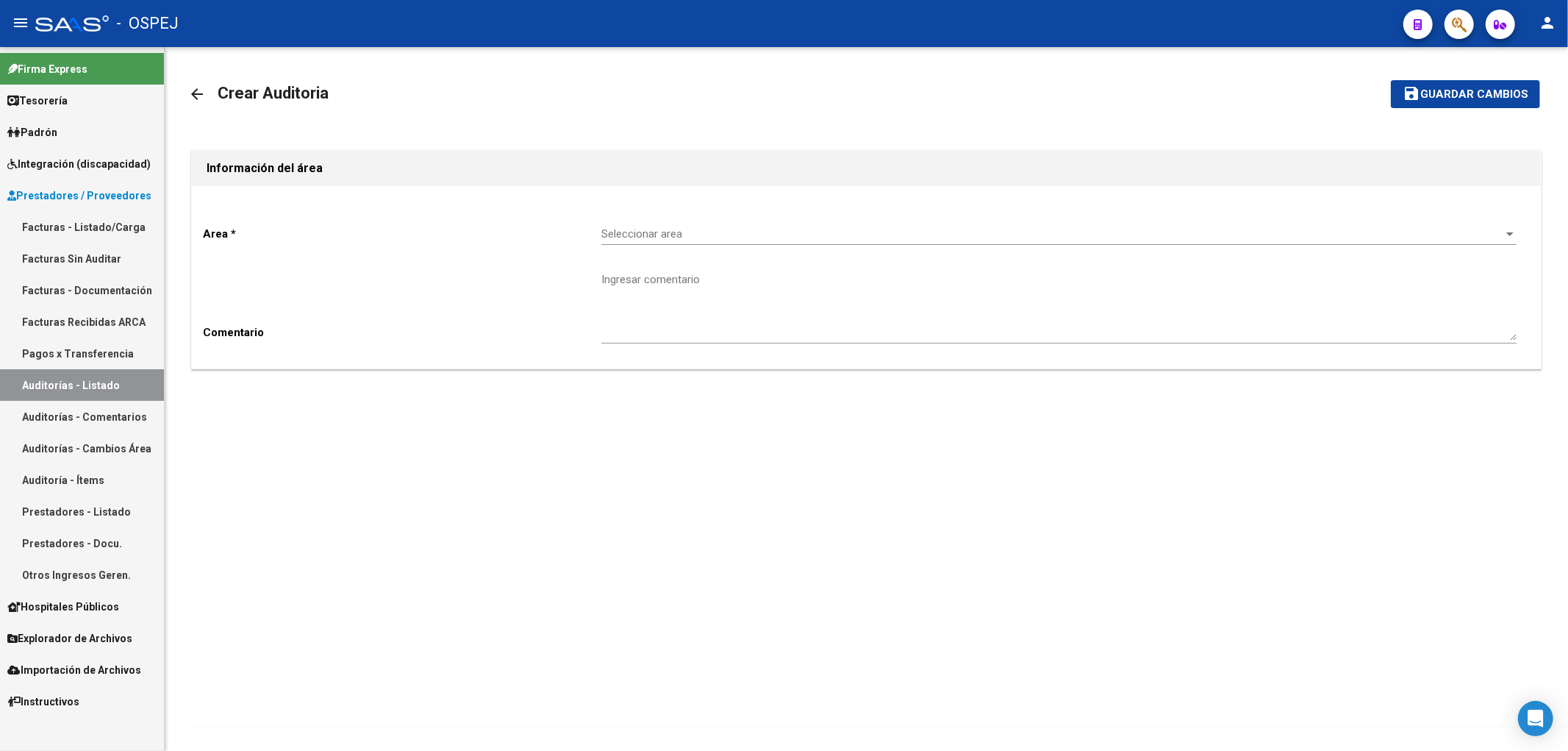 click on "Seleccionar area Seleccionar area" 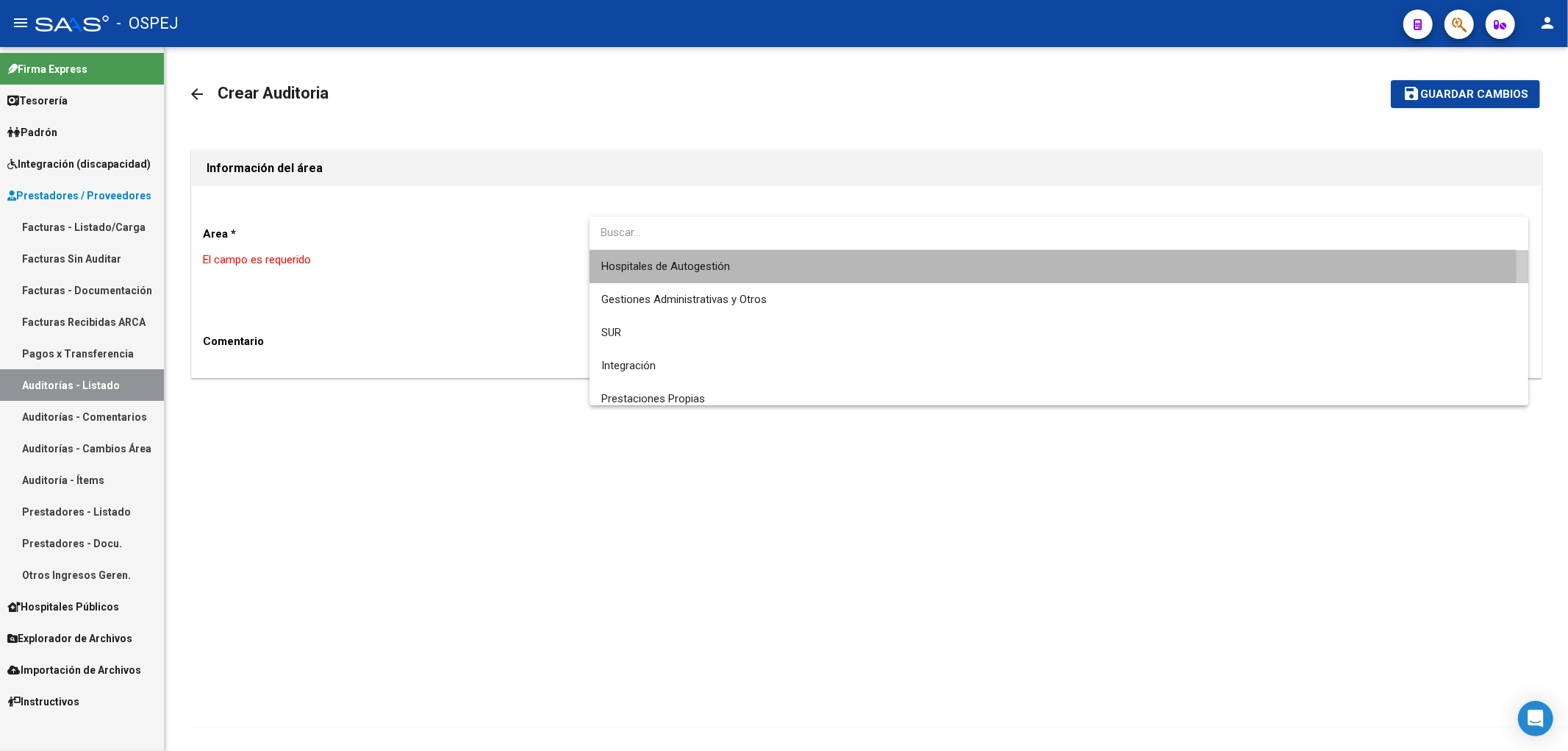 click on "Hospitales de Autogestión" at bounding box center (1059, 266) 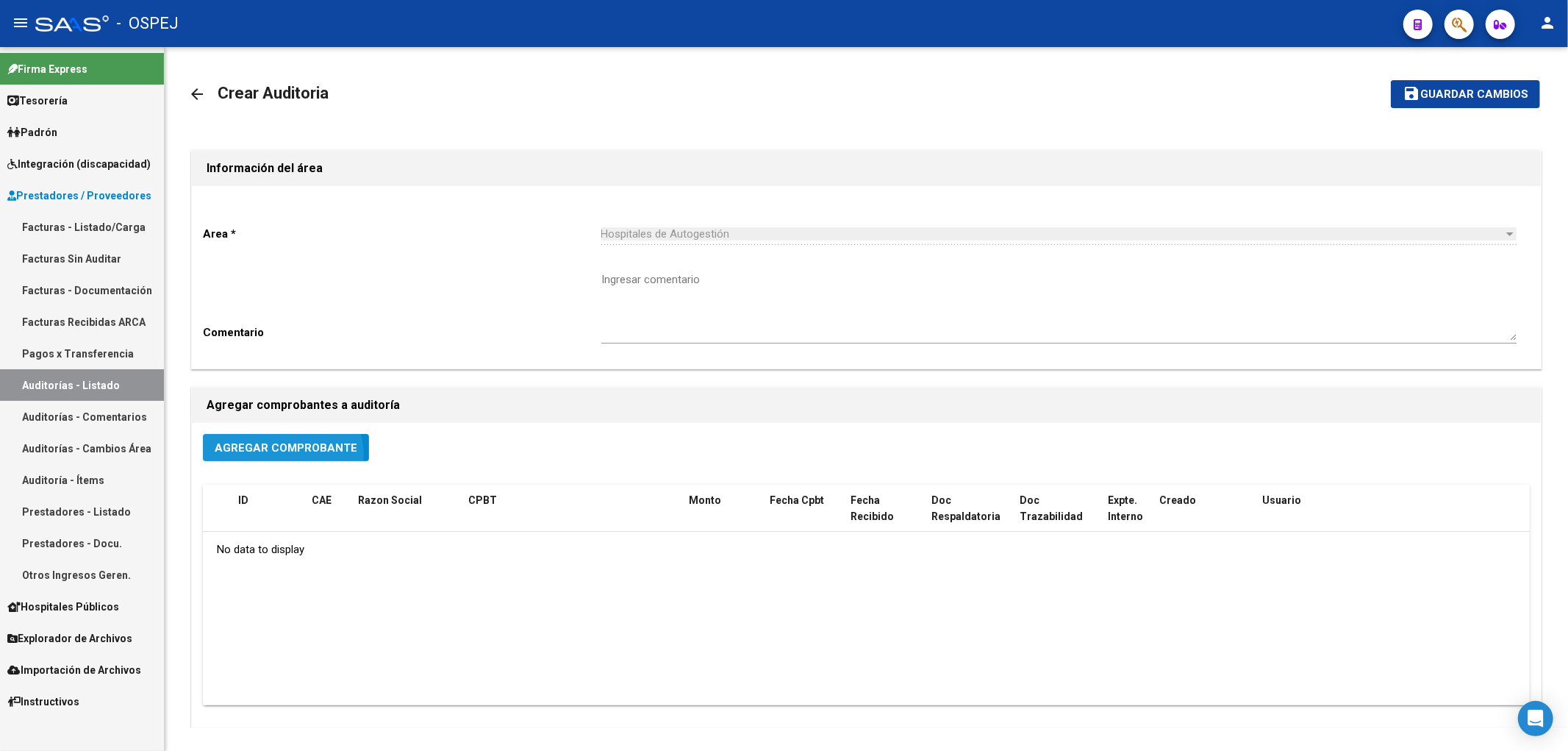 click on "Agregar Comprobante" 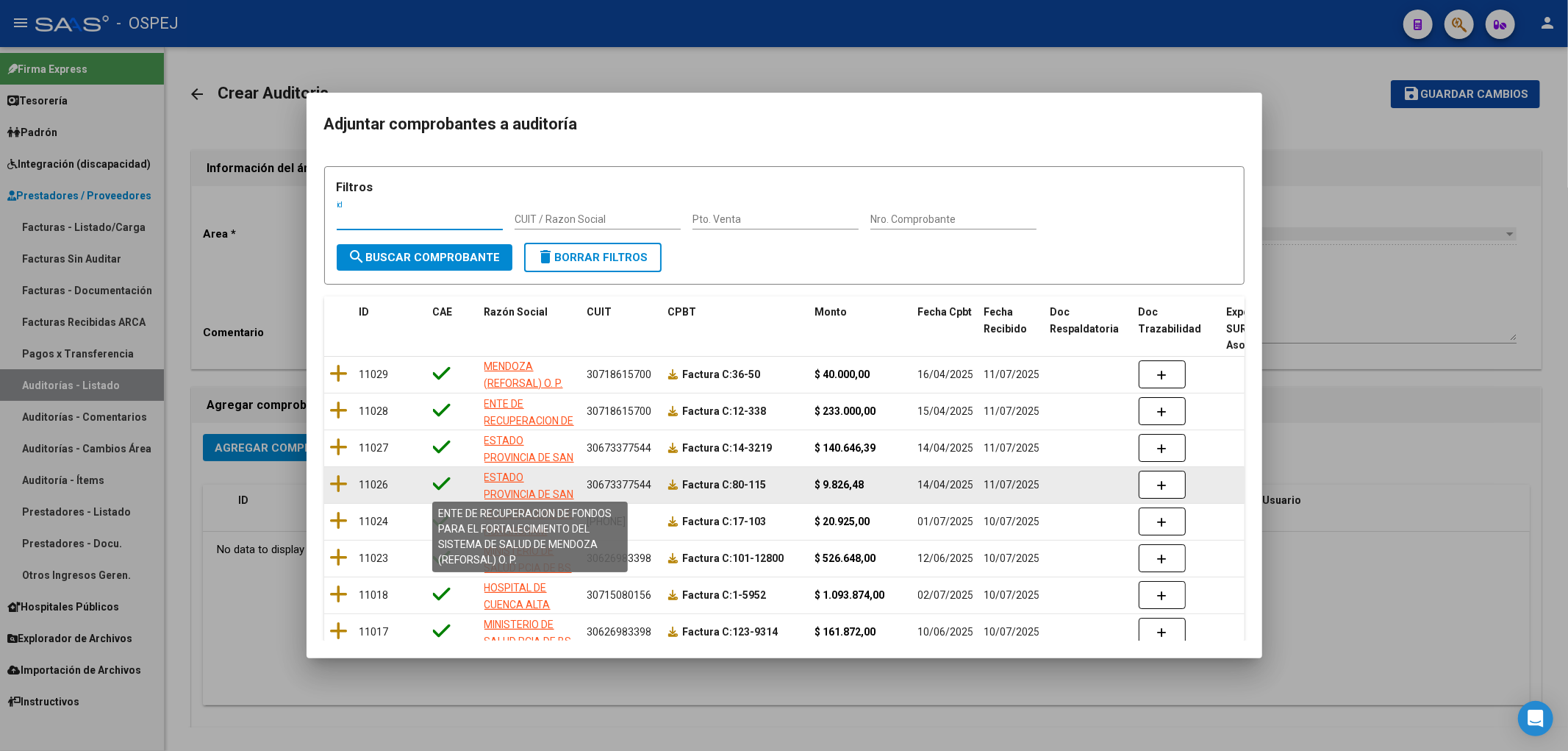 scroll, scrollTop: 103, scrollLeft: 0, axis: vertical 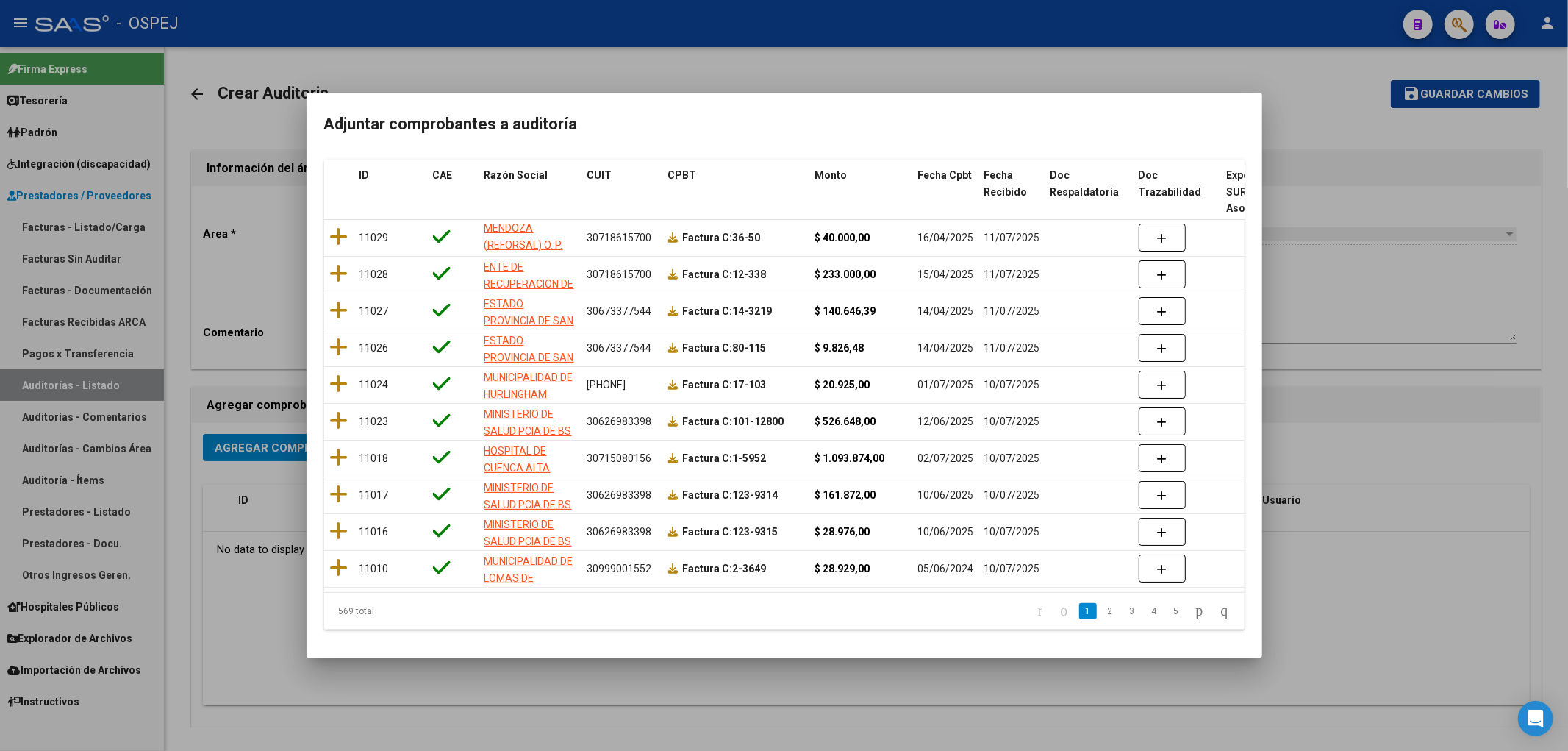 click at bounding box center (784, 375) 